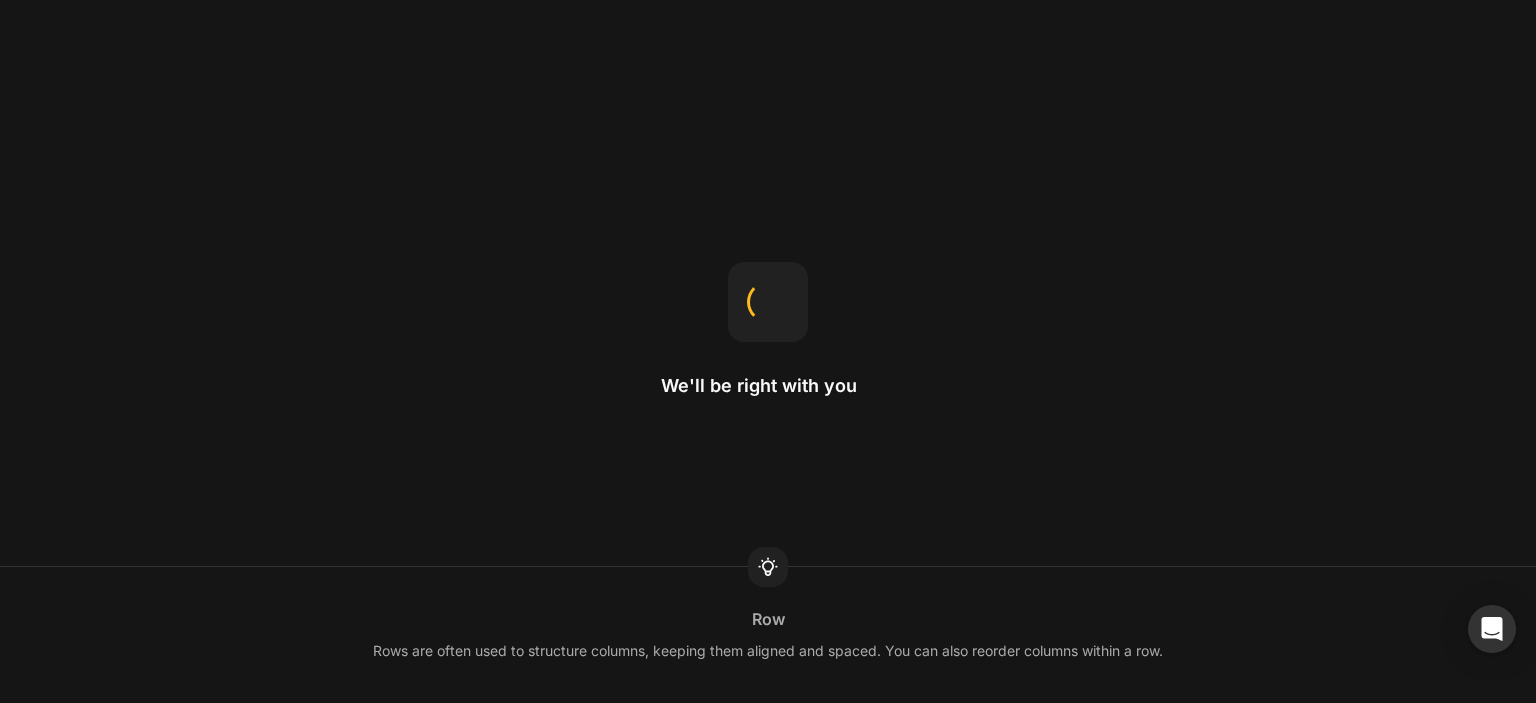 scroll, scrollTop: 0, scrollLeft: 0, axis: both 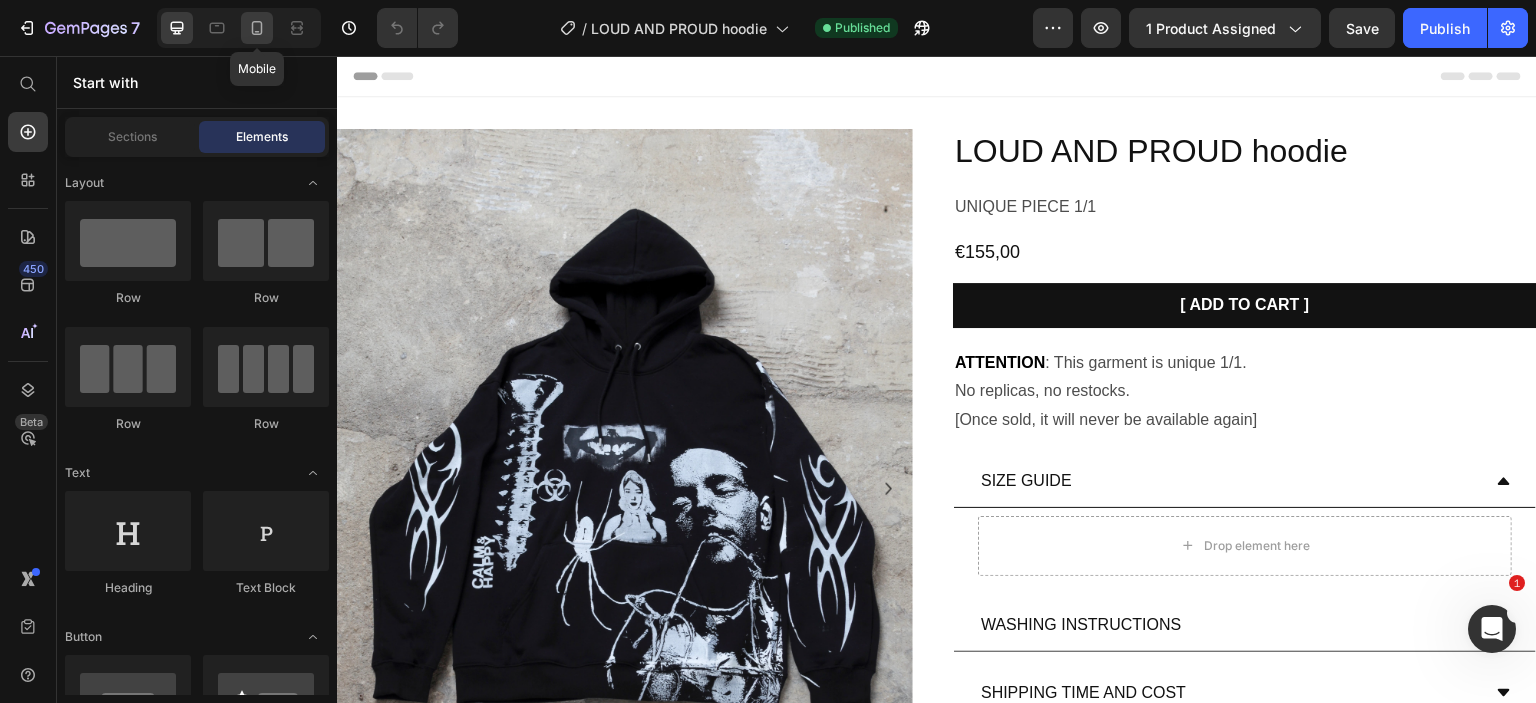 click 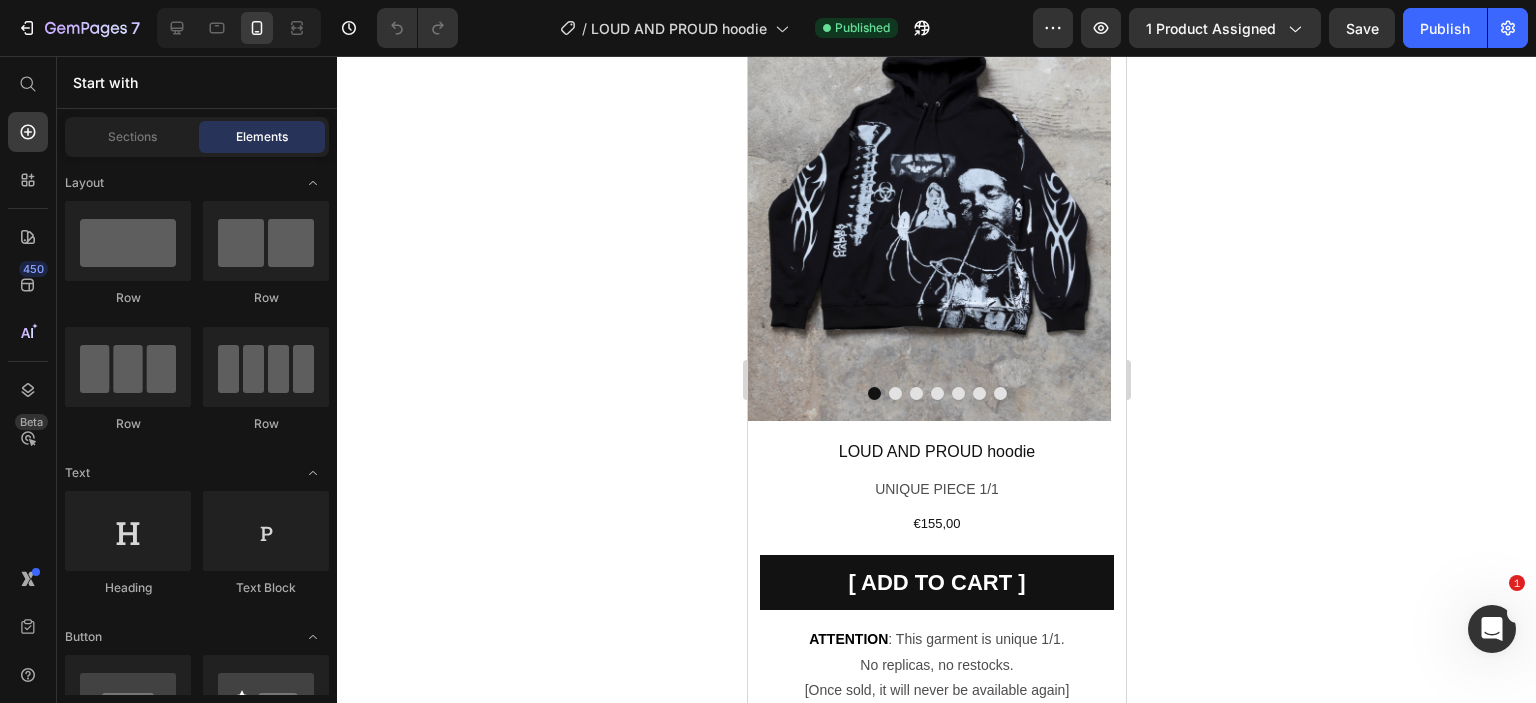 scroll, scrollTop: 0, scrollLeft: 0, axis: both 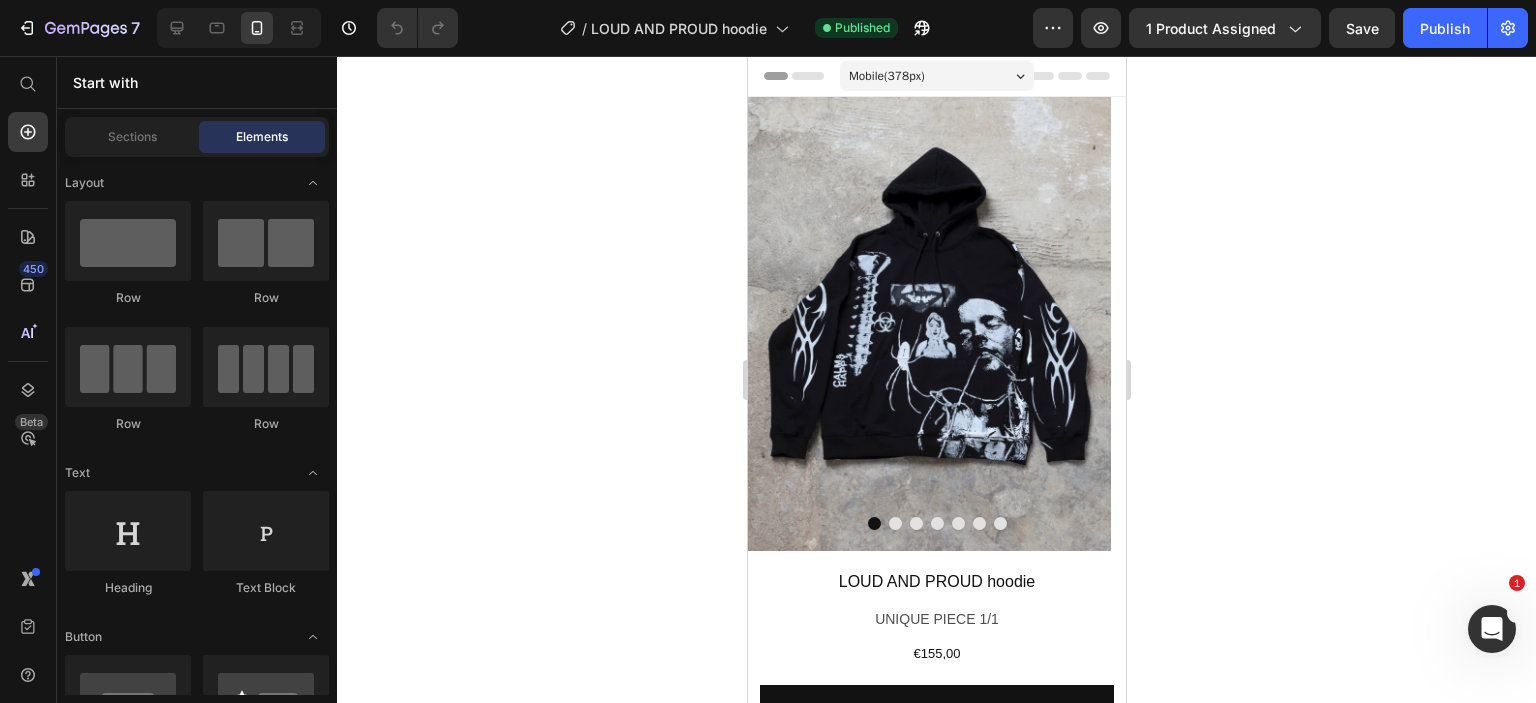 drag, startPoint x: 1117, startPoint y: 93, endPoint x: 1891, endPoint y: 126, distance: 774.7032 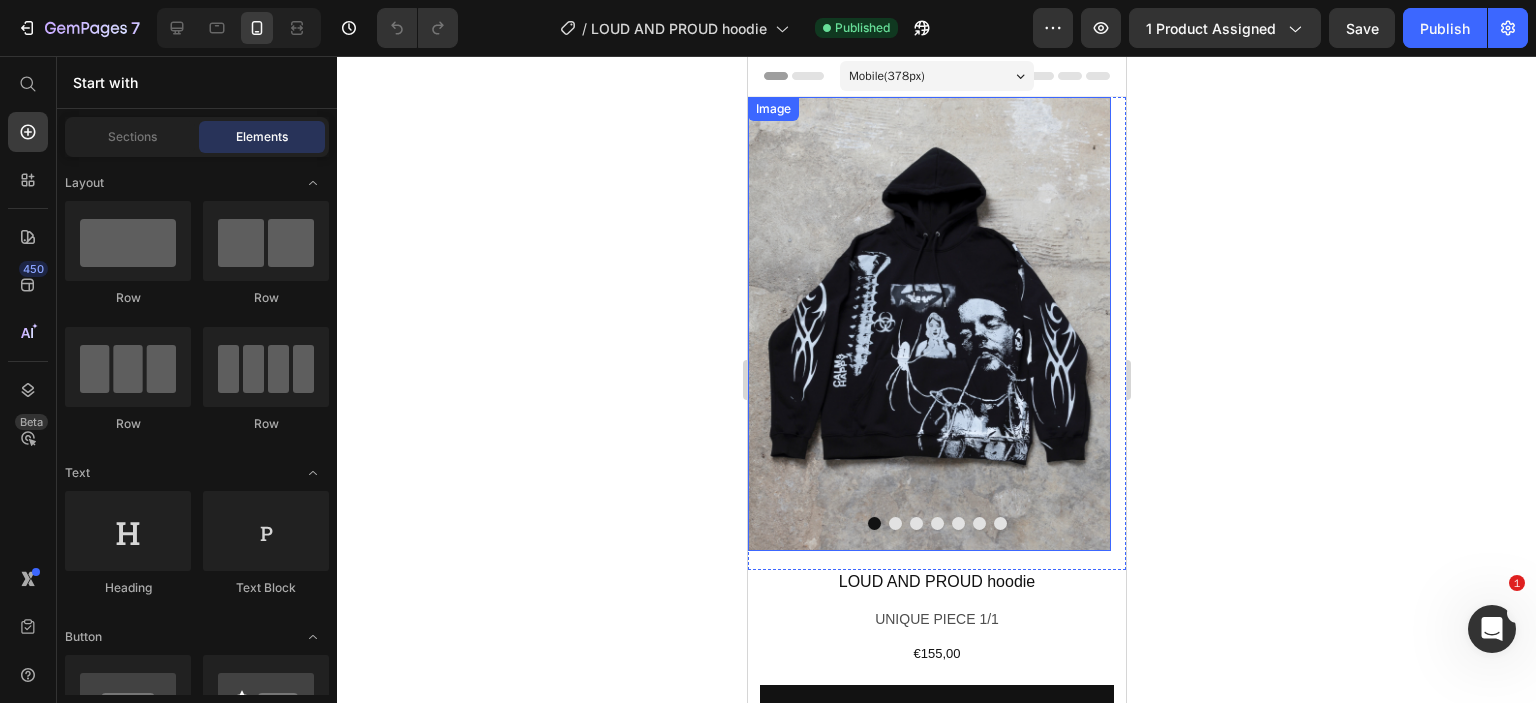 click at bounding box center (894, 523) 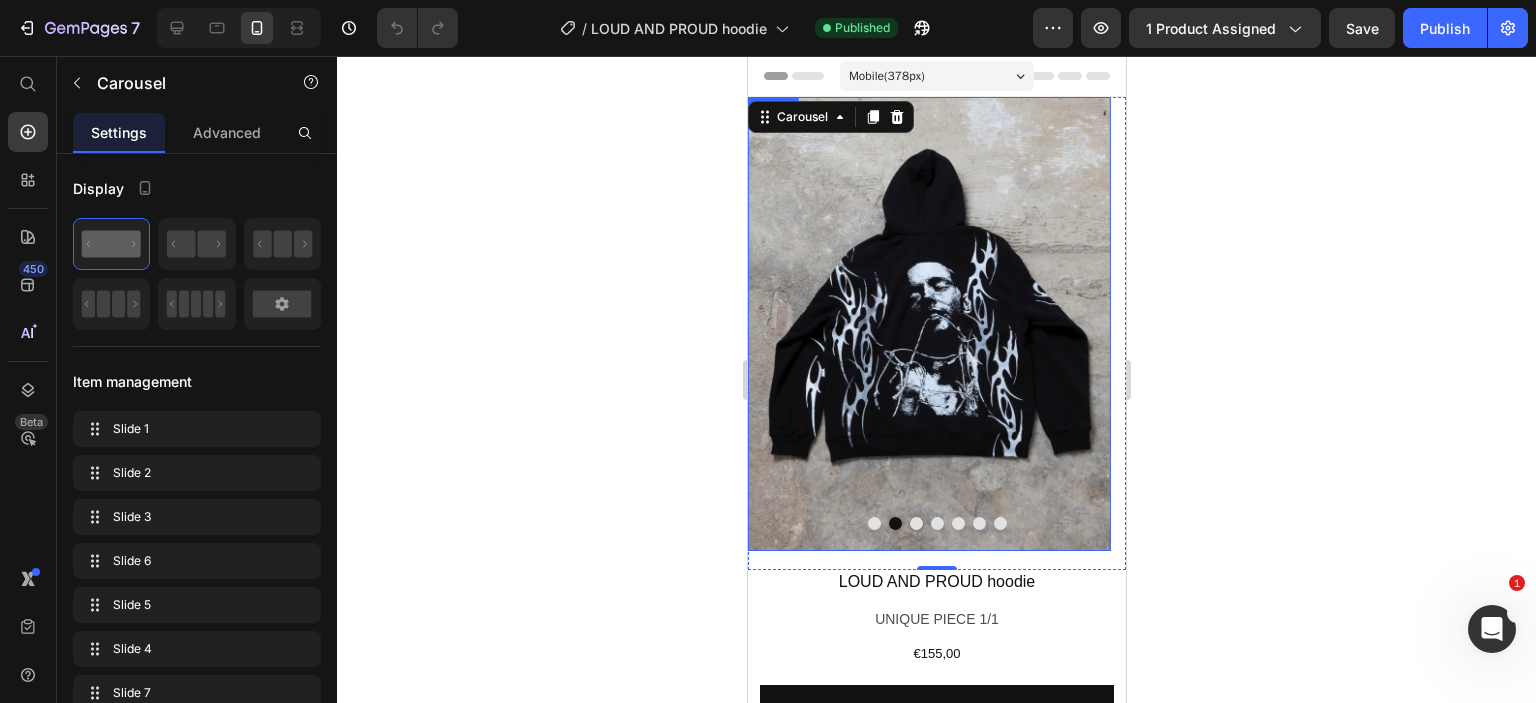 click at bounding box center (928, 324) 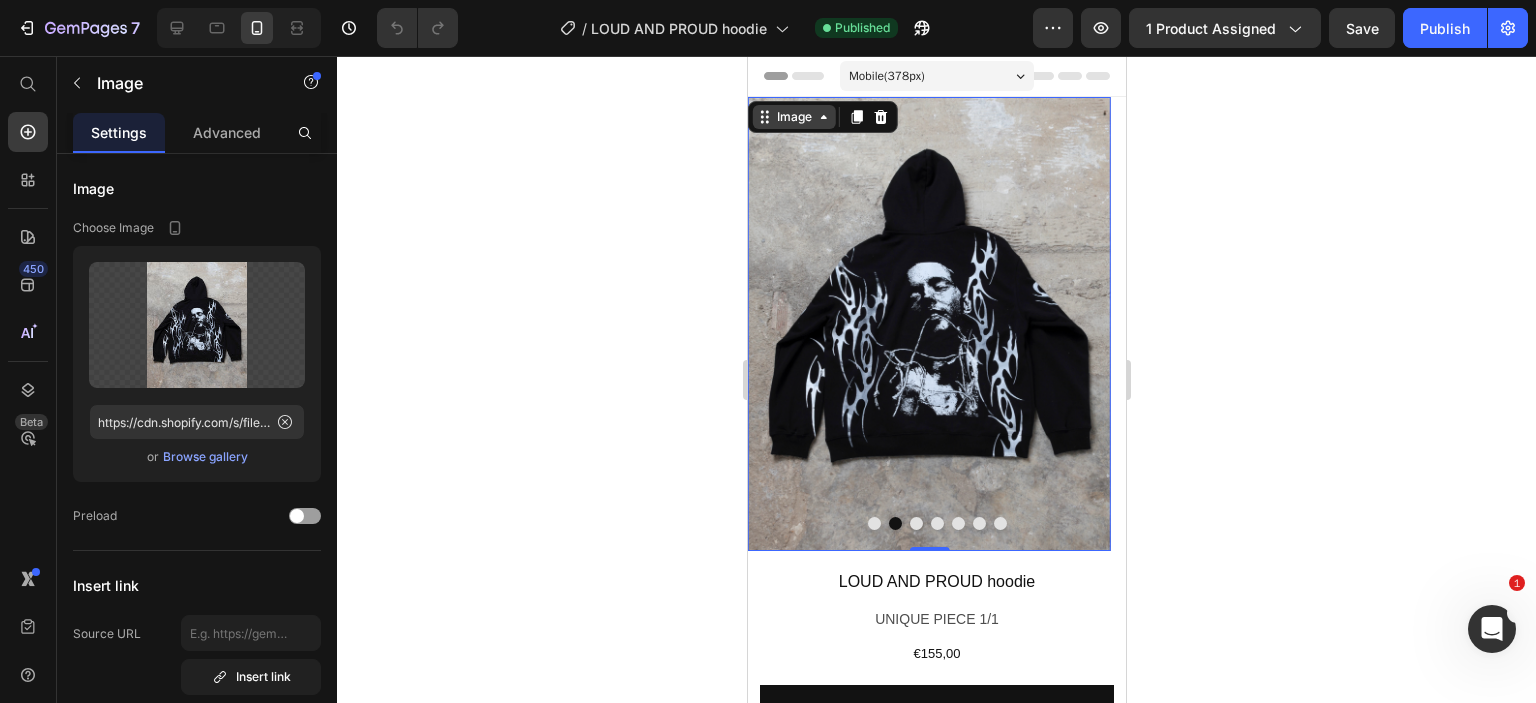 click on "Image" at bounding box center [793, 117] 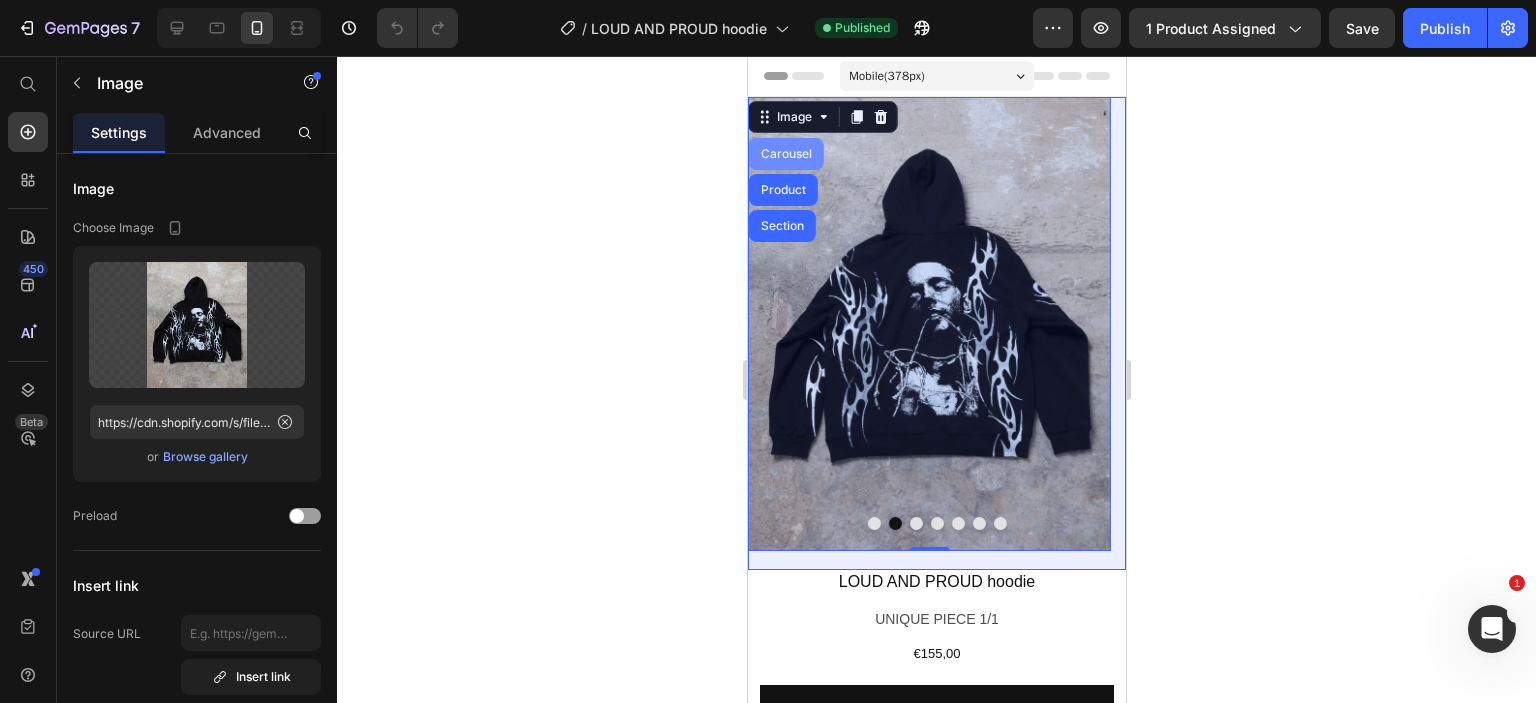 click on "Carousel" at bounding box center (785, 154) 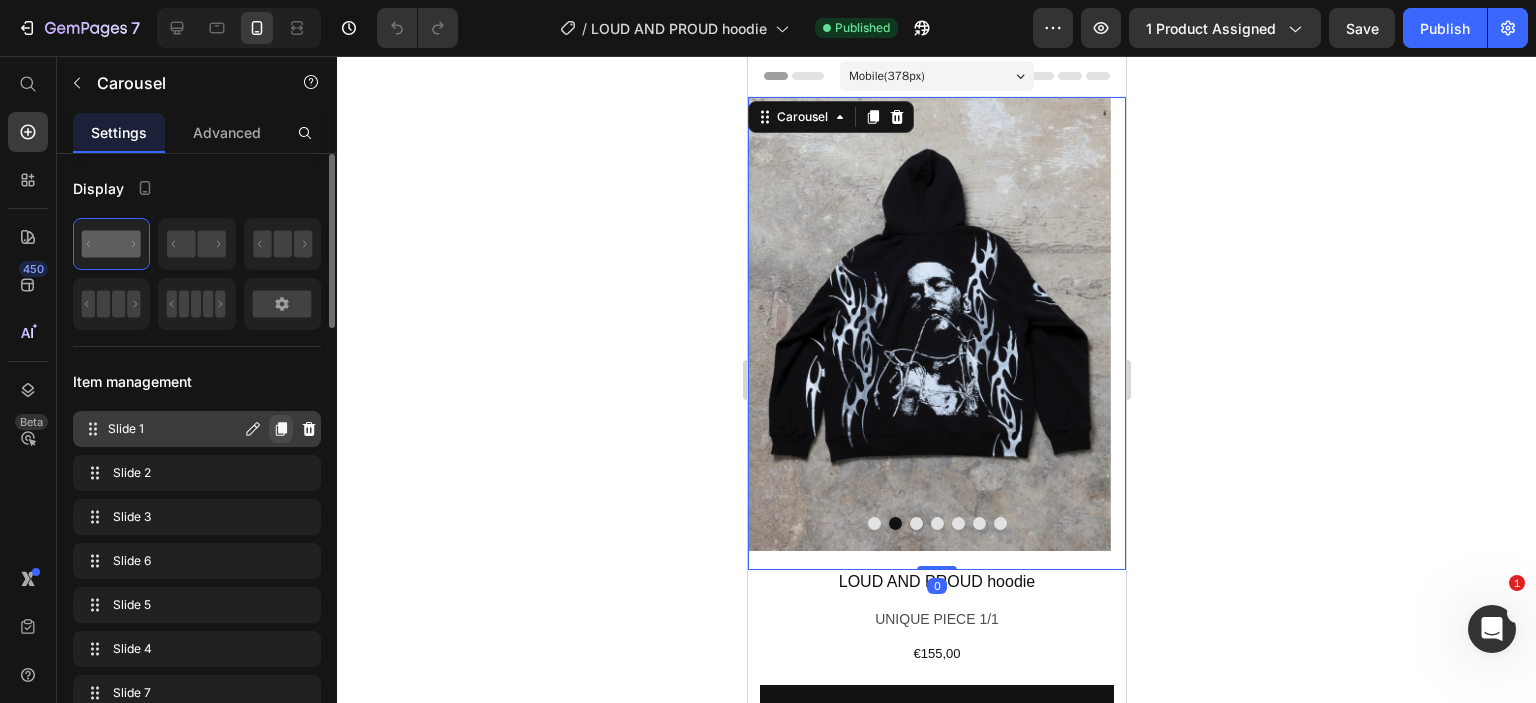 click 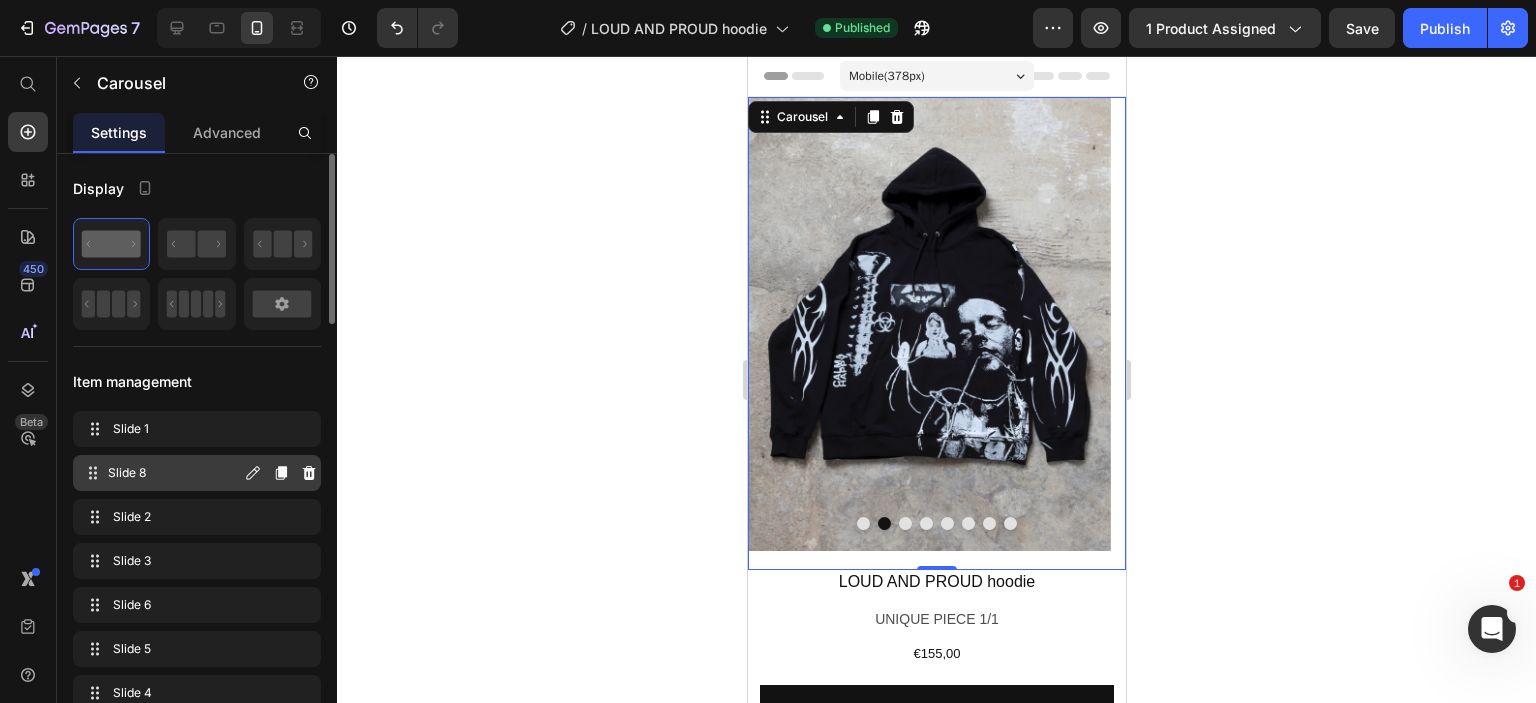 click on "Slide 8" at bounding box center (174, 473) 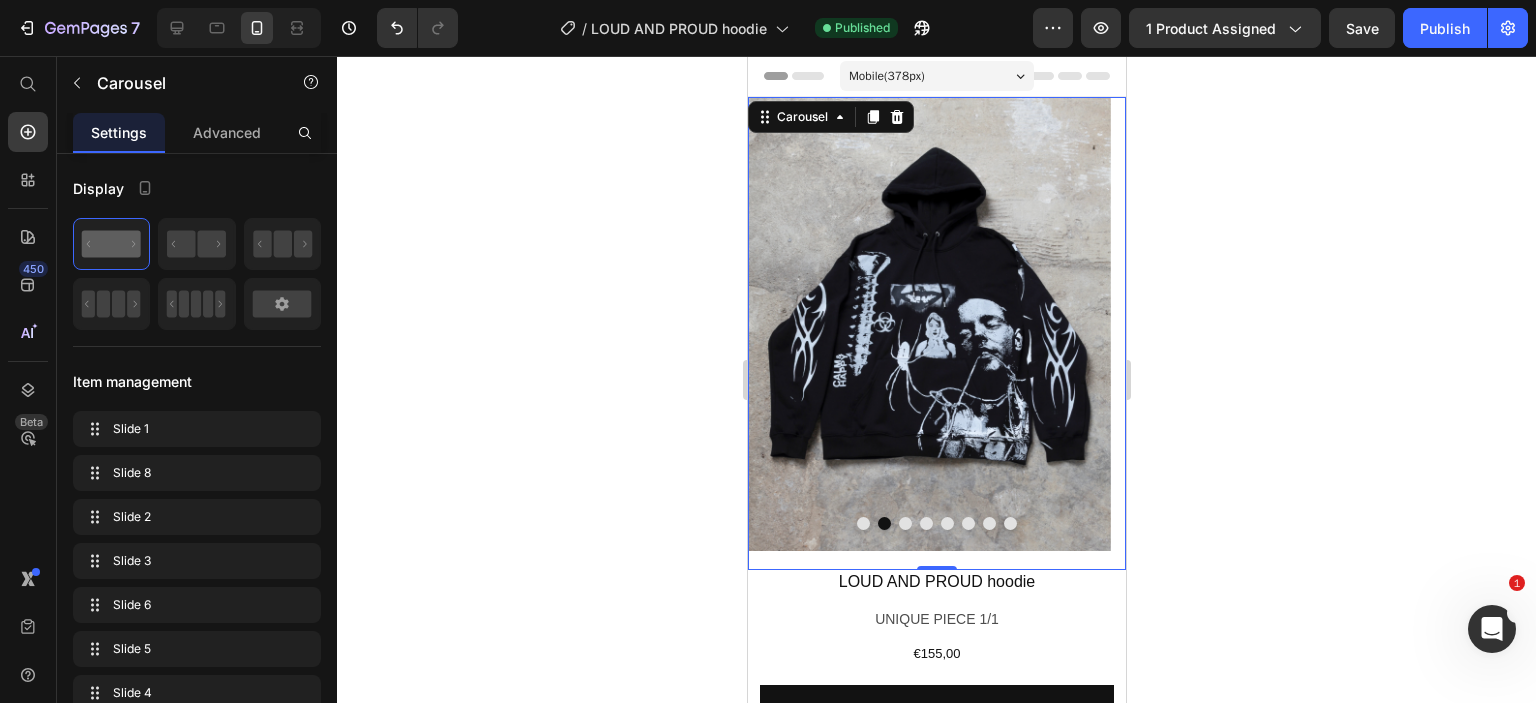 click at bounding box center (928, 324) 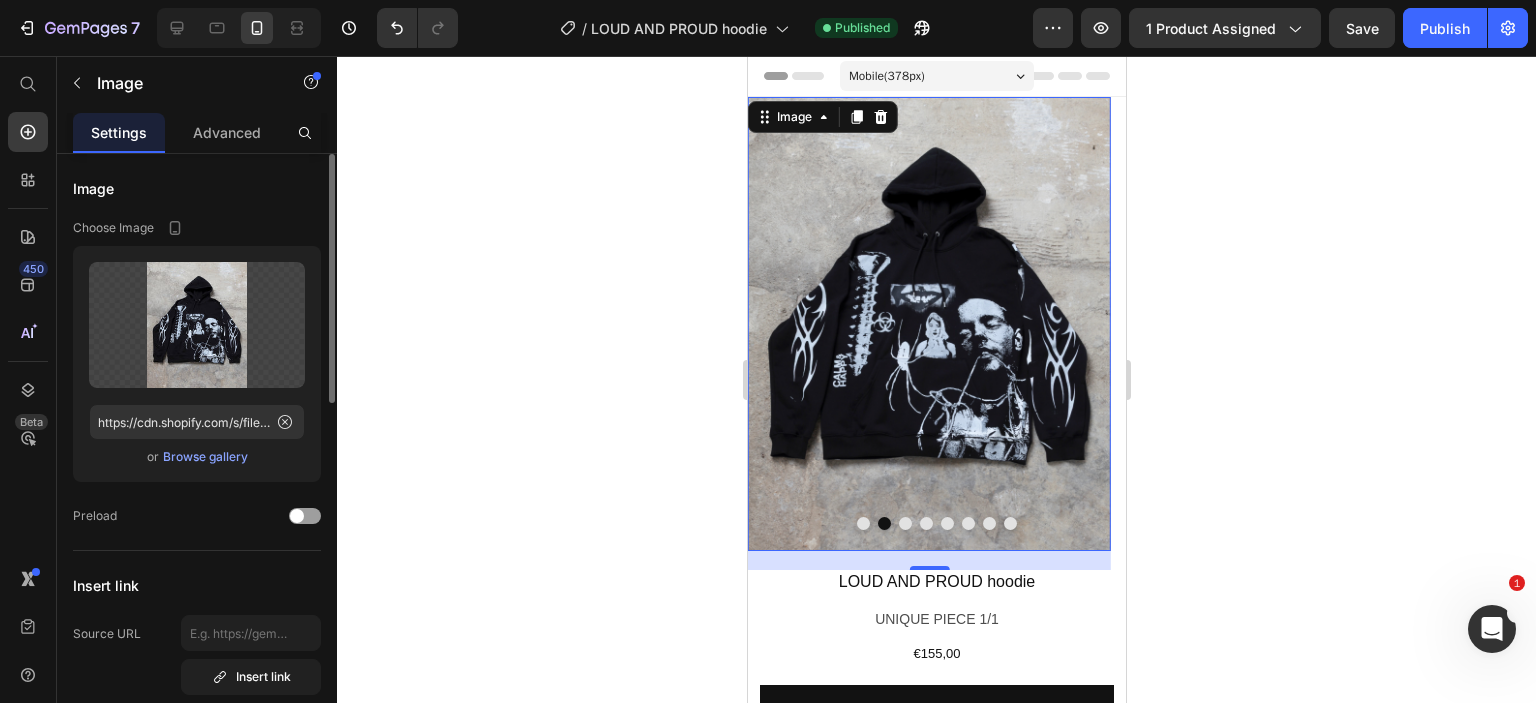 click on "Browse gallery" at bounding box center [205, 457] 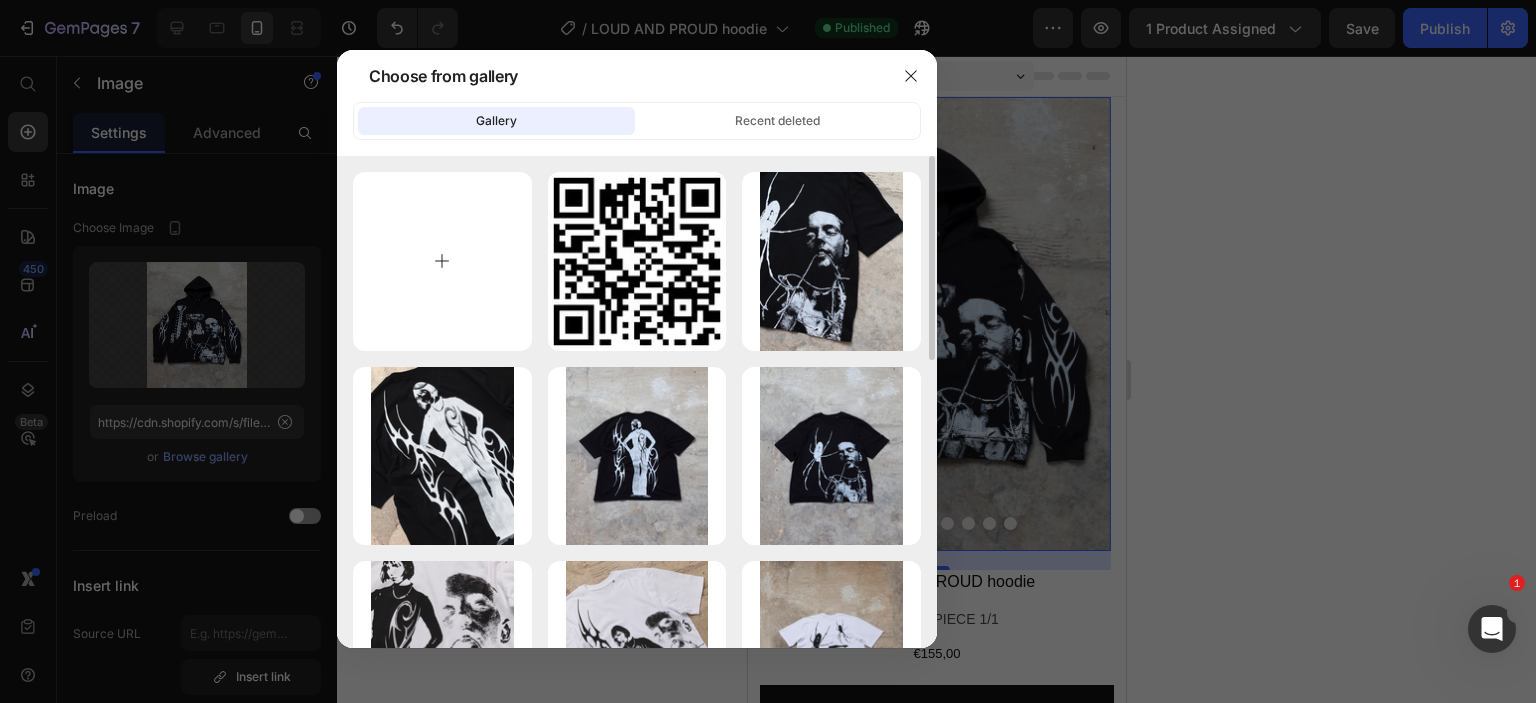 click at bounding box center [442, 261] 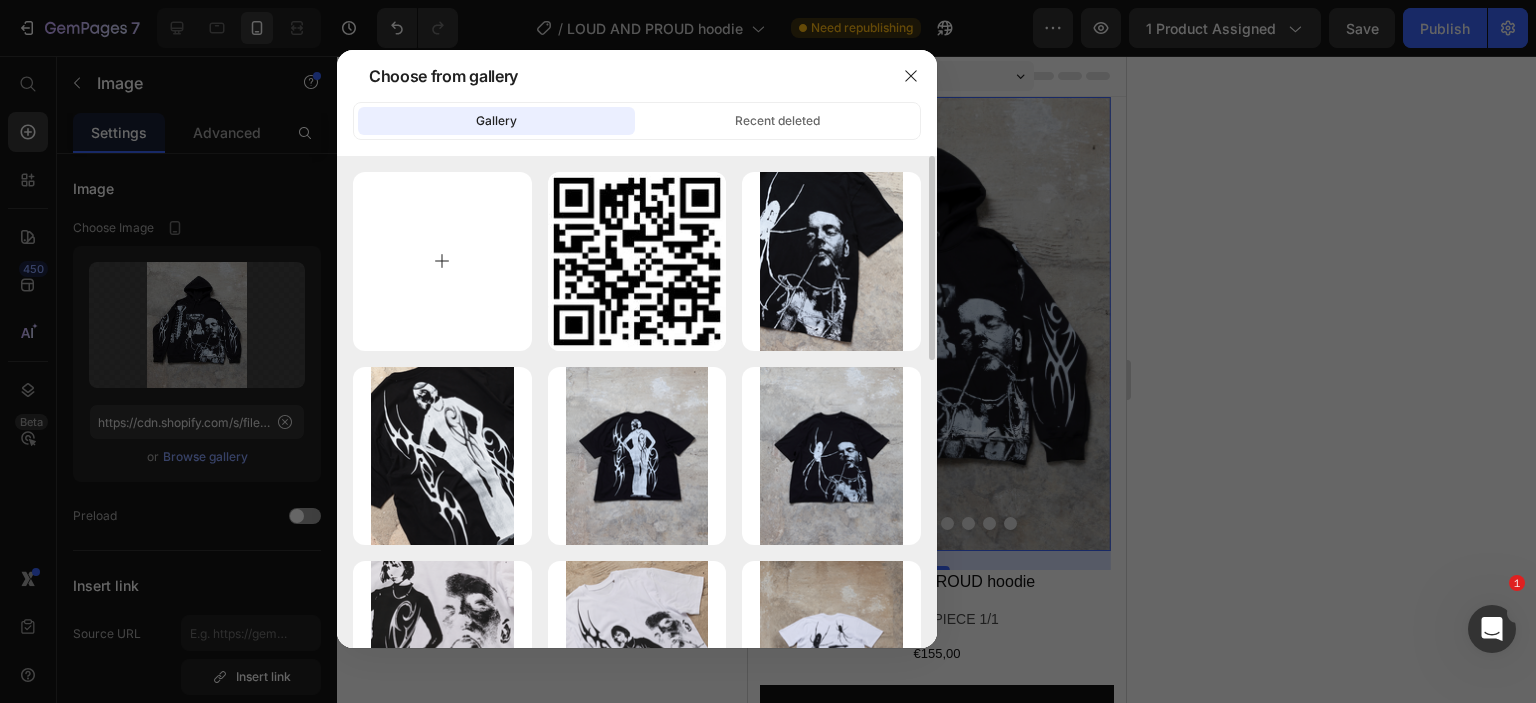 type on "C:\fakepath\IOS.png" 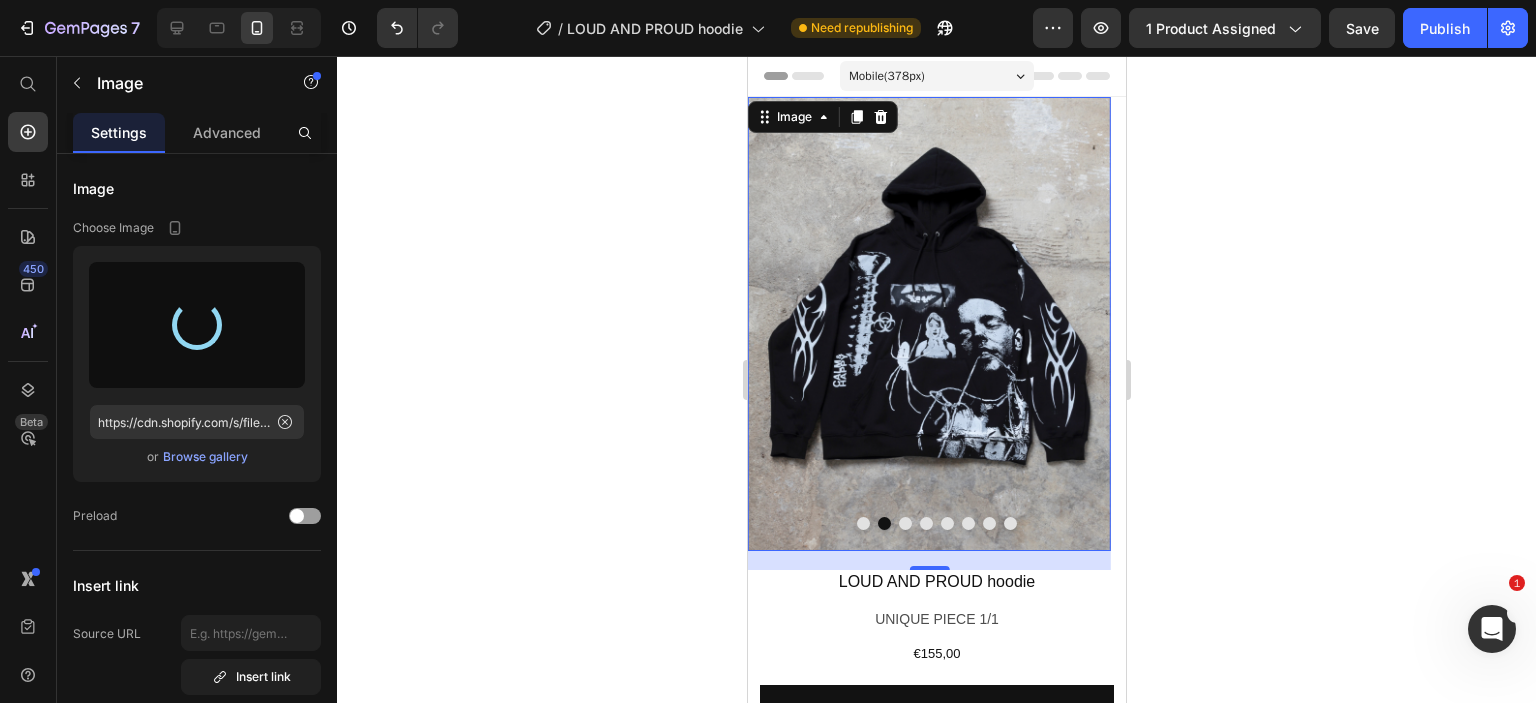 type on "https://cdn.shopify.com/s/files/1/0726/2853/5635/files/gempages_561664639159501666-64cdcec5-fe03-4d85-bf3f-89417208f62f.png" 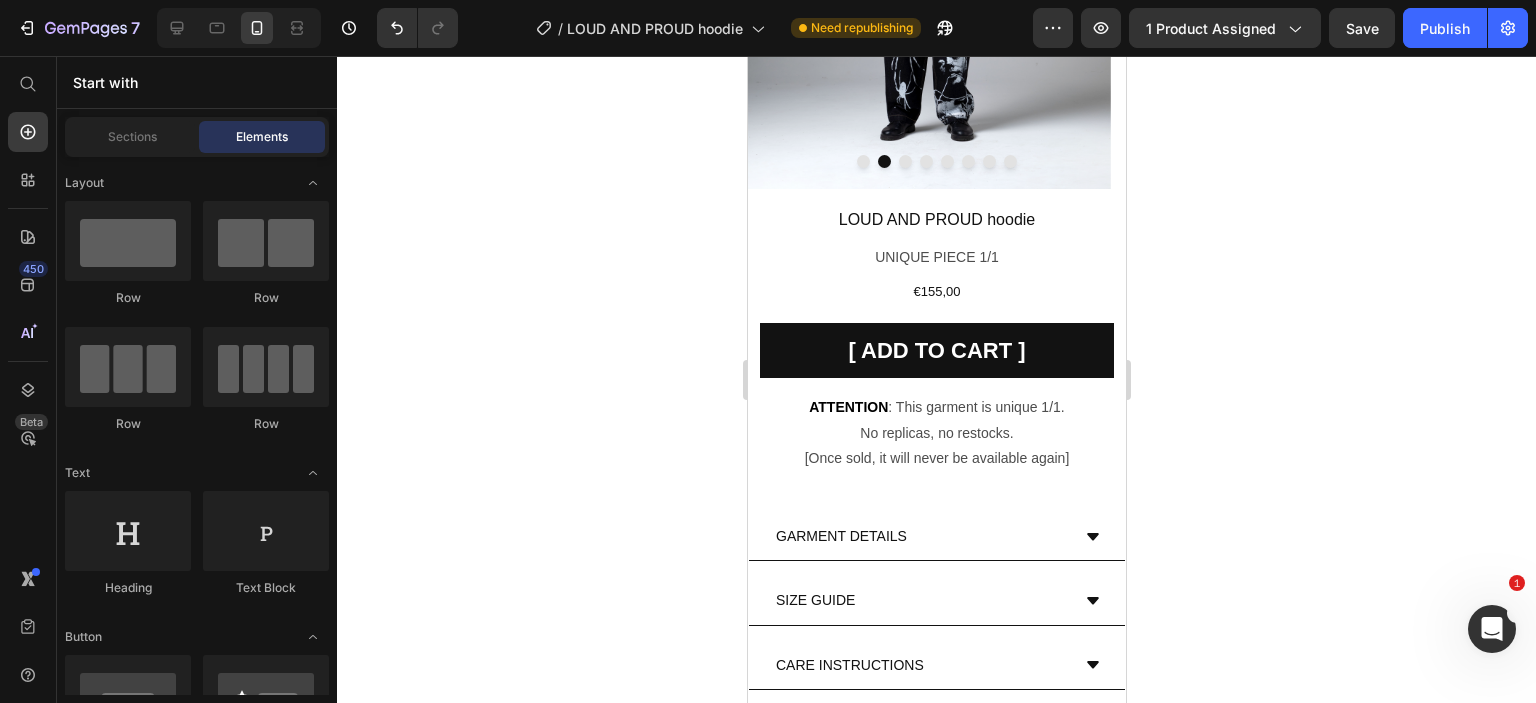 scroll, scrollTop: 0, scrollLeft: 0, axis: both 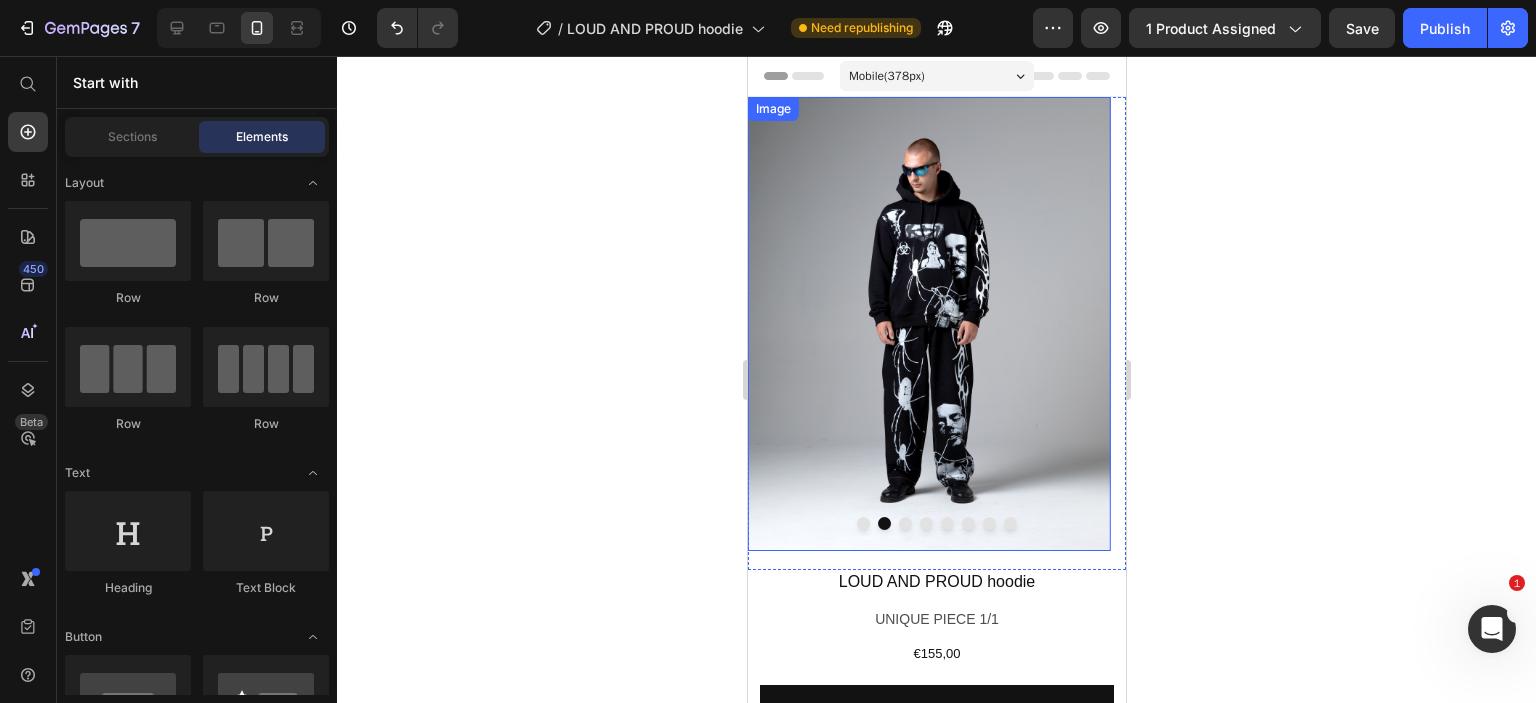 click at bounding box center (936, 523) 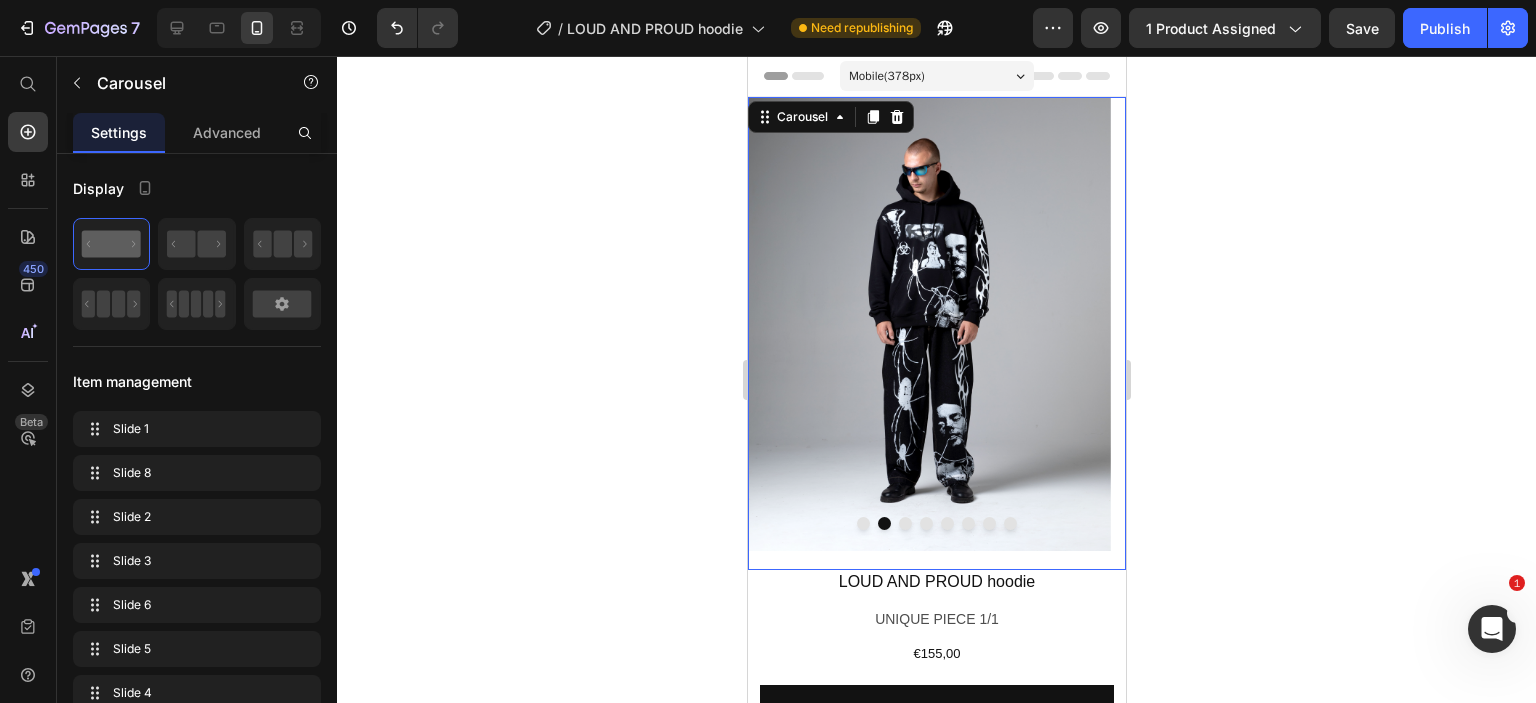click at bounding box center [862, 523] 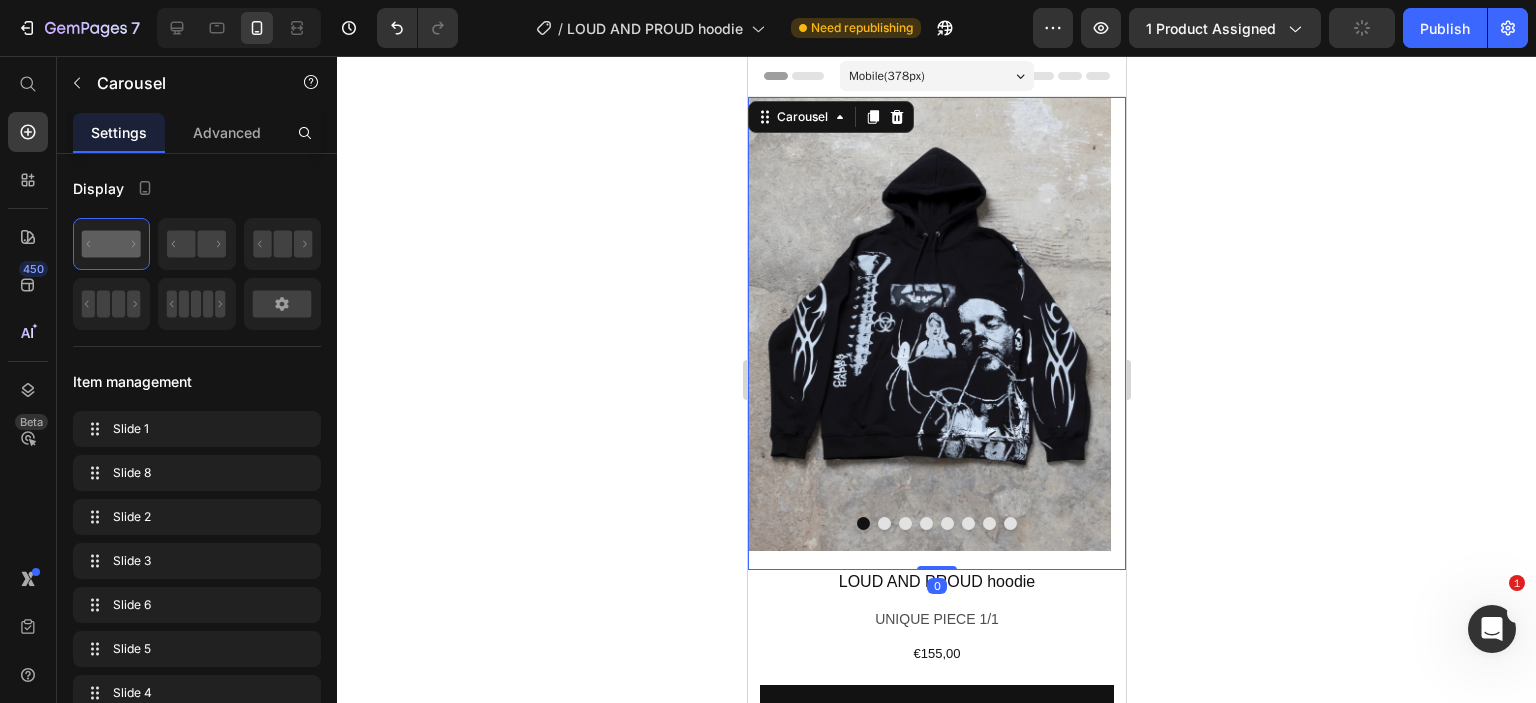 click at bounding box center (936, 523) 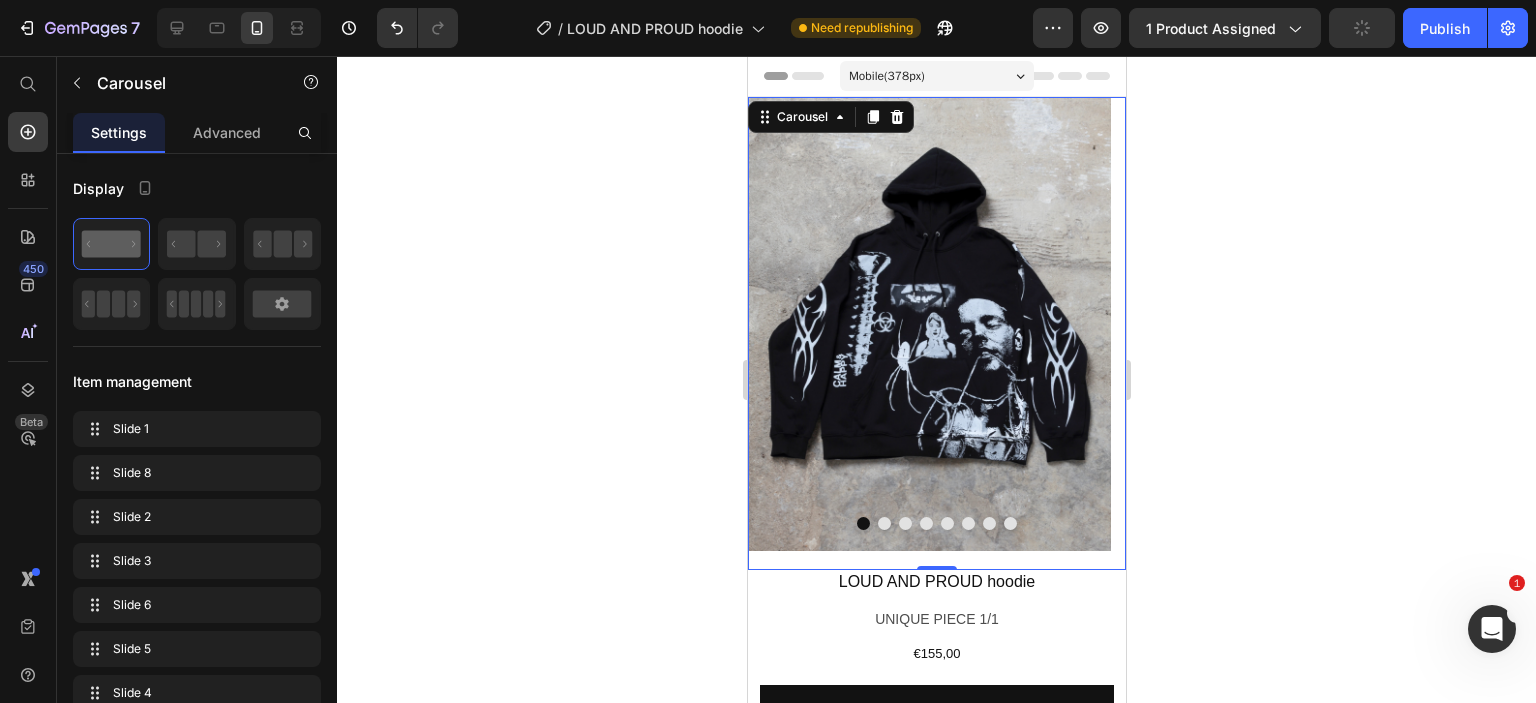 click at bounding box center [883, 523] 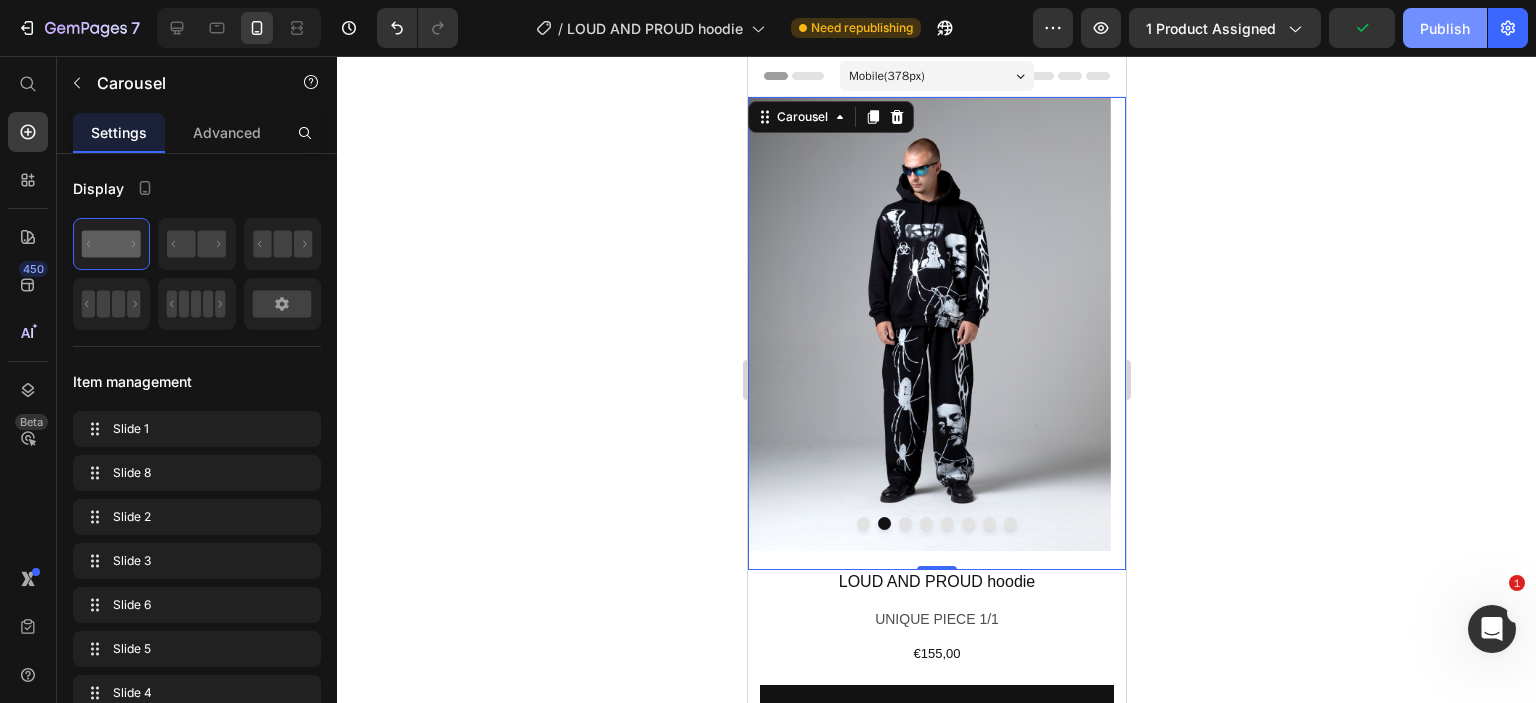 click on "Publish" at bounding box center [1445, 28] 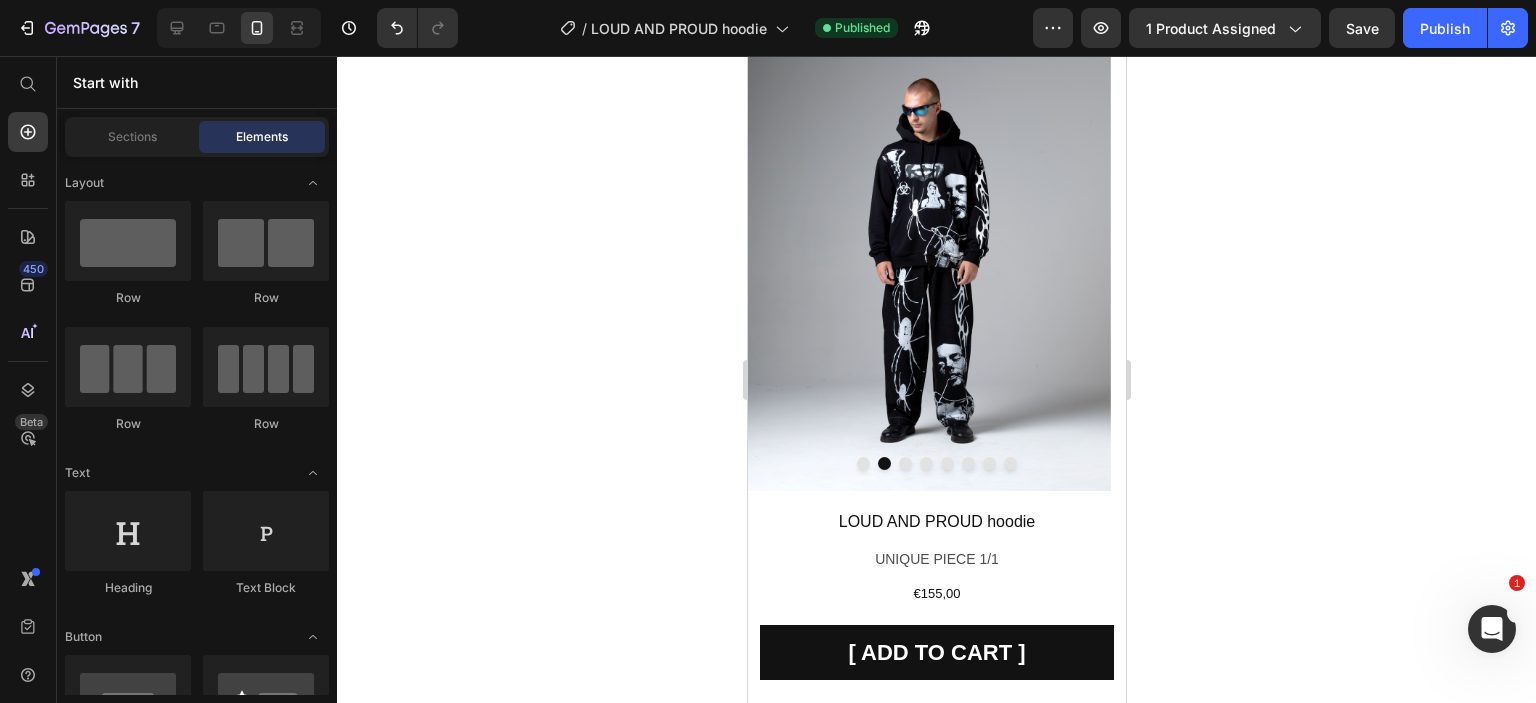 scroll, scrollTop: 52, scrollLeft: 0, axis: vertical 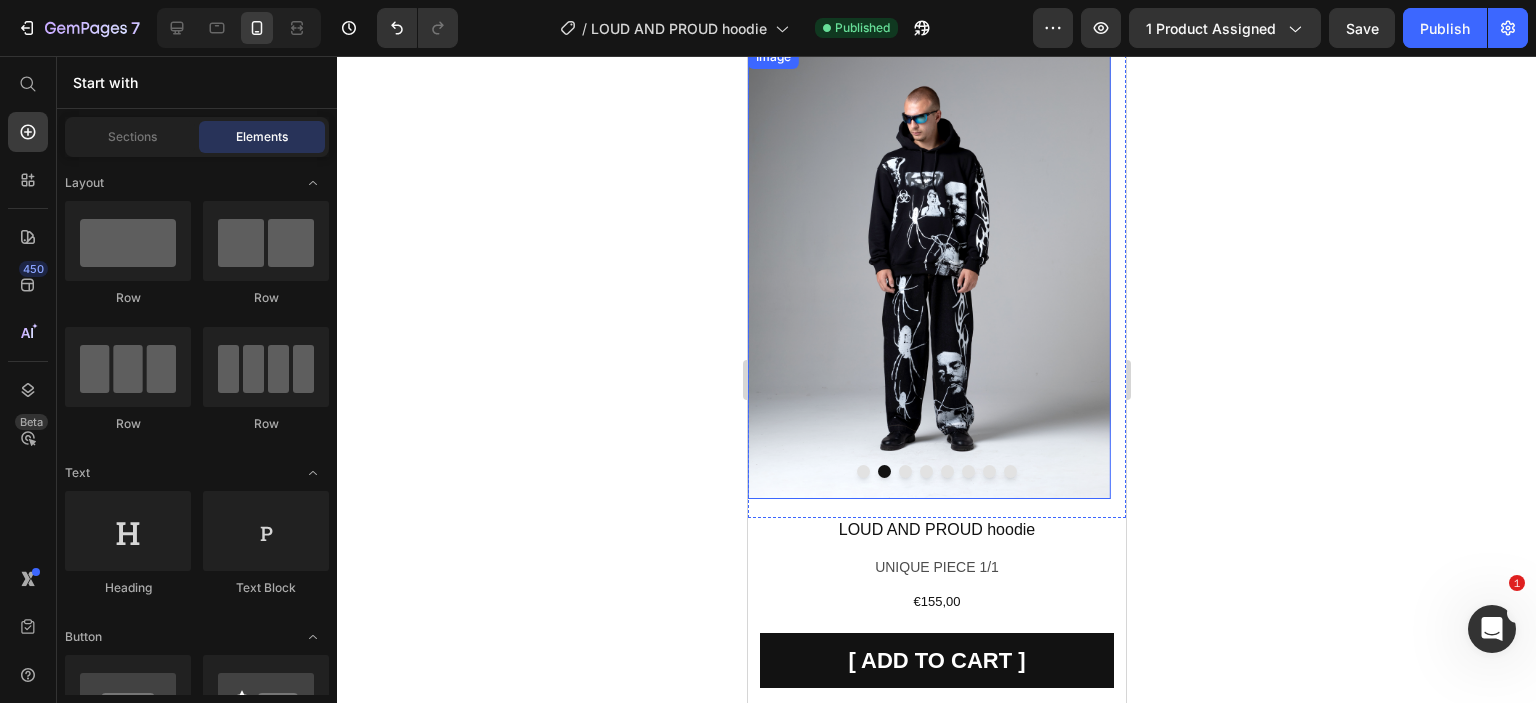 click at bounding box center (928, 272) 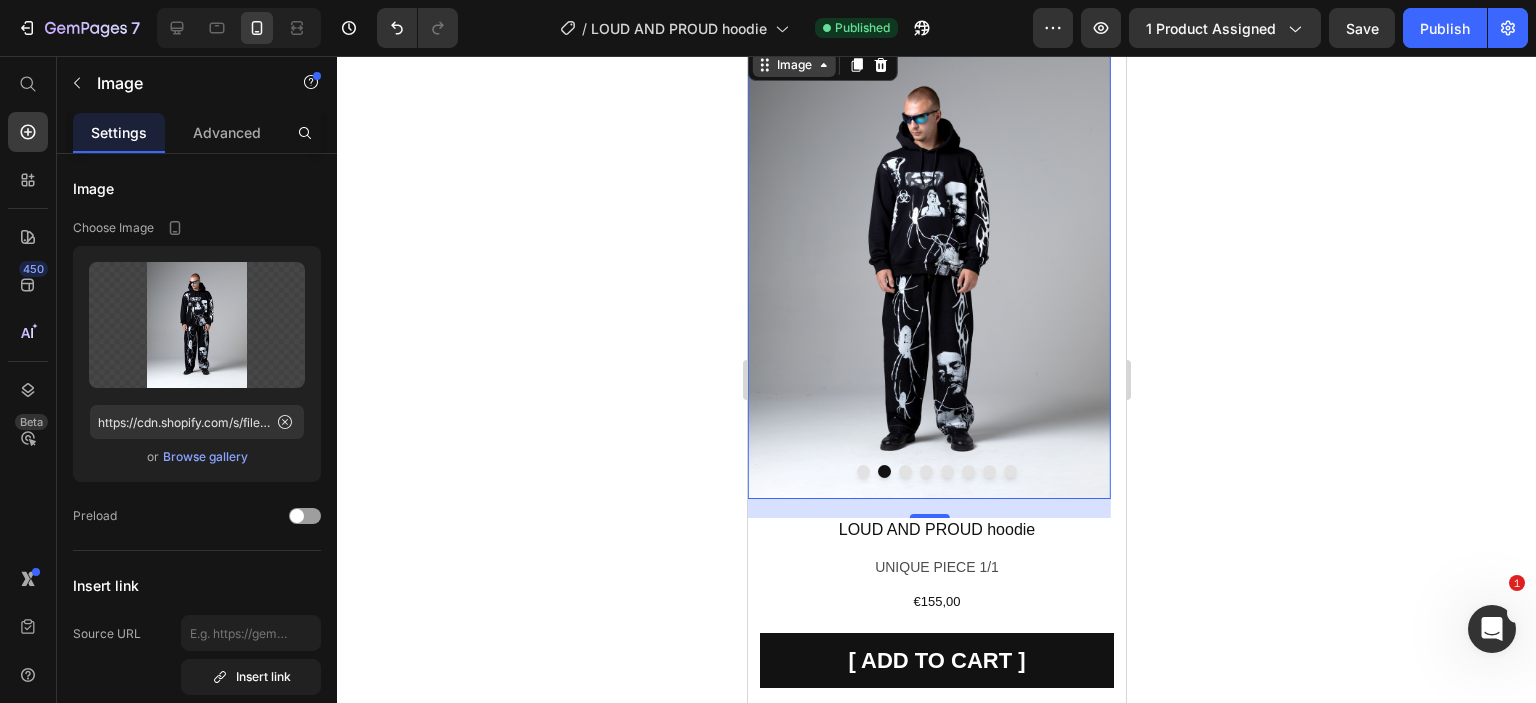 click on "Image" at bounding box center [793, 65] 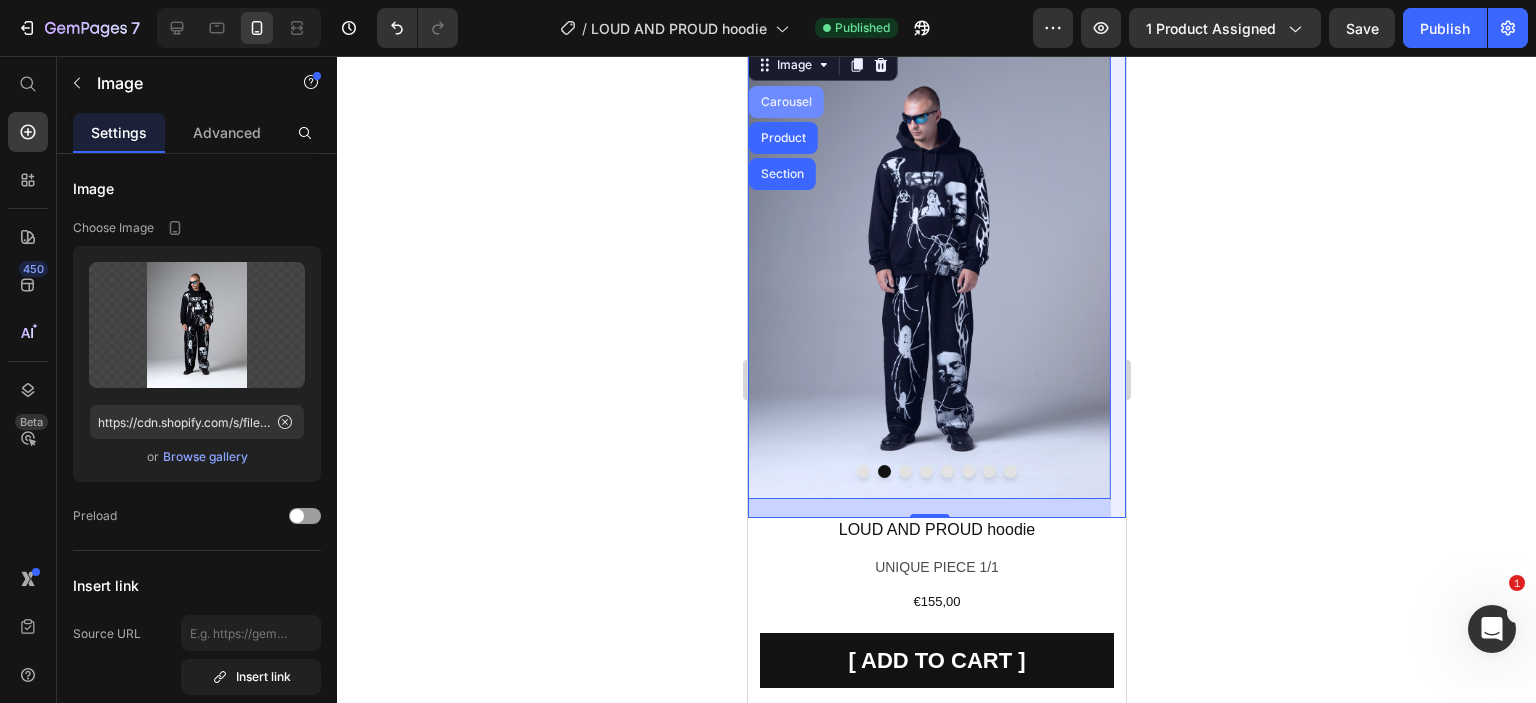 click on "Carousel" at bounding box center (785, 102) 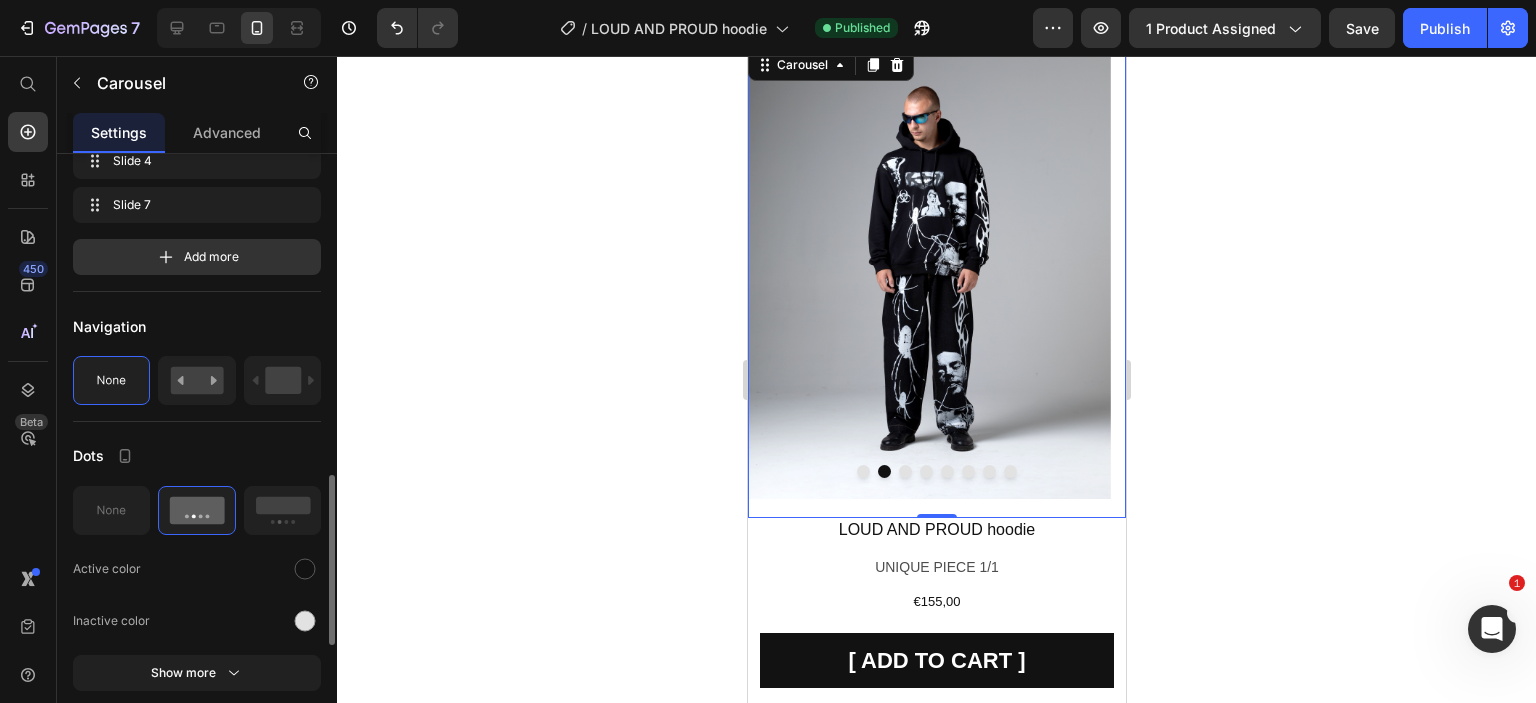 scroll, scrollTop: 666, scrollLeft: 0, axis: vertical 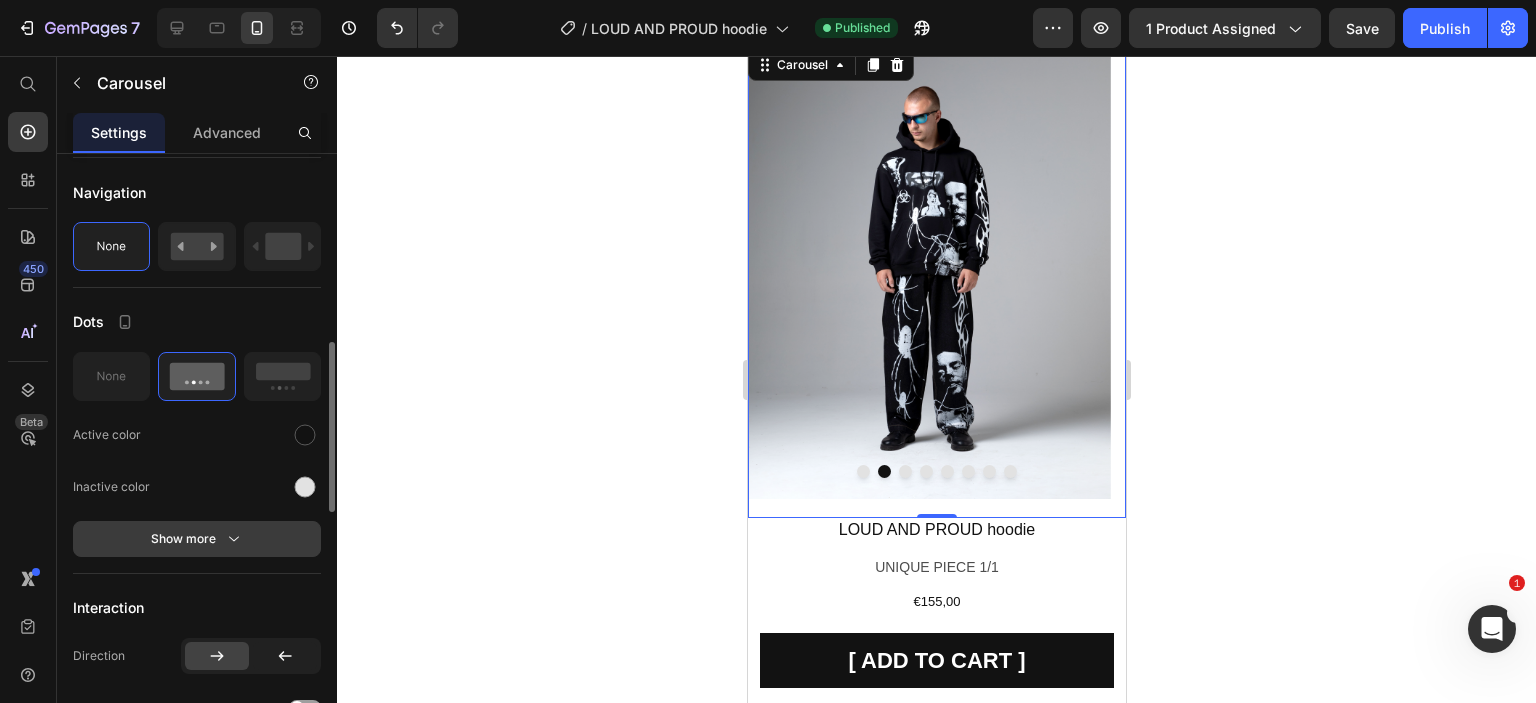 click on "Show more" at bounding box center (197, 539) 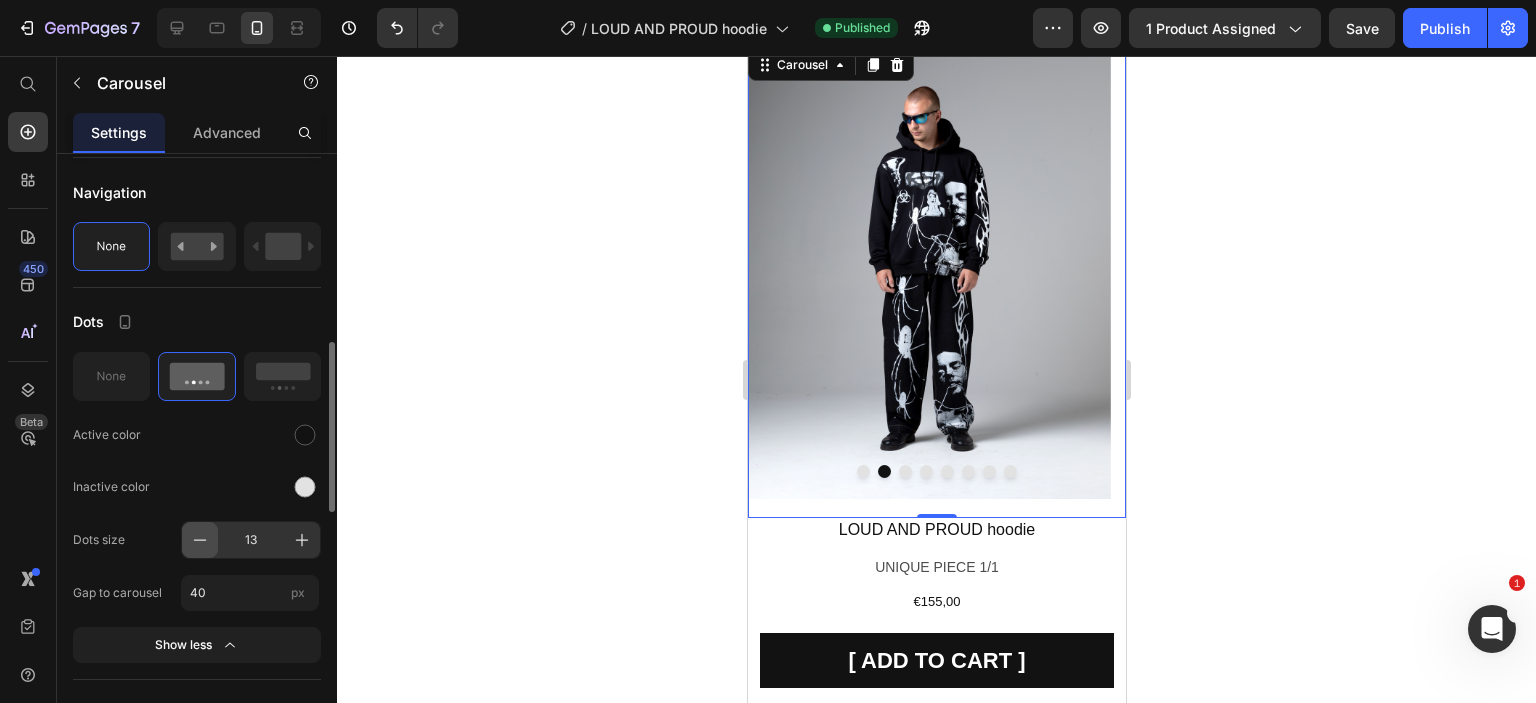 click 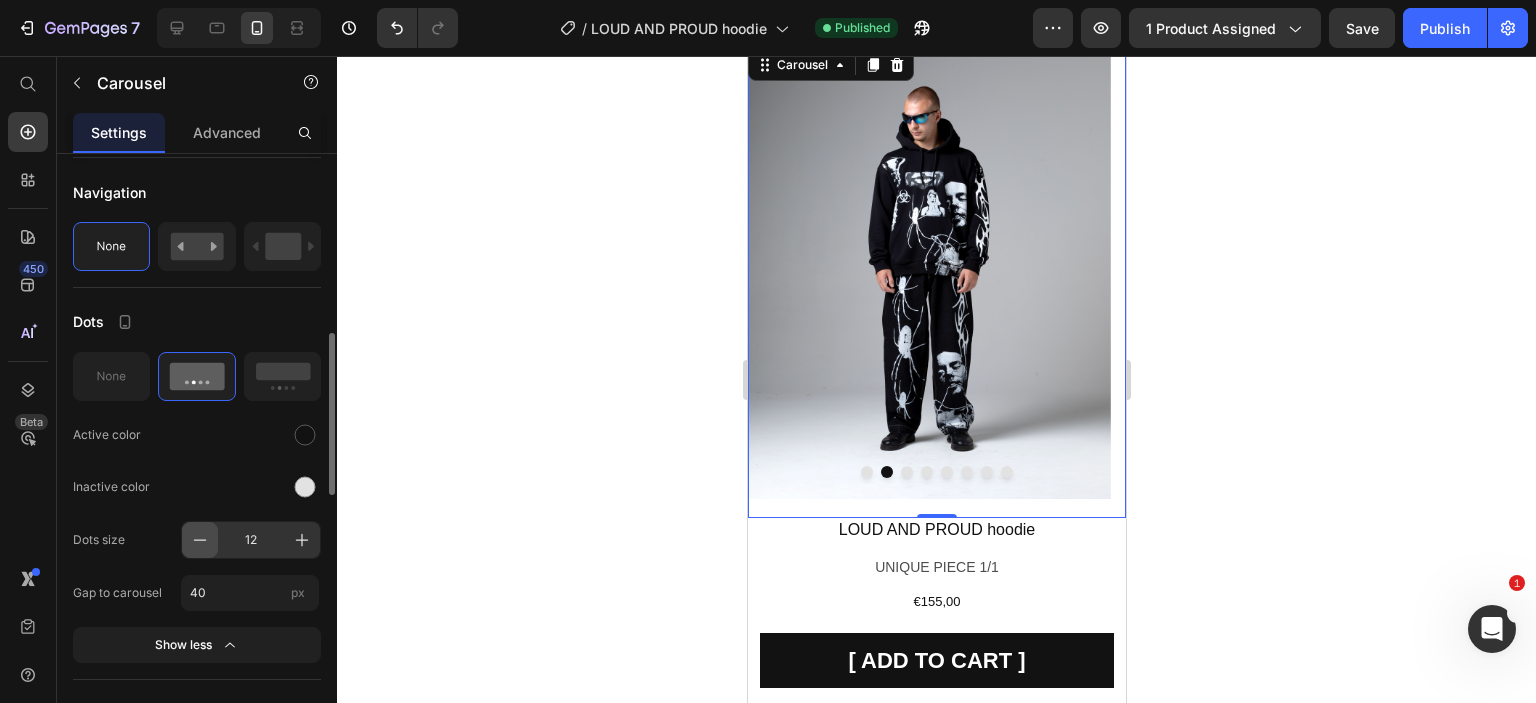 click 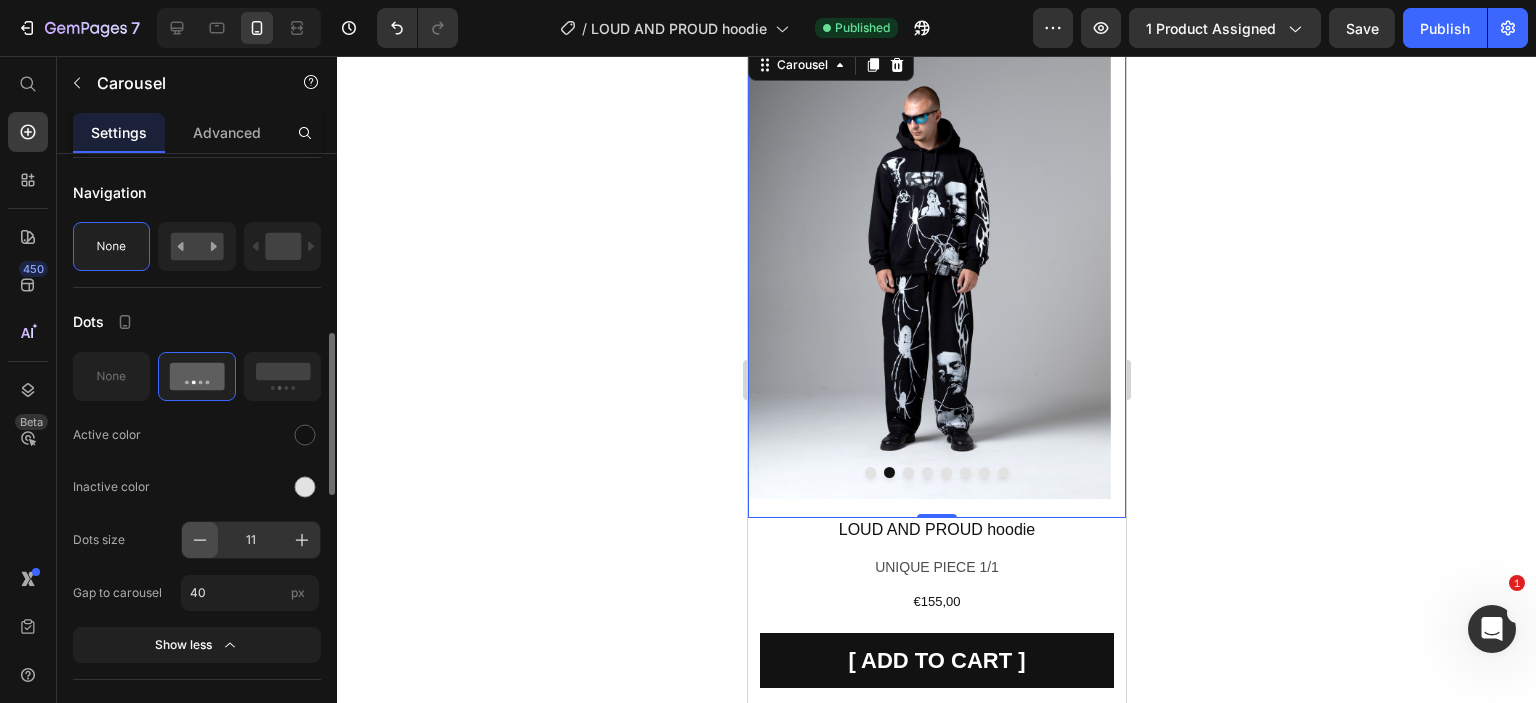 click 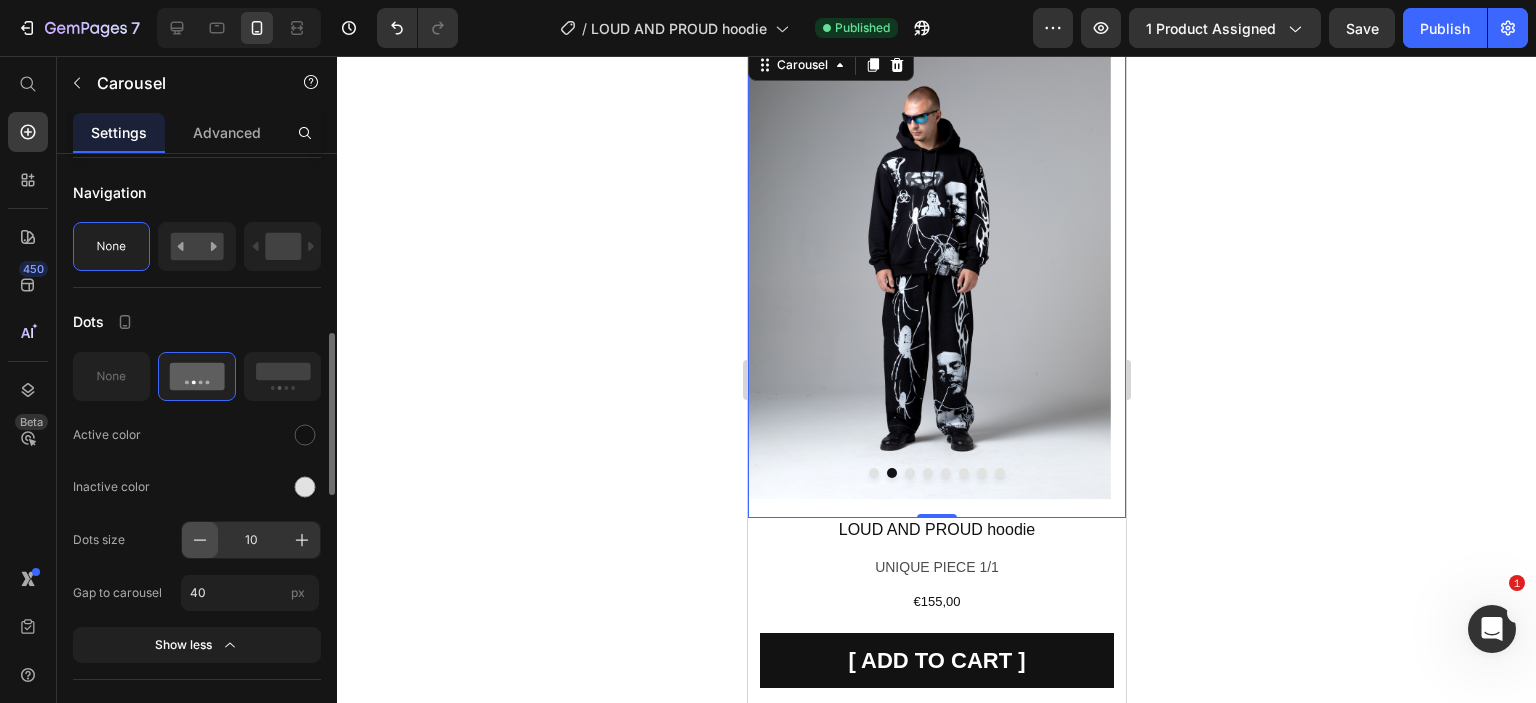 click 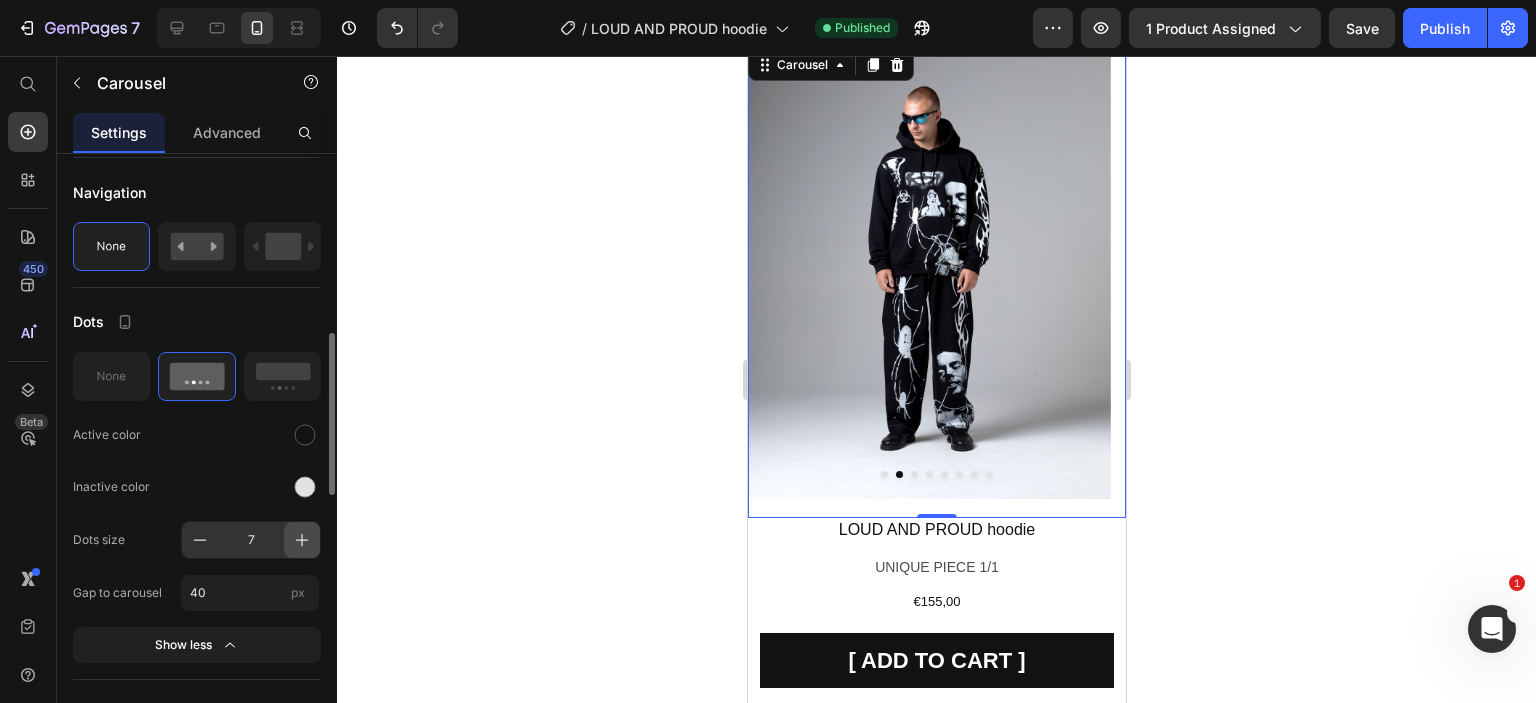 click 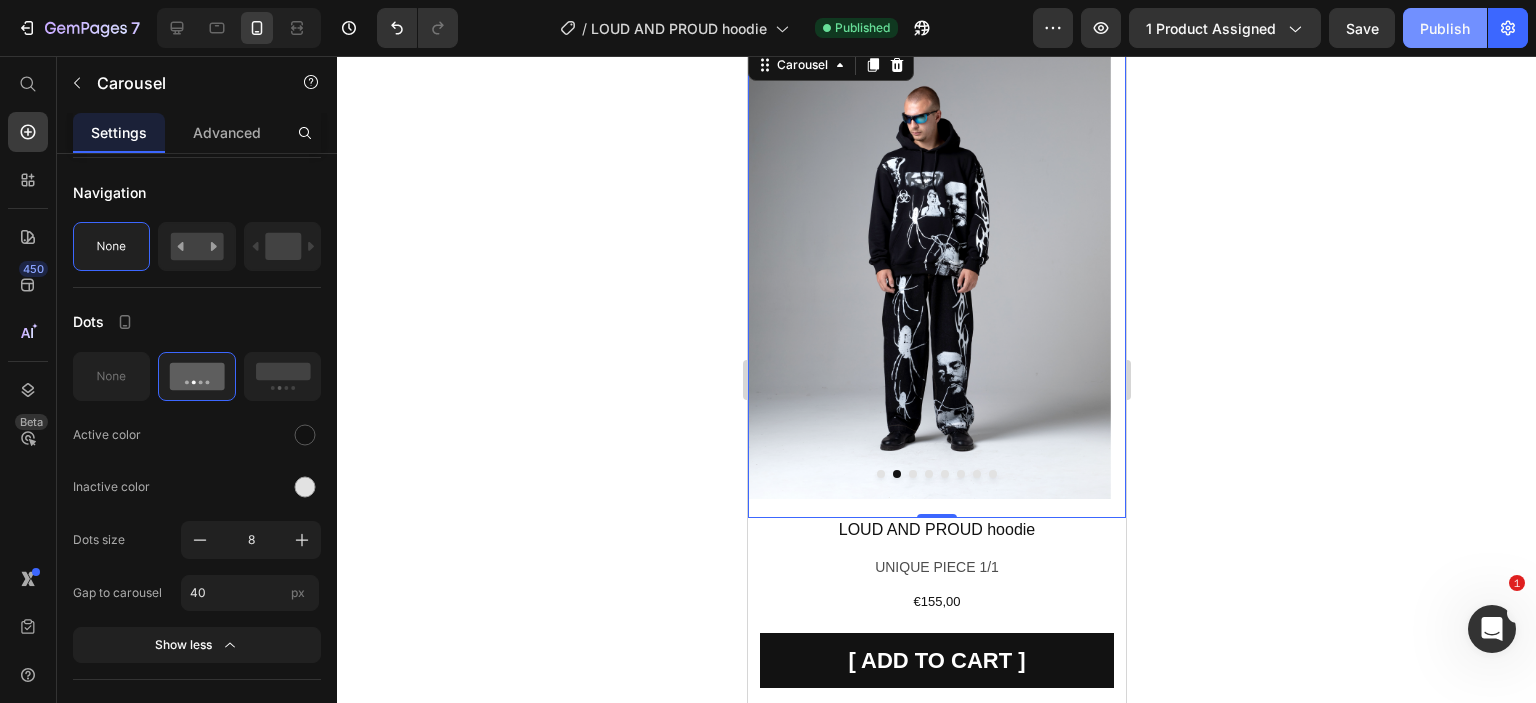 click on "Publish" 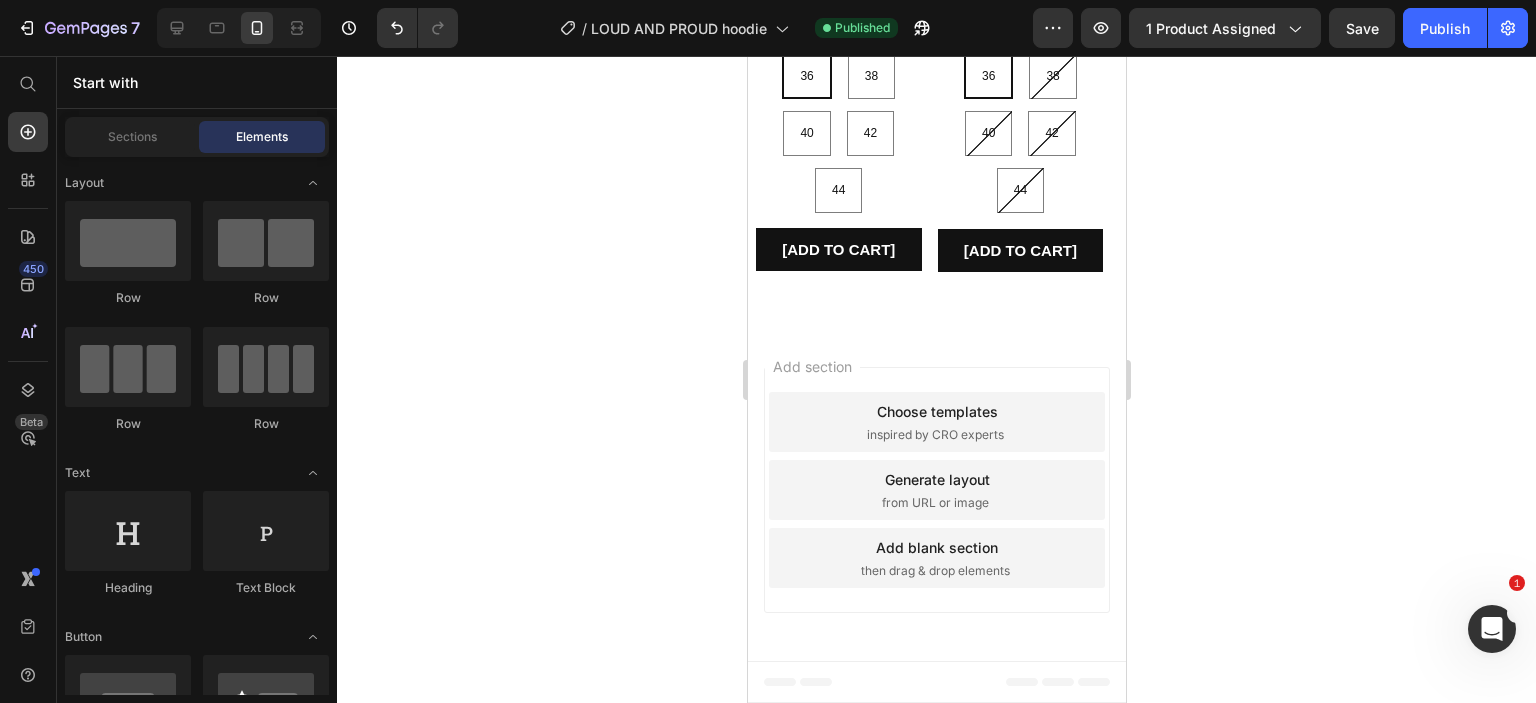 scroll, scrollTop: 2456, scrollLeft: 0, axis: vertical 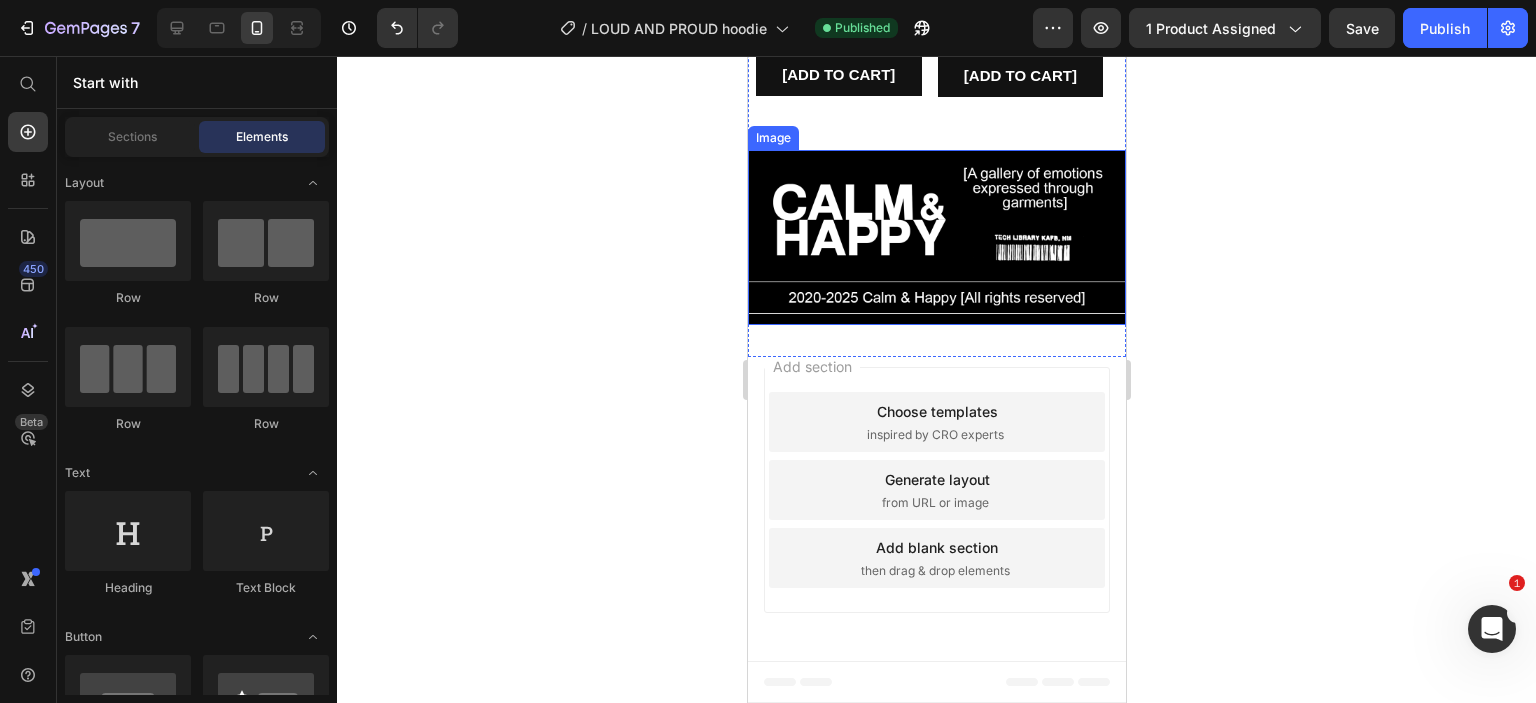 click at bounding box center [936, 237] 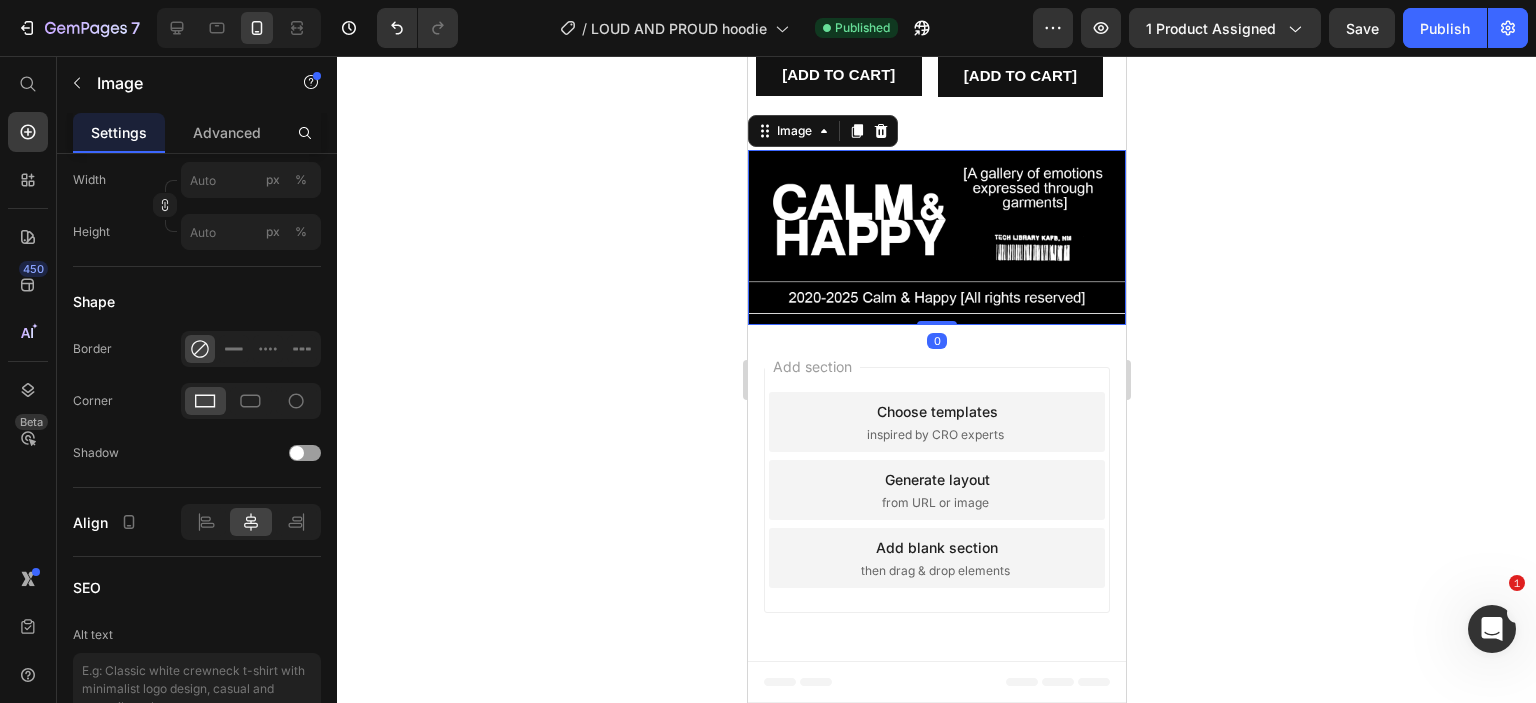 scroll, scrollTop: 0, scrollLeft: 0, axis: both 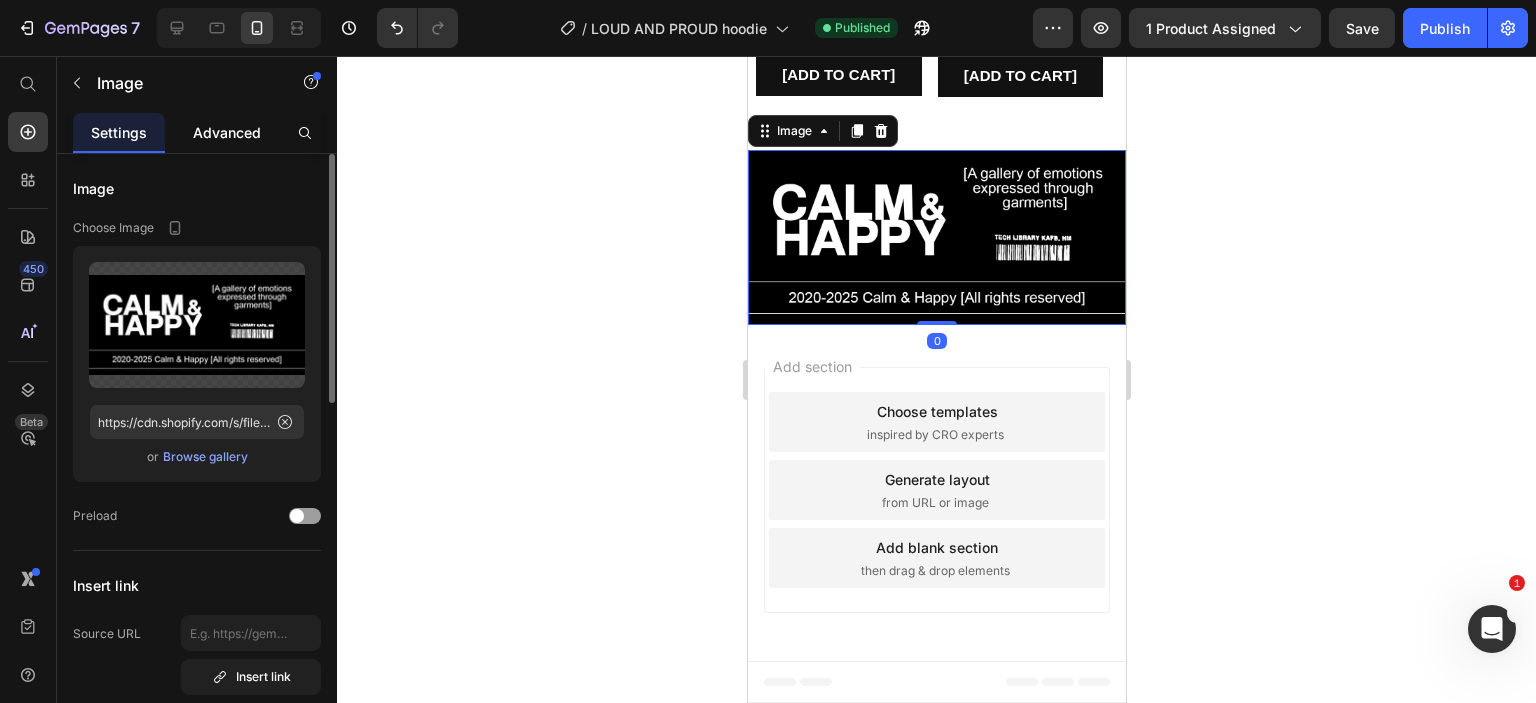 click on "Advanced" at bounding box center (227, 132) 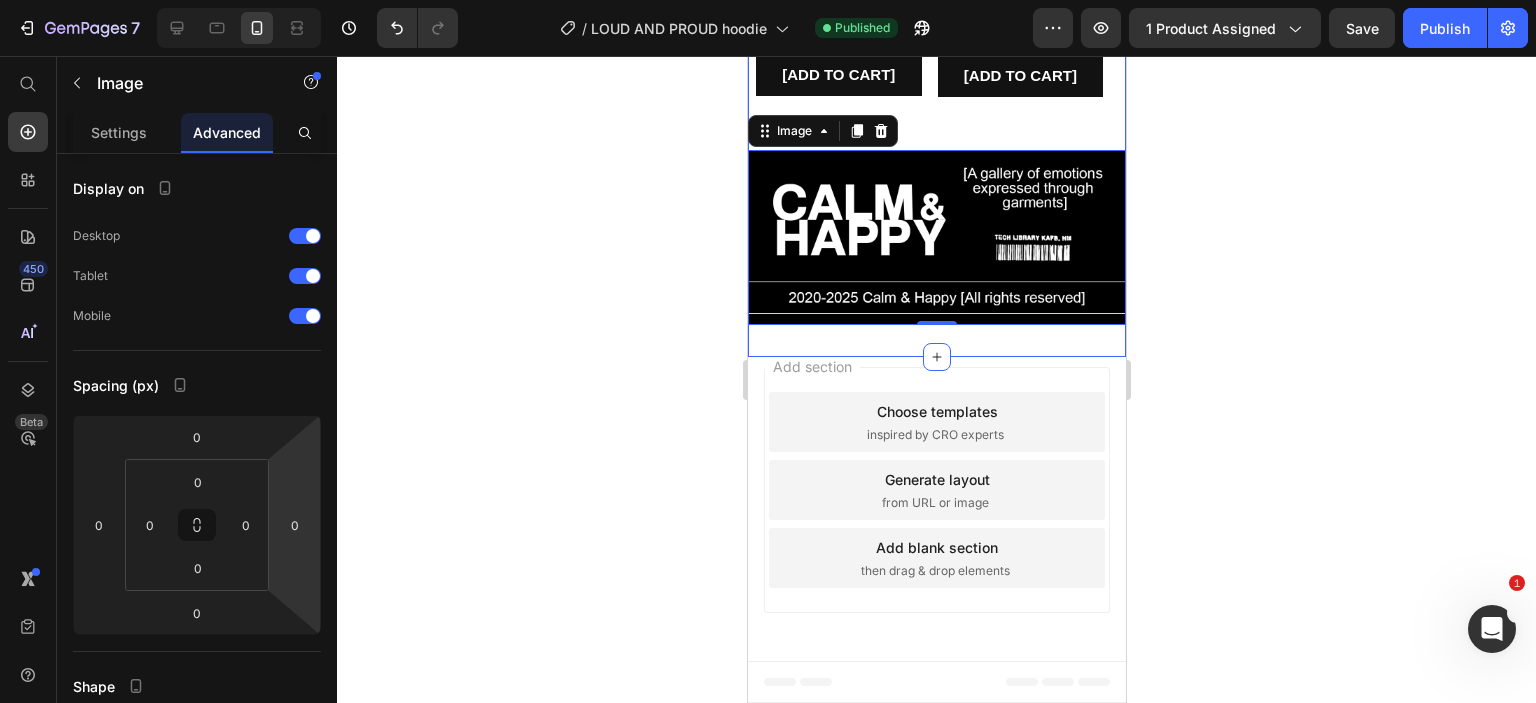 click on "Product Images Product Title €95,00 Product Price SIZE: 36 36 36 36 38 38 38 40 40 40 42 42 42 44 44 44 Product Variants & Swatches [ADD TO CART] Add to Cart Product Product Images Product Title €180,00 Product Price SIZE: 36 36 36 36 38 38 38 40 40 40 42 42 42 44 44 44 Product Variants & Swatches [ADD TO CART] Add to Cart Product Carousel" at bounding box center (936, -163) 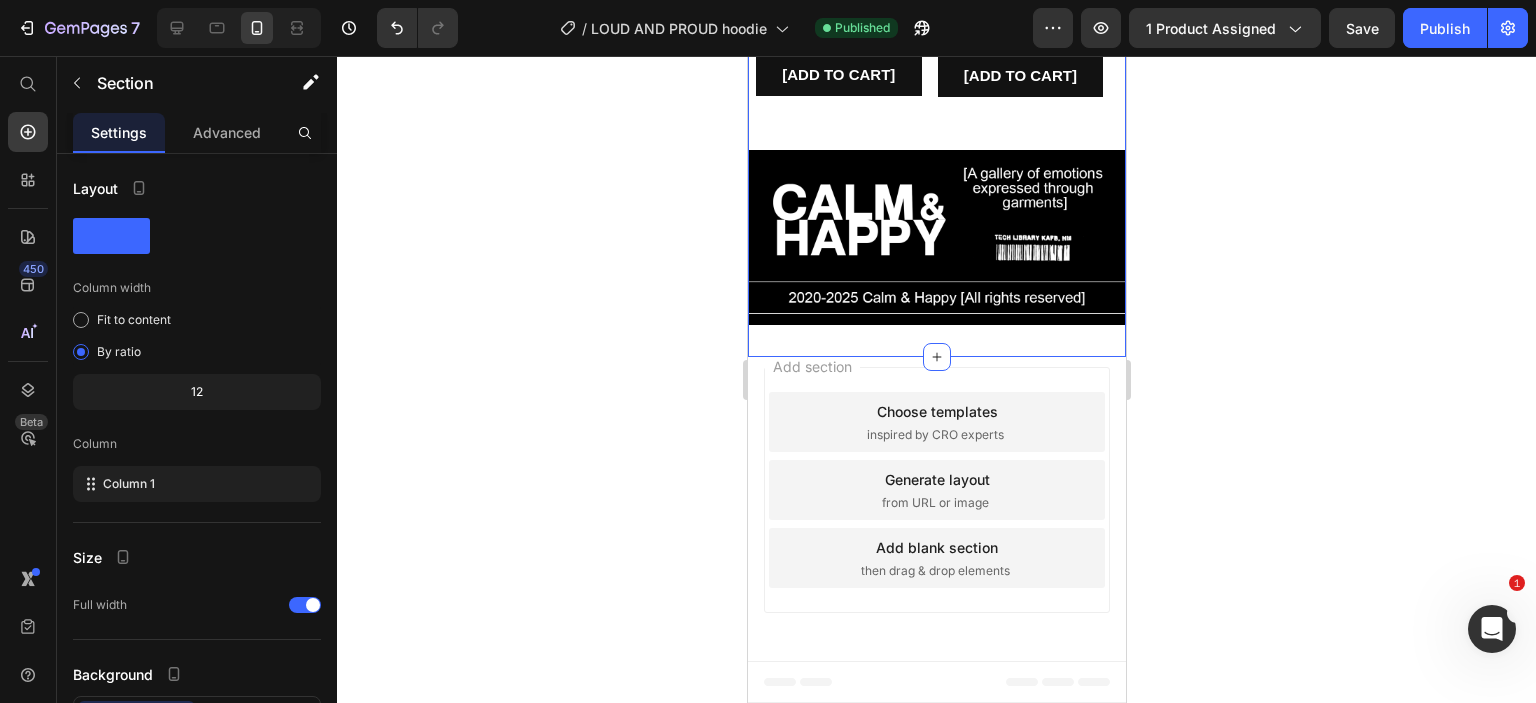 click at bounding box center [936, 237] 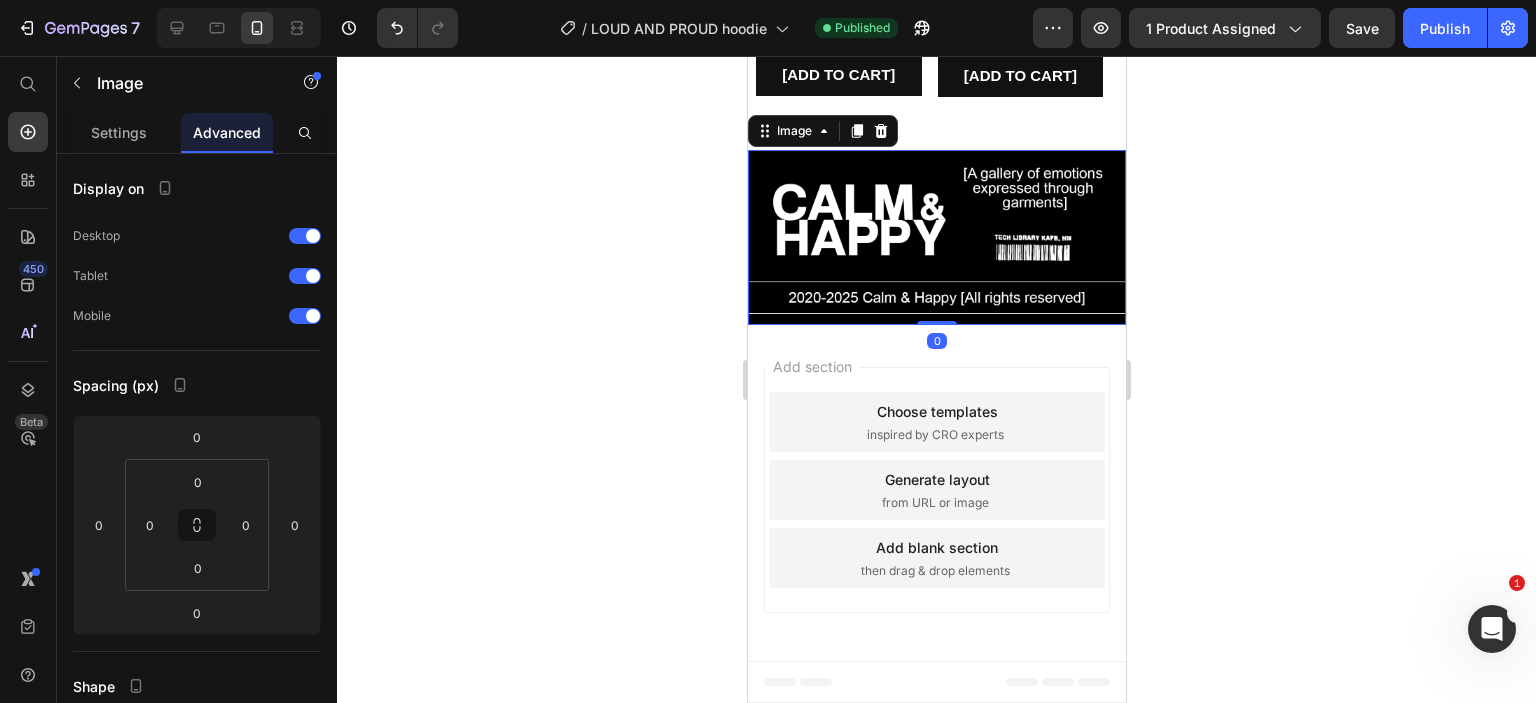 click on "Image" at bounding box center (822, 131) 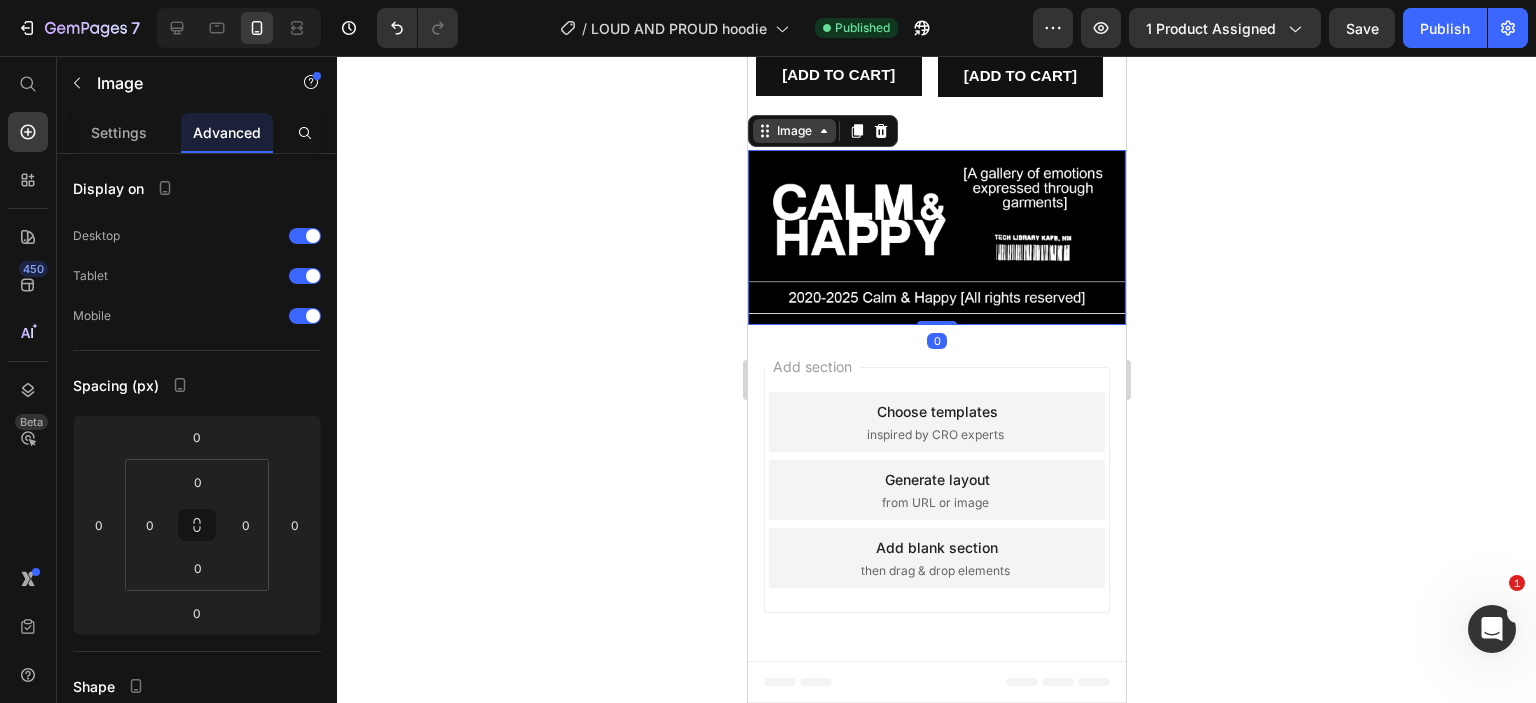 click on "Image" at bounding box center [793, 131] 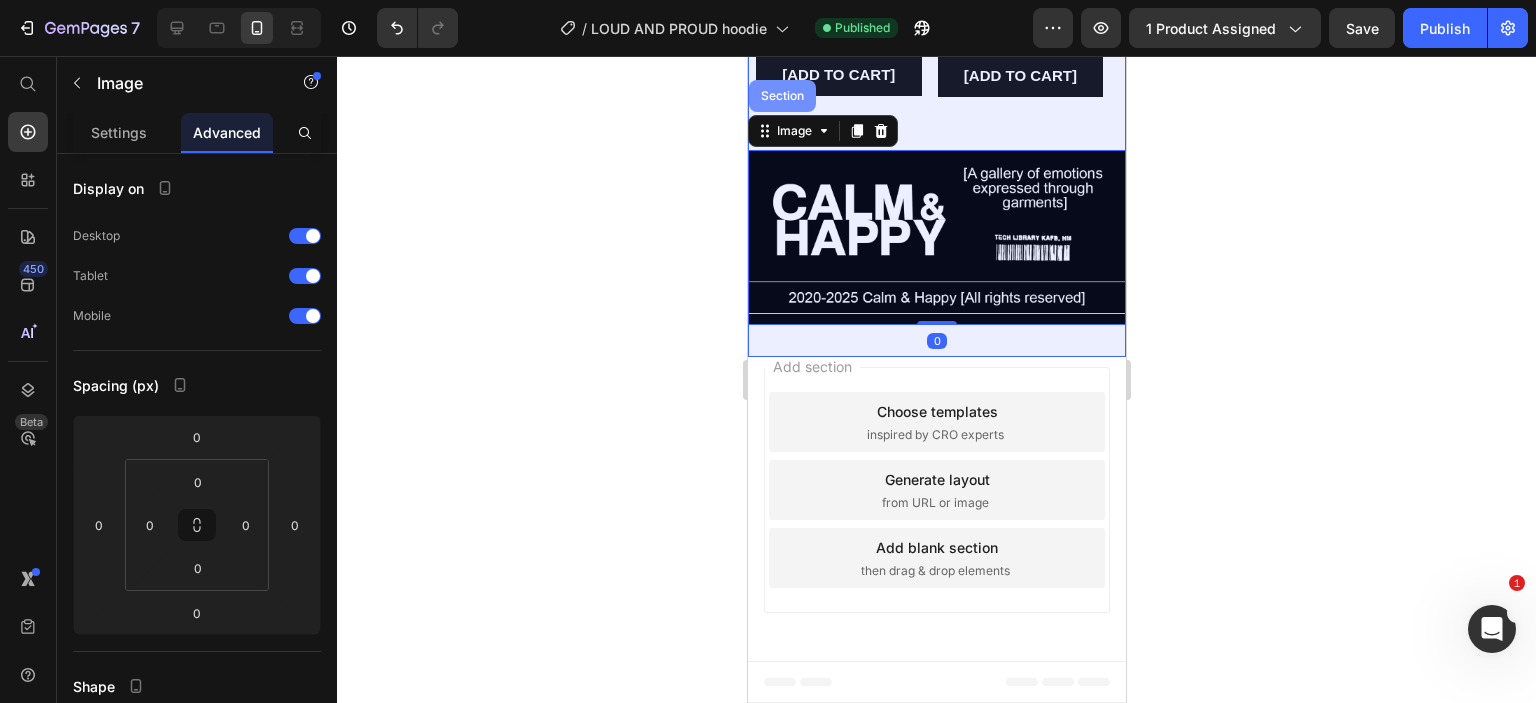 click on "Section" at bounding box center [781, 96] 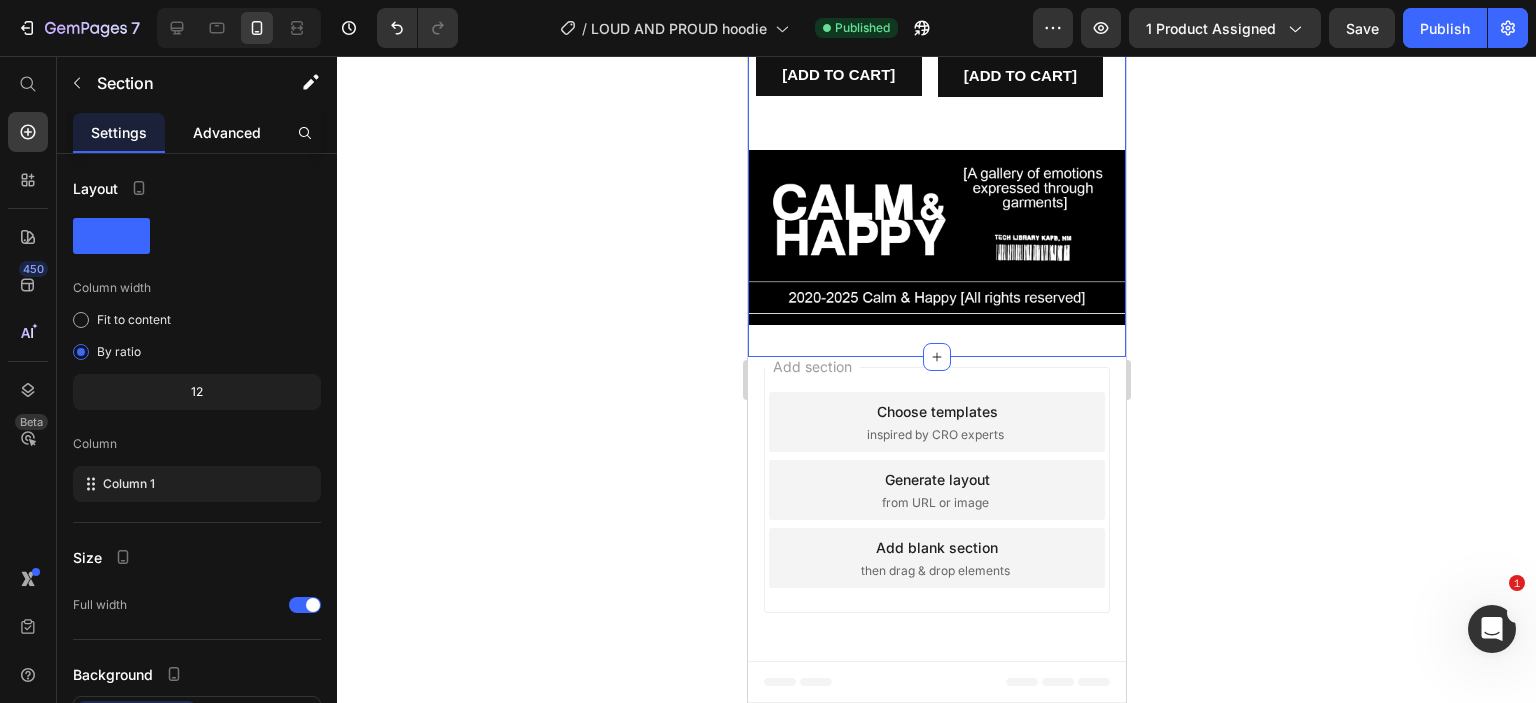 click on "Advanced" at bounding box center (227, 132) 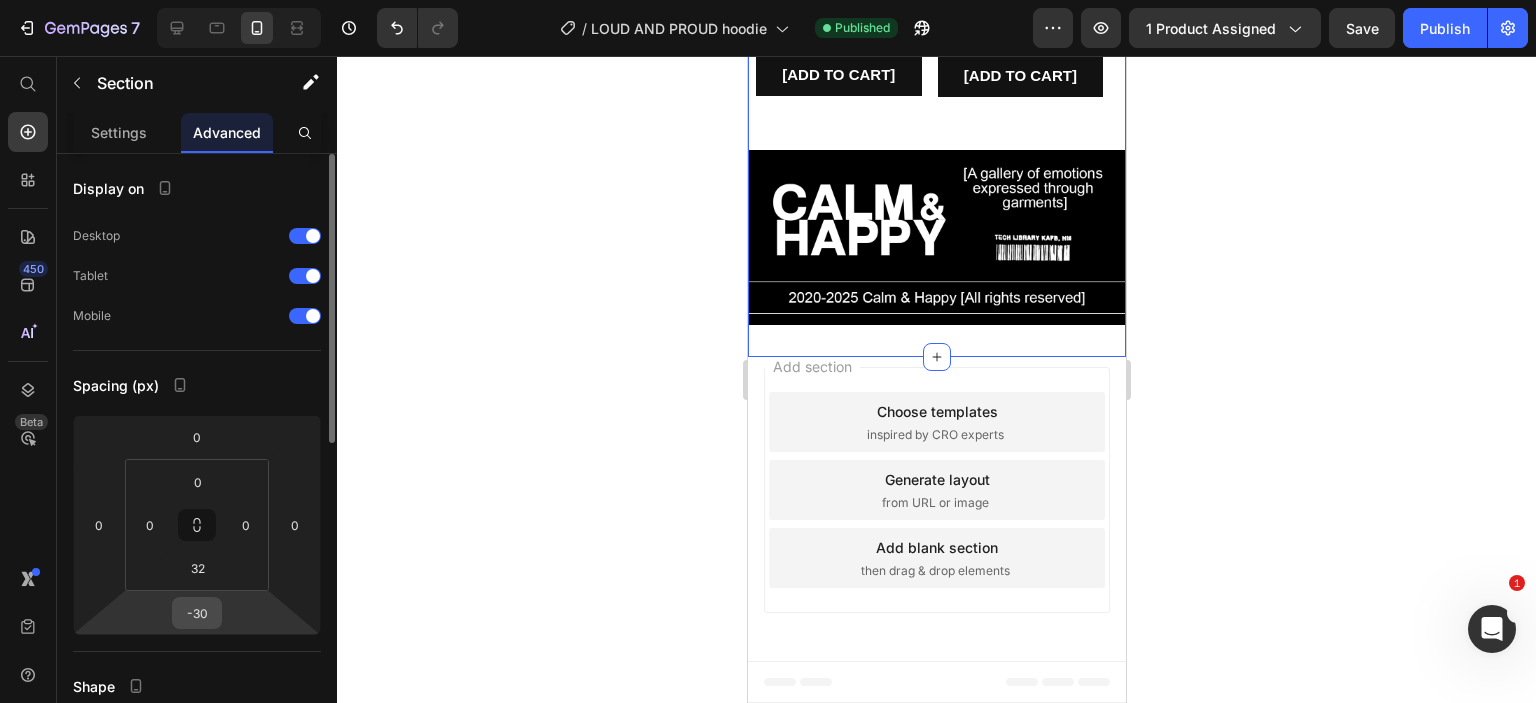 click on "-30" at bounding box center [197, 613] 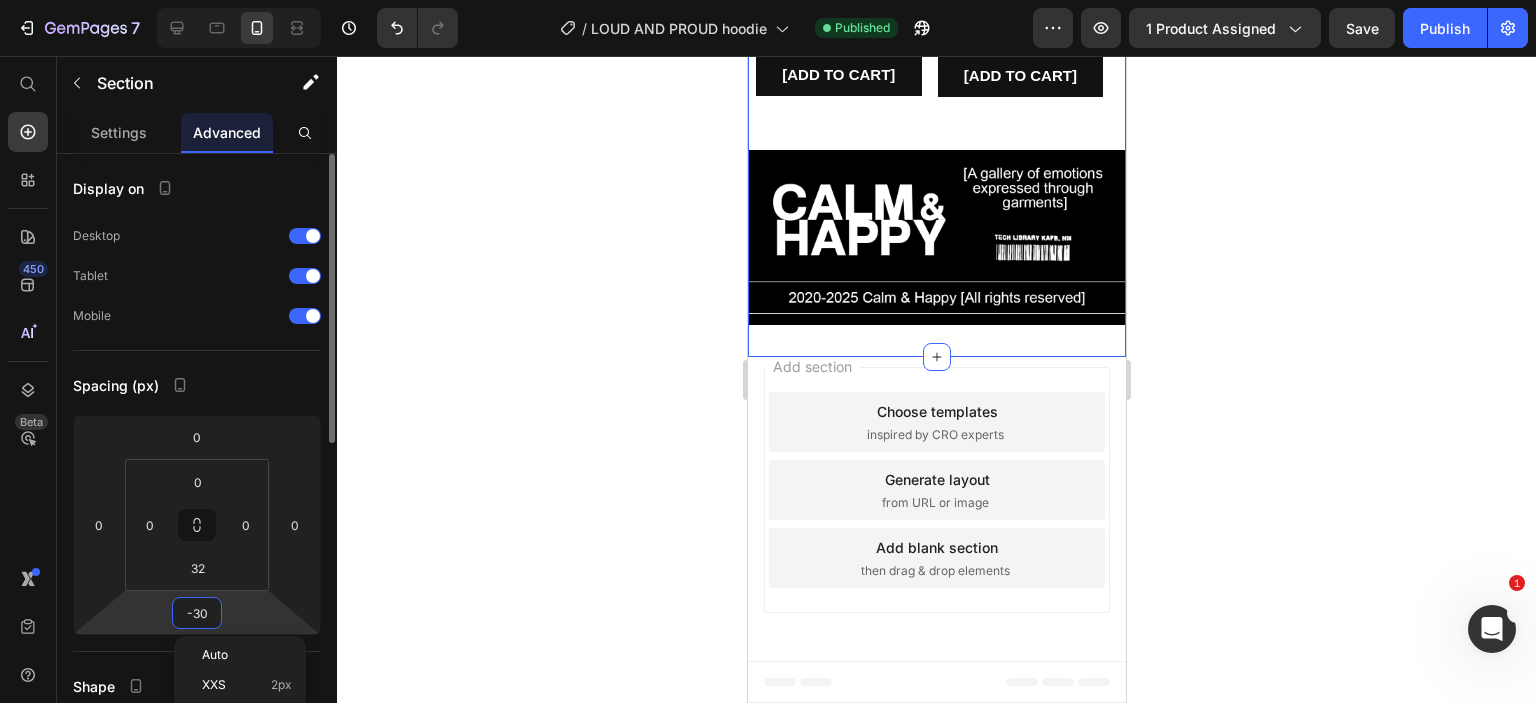 type on "0" 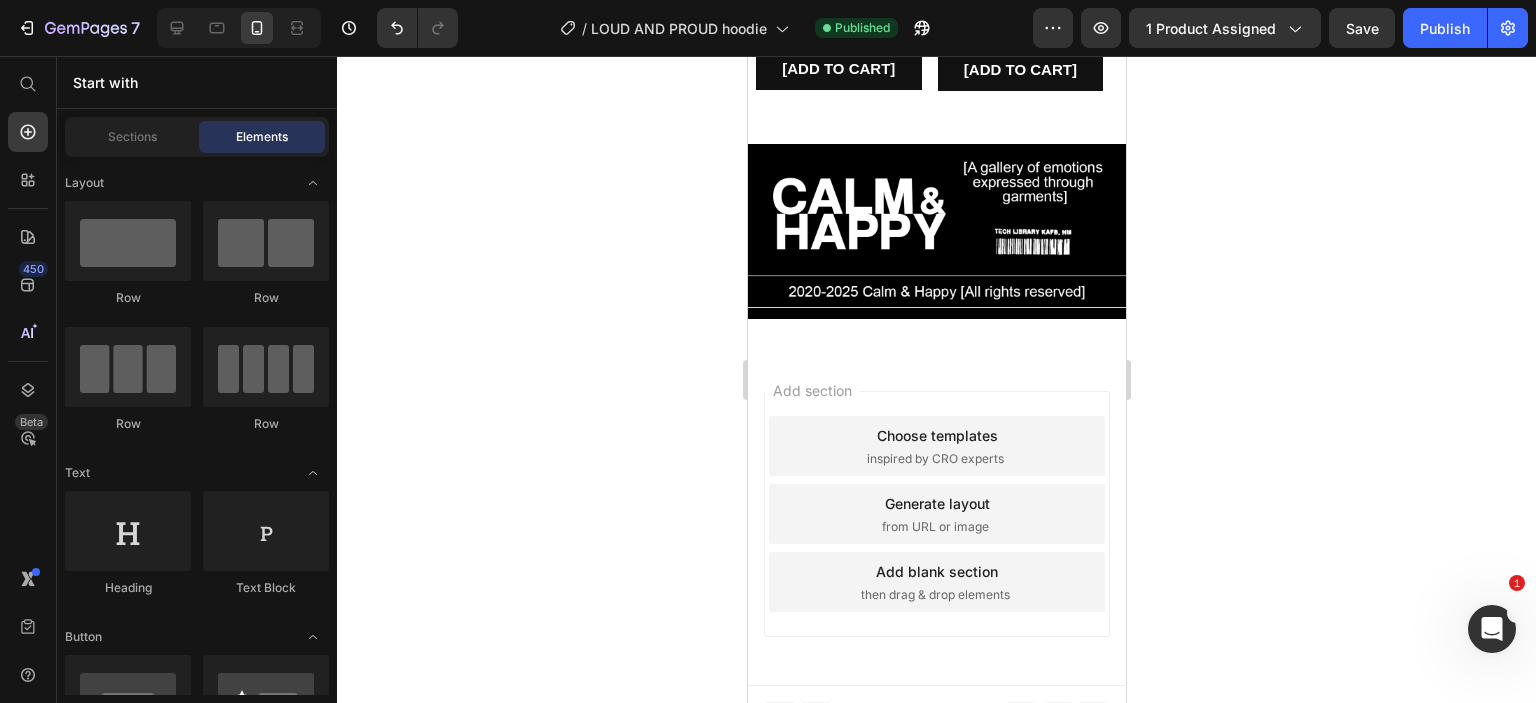 scroll, scrollTop: 2351, scrollLeft: 0, axis: vertical 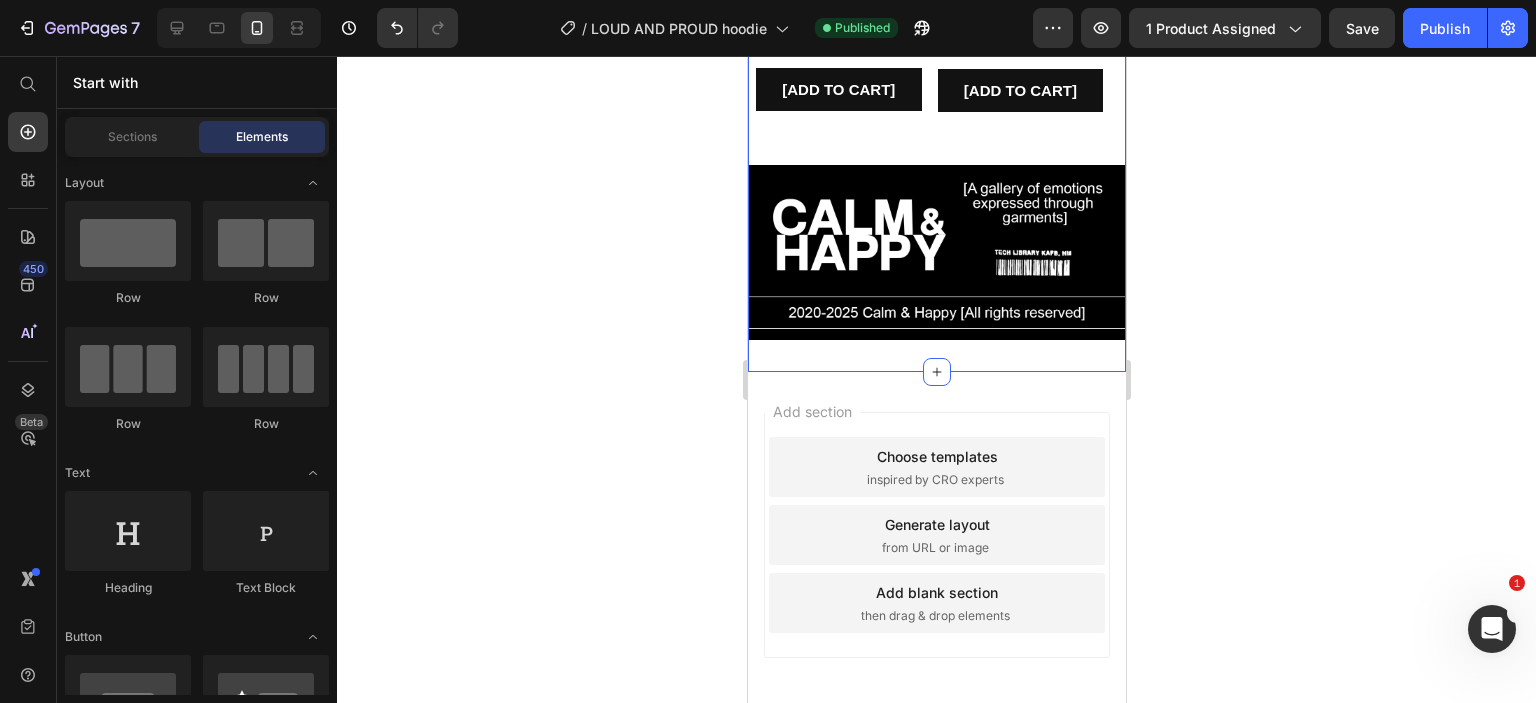 click on "Product Title UNIQUE PIECE 1/1 Text Block €155,00 Product Price [ ADD TO CART ] Add to Cart ATTENTION : This garment is unique 1/1. No replicas, no restocks.  [Once sold, it will never be available again] Text Block
SIZE GUIDE
WASHING INSTRUCTIONS
SHIPPING TIME AND COST
PRODUCT DESCRIPTION
CONTACT  Accordion Product
GARMENT DETAILS
SIZE GUIDE
CARE INSTRUCTIONS
DELIVERY INFO
CONTACT  Accordion Image Buy 2 or more items of your choice and we will send you an extra unique surprise piece within your order Text Block Product Images" at bounding box center (936, -941) 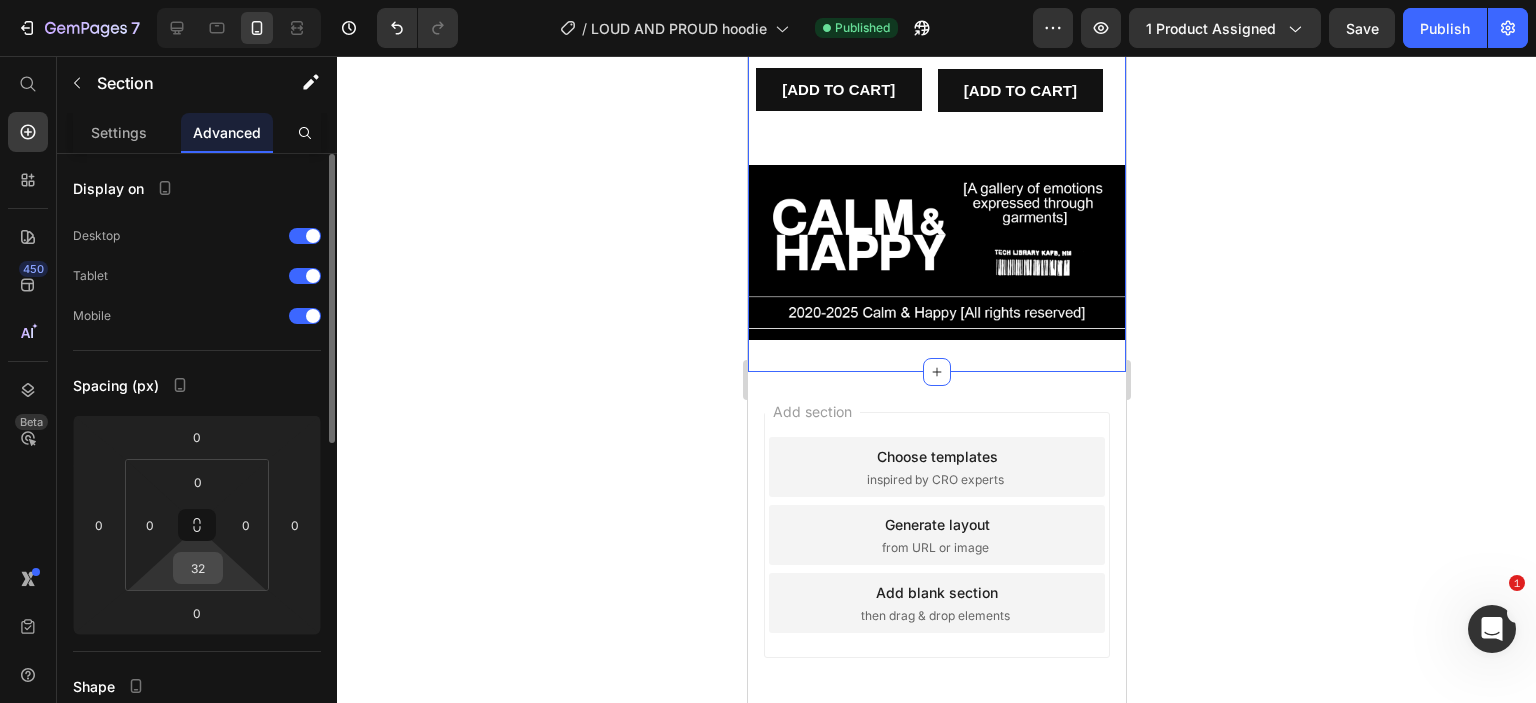 click on "32" at bounding box center [198, 568] 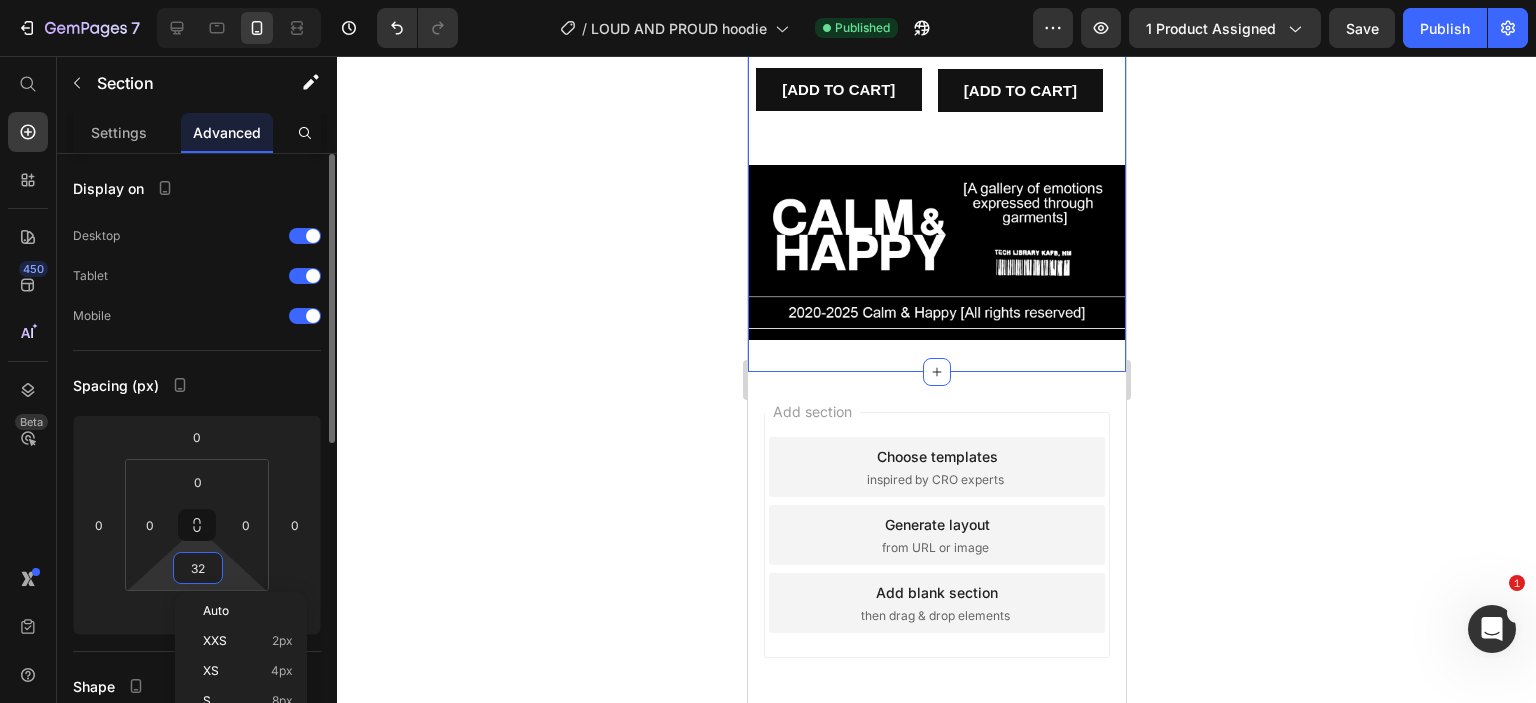 type on "0" 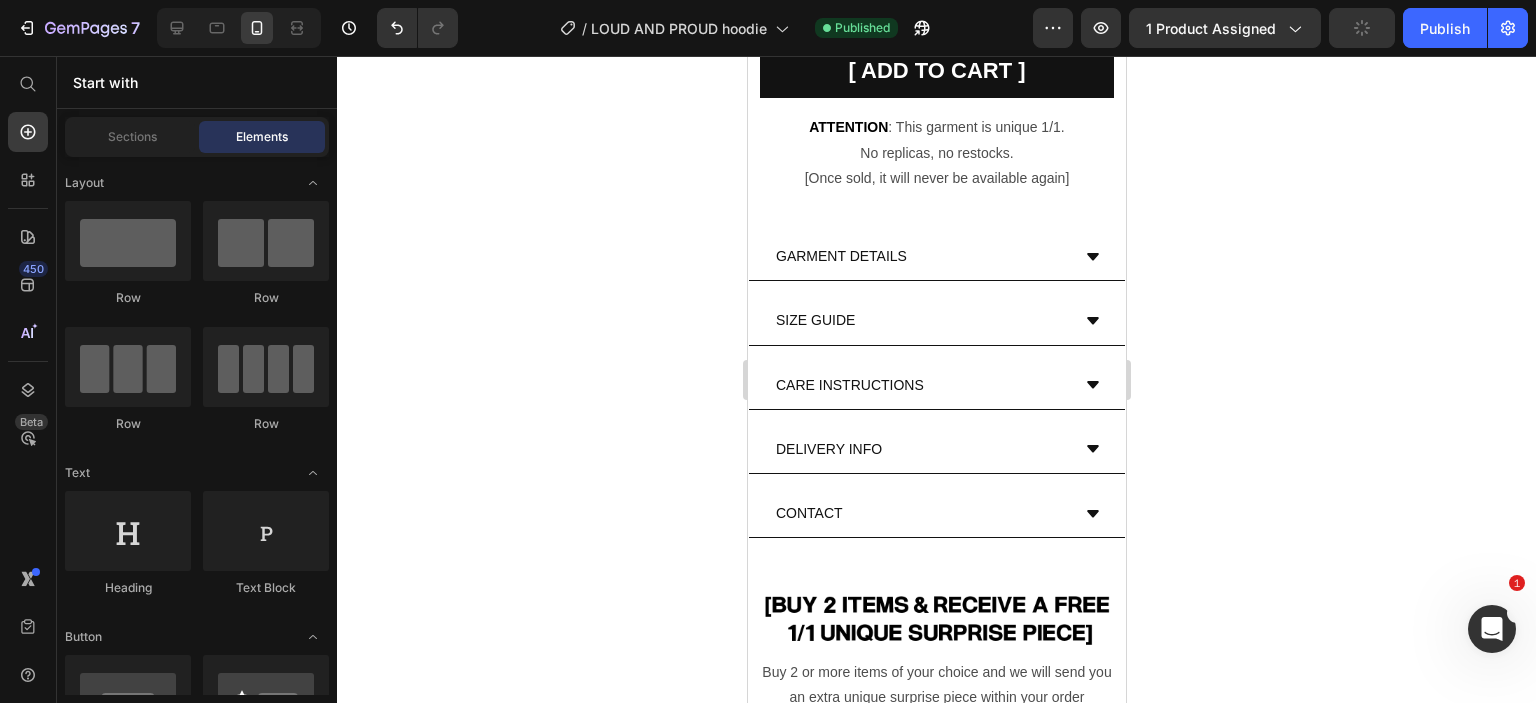scroll, scrollTop: 0, scrollLeft: 0, axis: both 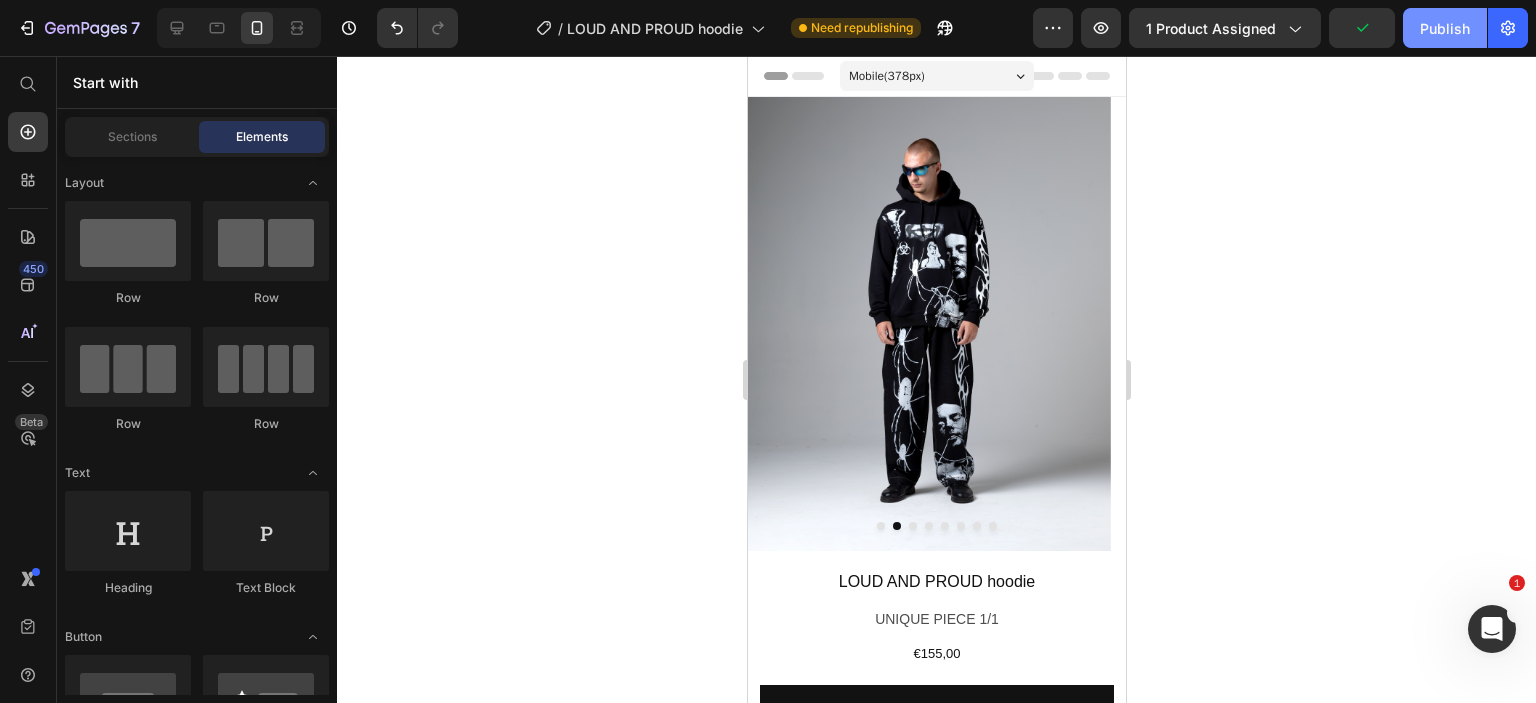 click on "Publish" at bounding box center [1445, 28] 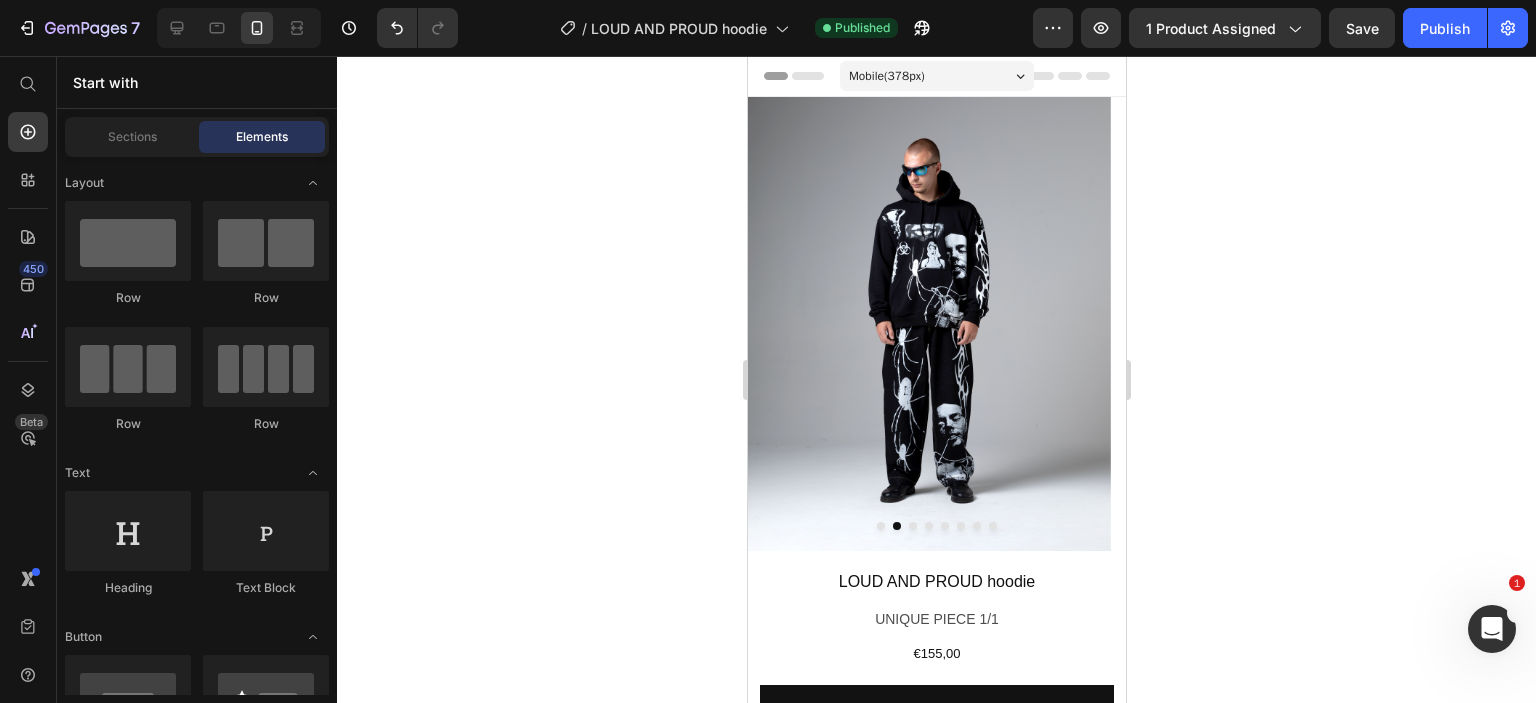 click at bounding box center (928, 324) 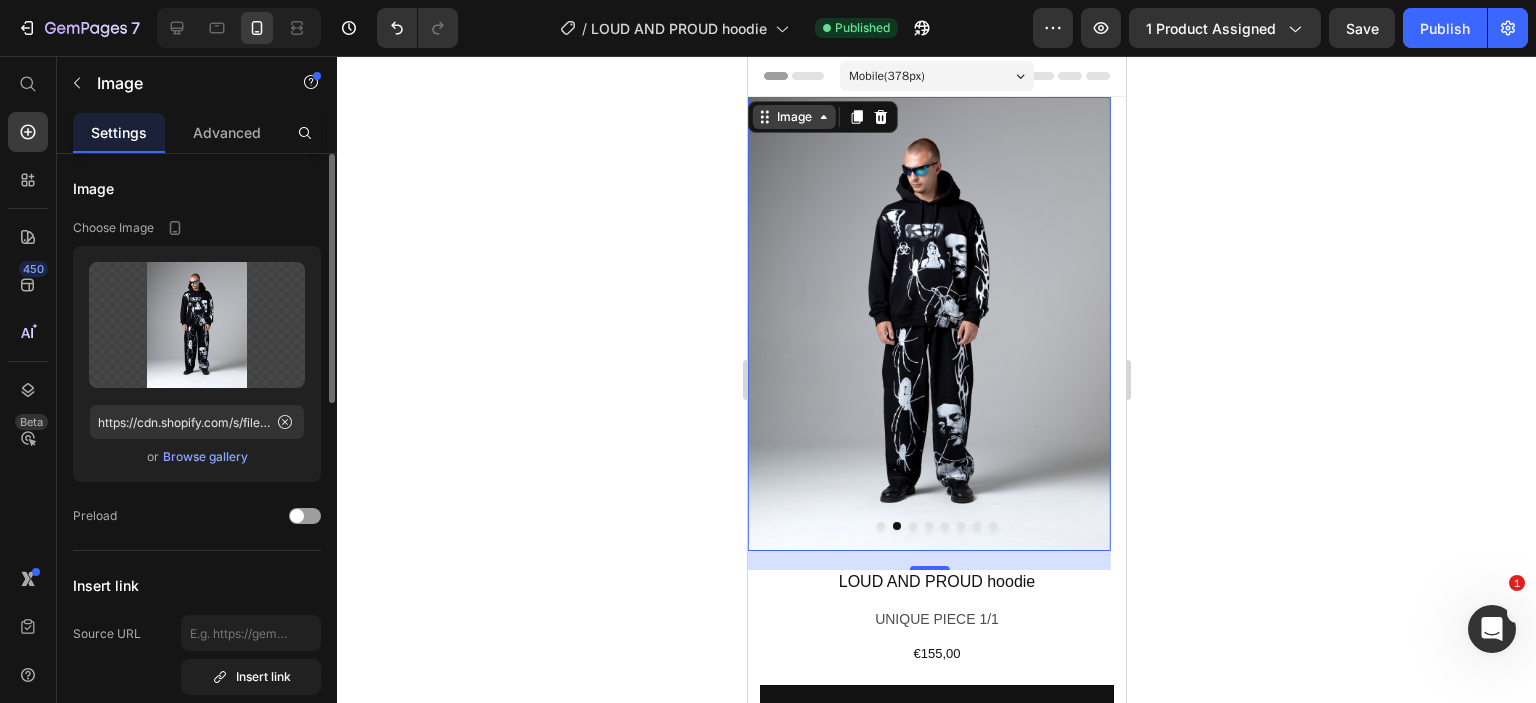click on "Image" at bounding box center (793, 117) 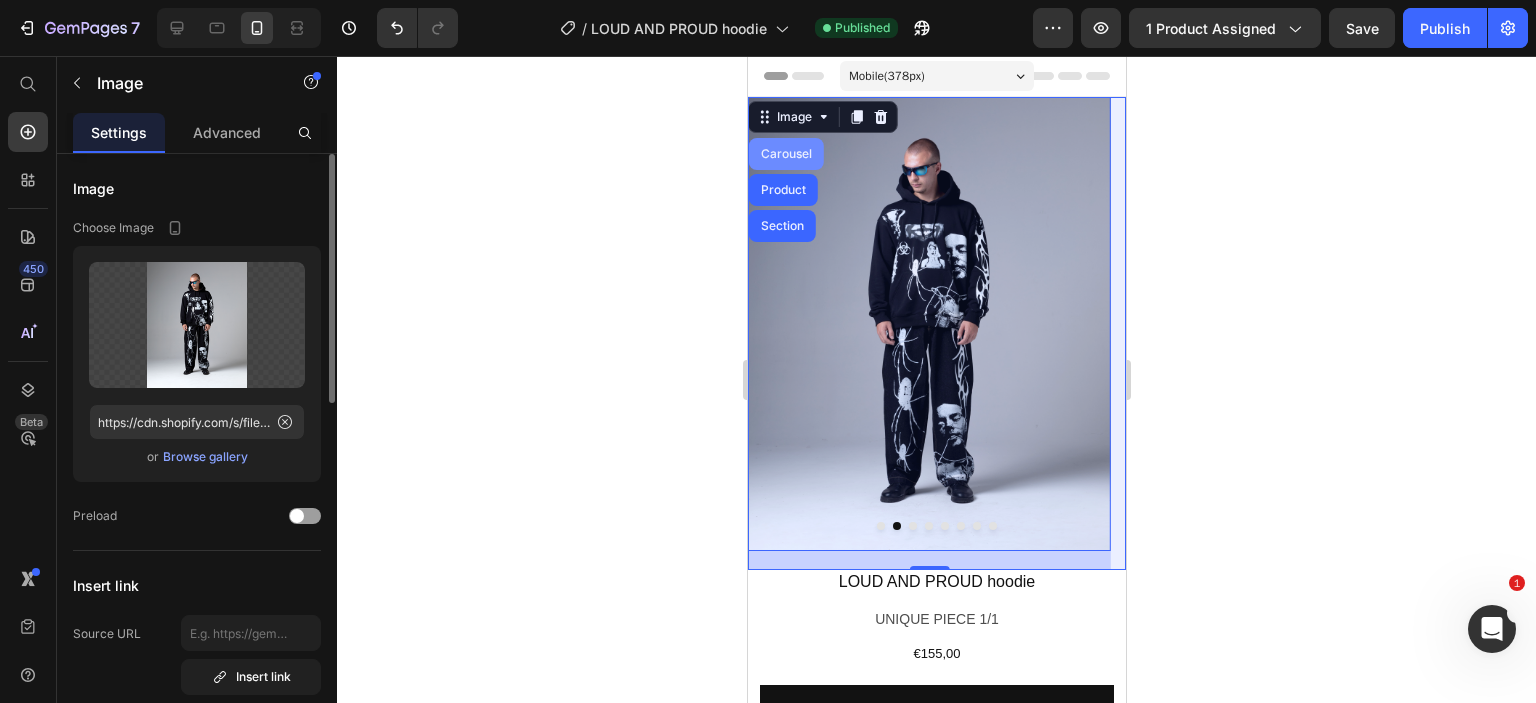 click on "Carousel" at bounding box center (785, 154) 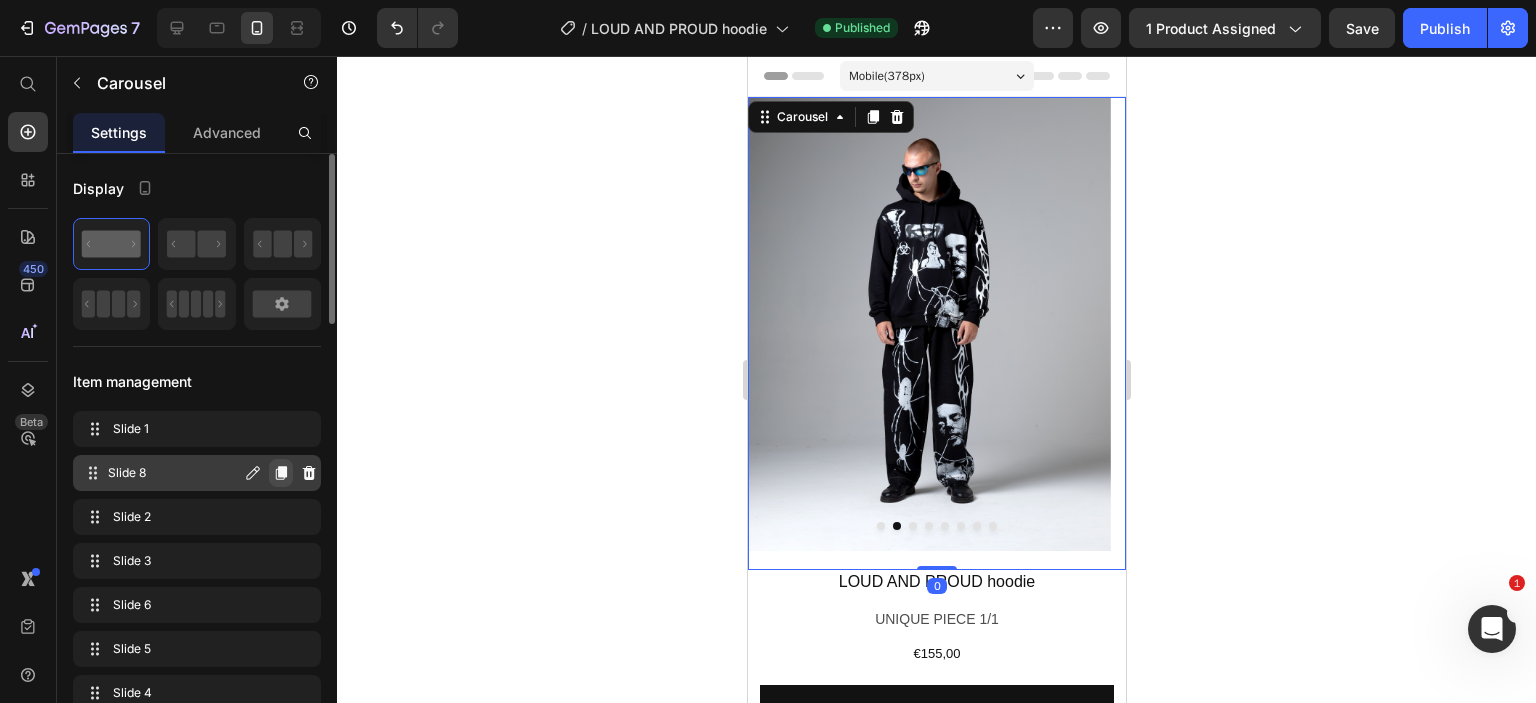 click 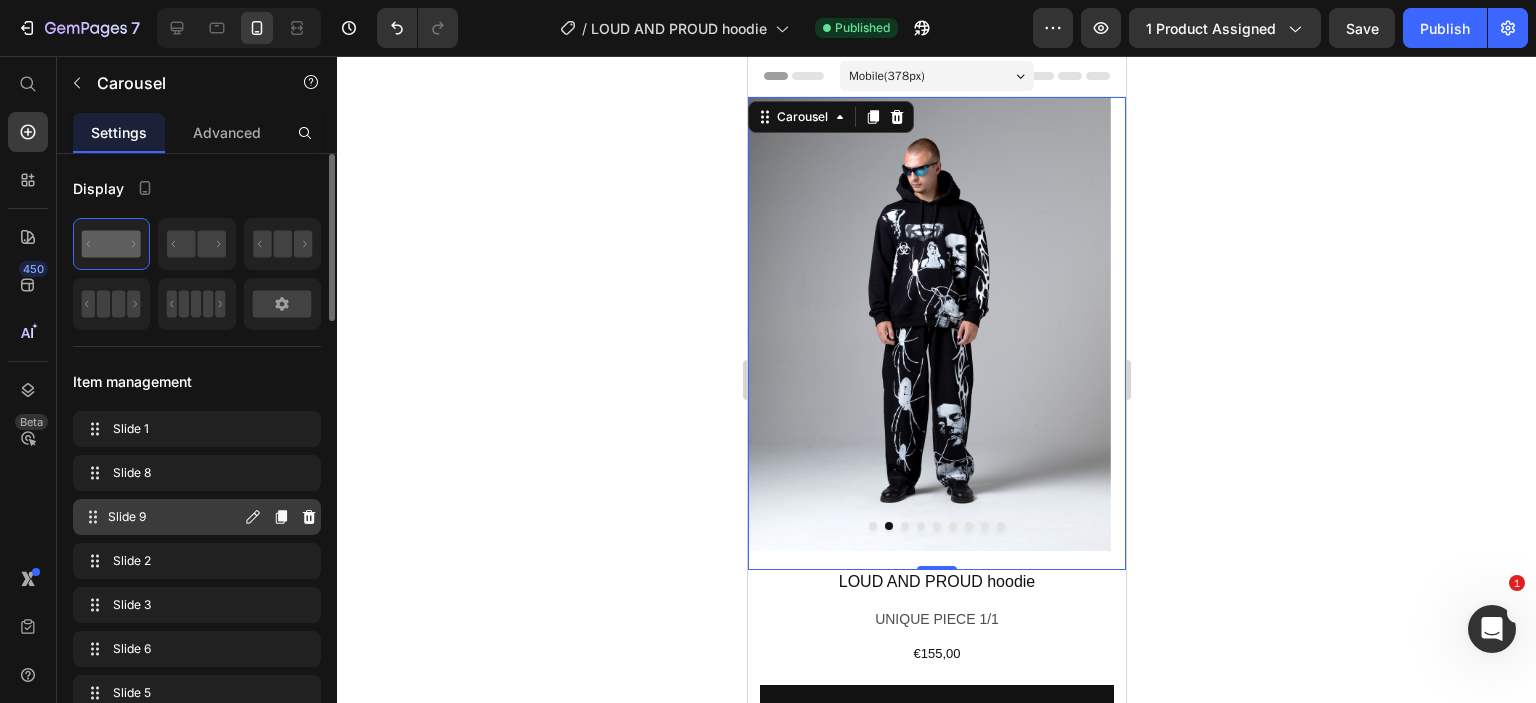 click on "Slide 9" at bounding box center (174, 517) 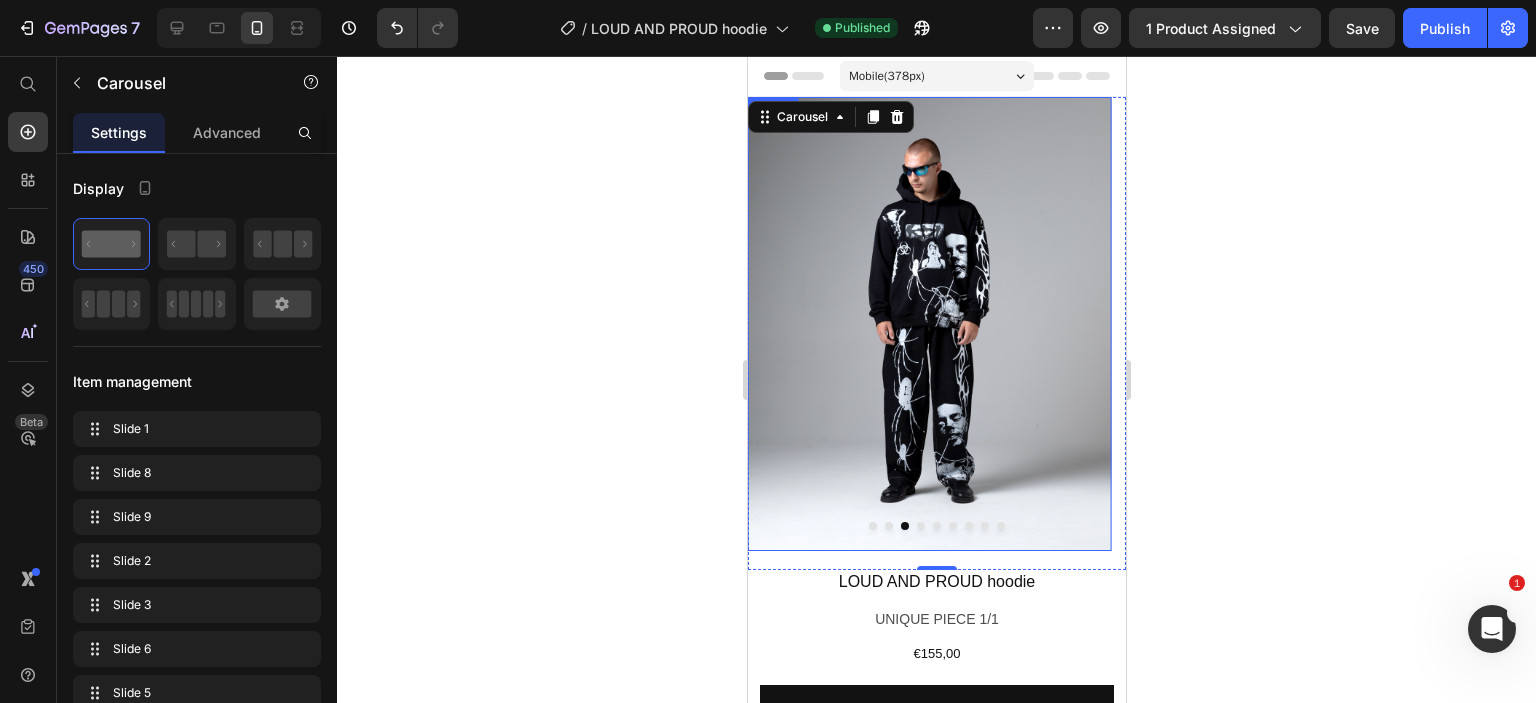 click at bounding box center [928, 324] 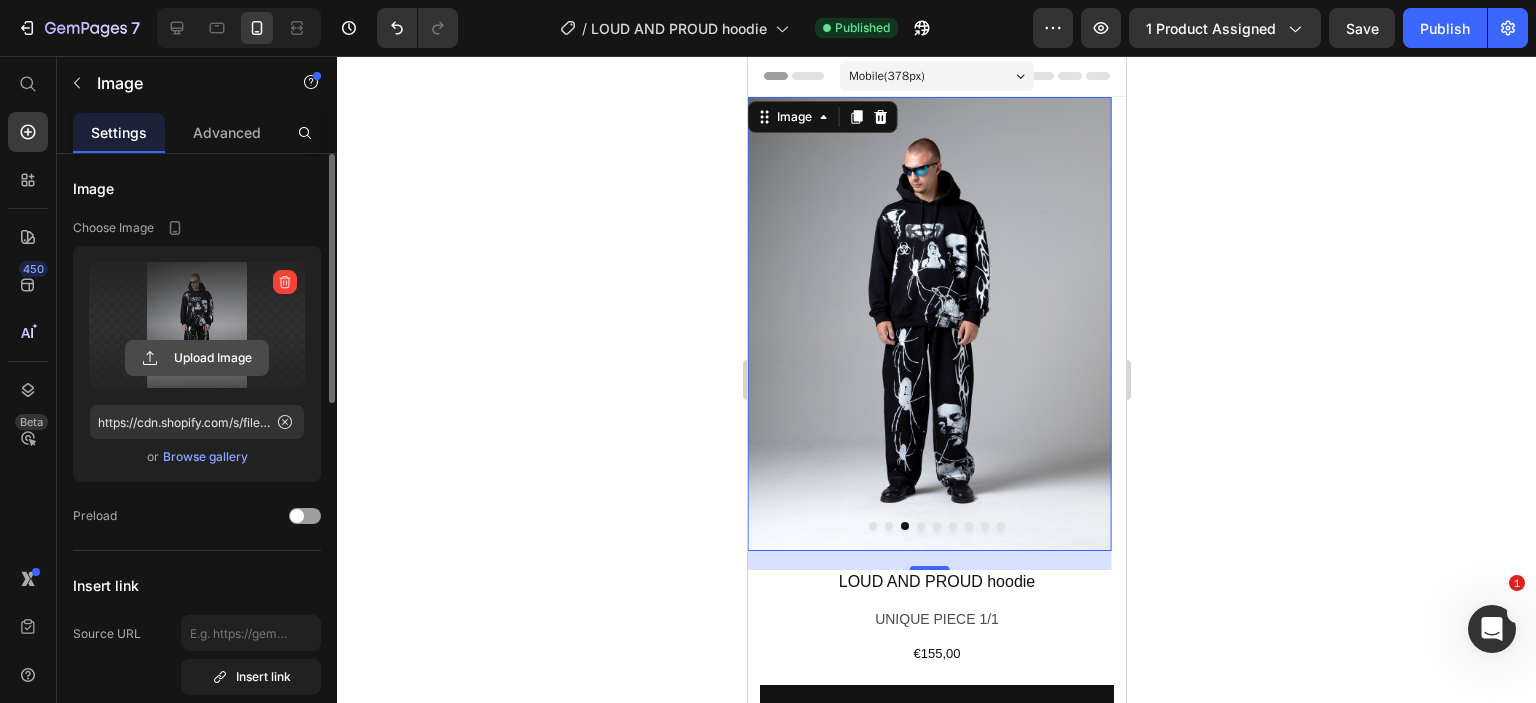 click 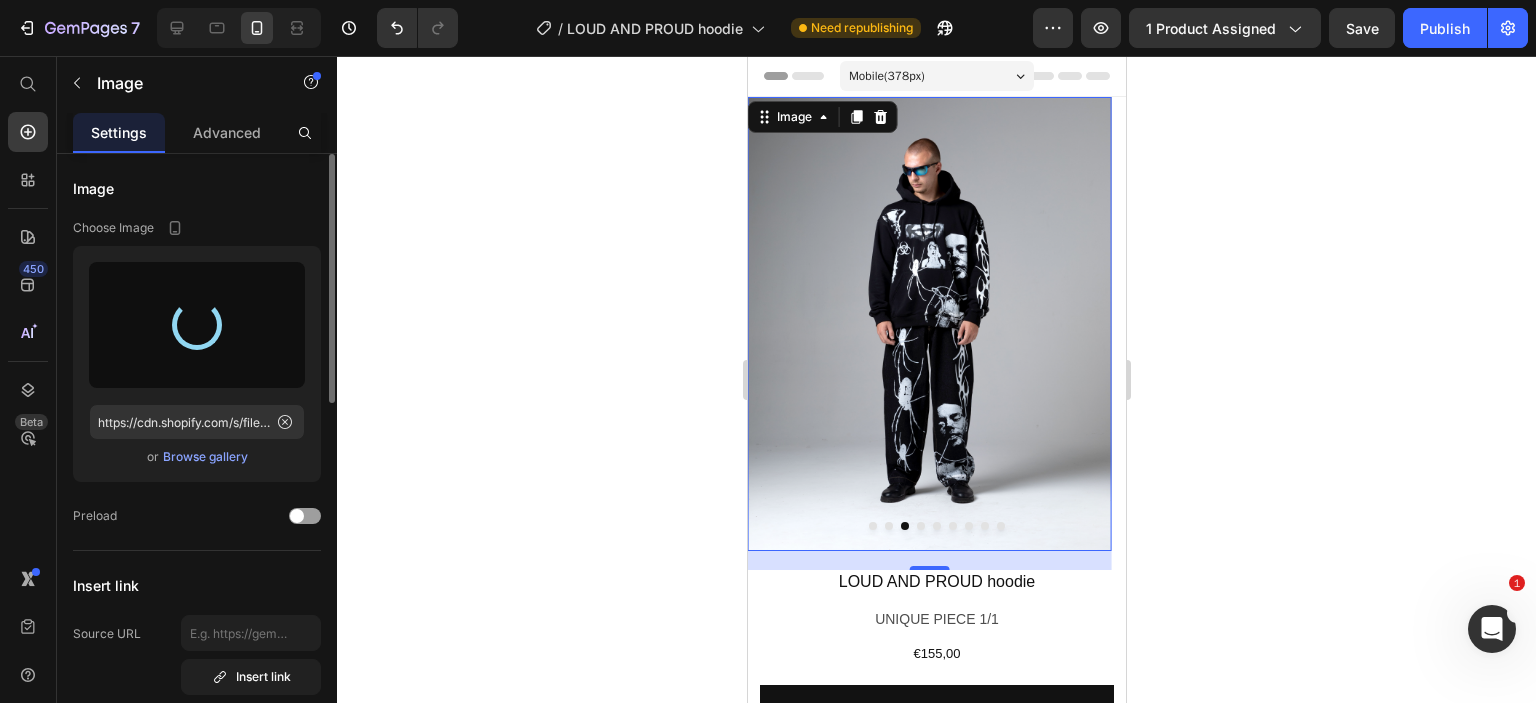 type on "https://cdn.shopify.com/s/files/1/0726/2853/5635/files/gempages_561664639159501666-499e4c81-a92e-40a0-b521-da26ecc1613a.png" 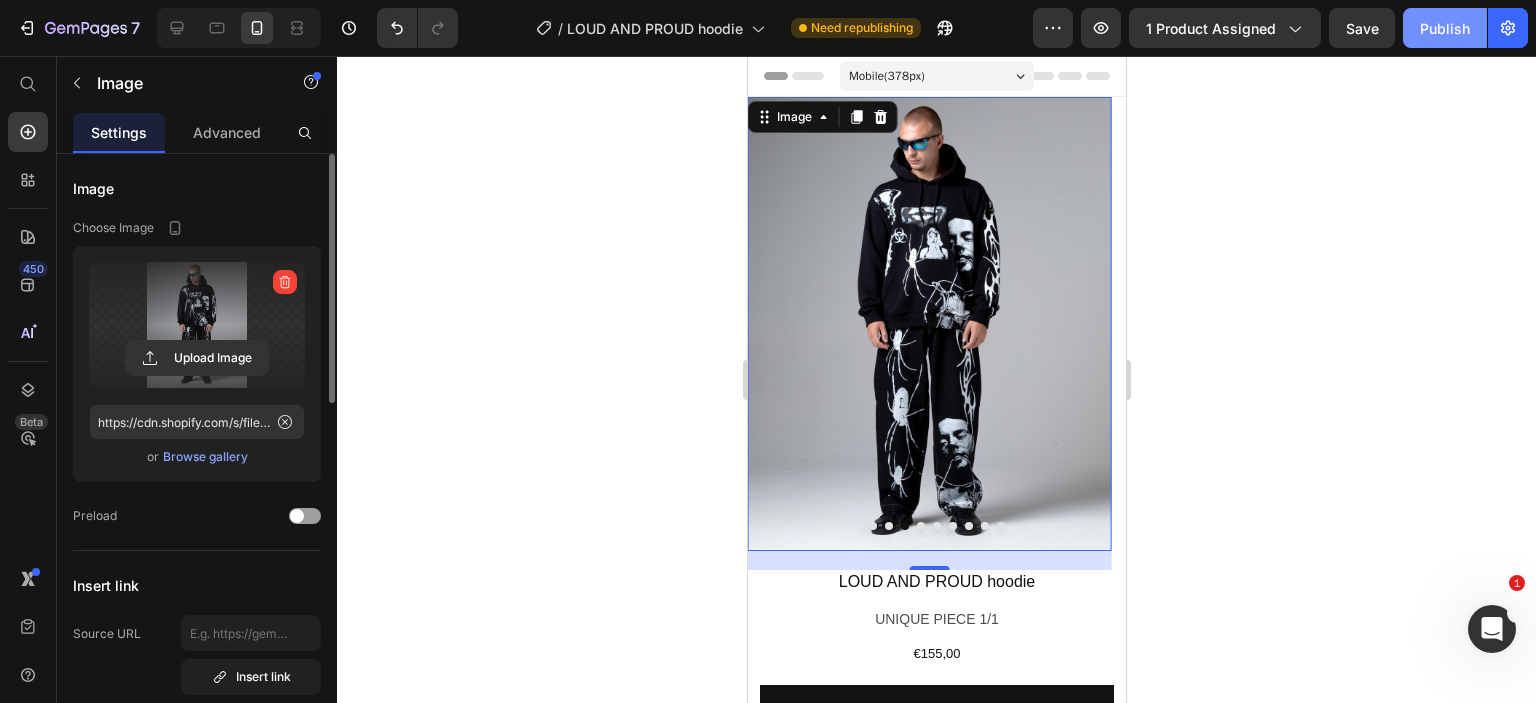 click on "Publish" 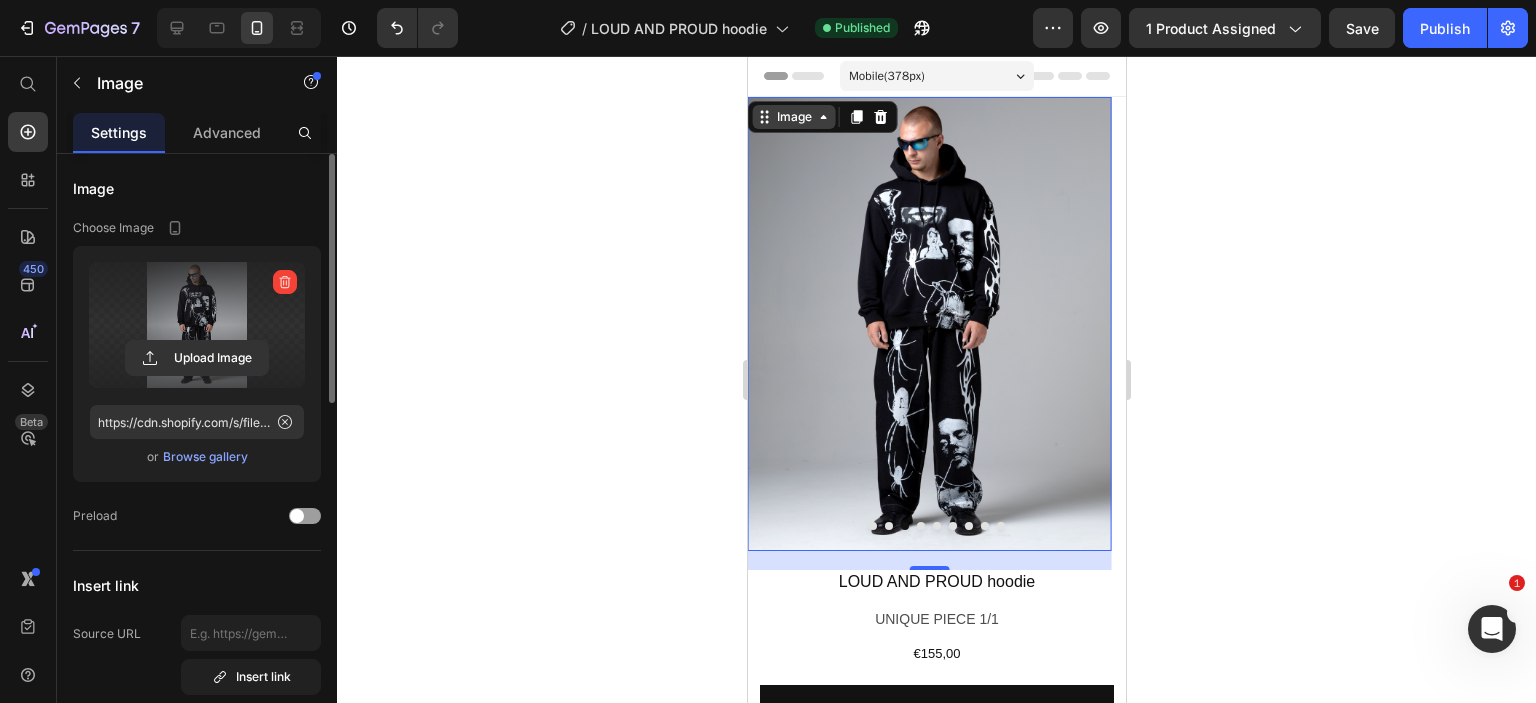 click on "Image" at bounding box center (793, 117) 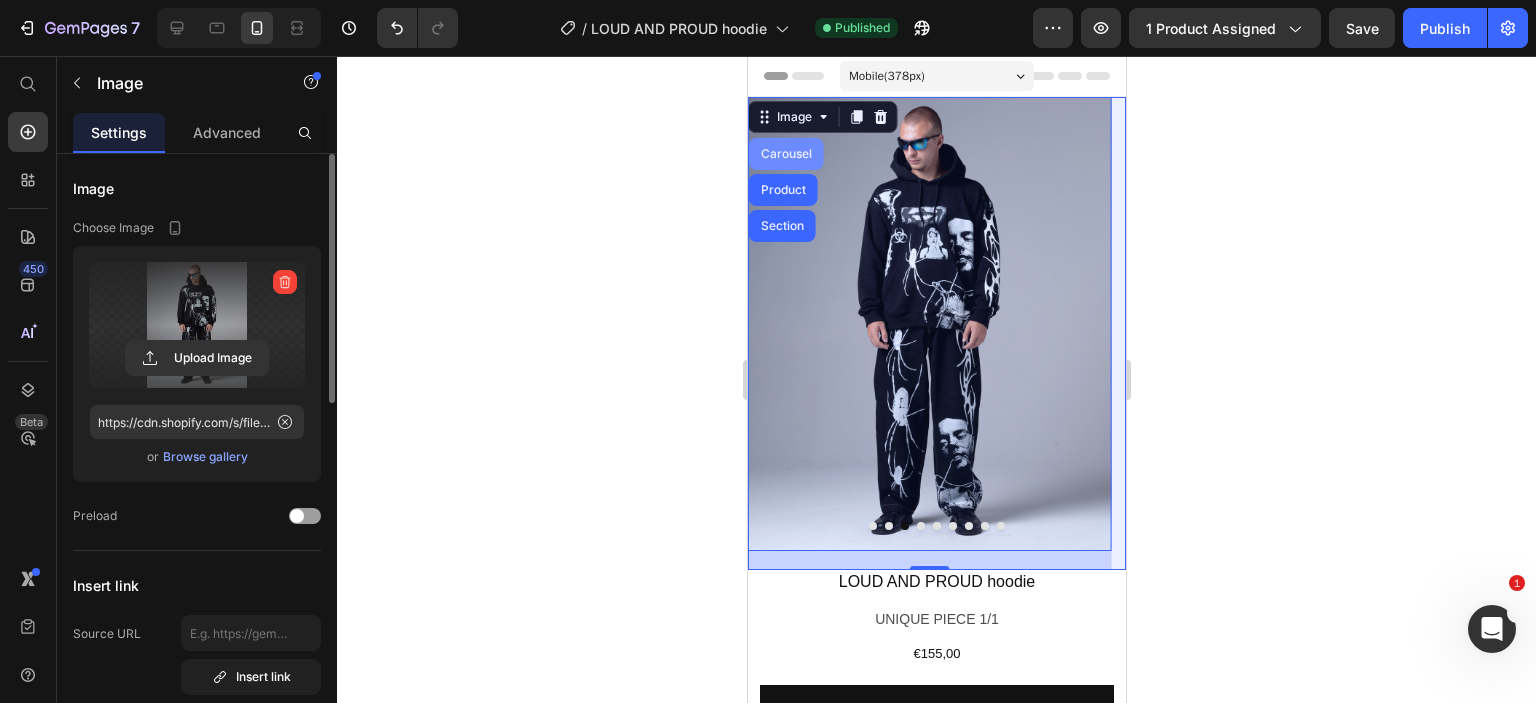 click on "Carousel" at bounding box center [785, 154] 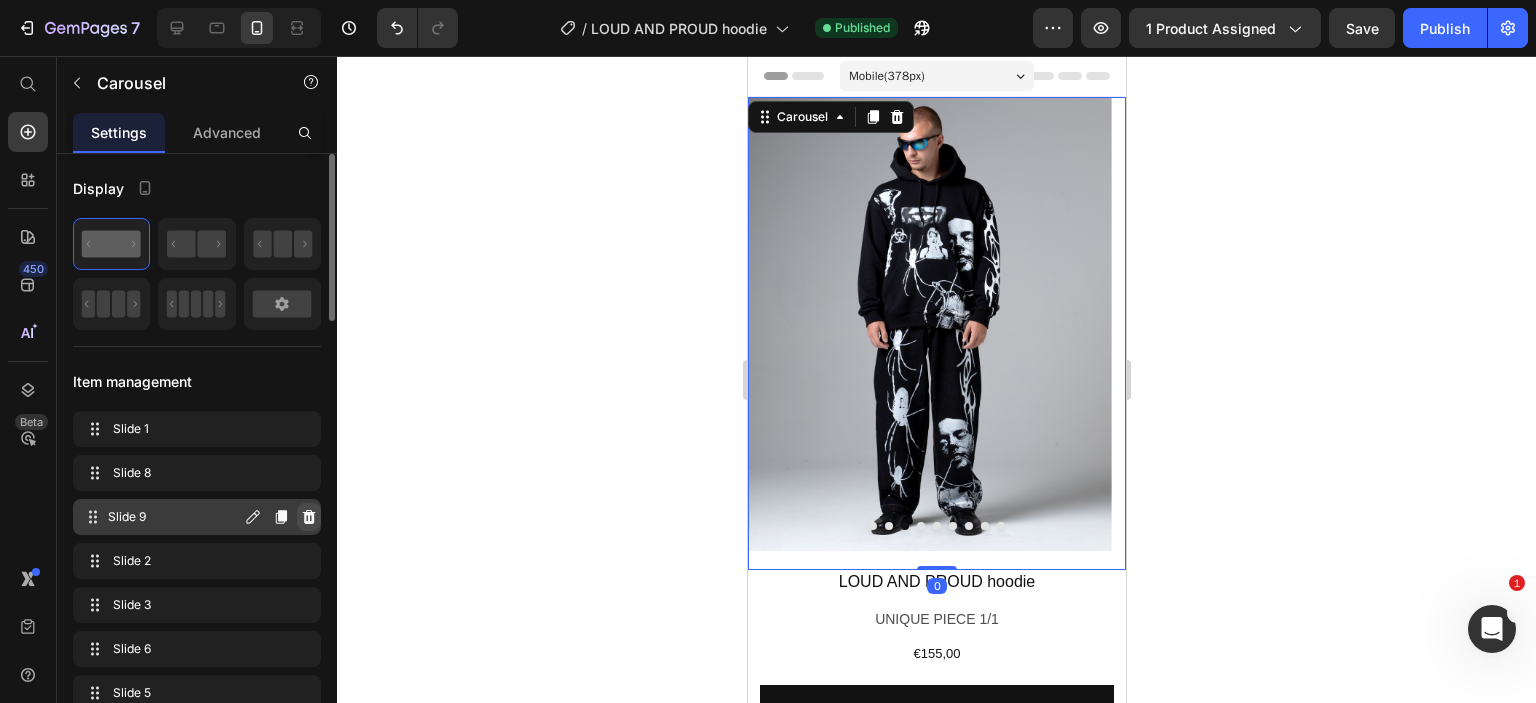 click 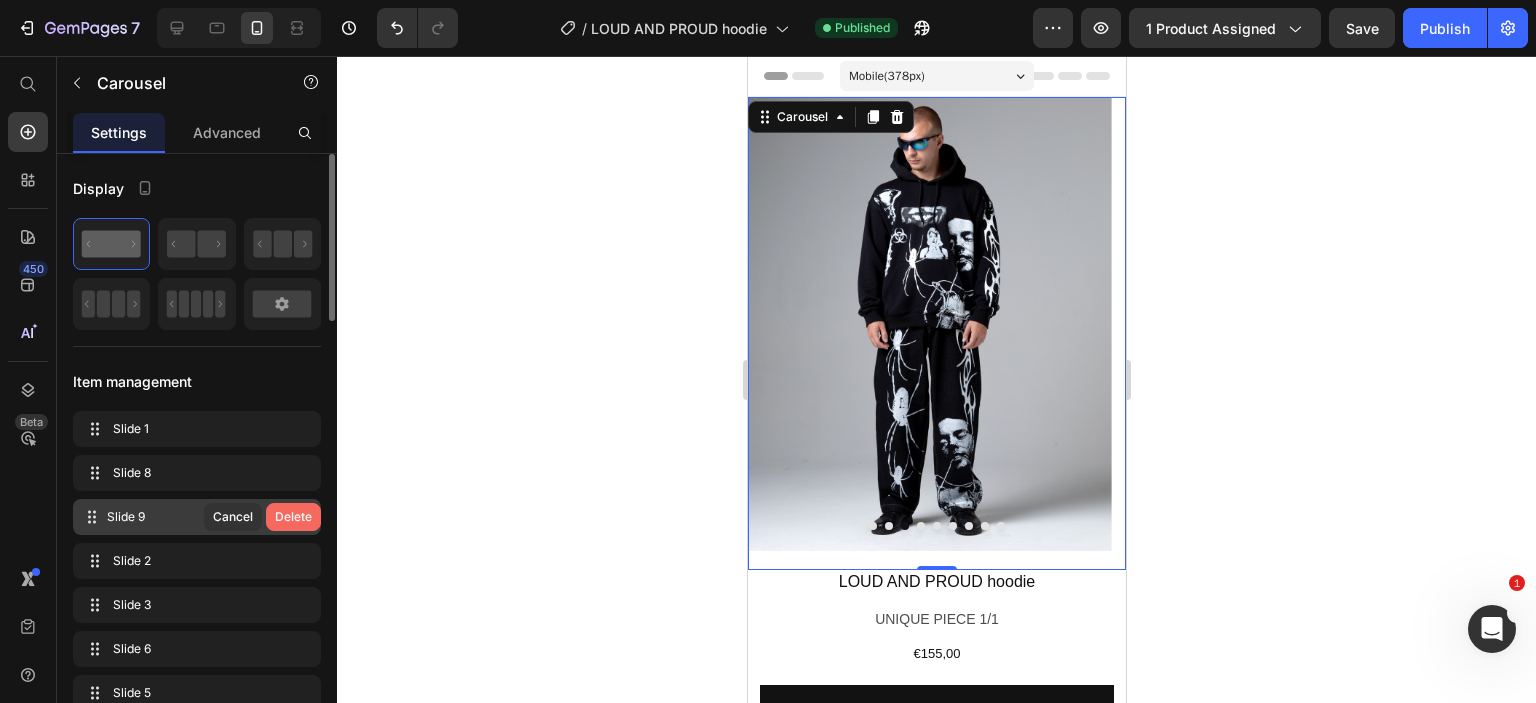 click on "Delete" at bounding box center [293, 517] 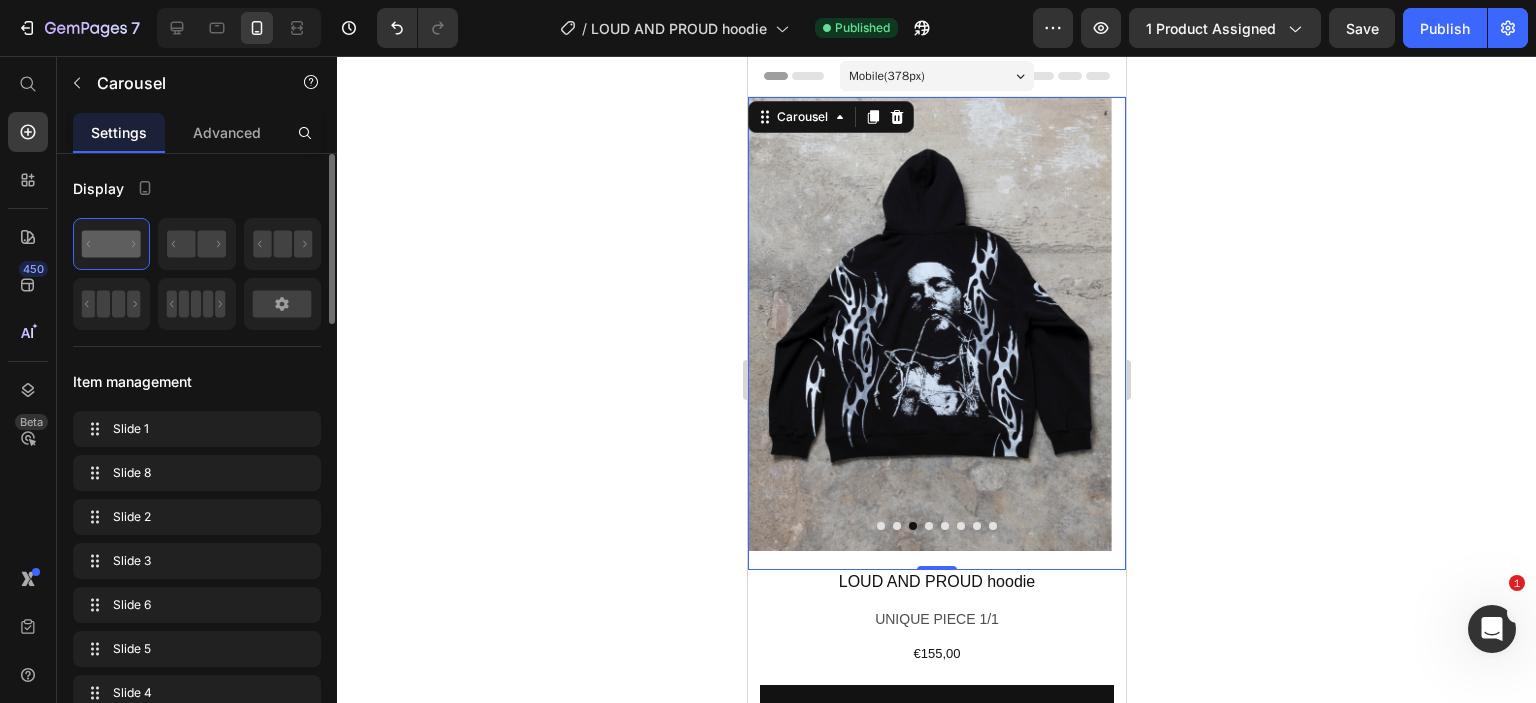 click on "Publish" 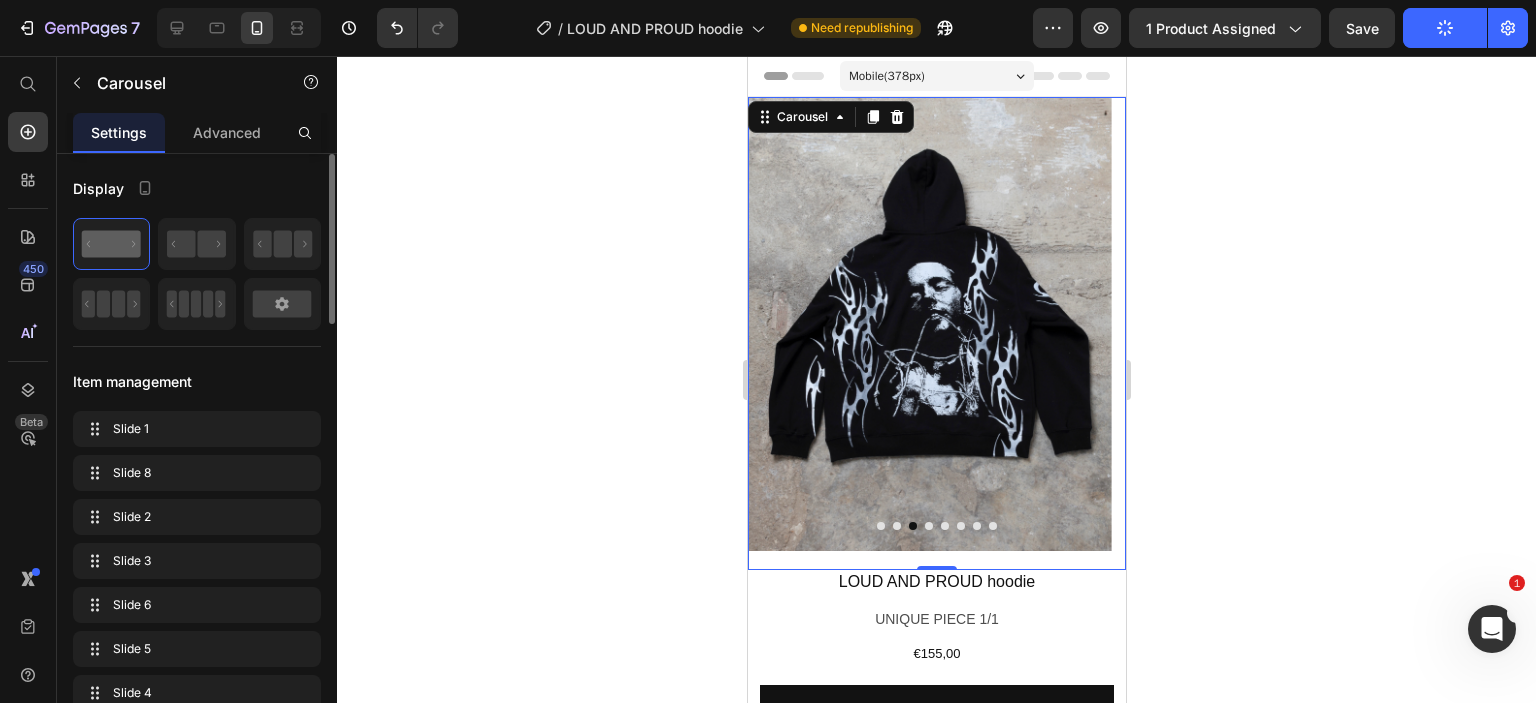 click at bounding box center [992, 526] 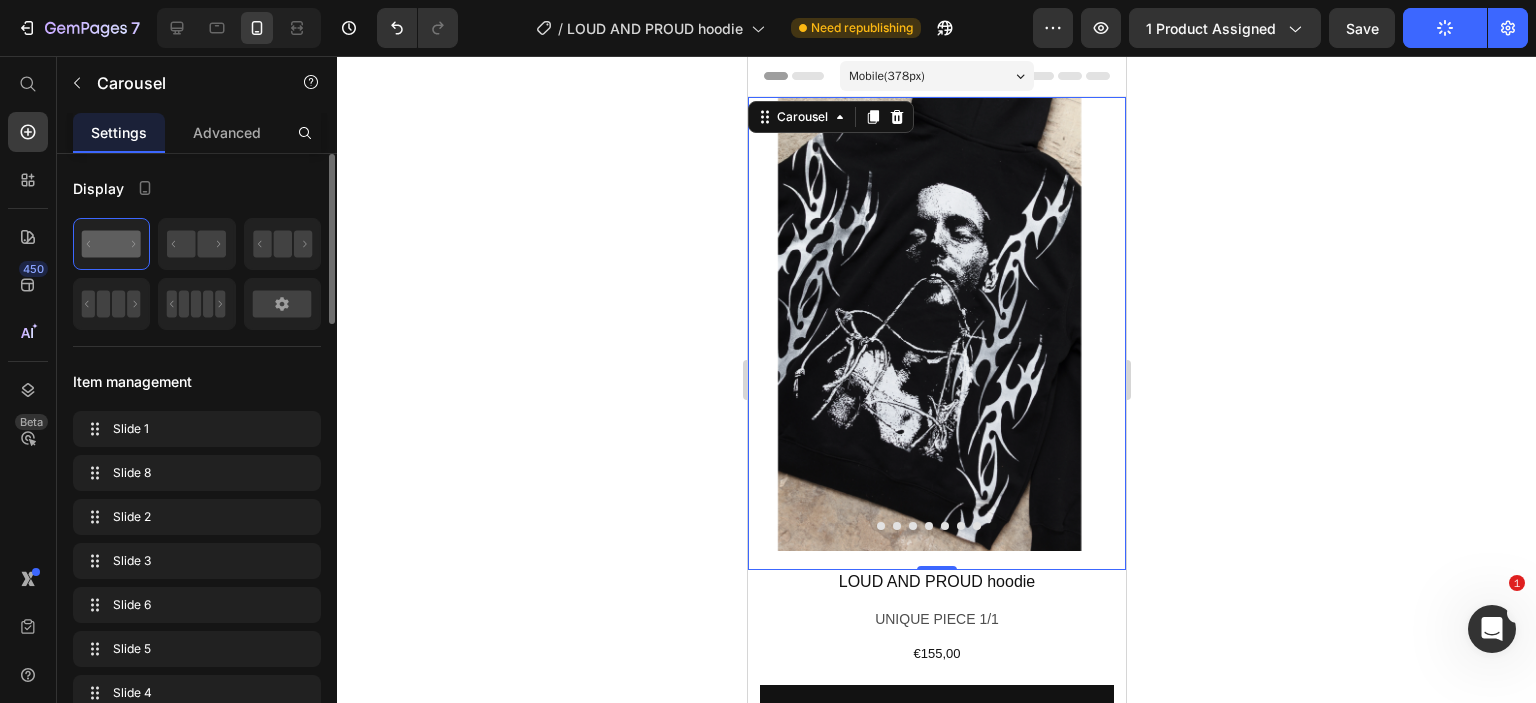 click at bounding box center [880, 526] 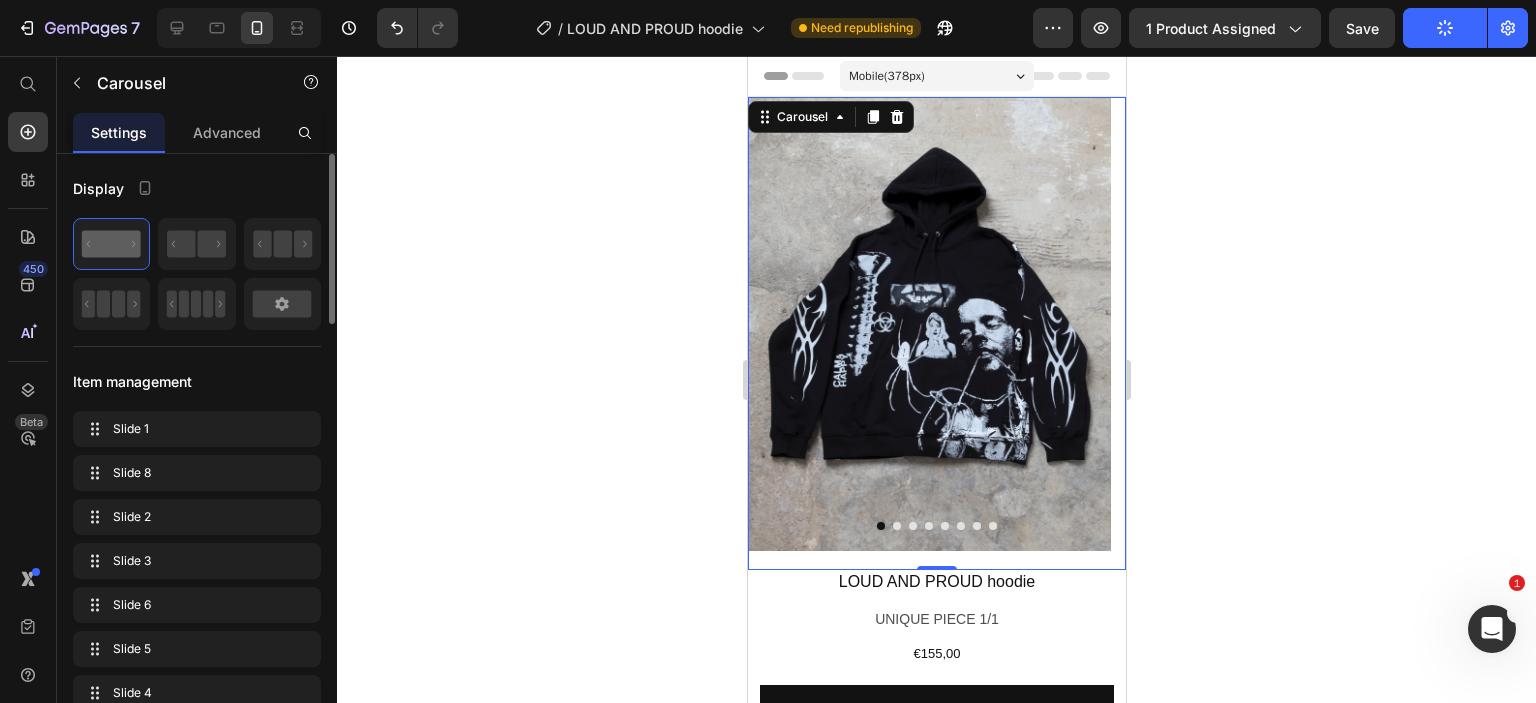 click at bounding box center (896, 526) 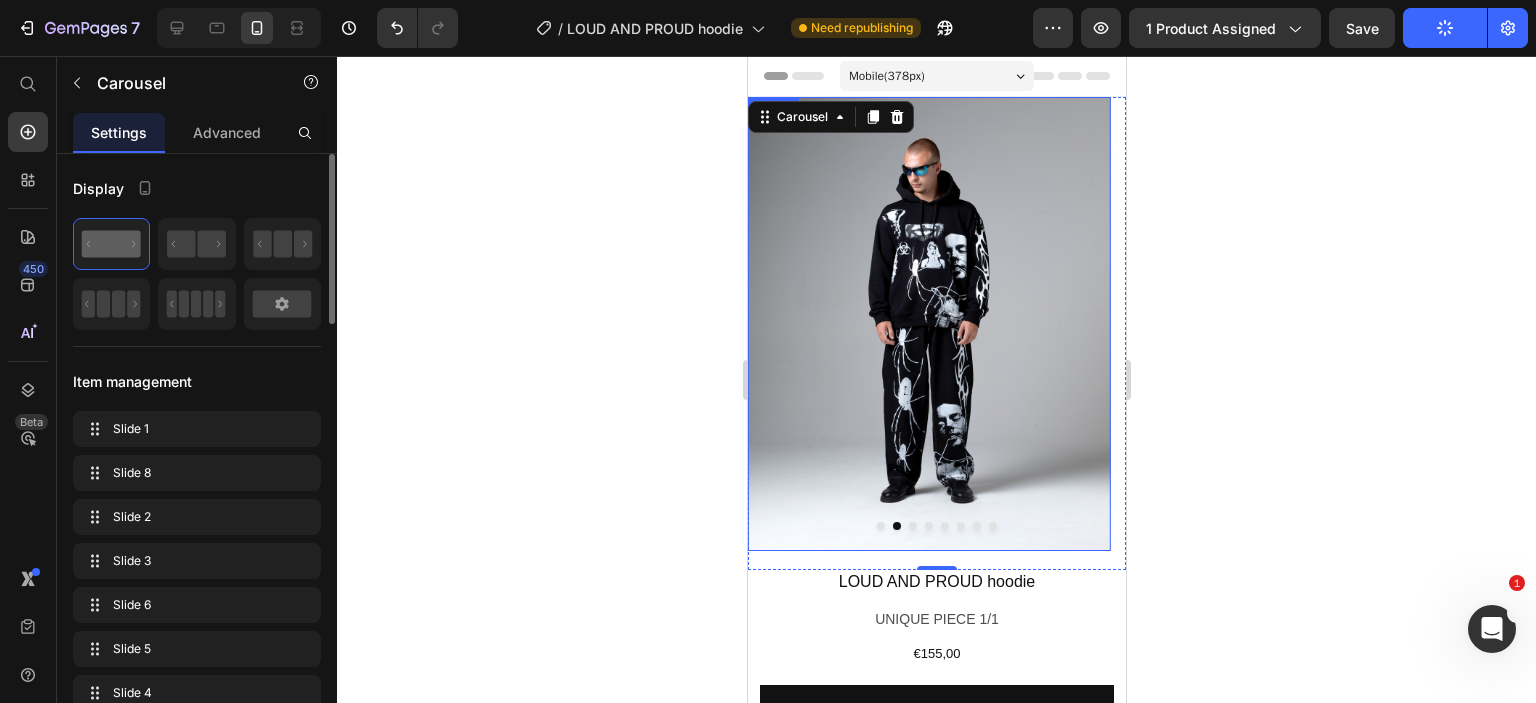 click at bounding box center (928, 324) 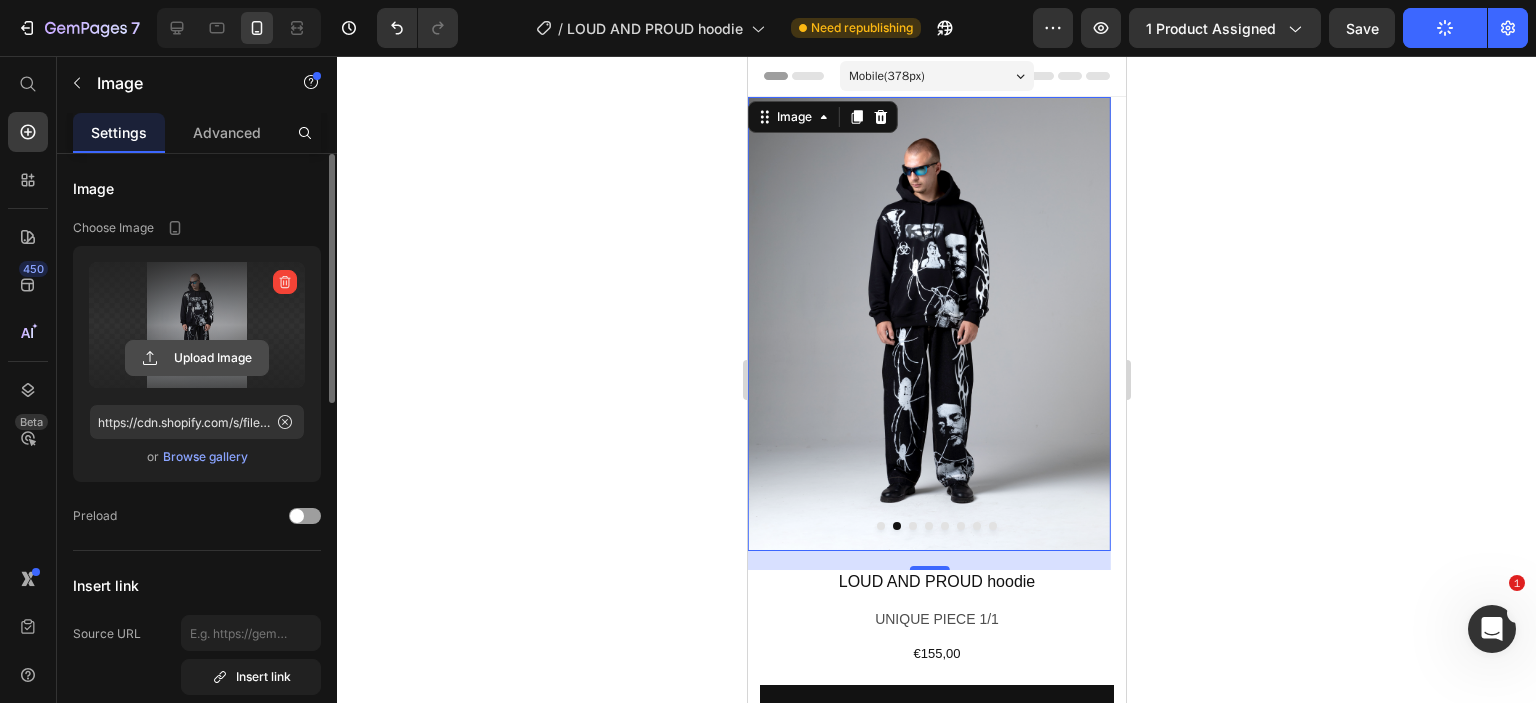 click 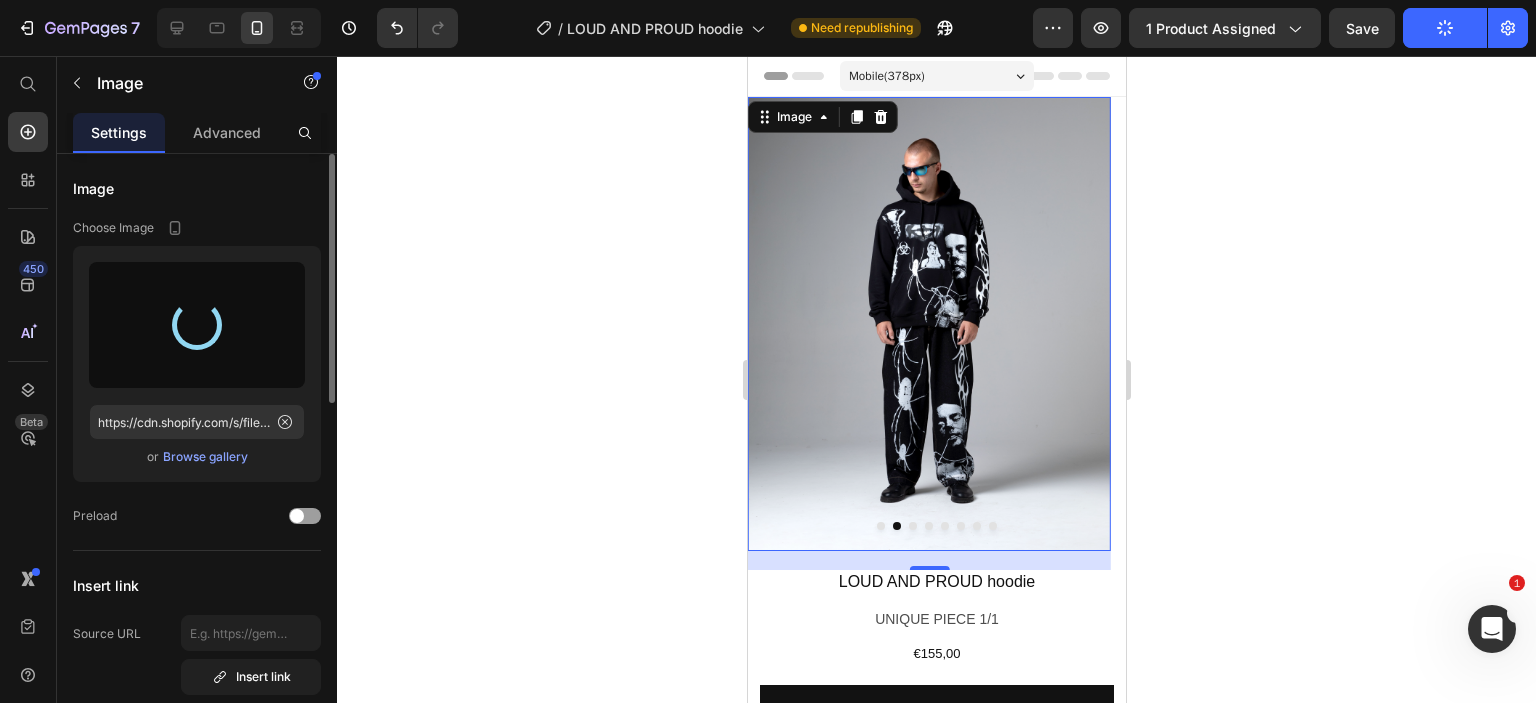 type on "https://cdn.shopify.com/s/files/1/0726/2853/5635/files/gempages_561664639159501666-48a6b9e7-5e70-4b1a-9f08-0b5bc202017b.png" 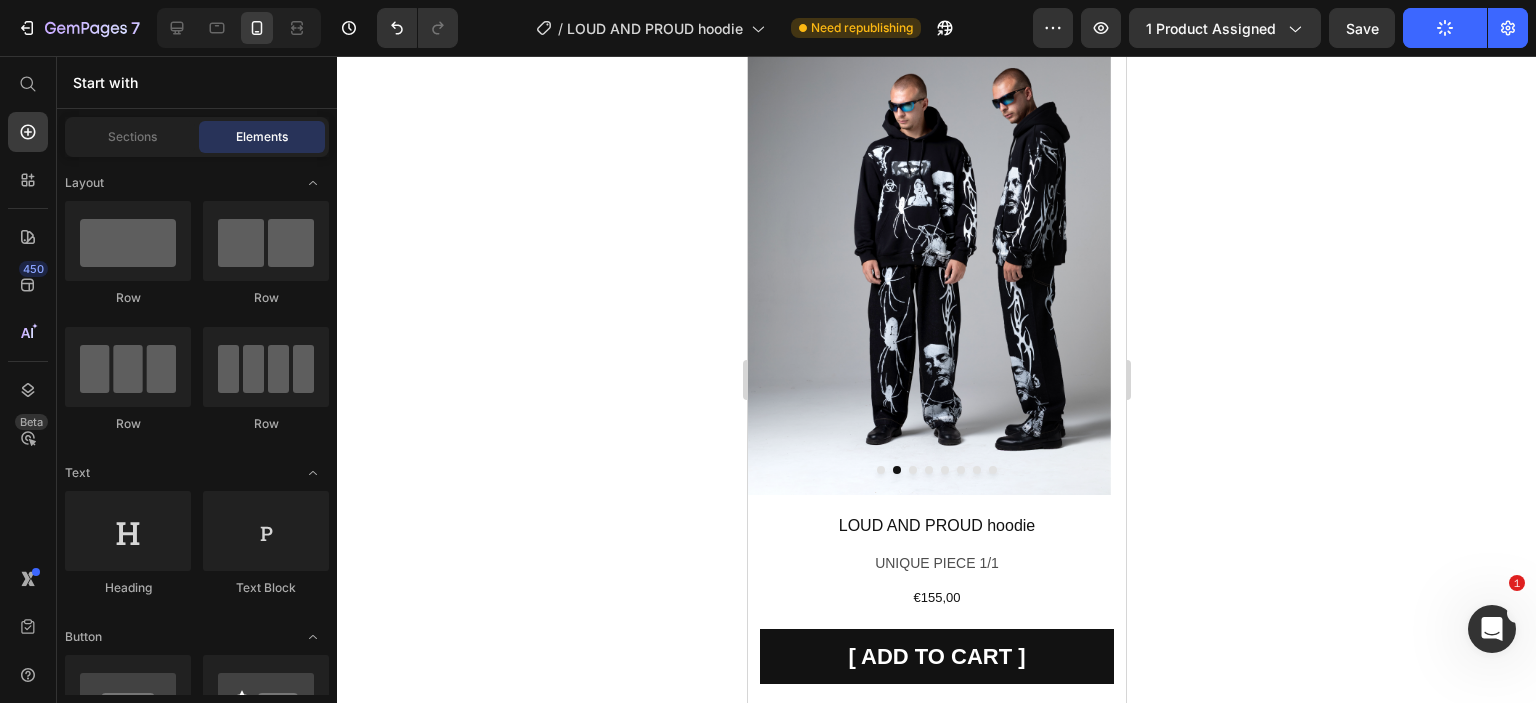 scroll, scrollTop: 0, scrollLeft: 0, axis: both 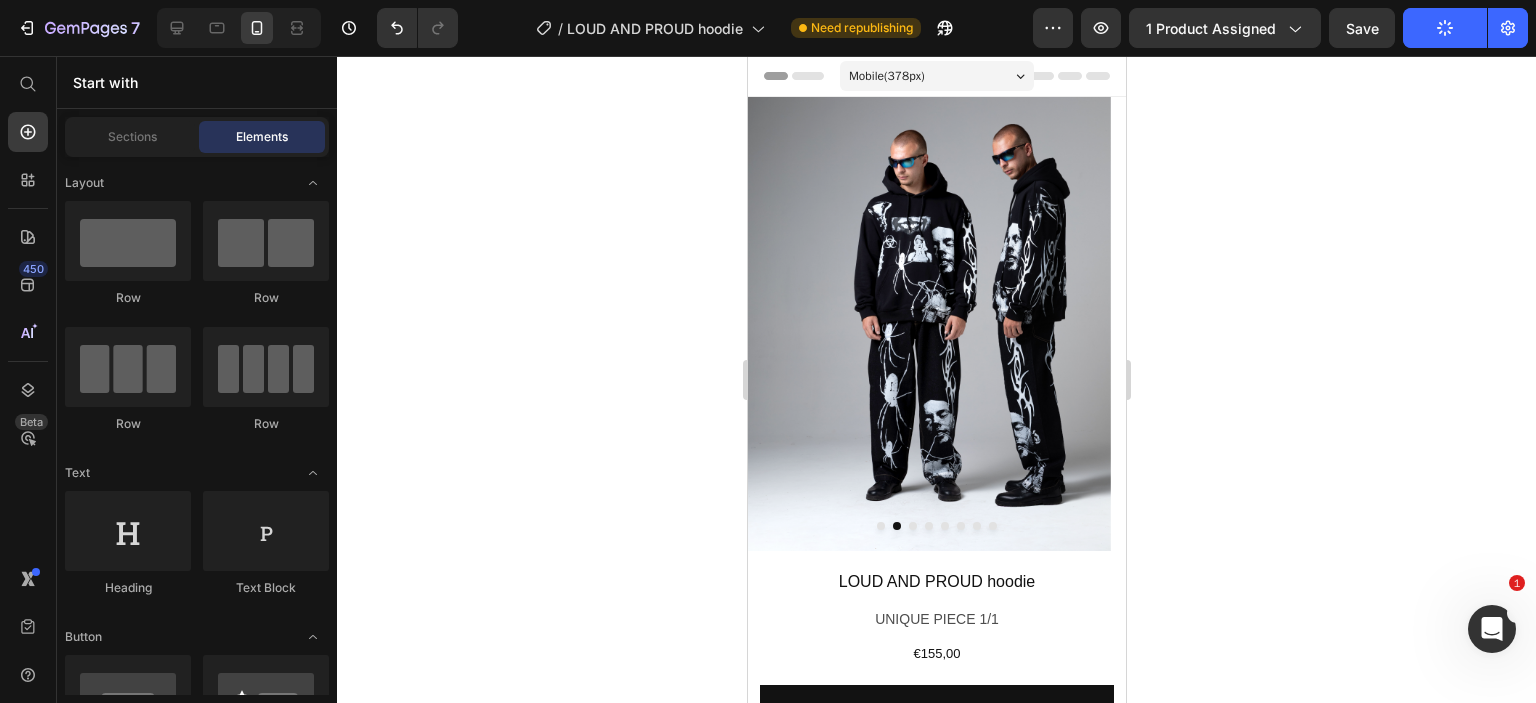 drag, startPoint x: 1121, startPoint y: 104, endPoint x: 1896, endPoint y: 115, distance: 775.07806 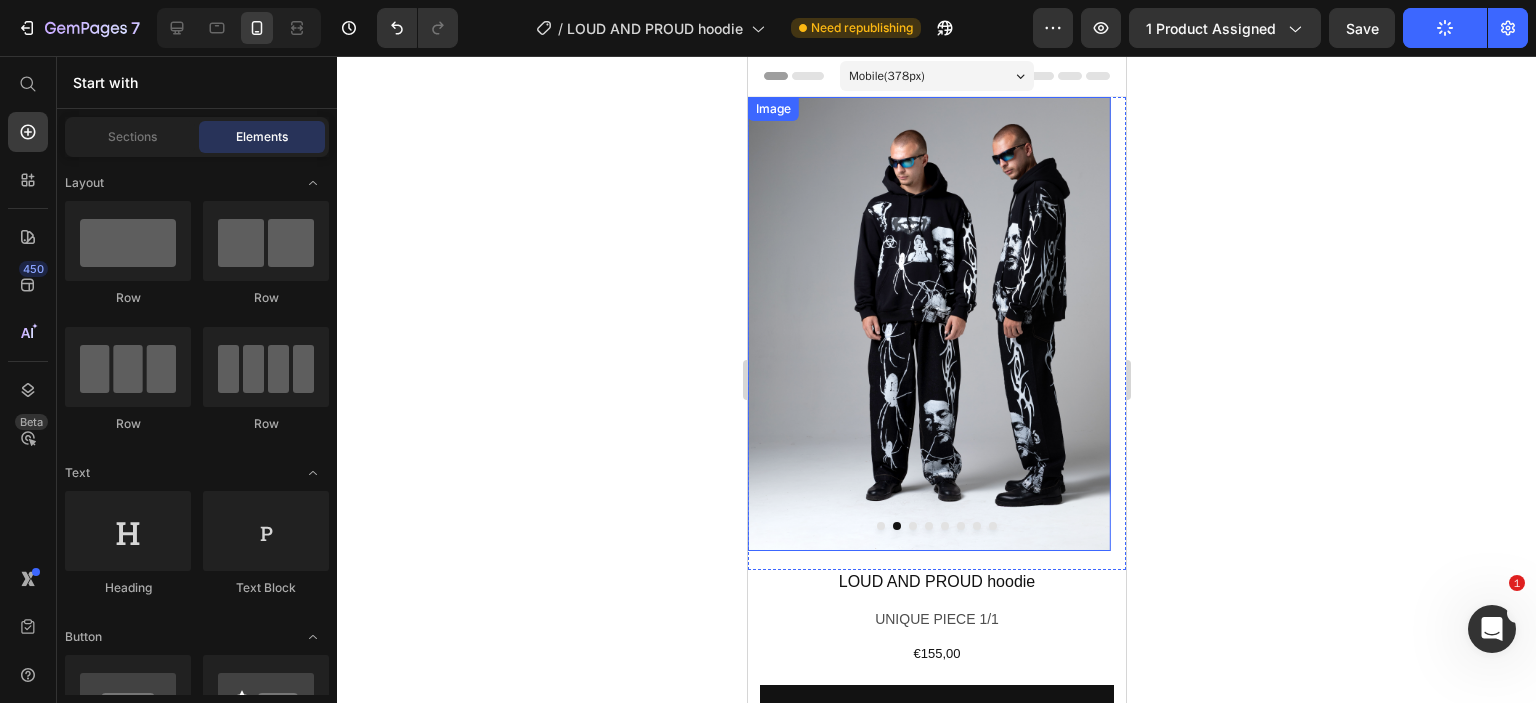 click at bounding box center (928, 324) 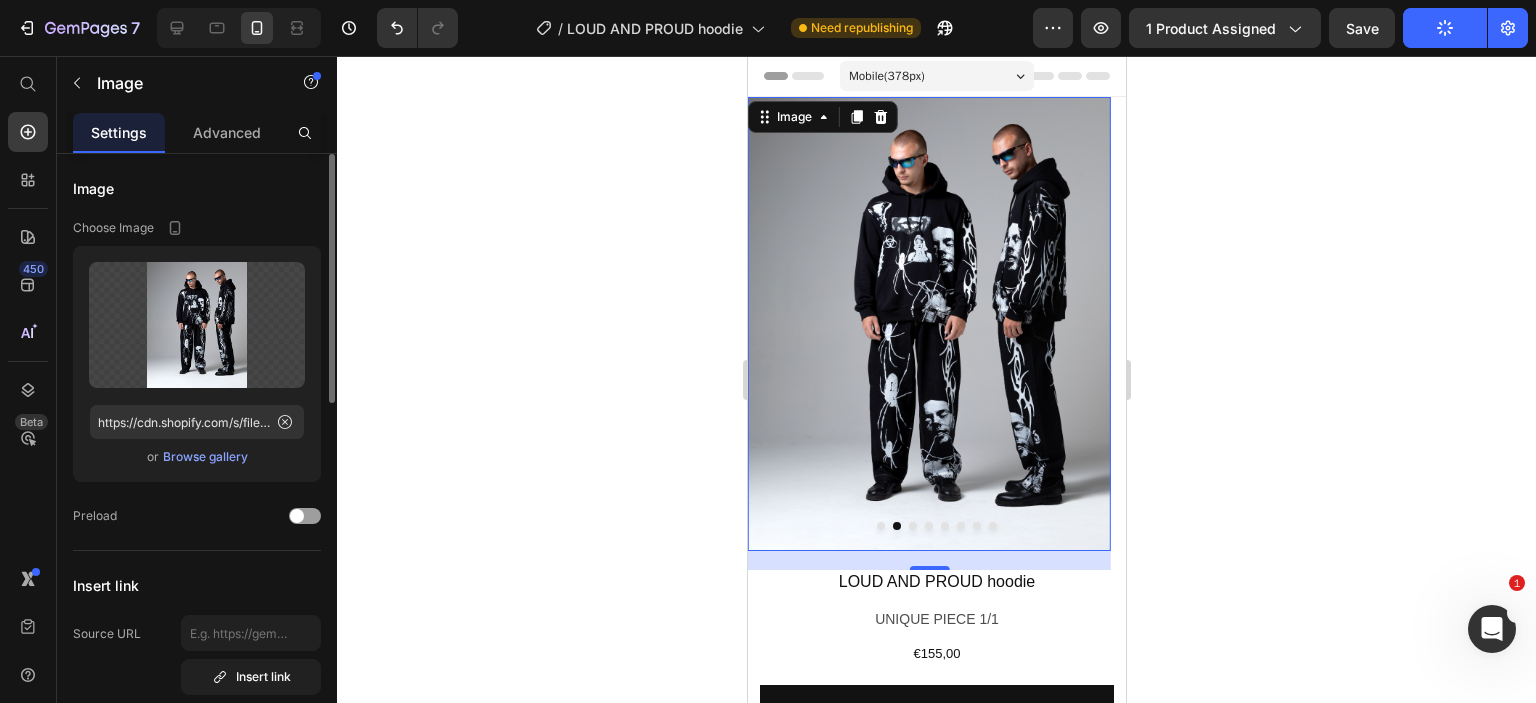 click at bounding box center (928, 324) 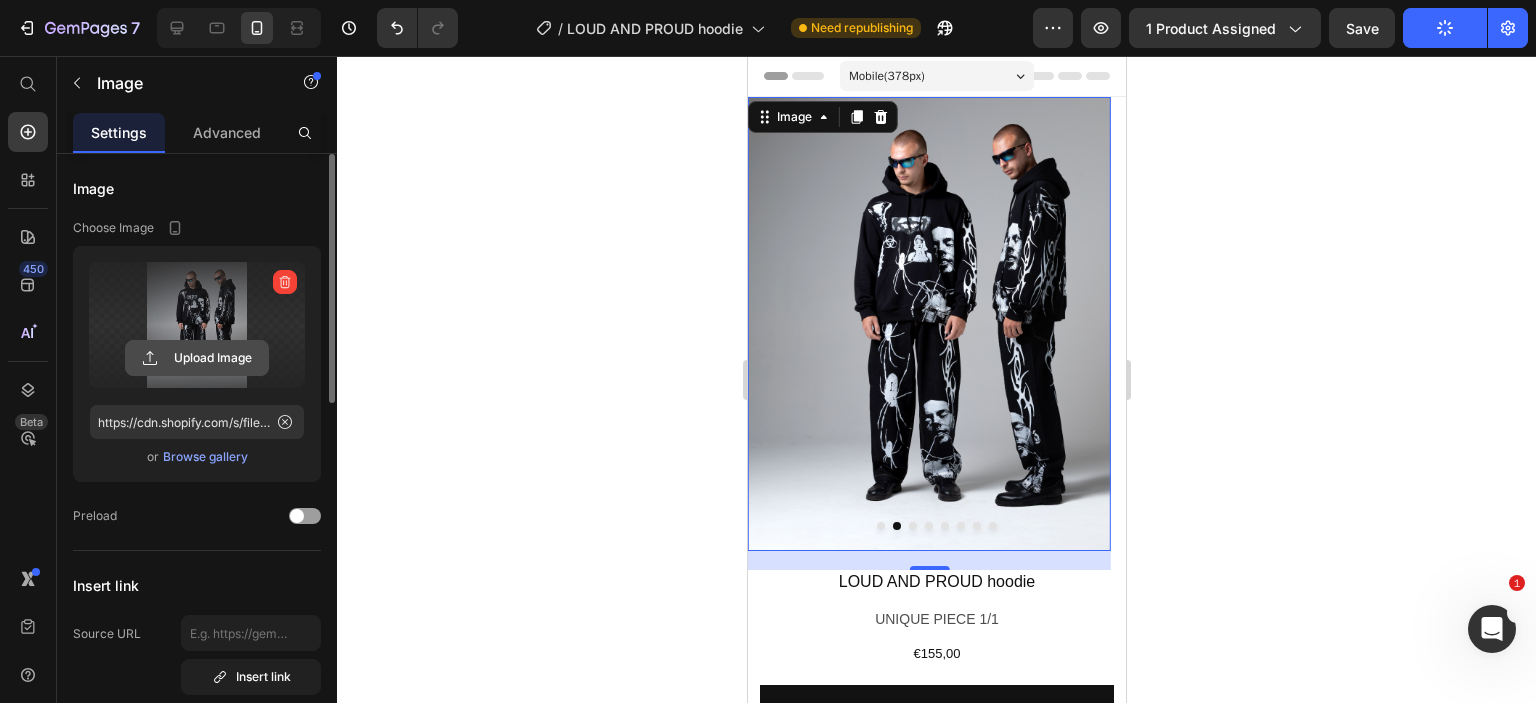 click 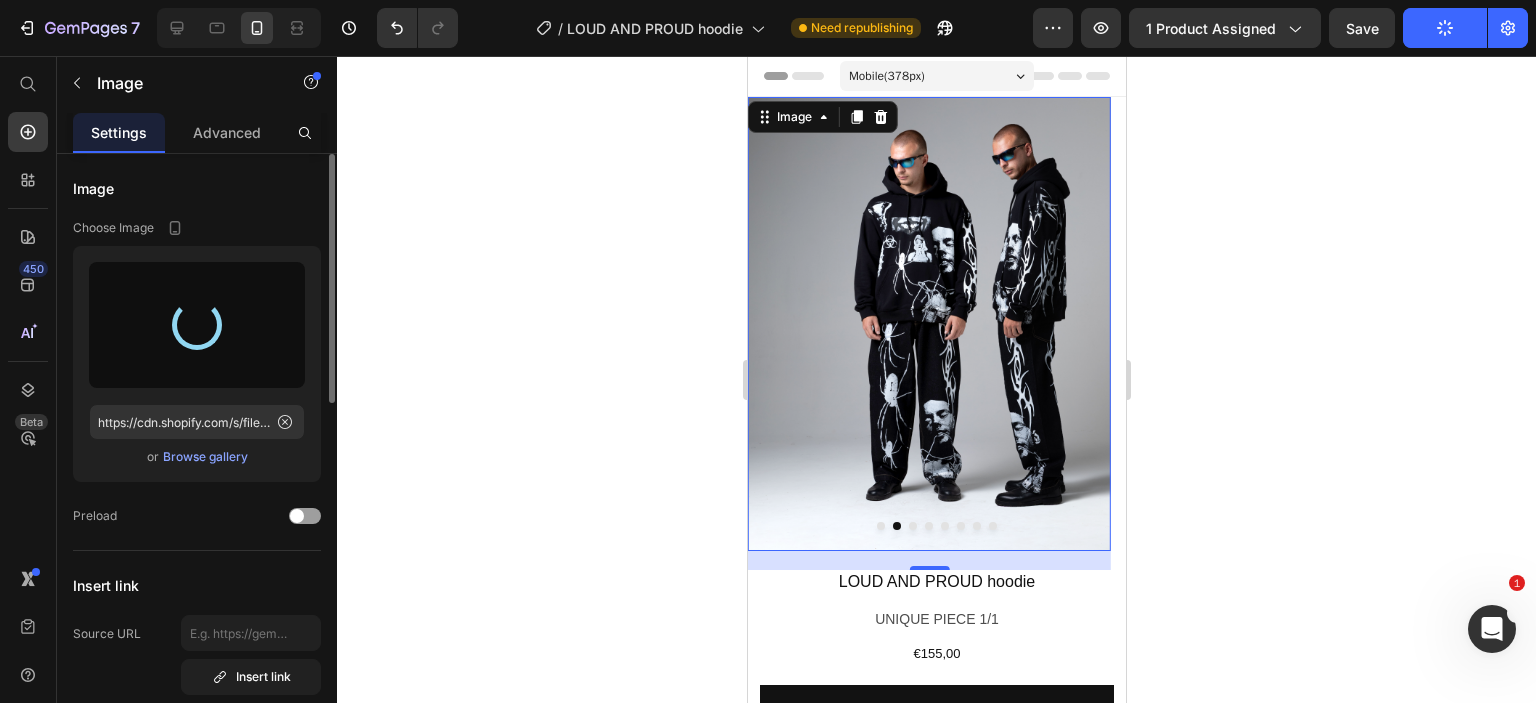 type on "https://cdn.shopify.com/s/files/1/0726/2853/5635/files/gempages_561664639159501666-d334dfd9-cdf0-46d1-96ac-399d313beb3f.webp" 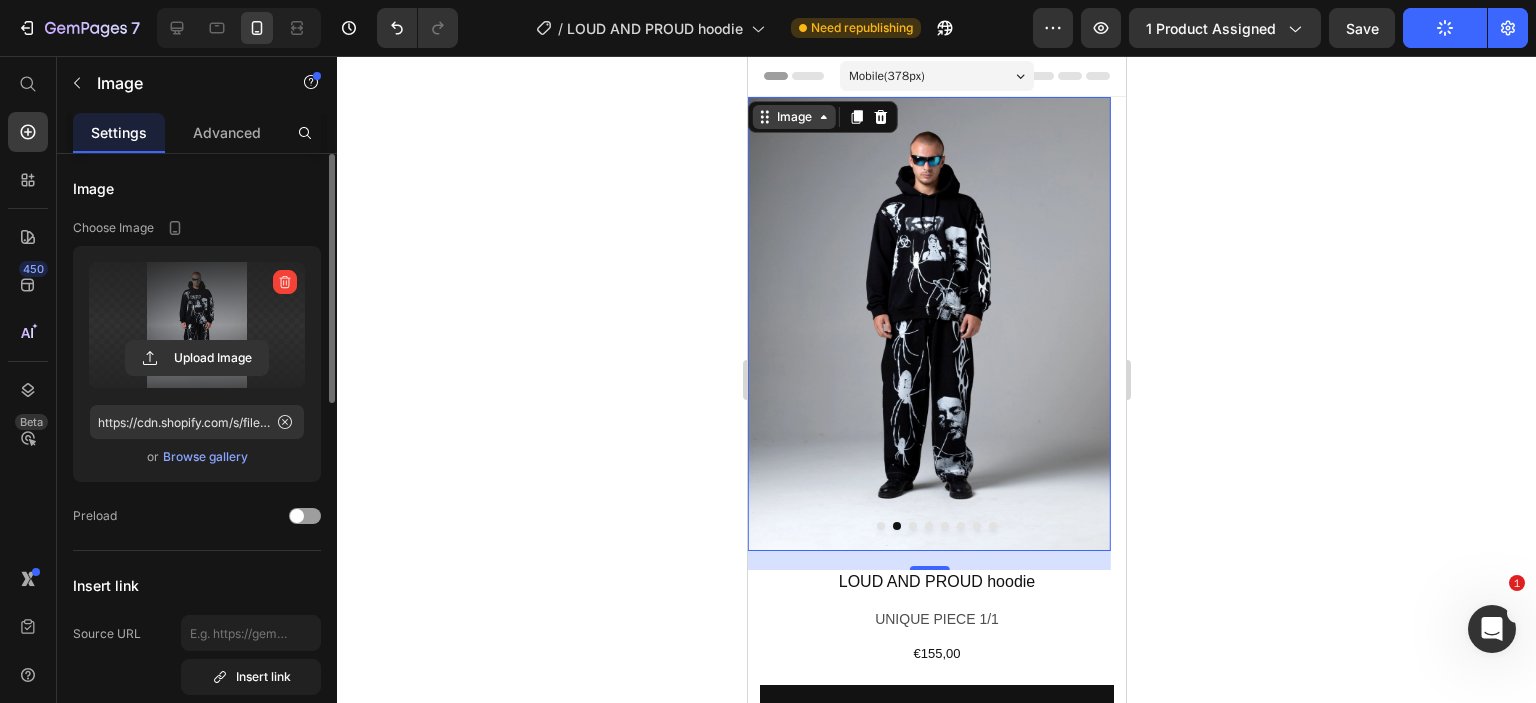 click on "Image" at bounding box center [793, 117] 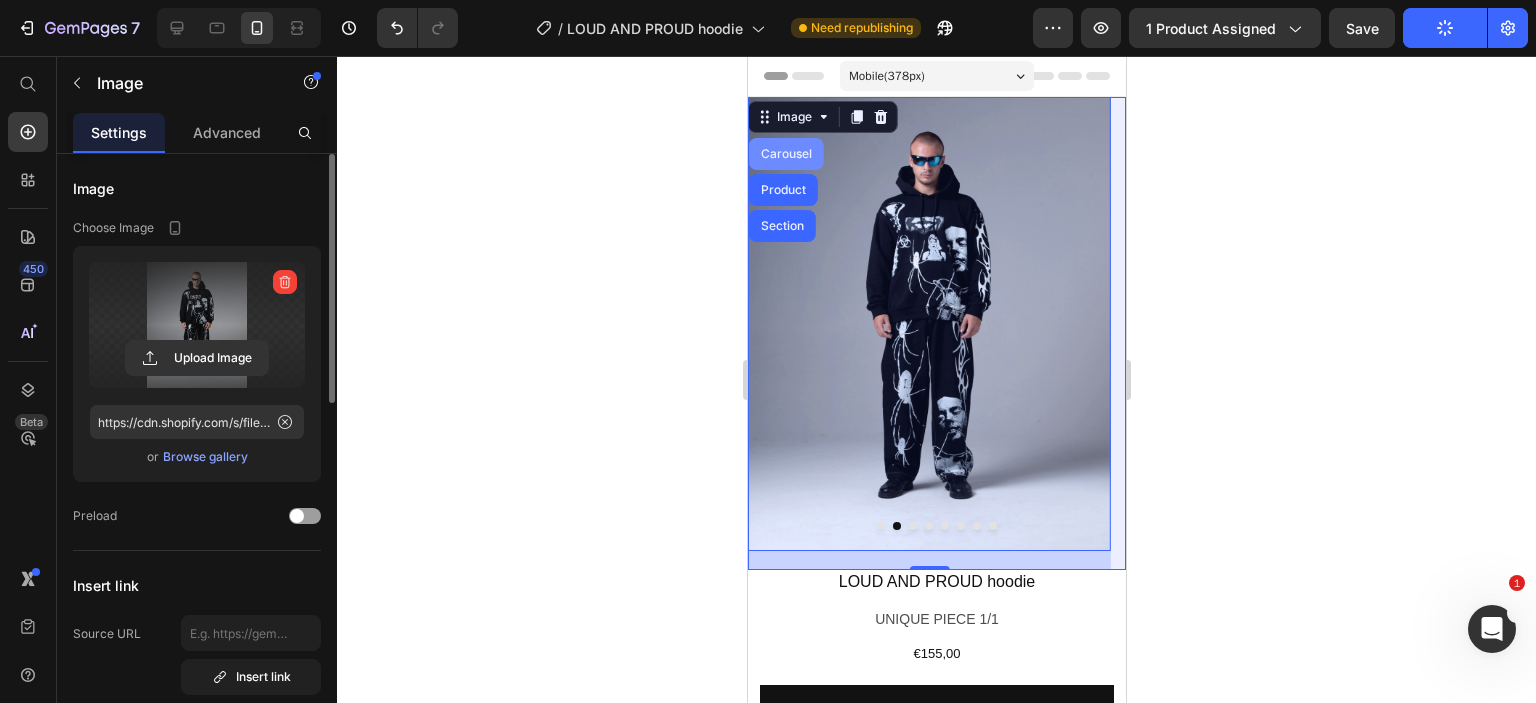 click on "Carousel" at bounding box center [785, 154] 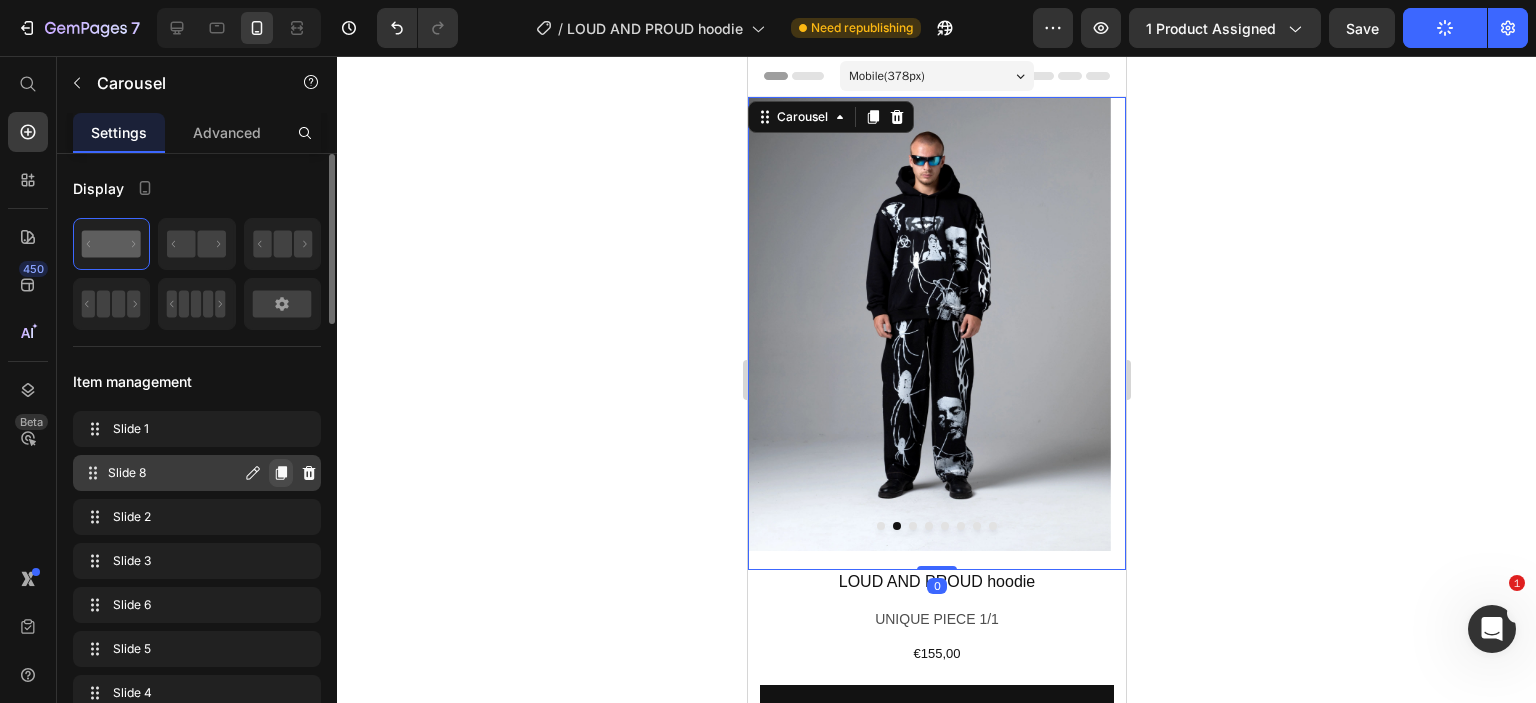 click 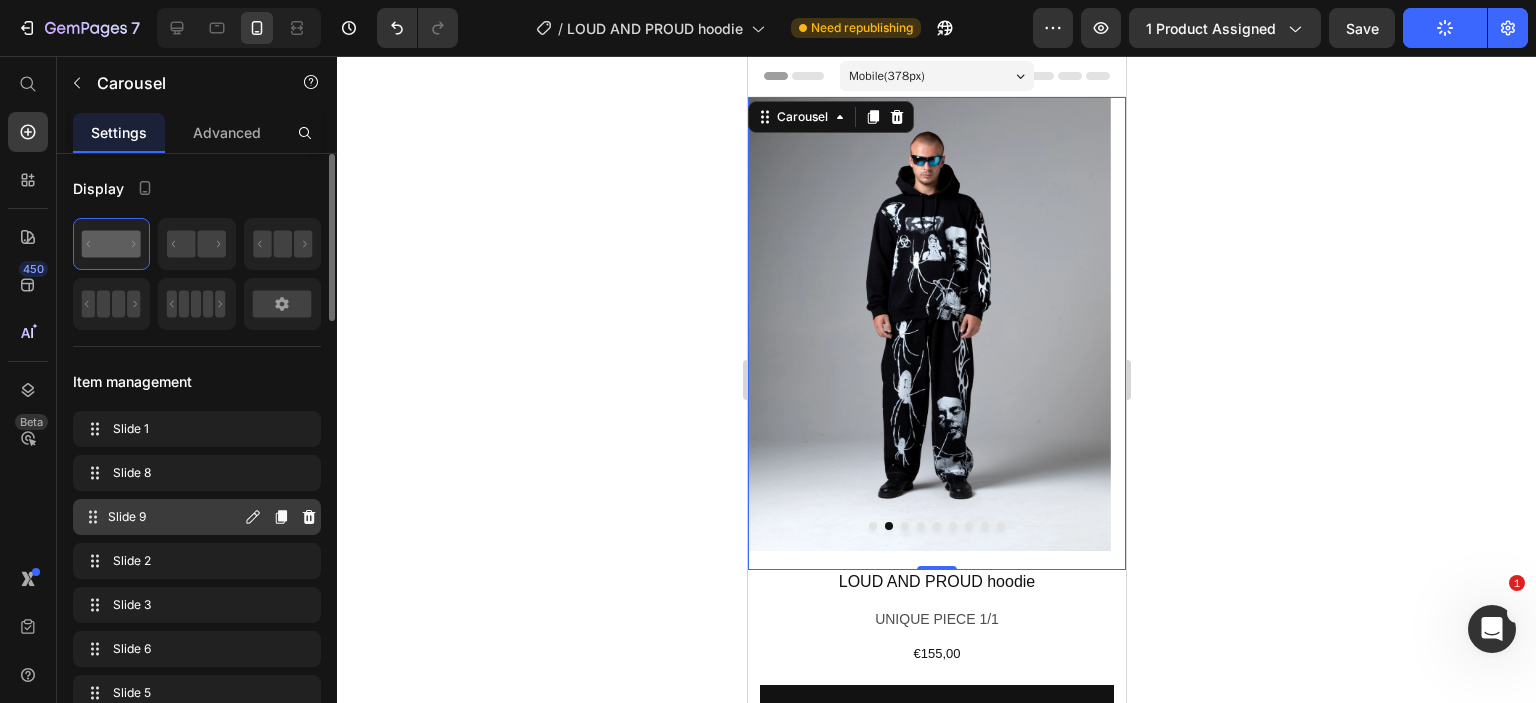 click on "Slide 9" at bounding box center (174, 517) 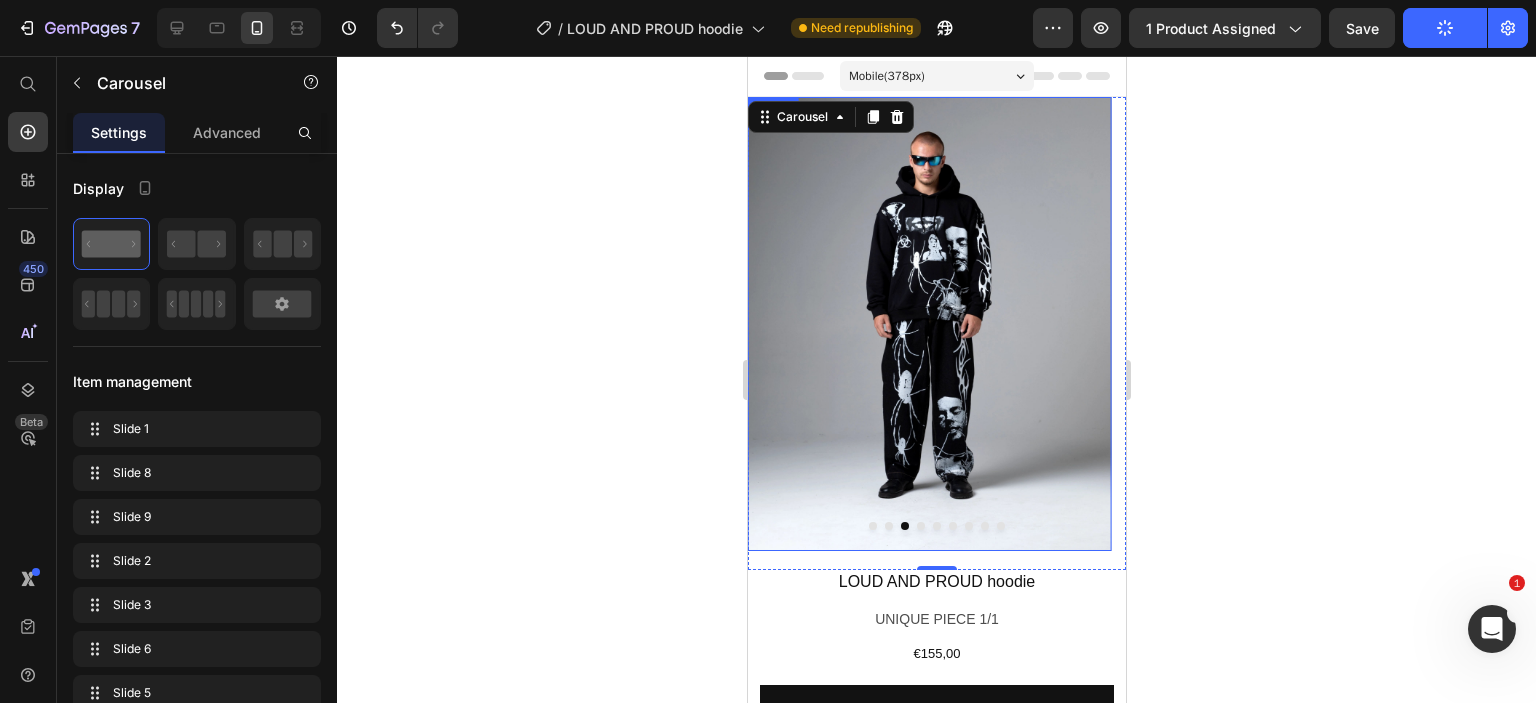click at bounding box center [928, 324] 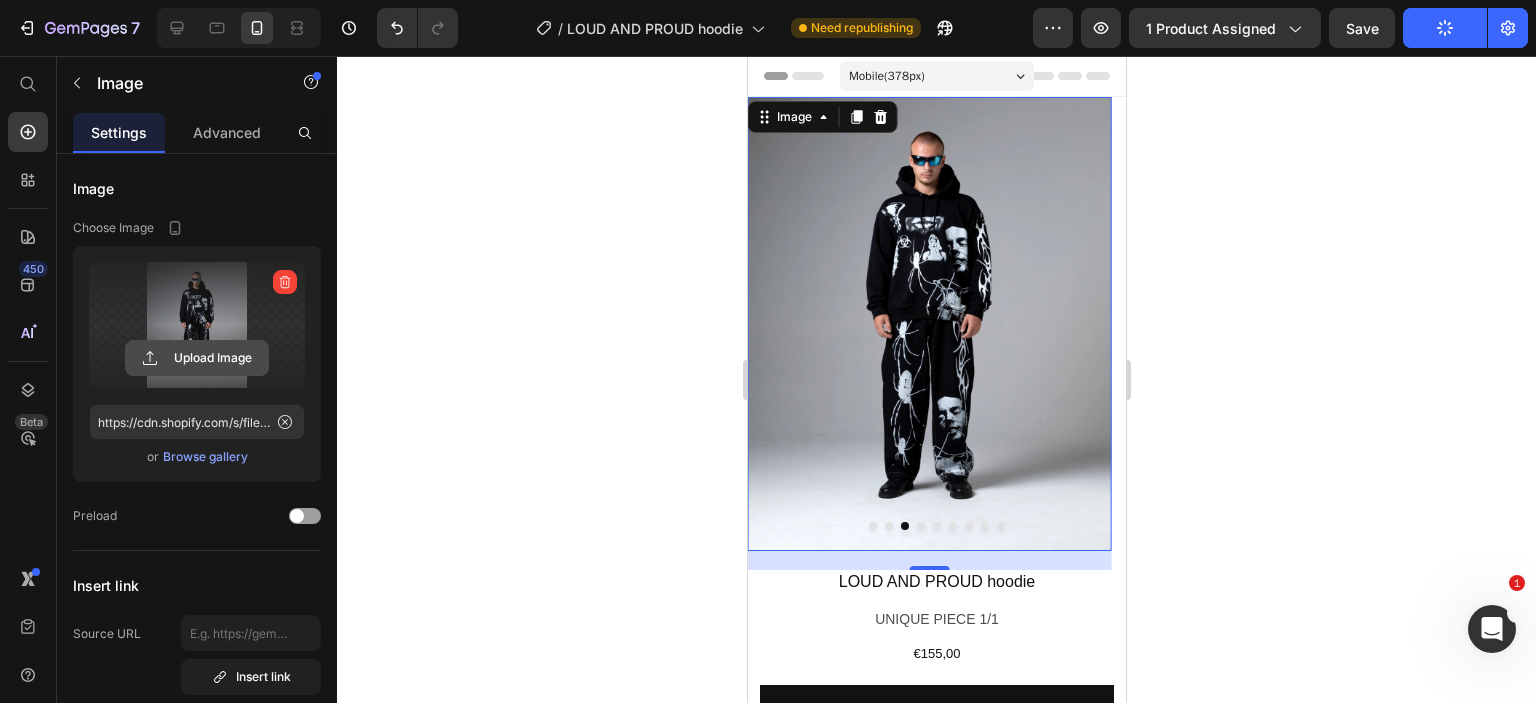 click 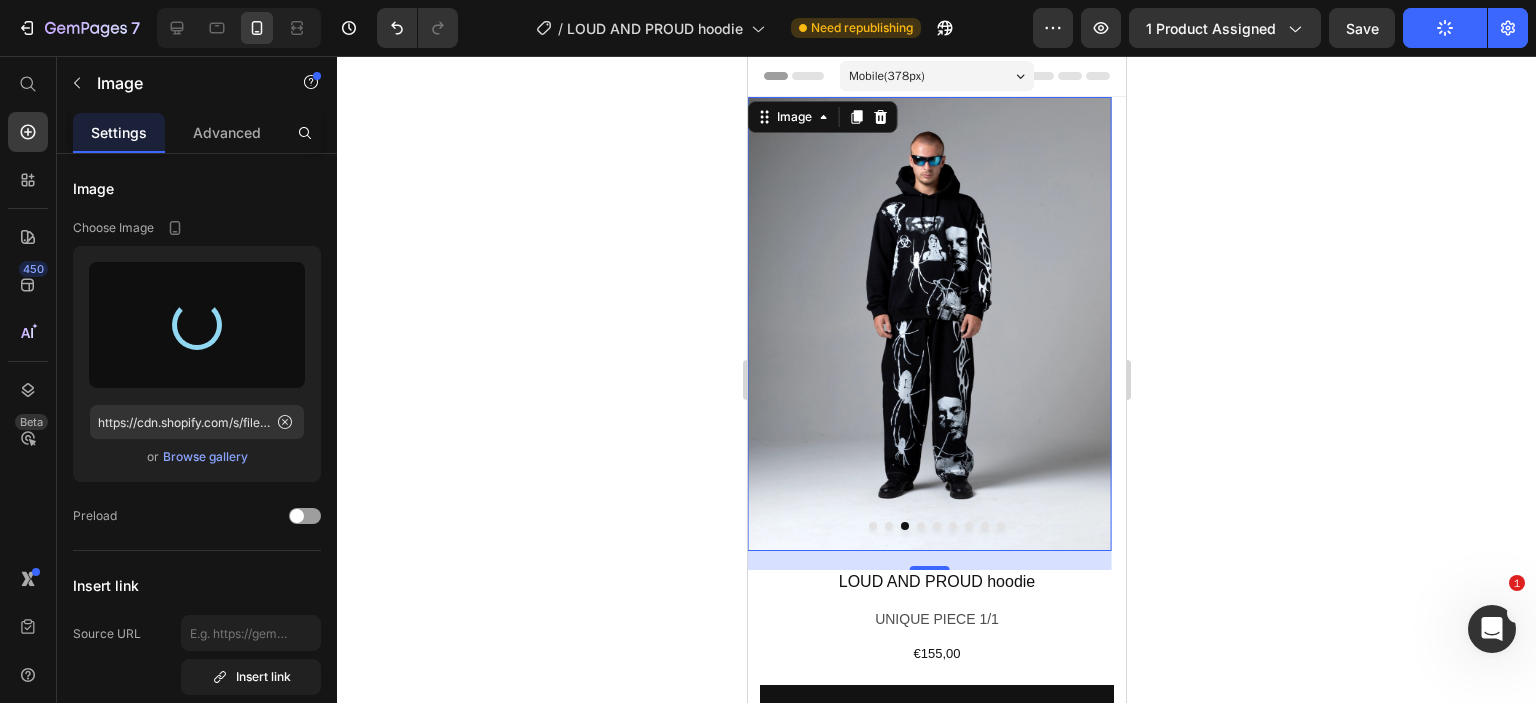 type on "https://cdn.shopify.com/s/files/1/0726/2853/5635/files/gempages_561664639159501666-92580bd4-ca18-4d7e-9067-f2a3b063ca70.webp" 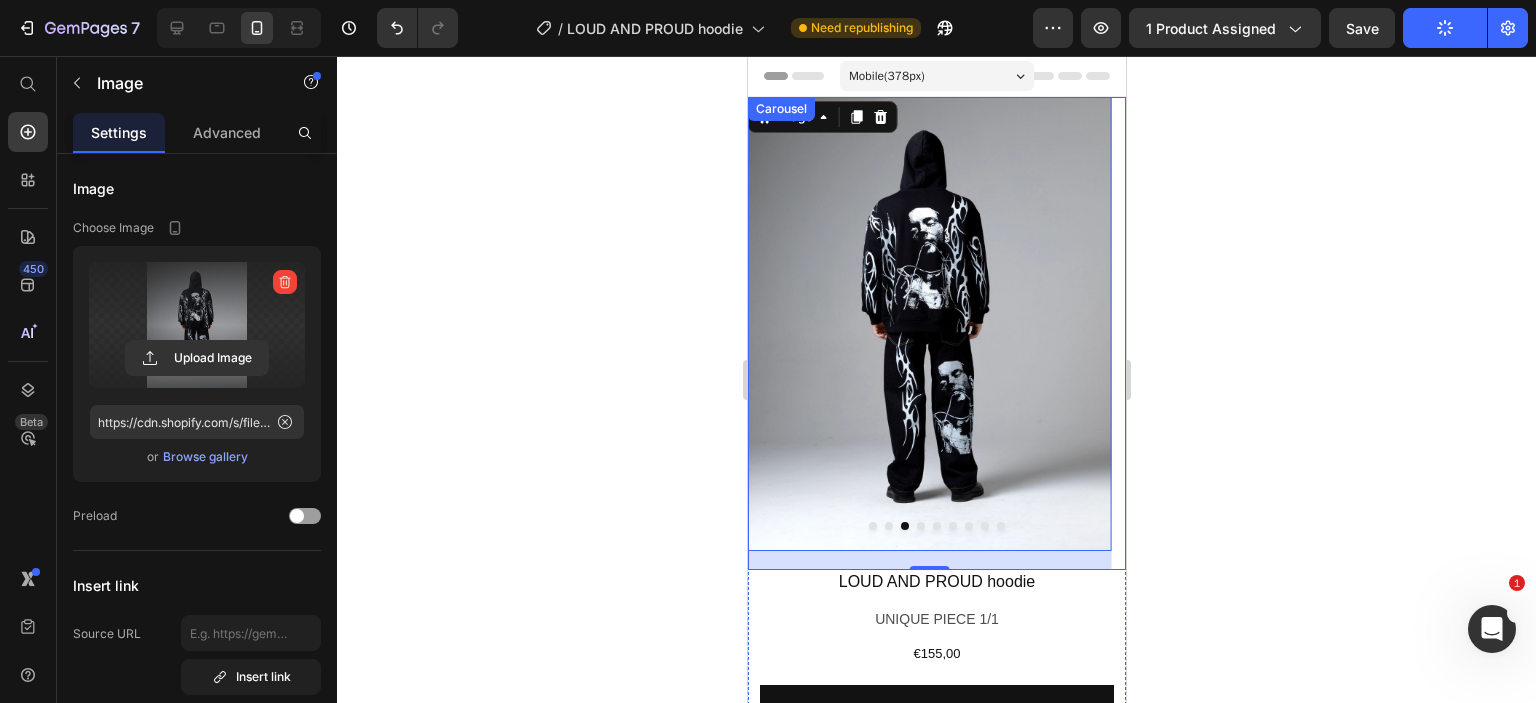 click at bounding box center (920, 526) 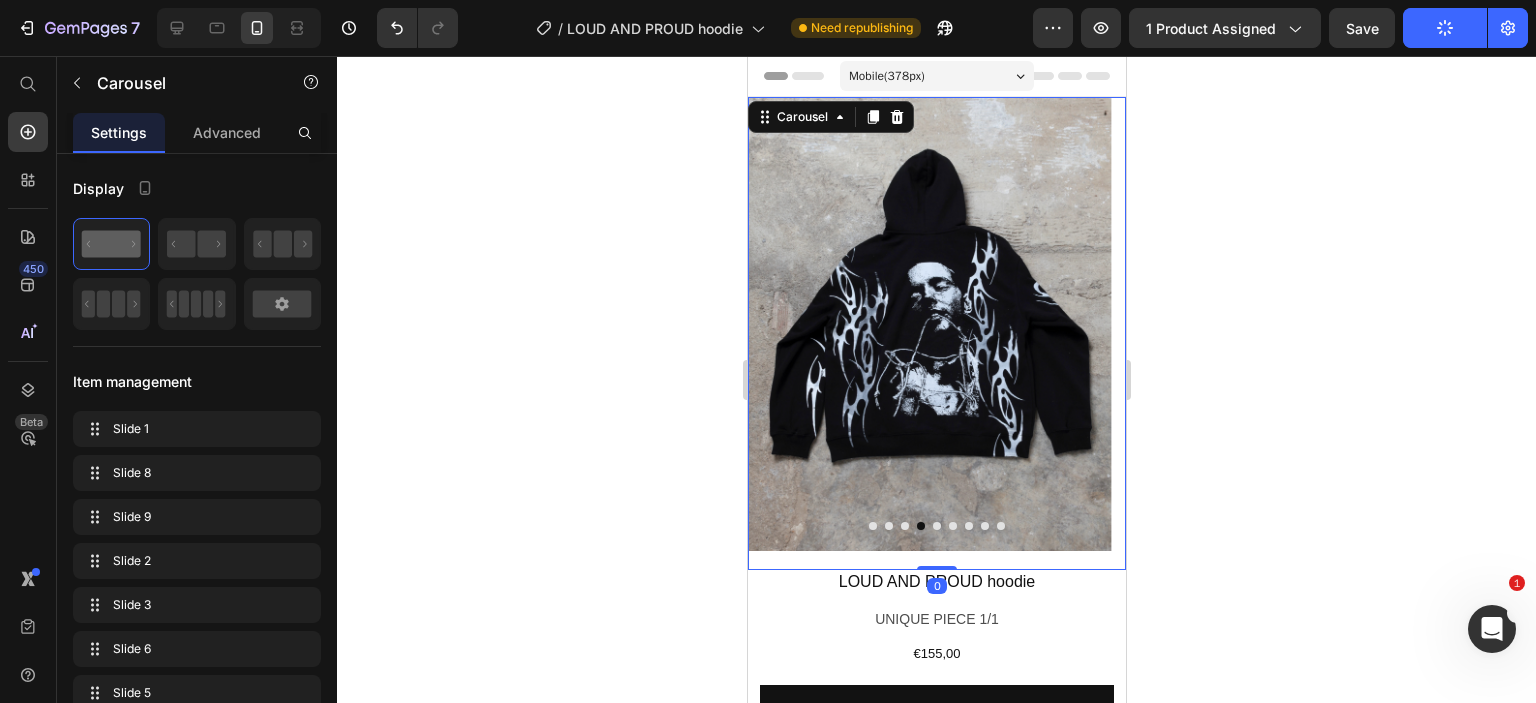 click at bounding box center [904, 526] 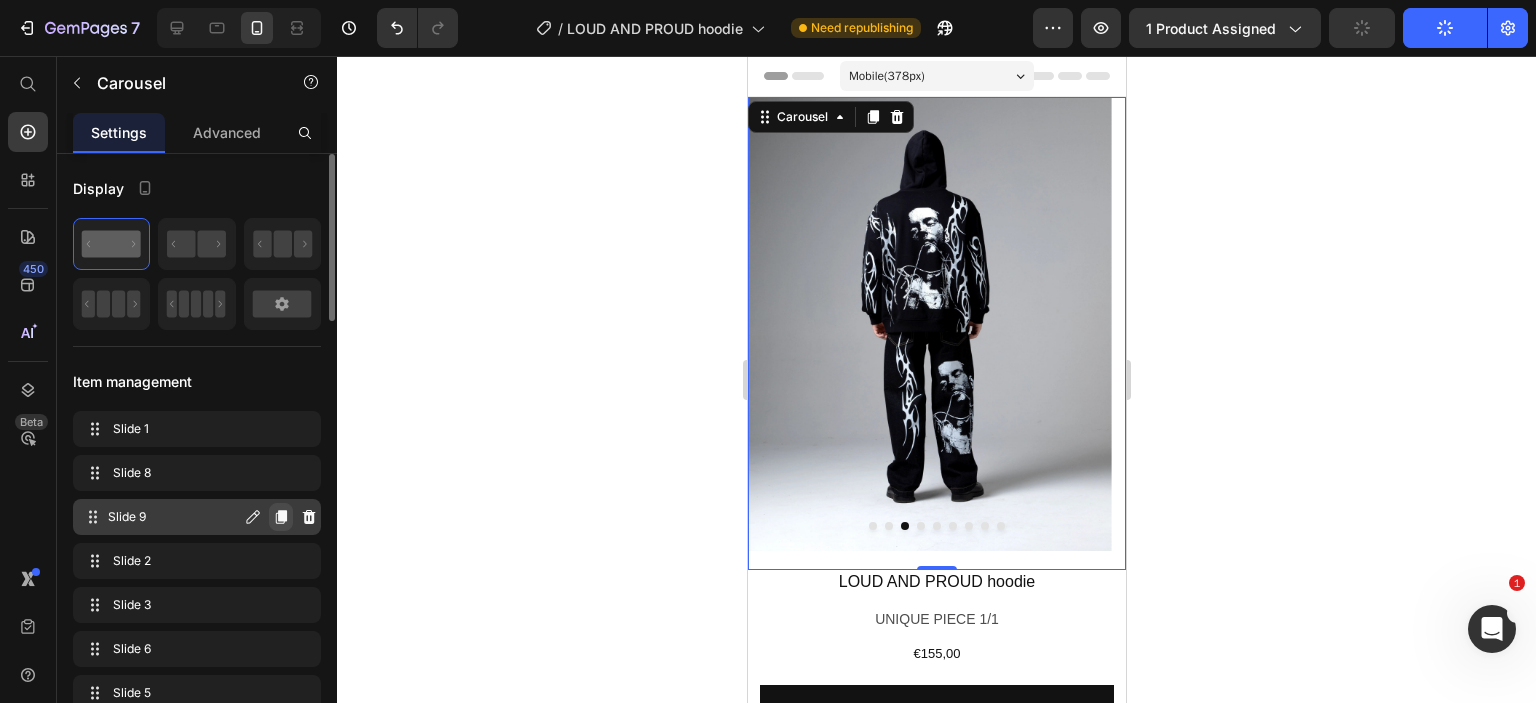 click 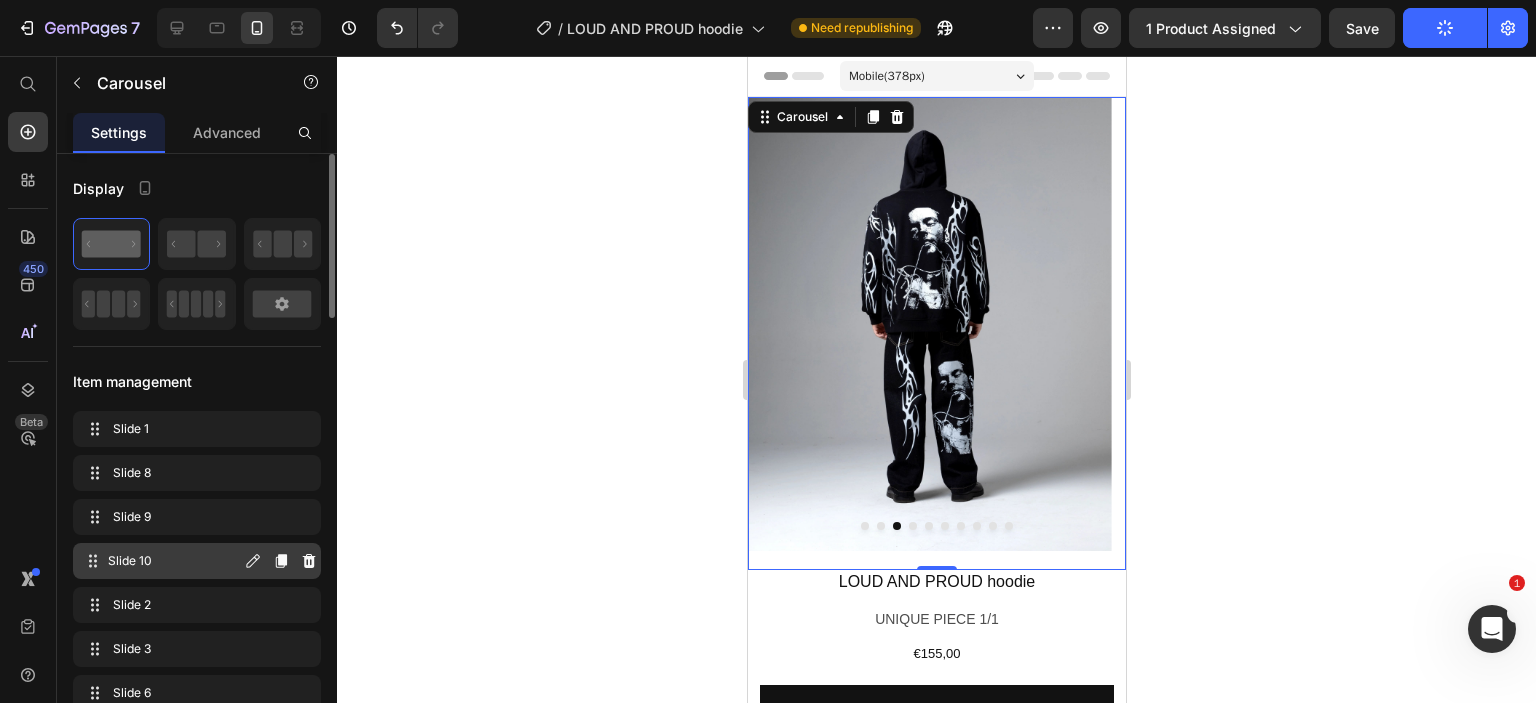 click on "Slide 10" at bounding box center (174, 561) 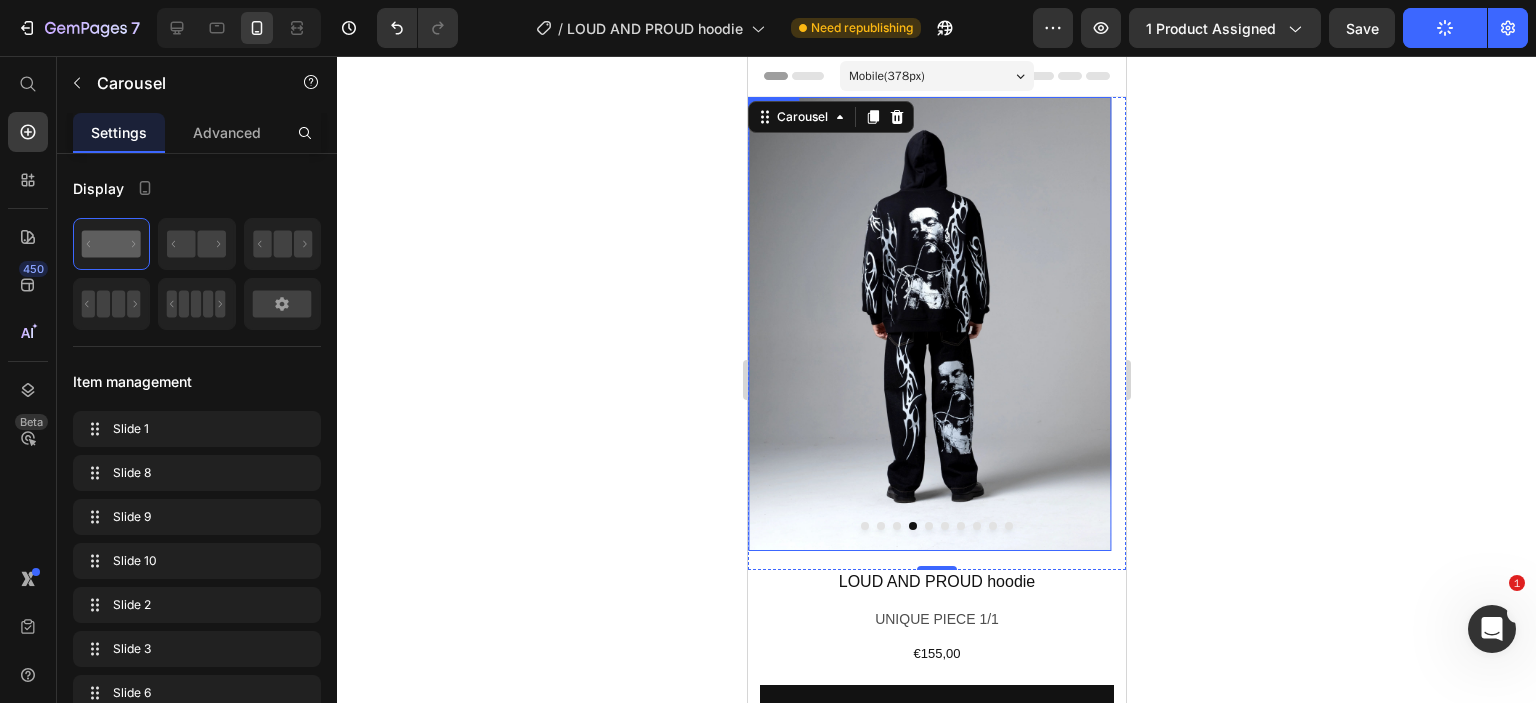 click at bounding box center [928, 324] 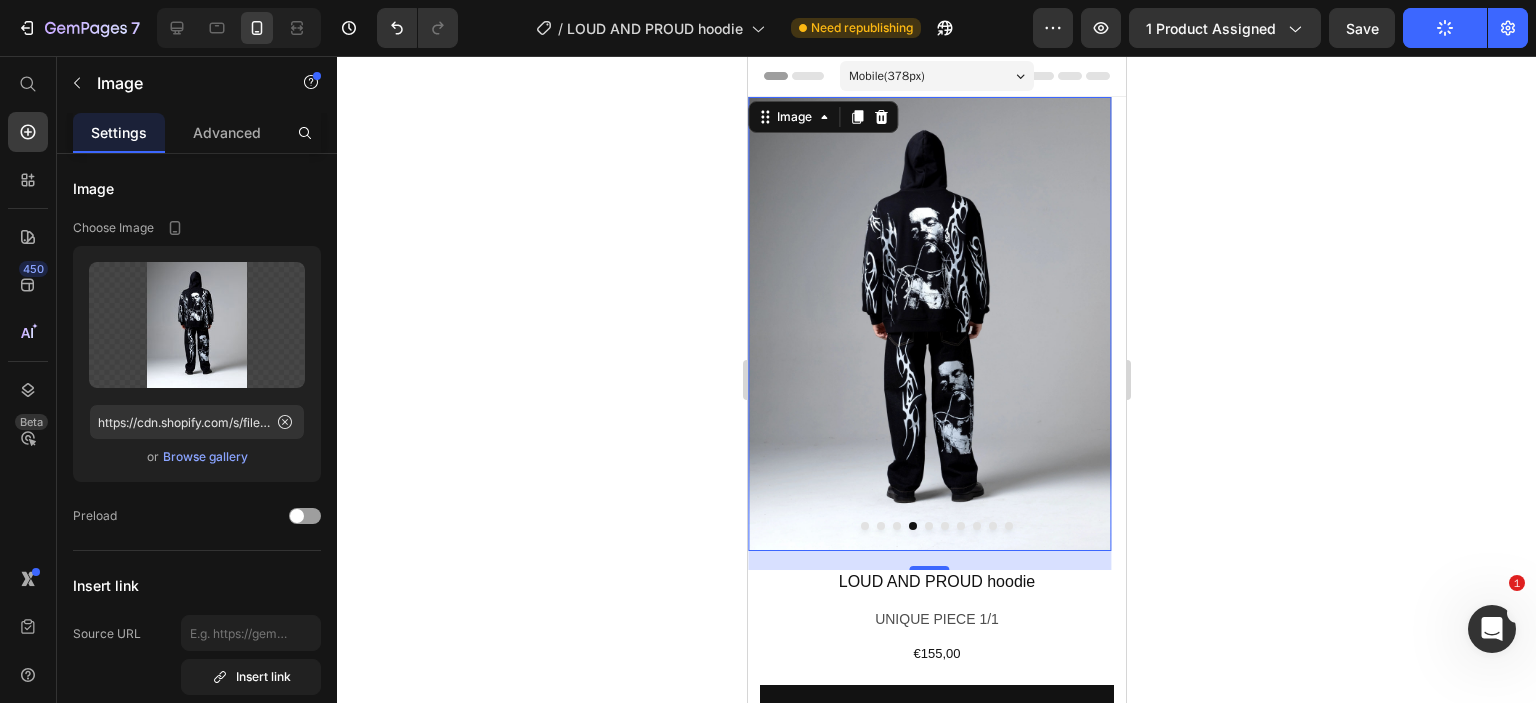click on "Browse gallery" at bounding box center (205, 457) 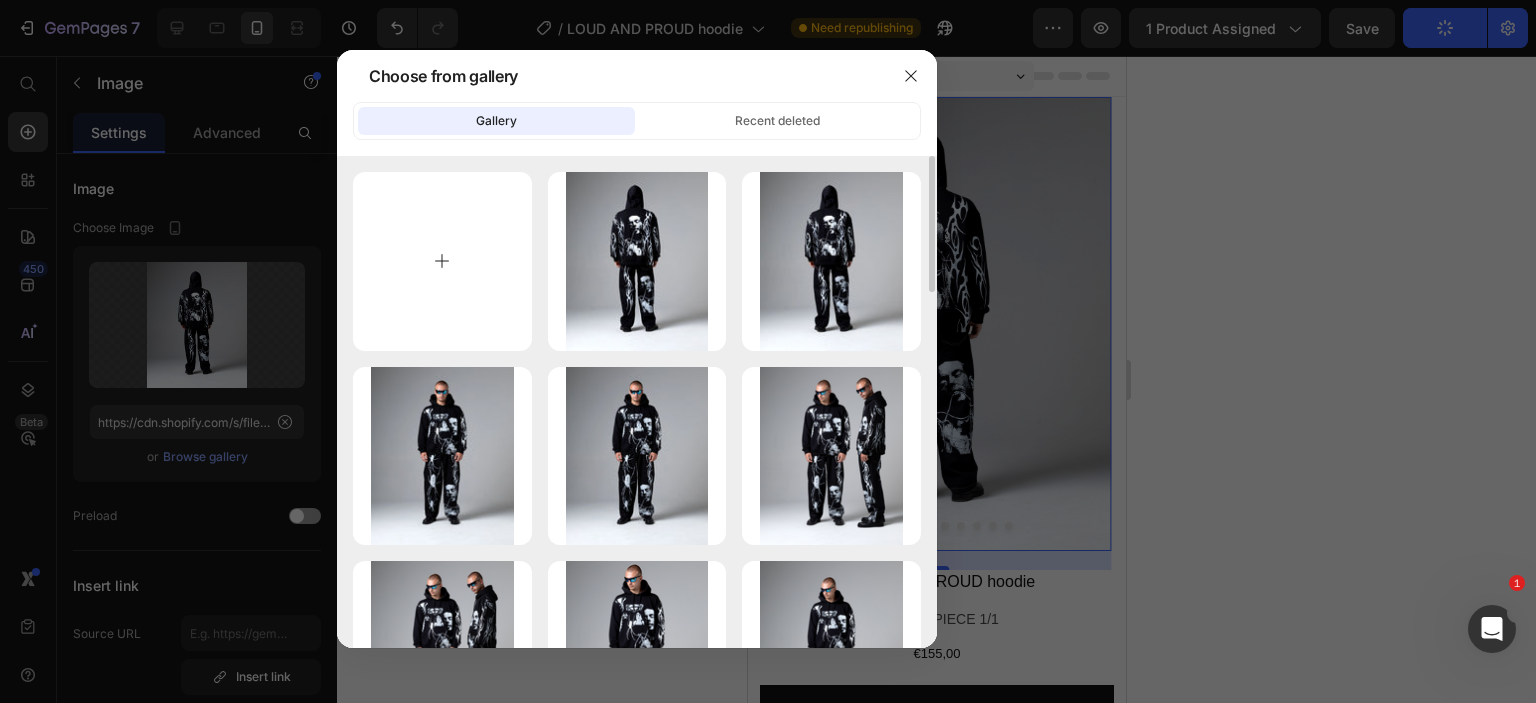 click at bounding box center [442, 261] 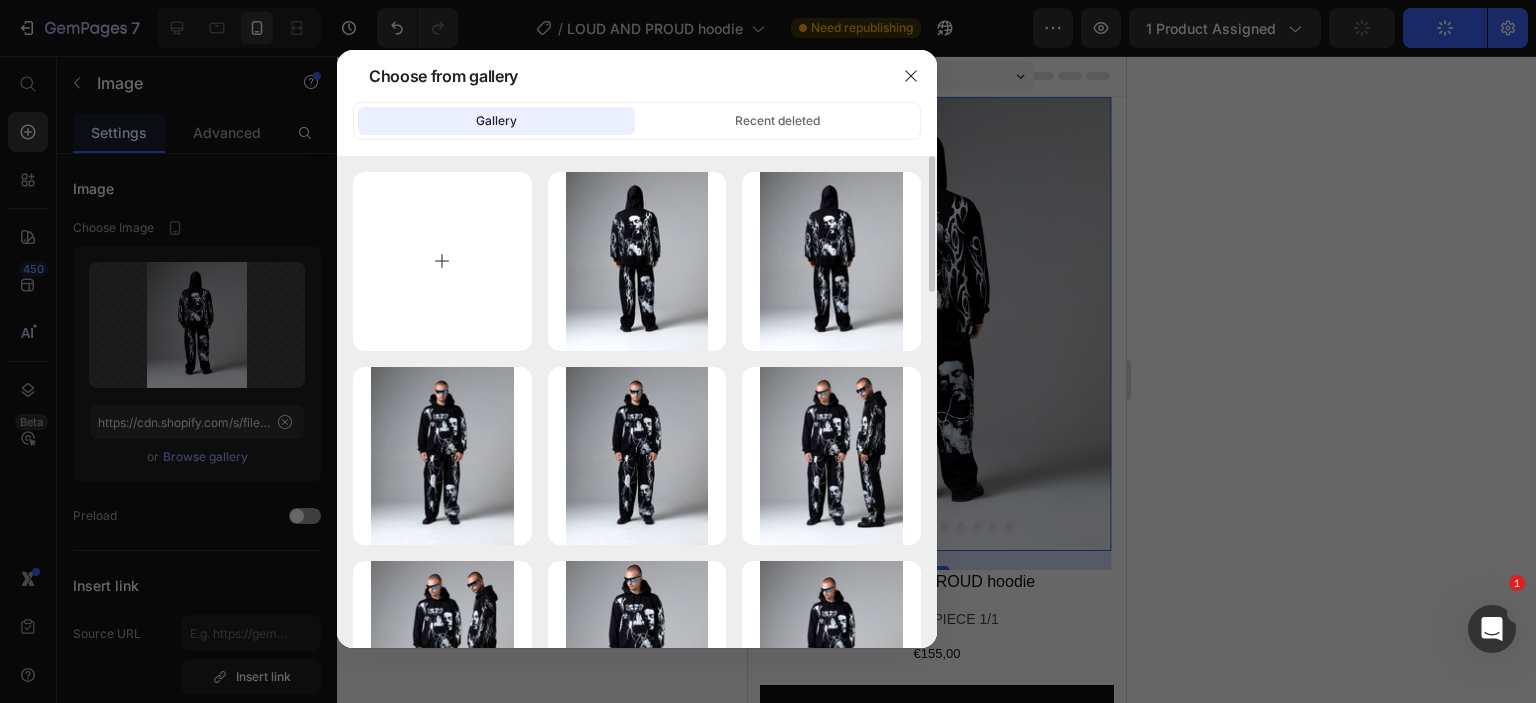 type on "C:\fakepath\3.webp" 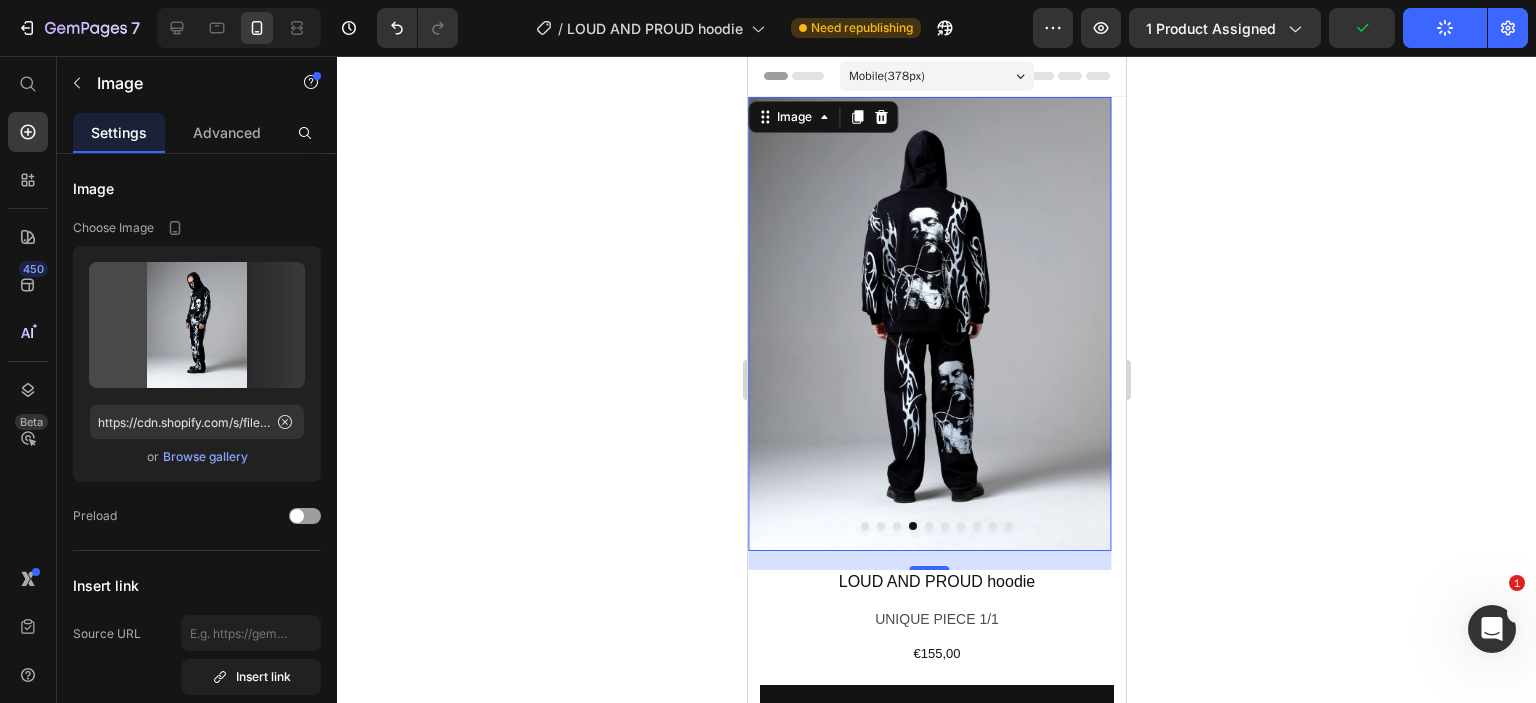 type on "https://cdn.shopify.com/s/files/1/0726/2853/5635/files/gempages_561664639159501666-2b13f7b4-dd49-4017-ab6d-8d66ac7d773d.webp" 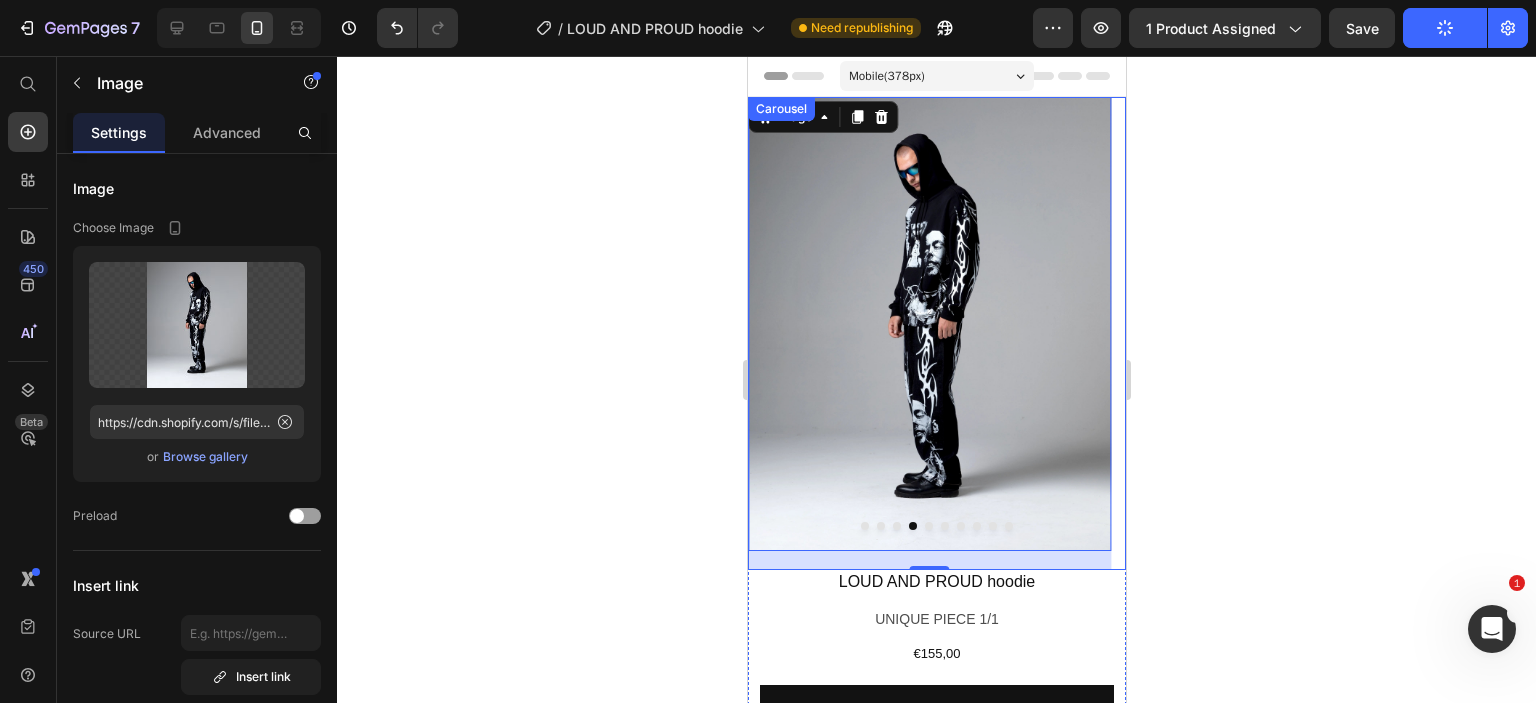 click at bounding box center (928, 526) 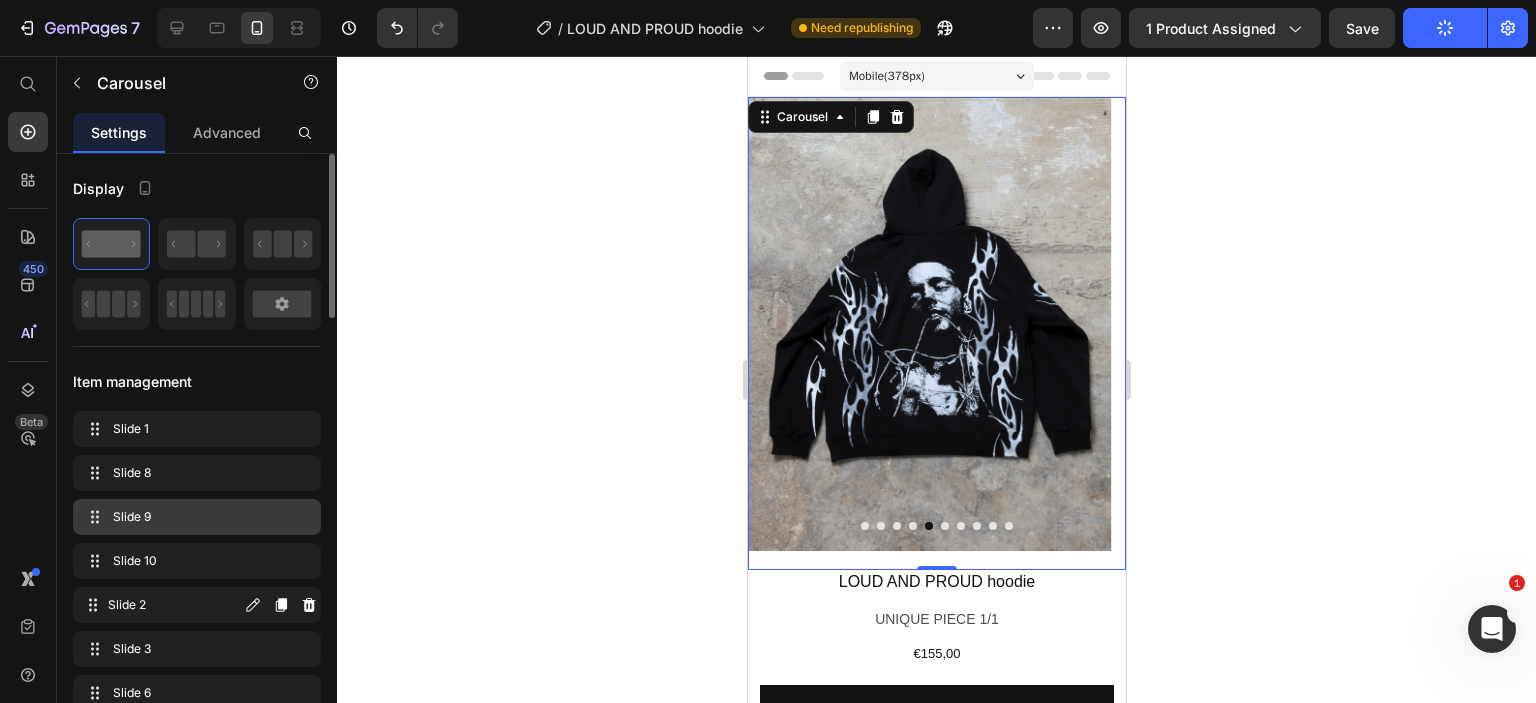 type 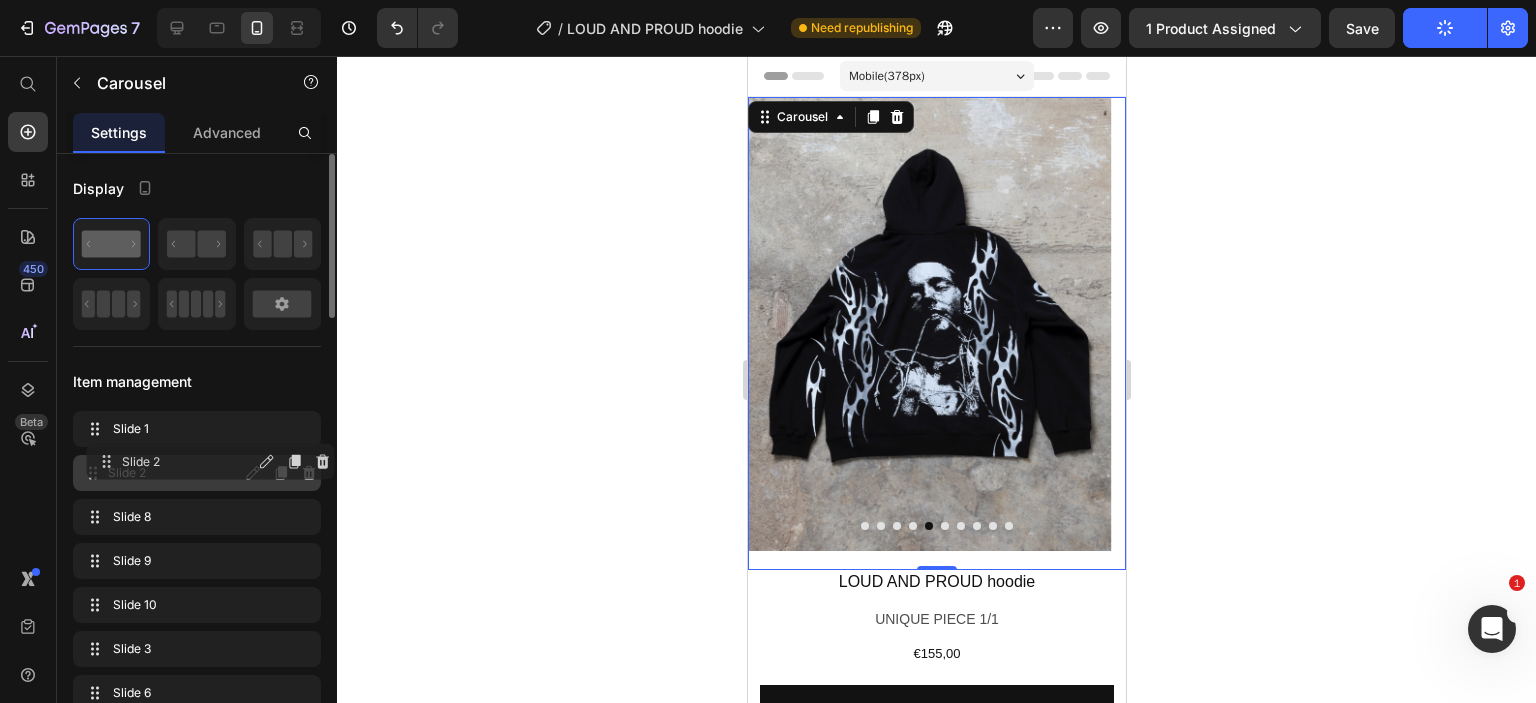 drag, startPoint x: 203, startPoint y: 500, endPoint x: 210, endPoint y: 455, distance: 45.54119 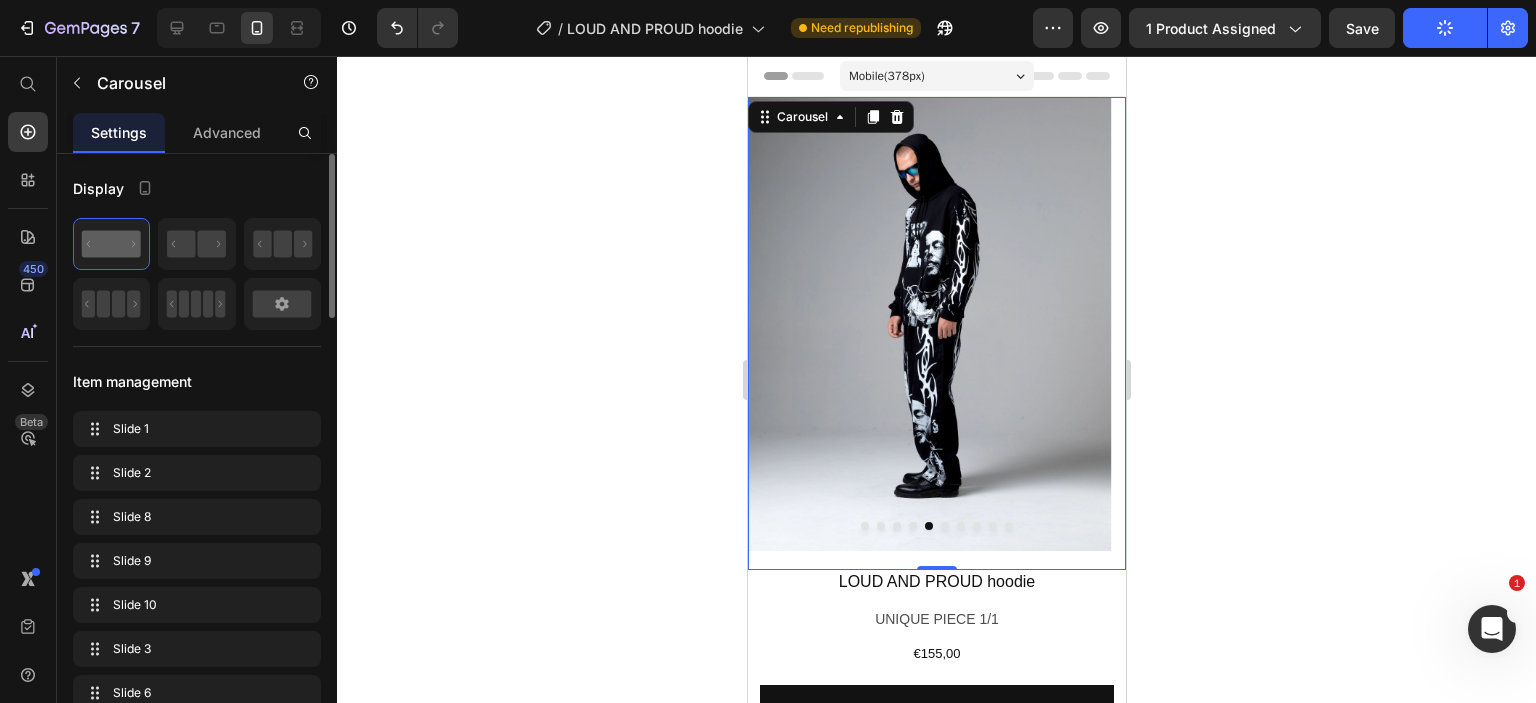 click at bounding box center [944, 526] 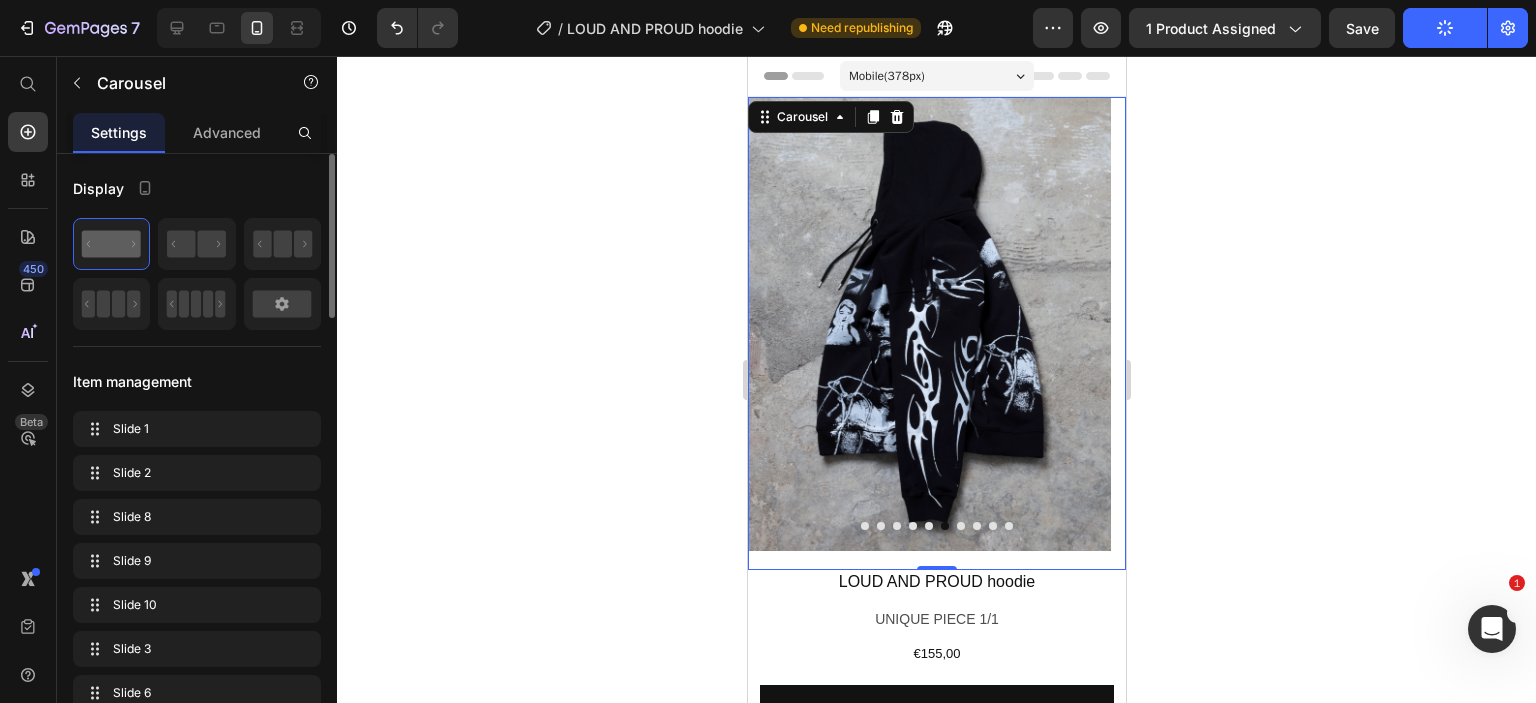 click at bounding box center (960, 526) 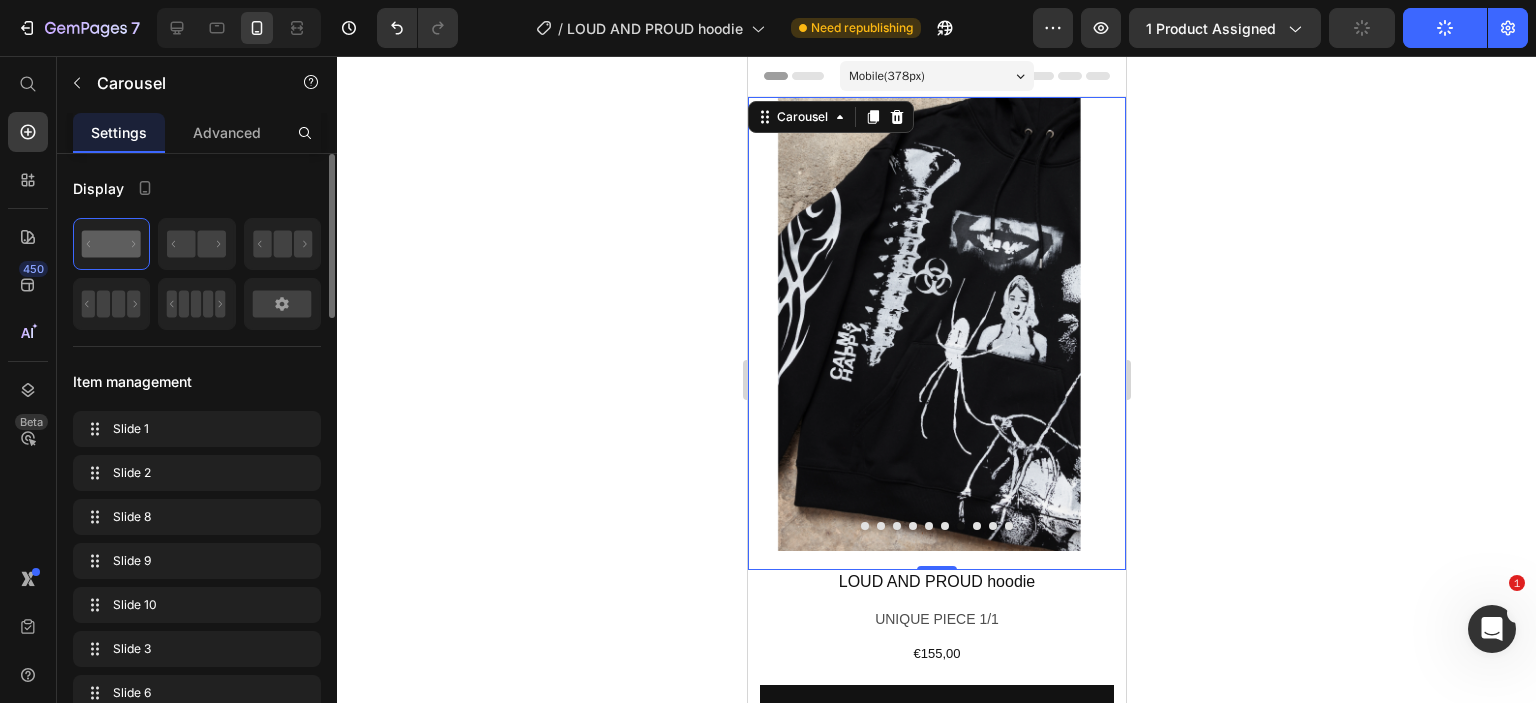 click at bounding box center (976, 526) 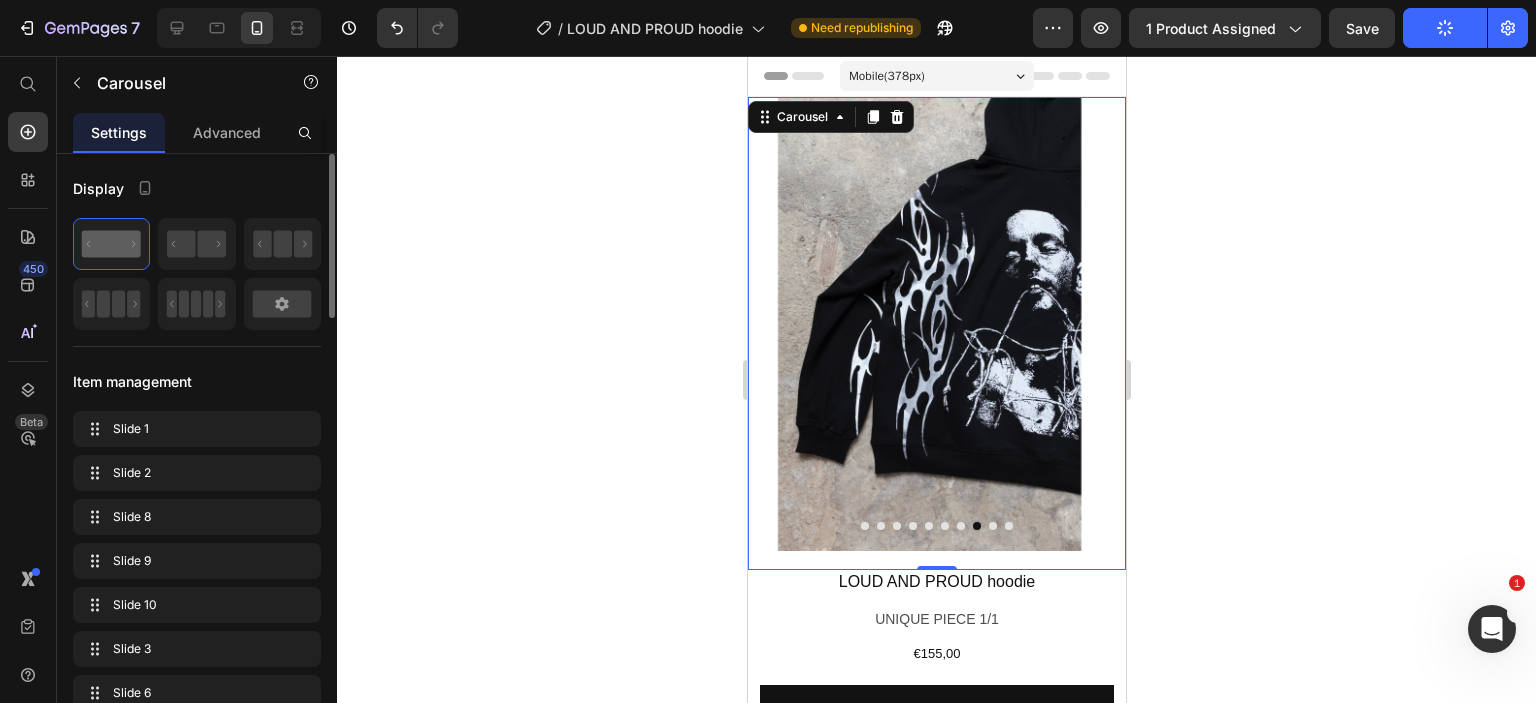click at bounding box center (992, 526) 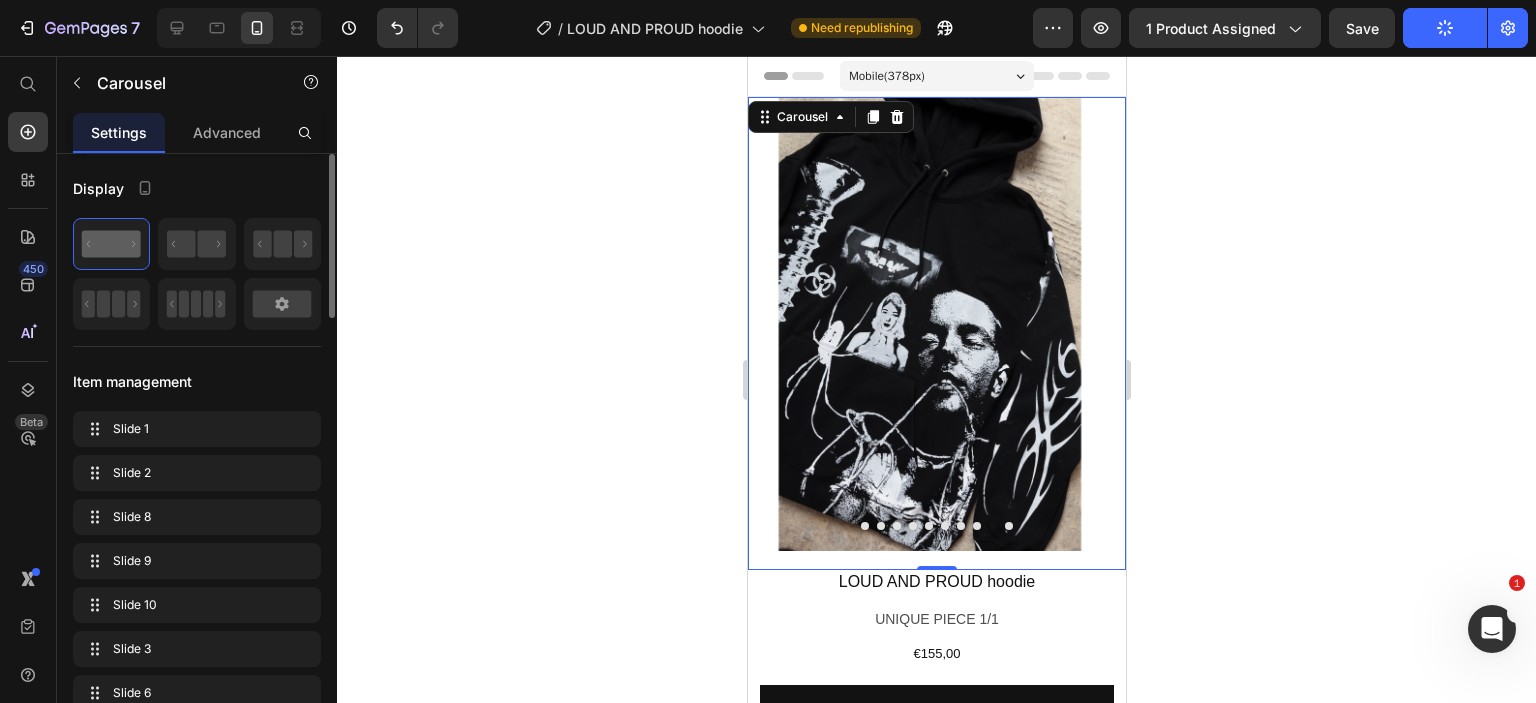 click at bounding box center [1008, 526] 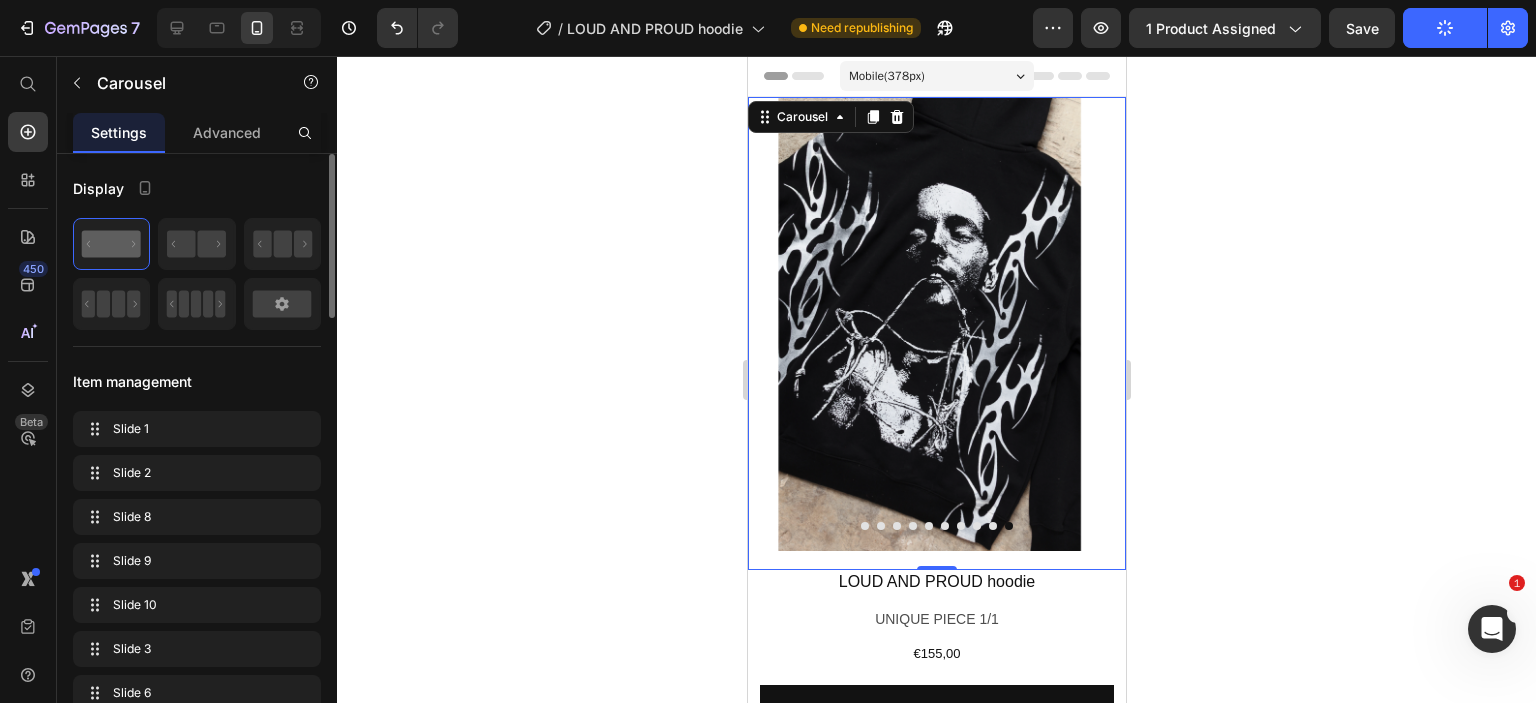 click at bounding box center [960, 526] 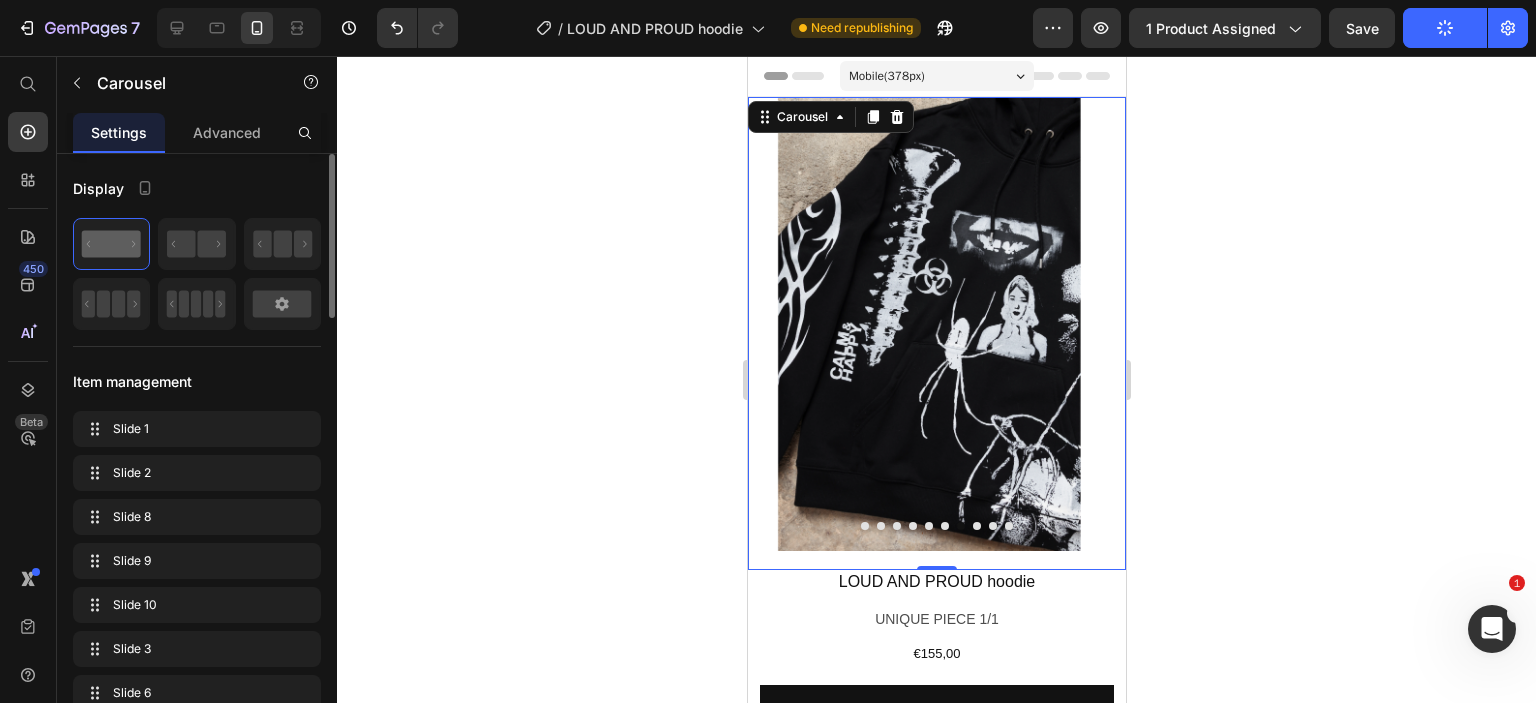 click at bounding box center [944, 526] 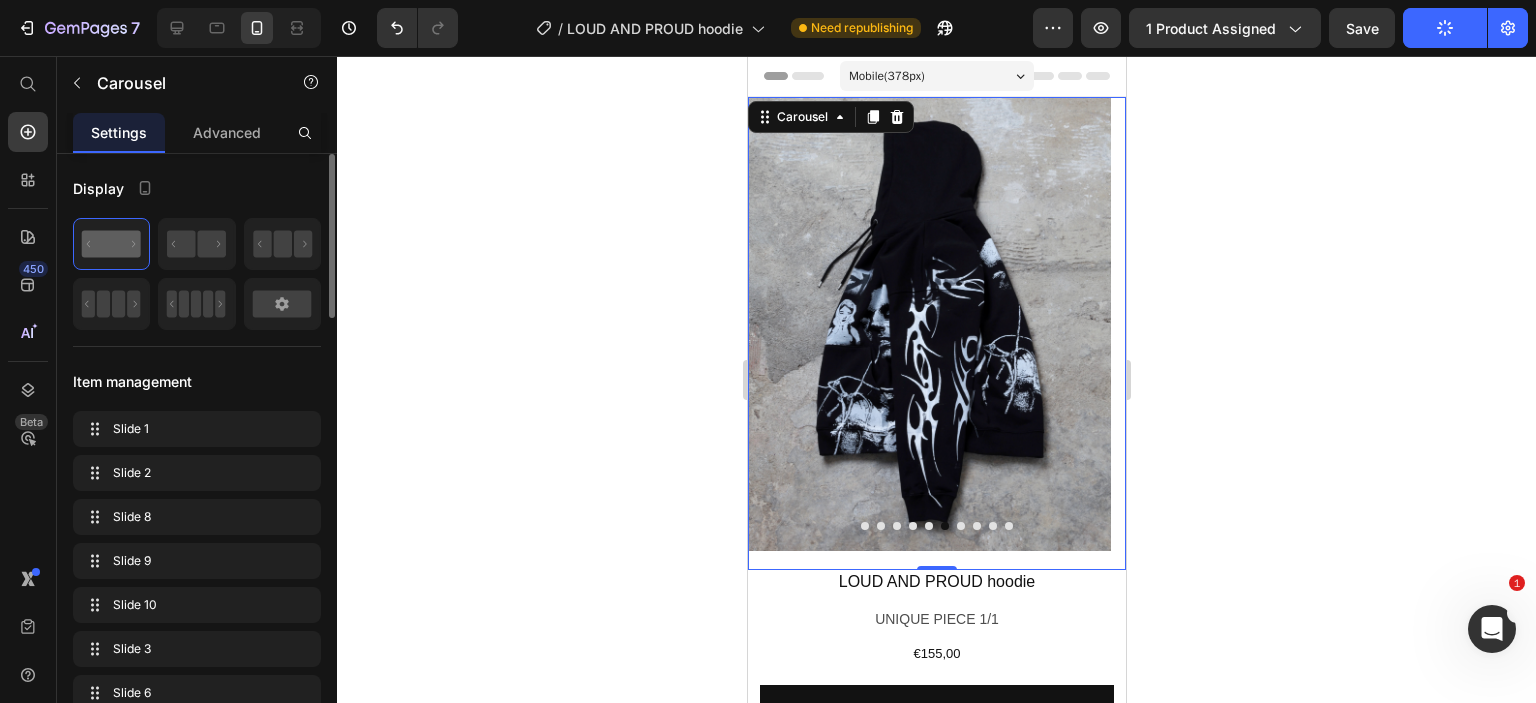click at bounding box center (960, 526) 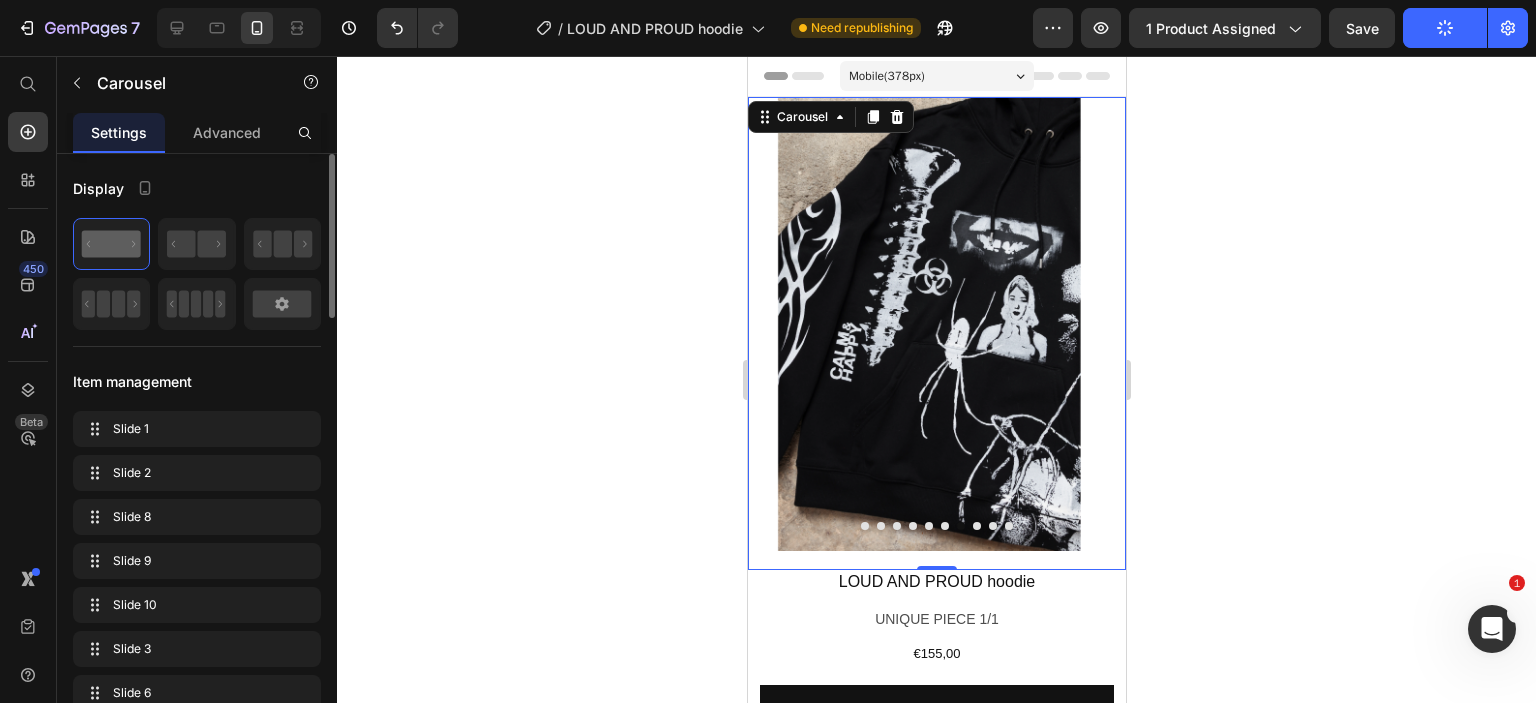 click at bounding box center (992, 526) 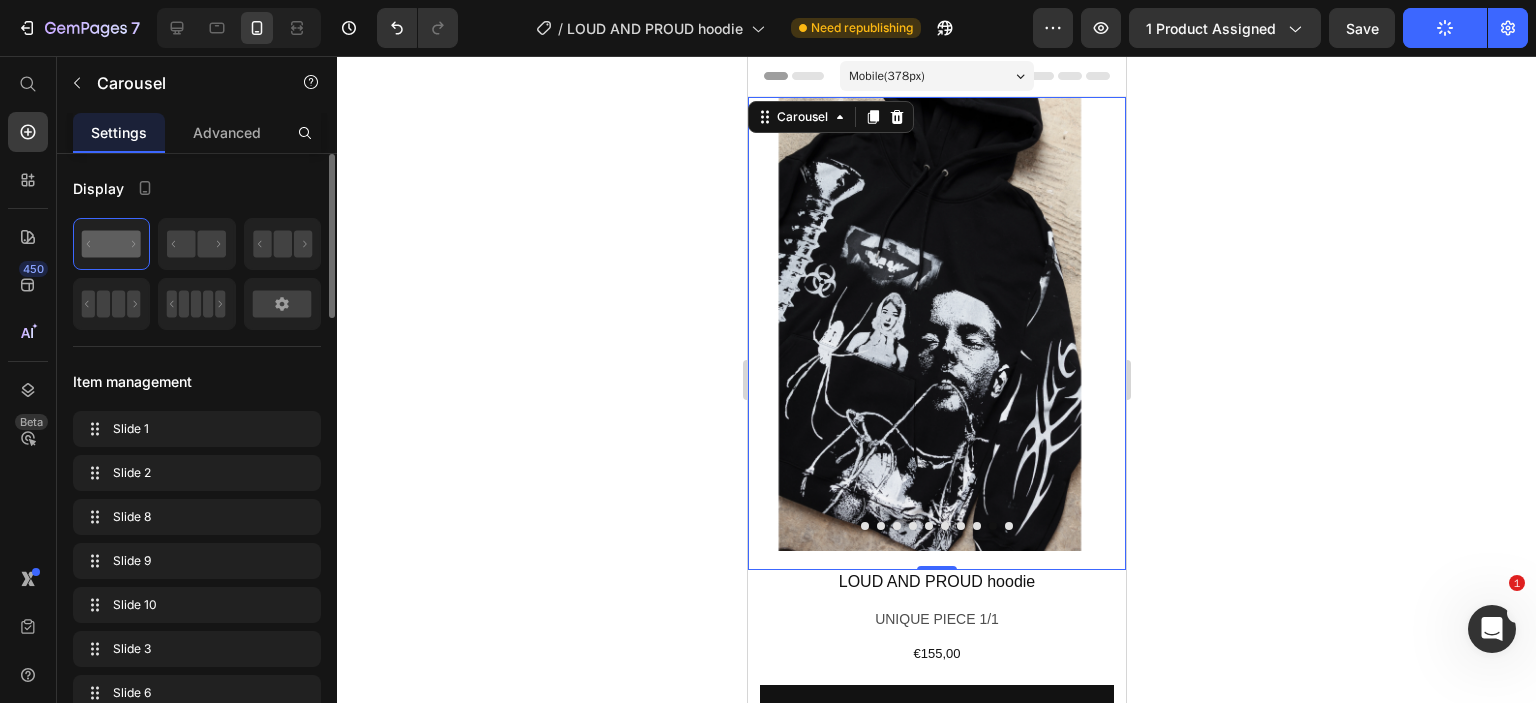 click at bounding box center (960, 526) 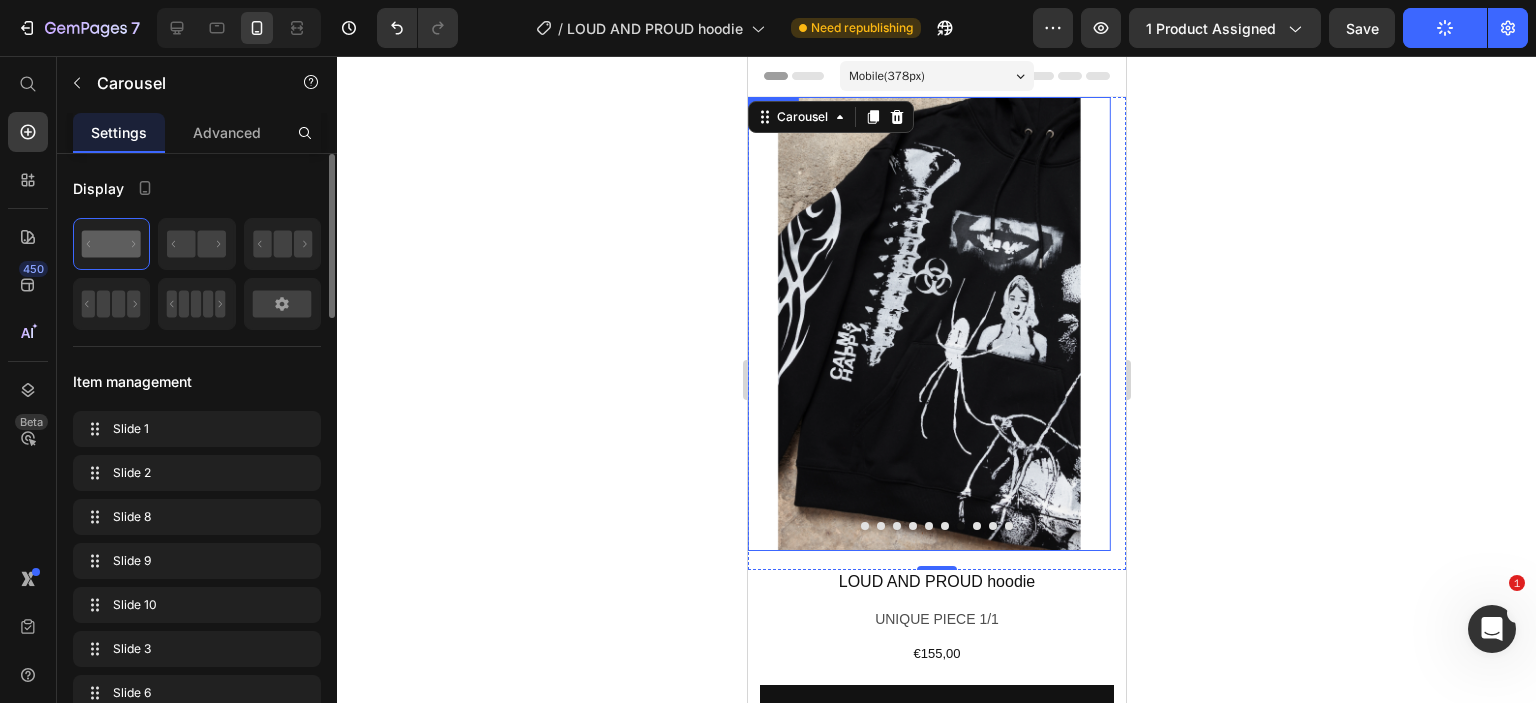 click at bounding box center (928, 324) 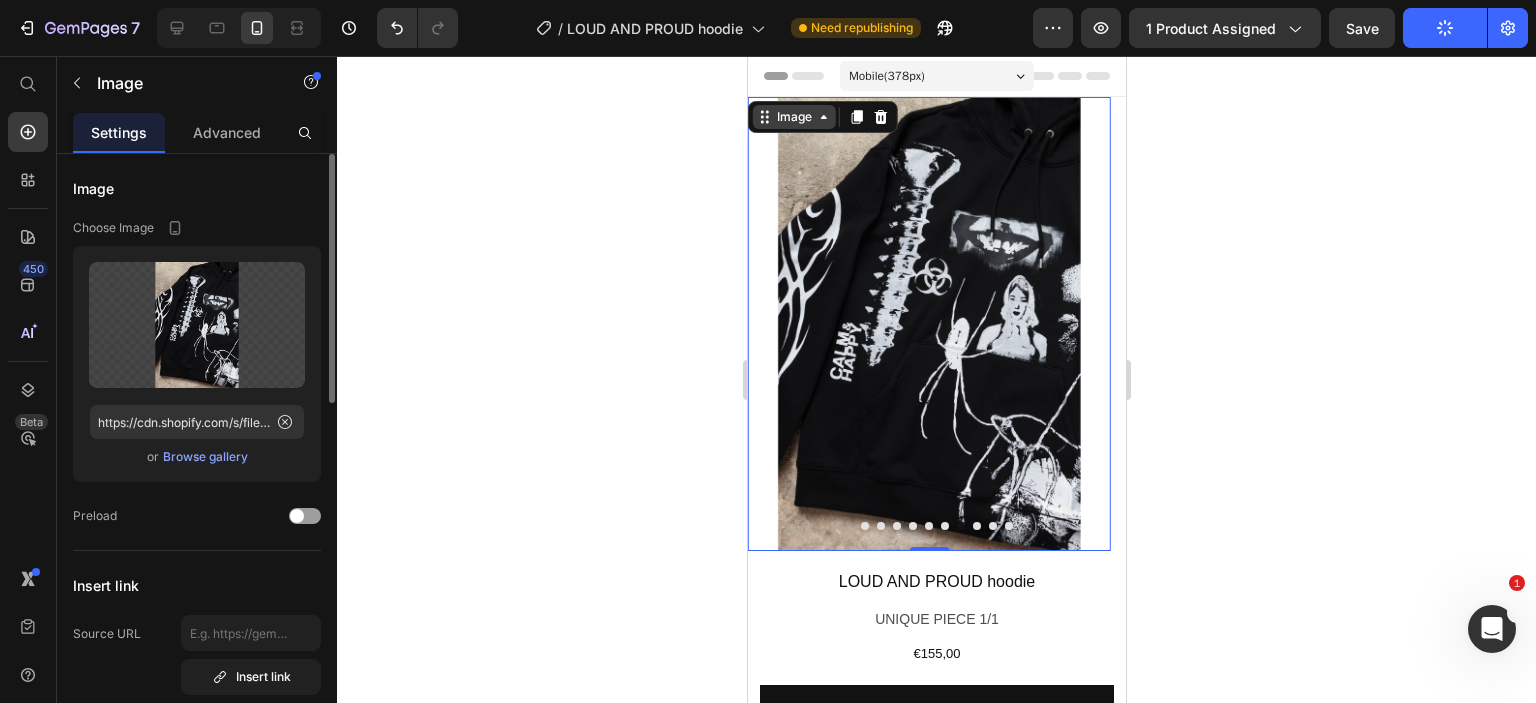 click on "Image" at bounding box center (793, 117) 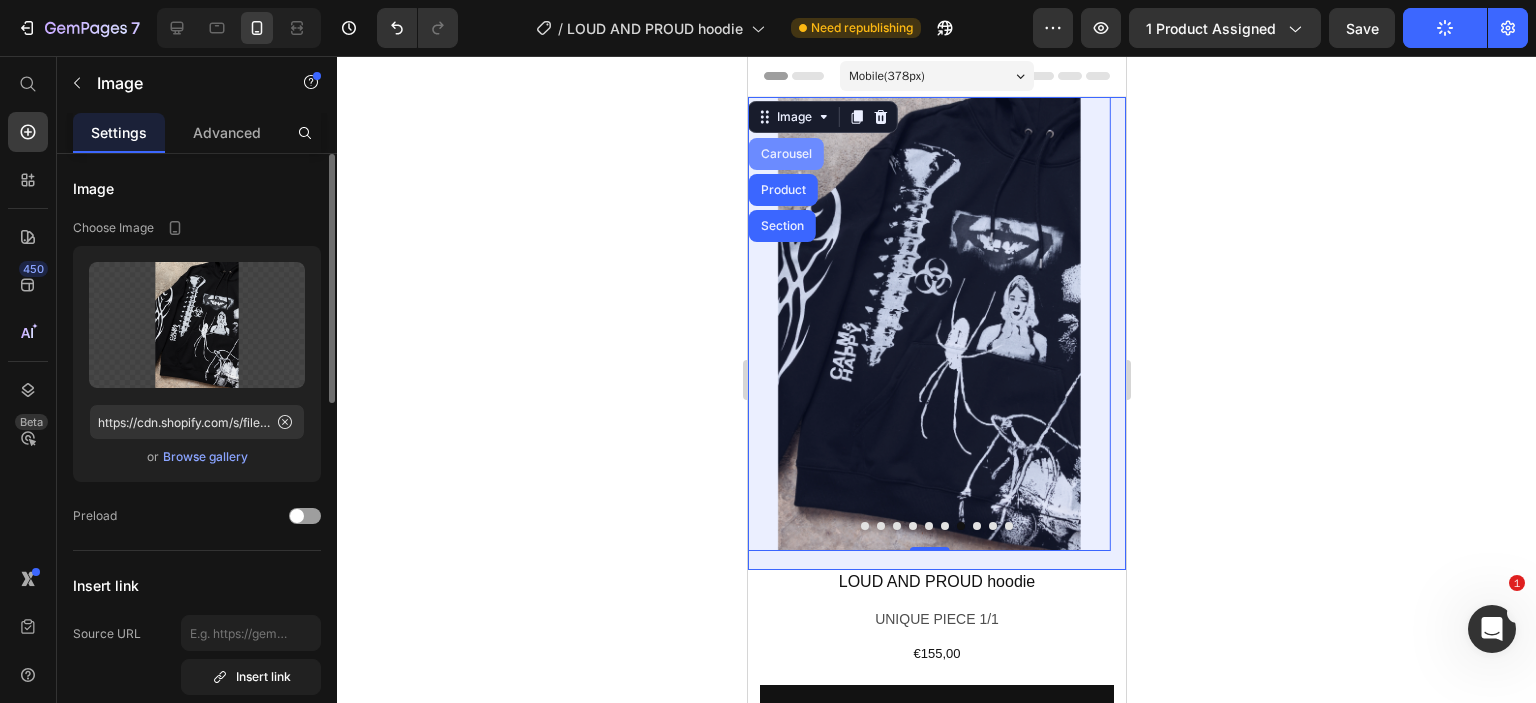 click on "Carousel" at bounding box center [785, 154] 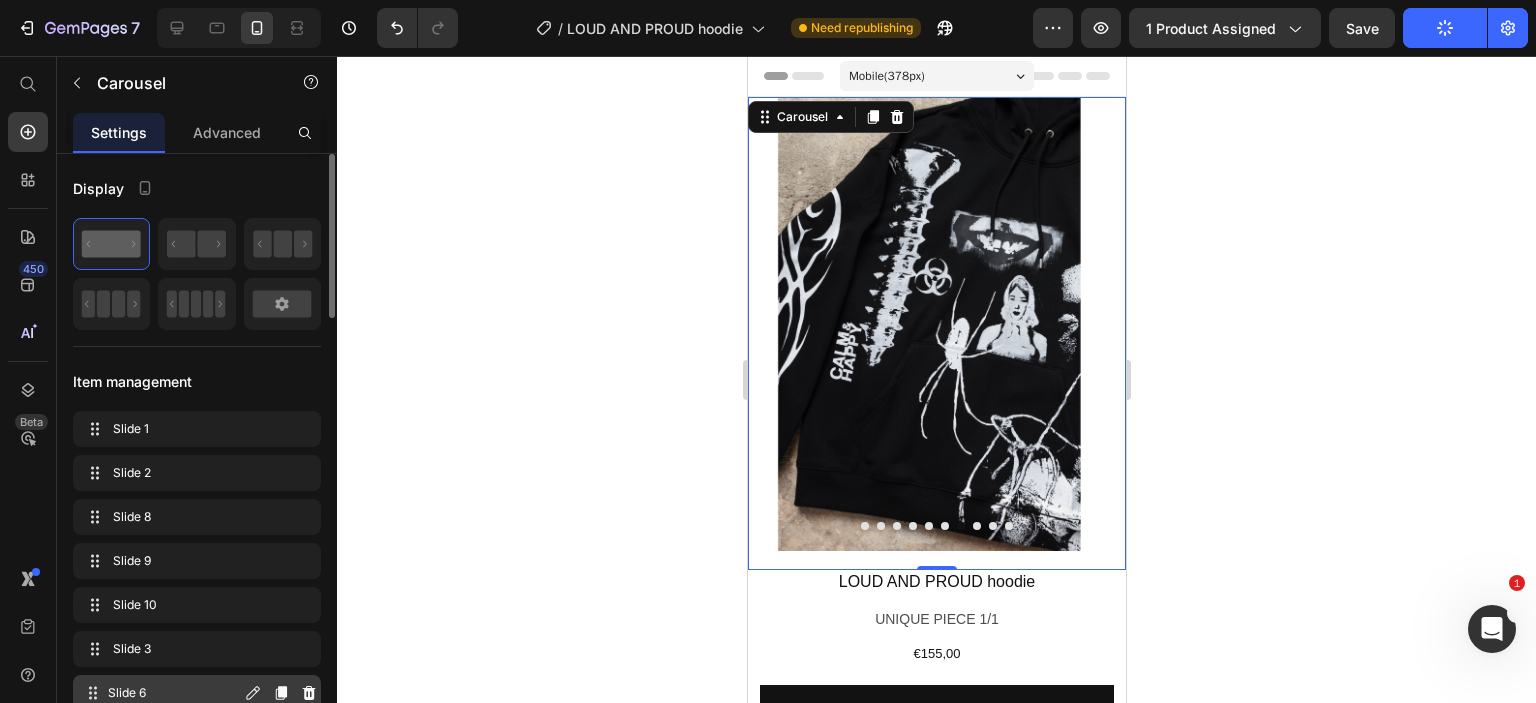 click on "Slide 6" at bounding box center (174, 693) 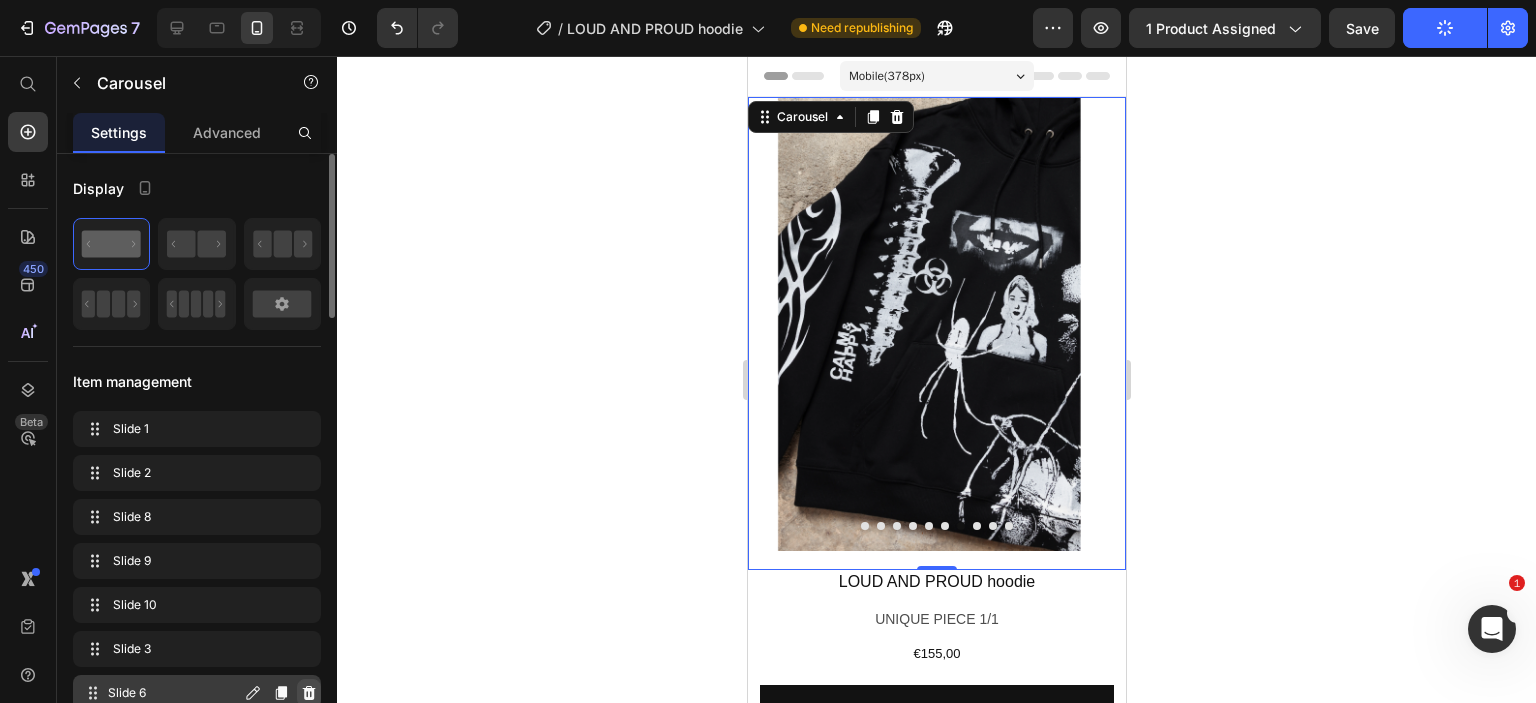 click 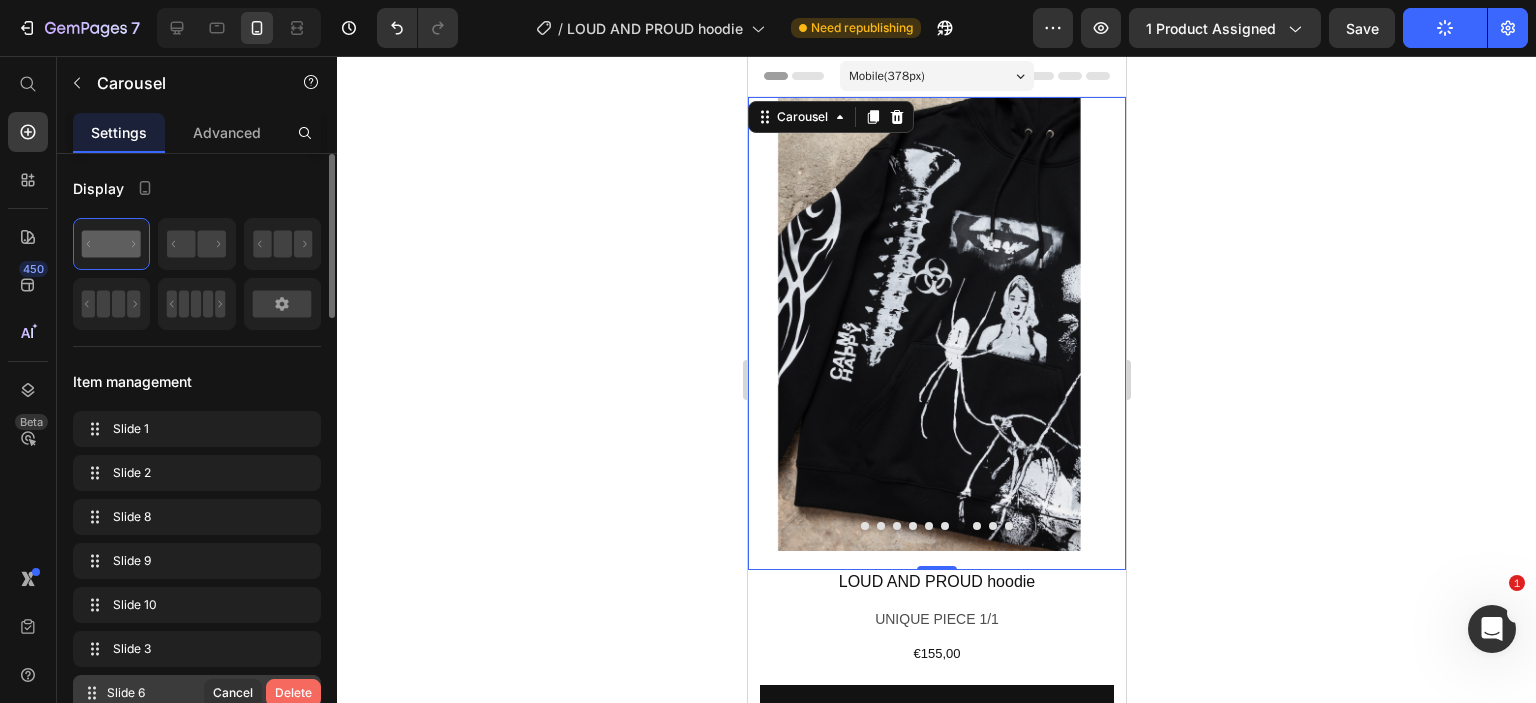 click on "Delete" at bounding box center [293, 693] 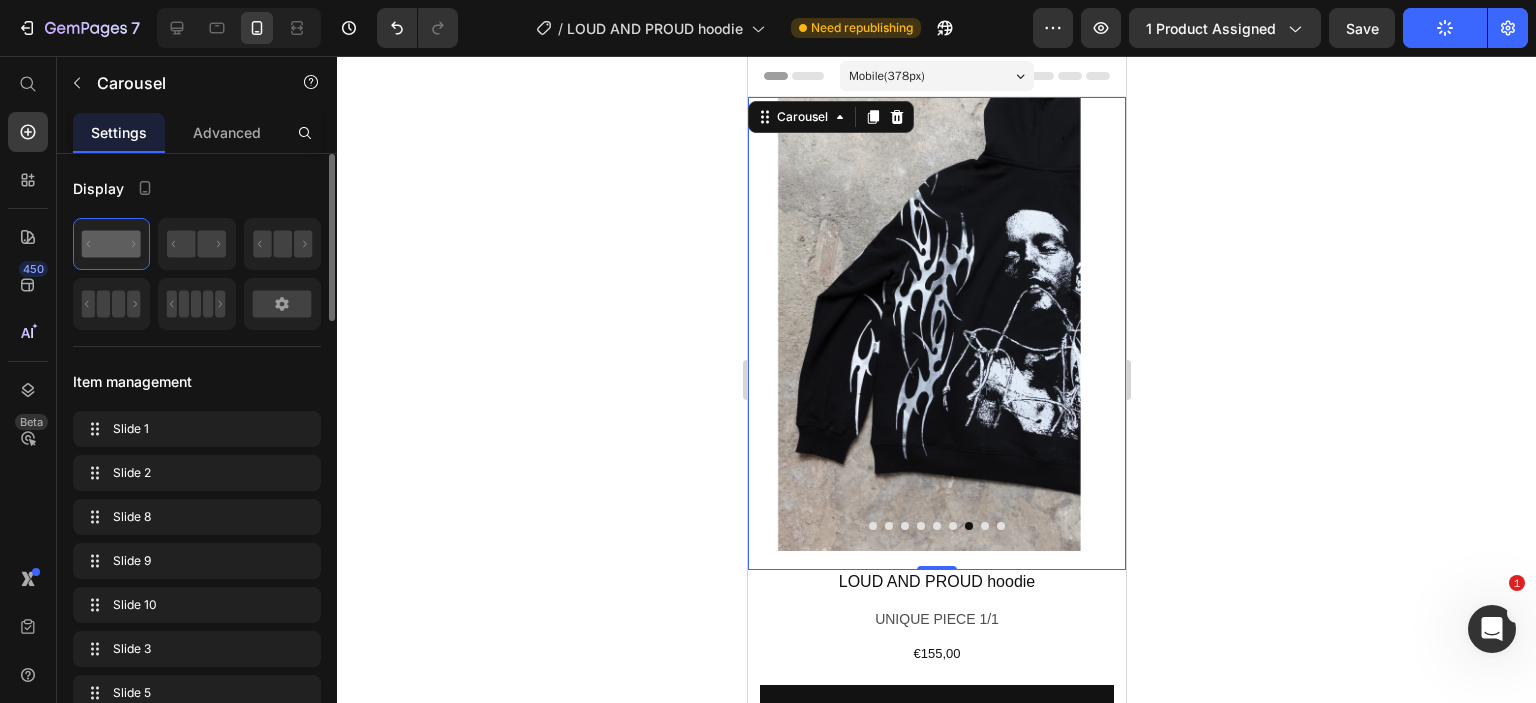click at bounding box center [936, 526] 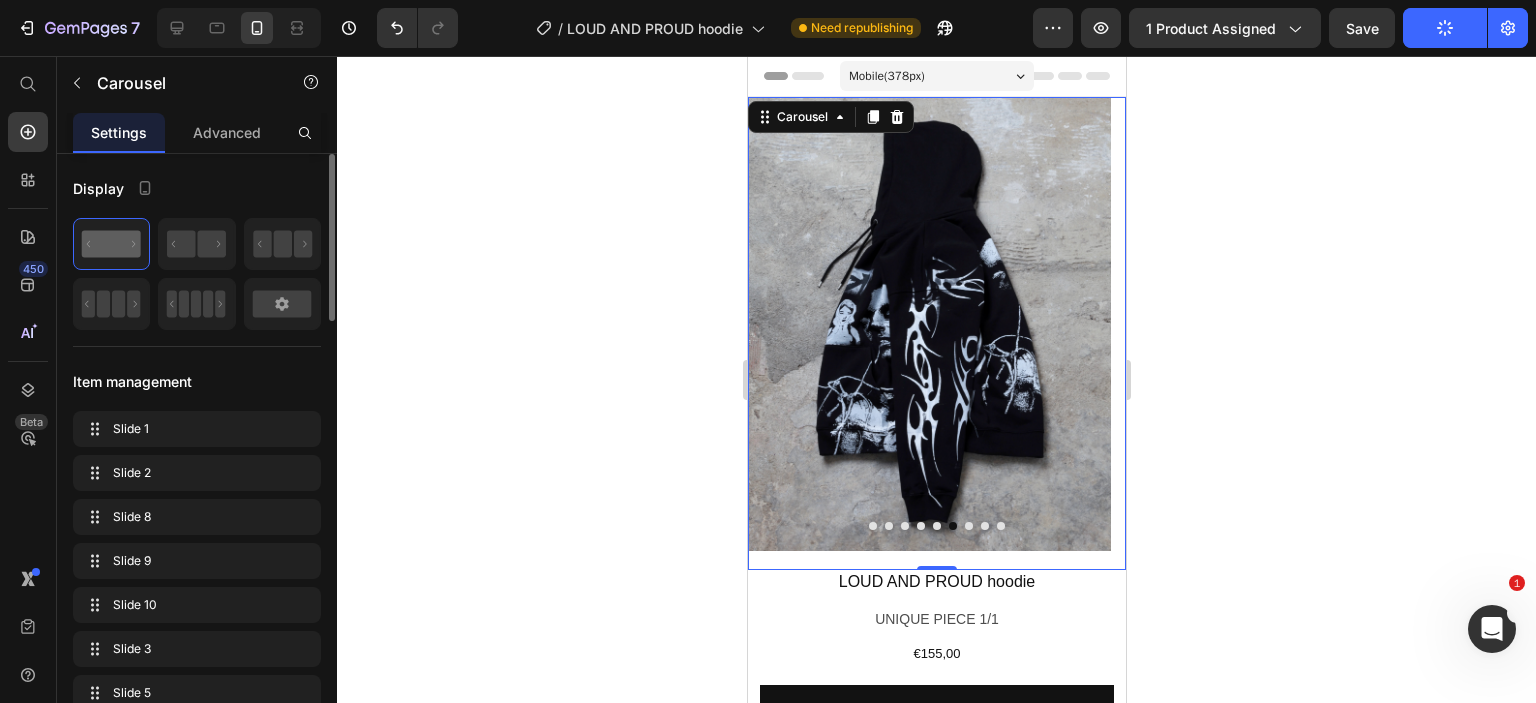 click at bounding box center [936, 526] 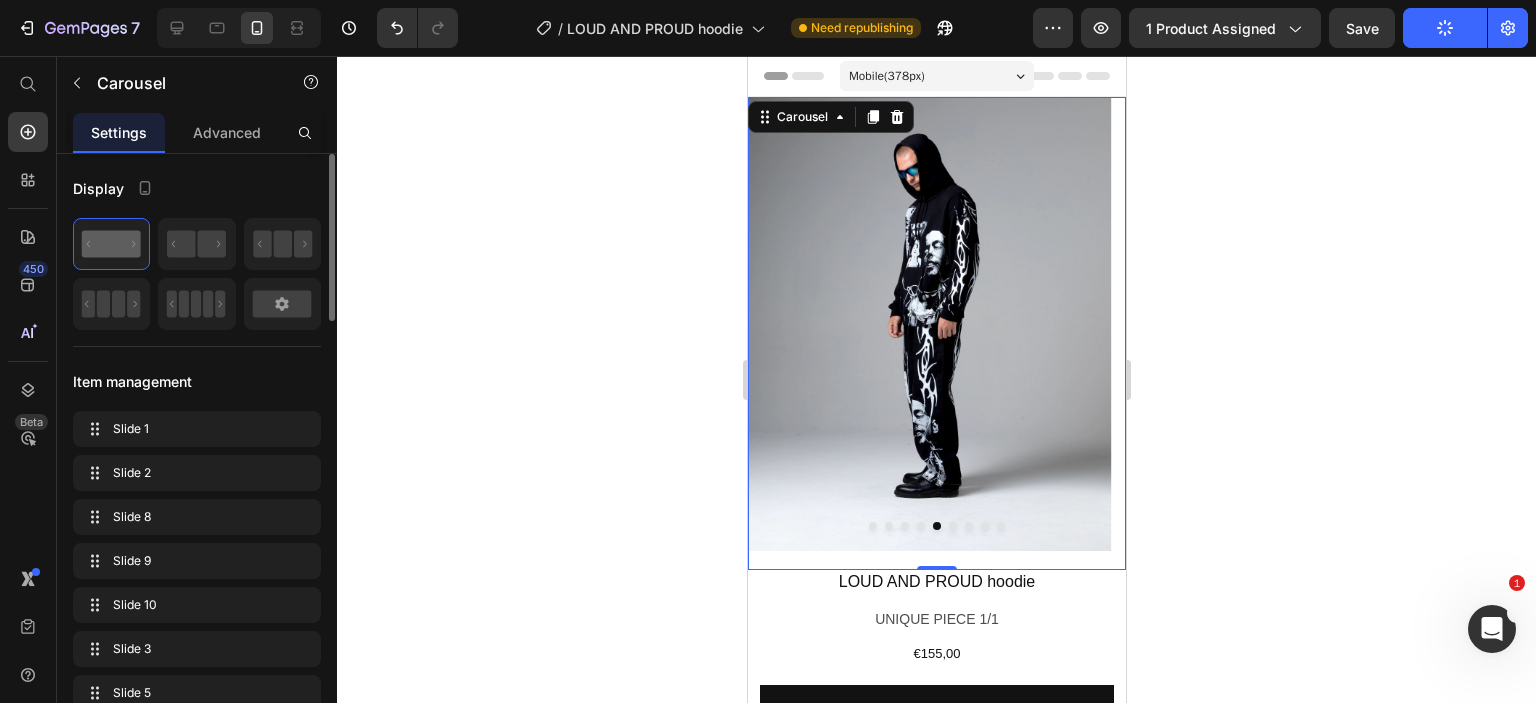 click at bounding box center [952, 526] 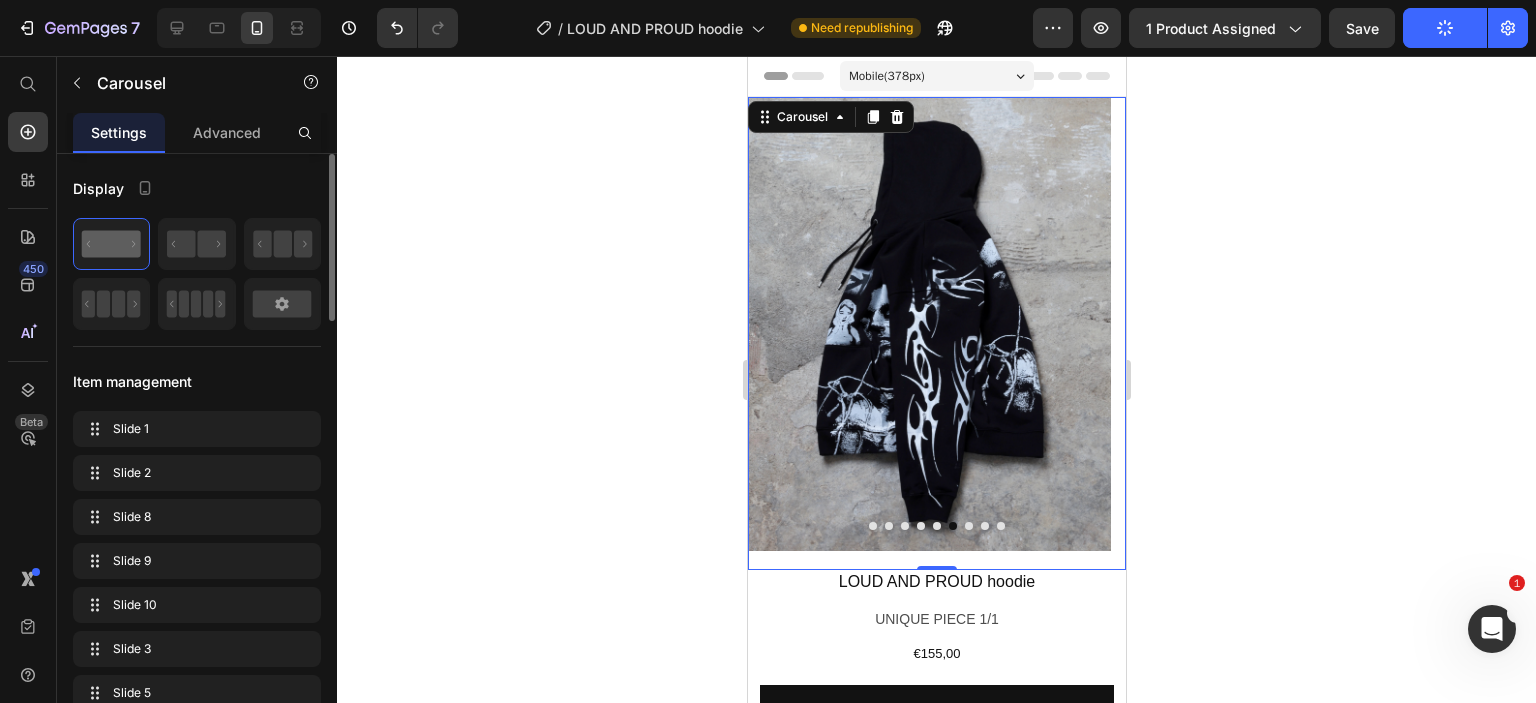 click at bounding box center (968, 526) 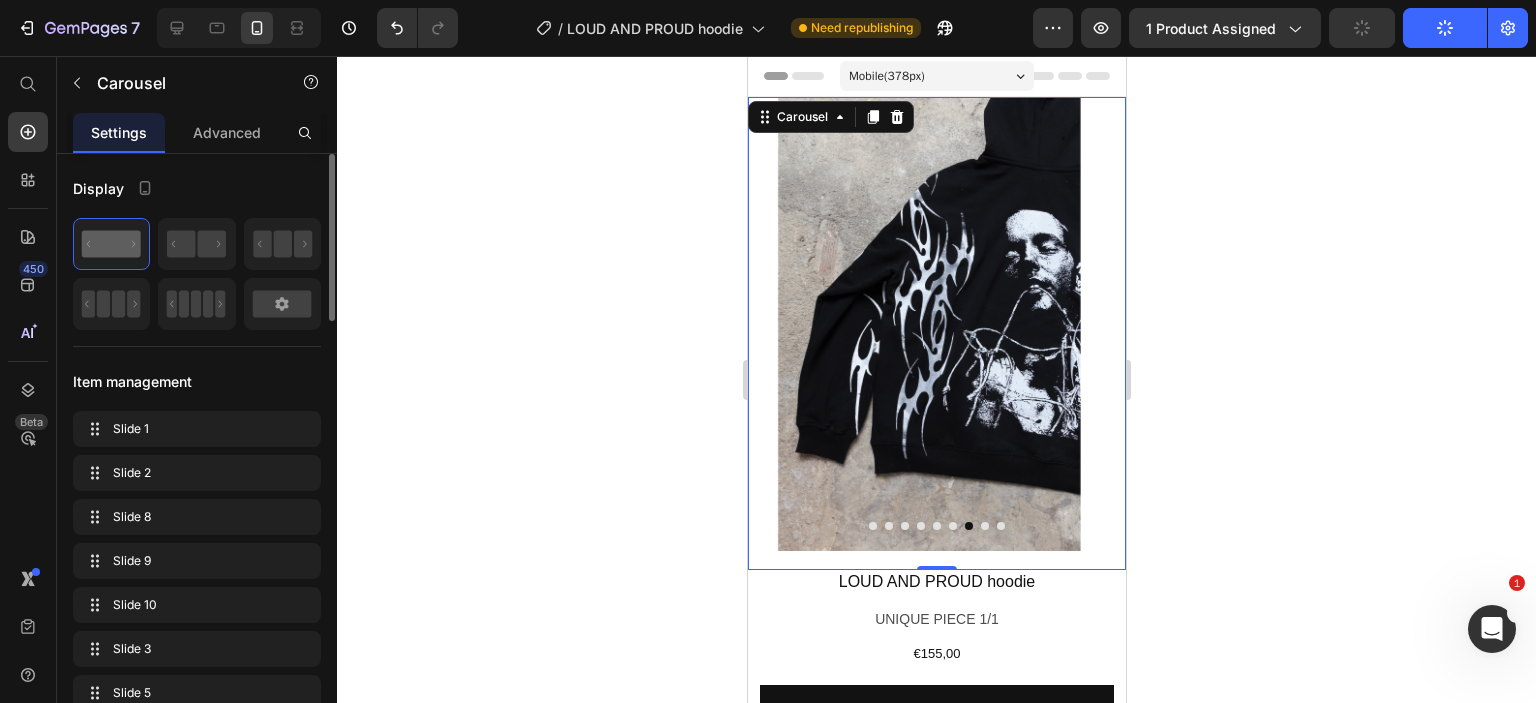 click at bounding box center (984, 526) 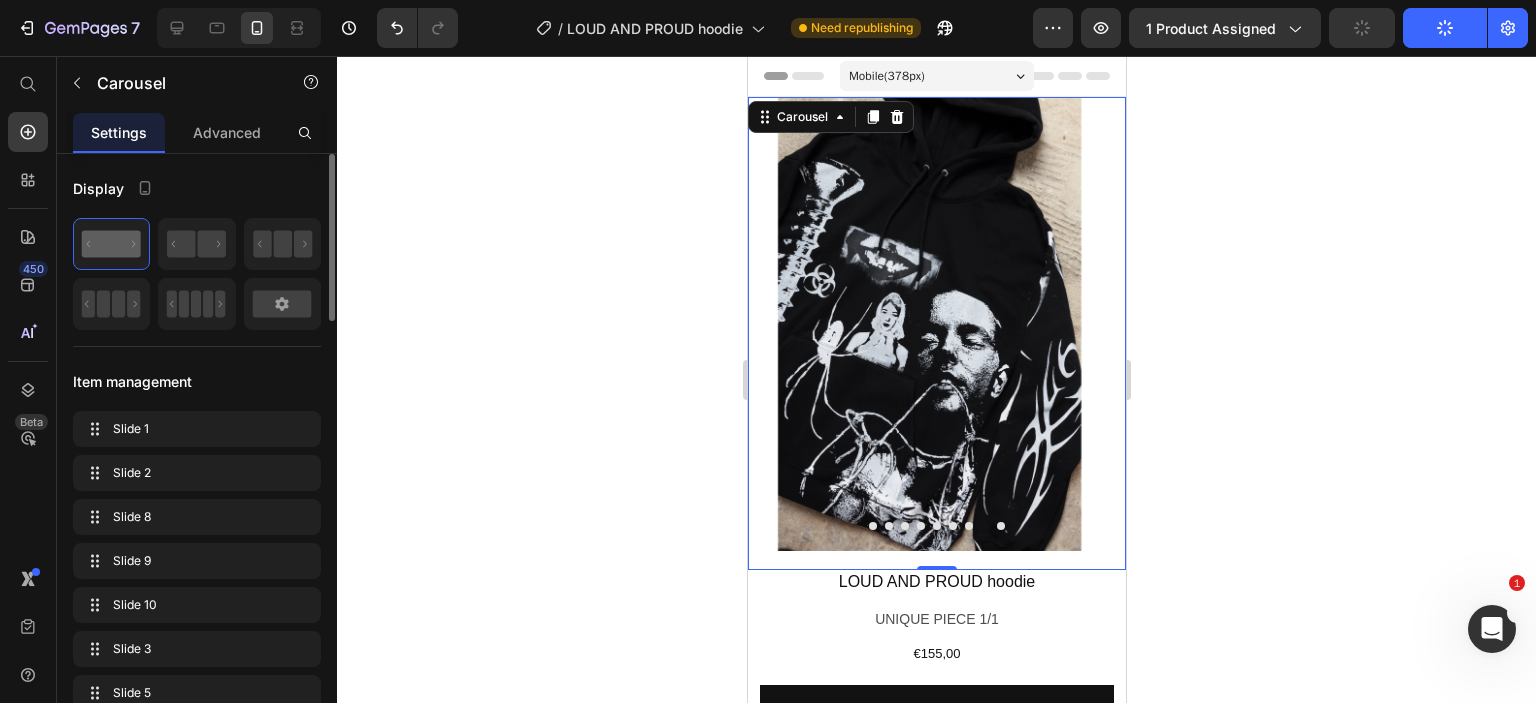 click at bounding box center [1000, 526] 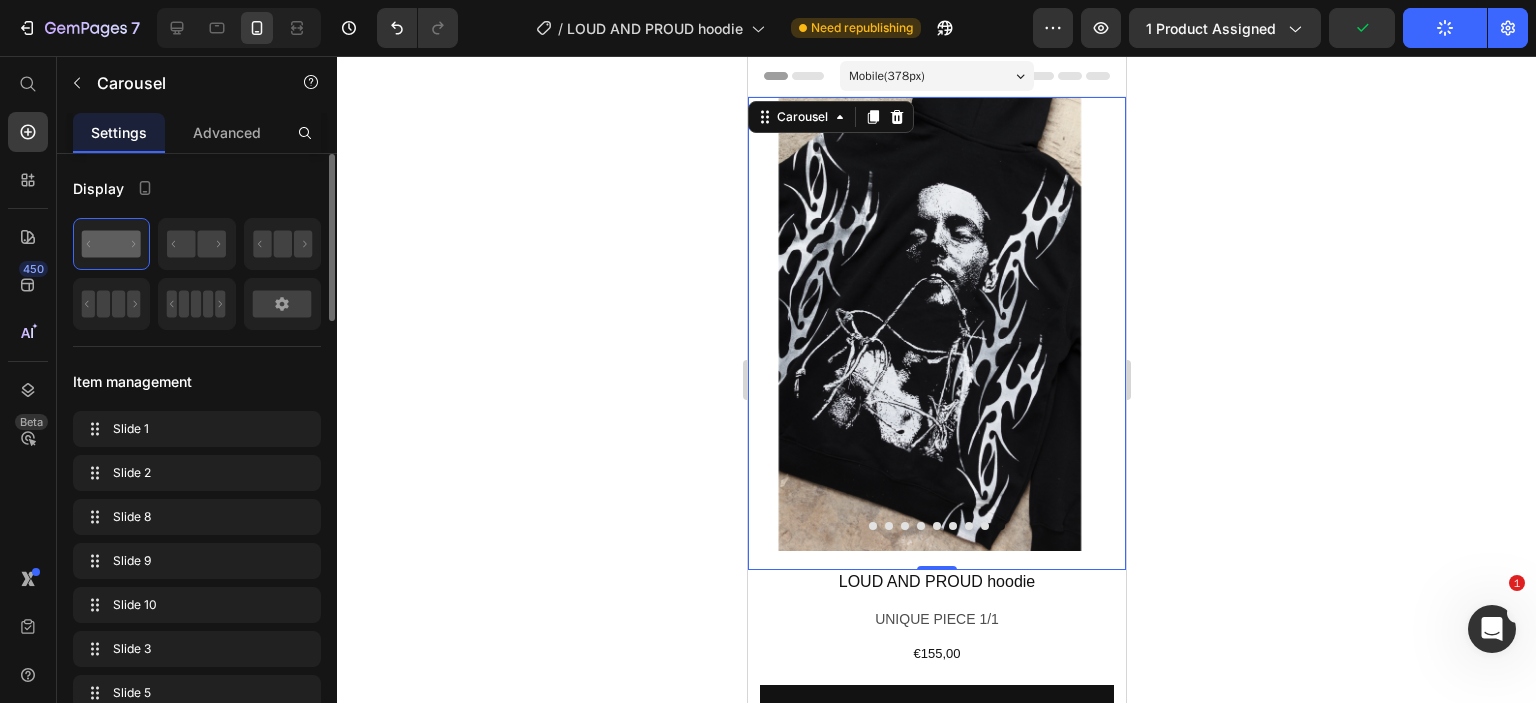 click at bounding box center [984, 526] 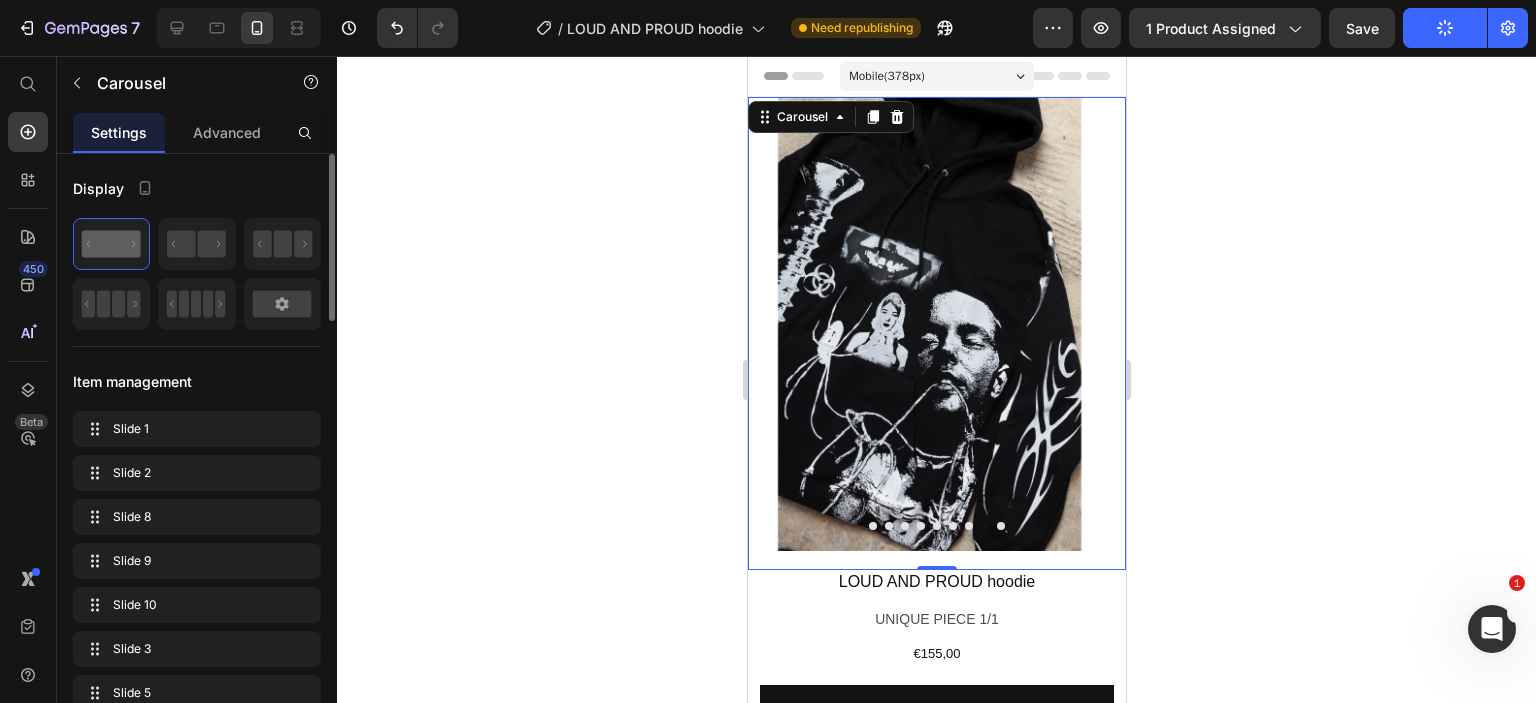 click at bounding box center [968, 526] 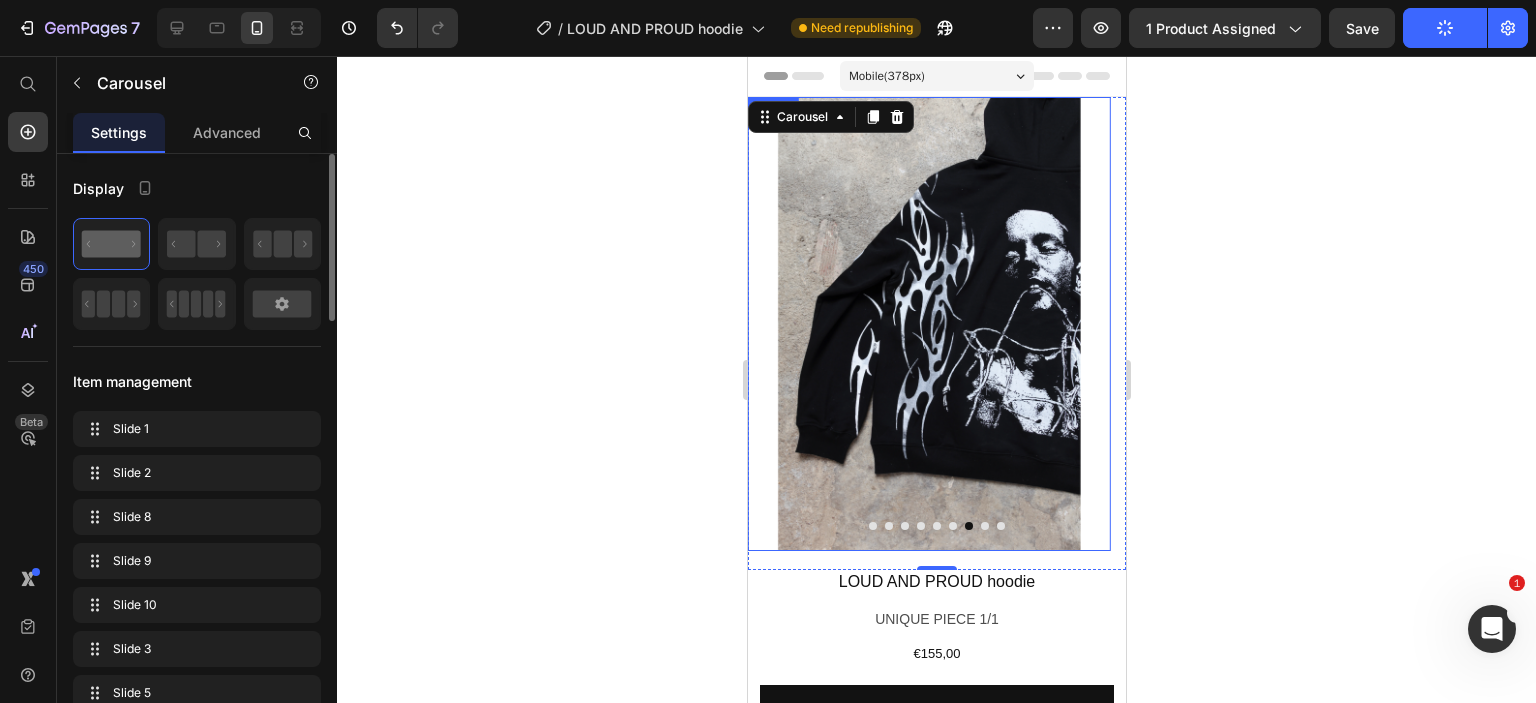 click at bounding box center [928, 324] 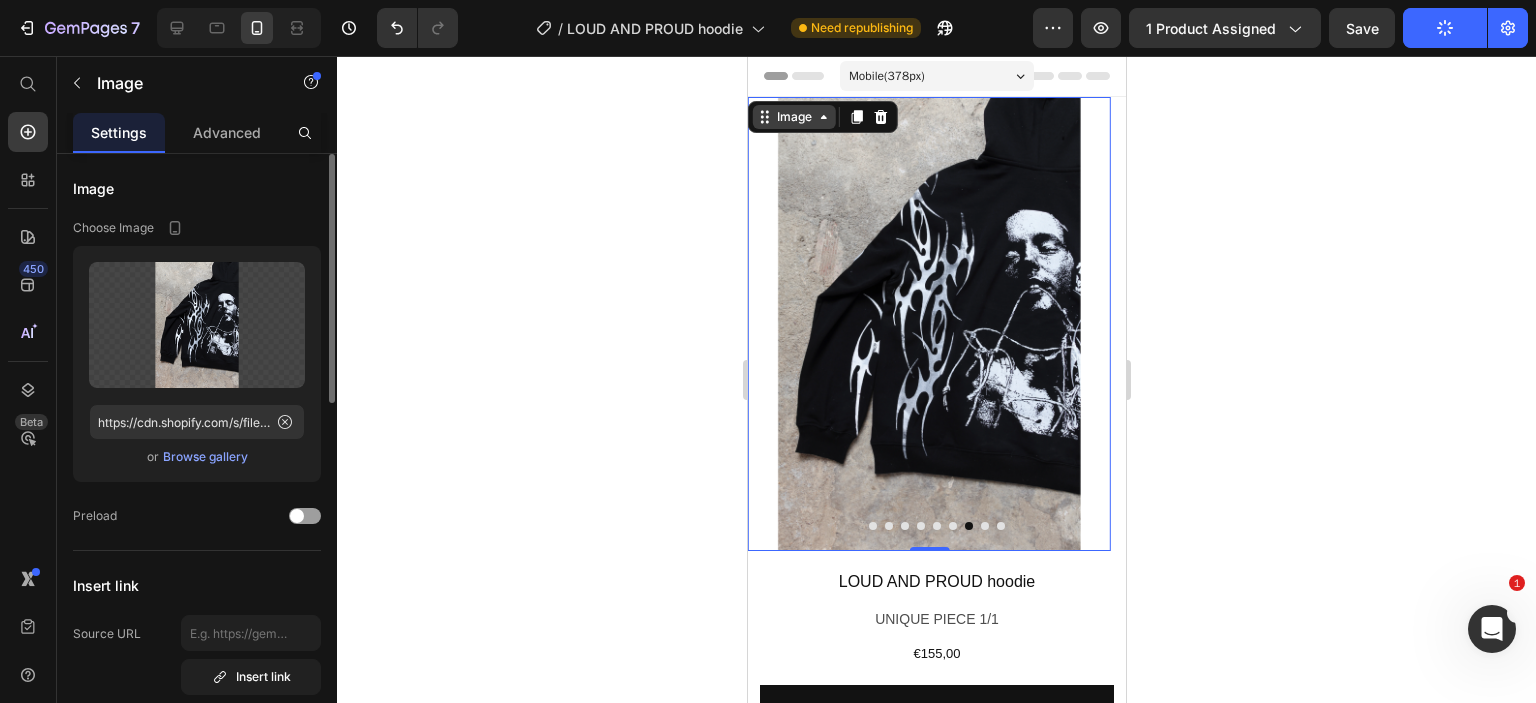 click on "Image" at bounding box center (793, 117) 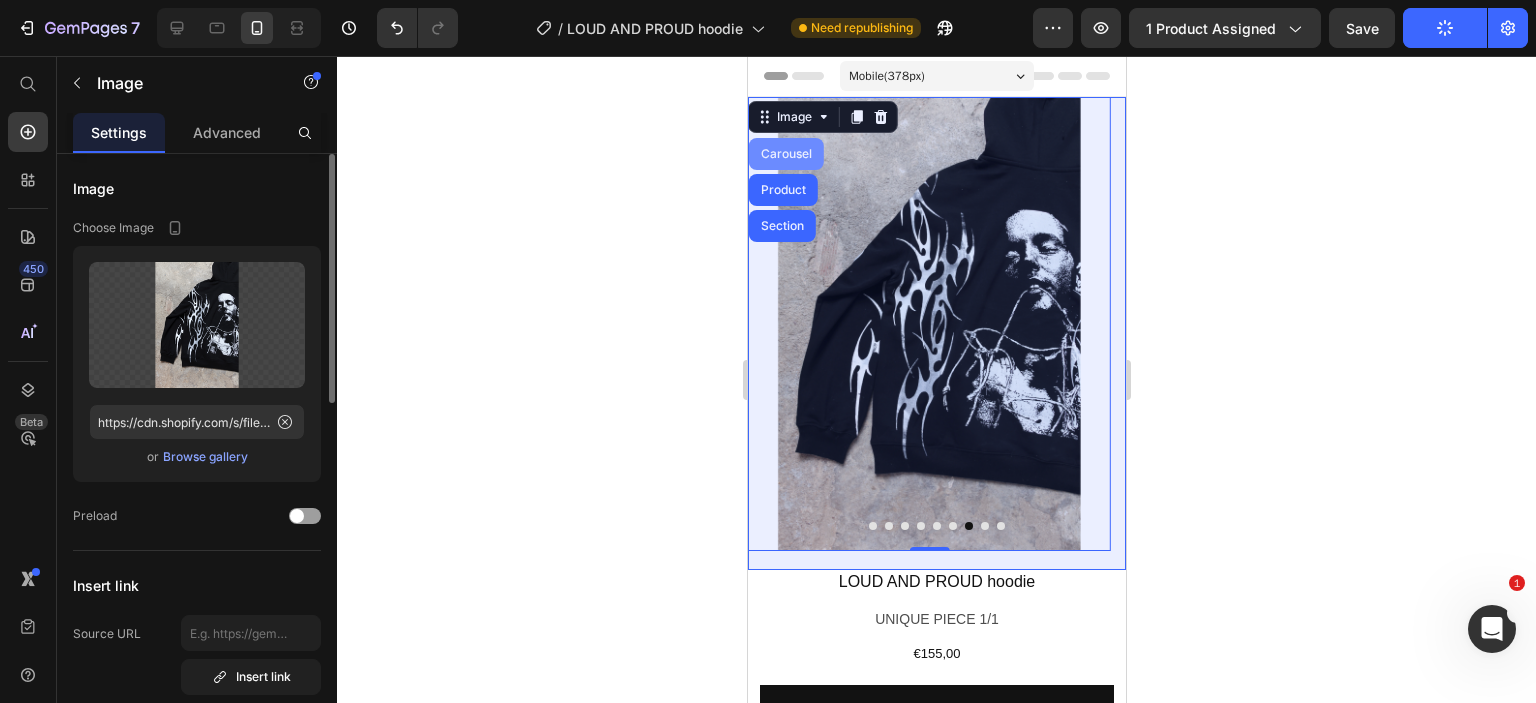 click on "Carousel" at bounding box center [785, 154] 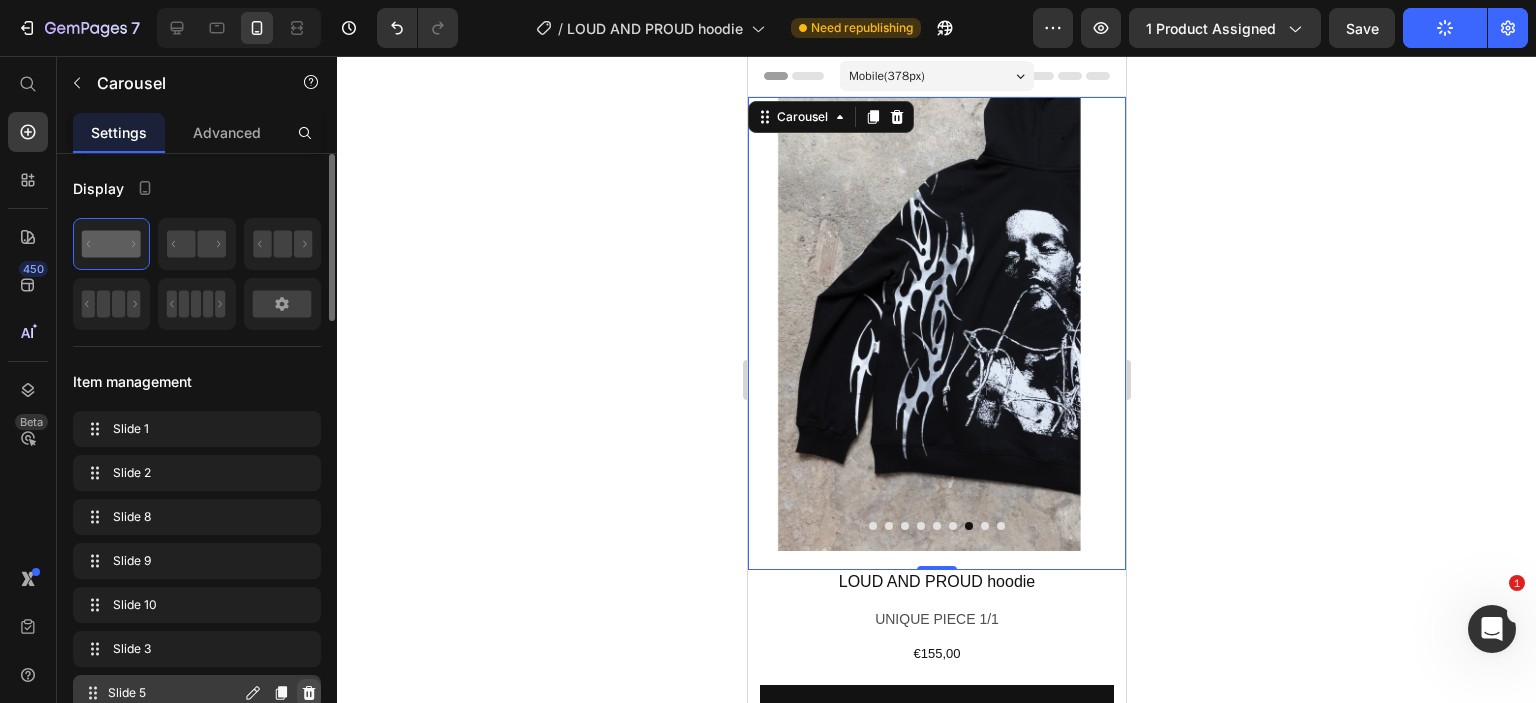 click 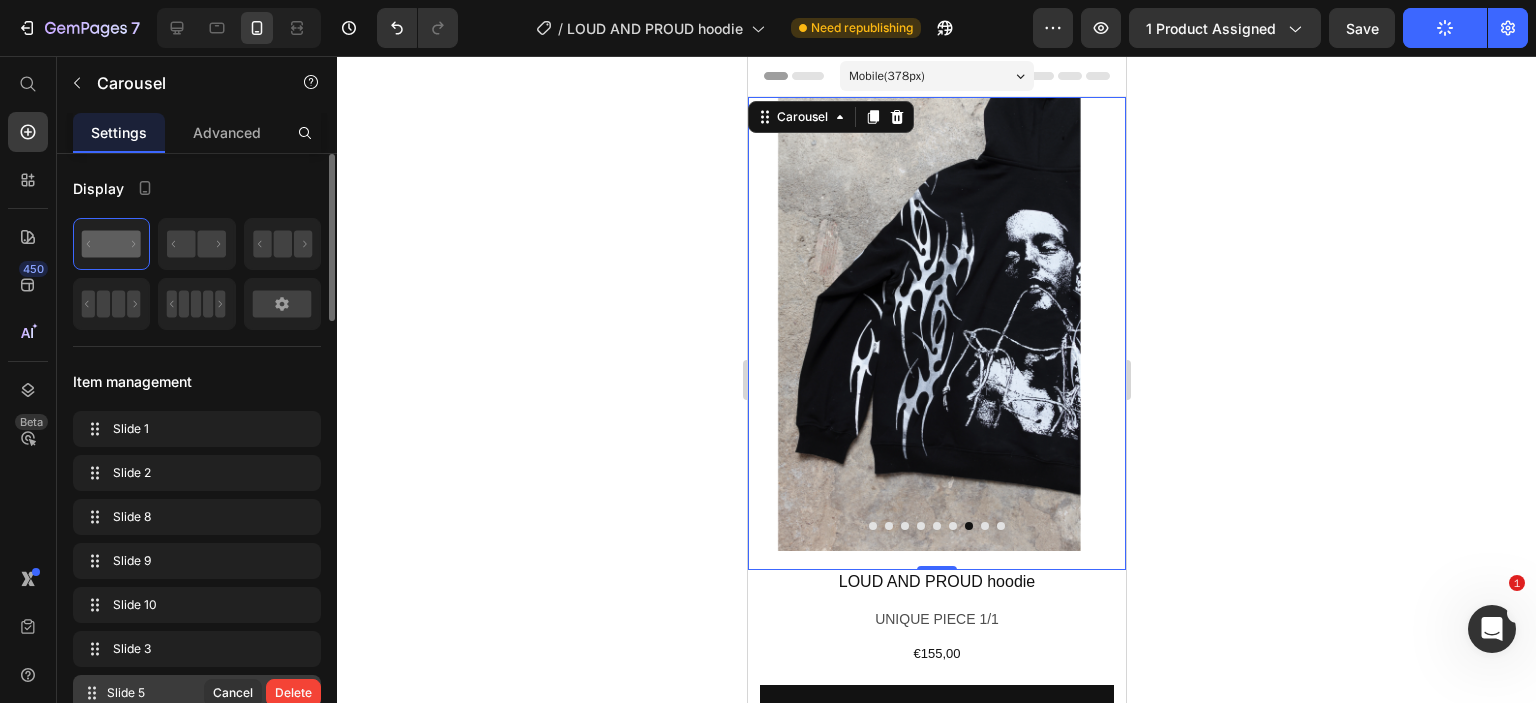 click on "Delete" at bounding box center [293, 693] 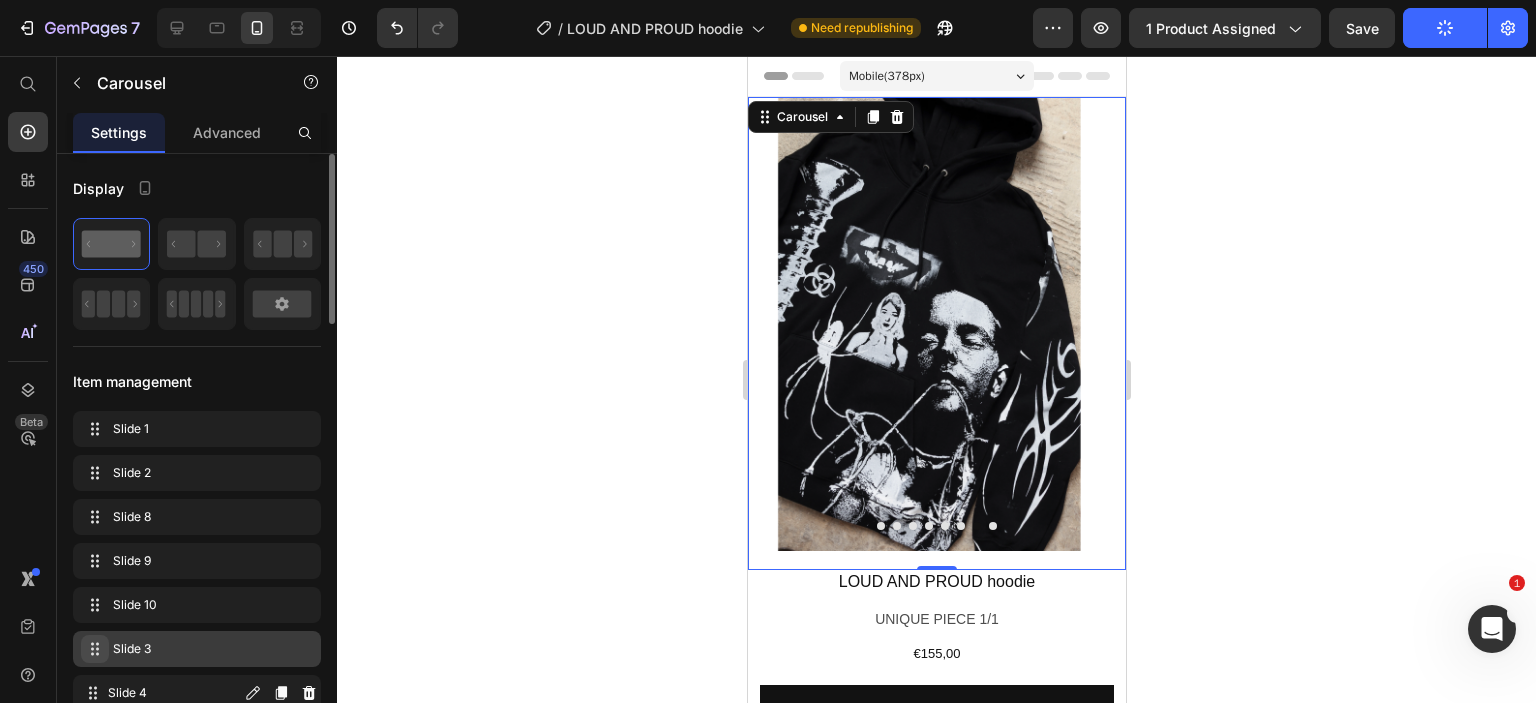 type 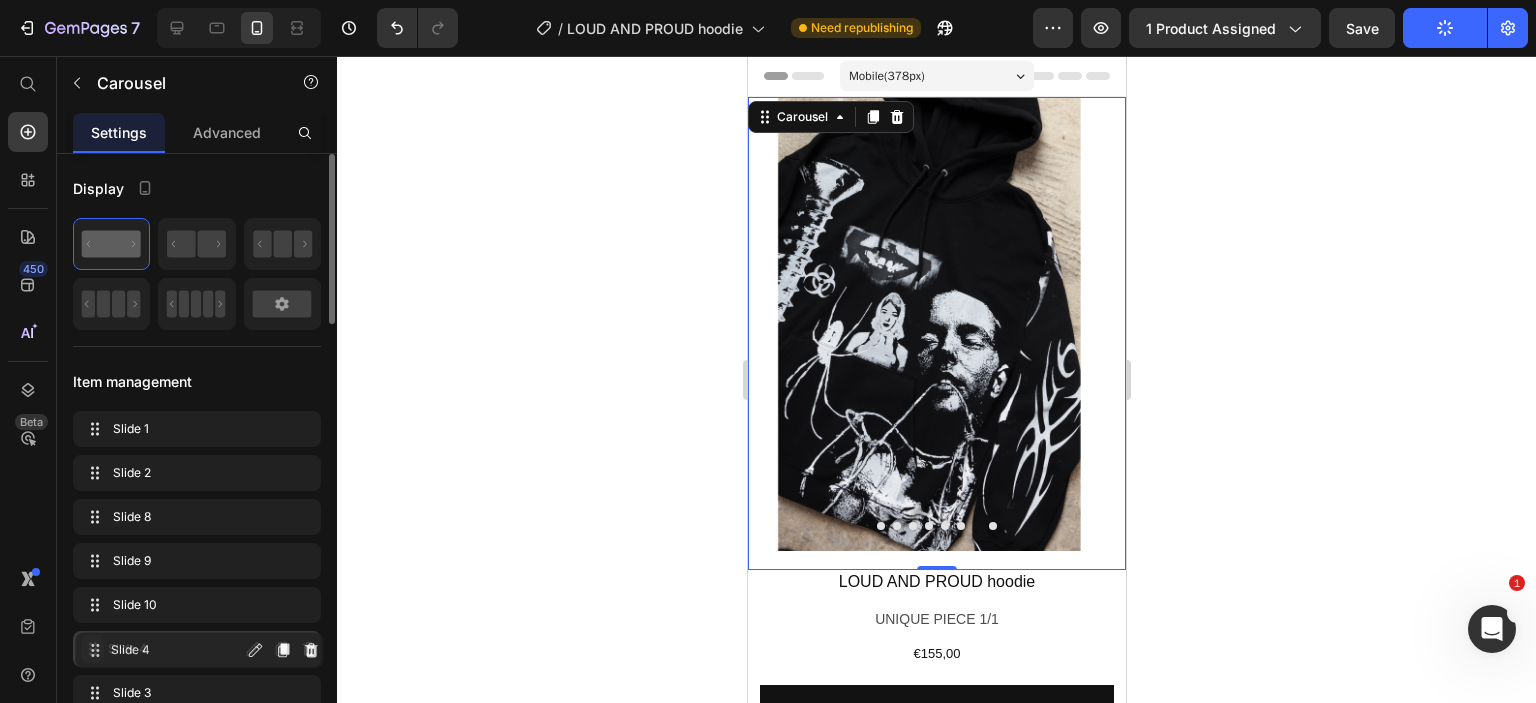 drag, startPoint x: 94, startPoint y: 689, endPoint x: 120, endPoint y: 483, distance: 207.6343 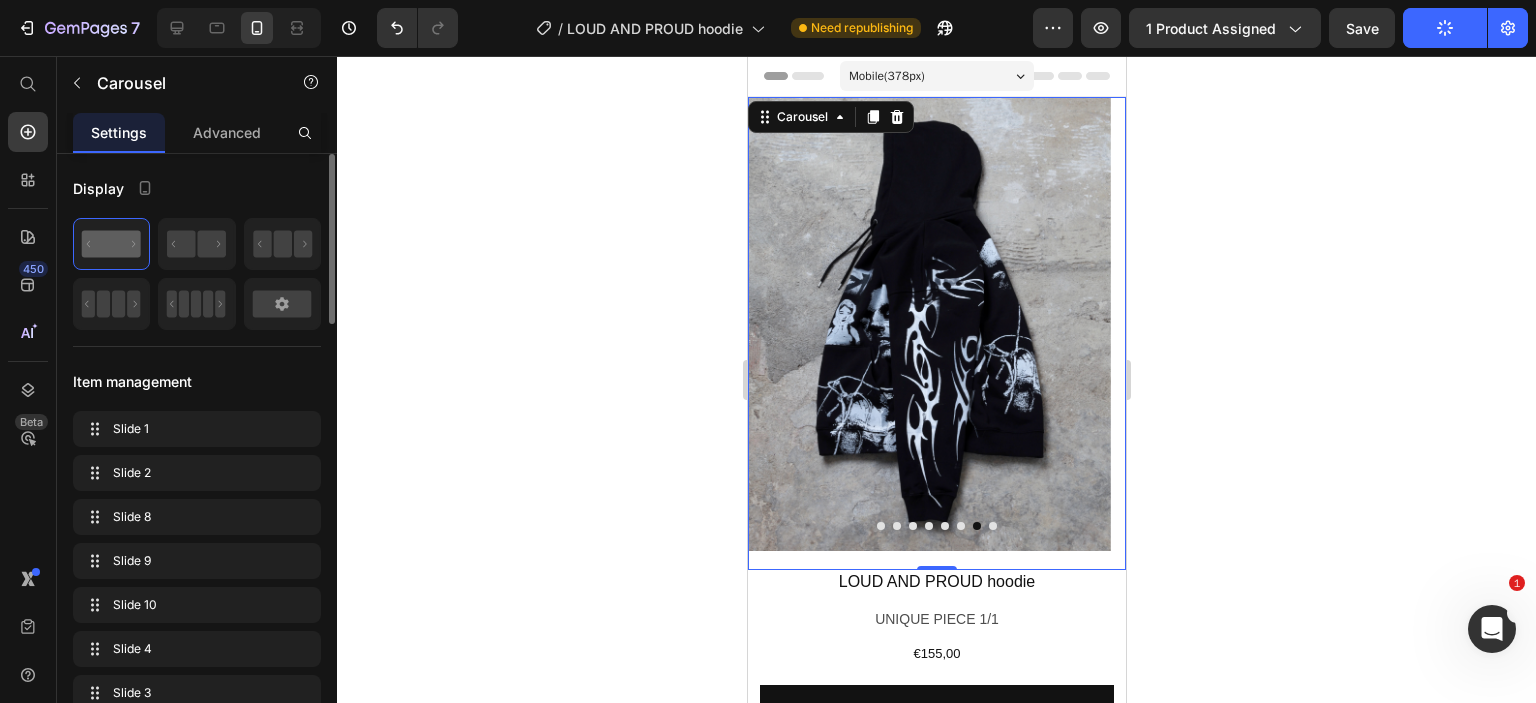 click at bounding box center (880, 526) 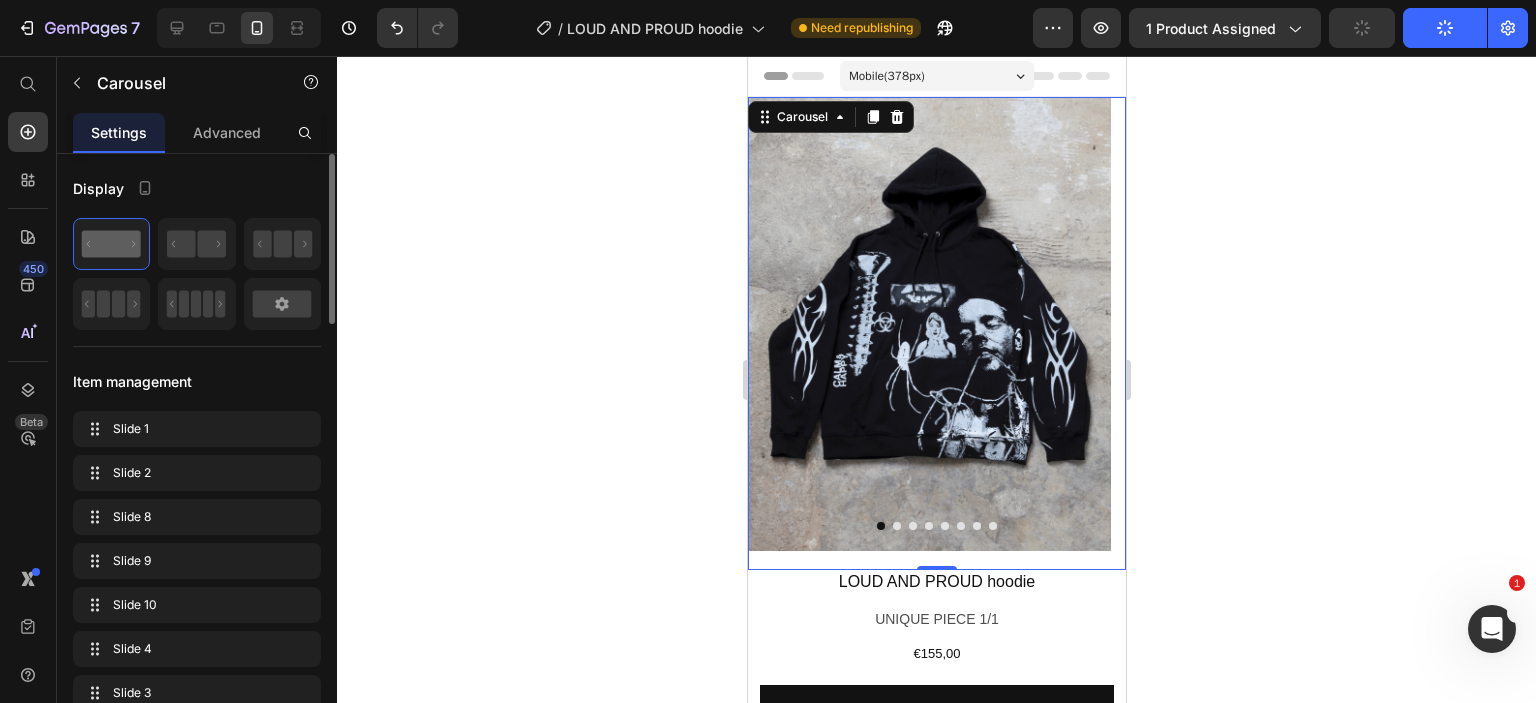 click at bounding box center [896, 526] 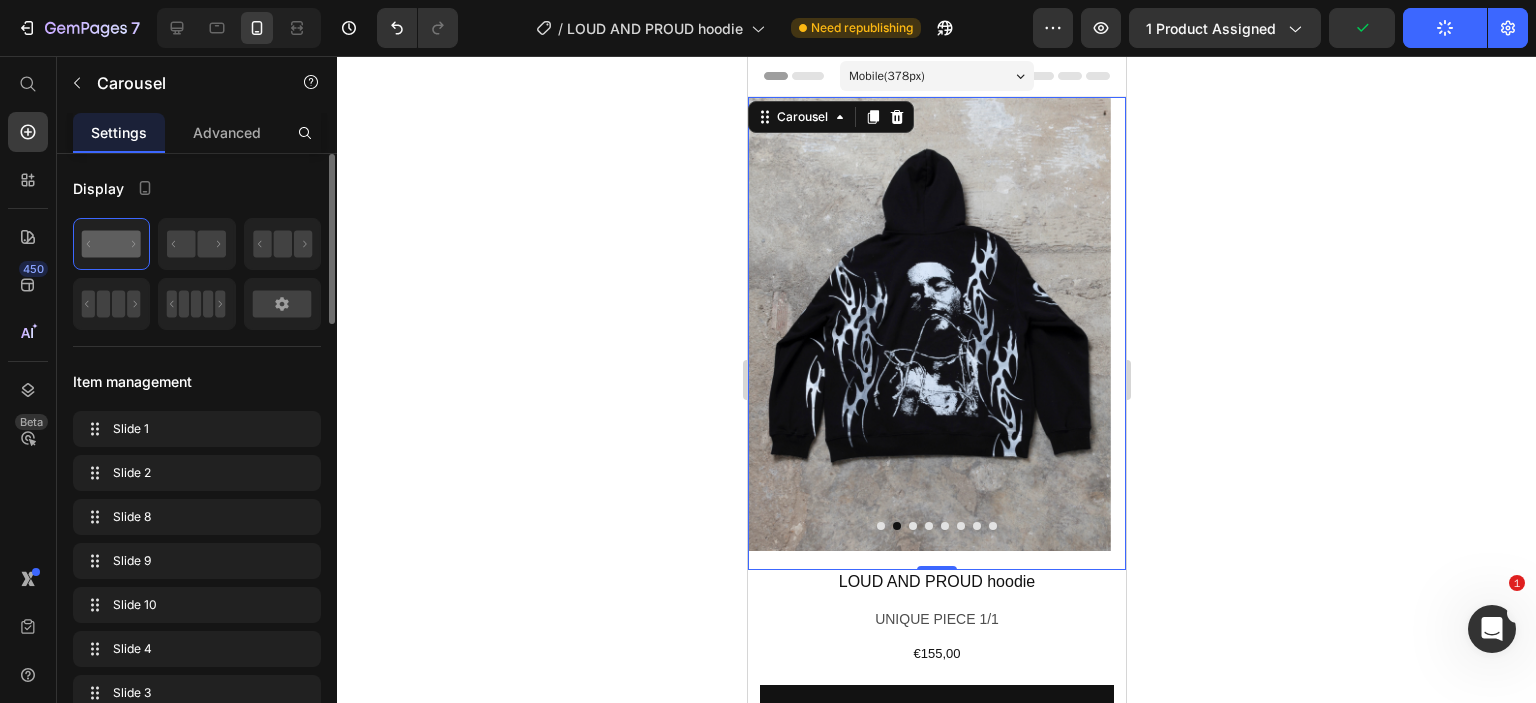 click at bounding box center [912, 526] 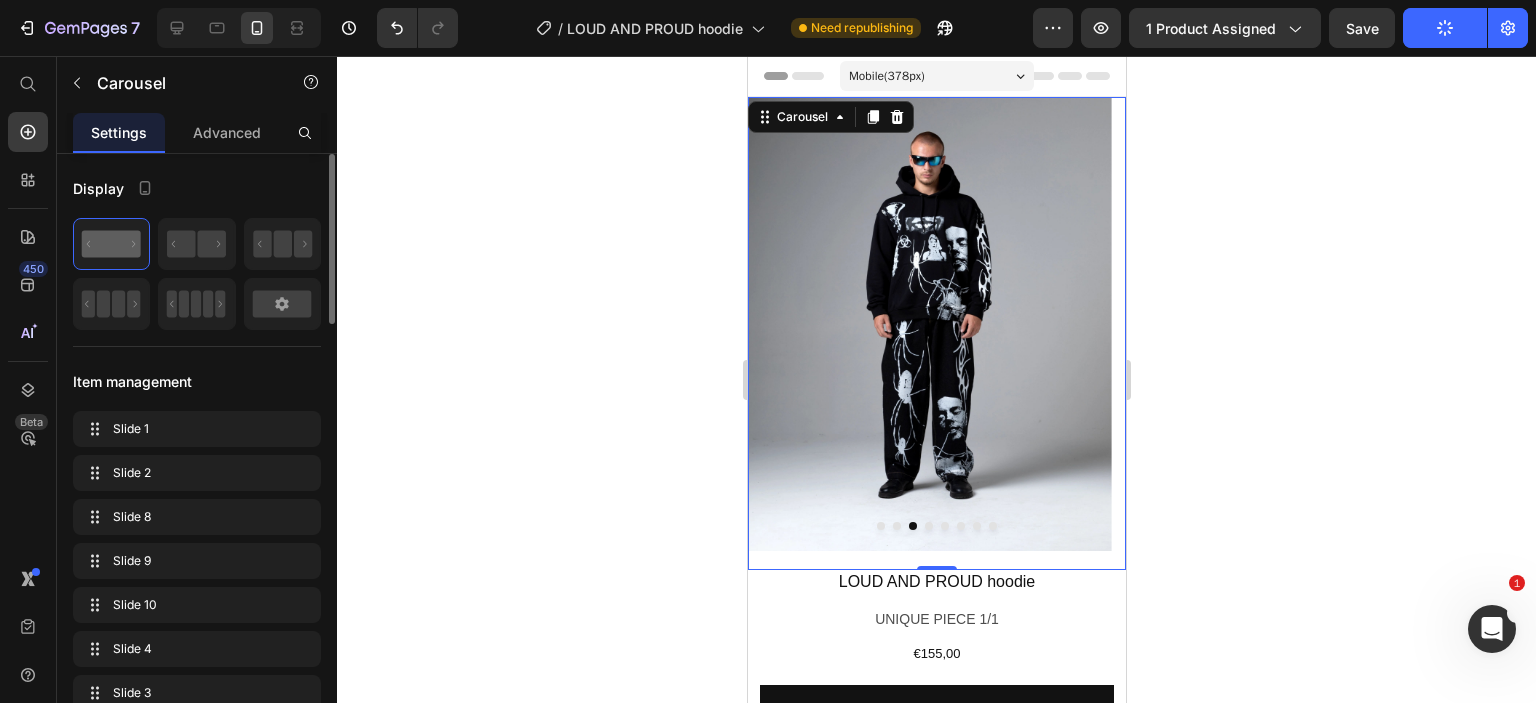 click at bounding box center [928, 526] 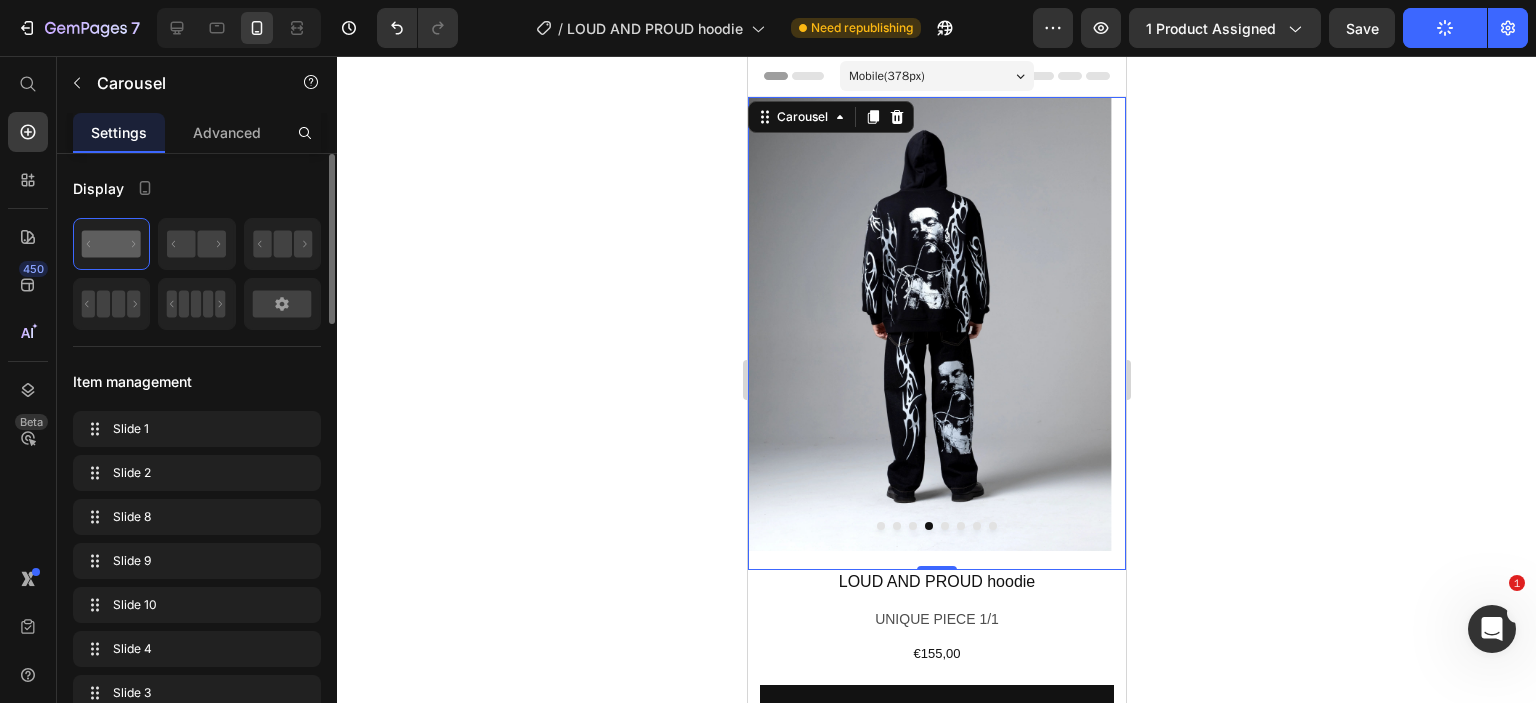 click at bounding box center (944, 526) 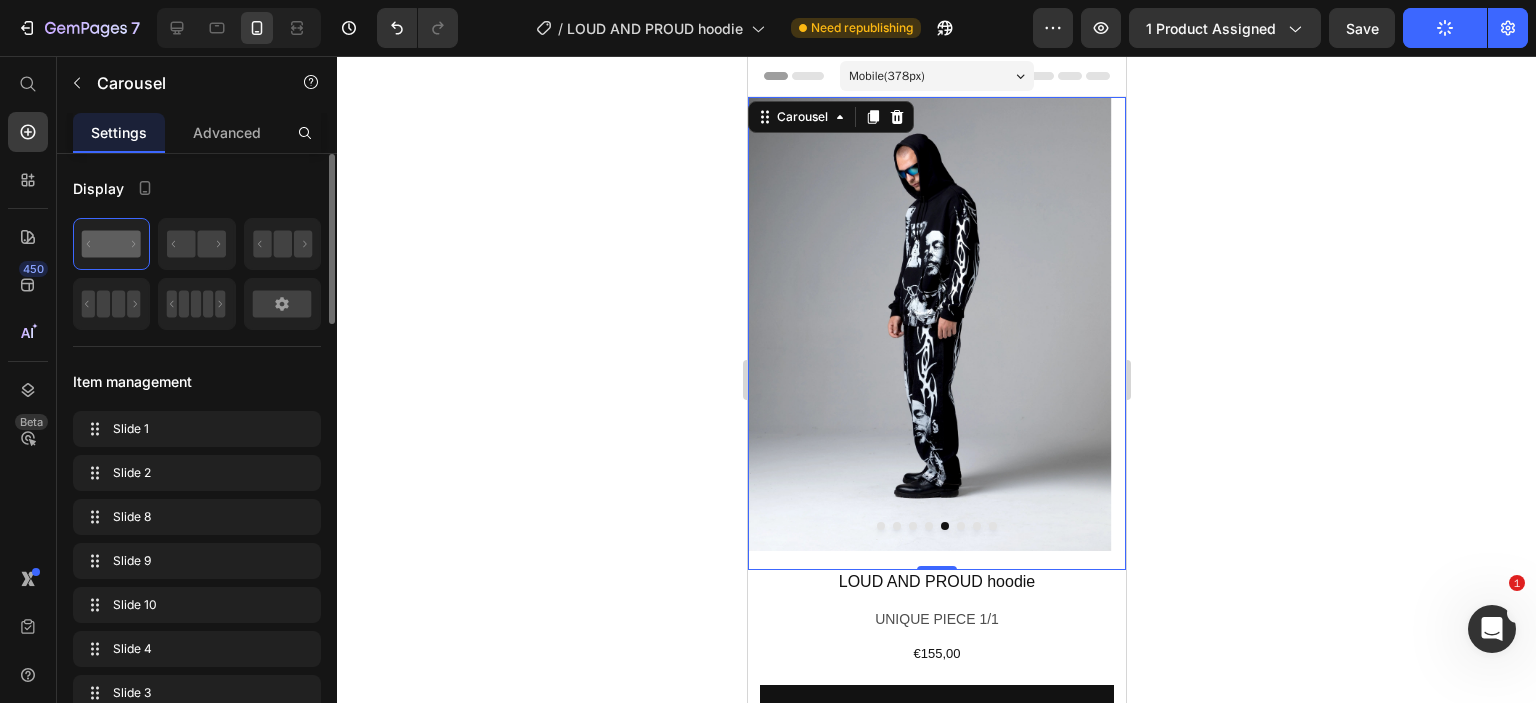 click at bounding box center (960, 526) 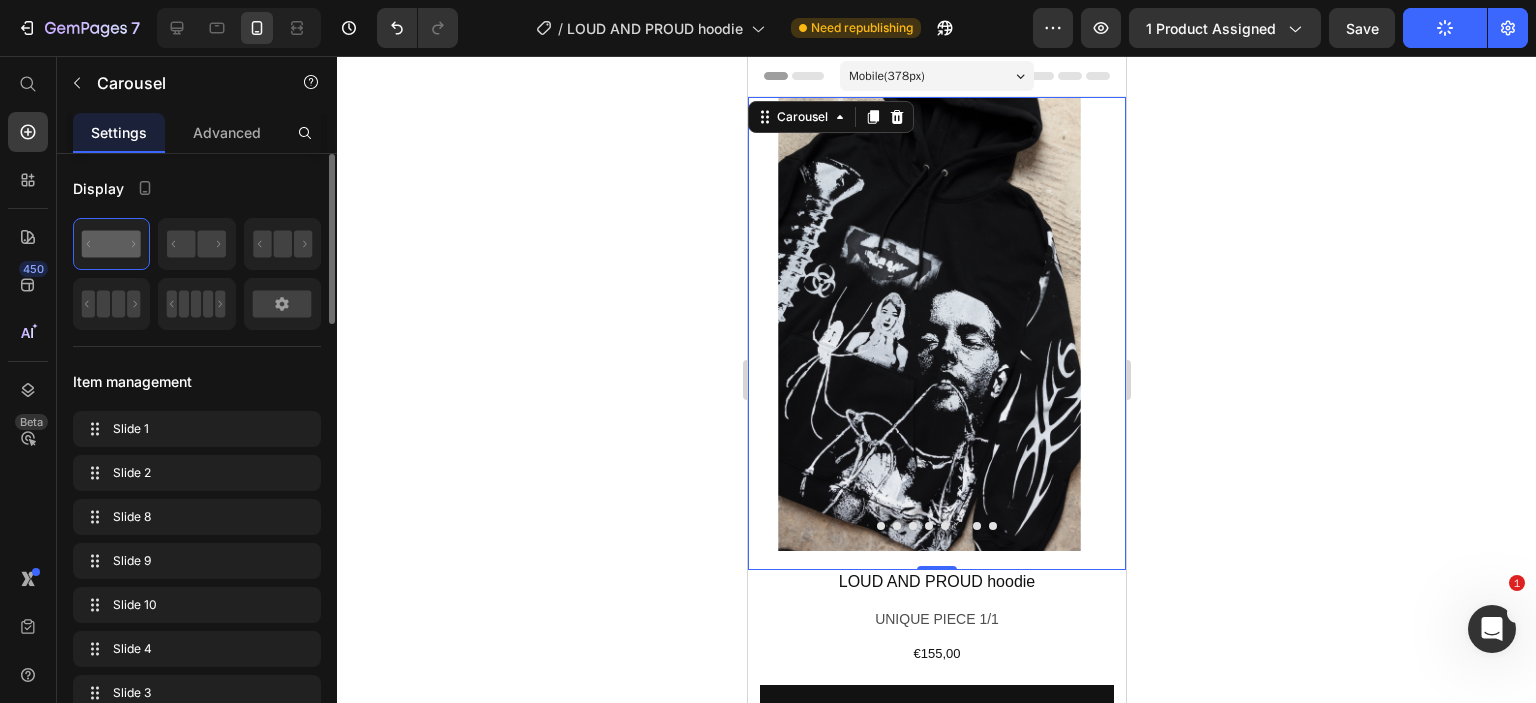 click at bounding box center (976, 526) 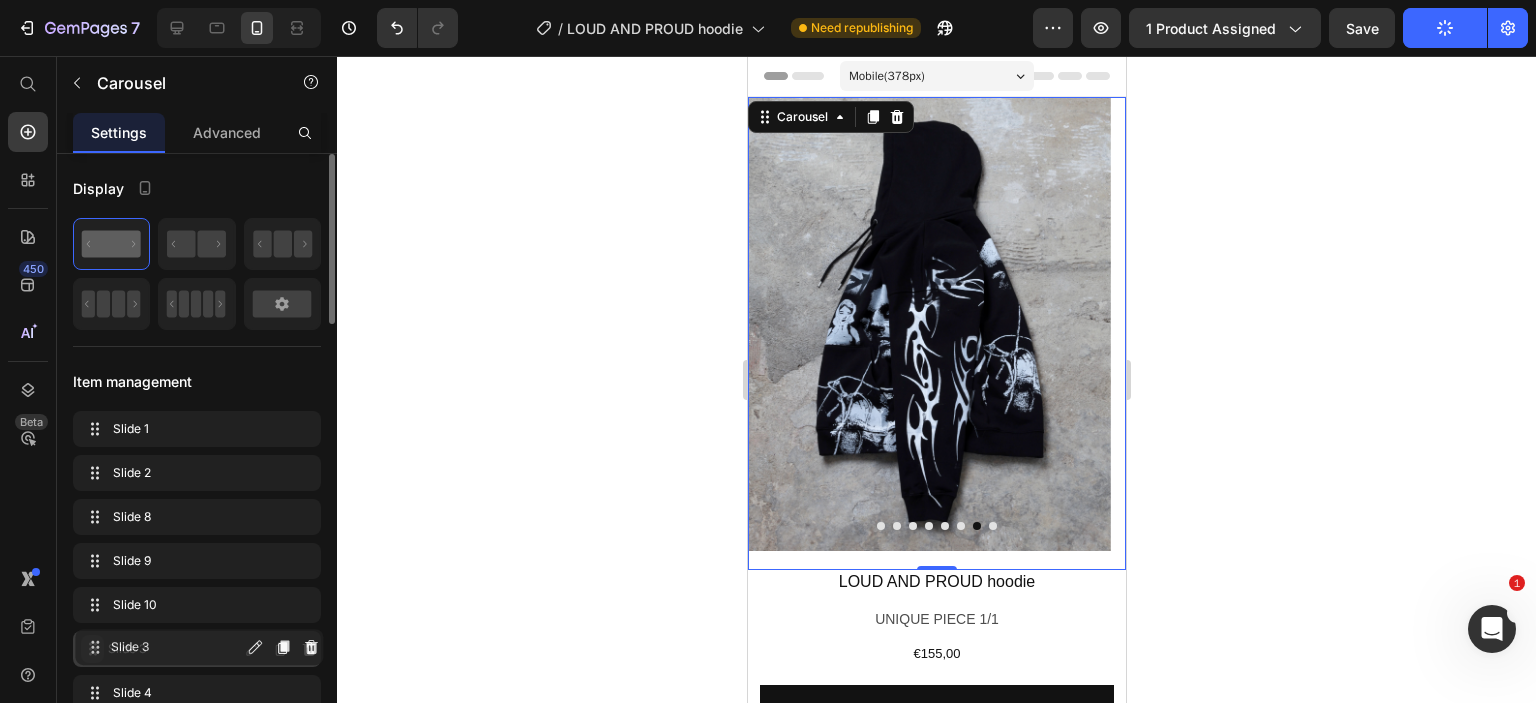 drag, startPoint x: 95, startPoint y: 669, endPoint x: 96, endPoint y: 646, distance: 23.021729 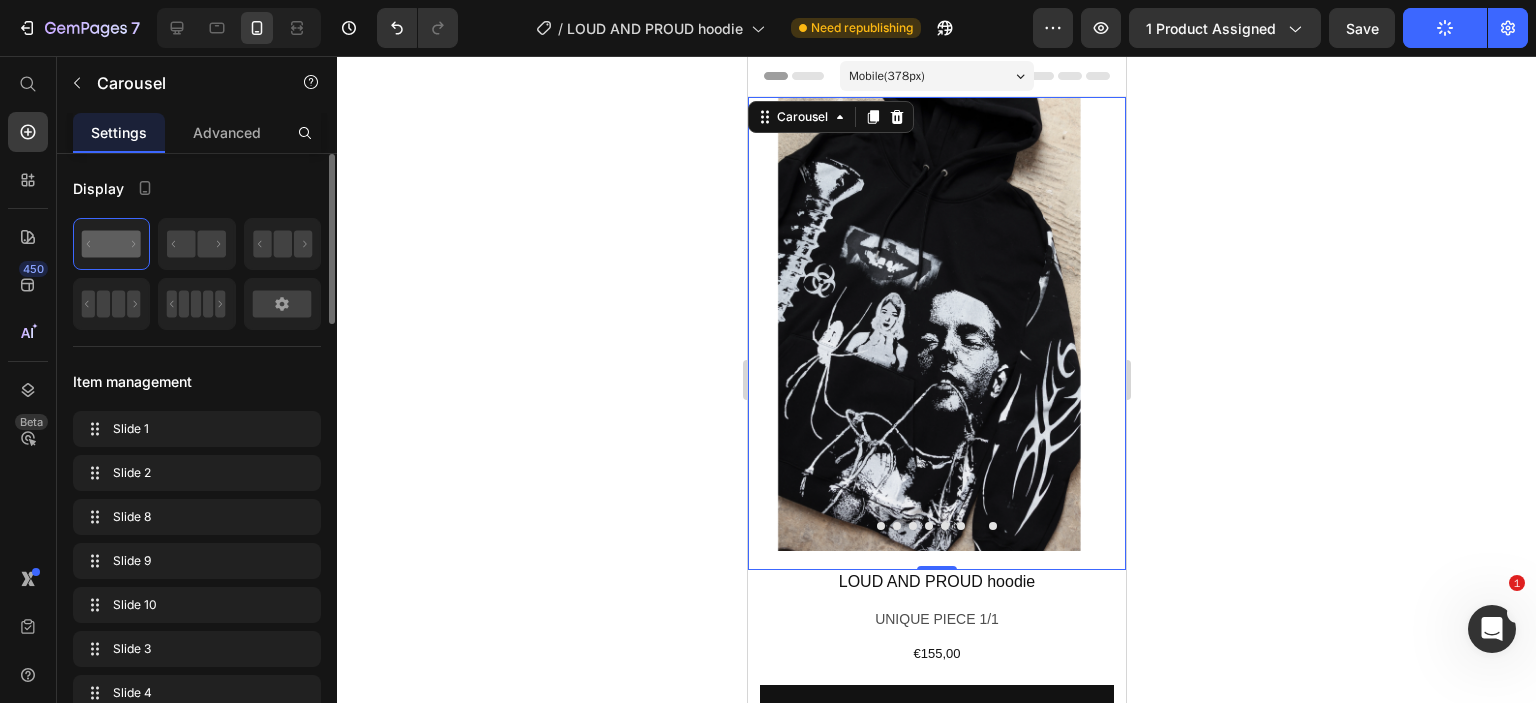 click at bounding box center [936, 526] 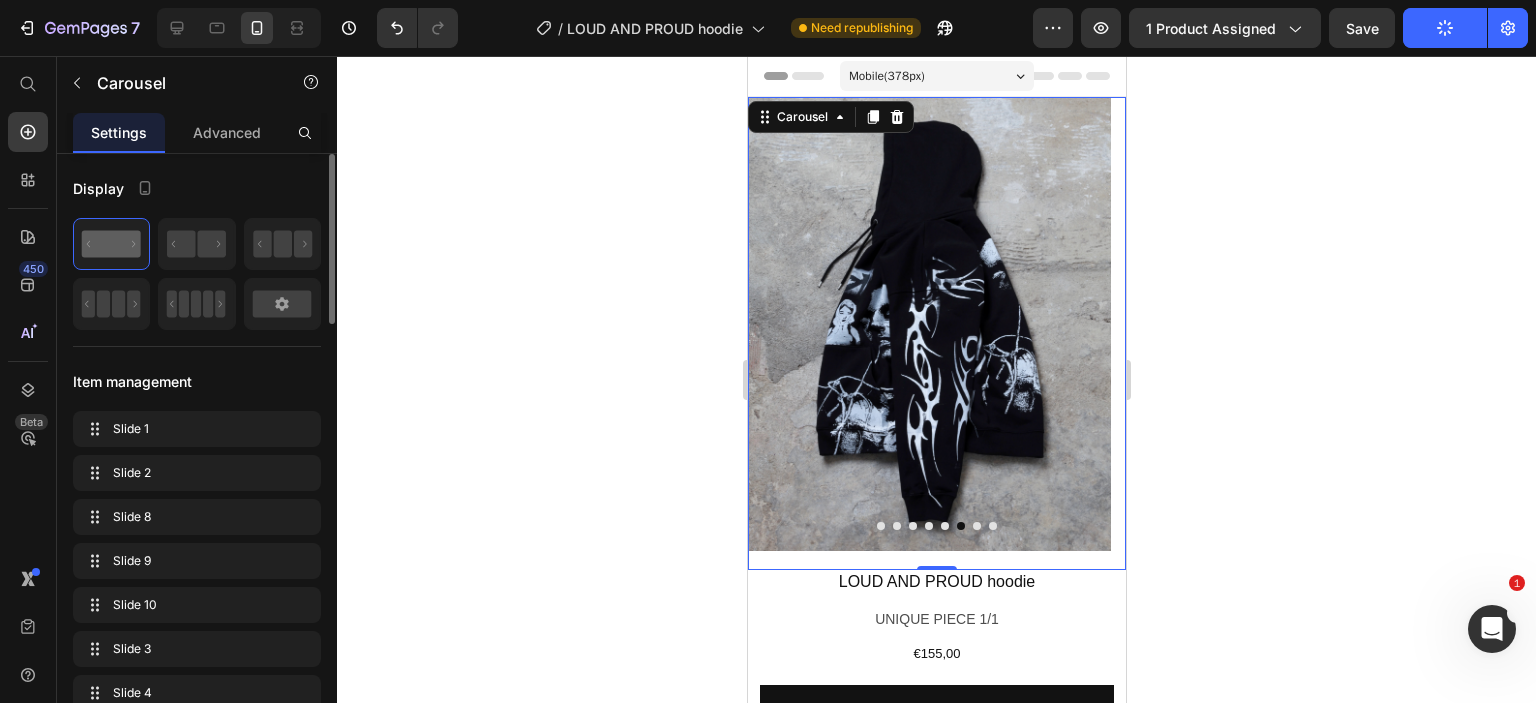 click at bounding box center [976, 526] 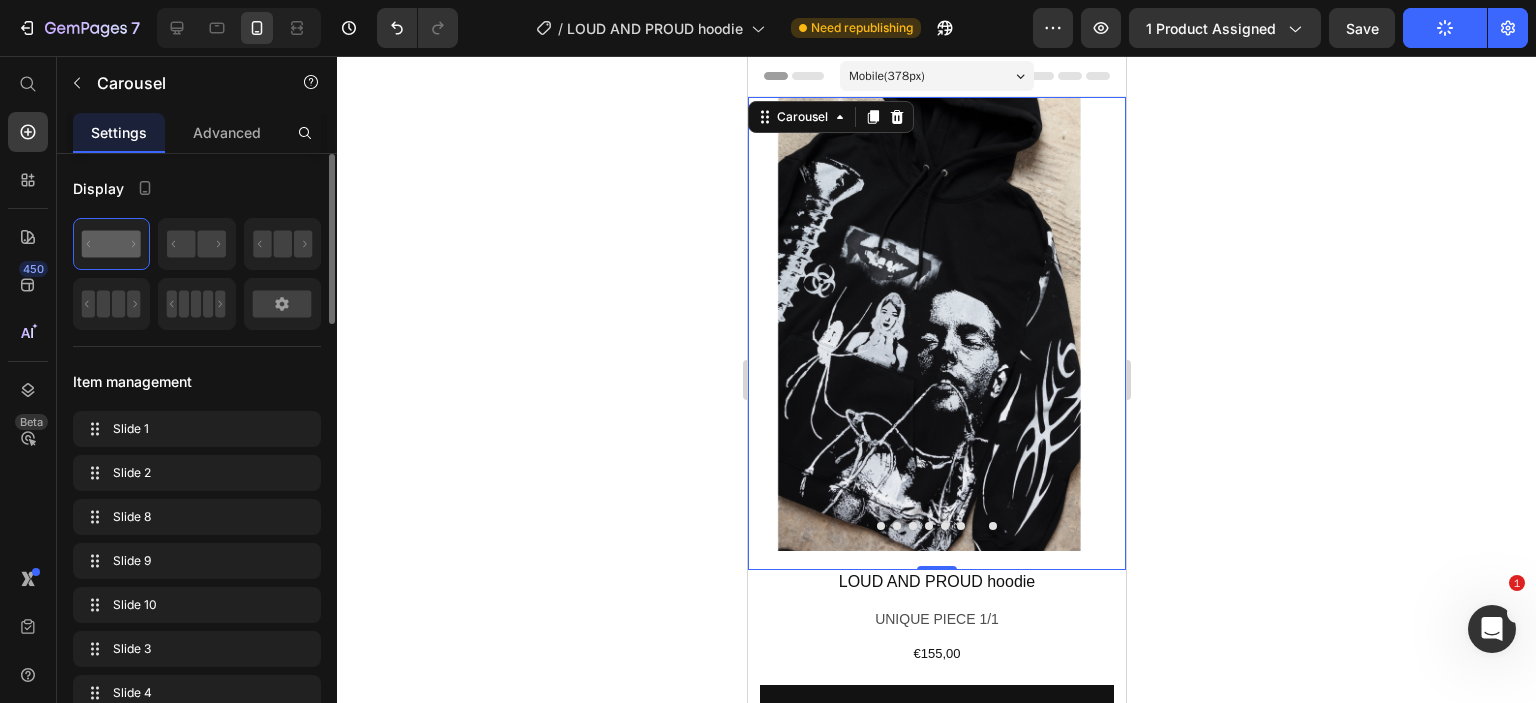 click at bounding box center (992, 526) 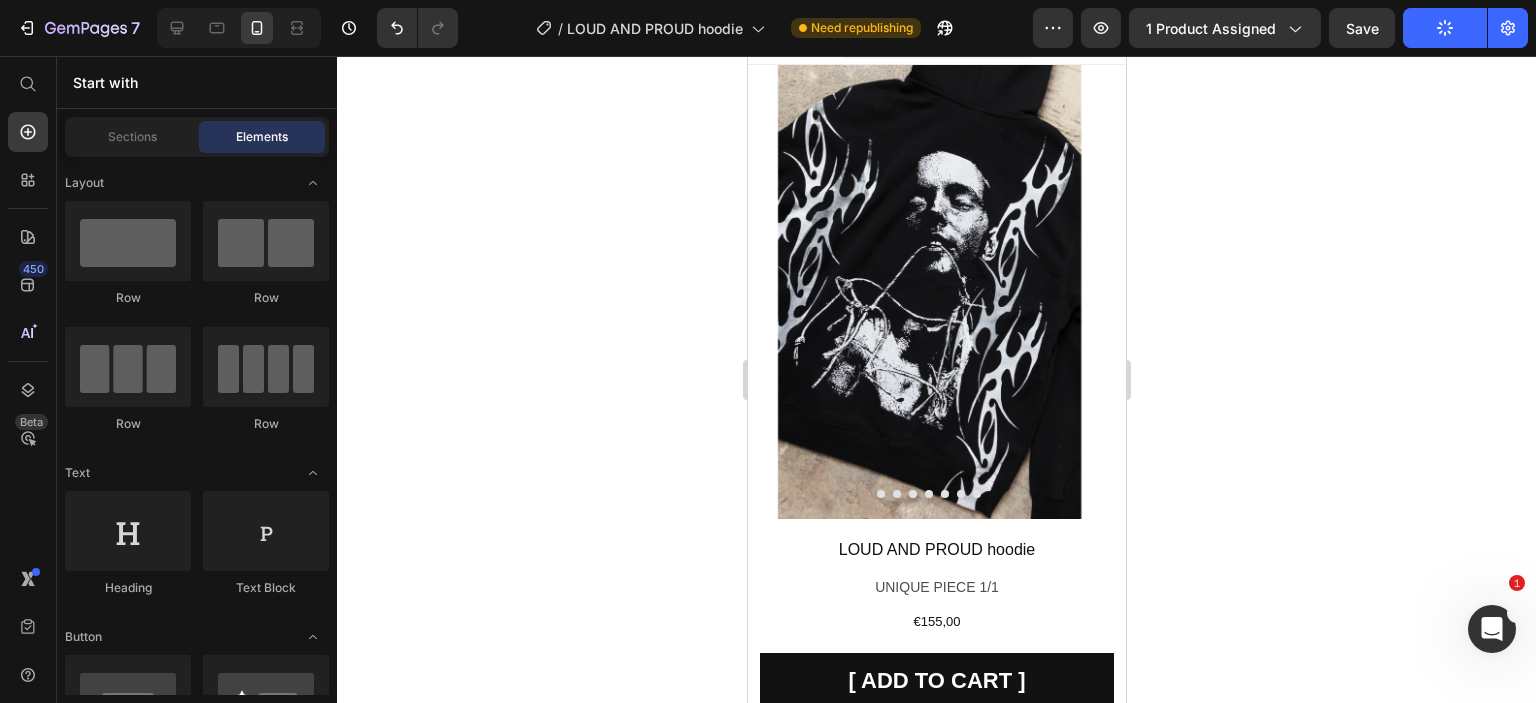 scroll, scrollTop: 0, scrollLeft: 0, axis: both 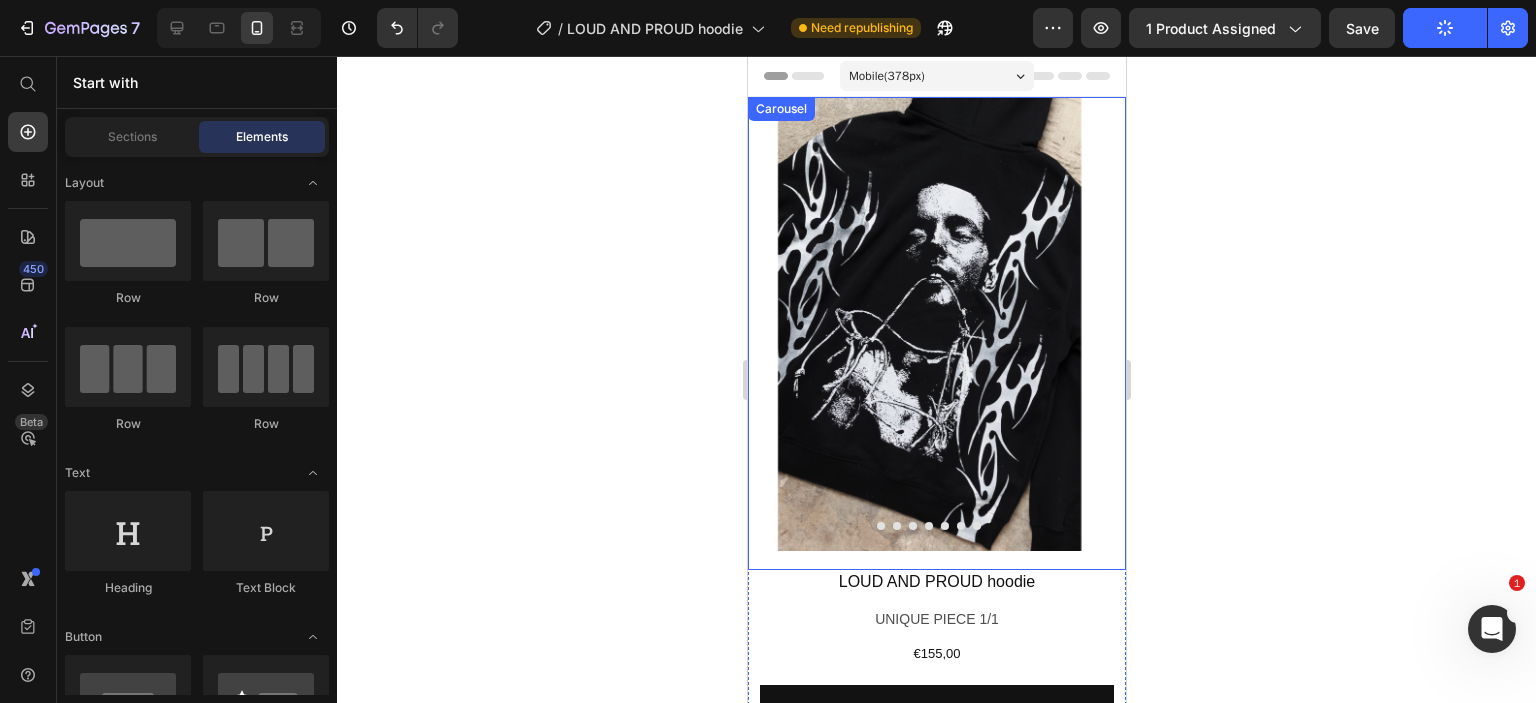 click at bounding box center [880, 526] 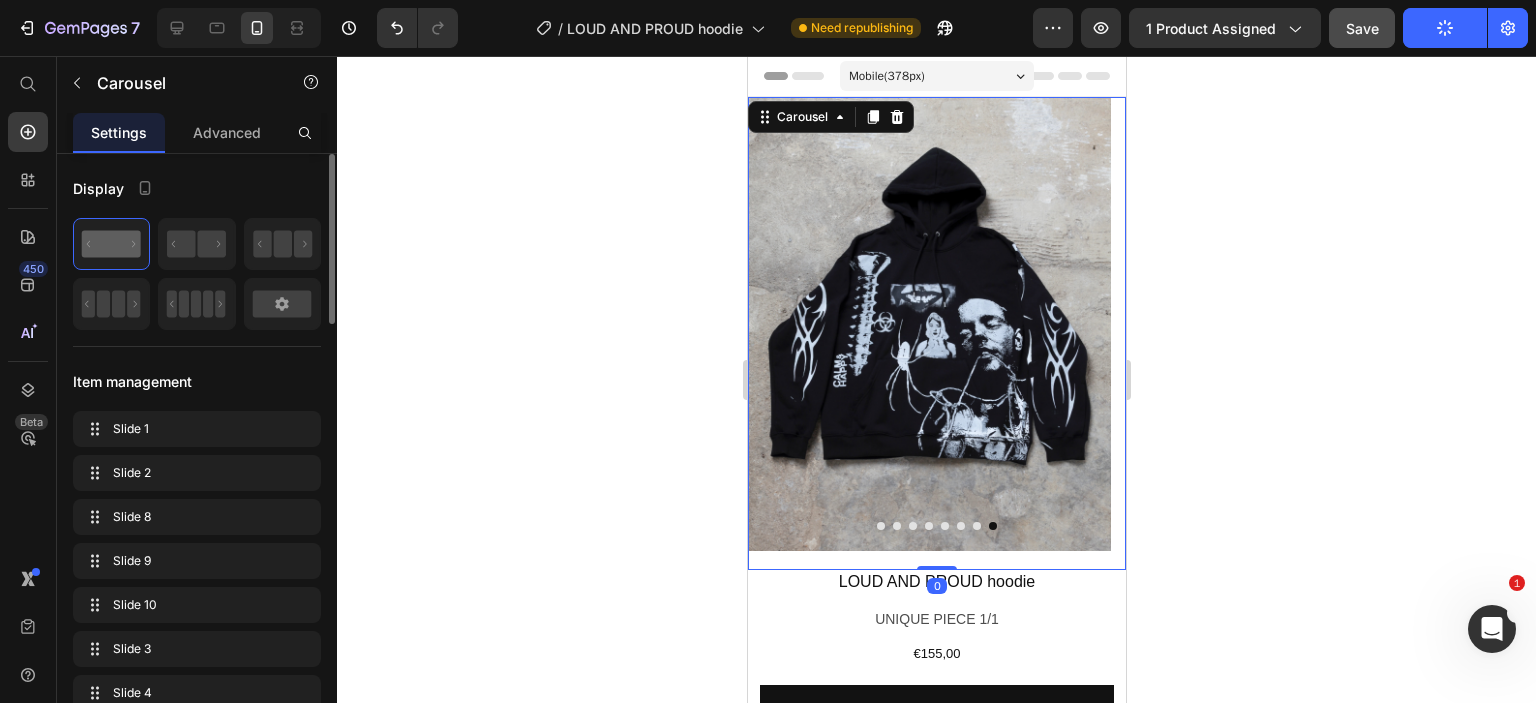 click on "Save" at bounding box center [1362, 28] 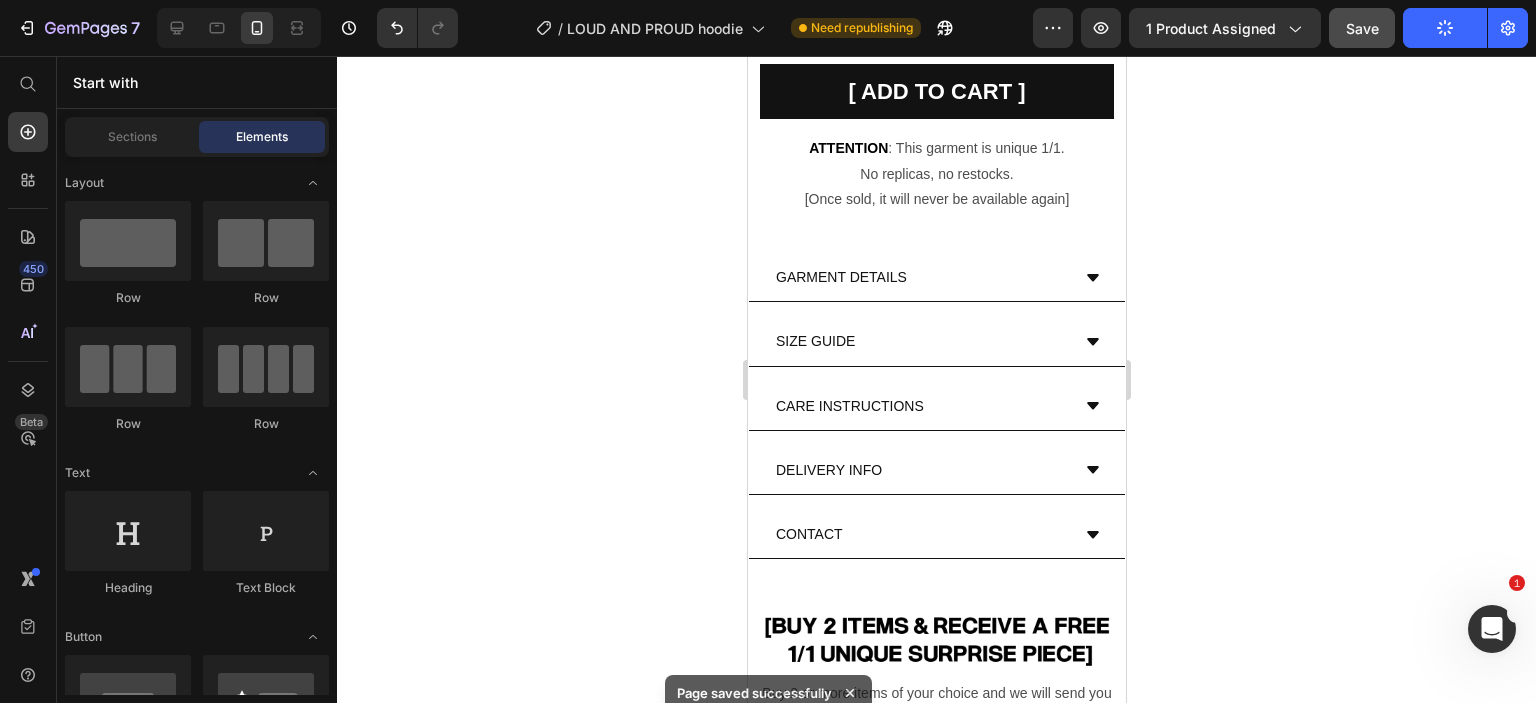 scroll, scrollTop: 626, scrollLeft: 0, axis: vertical 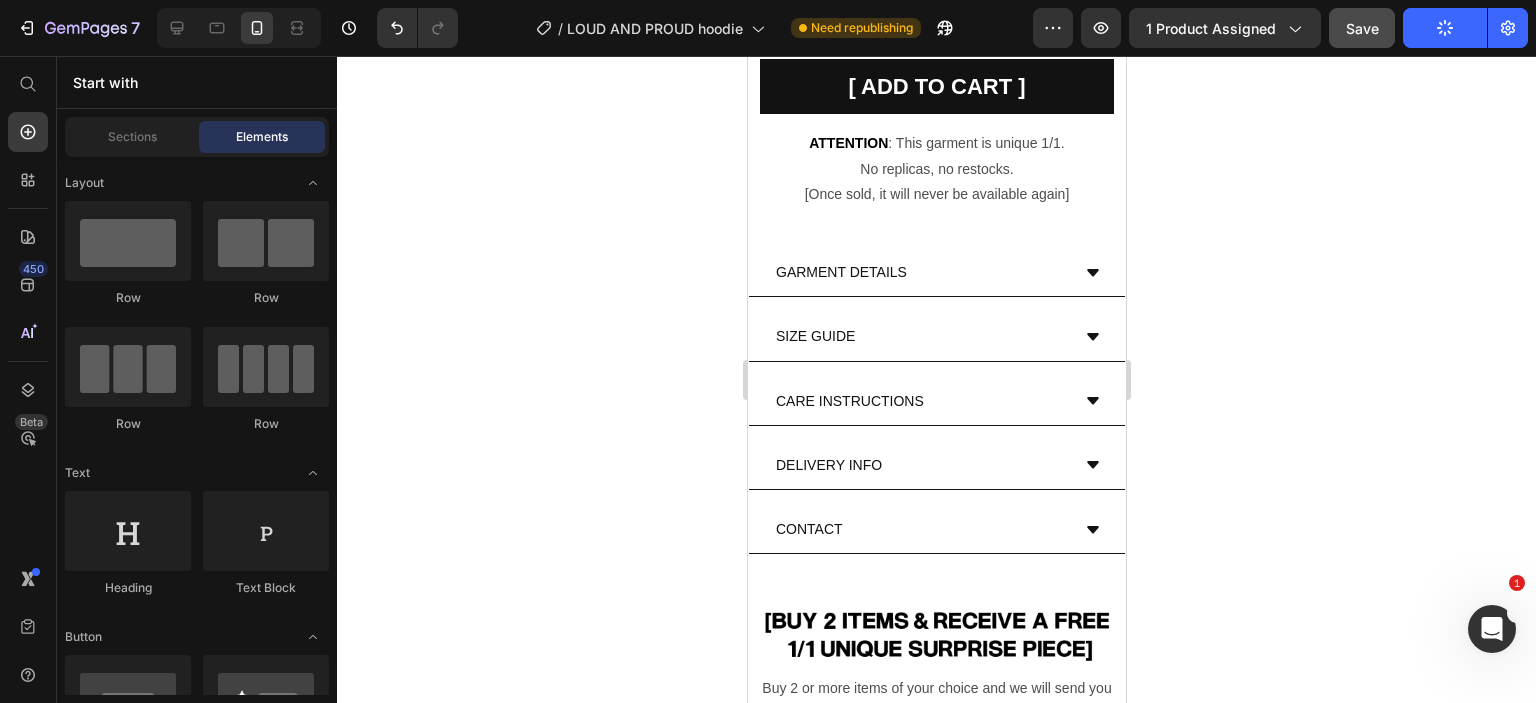 drag, startPoint x: 1117, startPoint y: 133, endPoint x: 1873, endPoint y: 312, distance: 776.90216 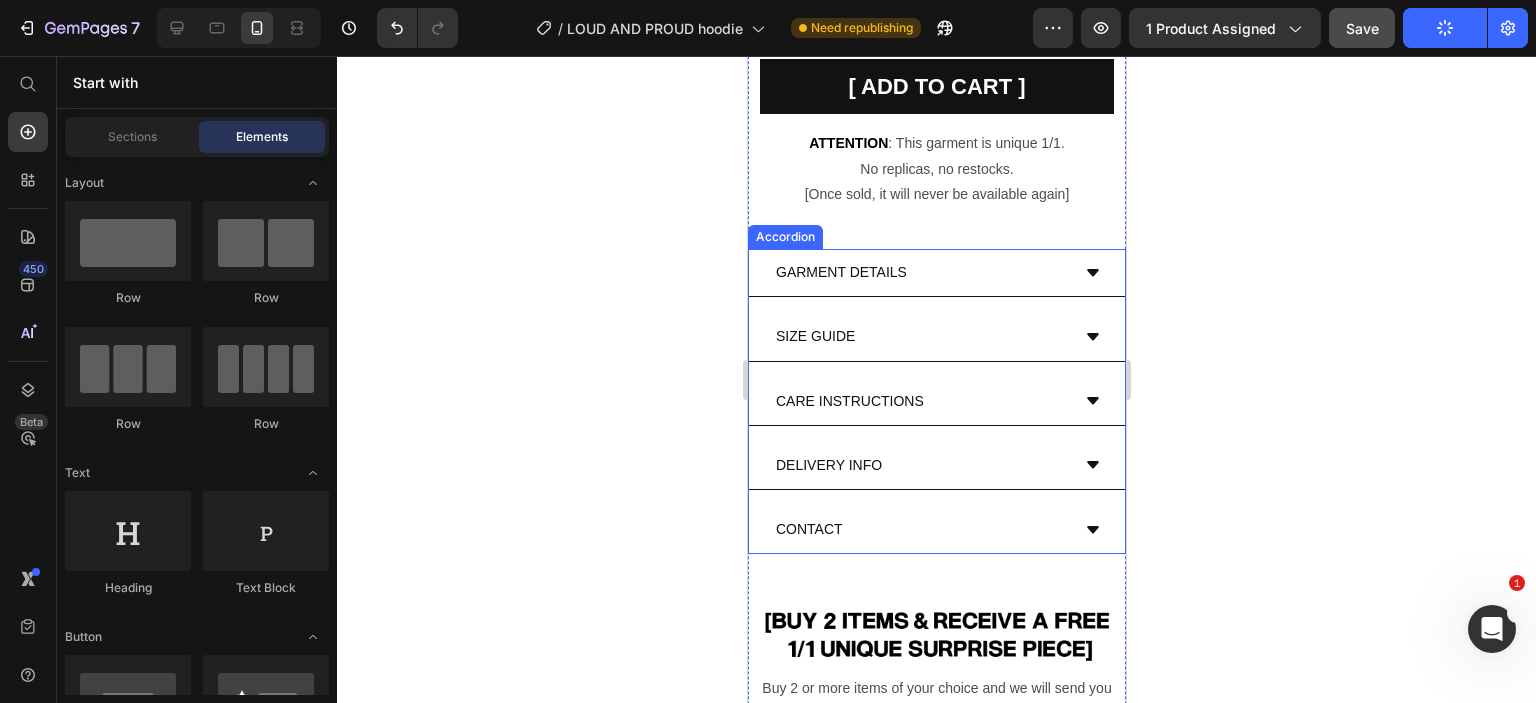 click on "GARMENT DETAILS" at bounding box center [936, 273] 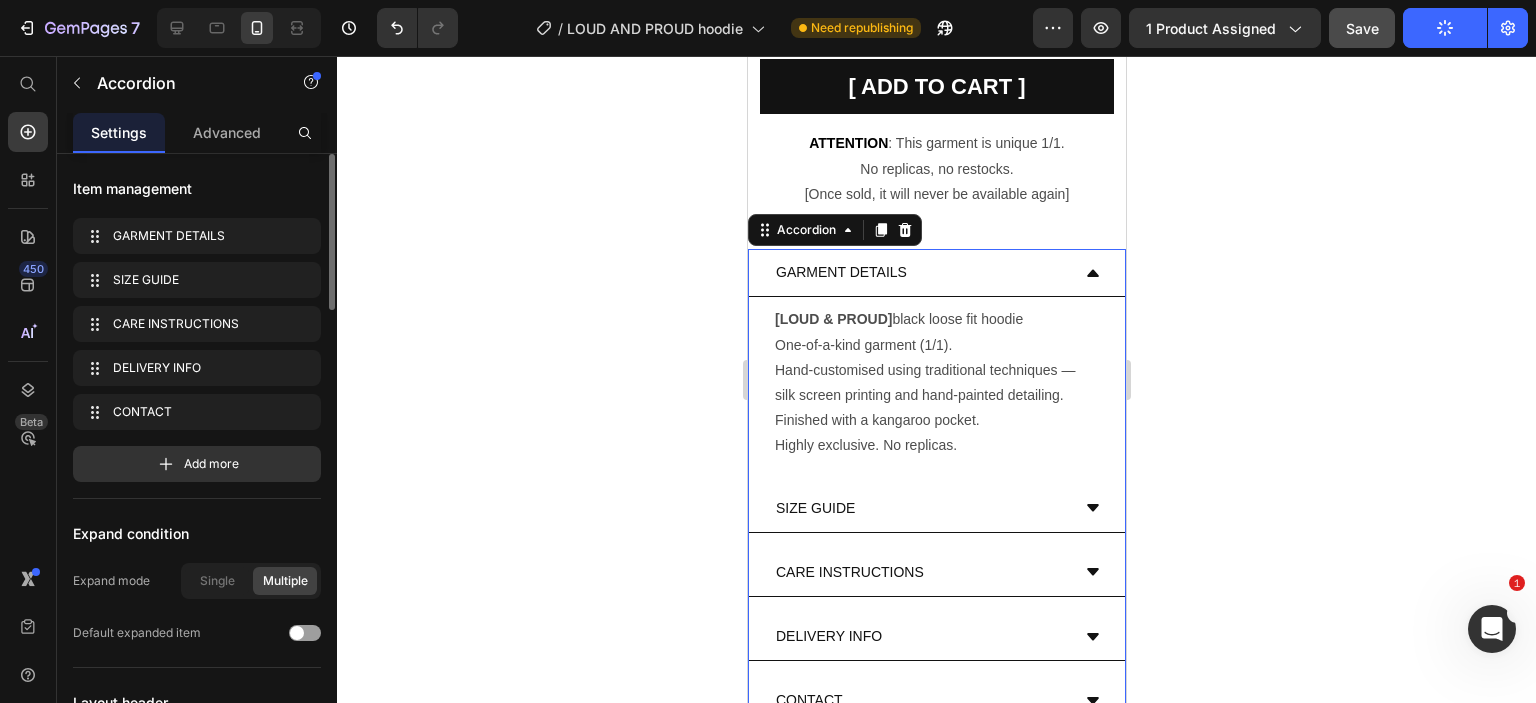 click on "GARMENT DETAILS" at bounding box center [936, 273] 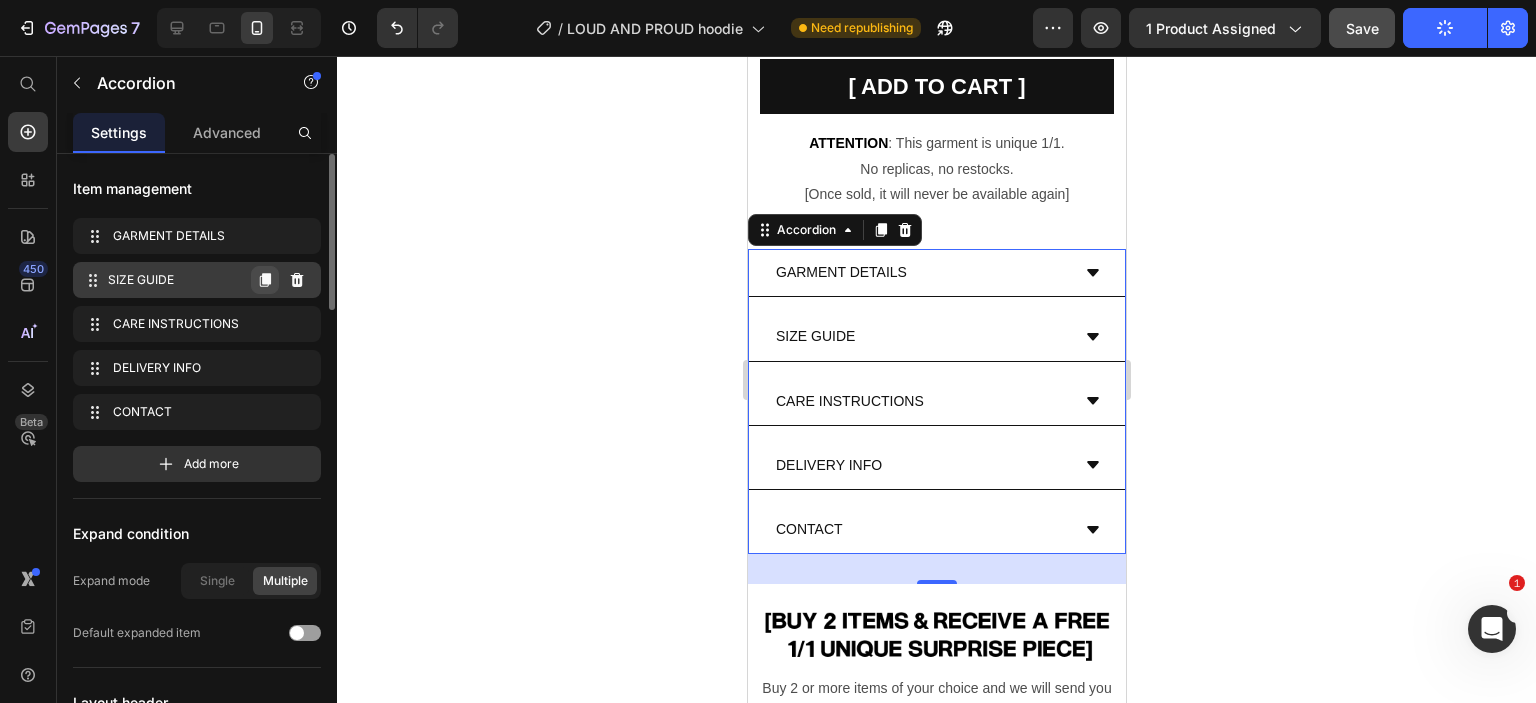 click 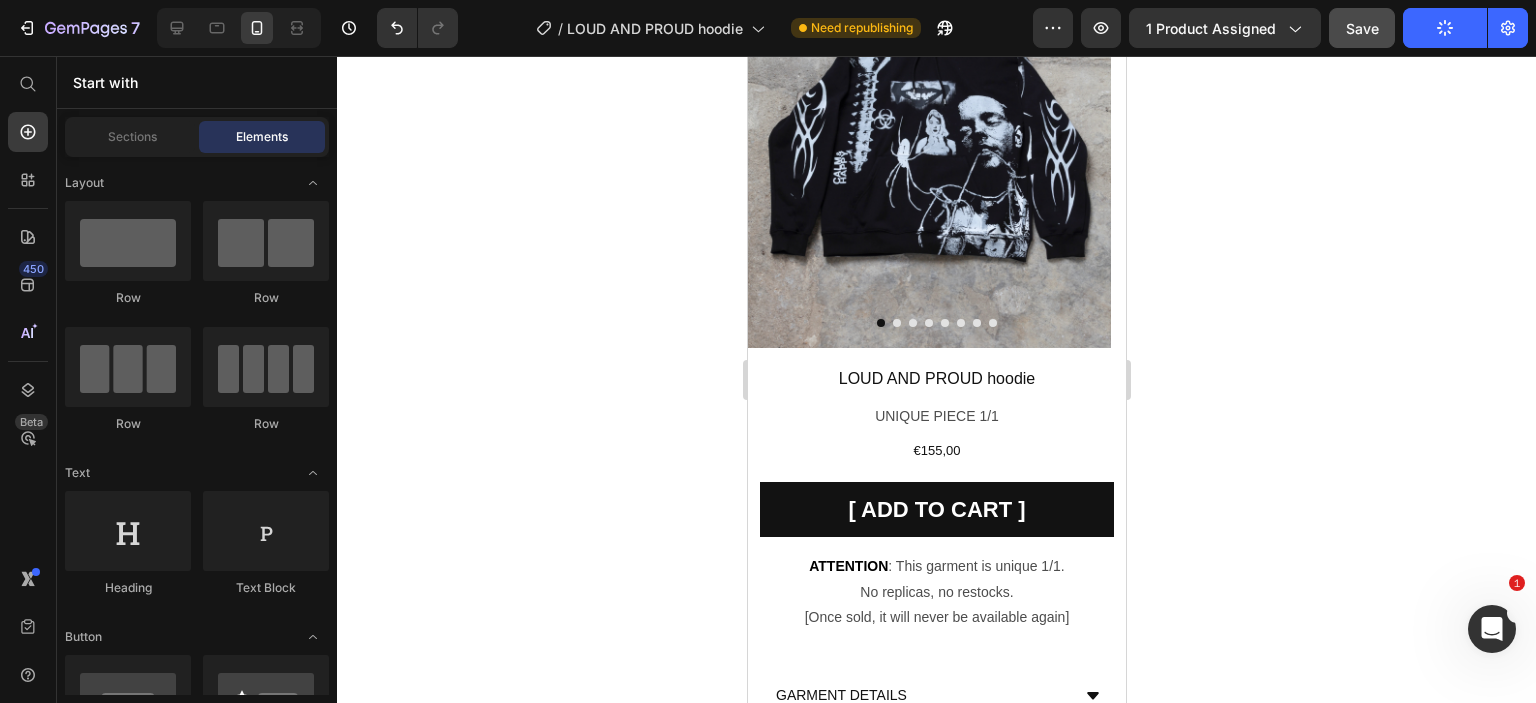 scroll, scrollTop: 0, scrollLeft: 0, axis: both 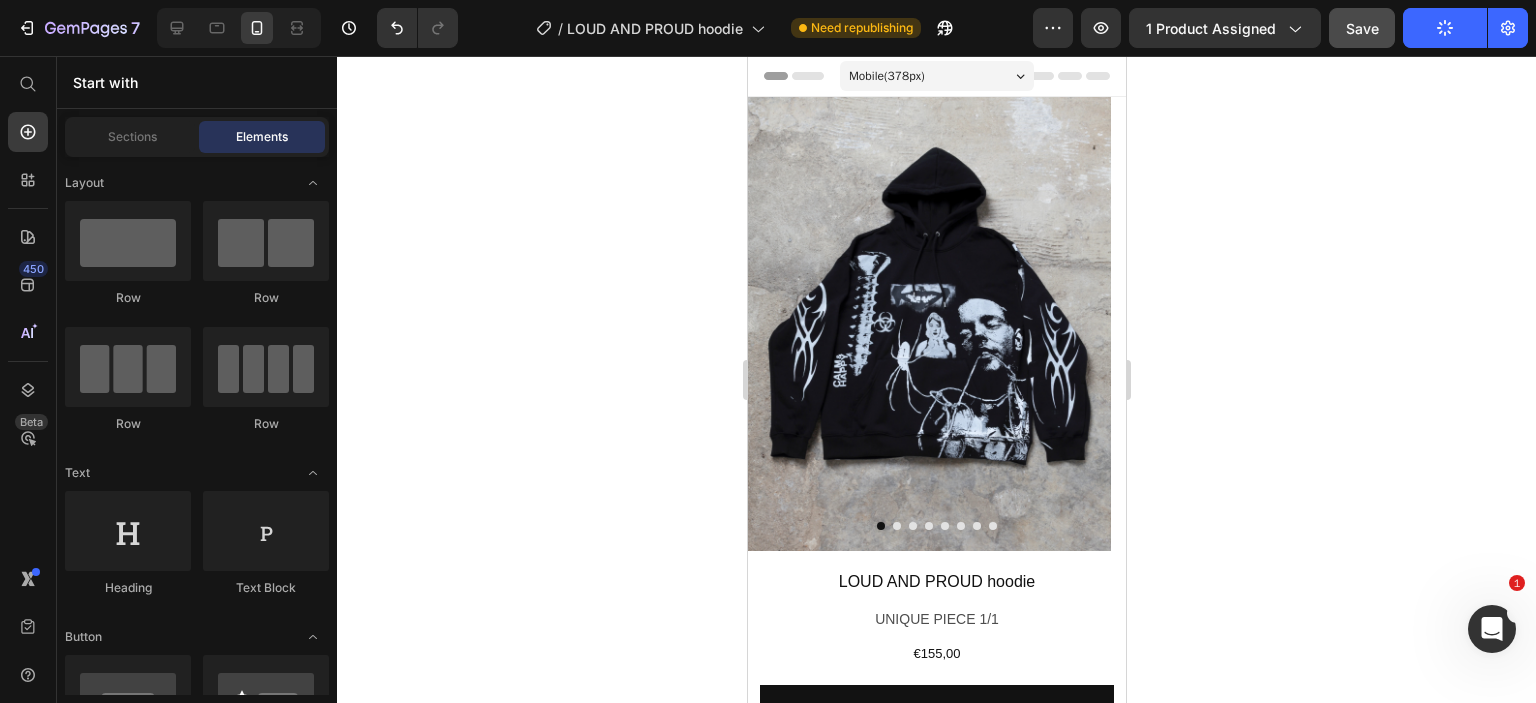 drag, startPoint x: 1118, startPoint y: 220, endPoint x: 1896, endPoint y: 130, distance: 783.18835 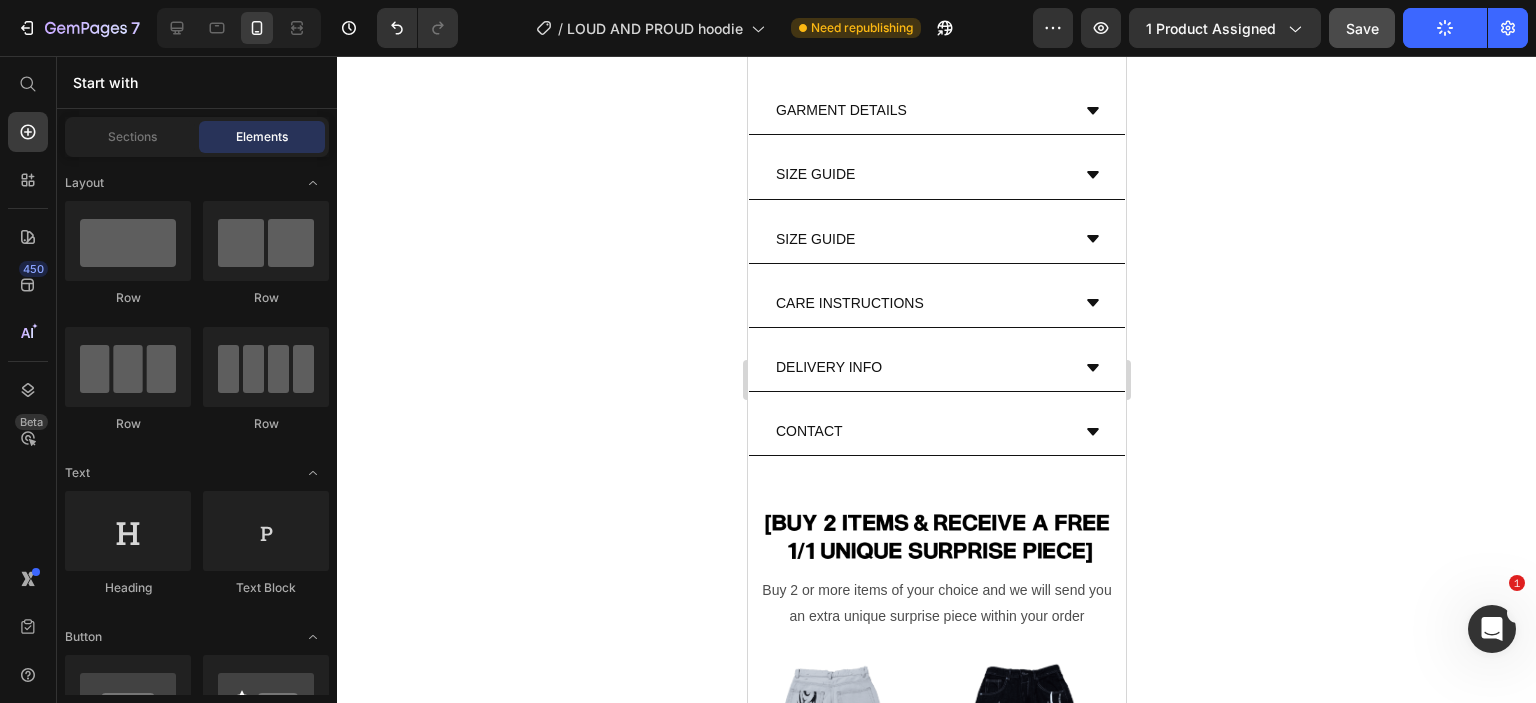 scroll, scrollTop: 808, scrollLeft: 0, axis: vertical 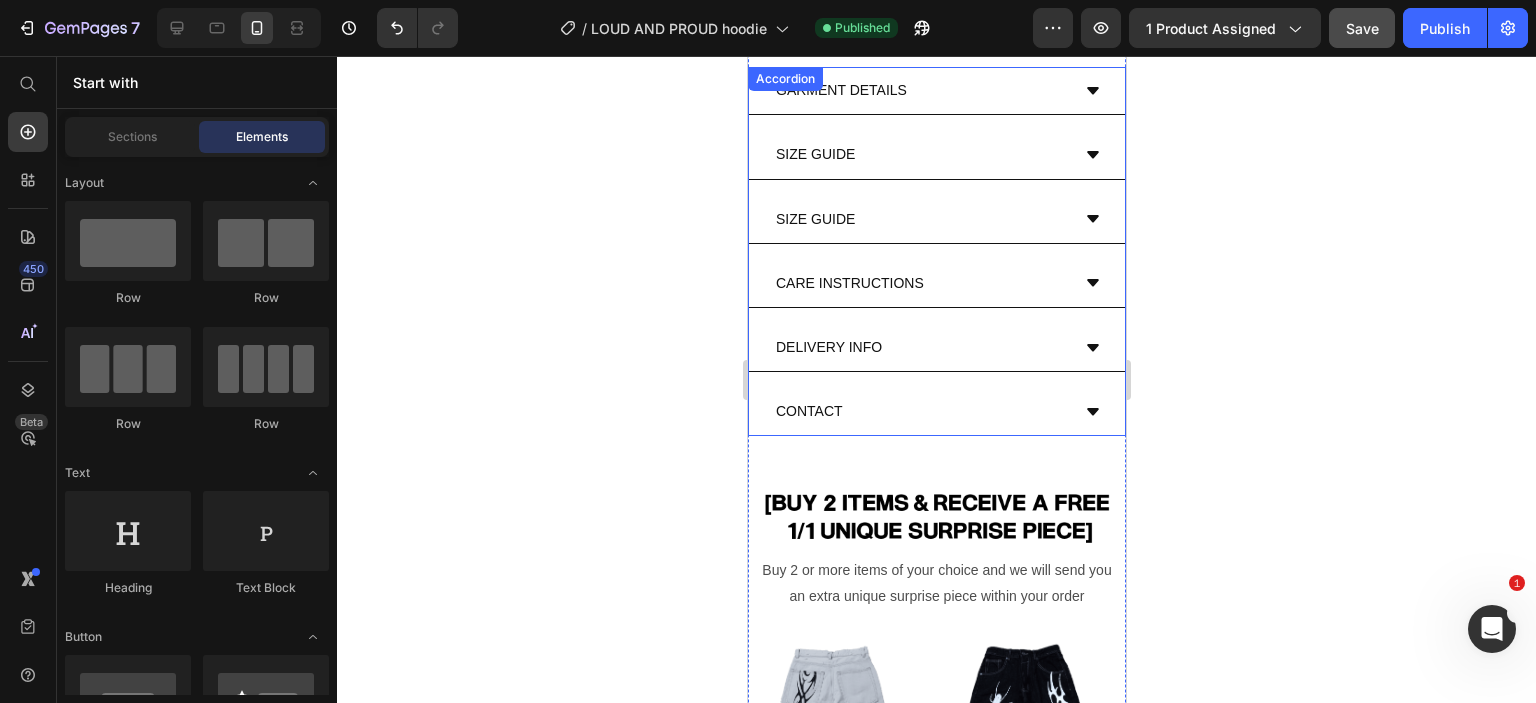 click 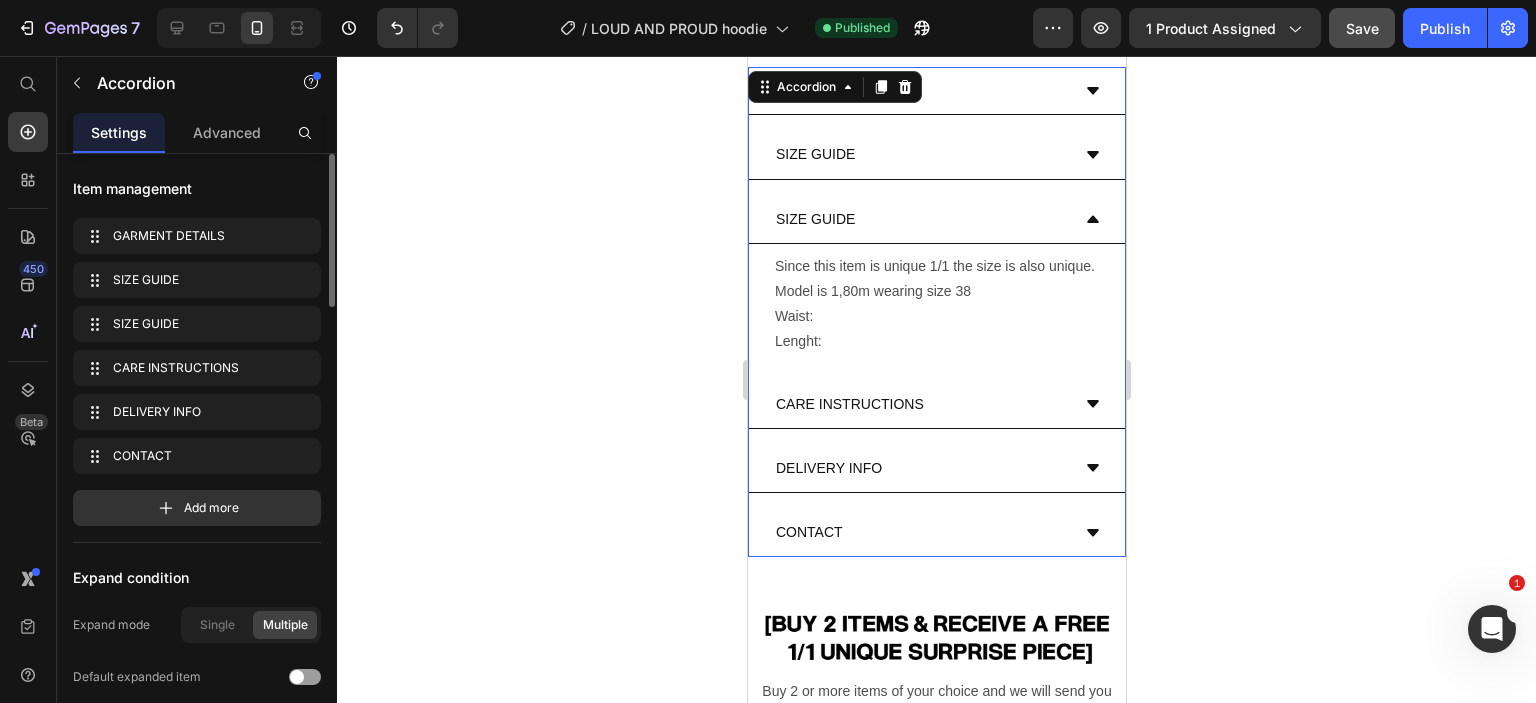 click 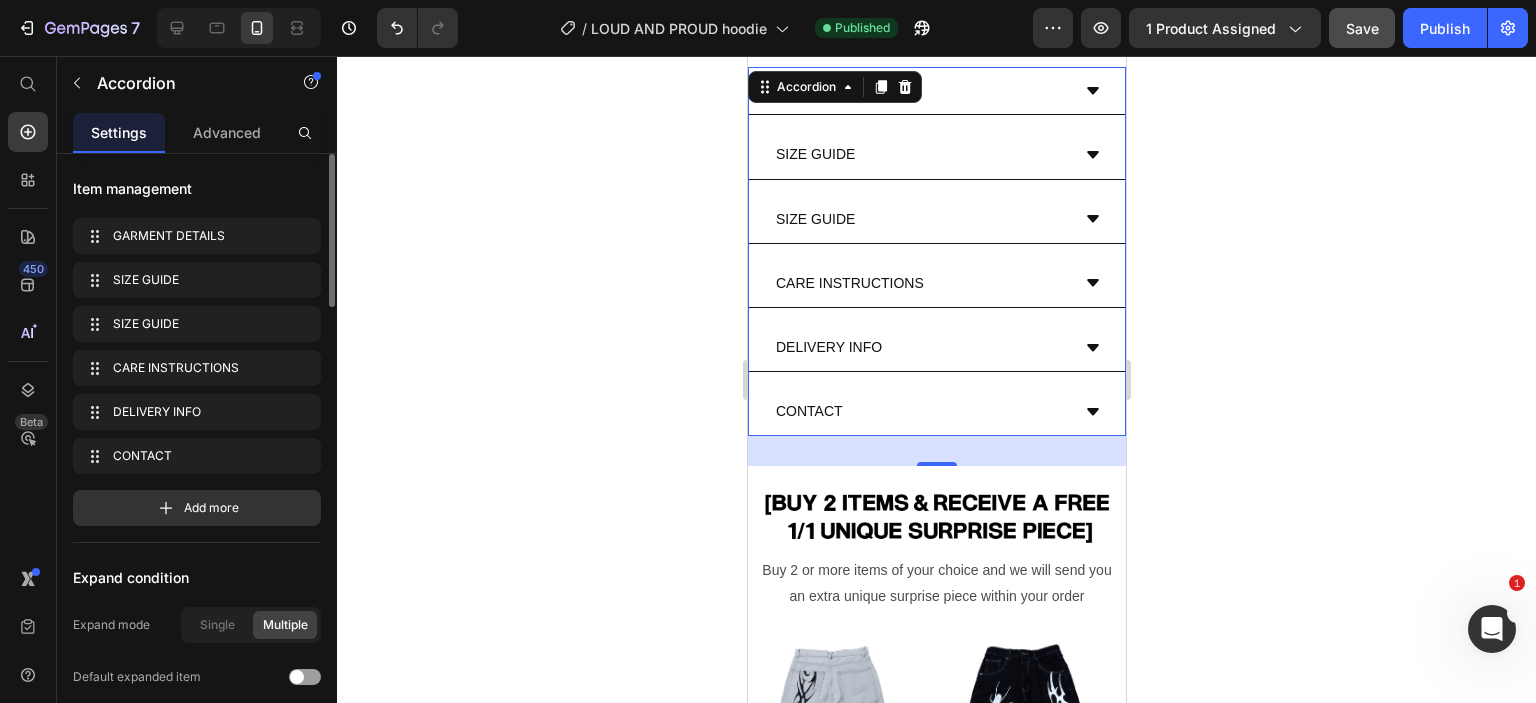 click 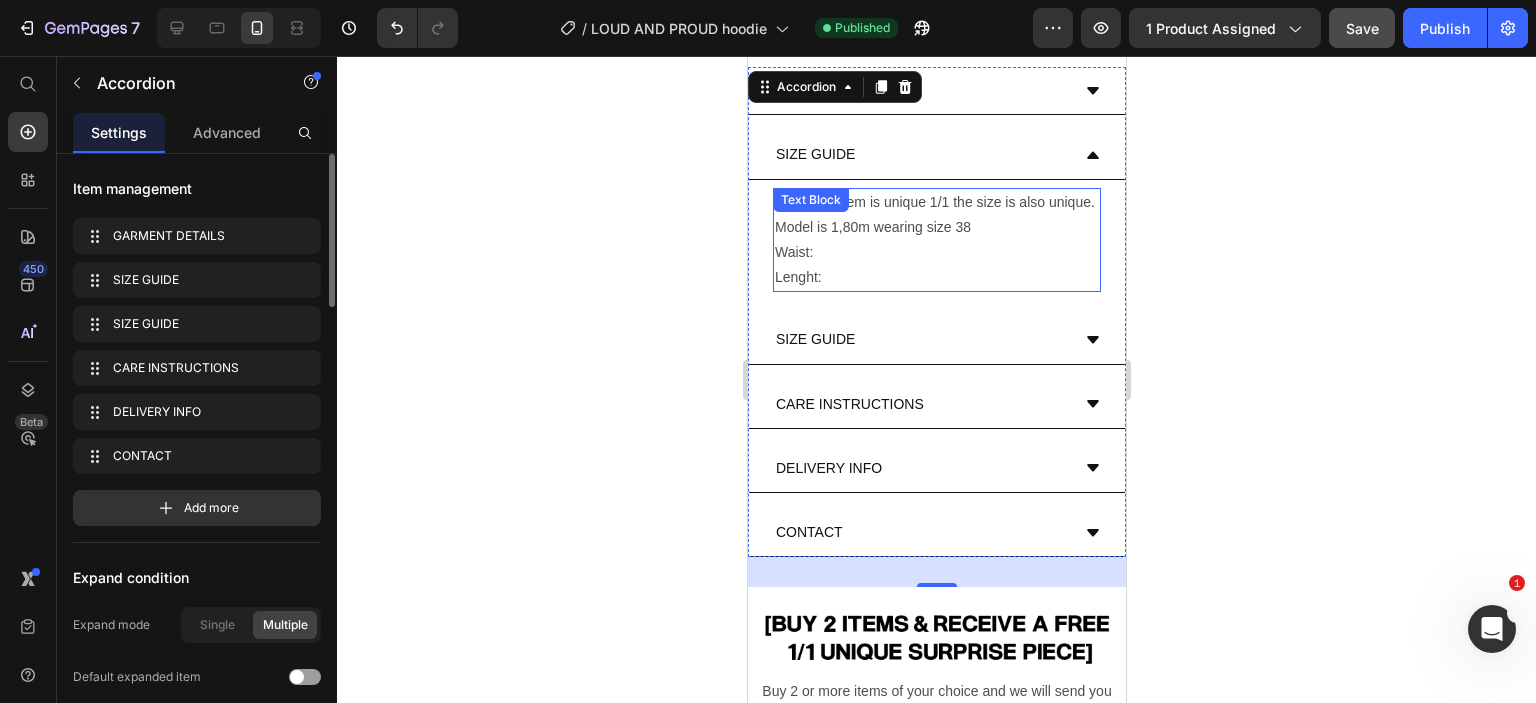 click on "Since this item is unique 1/1 the size is also unique." at bounding box center (936, 202) 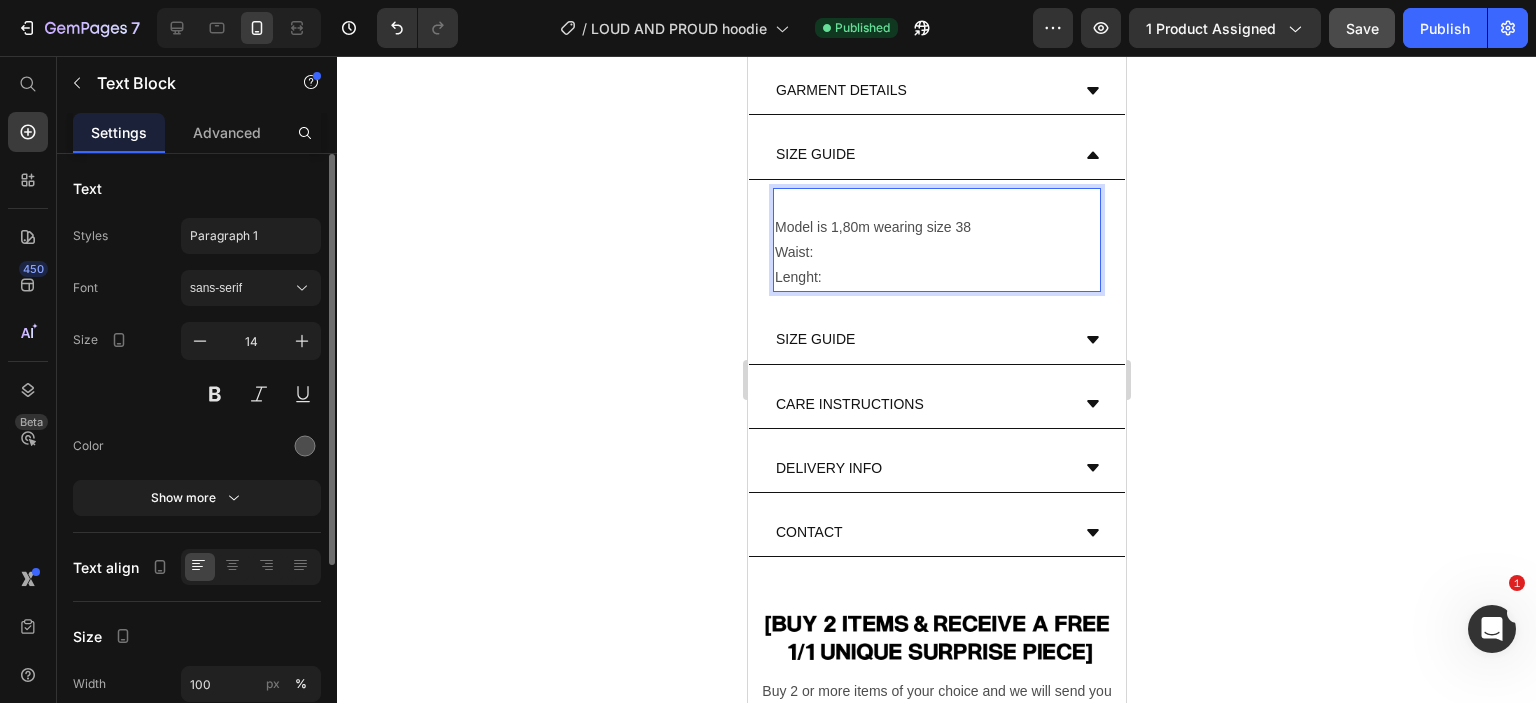 click on "Lenght:" at bounding box center (936, 277) 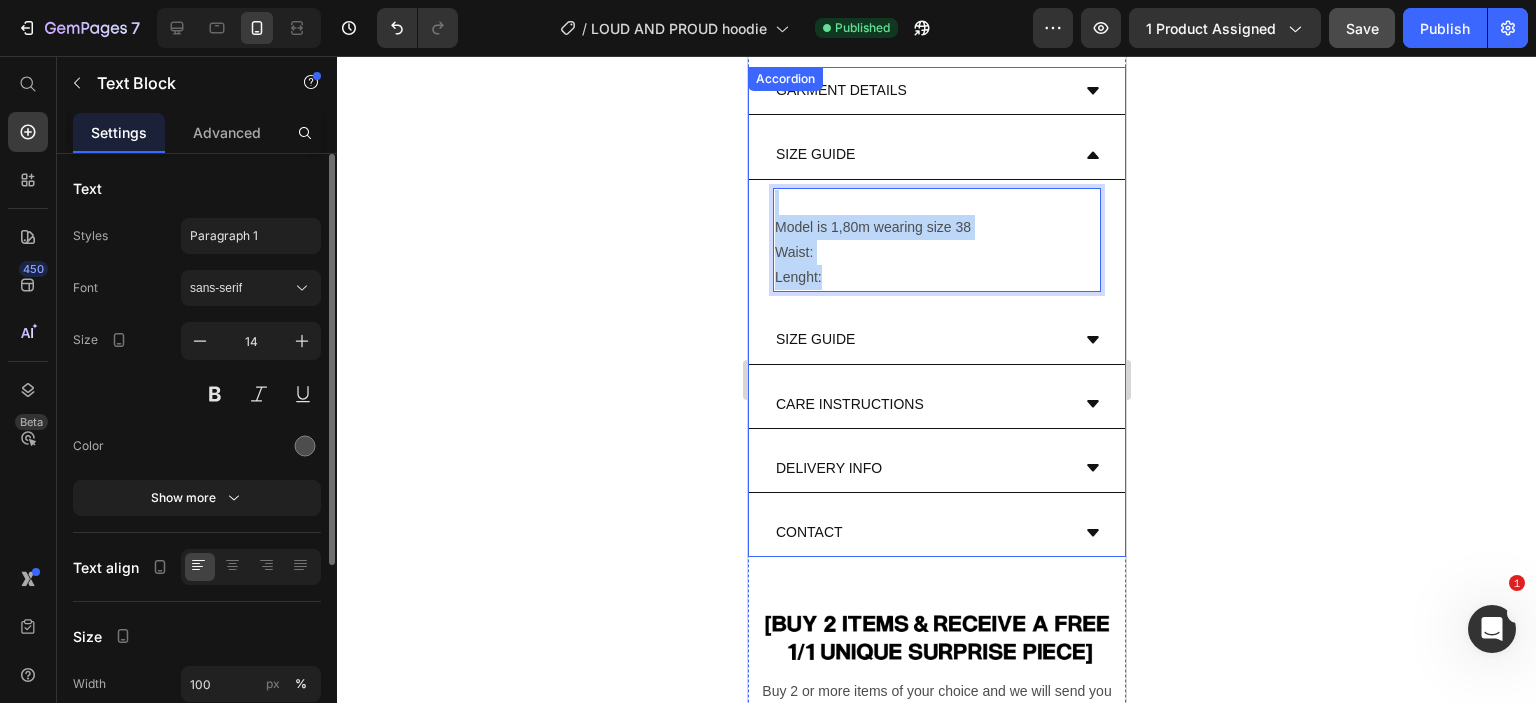 drag, startPoint x: 827, startPoint y: 280, endPoint x: 750, endPoint y: 164, distance: 139.23003 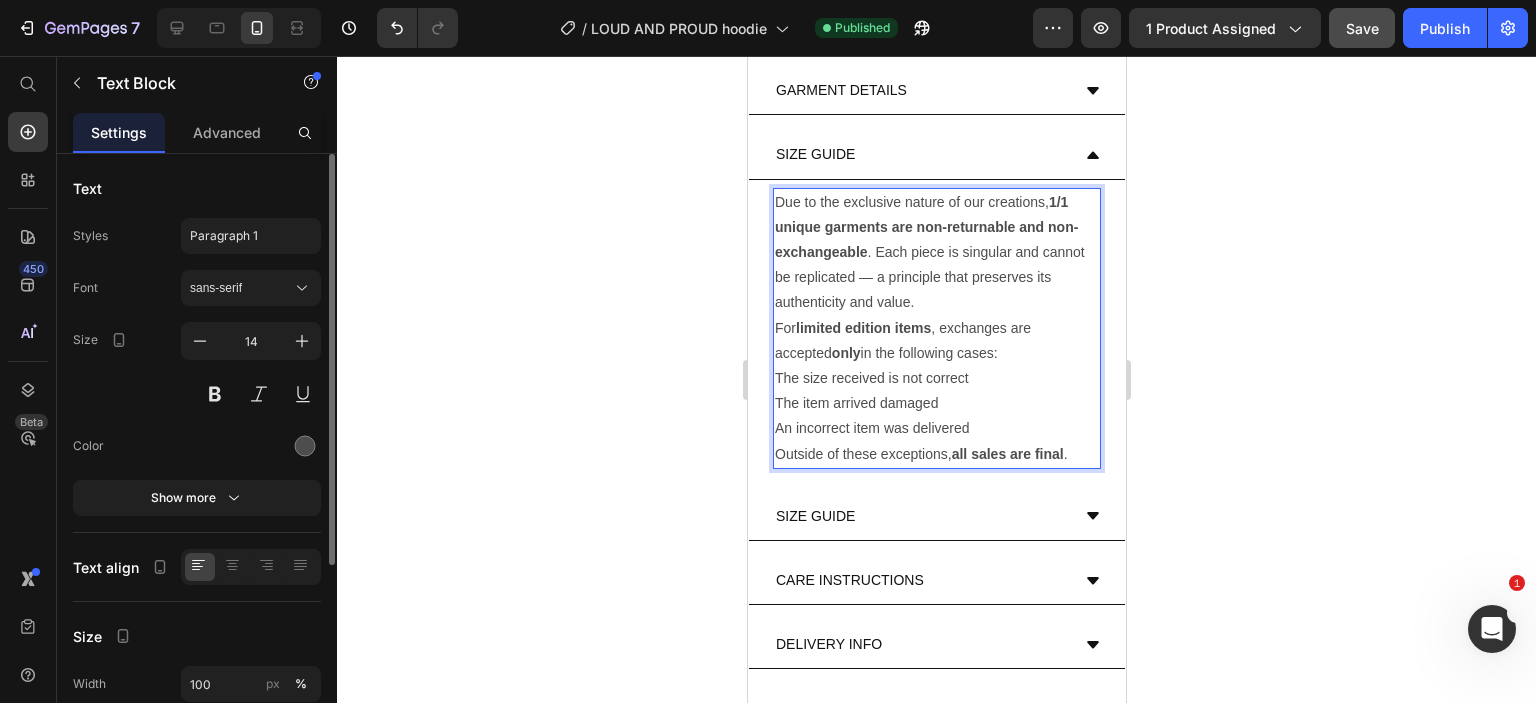 click on "The size received is not correct" at bounding box center [936, 378] 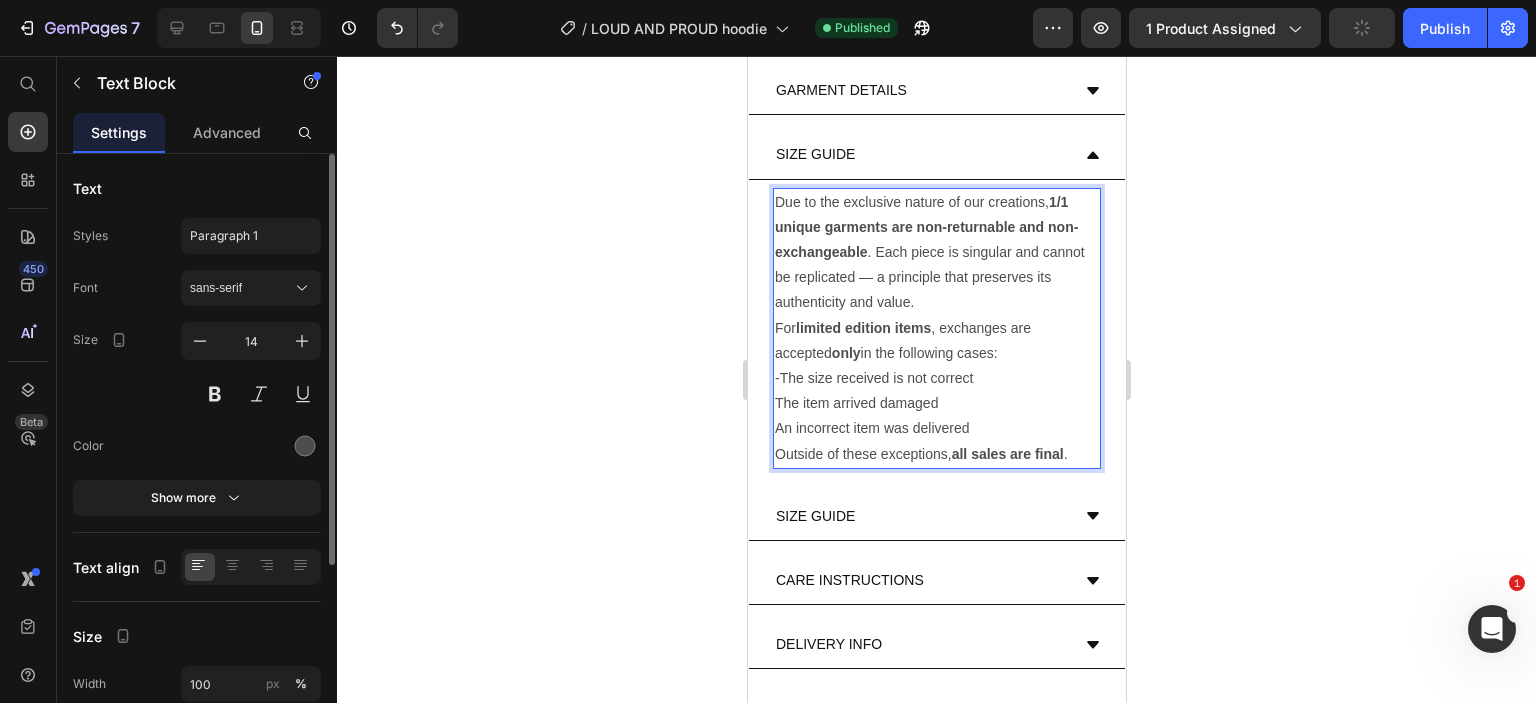 click on "The item arrived damaged" at bounding box center [936, 403] 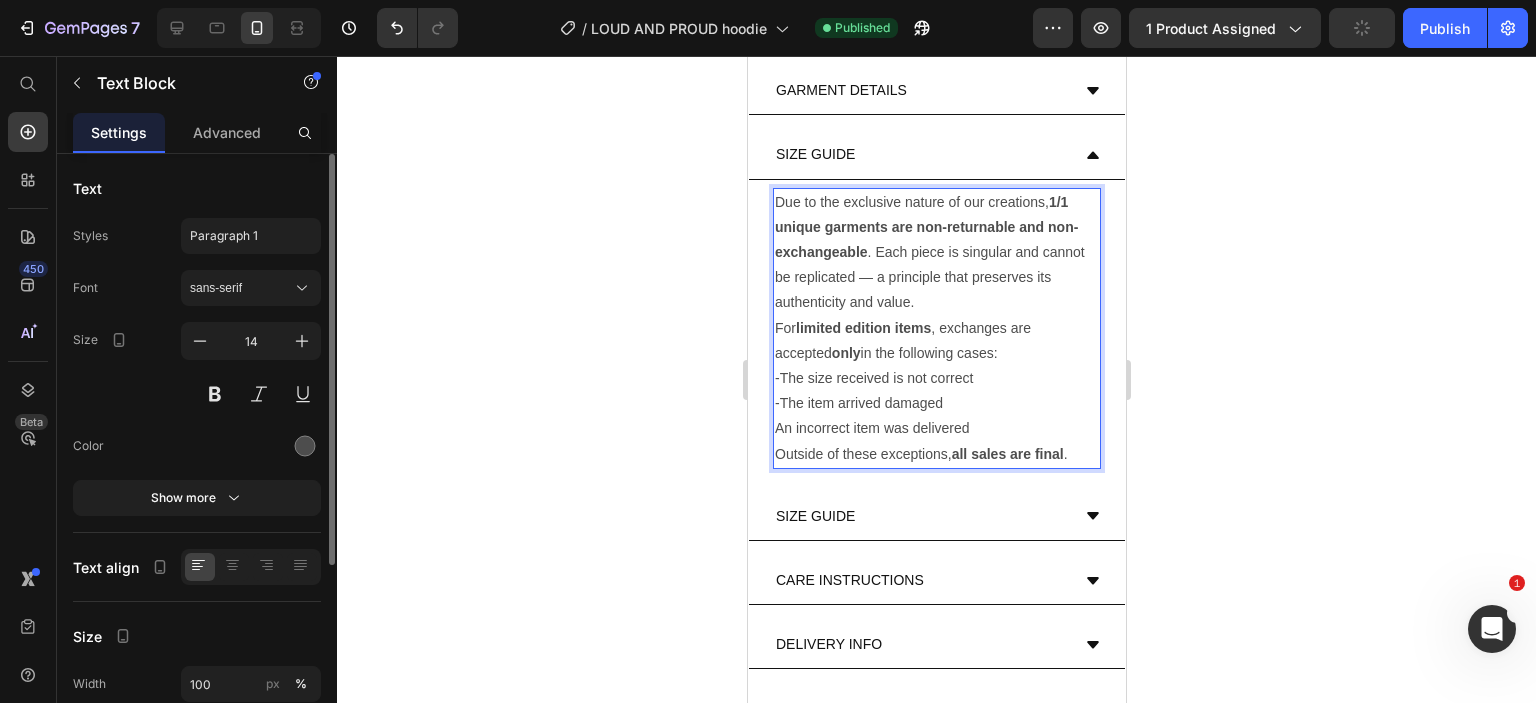 click on "An incorrect item was delivered" at bounding box center [936, 428] 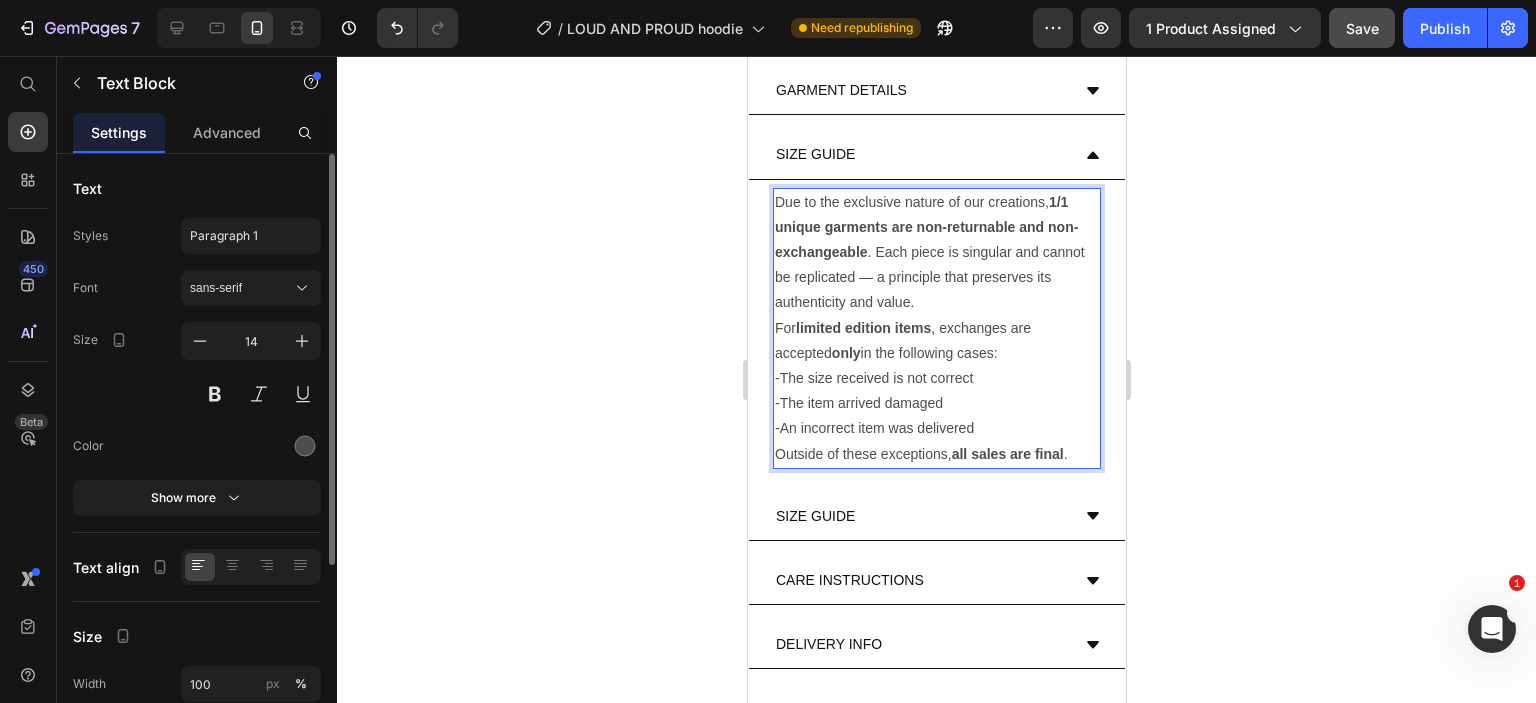 click on "Due to the exclusive nature of our creations,  1/1 unique garments are non-returnable and non-exchangeable . Each piece is singular and cannot be replicated — a principle that preserves its authenticity and value." at bounding box center (936, 253) 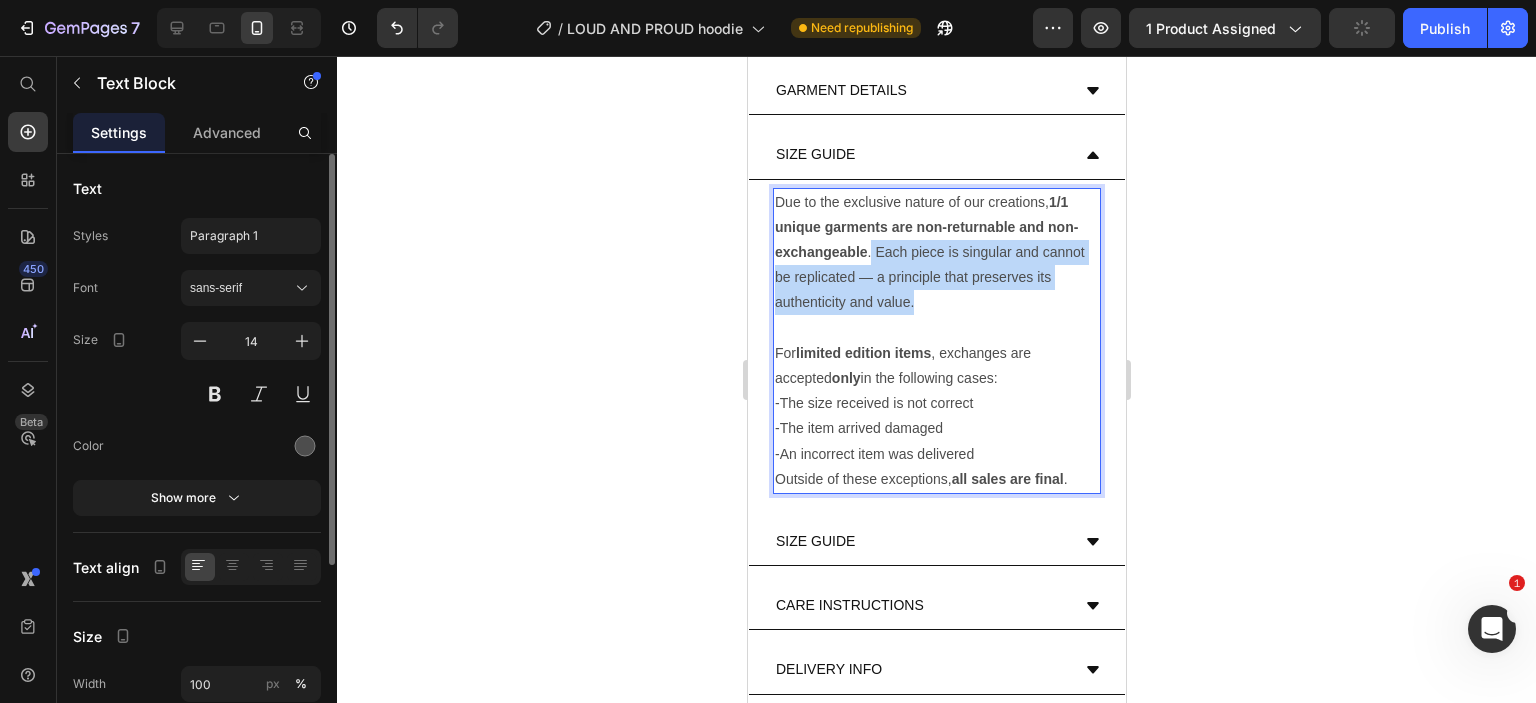 drag, startPoint x: 871, startPoint y: 246, endPoint x: 955, endPoint y: 309, distance: 105 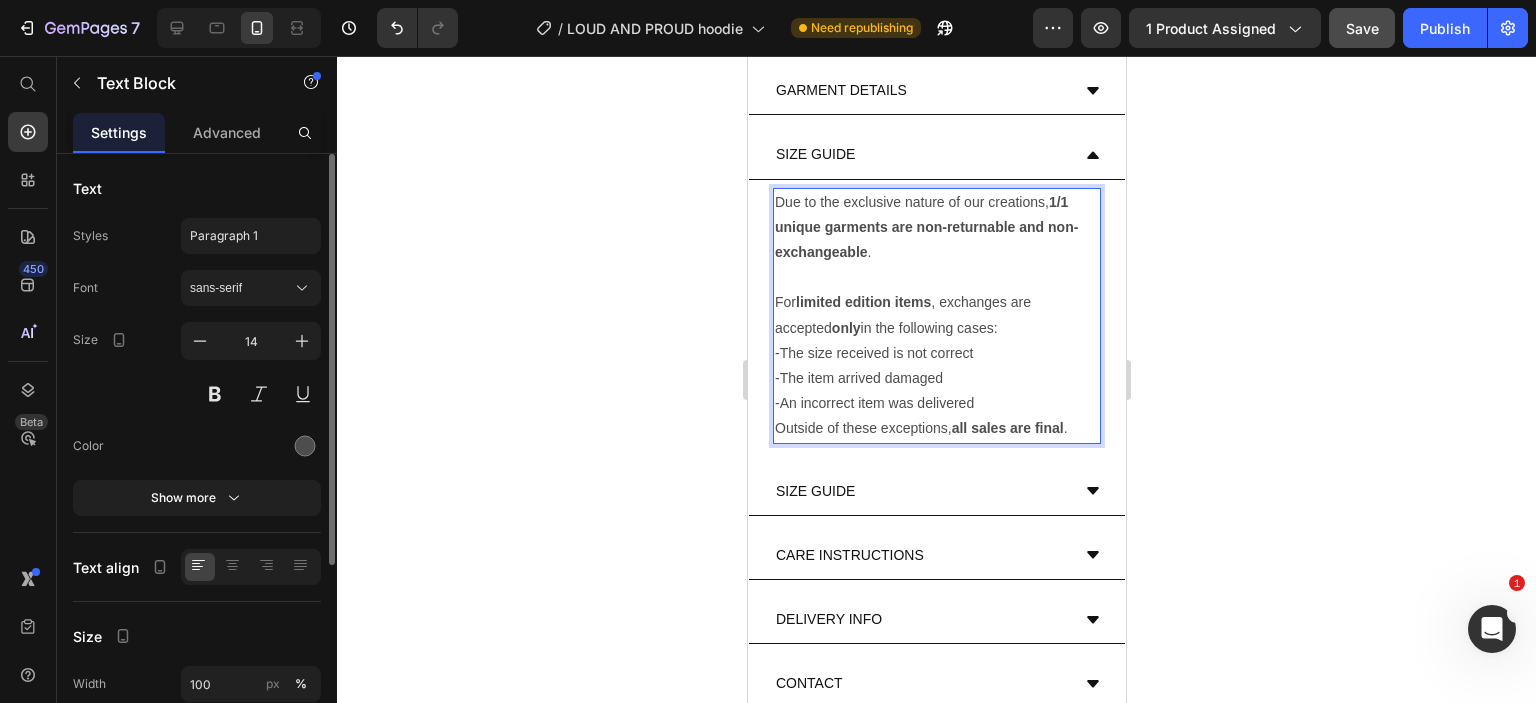 click at bounding box center [936, 277] 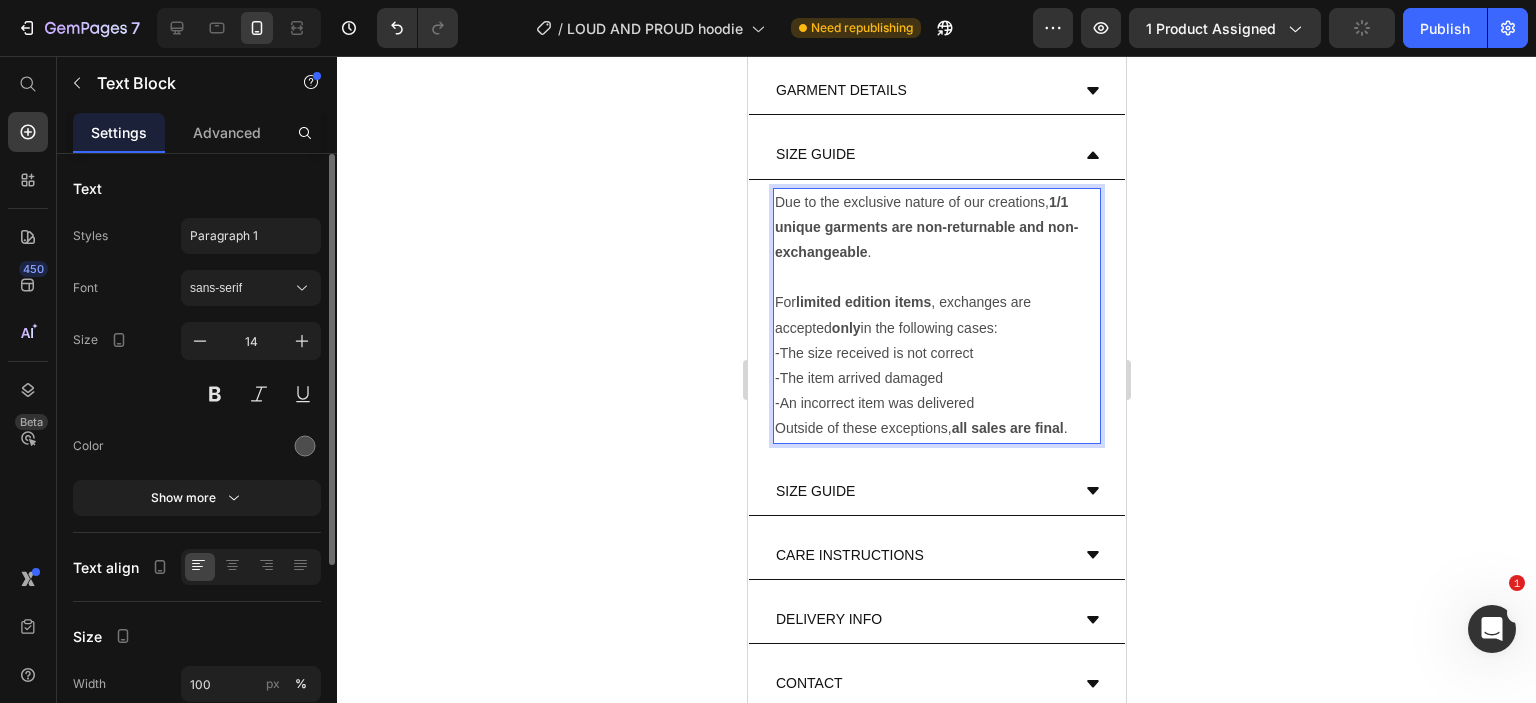 click at bounding box center [936, 277] 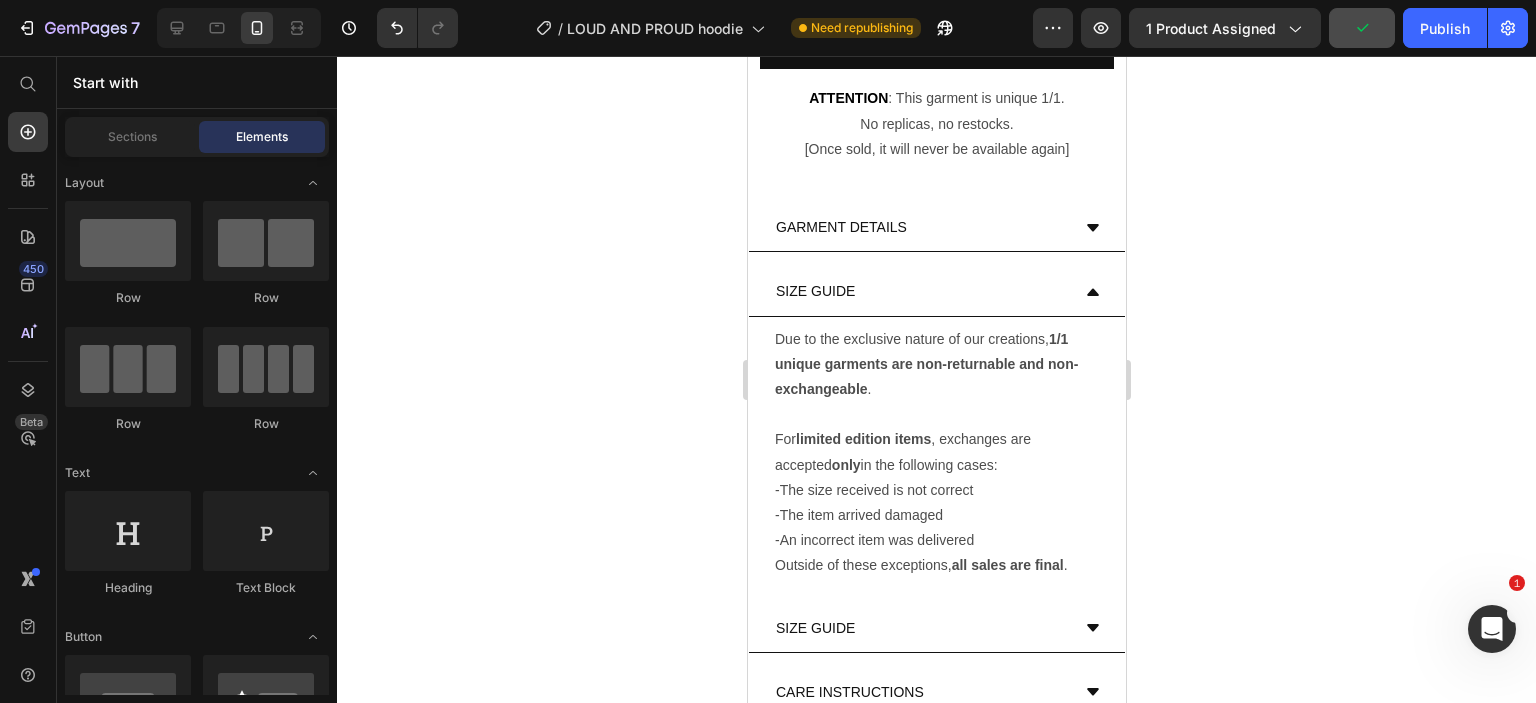 scroll, scrollTop: 680, scrollLeft: 0, axis: vertical 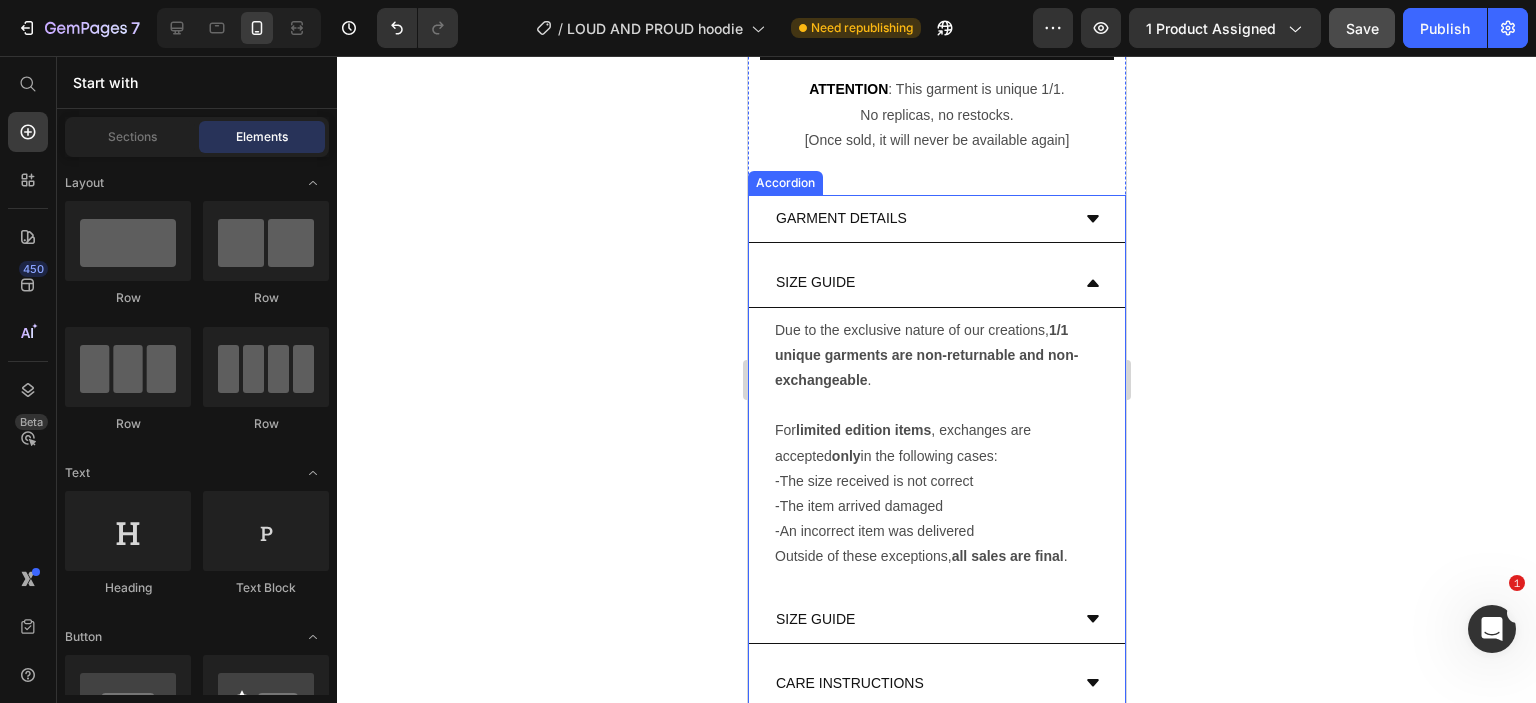 click on "SIZE GUIDE" at bounding box center (814, 282) 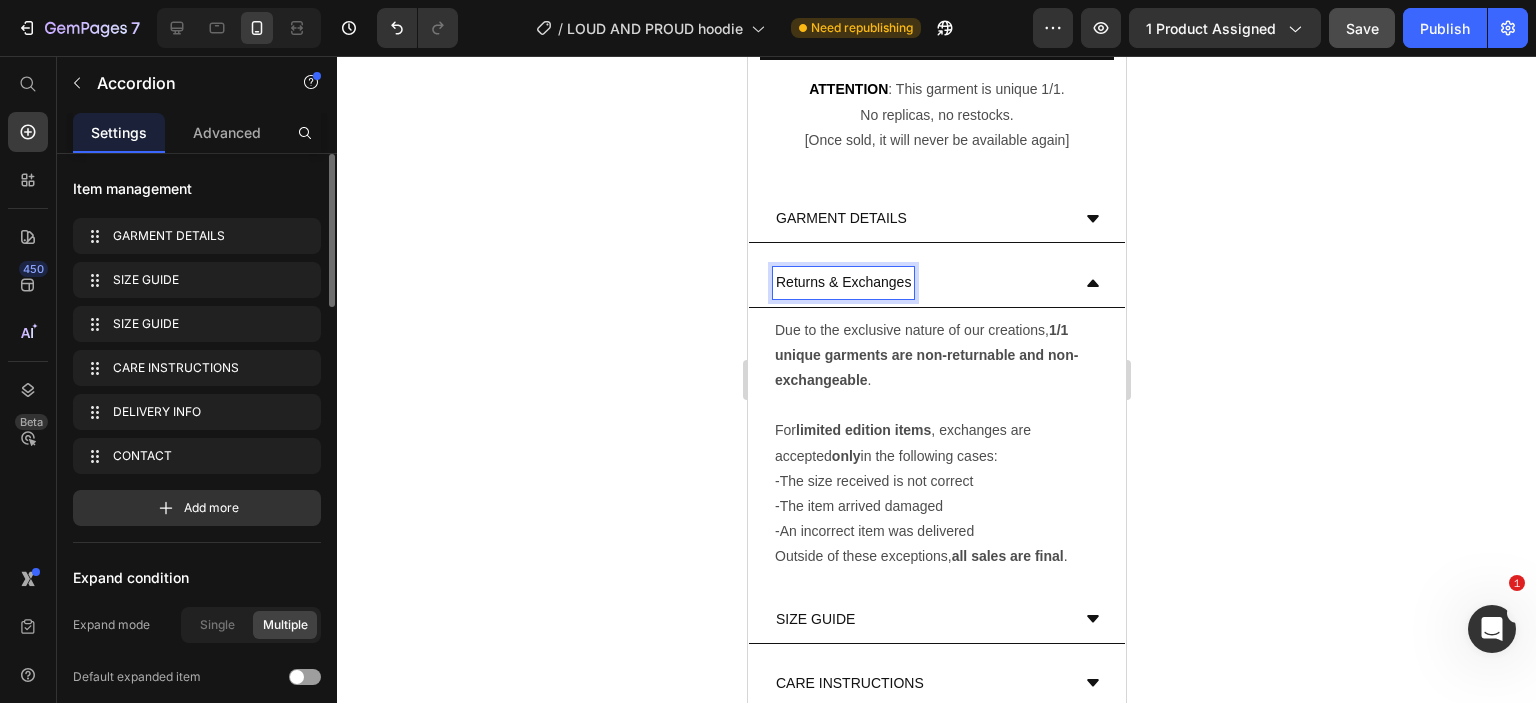 click on "Returns & Exchanges" at bounding box center [842, 282] 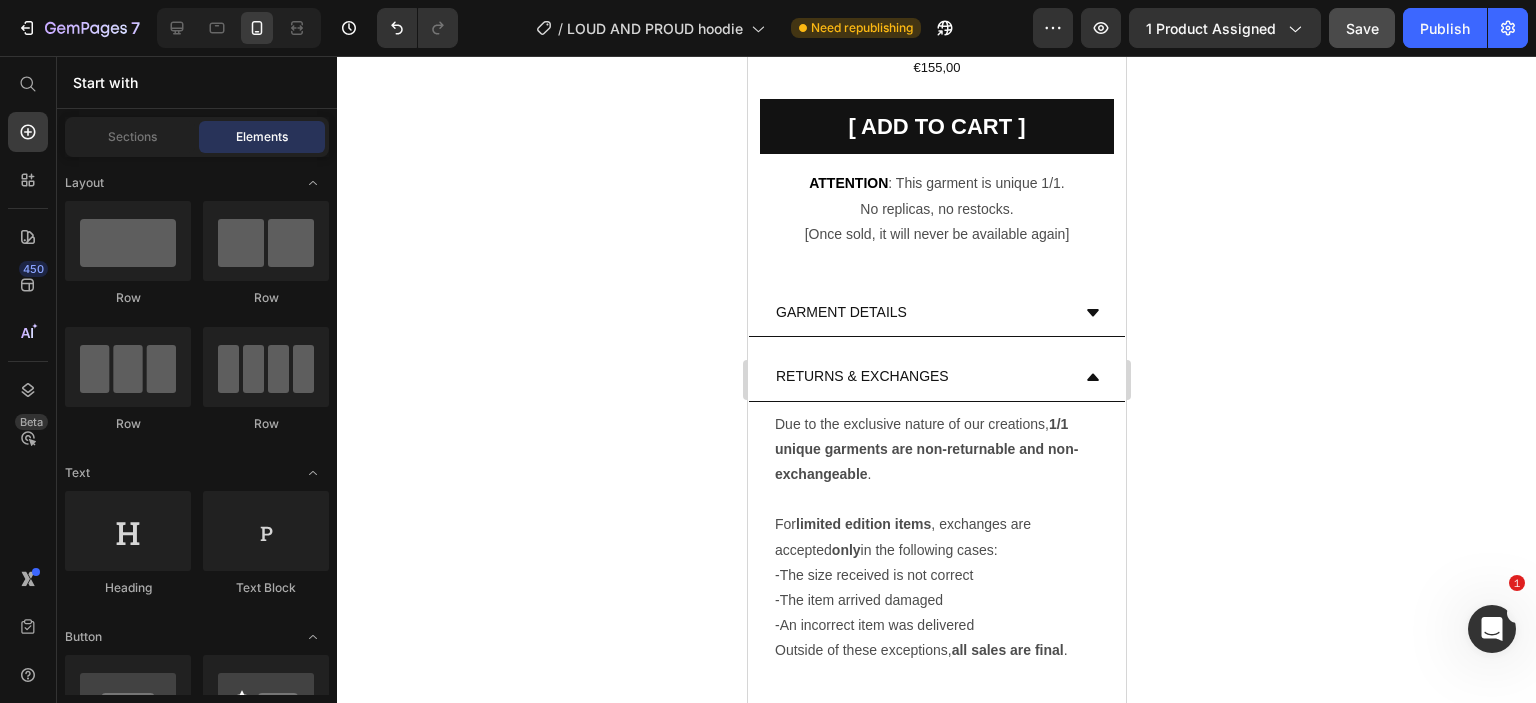 scroll, scrollTop: 568, scrollLeft: 0, axis: vertical 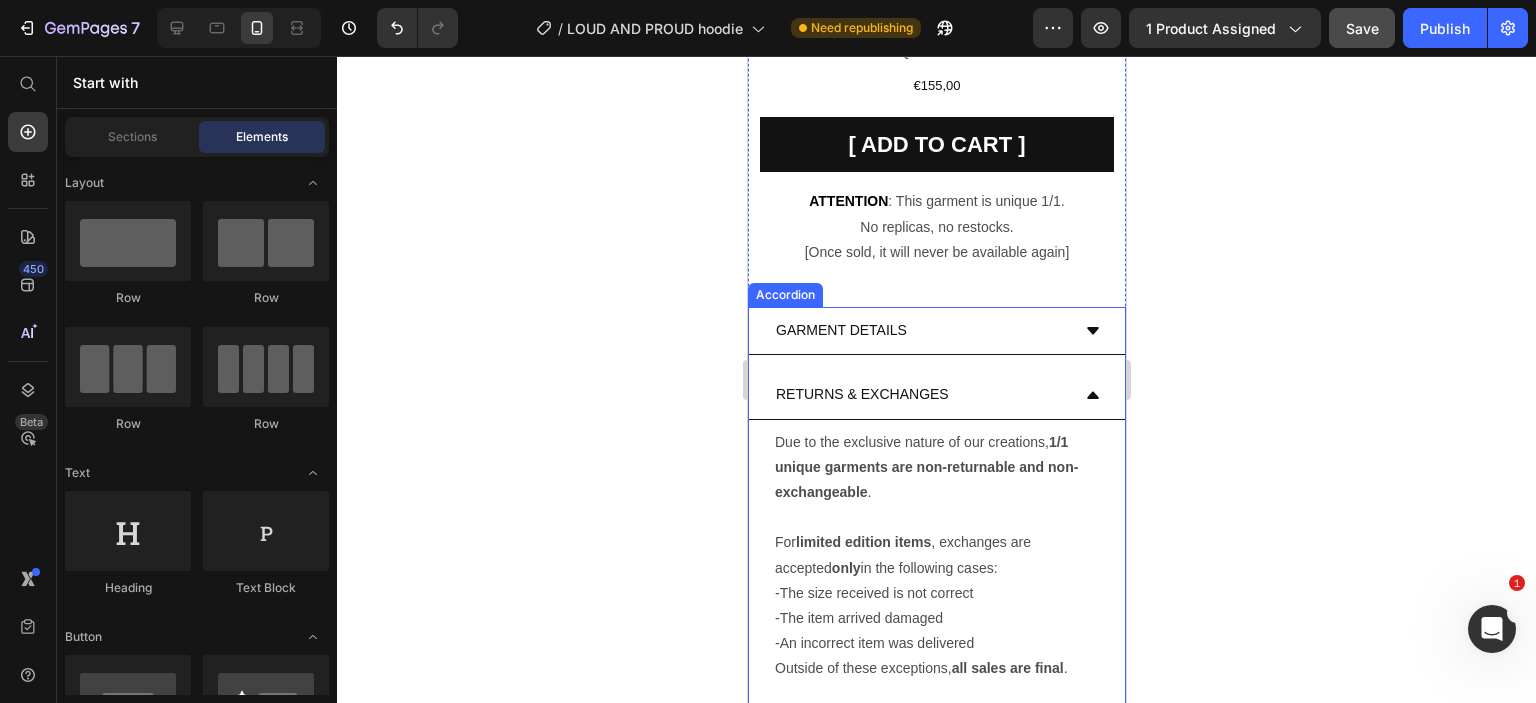 click 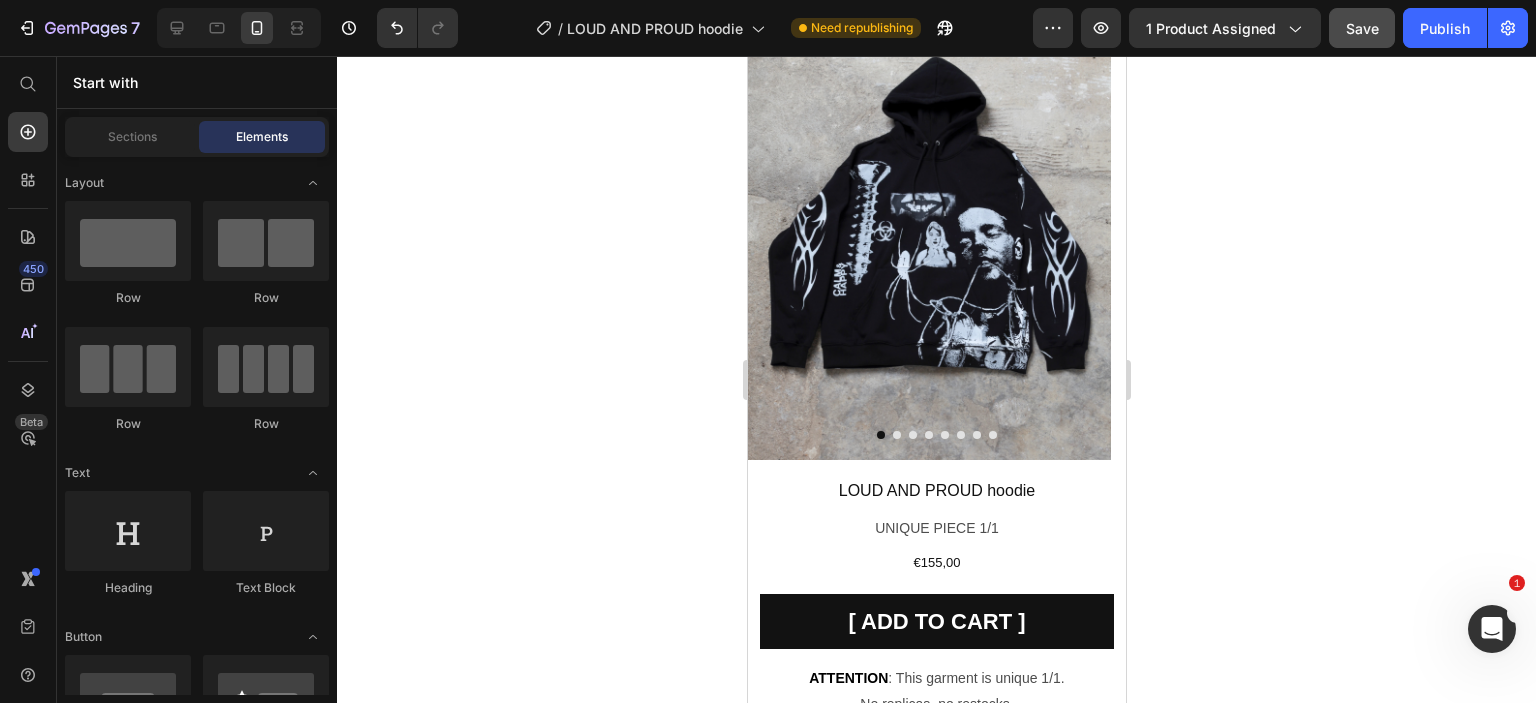 scroll, scrollTop: 0, scrollLeft: 0, axis: both 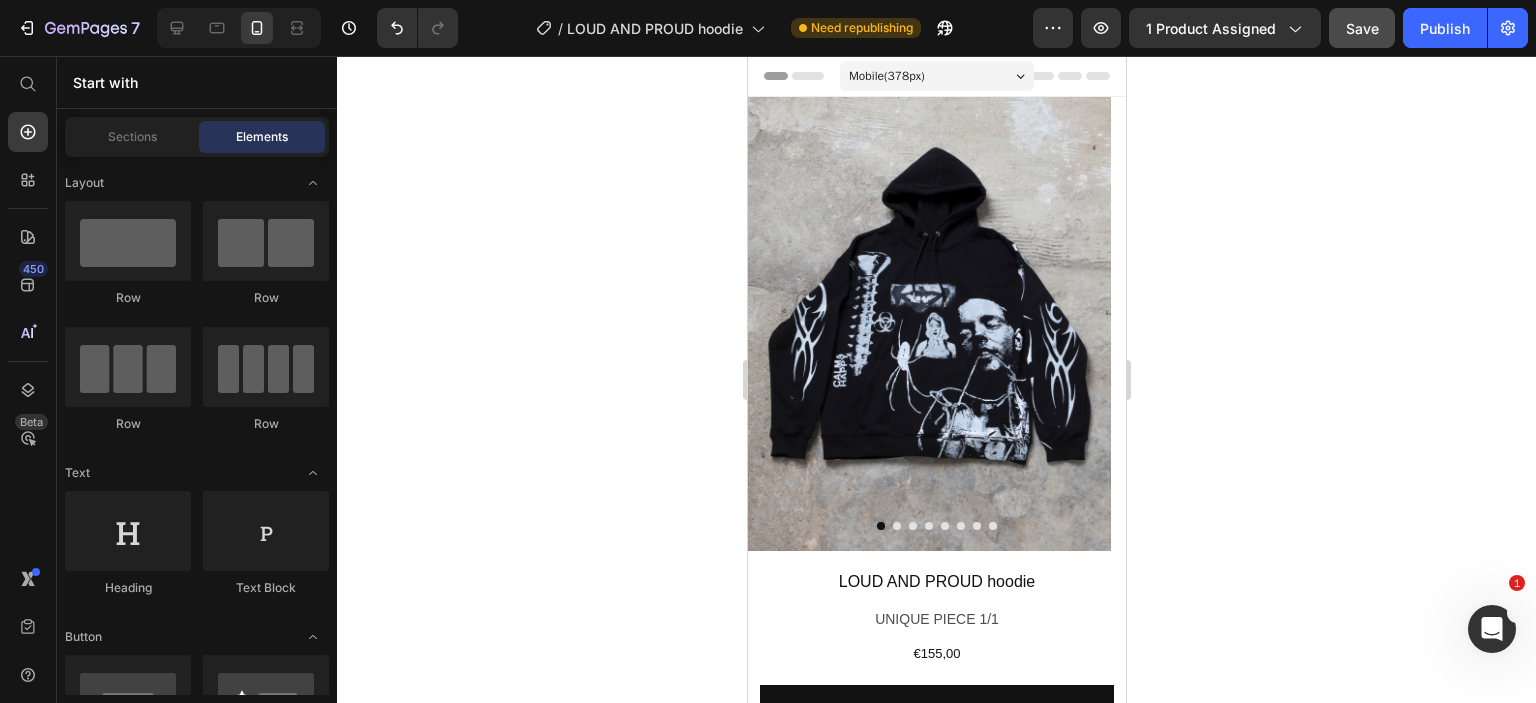 drag, startPoint x: 1116, startPoint y: 205, endPoint x: 1882, endPoint y: 127, distance: 769.96106 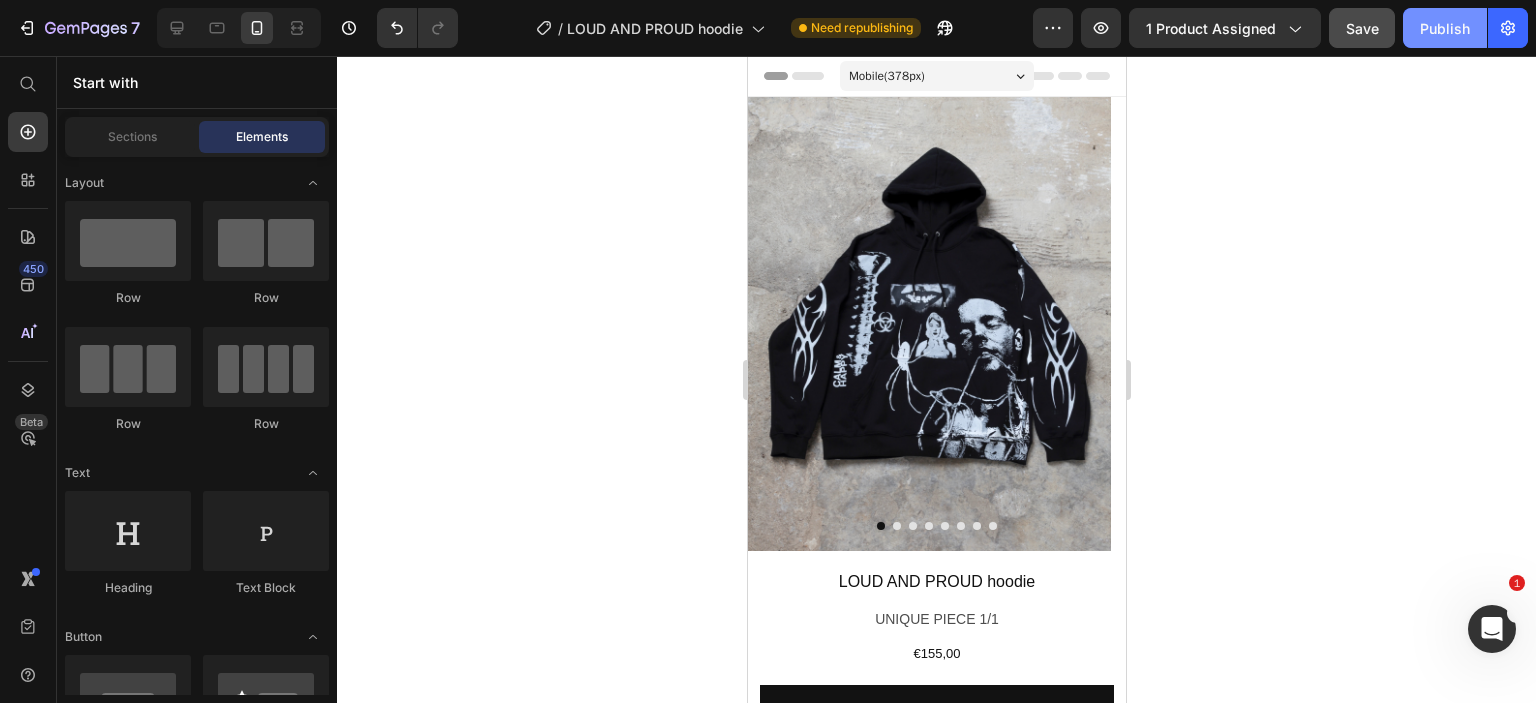click on "Publish" 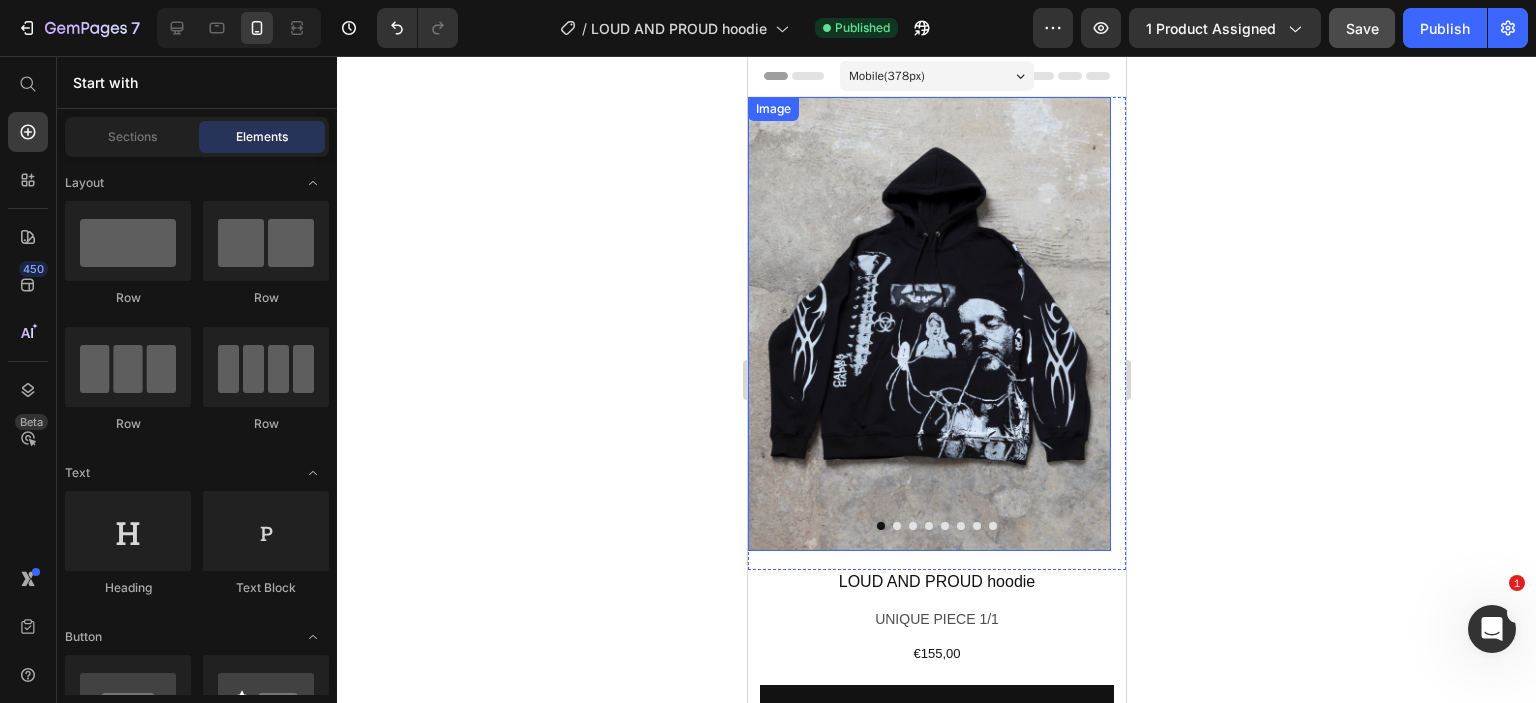 click at bounding box center (928, 324) 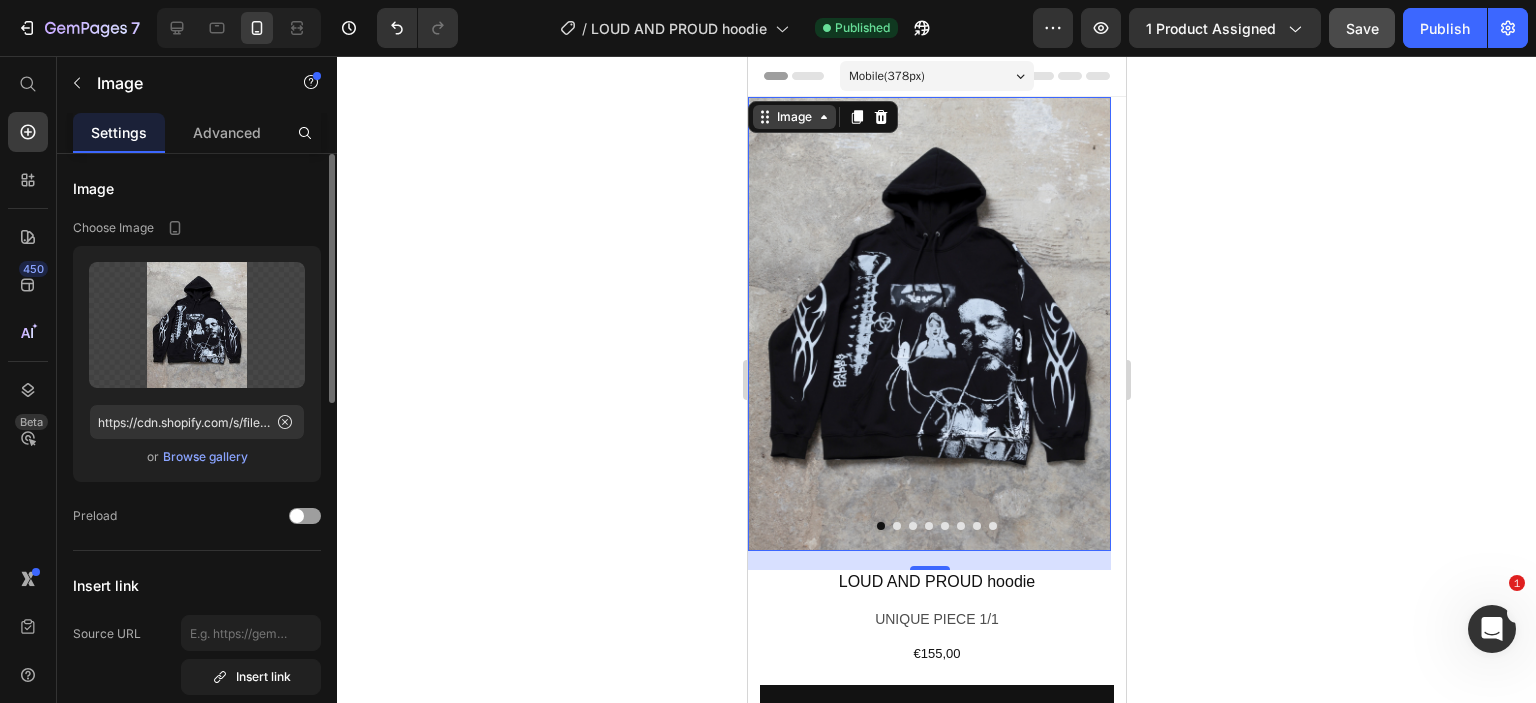 click on "Image" at bounding box center (793, 117) 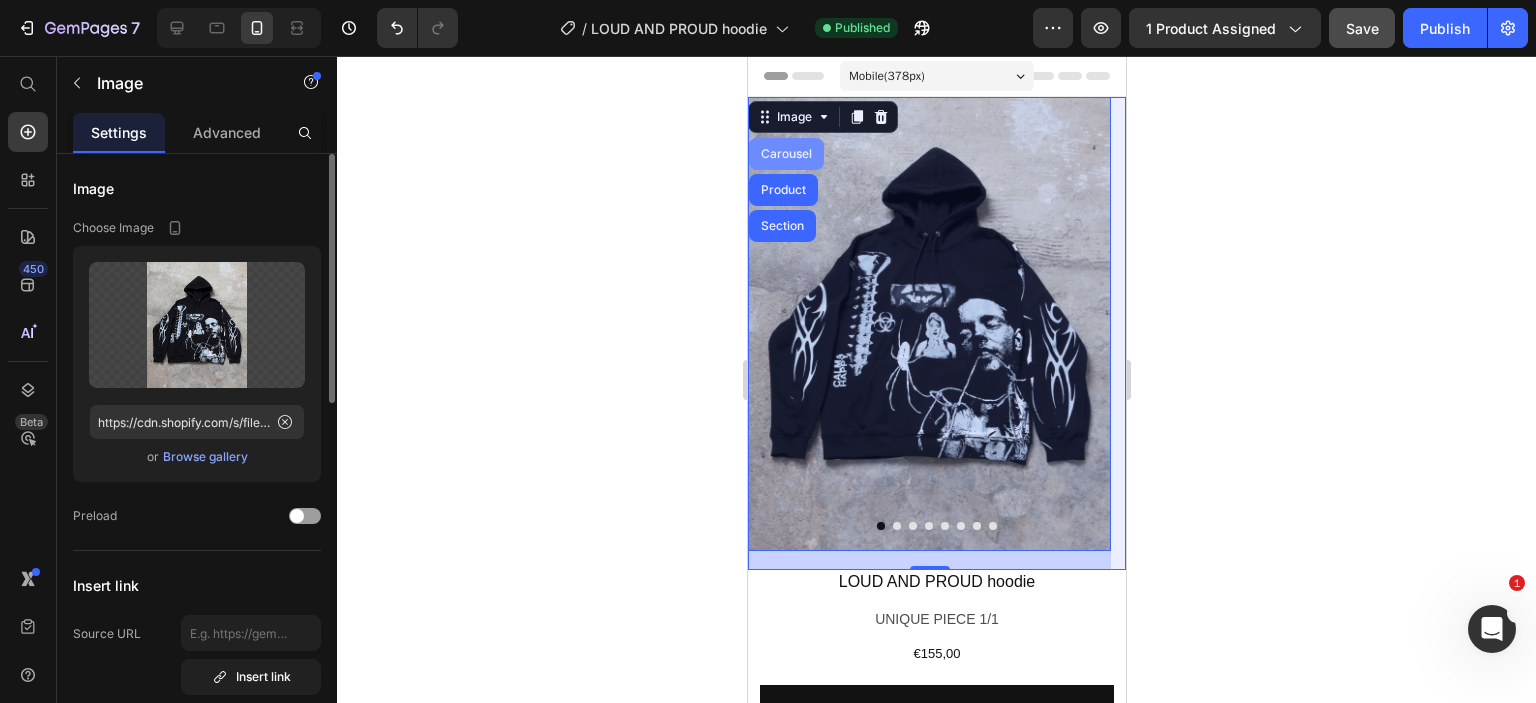 drag, startPoint x: 797, startPoint y: 149, endPoint x: 979, endPoint y: 477, distance: 375.11066 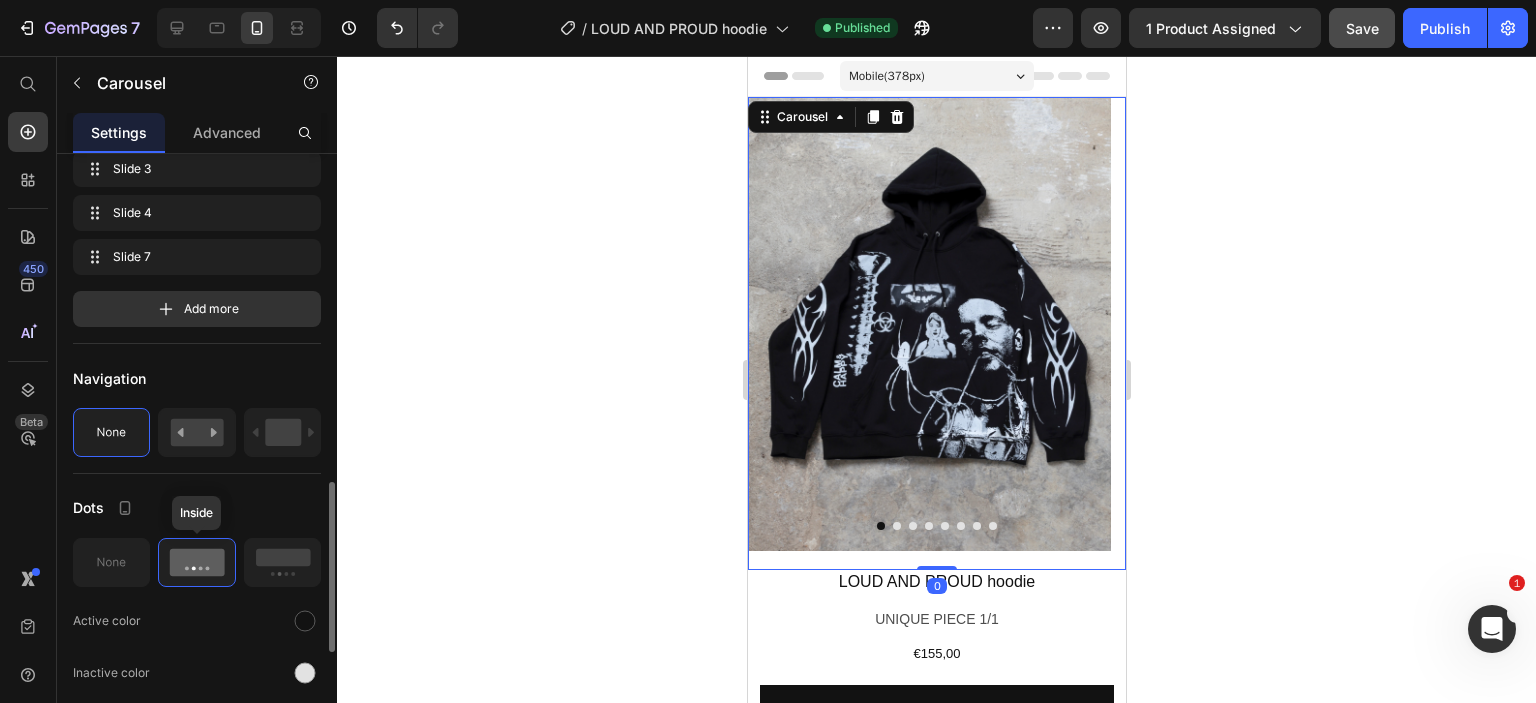 scroll, scrollTop: 633, scrollLeft: 0, axis: vertical 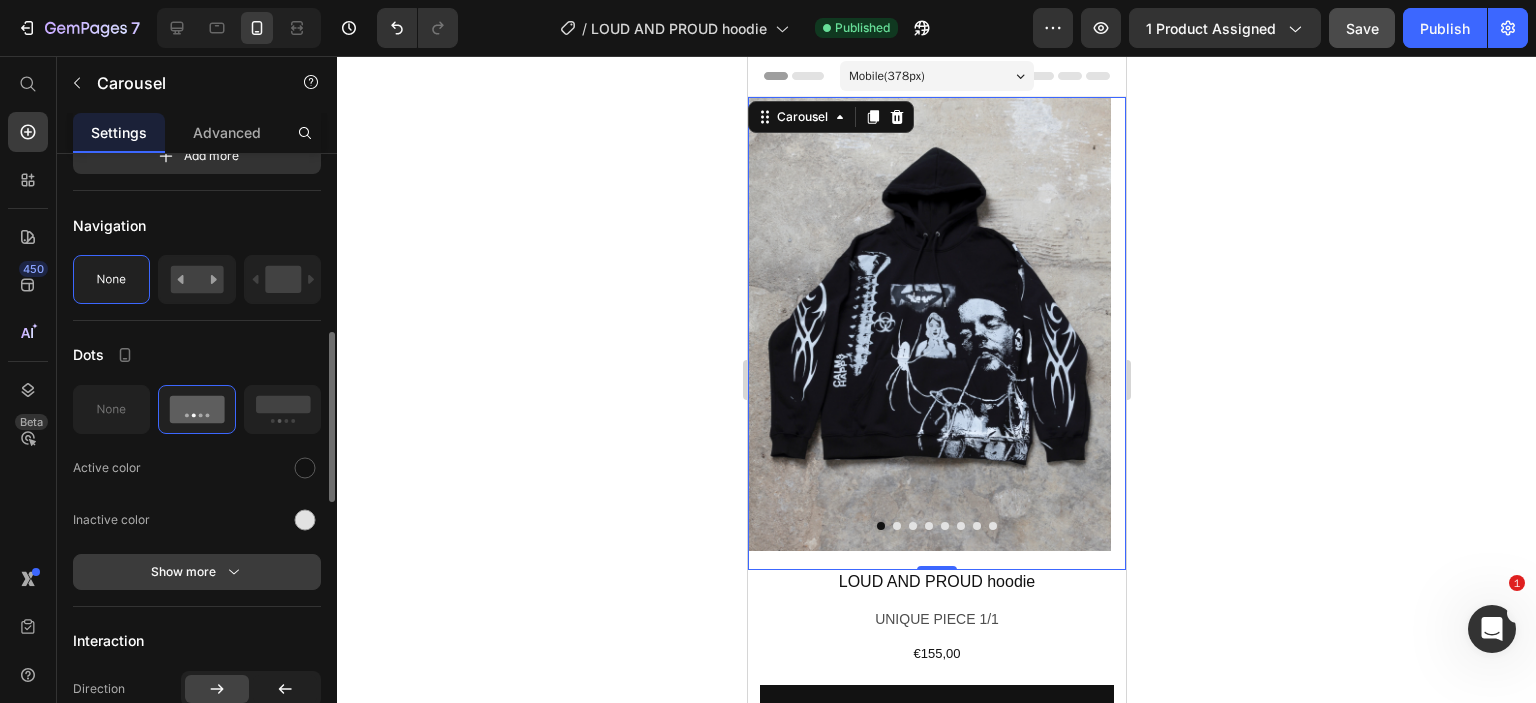 click on "Show more" at bounding box center (197, 572) 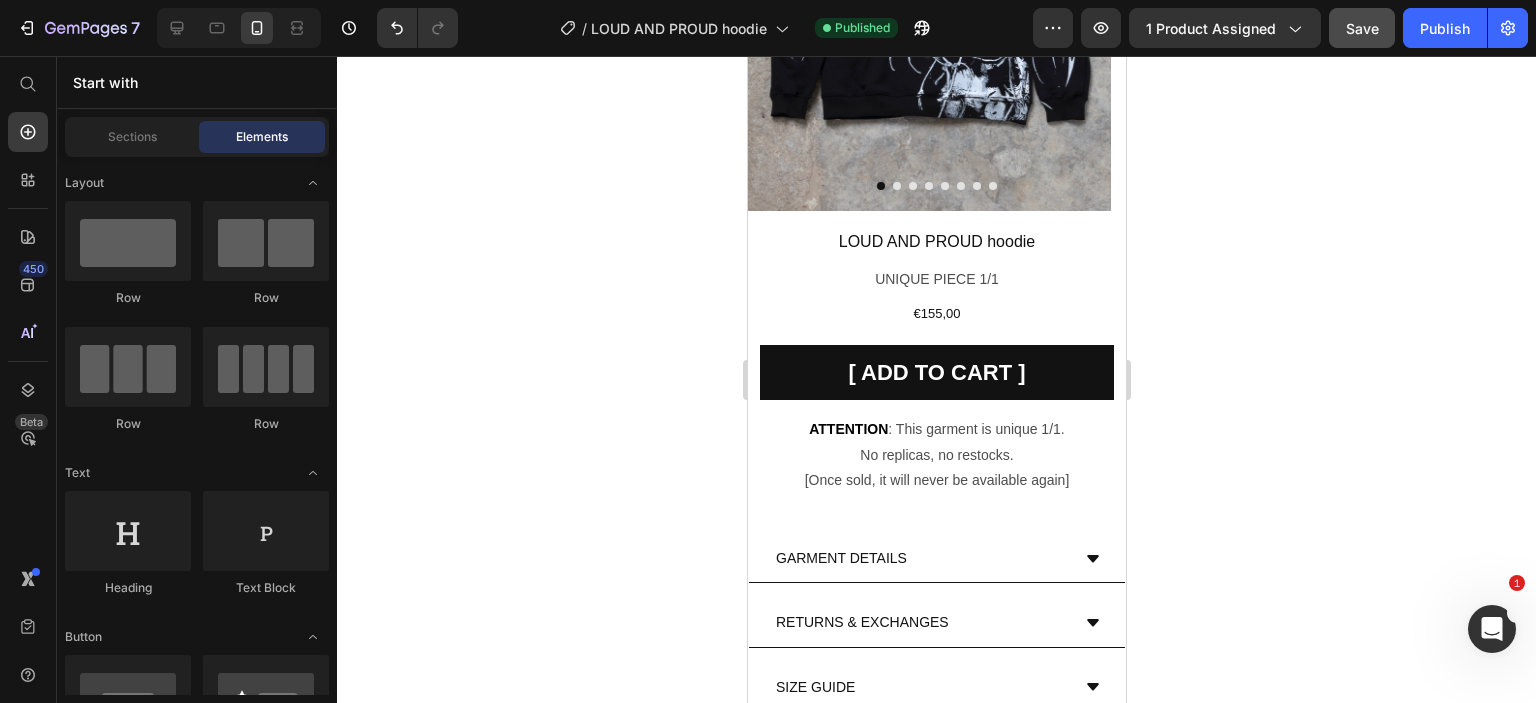 scroll, scrollTop: 0, scrollLeft: 0, axis: both 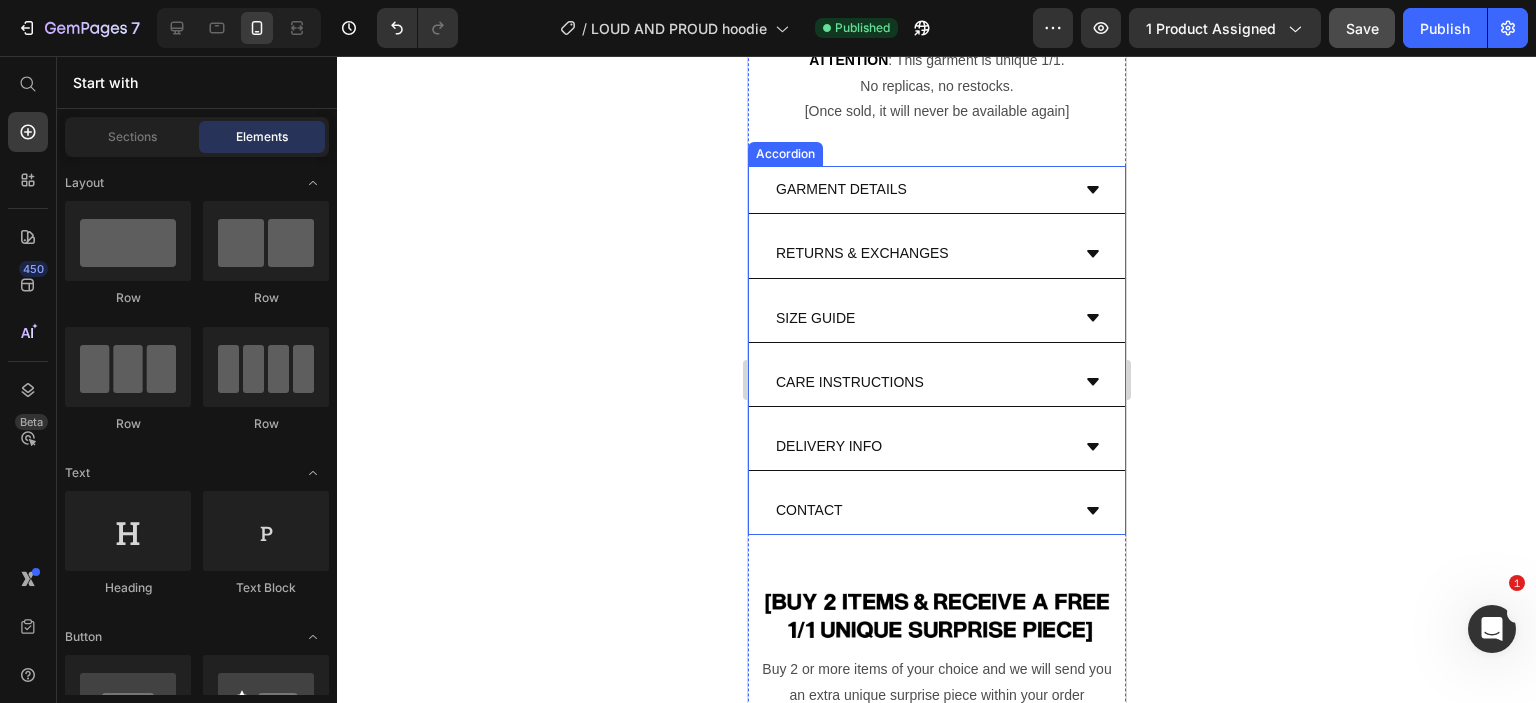 click 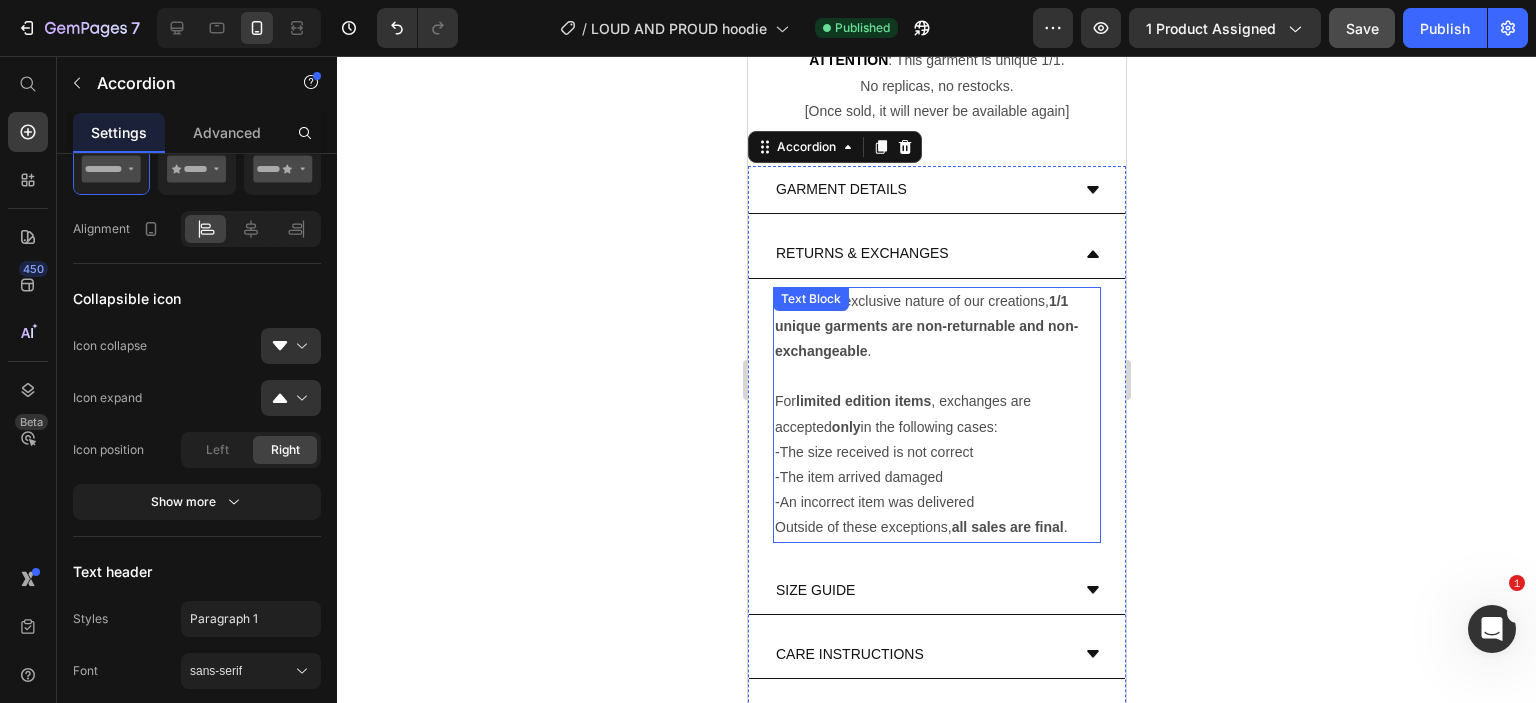 scroll, scrollTop: 0, scrollLeft: 0, axis: both 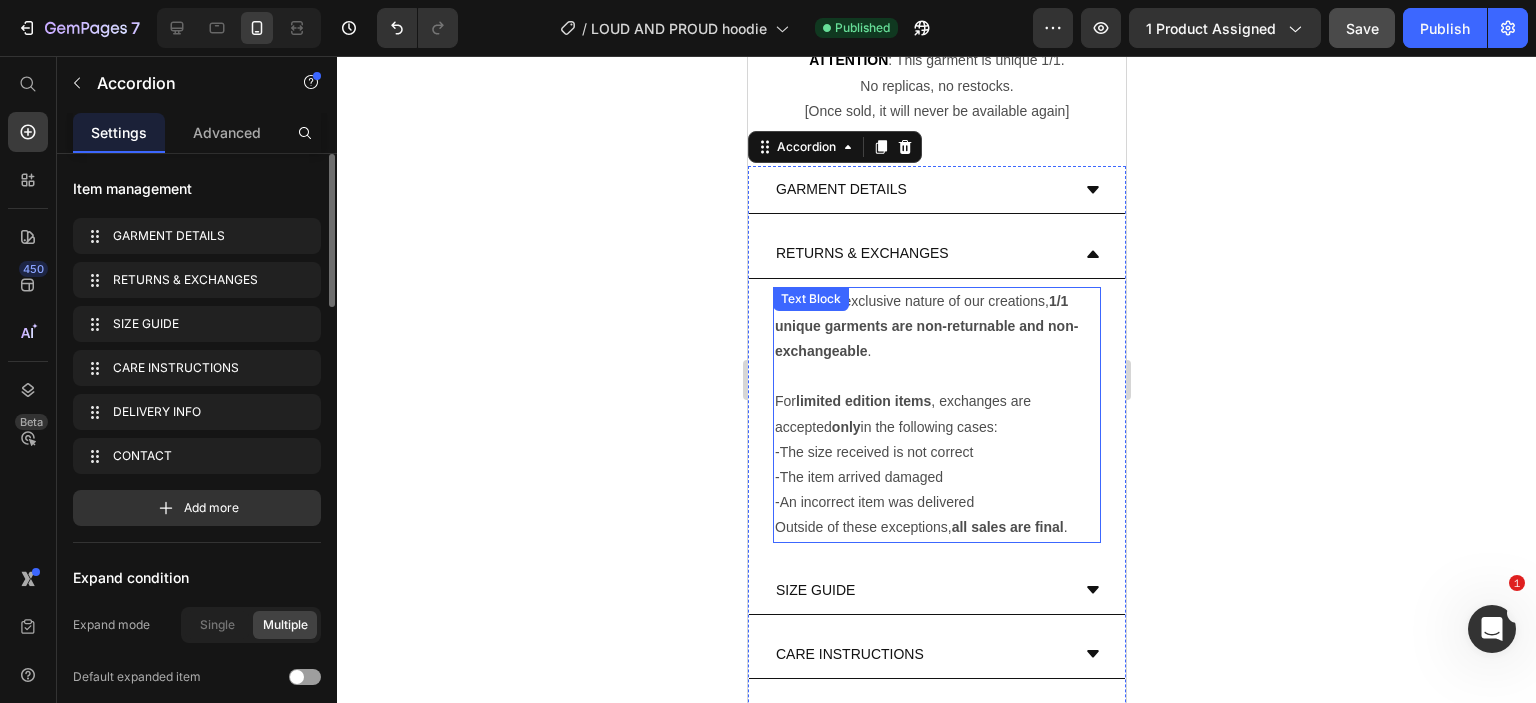 click on "1/1 unique garments are non-returnable and non-exchangeable" at bounding box center (925, 326) 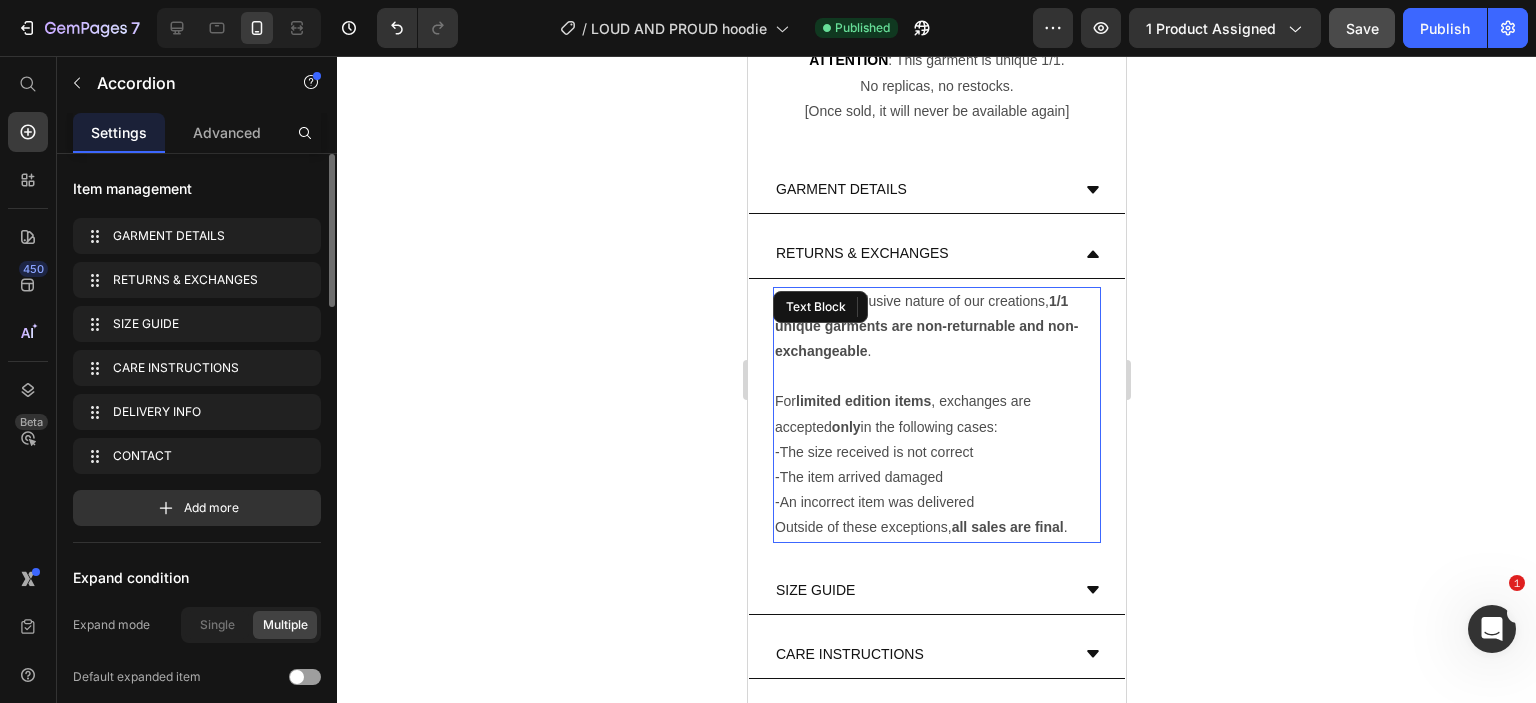 click on "1/1 unique garments are non-returnable and non-exchangeable" at bounding box center (925, 326) 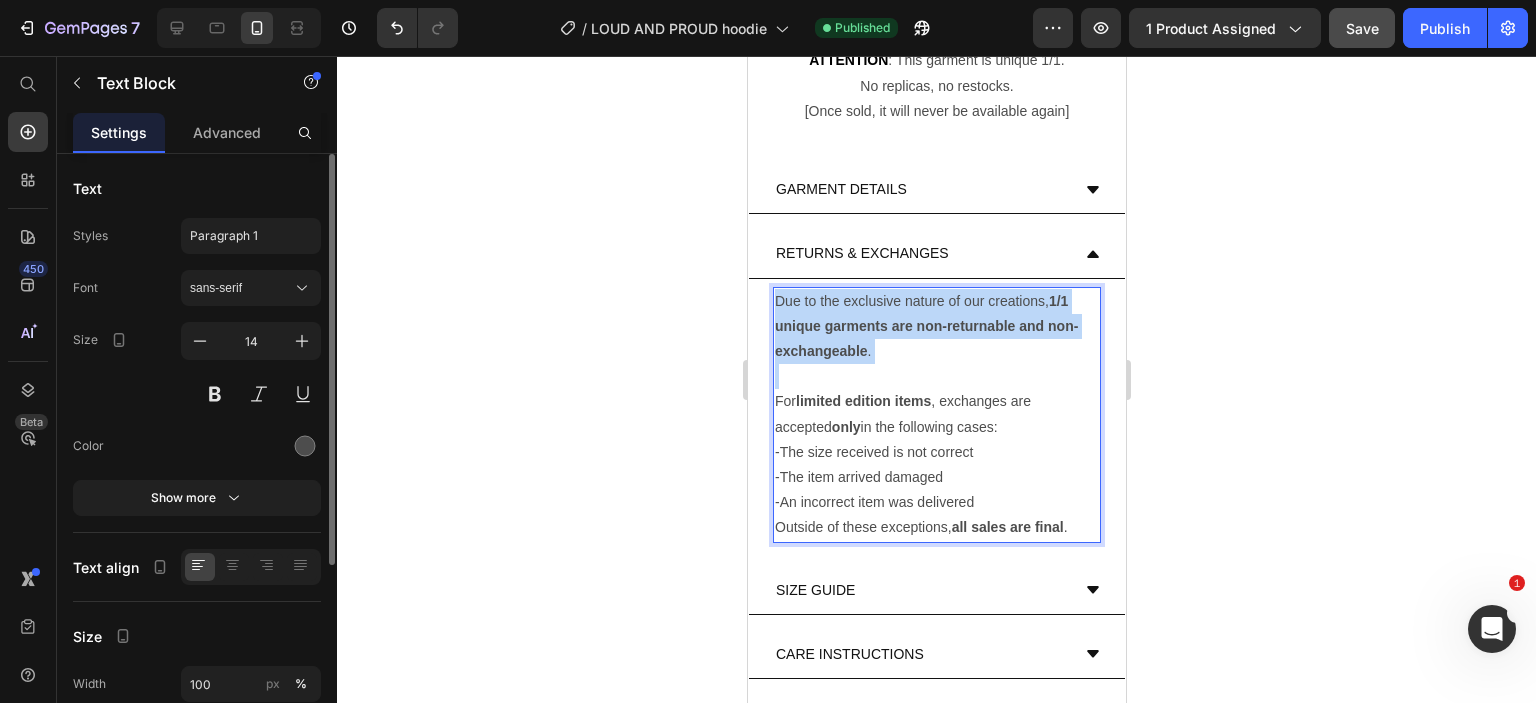 click on "1/1 unique garments are non-returnable and non-exchangeable" at bounding box center (925, 326) 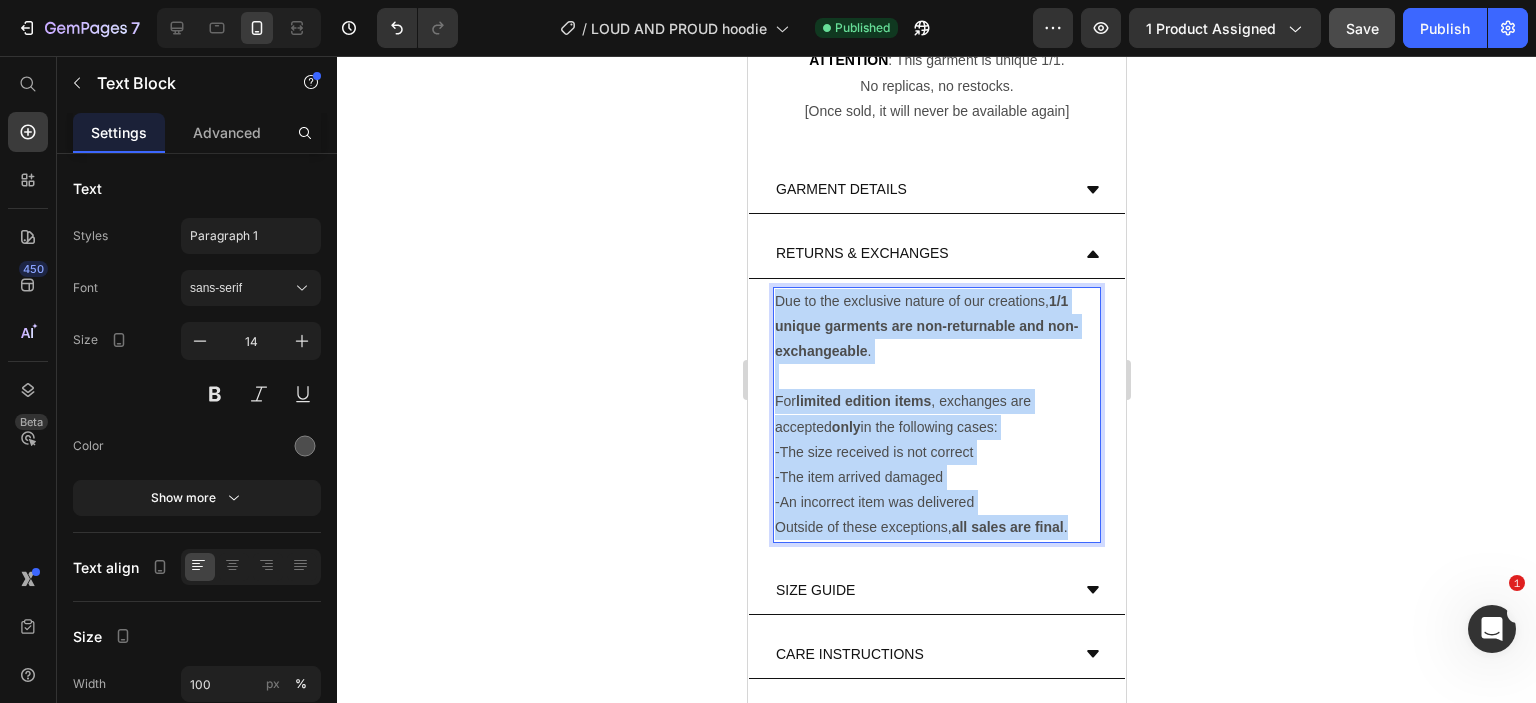 drag, startPoint x: 777, startPoint y: 298, endPoint x: 1075, endPoint y: 534, distance: 380.13156 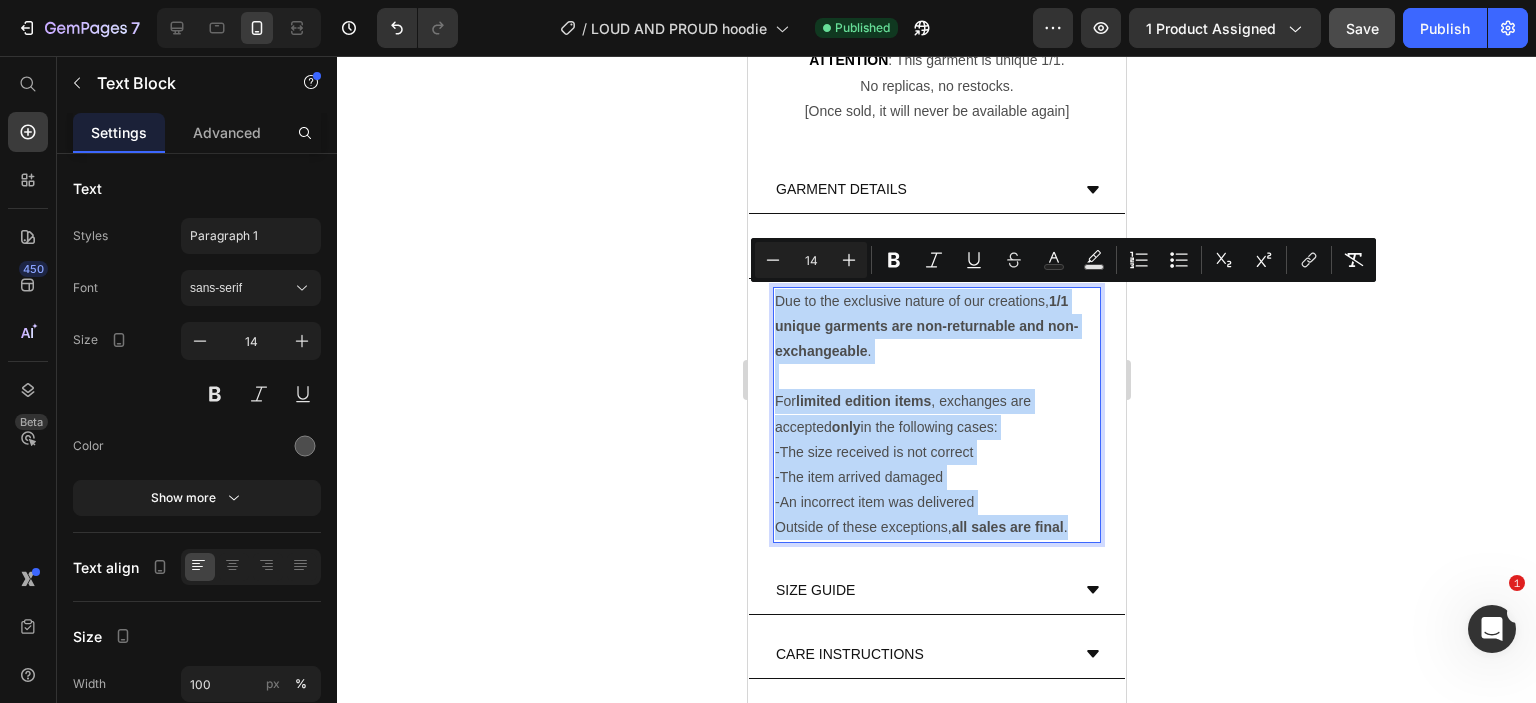 copy on "Due to the exclusive nature of our creations,  1/1 unique garments are non-returnable and non-exchangeable . For  limited edition items , exchanges are accepted  only  in the following cases: -The size received is not correct -The item arrived damaged -An incorrect item was delivered Outside of these exceptions,  all sales are final ." 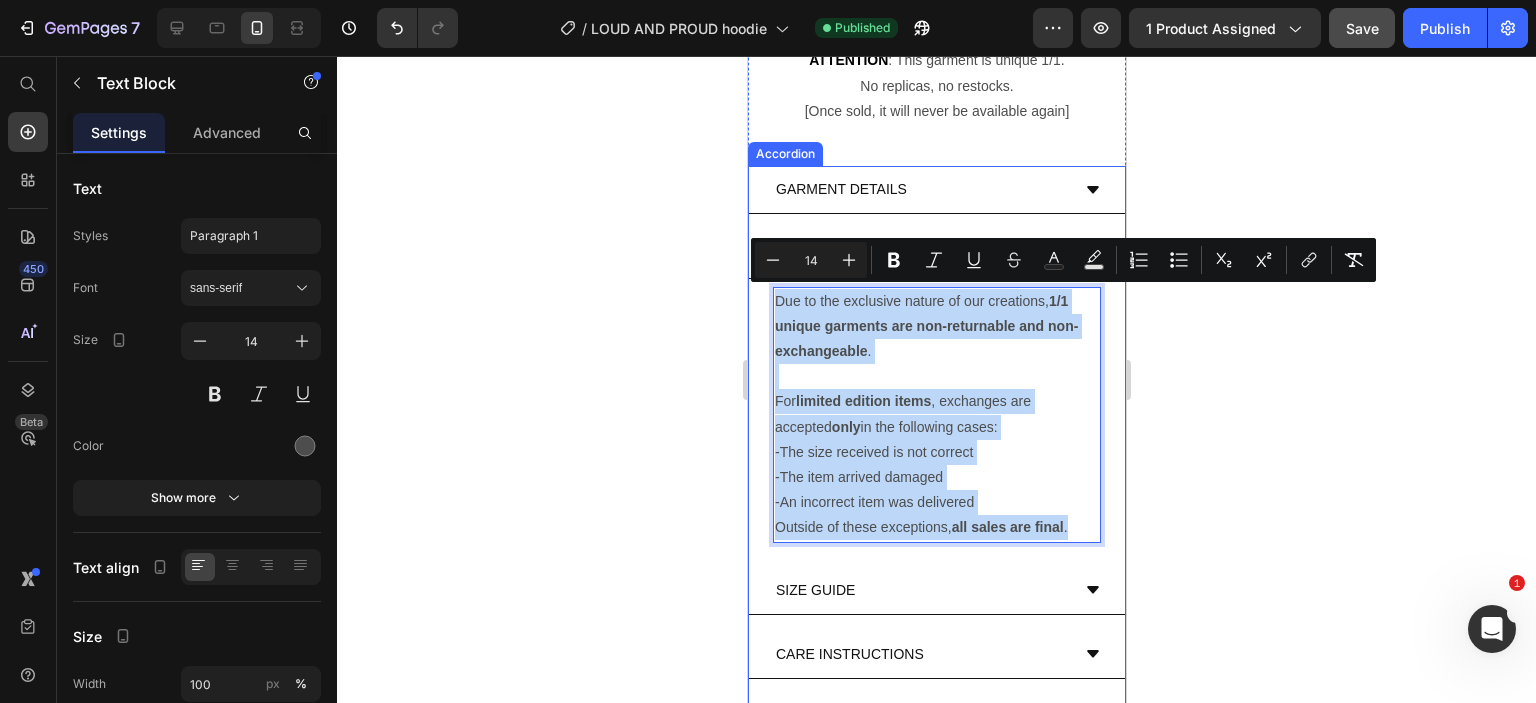 copy on "Due to the exclusive nature of our creations,  1/1 unique garments are non-returnable and non-exchangeable . For  limited edition items , exchanges are accepted  only  in the following cases: -The size received is not correct -The item arrived damaged -An incorrect item was delivered Outside of these exceptions,  all sales are final ." 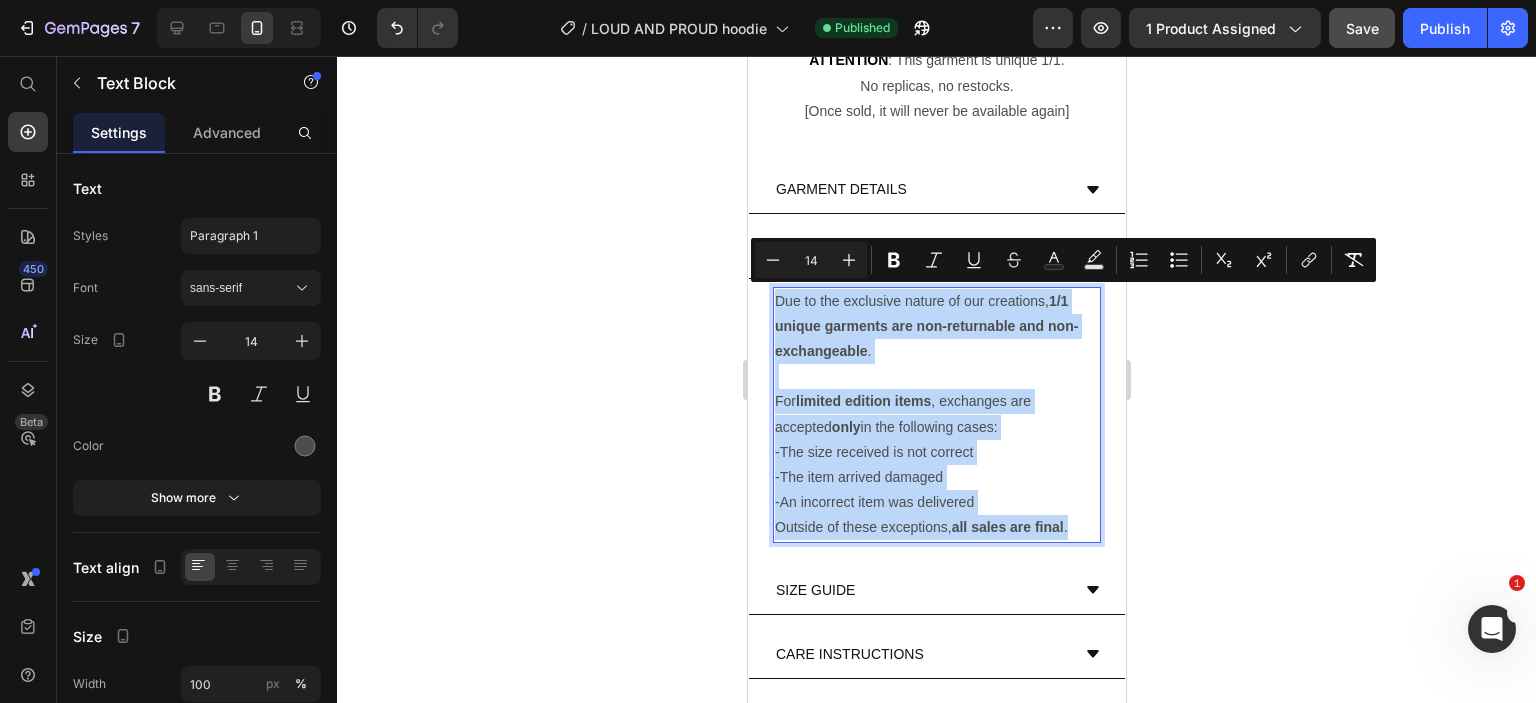 copy on "Due to the exclusive nature of our creations,  1/1 unique garments are non-returnable and non-exchangeable . For  limited edition items , exchanges are accepted  only  in the following cases: -The size received is not correct -The item arrived damaged -An incorrect item was delivered Outside of these exceptions,  all sales are final ." 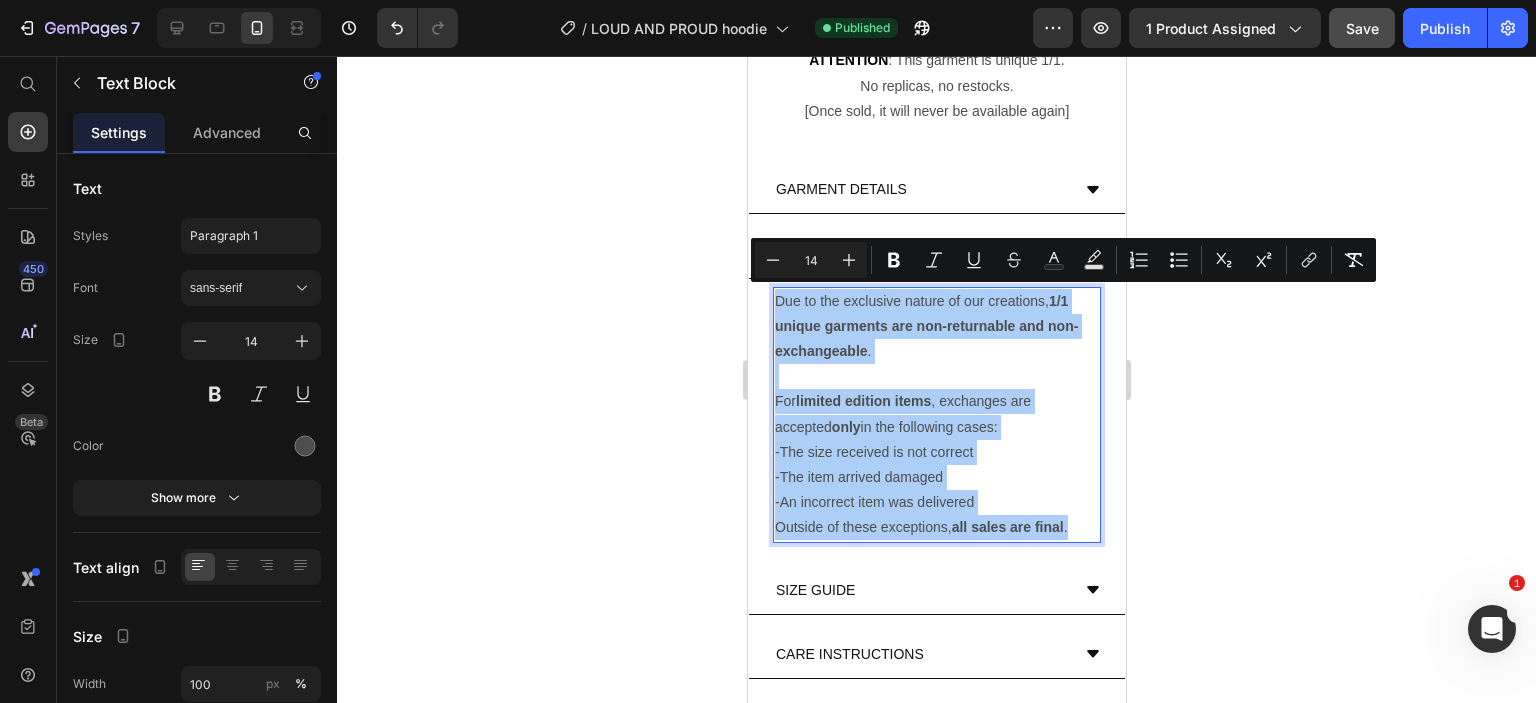 click 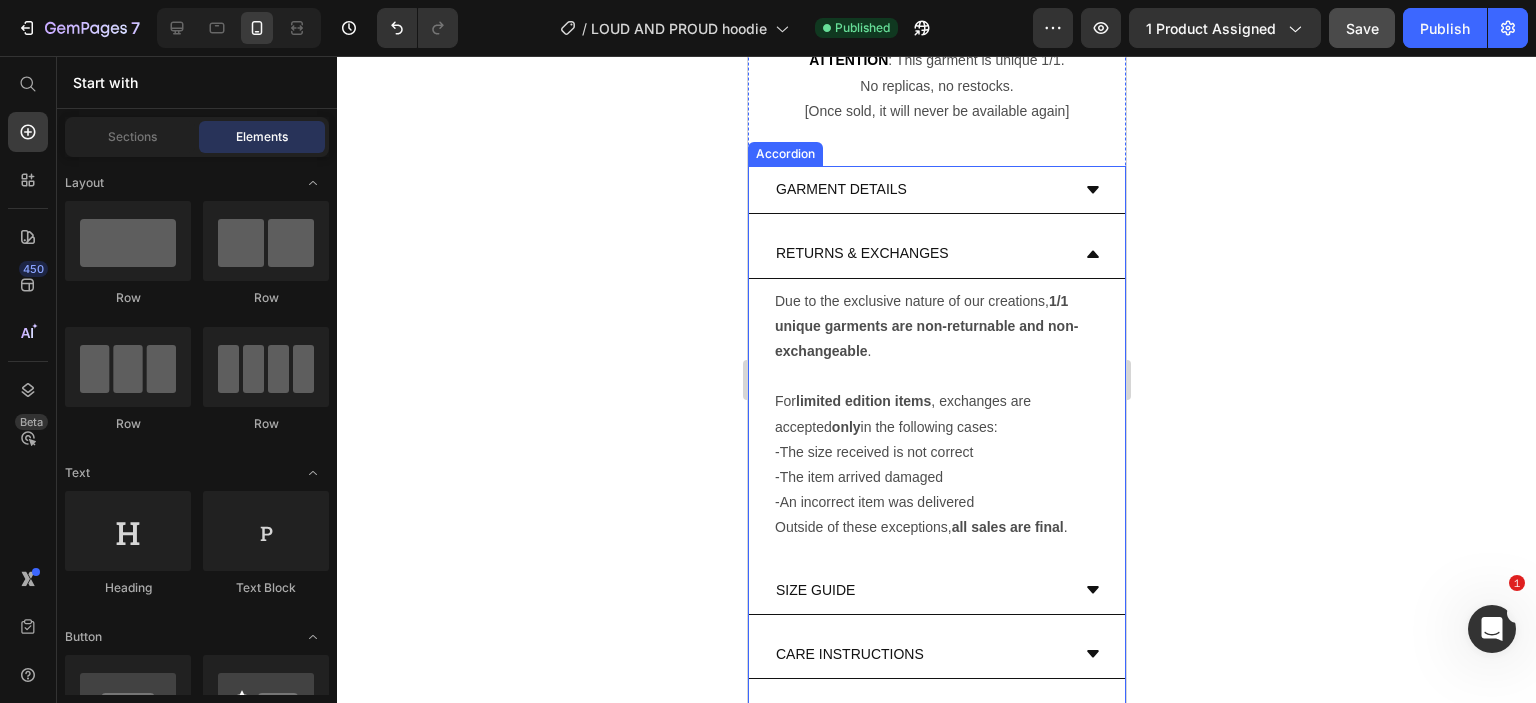 click 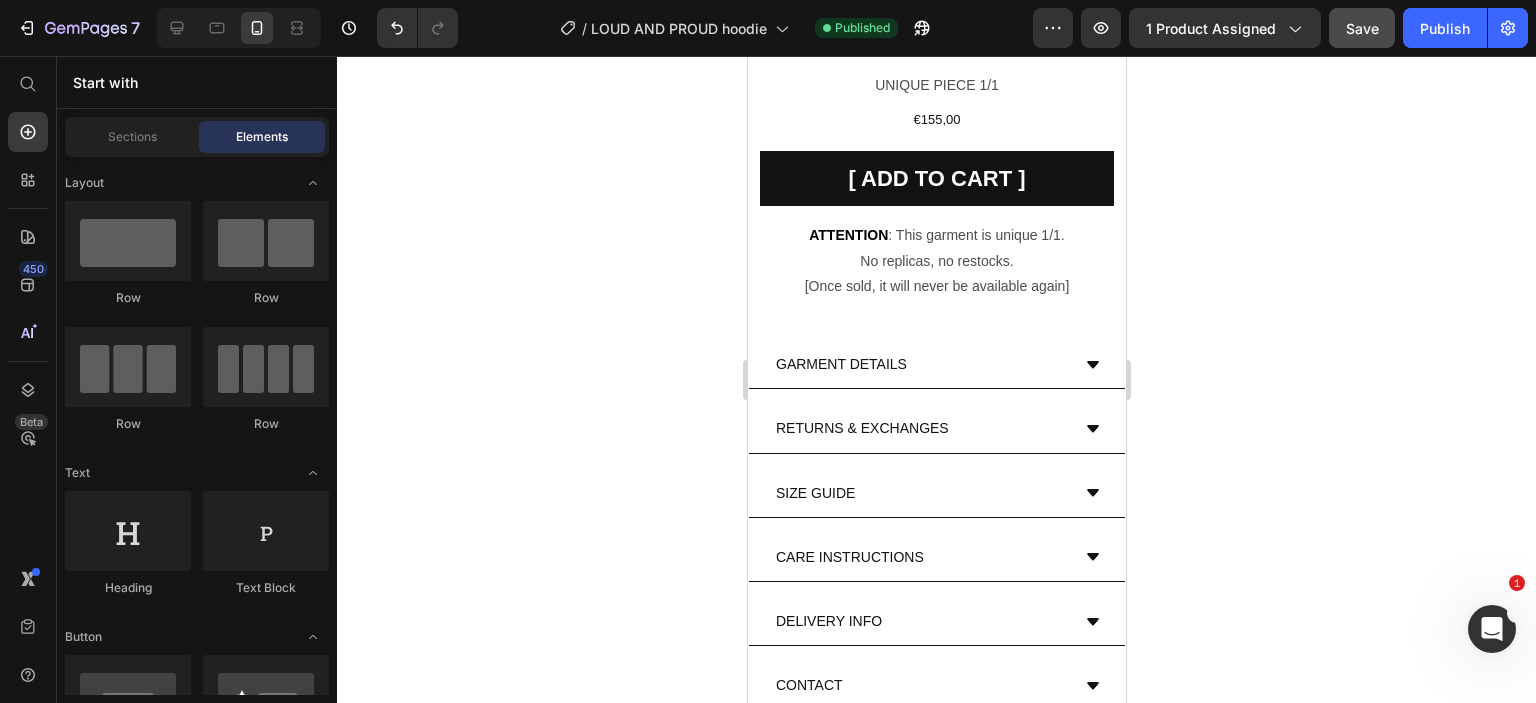 scroll, scrollTop: 141, scrollLeft: 0, axis: vertical 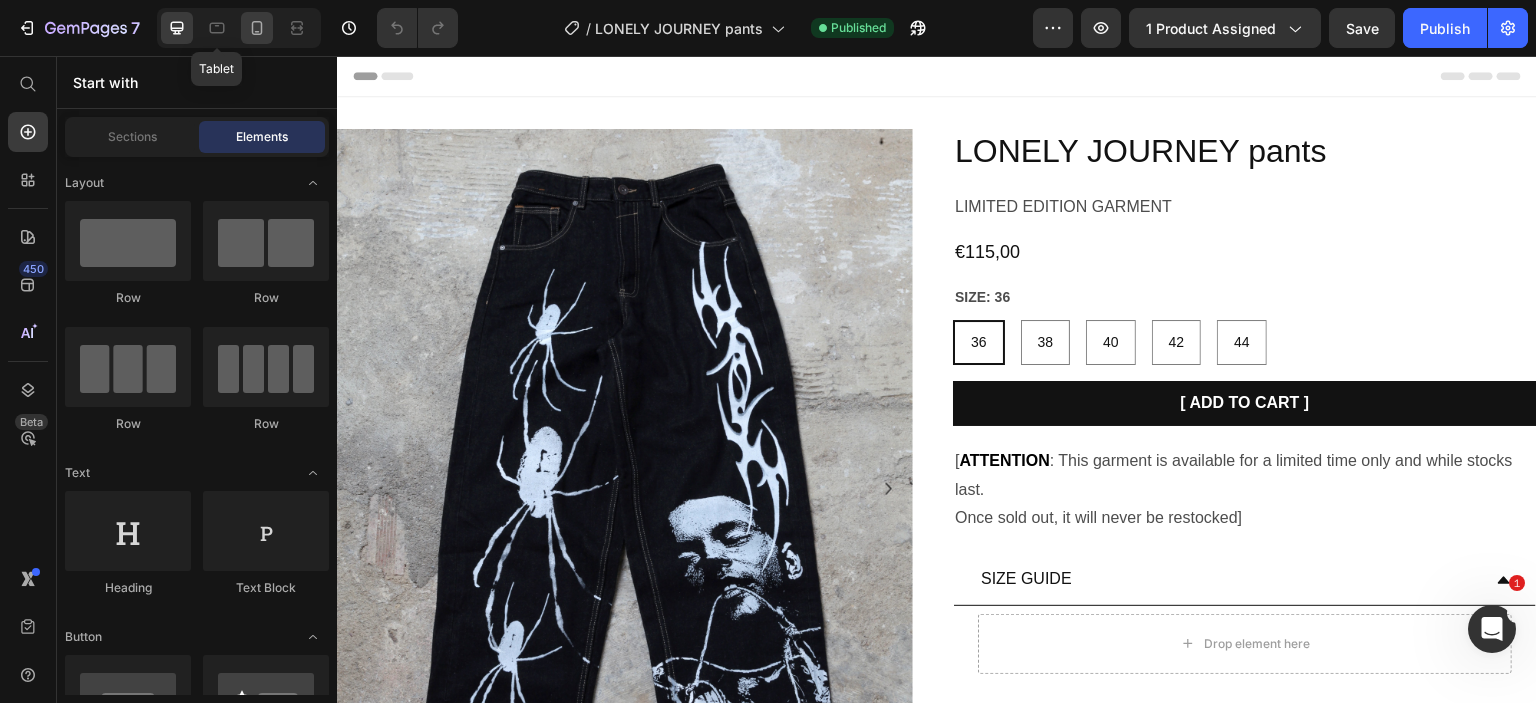 click 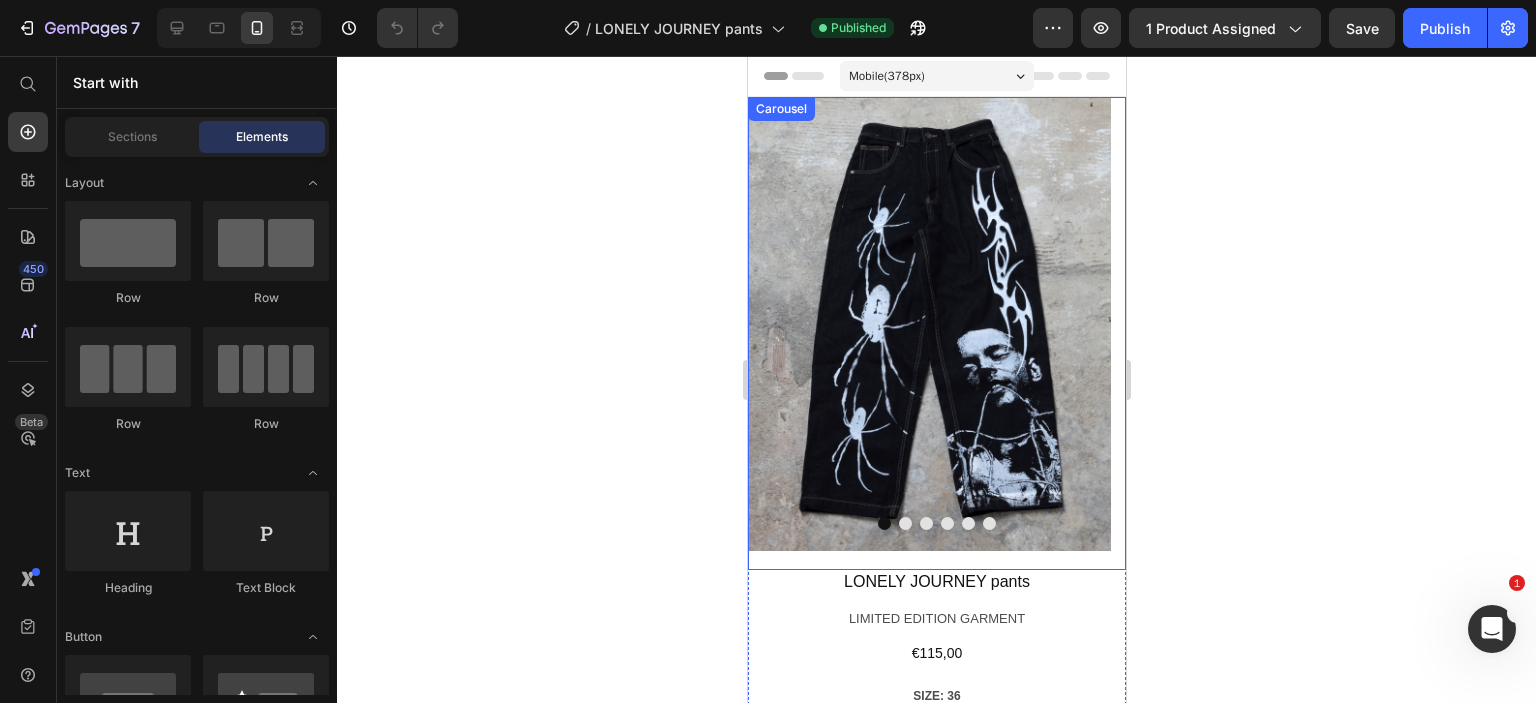 click at bounding box center [904, 523] 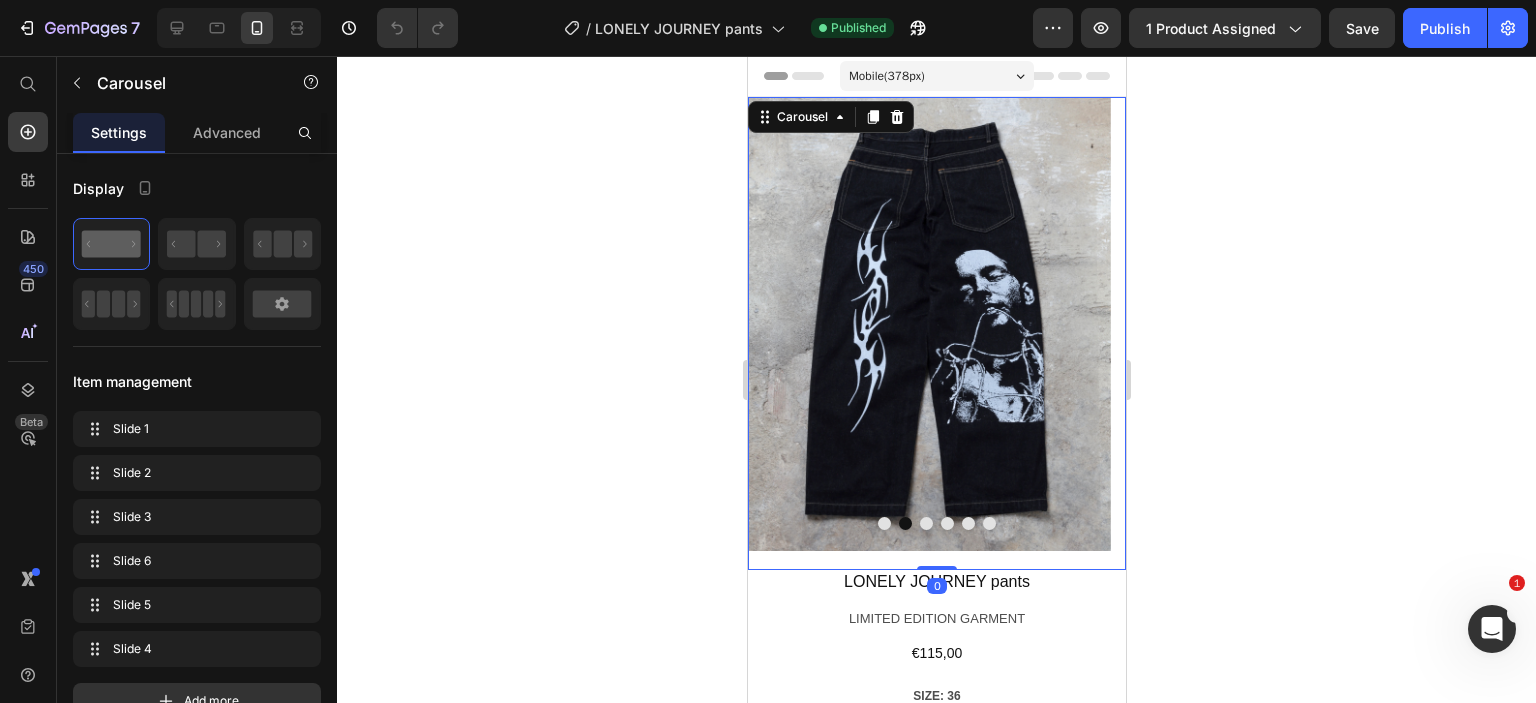 click at bounding box center (928, 324) 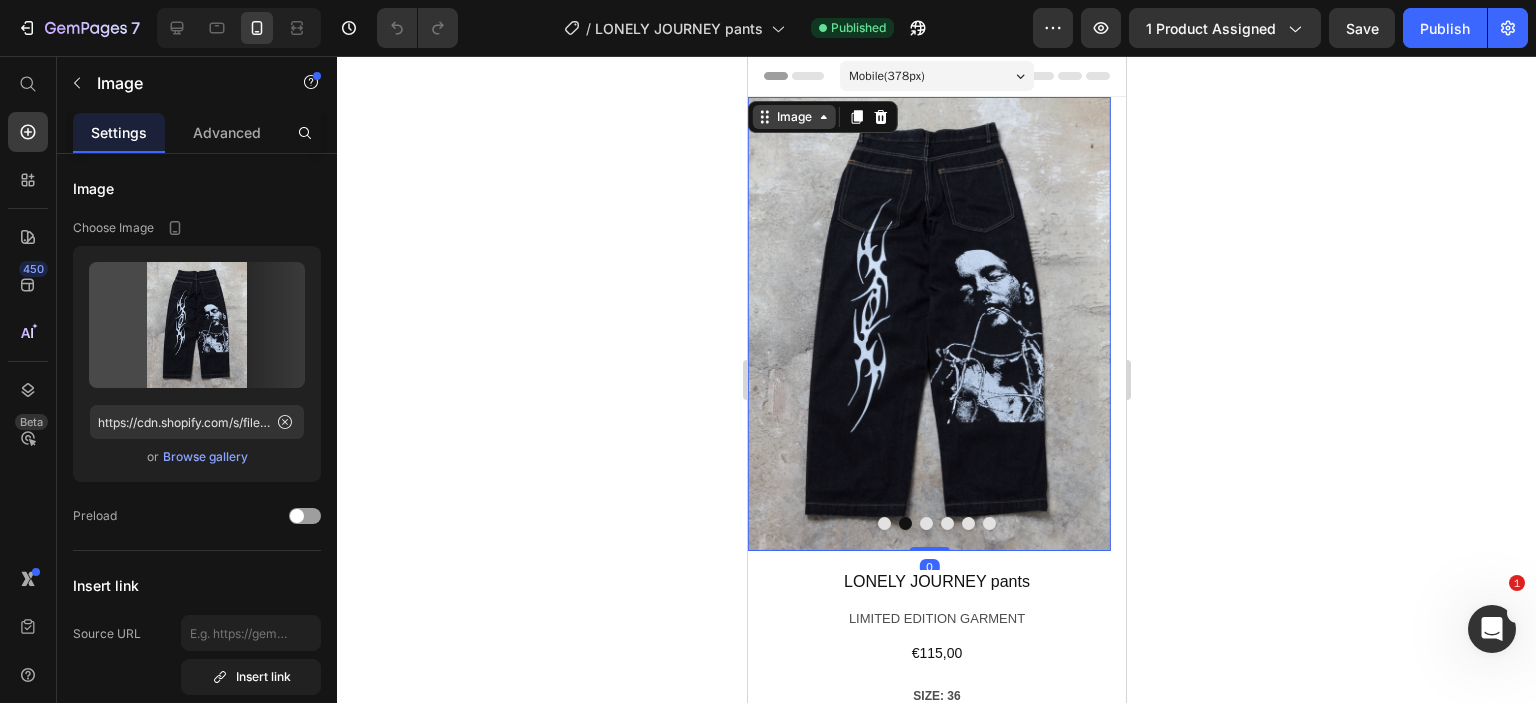 click on "Image" at bounding box center (793, 117) 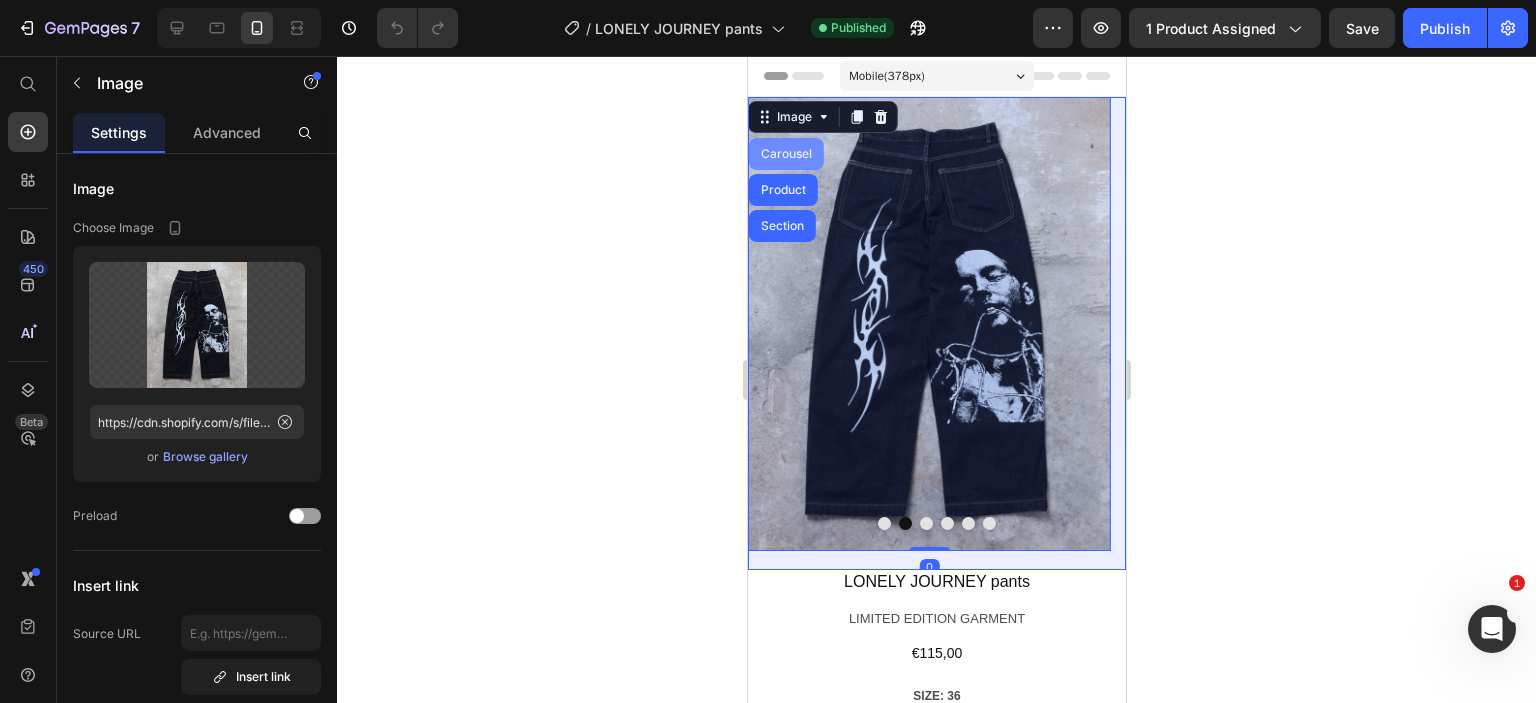 click on "Carousel" at bounding box center [785, 154] 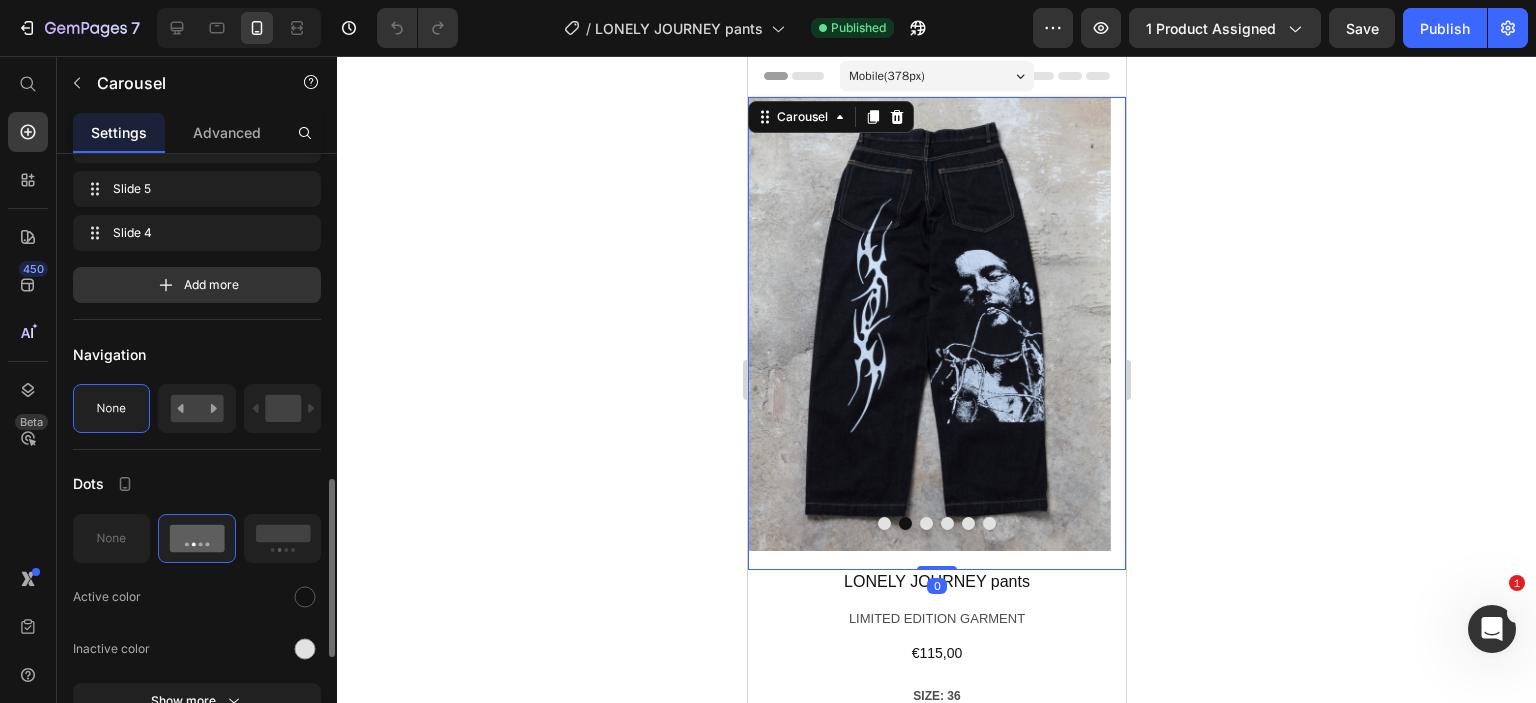 scroll, scrollTop: 574, scrollLeft: 0, axis: vertical 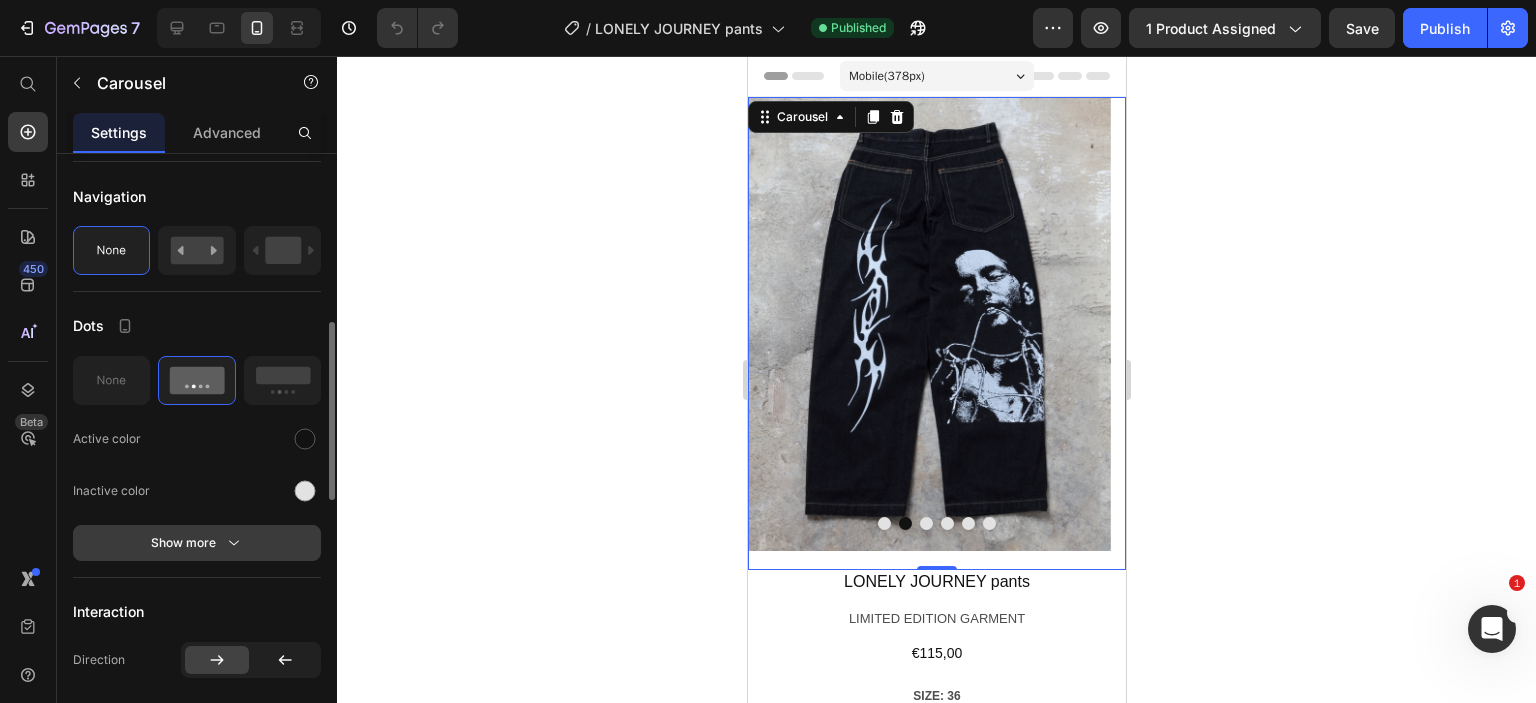 click 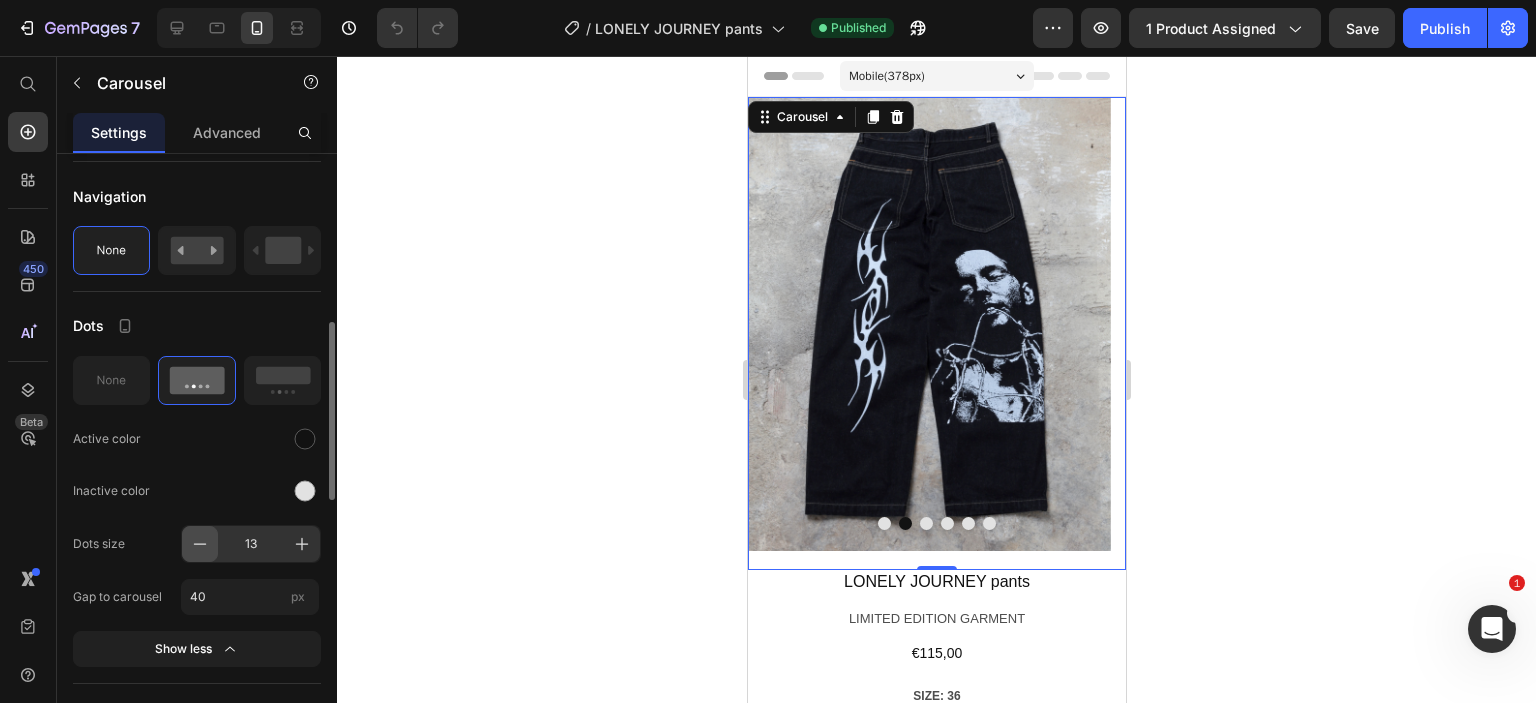click at bounding box center (200, 544) 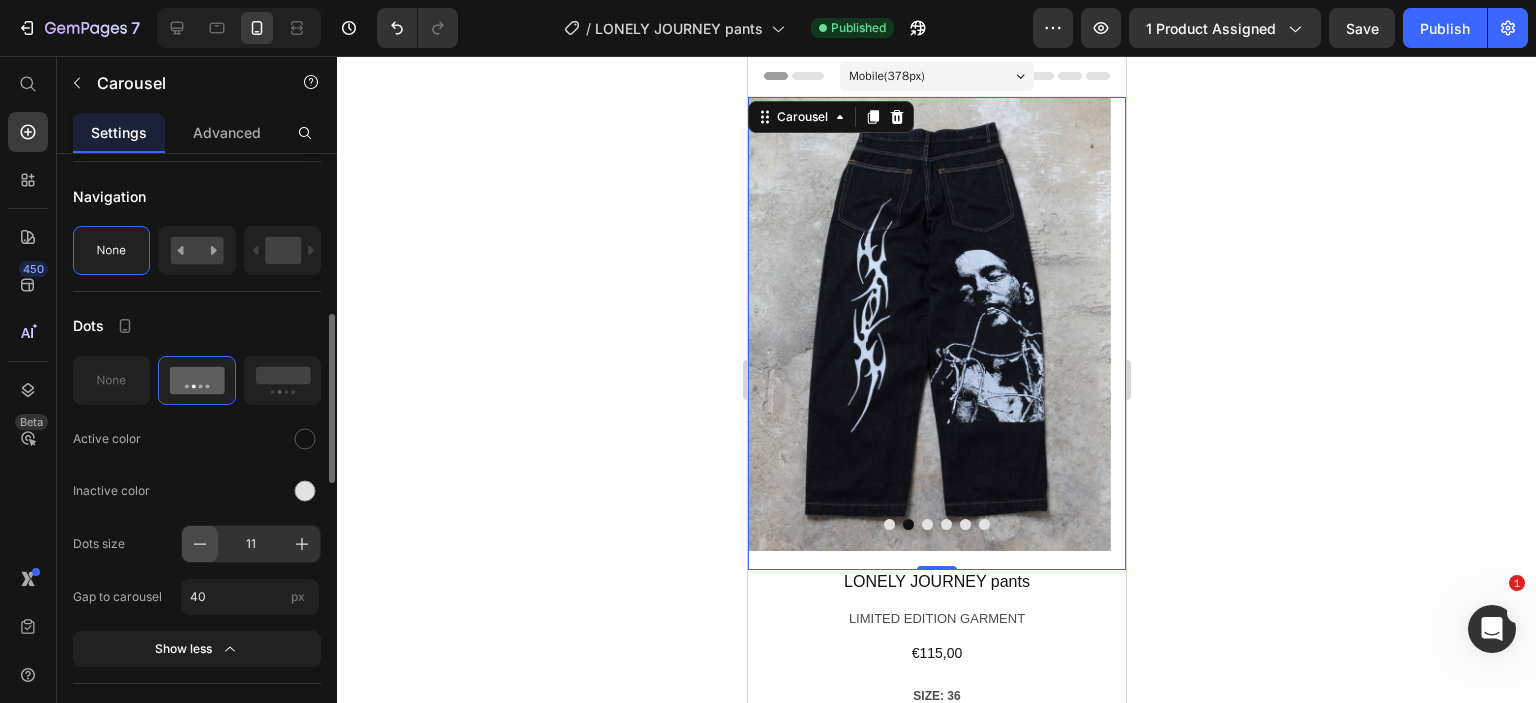 click 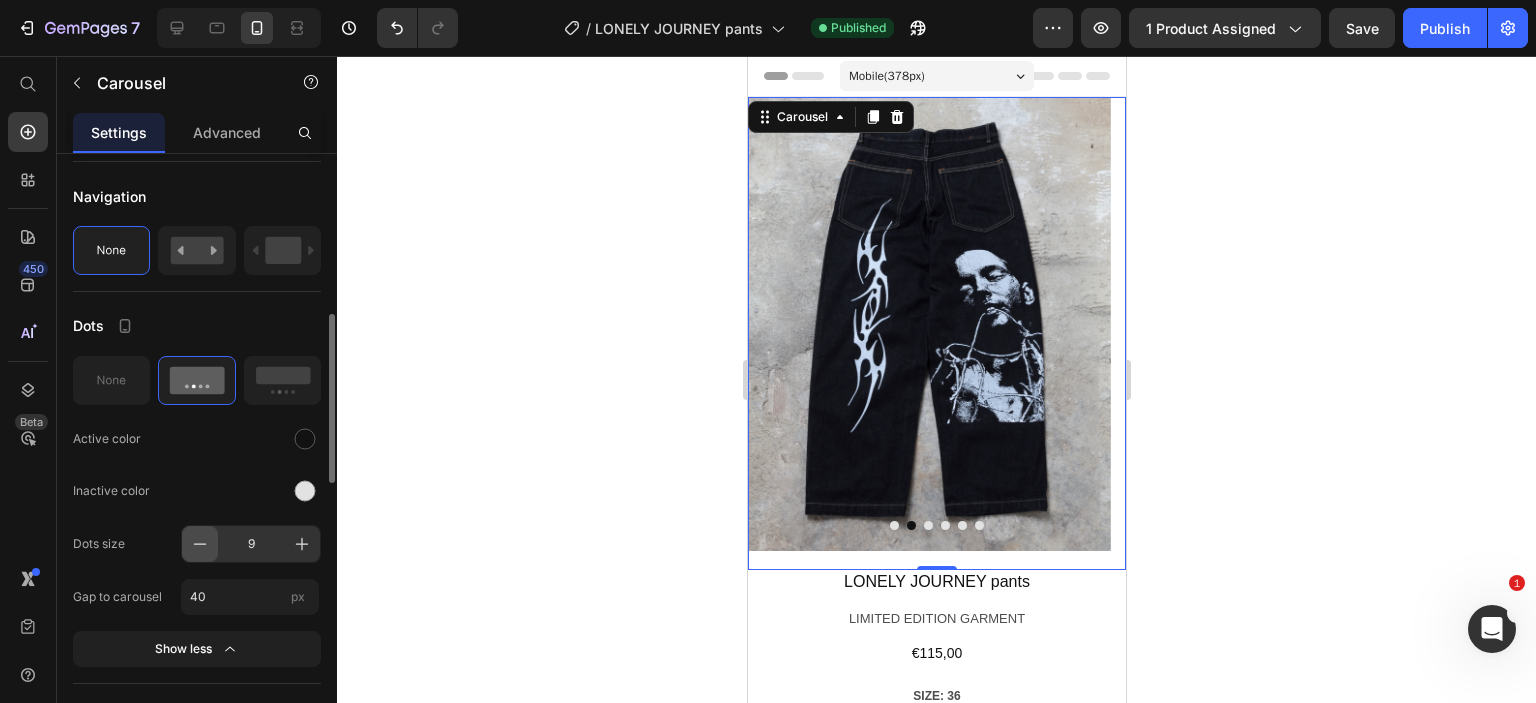 click 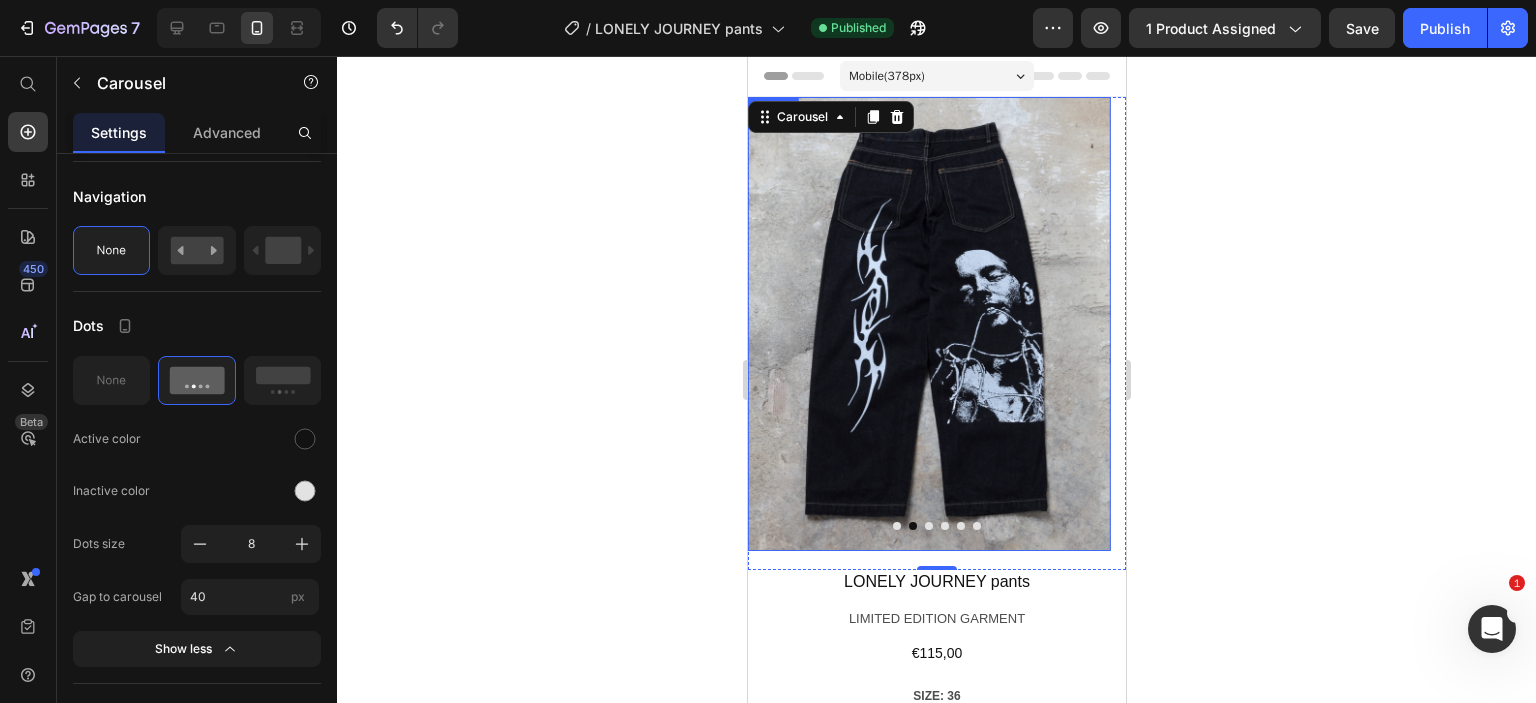 click at bounding box center (928, 324) 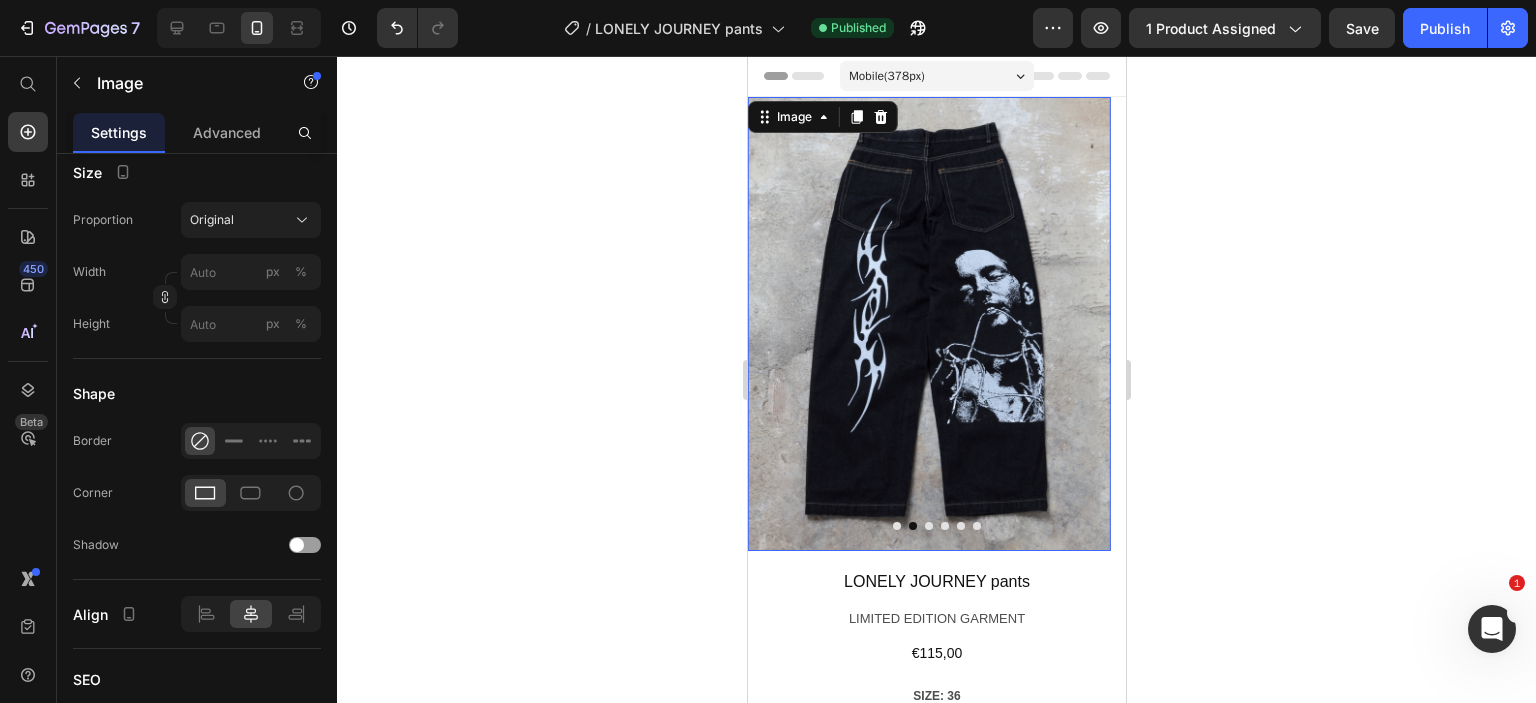 scroll, scrollTop: 0, scrollLeft: 0, axis: both 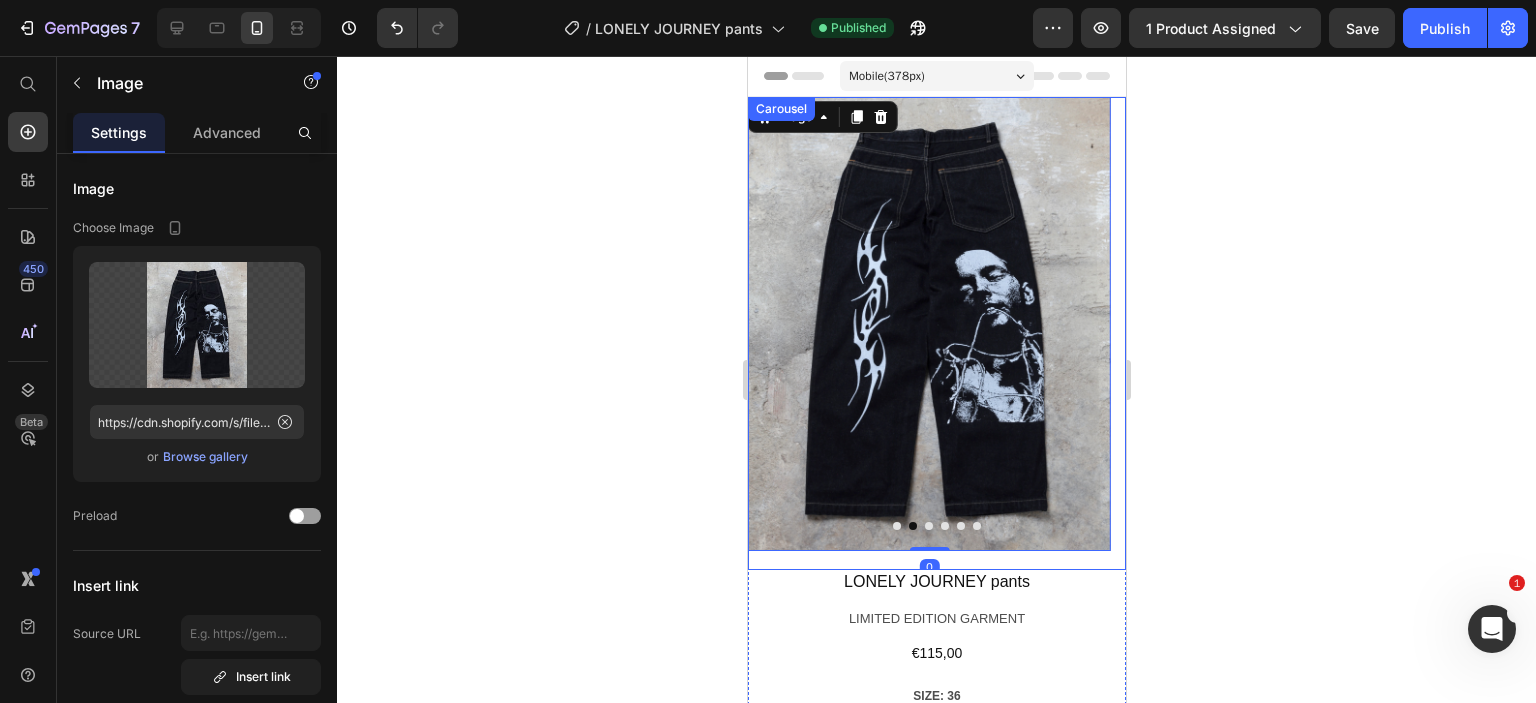 click at bounding box center (928, 526) 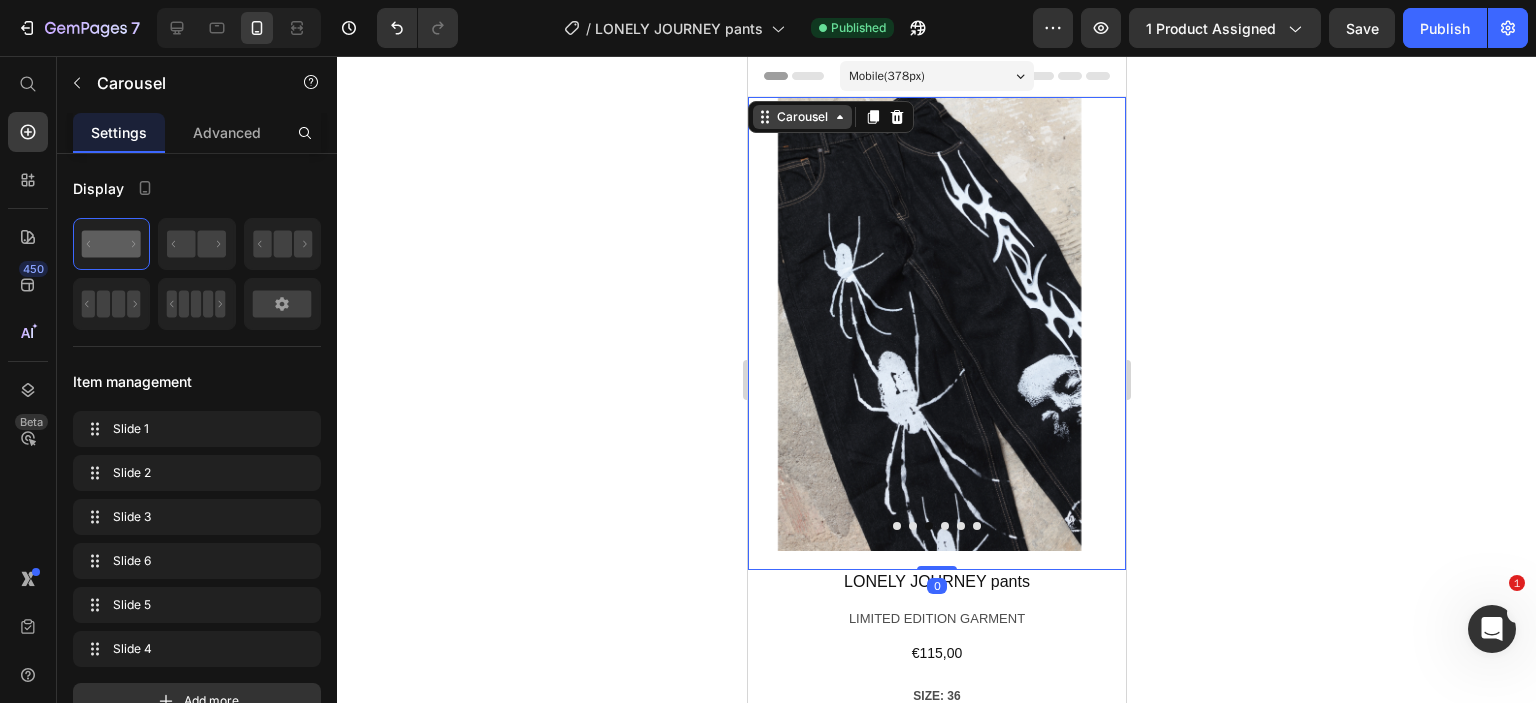 click on "Carousel" at bounding box center [801, 117] 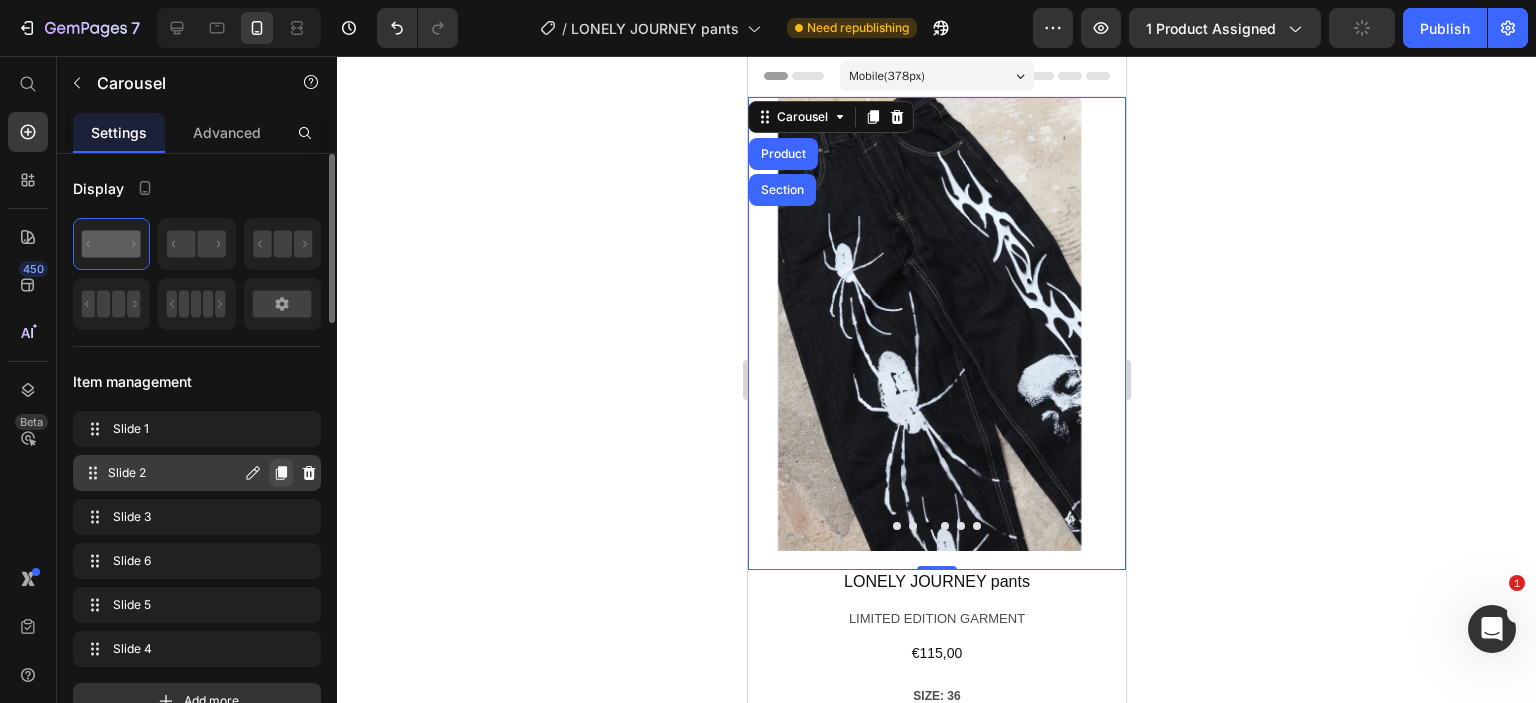 click 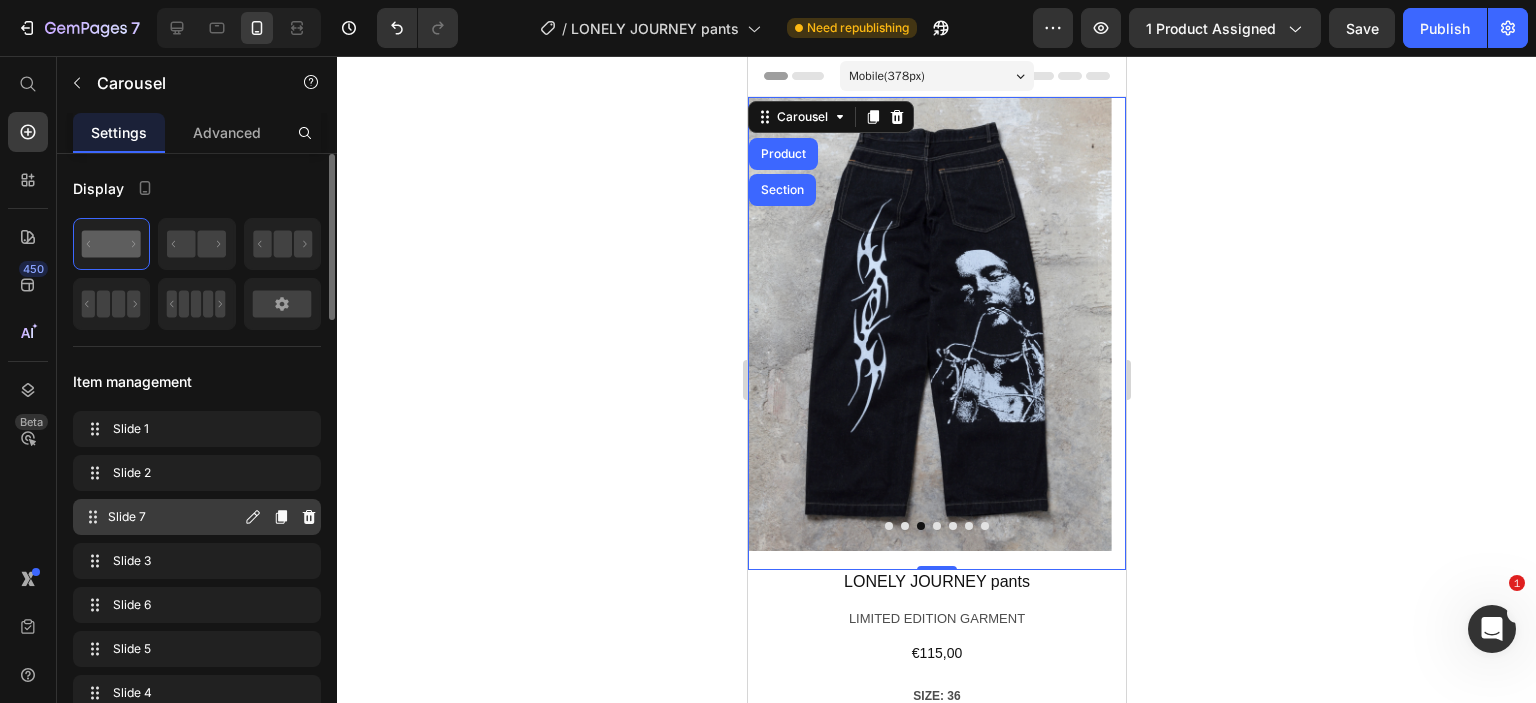click on "Slide 7" at bounding box center [174, 517] 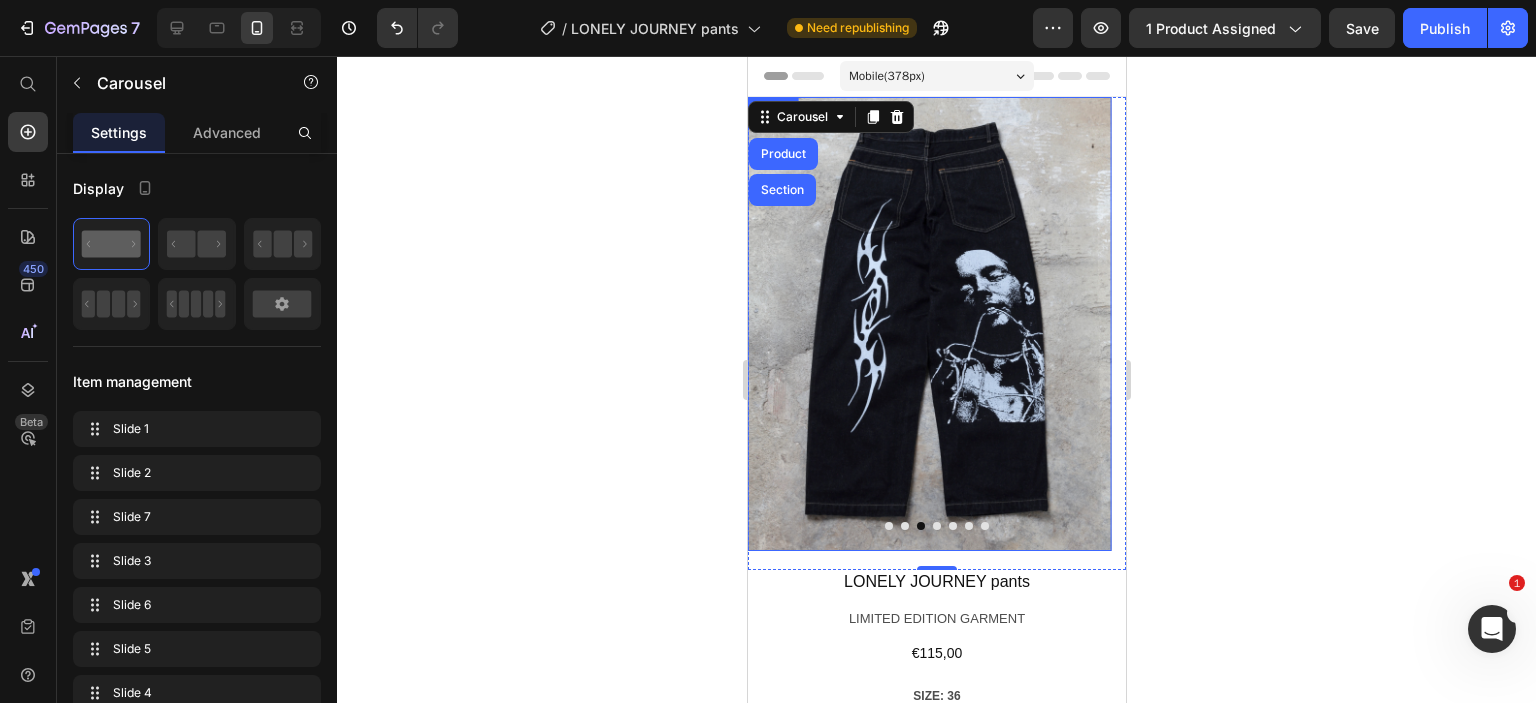 click at bounding box center [928, 324] 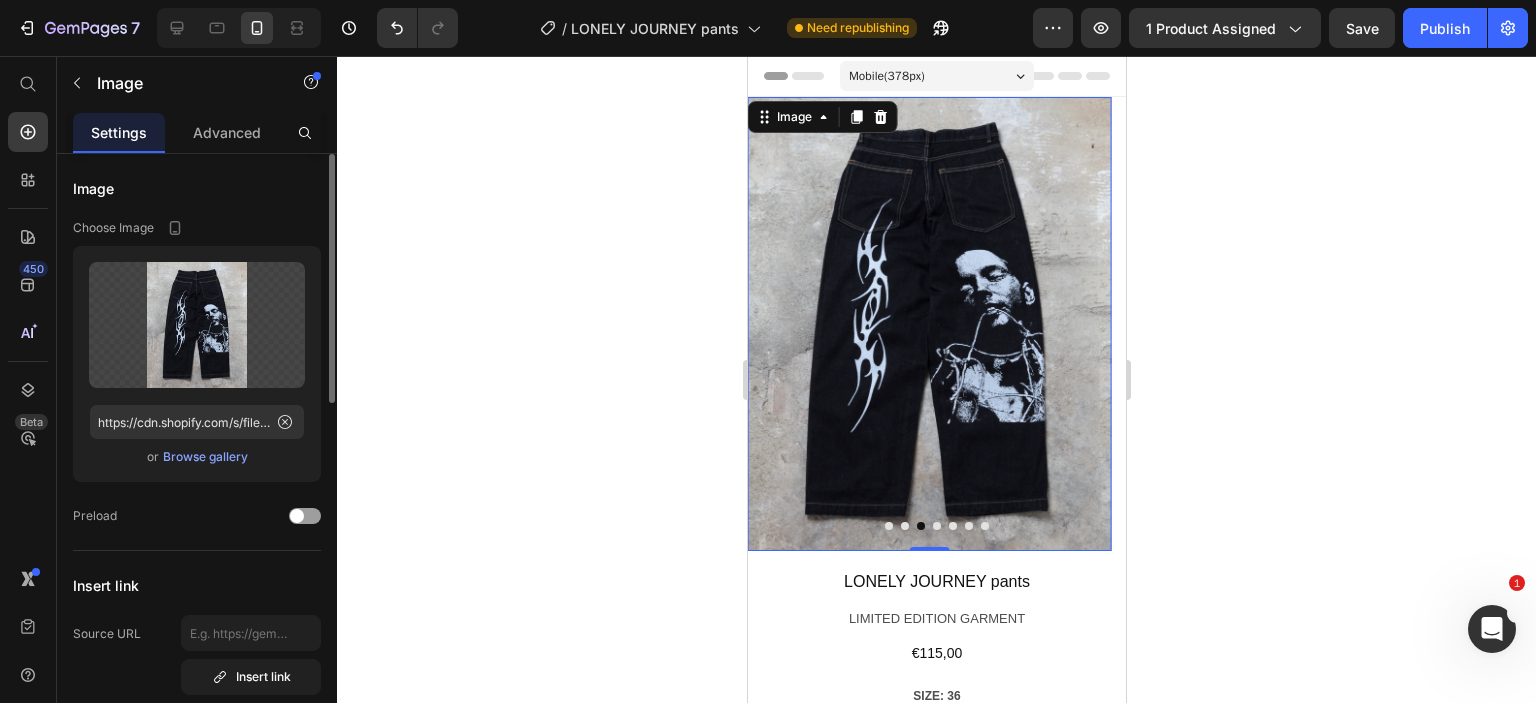 click on "Browse gallery" at bounding box center (205, 457) 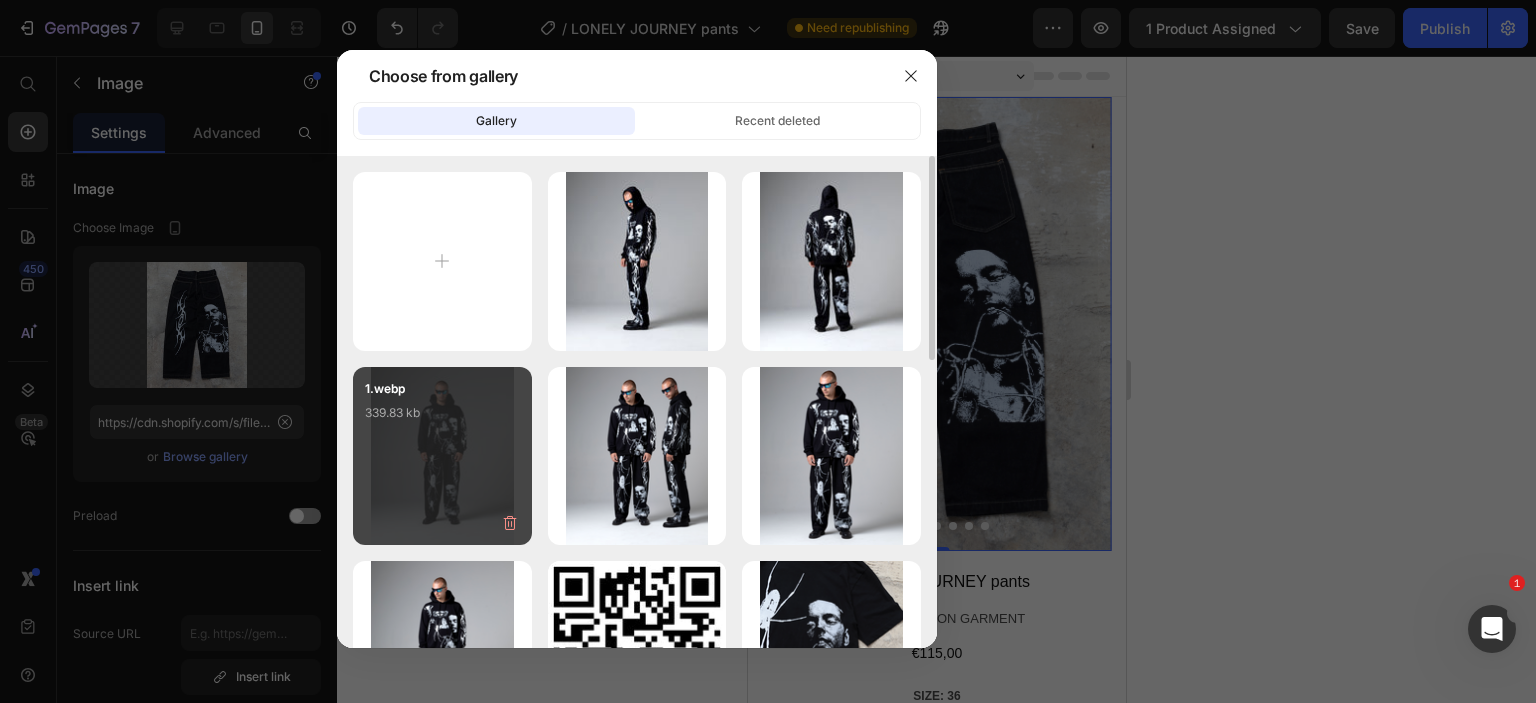 click on "1.webp 339.83 kb" at bounding box center (442, 419) 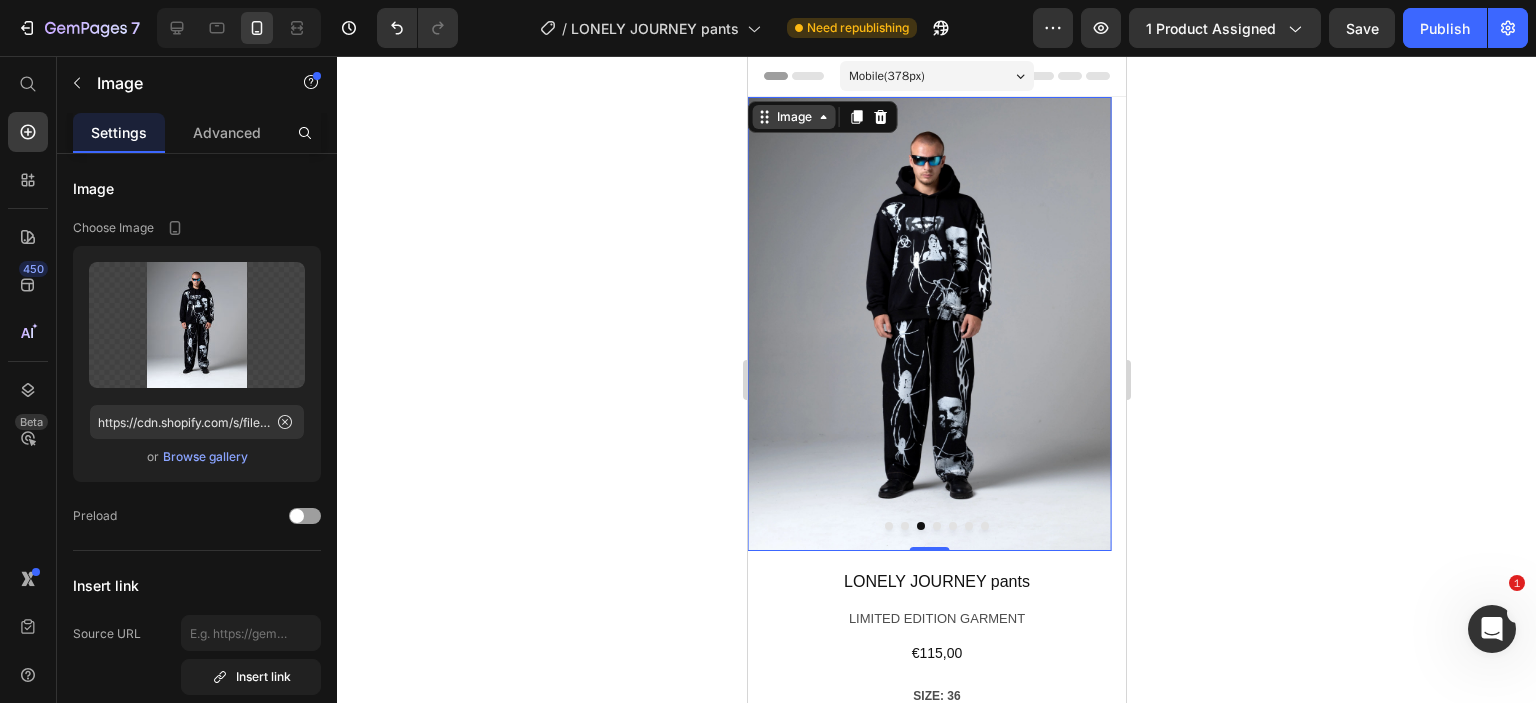click on "Image" at bounding box center (793, 117) 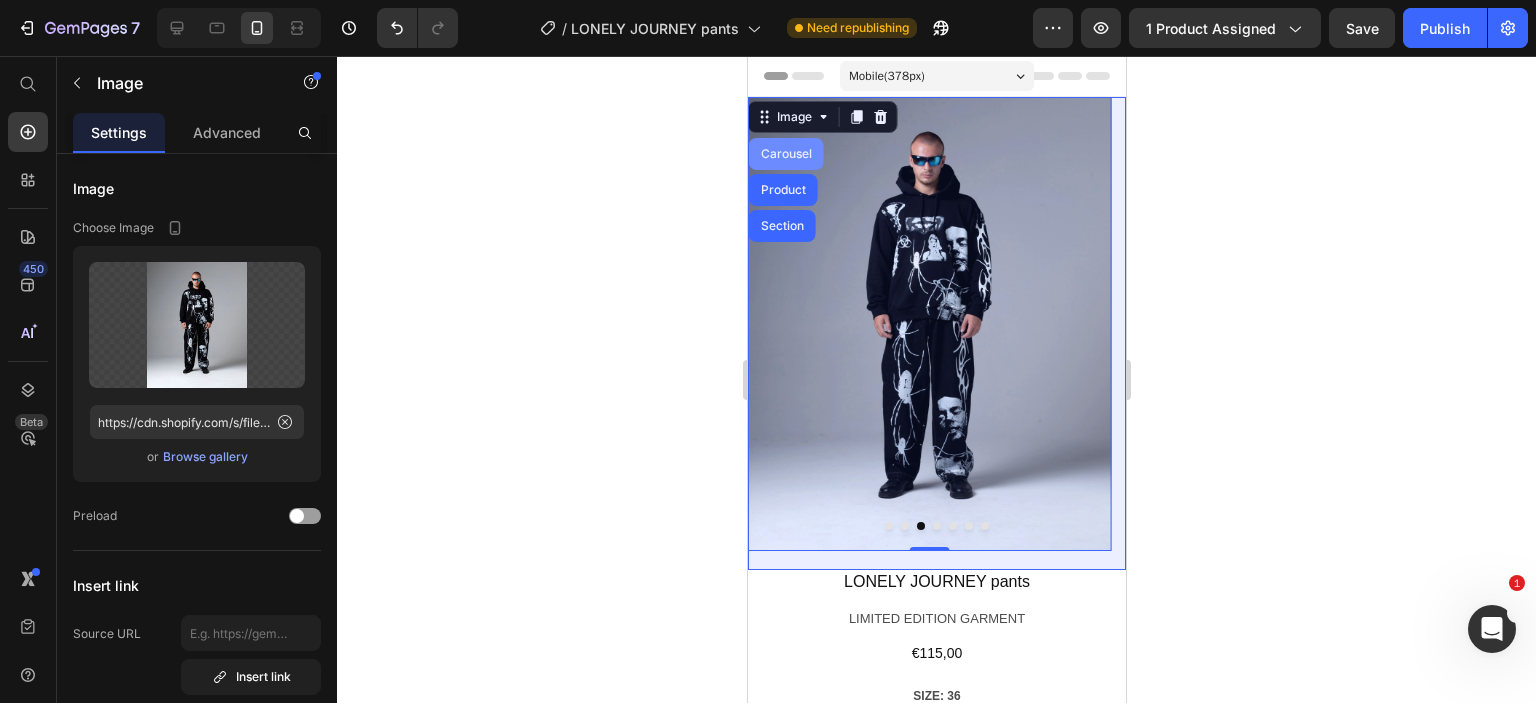 click on "Carousel" at bounding box center [785, 154] 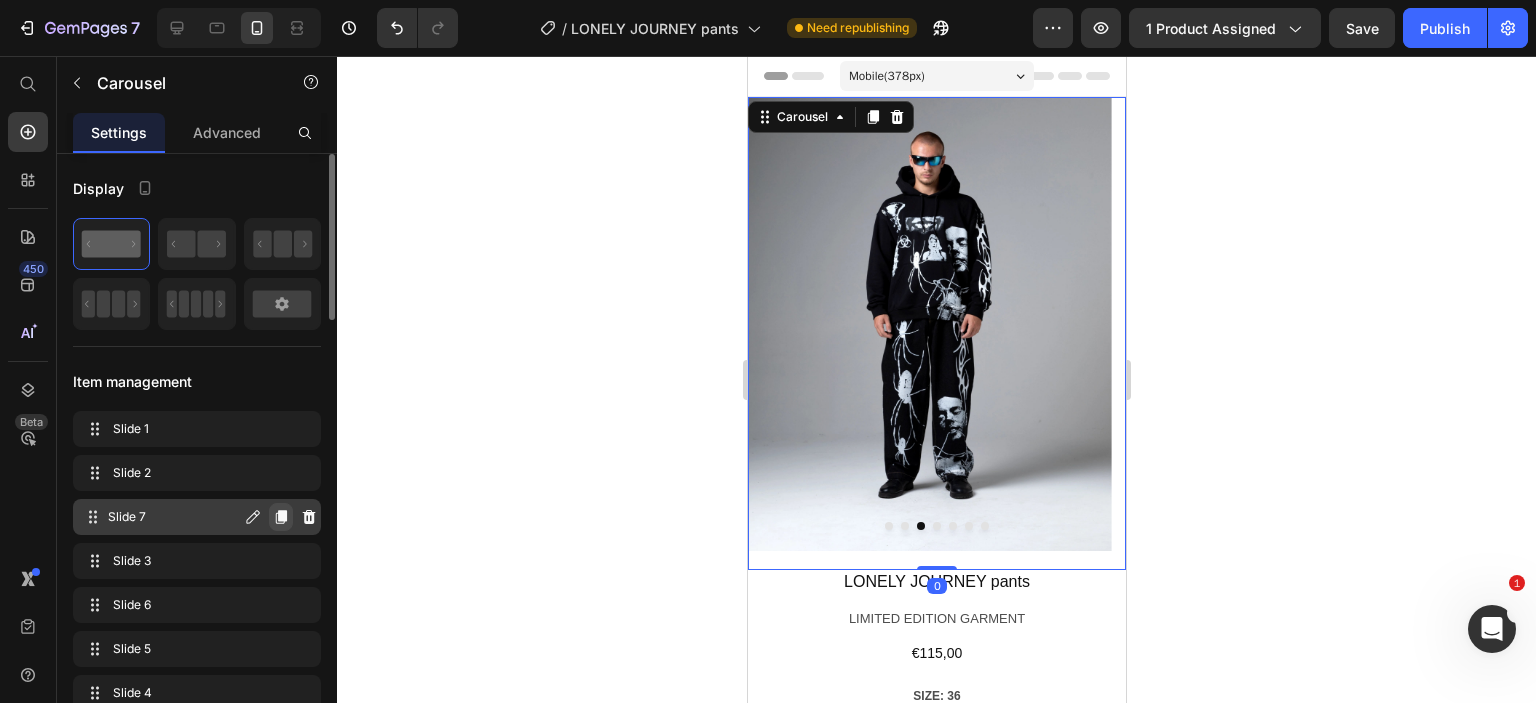 click 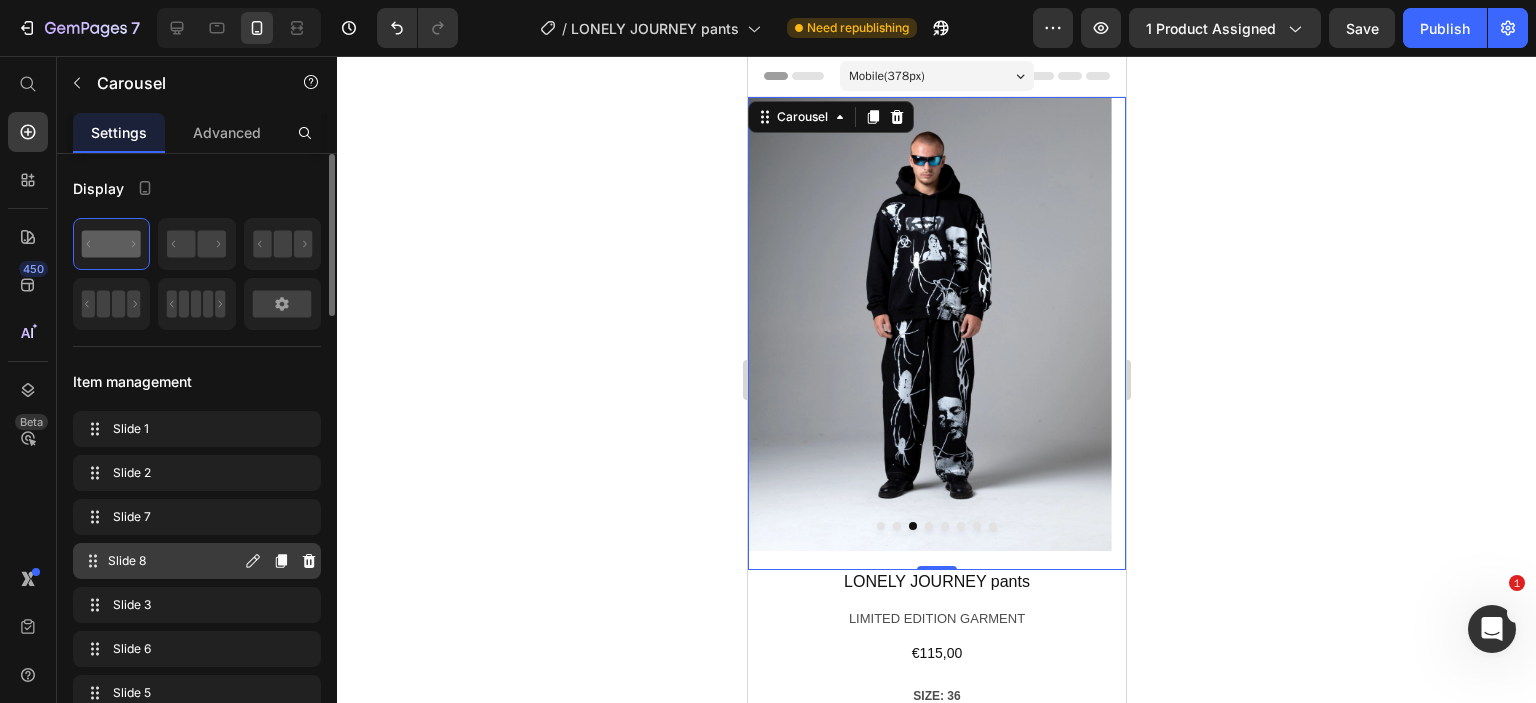click on "Slide 8" at bounding box center [174, 561] 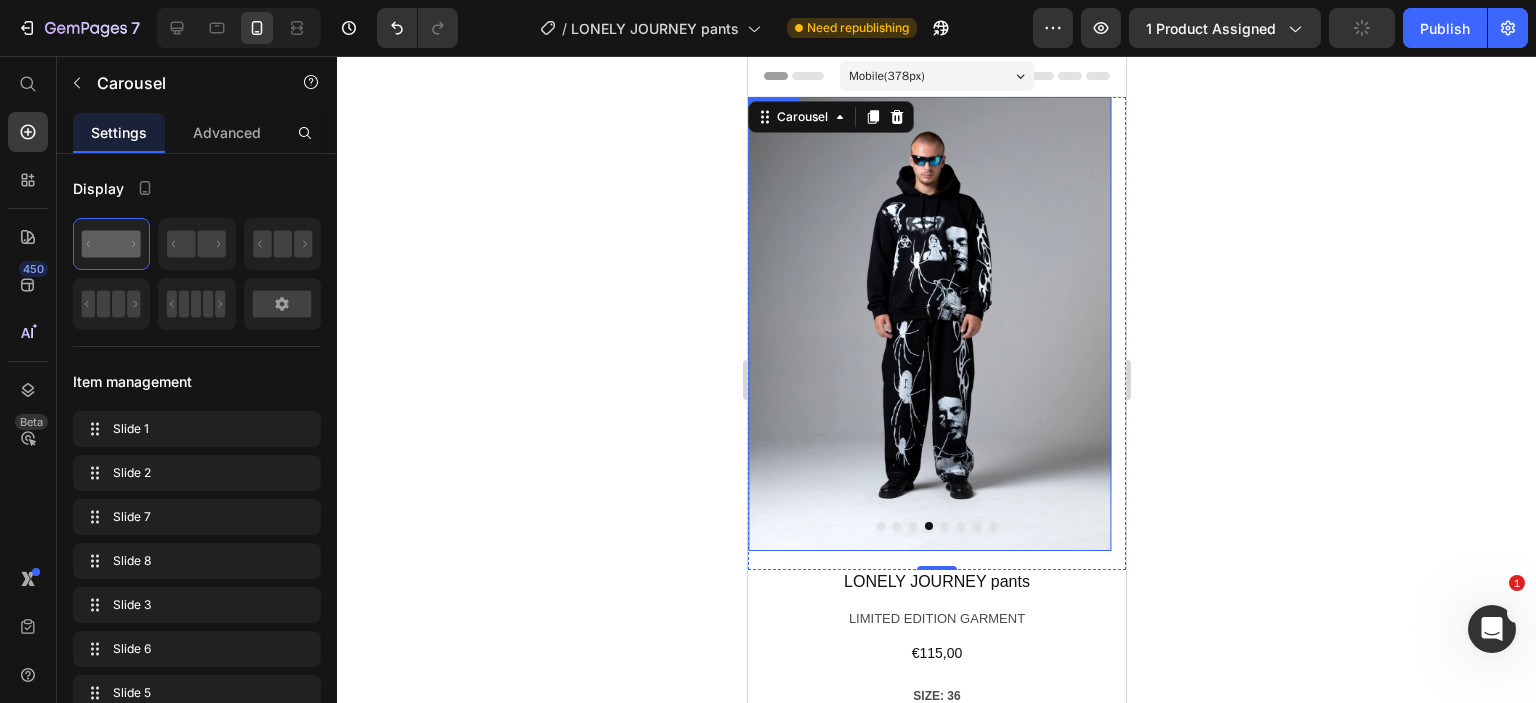 click at bounding box center [928, 324] 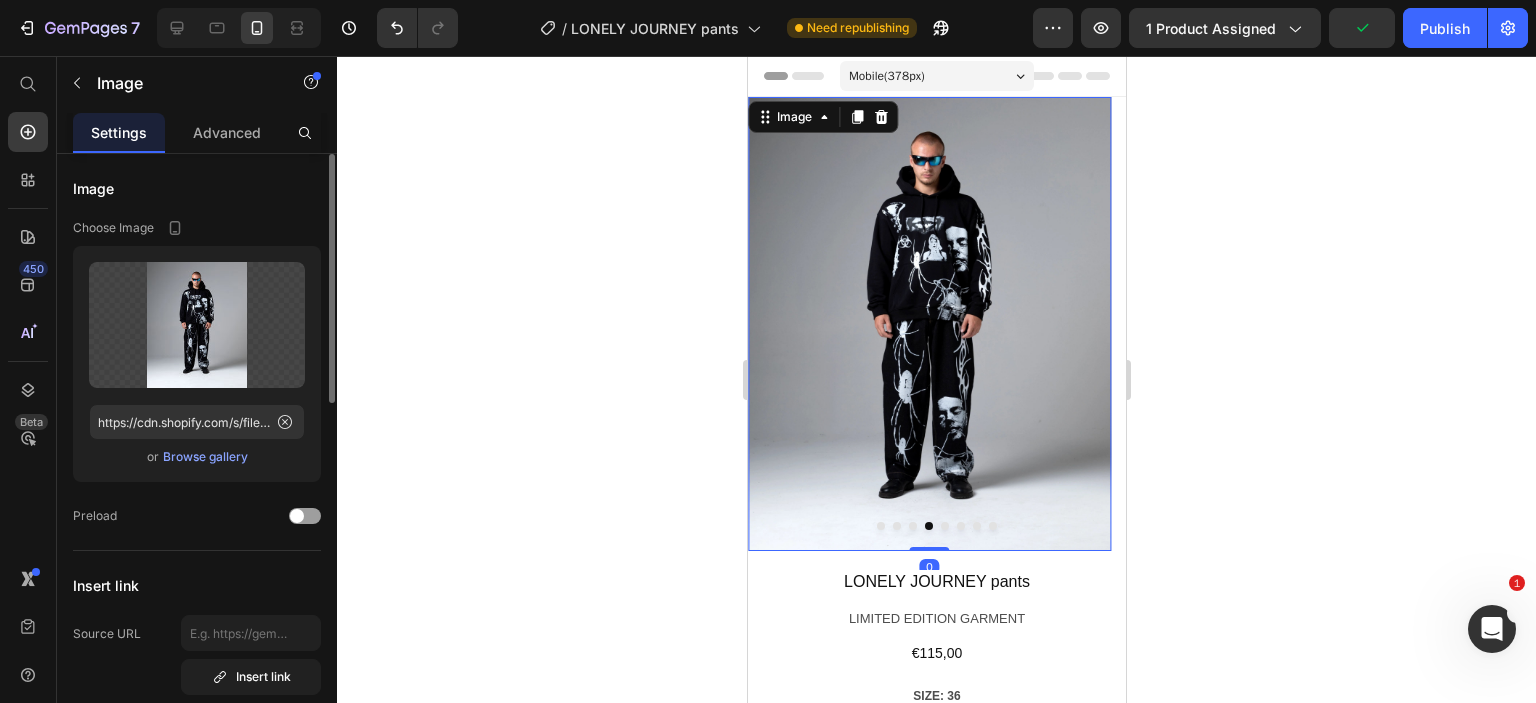 click on "Browse gallery" at bounding box center (205, 457) 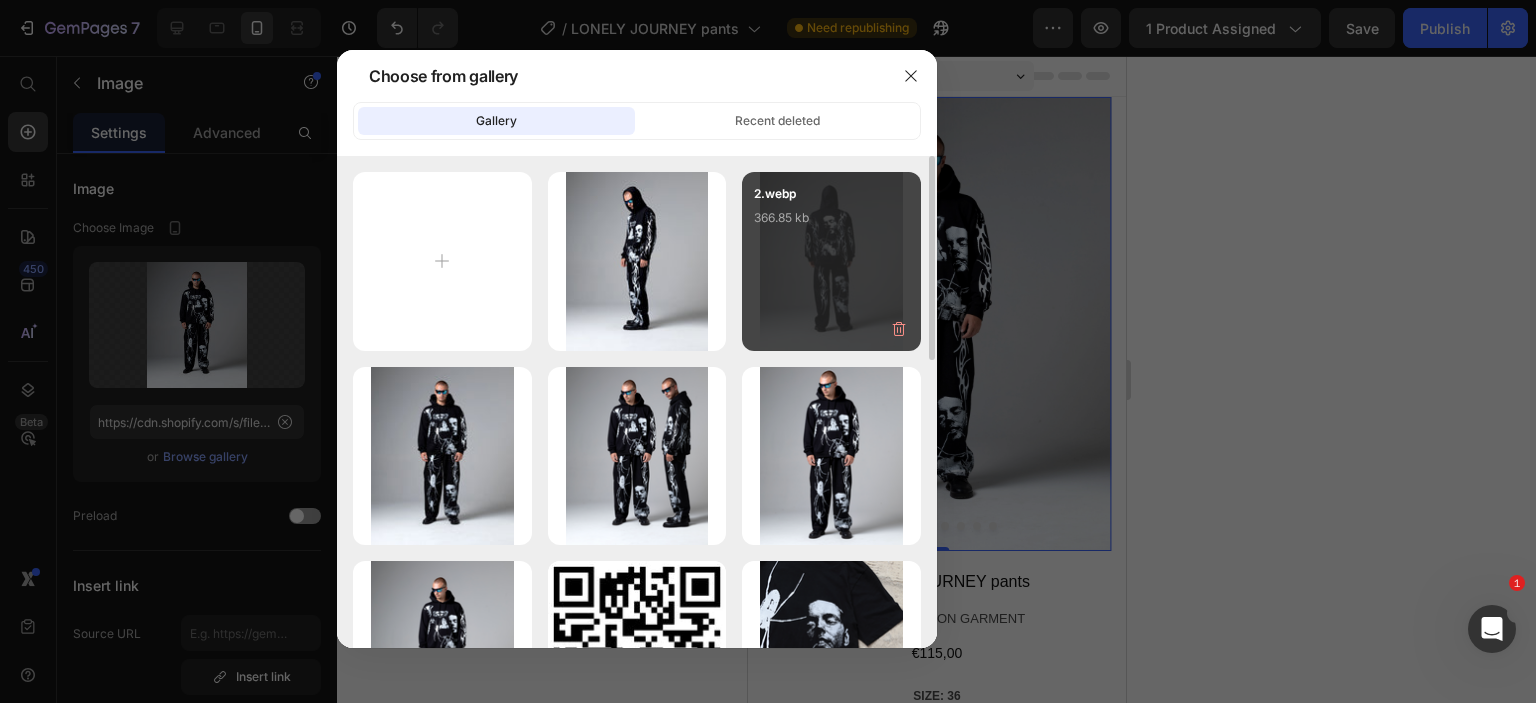 click on "2.webp 366.85 kb" at bounding box center (831, 261) 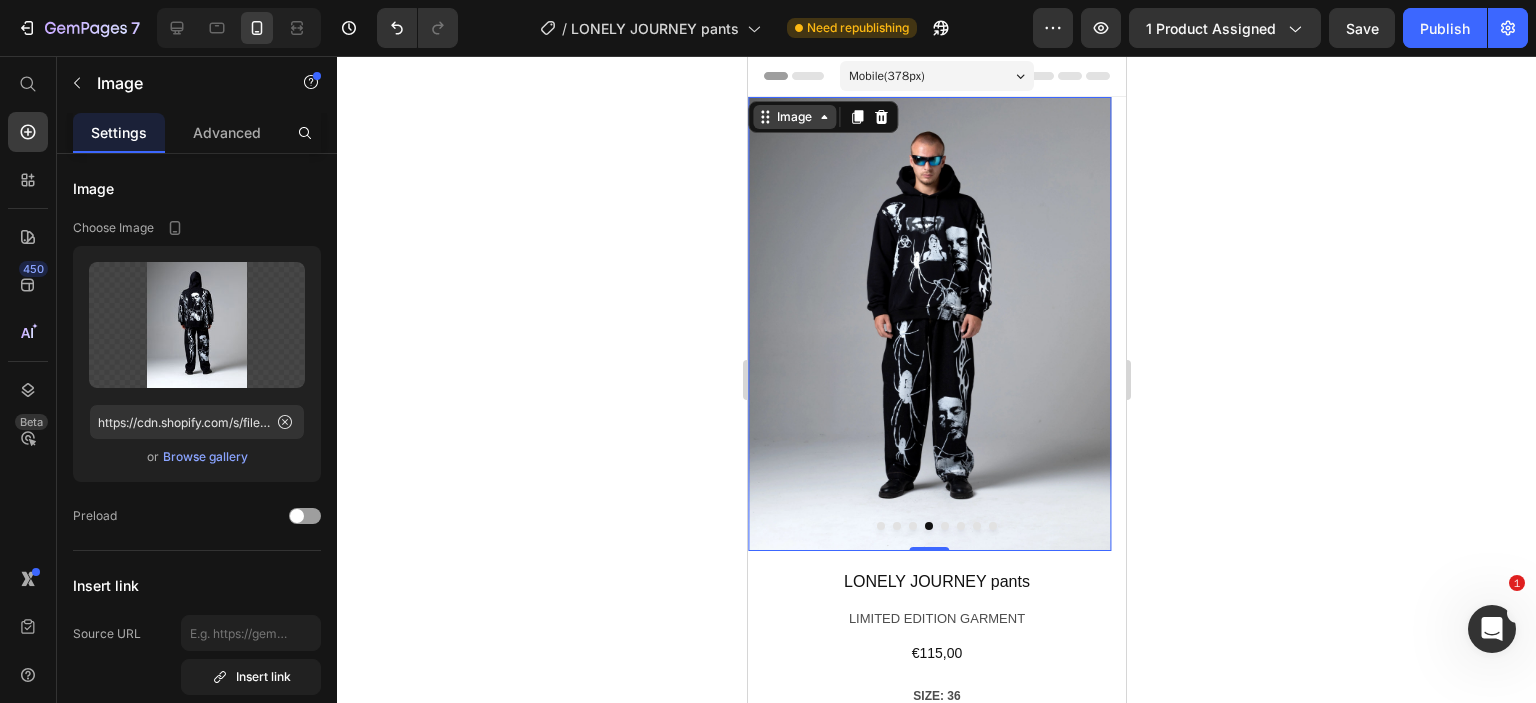 click on "Image" at bounding box center [793, 117] 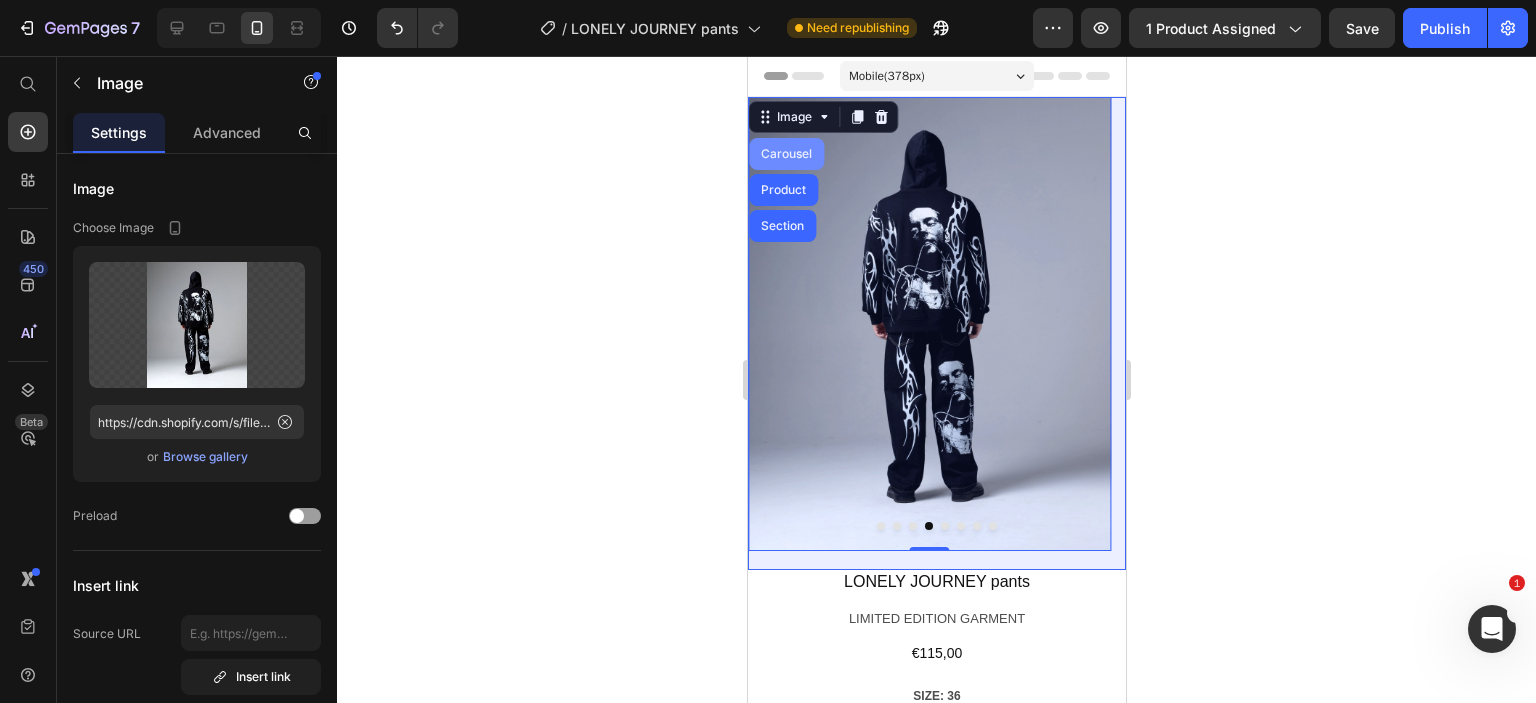 click on "Carousel" at bounding box center [785, 154] 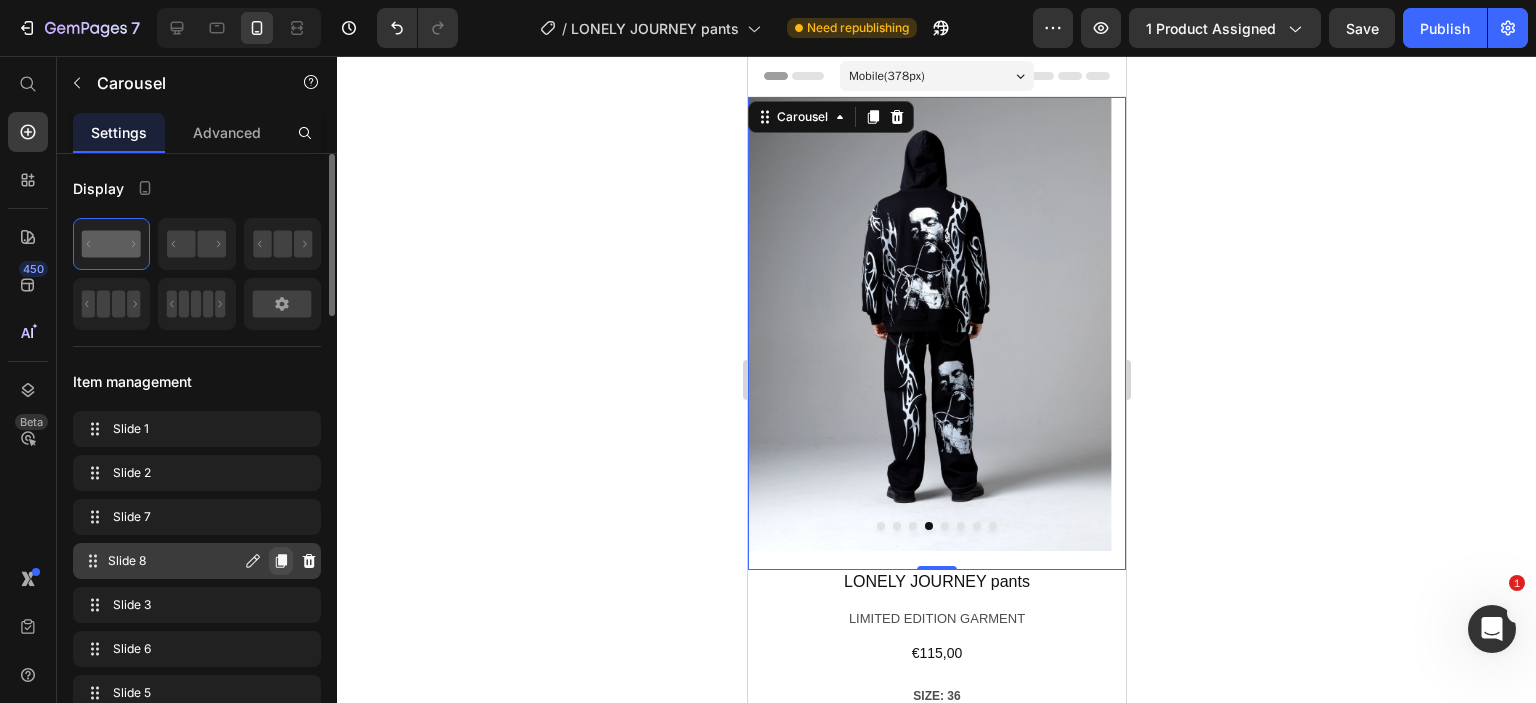 click 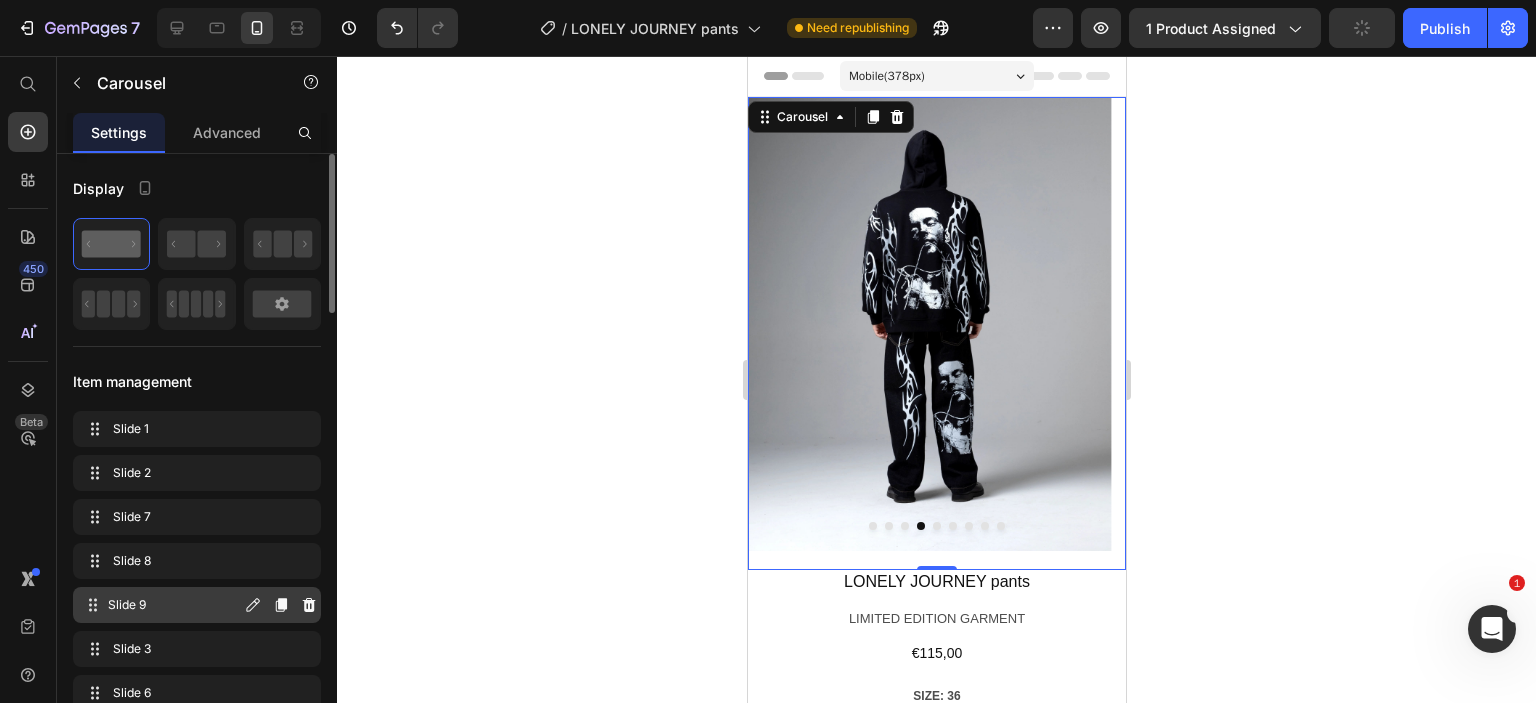 click on "Slide 9" at bounding box center [174, 605] 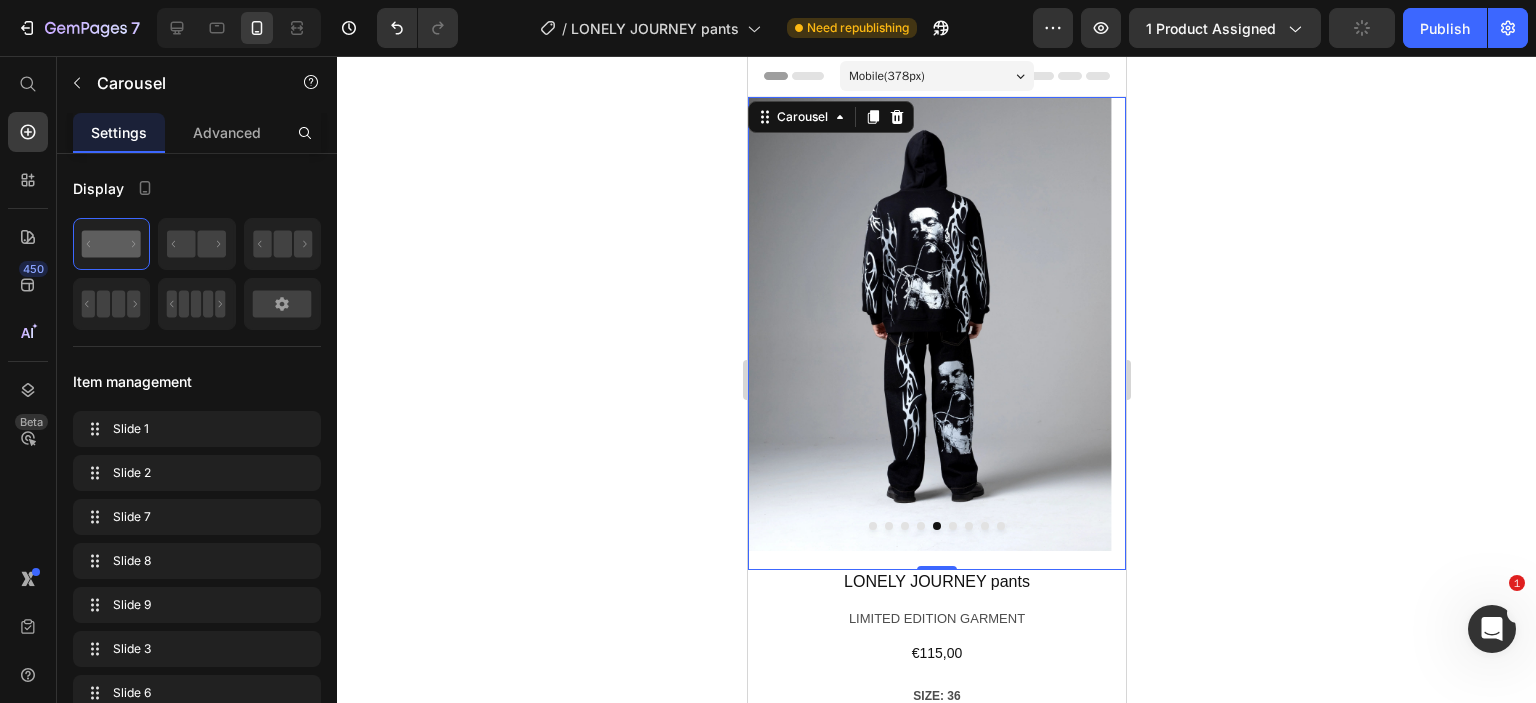 click at bounding box center [928, 324] 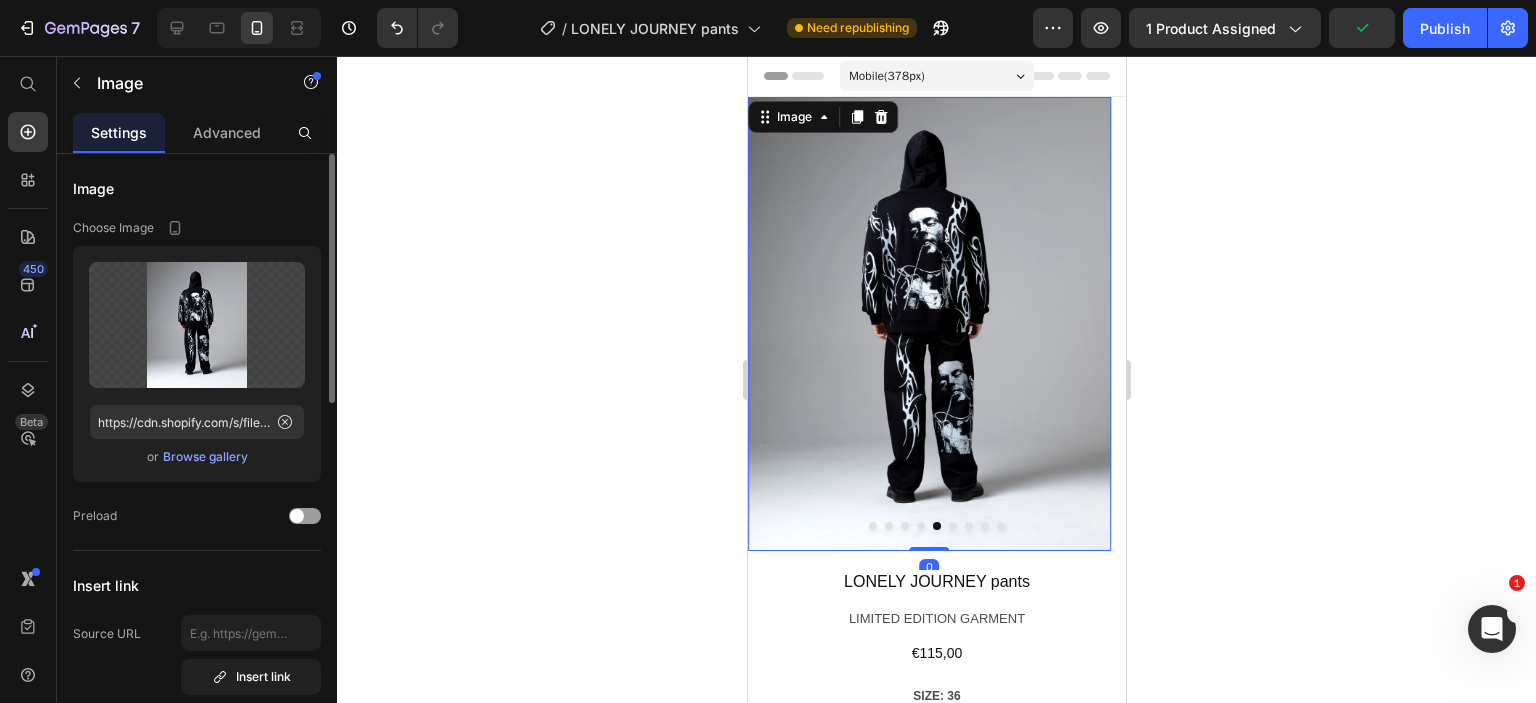 click on "Browse gallery" at bounding box center (205, 457) 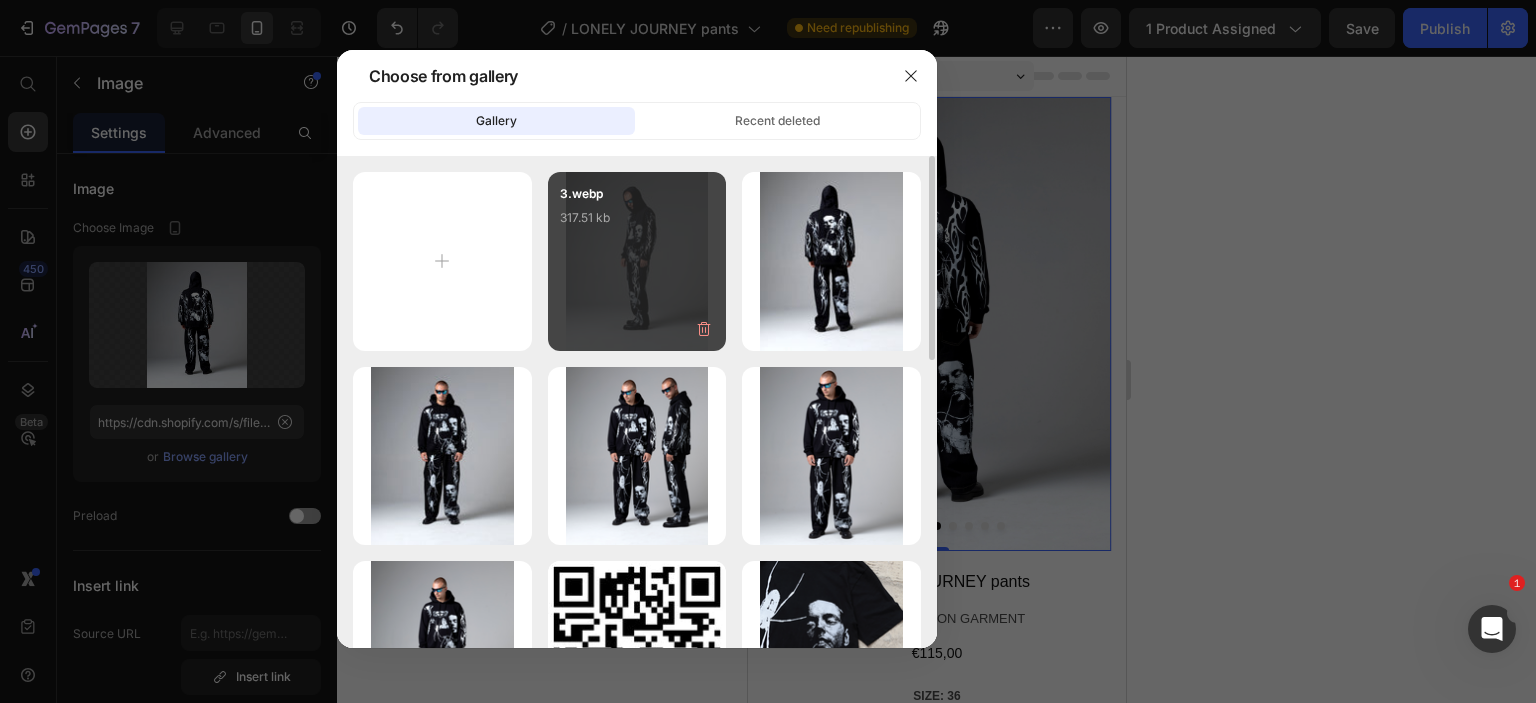 click on "3.webp 317.51 kb" at bounding box center (637, 224) 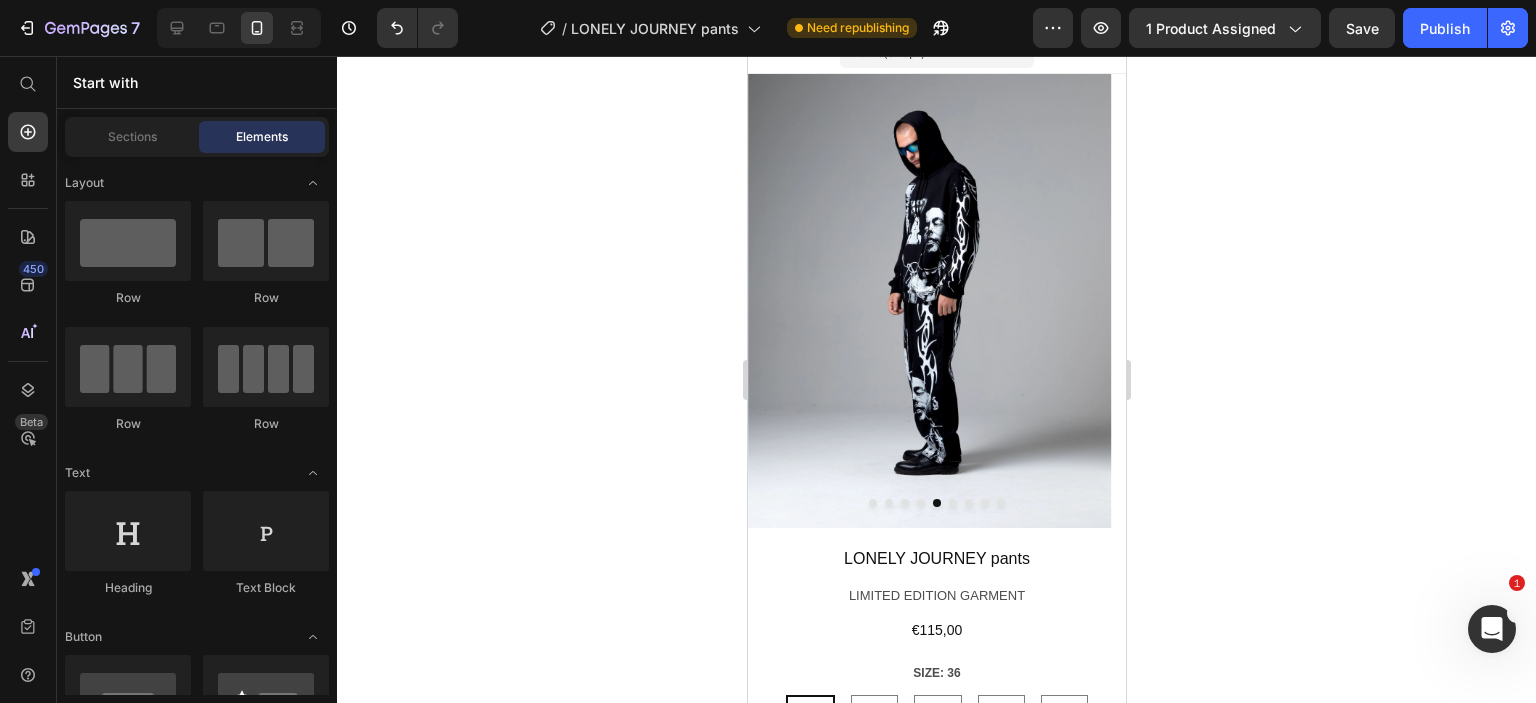 scroll, scrollTop: 0, scrollLeft: 0, axis: both 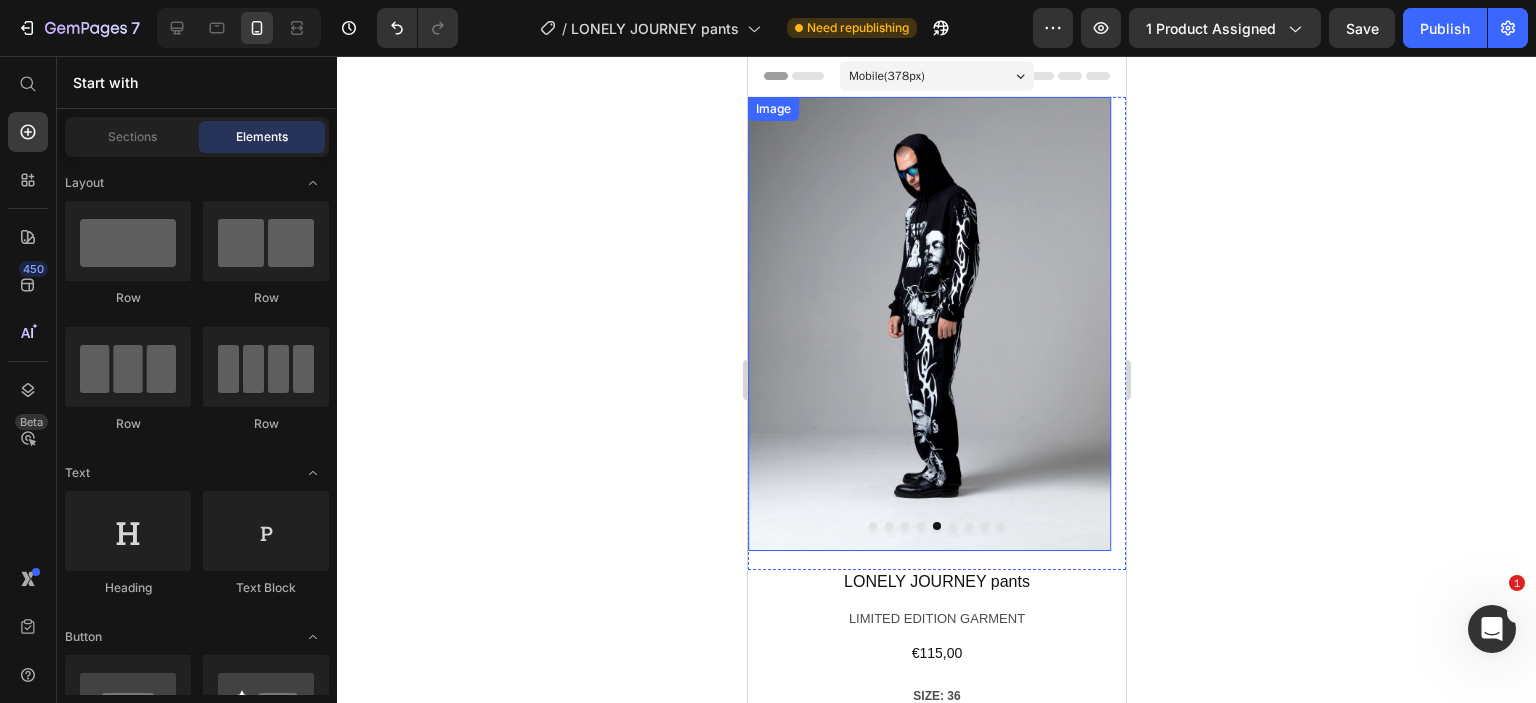 click at bounding box center (928, 324) 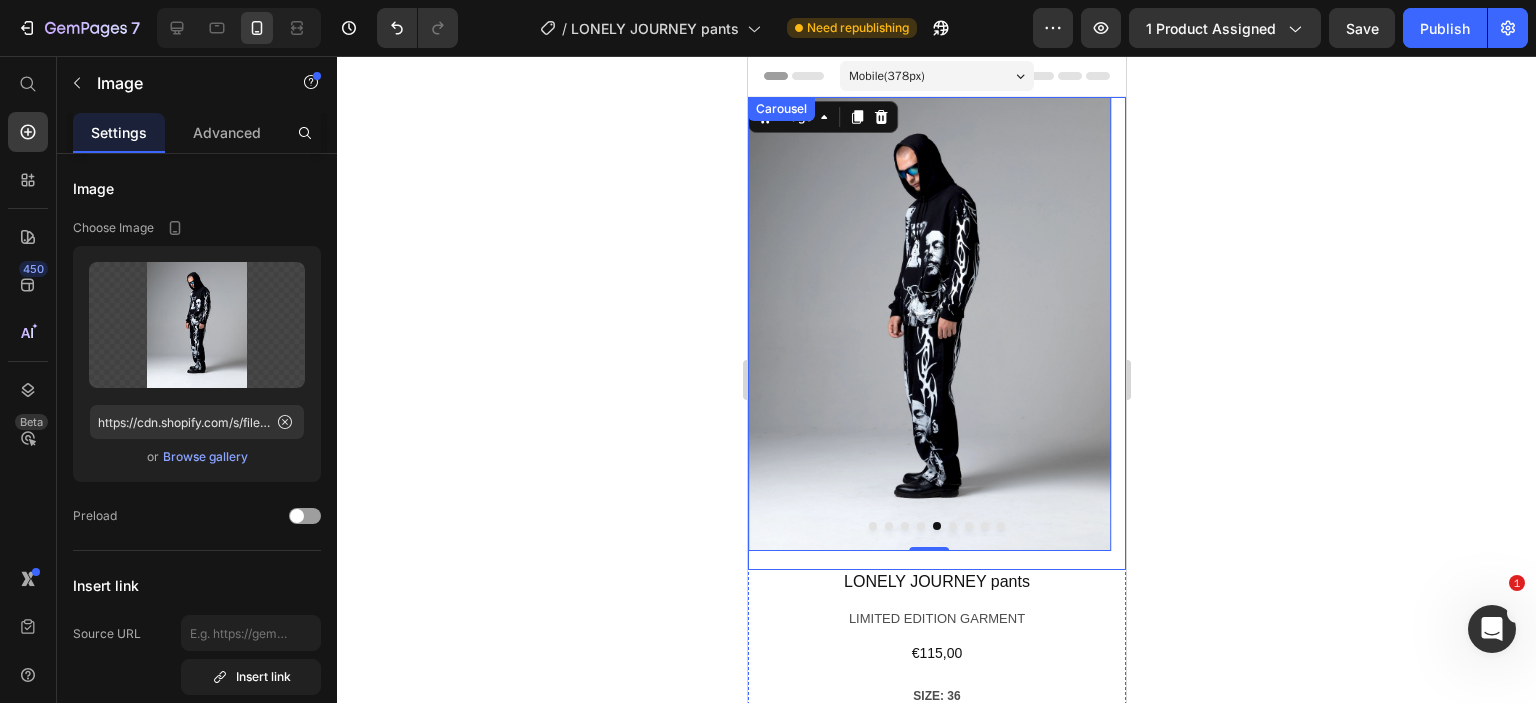 click at bounding box center [952, 526] 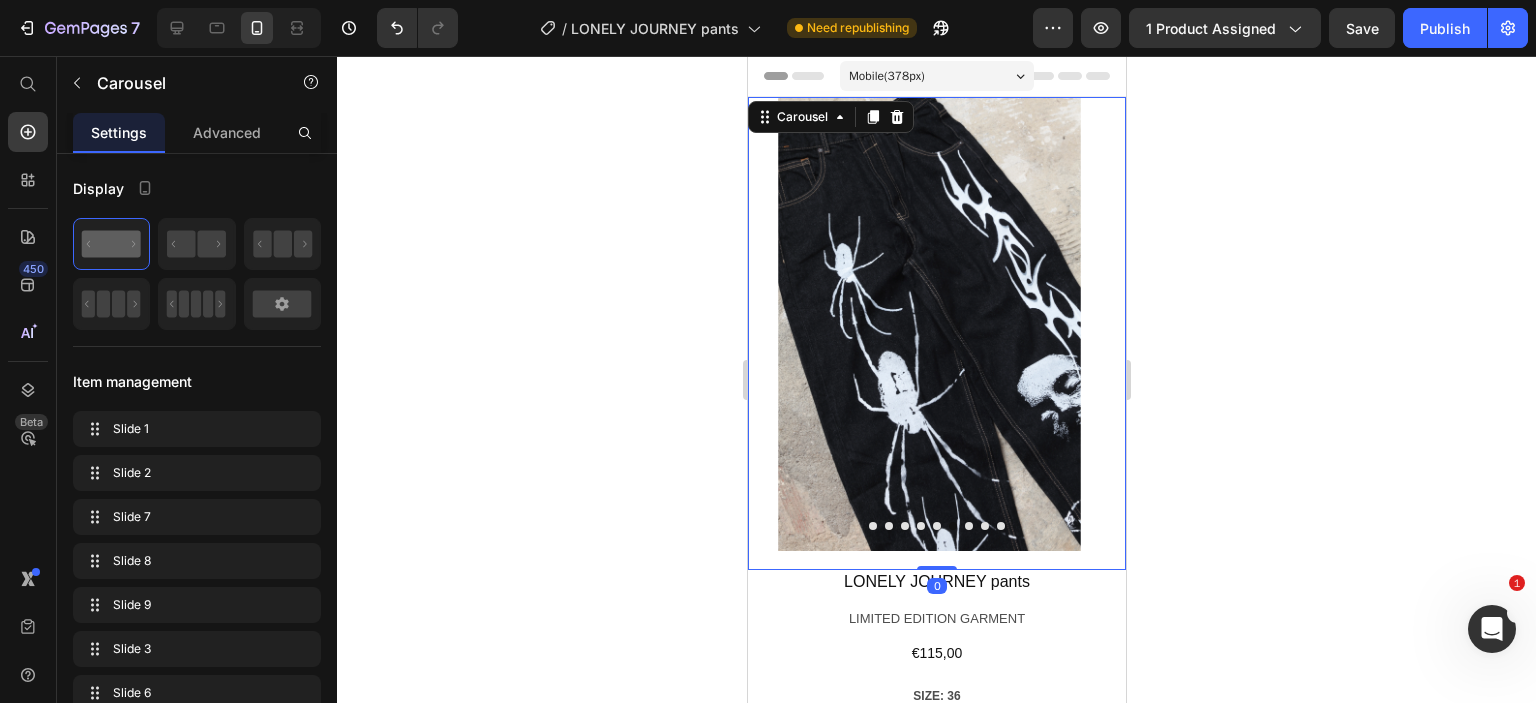 click at bounding box center [968, 526] 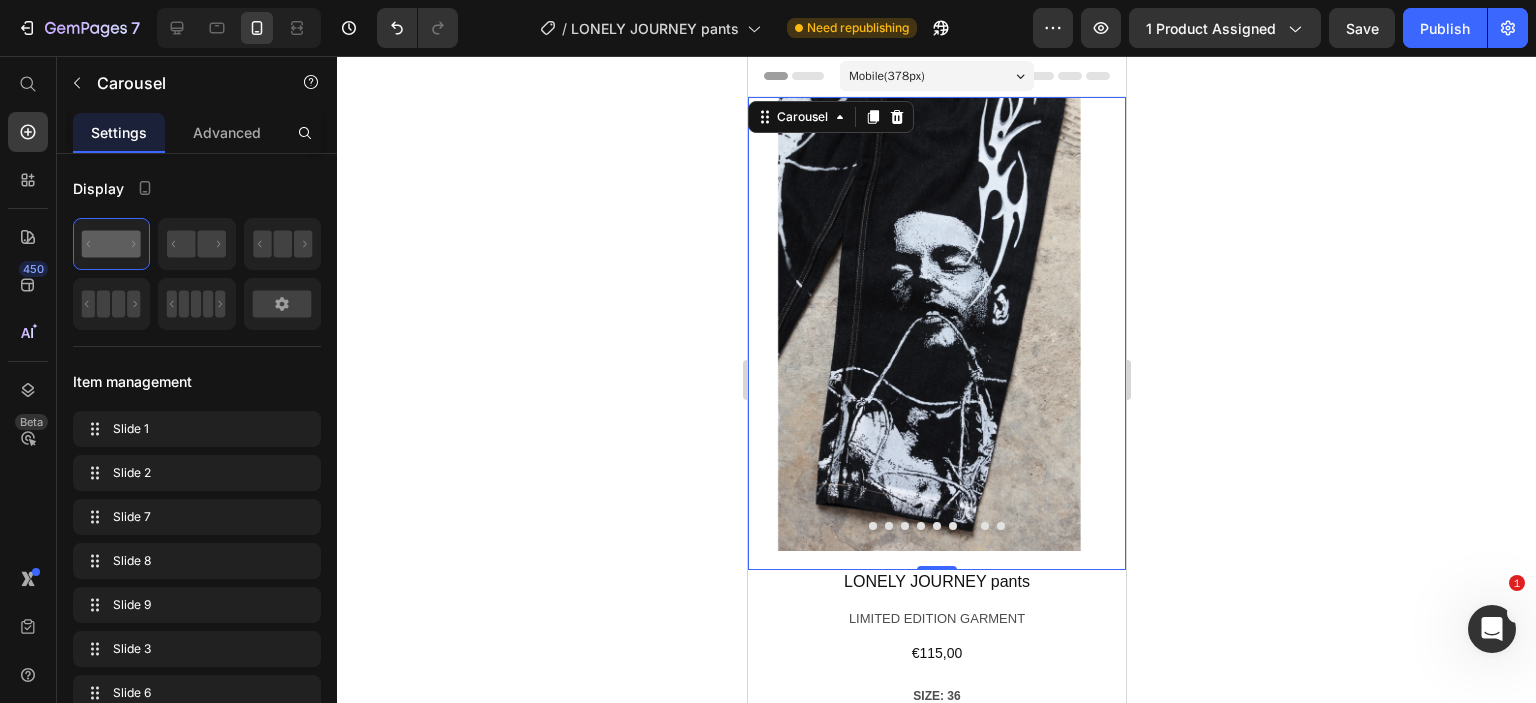 click at bounding box center (984, 526) 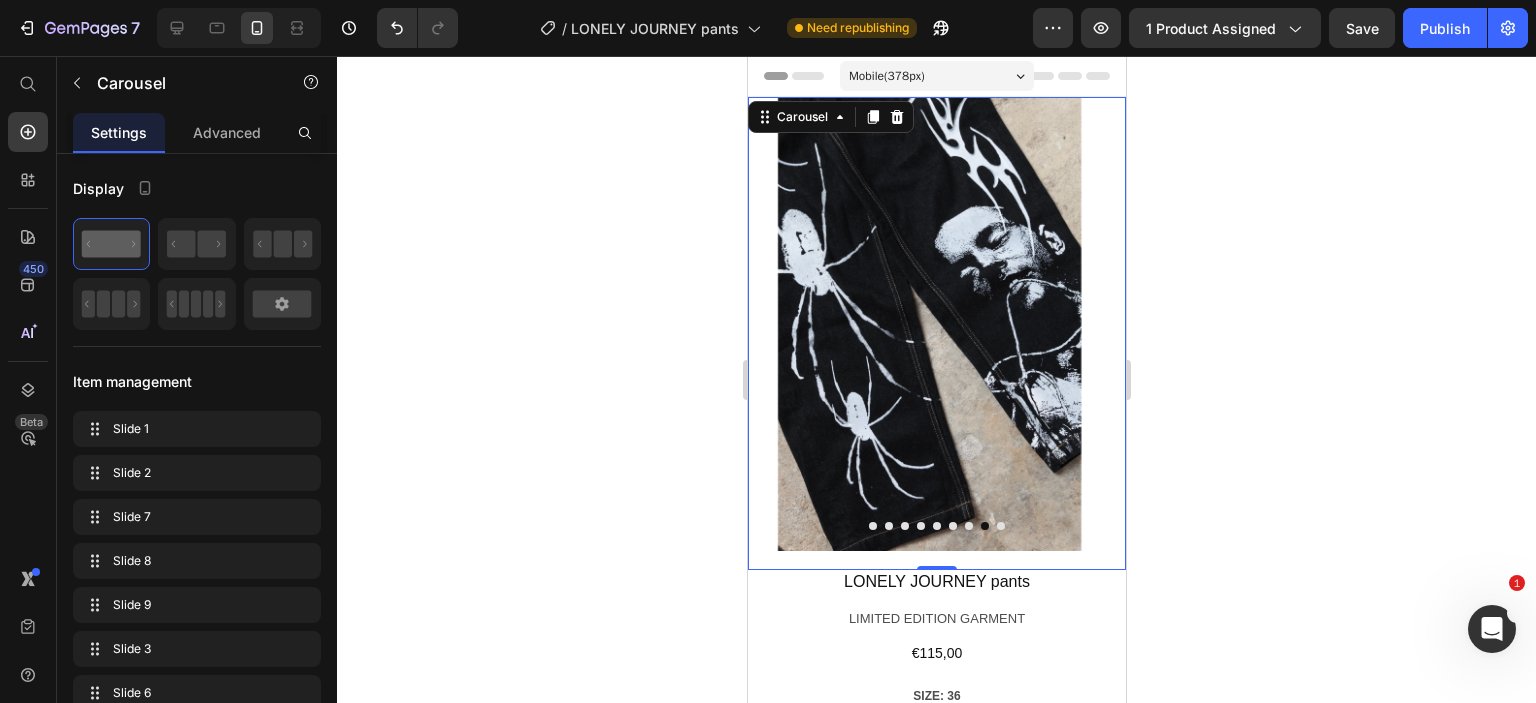 click at bounding box center [952, 526] 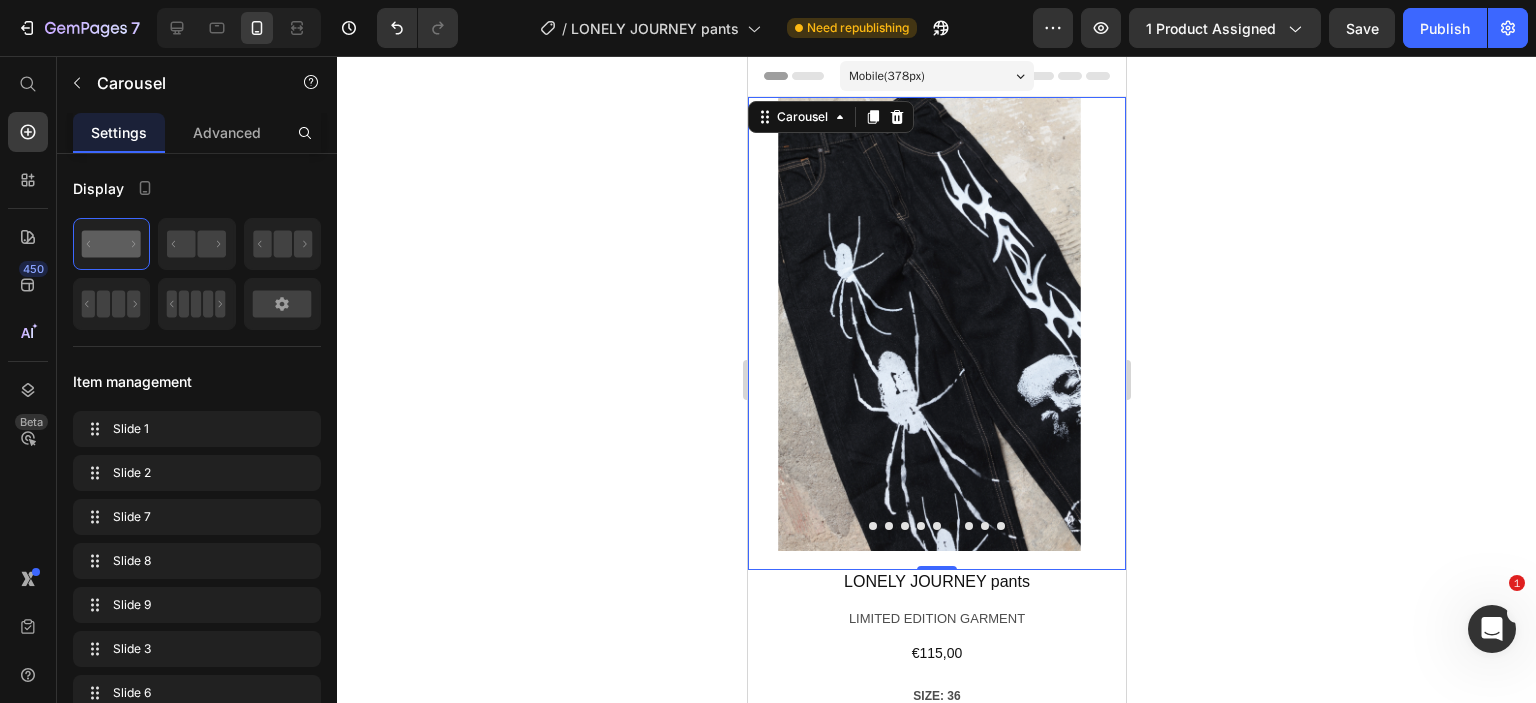 click at bounding box center (984, 526) 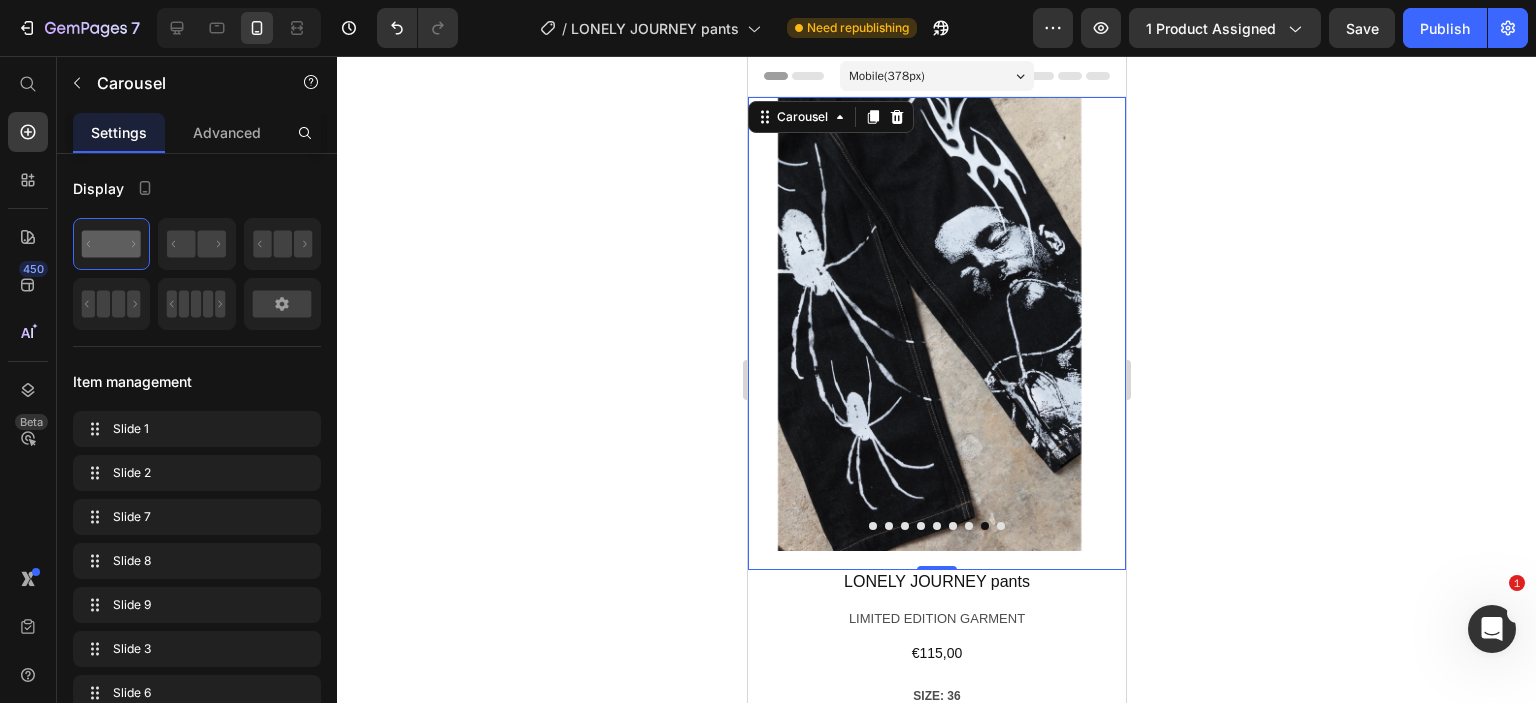 click at bounding box center (1000, 526) 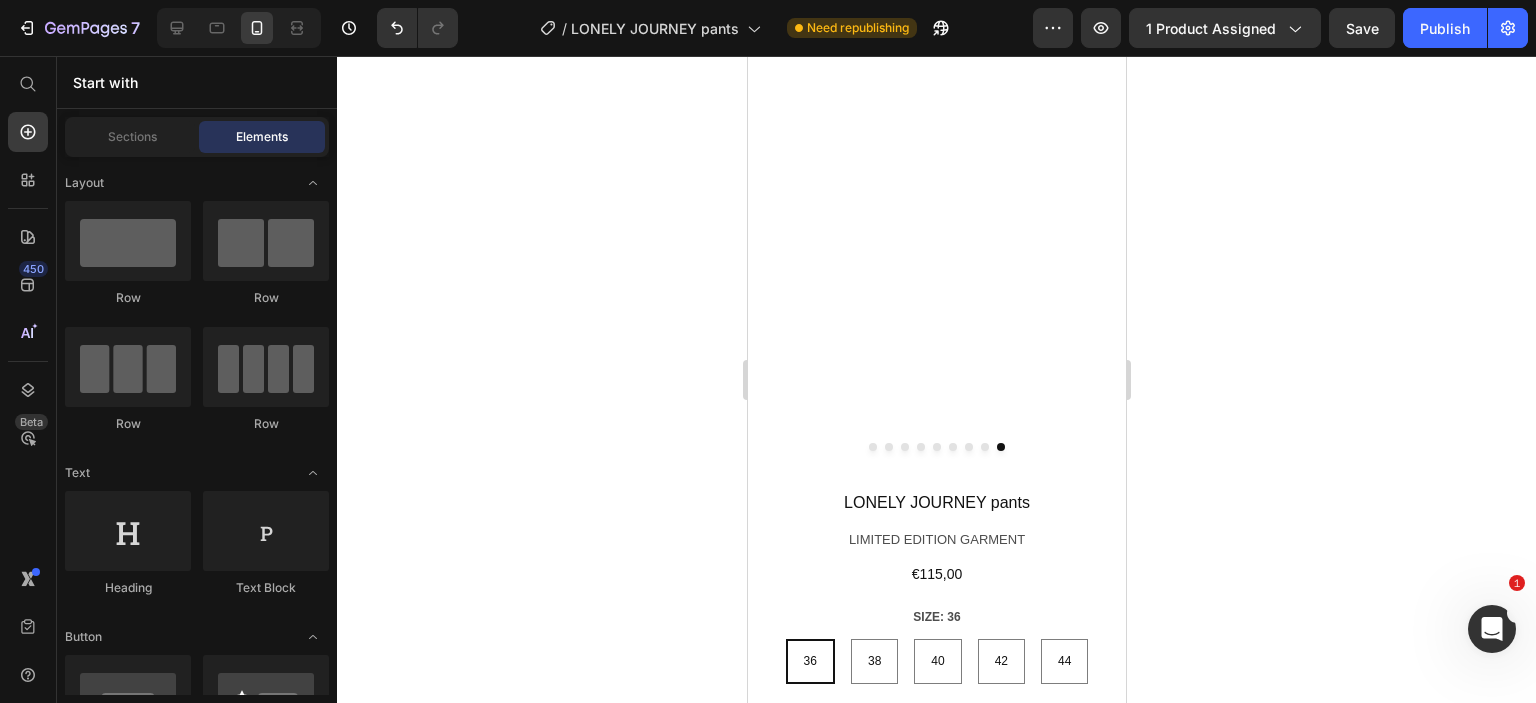 scroll, scrollTop: 0, scrollLeft: 0, axis: both 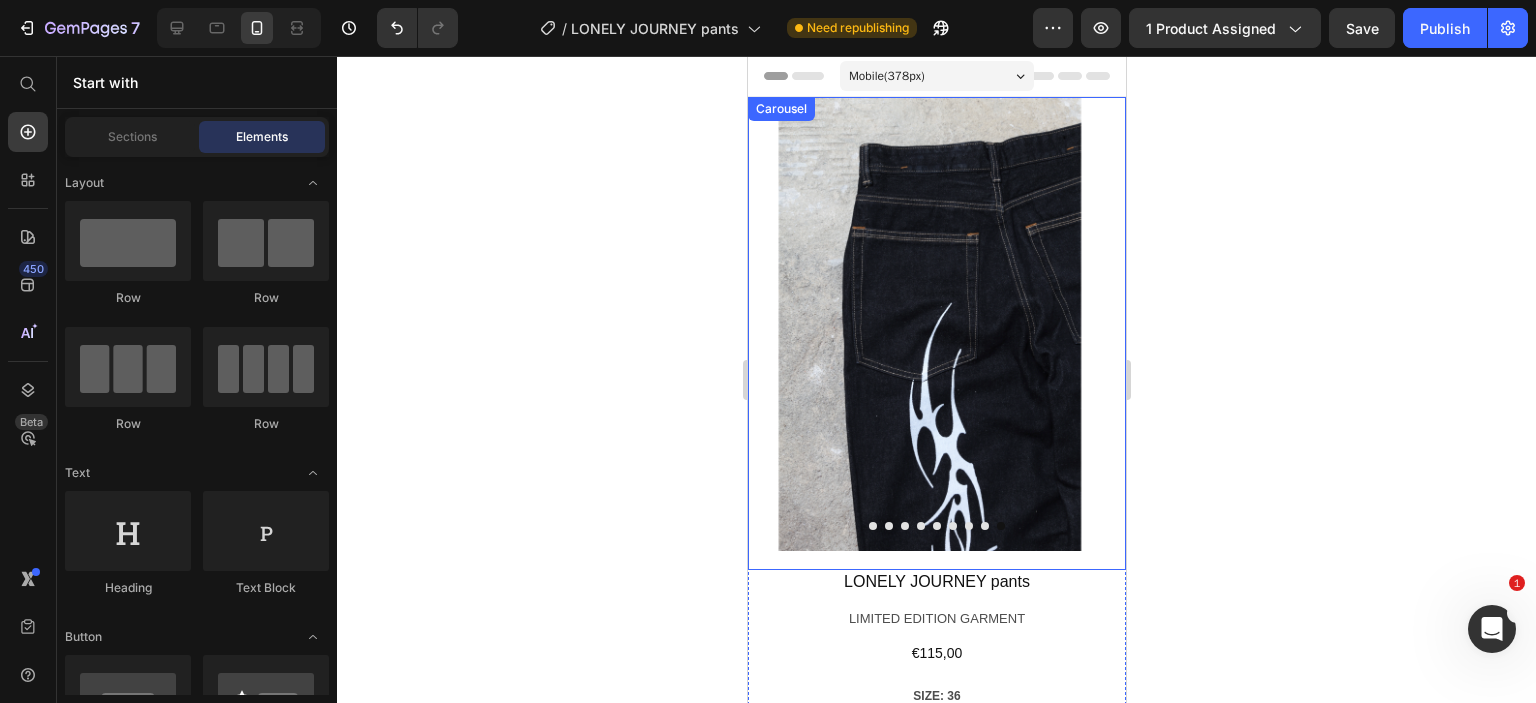 click at bounding box center (872, 526) 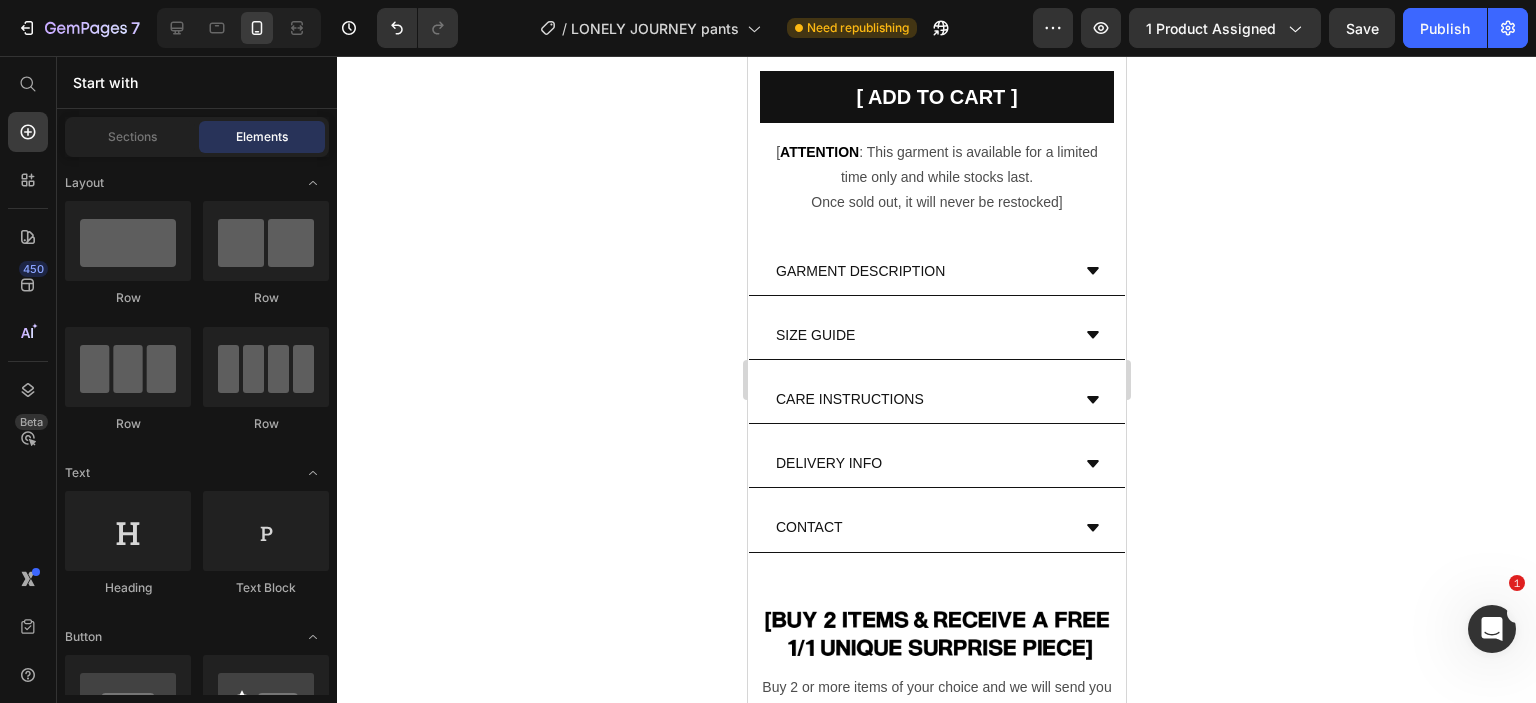 scroll, scrollTop: 725, scrollLeft: 0, axis: vertical 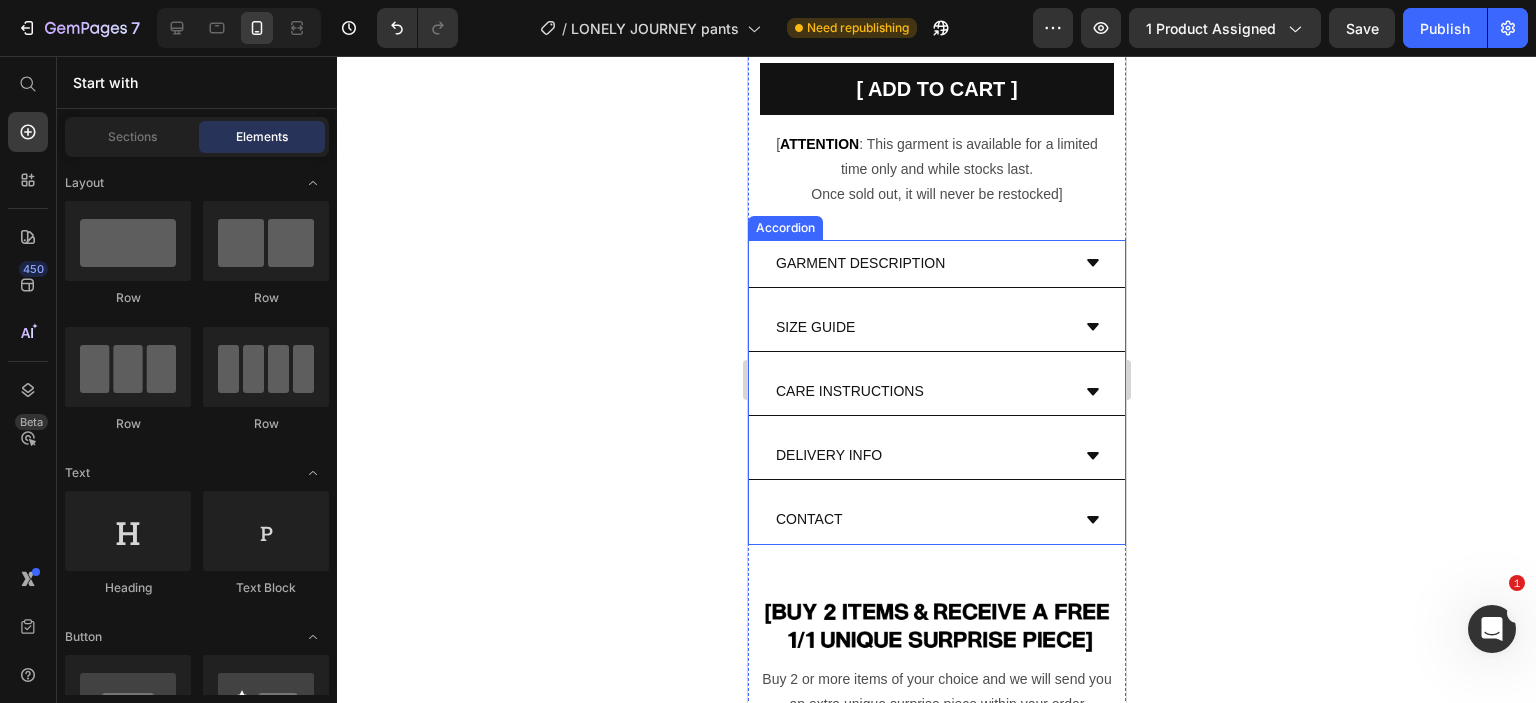 click on "SIZE GUIDE" at bounding box center [936, 328] 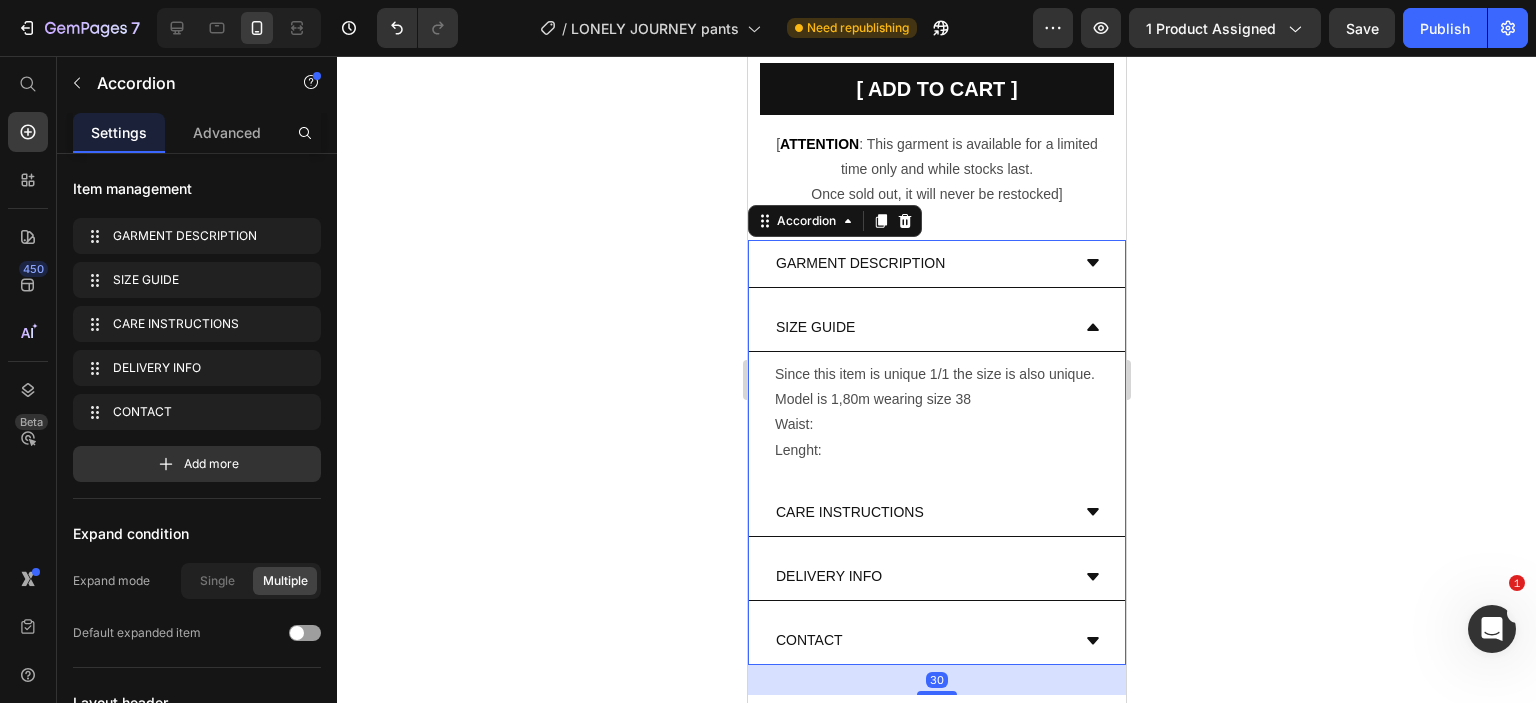 click on "SIZE GUIDE" at bounding box center [936, 328] 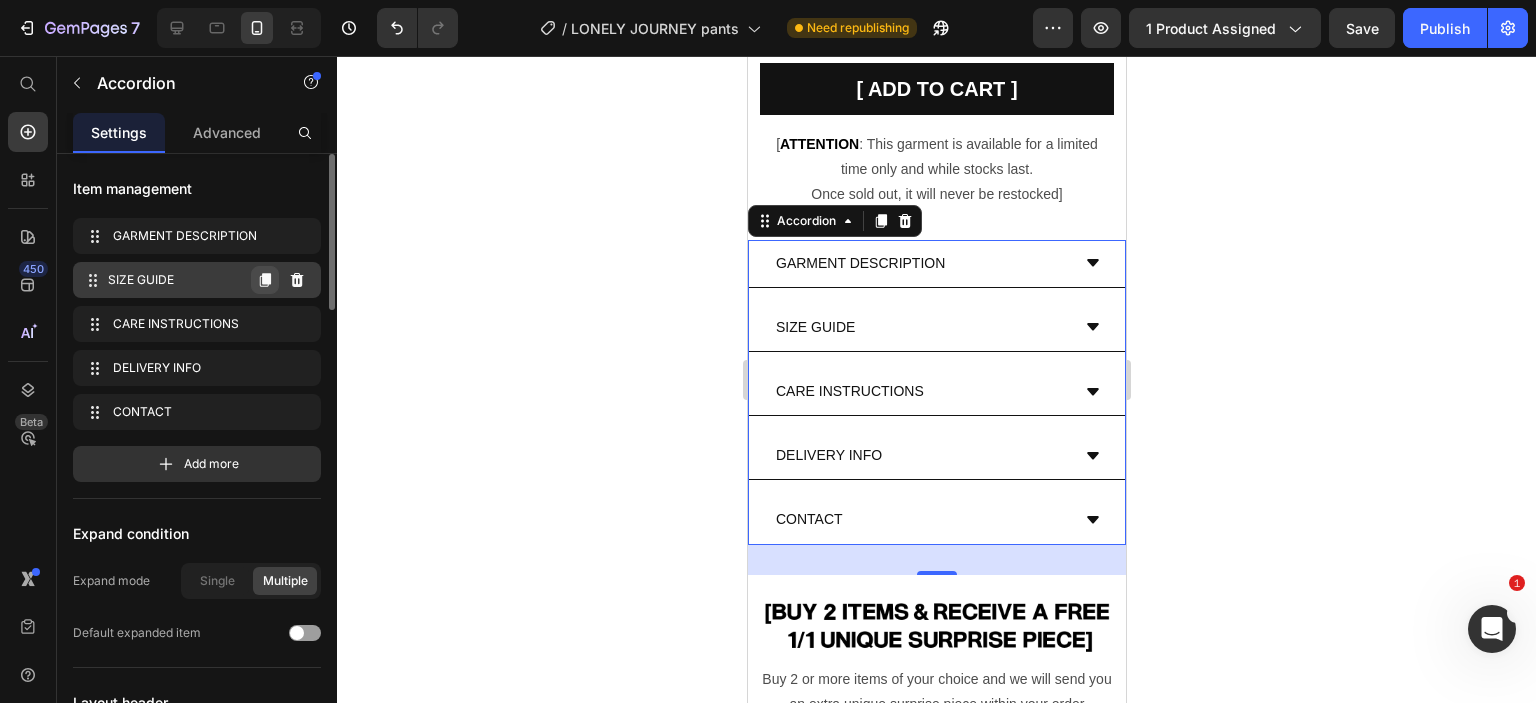 click 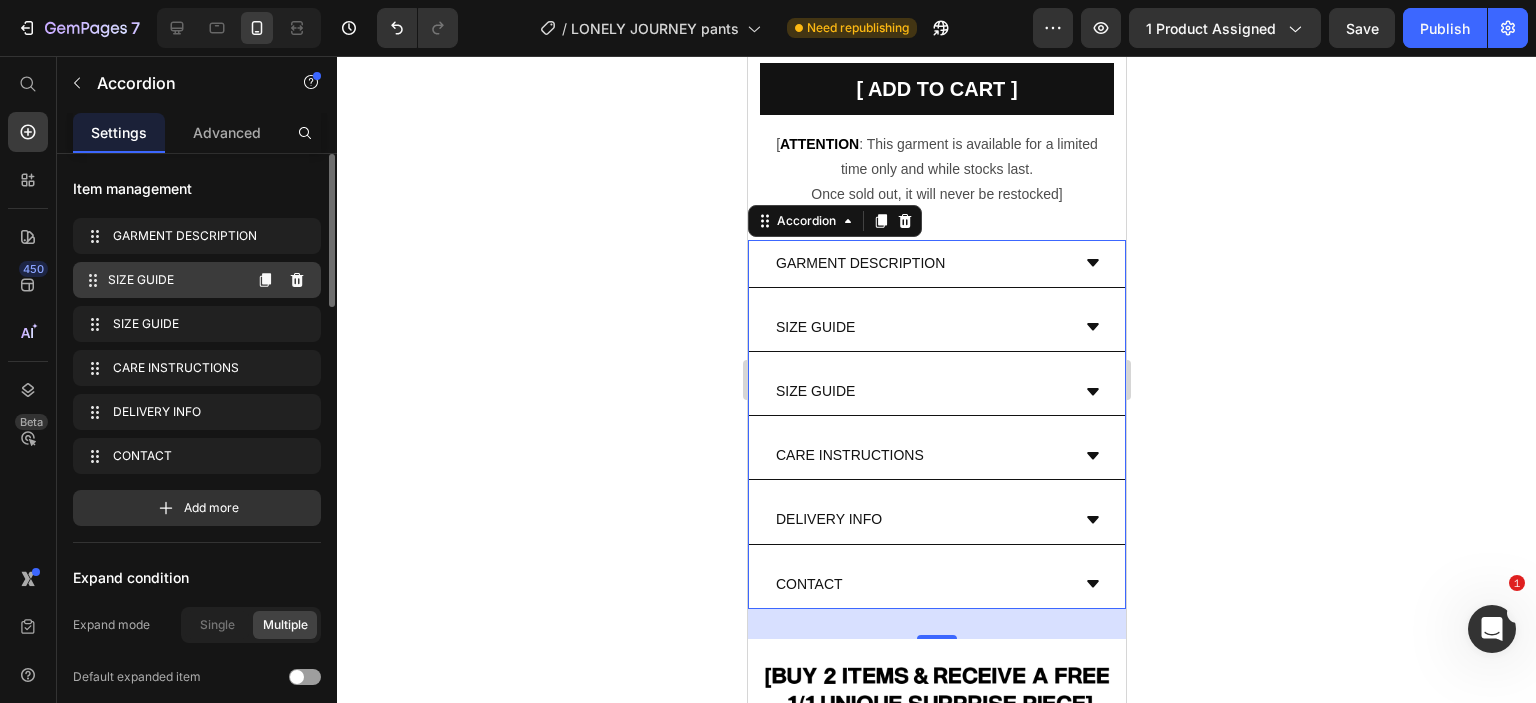 click on "SIZE GUIDE" at bounding box center (174, 280) 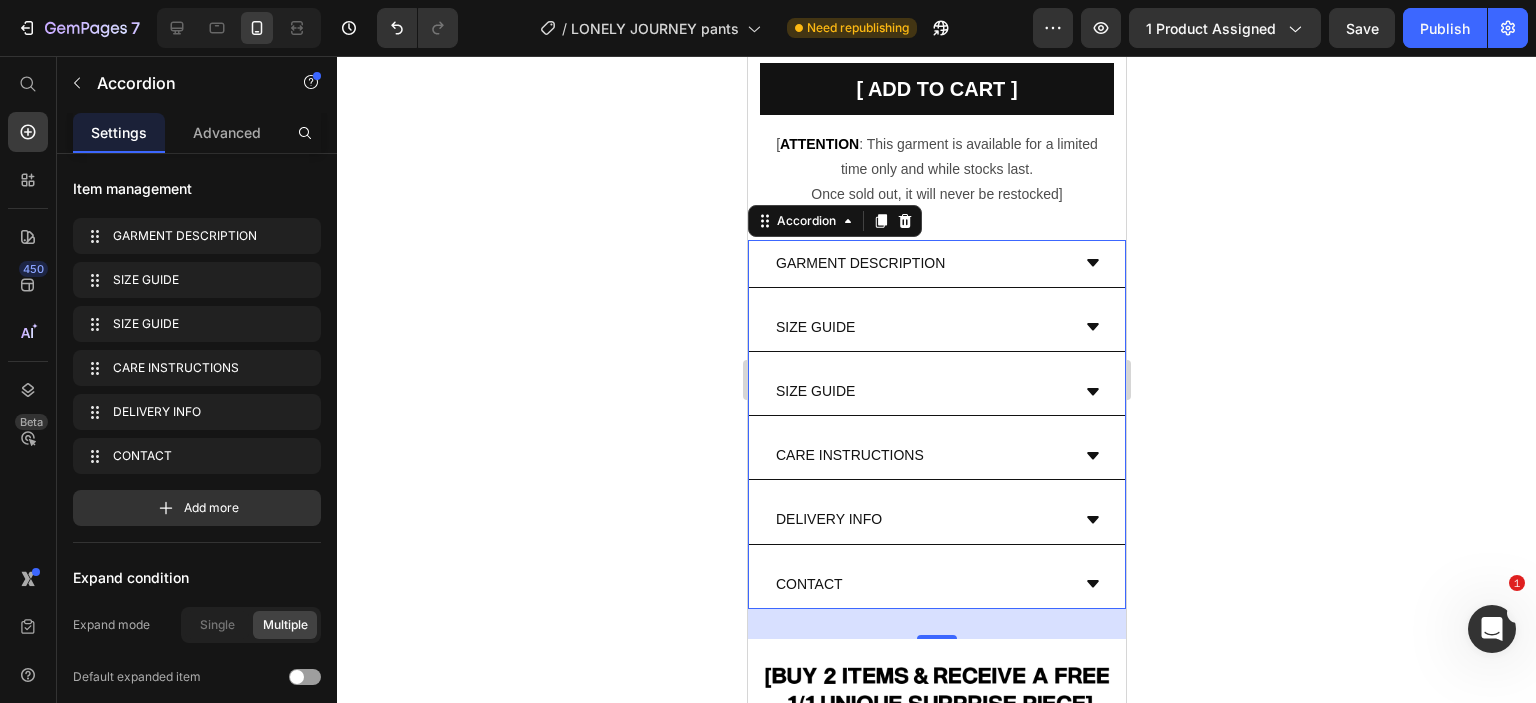 click on "SIZE GUIDE" at bounding box center [814, 327] 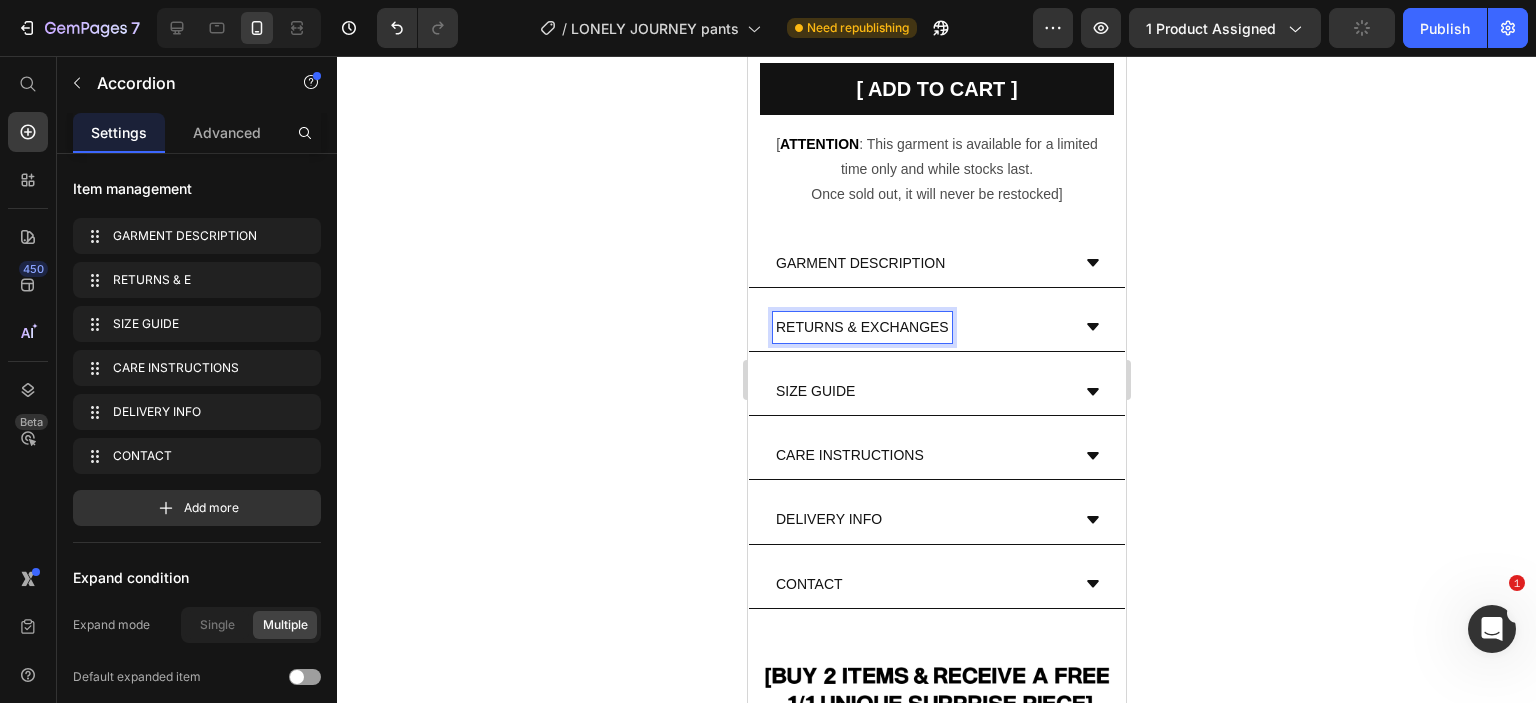 click 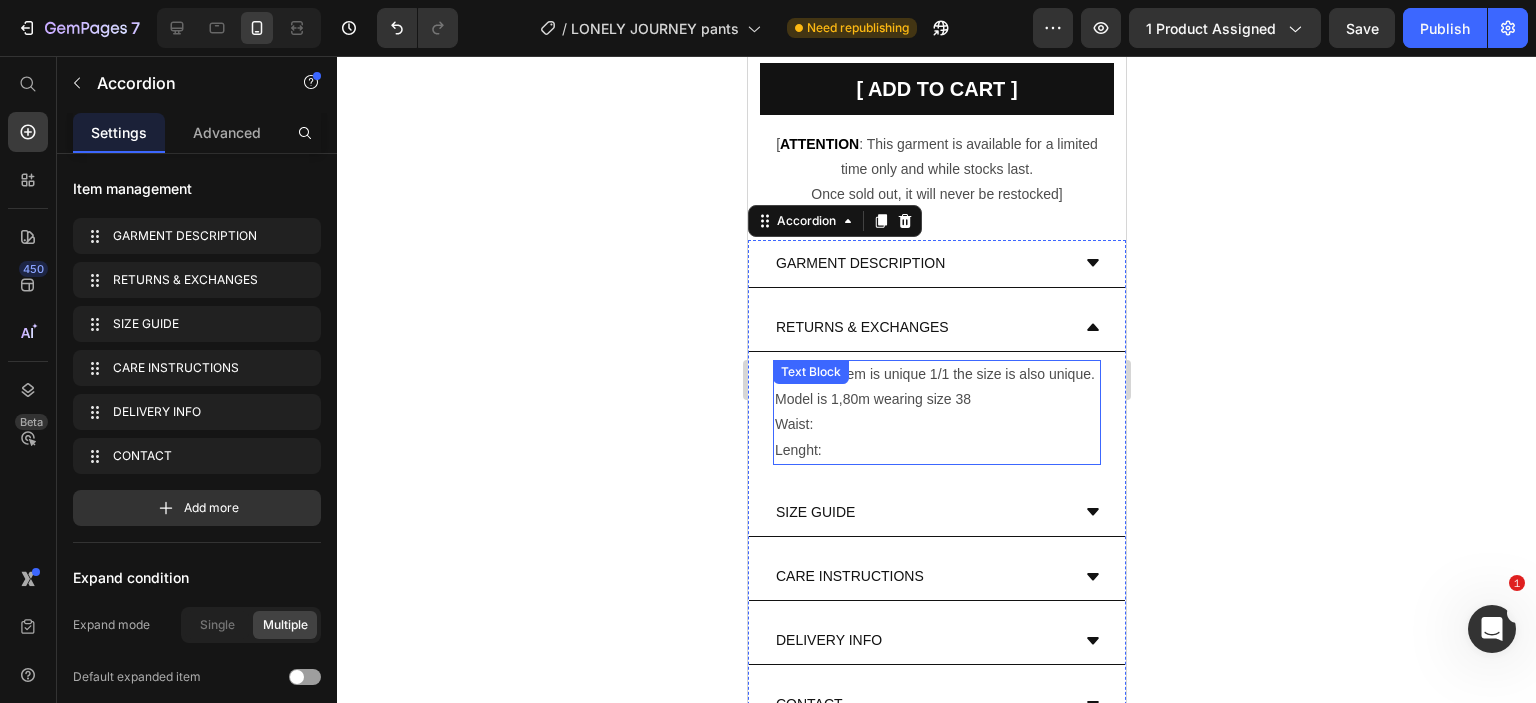 click on "Model is 1,80m wearing size 38" at bounding box center [936, 399] 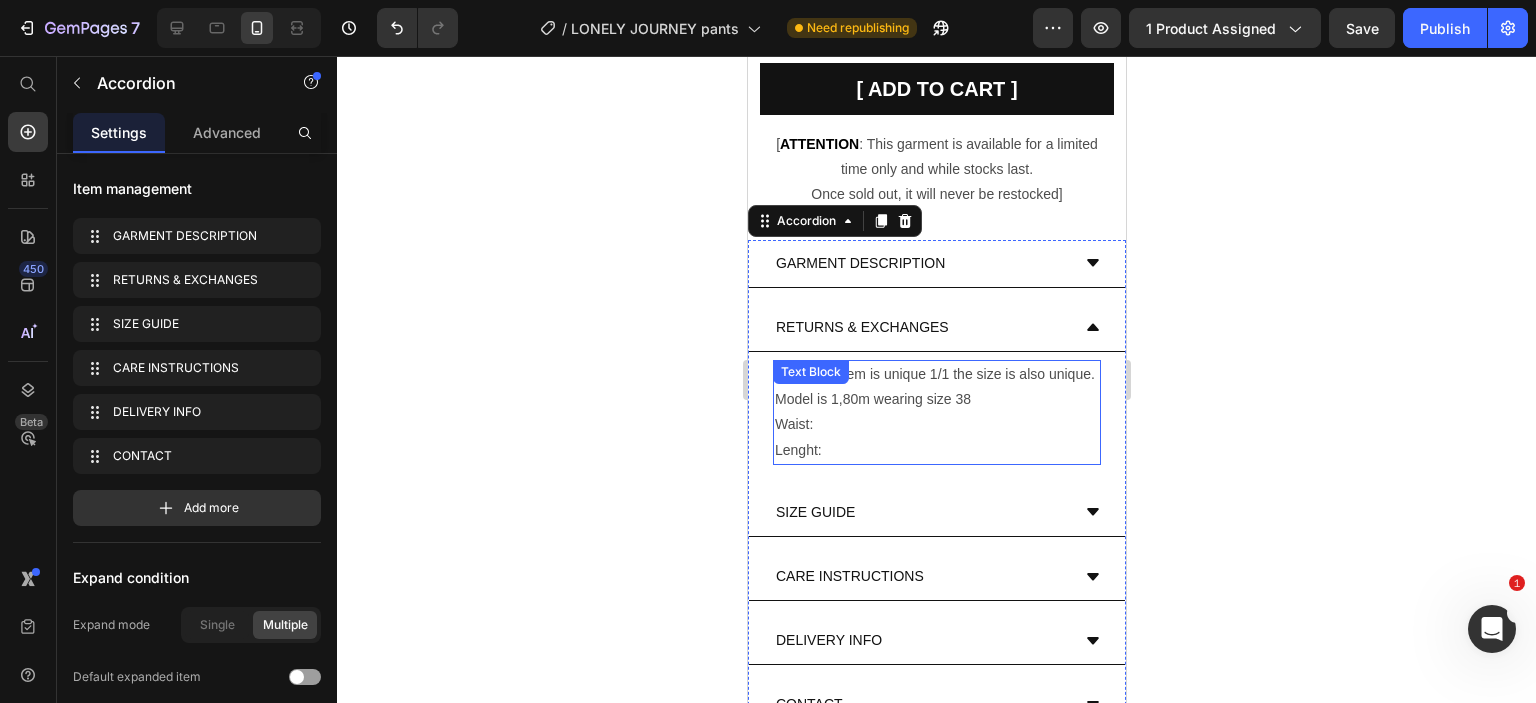 click on "Model is 1,80m wearing size 38" at bounding box center [936, 399] 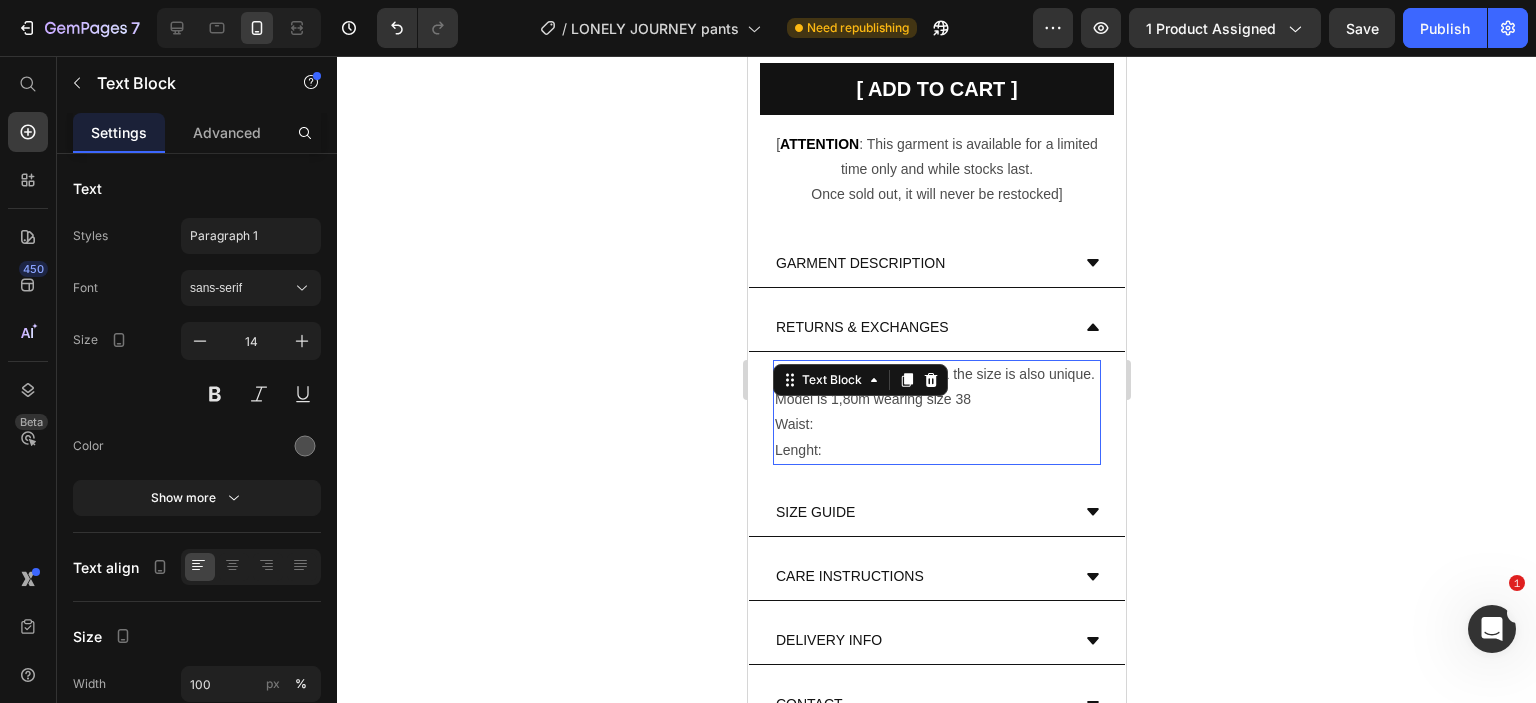 click on "Model is 1,80m wearing size 38" at bounding box center (936, 399) 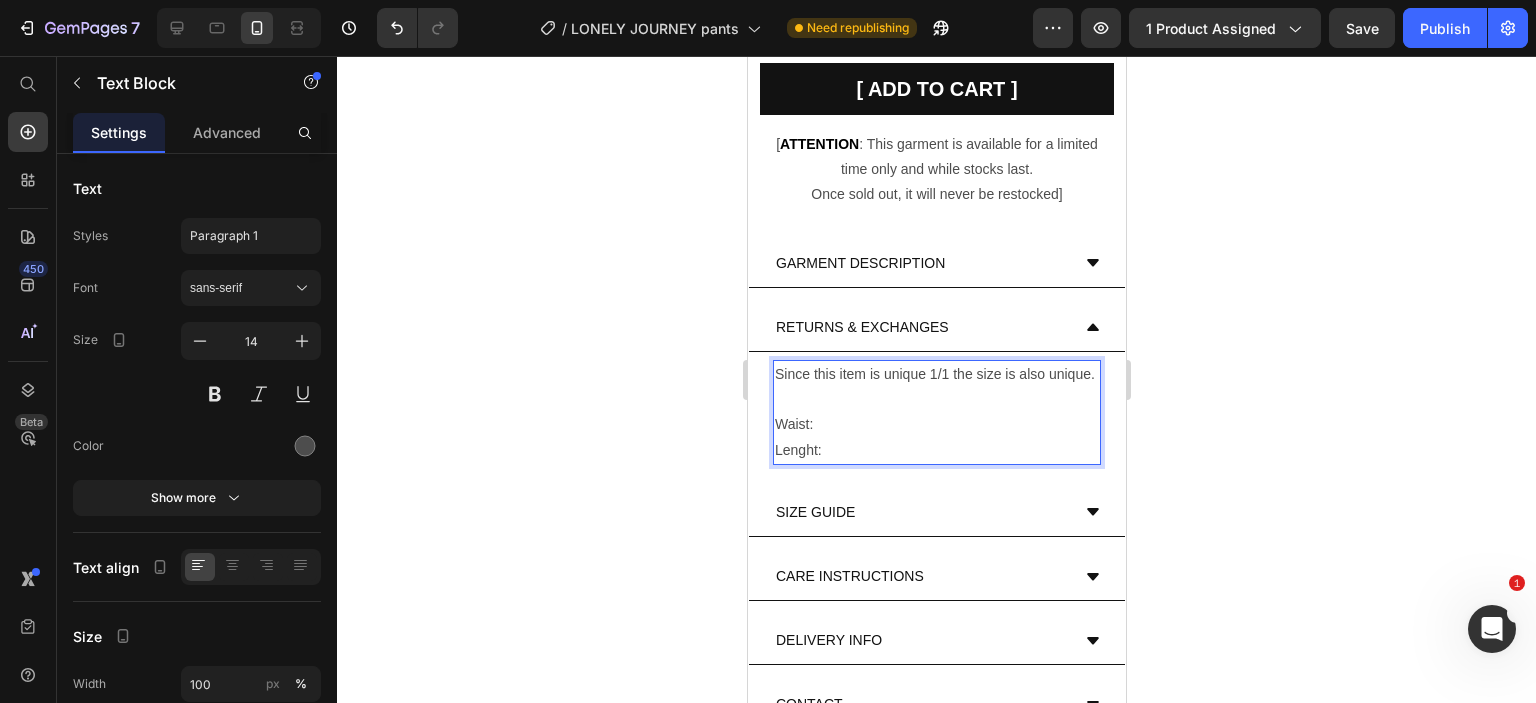click on "Lenght:" at bounding box center [936, 450] 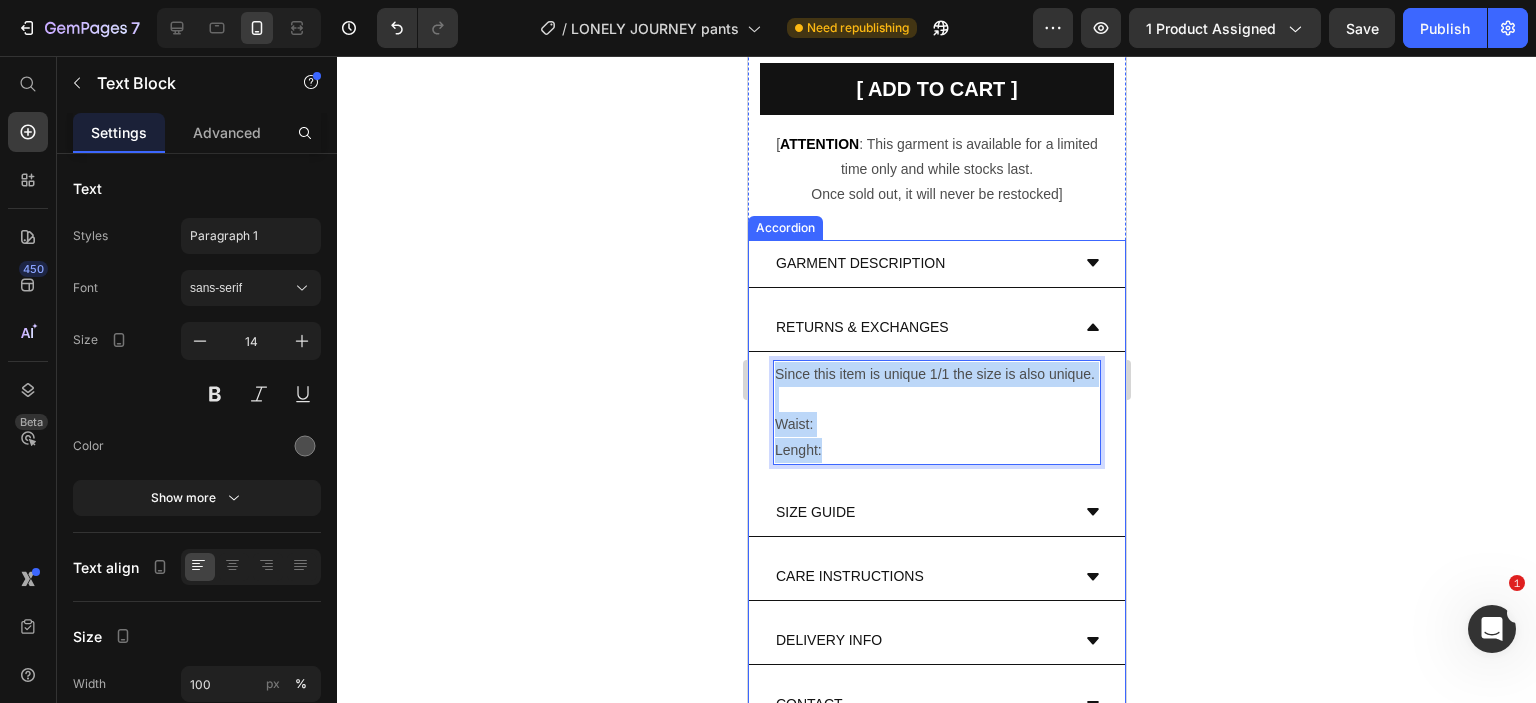 drag, startPoint x: 830, startPoint y: 472, endPoint x: 752, endPoint y: 361, distance: 135.66502 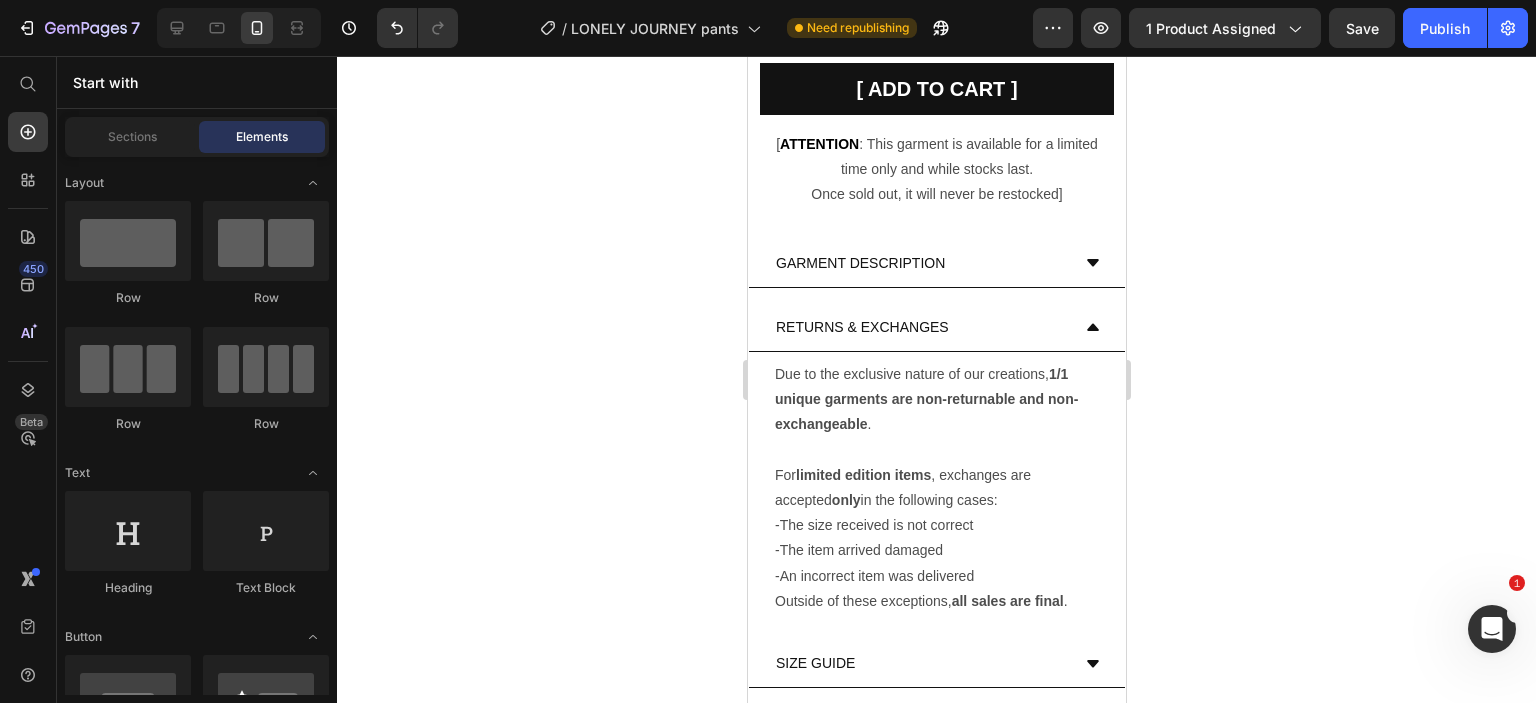 scroll, scrollTop: 740, scrollLeft: 0, axis: vertical 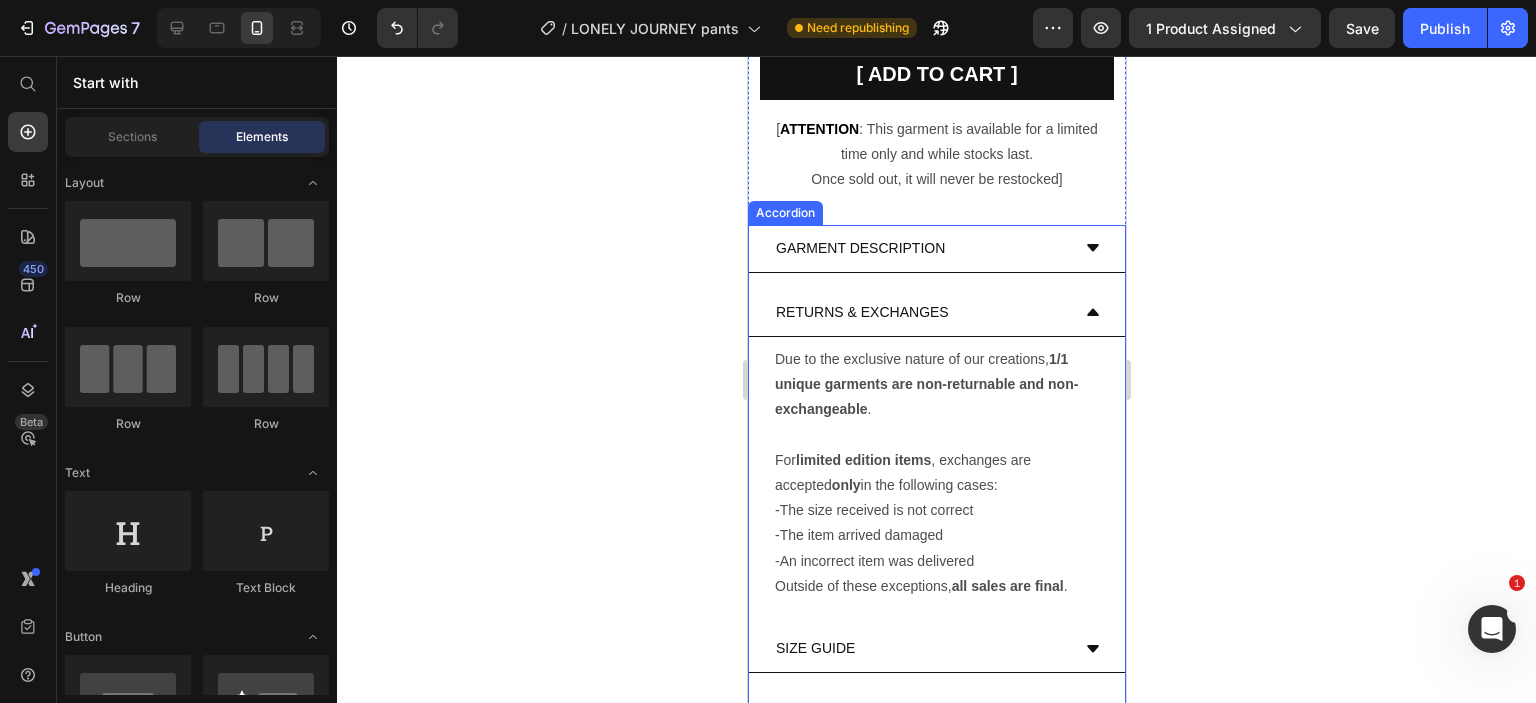 click 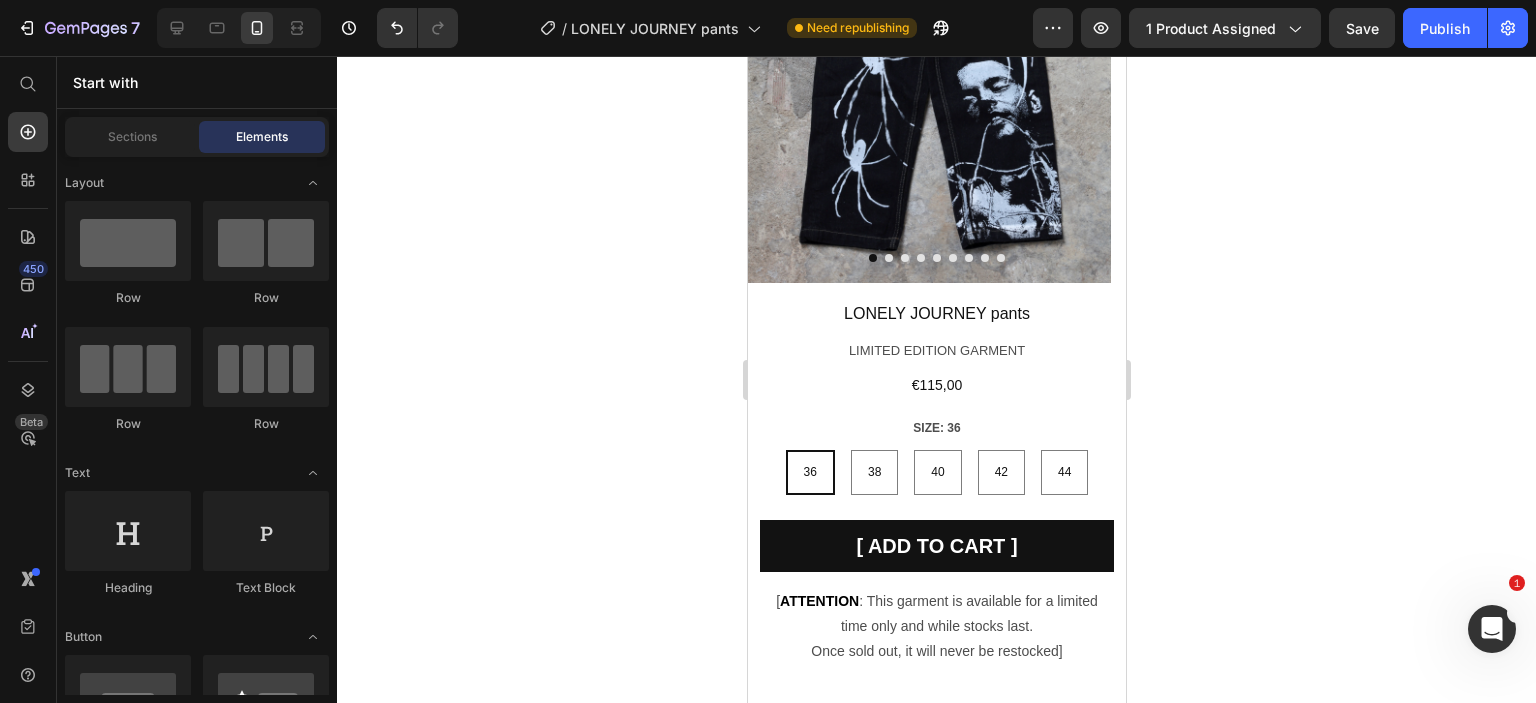 scroll, scrollTop: 0, scrollLeft: 0, axis: both 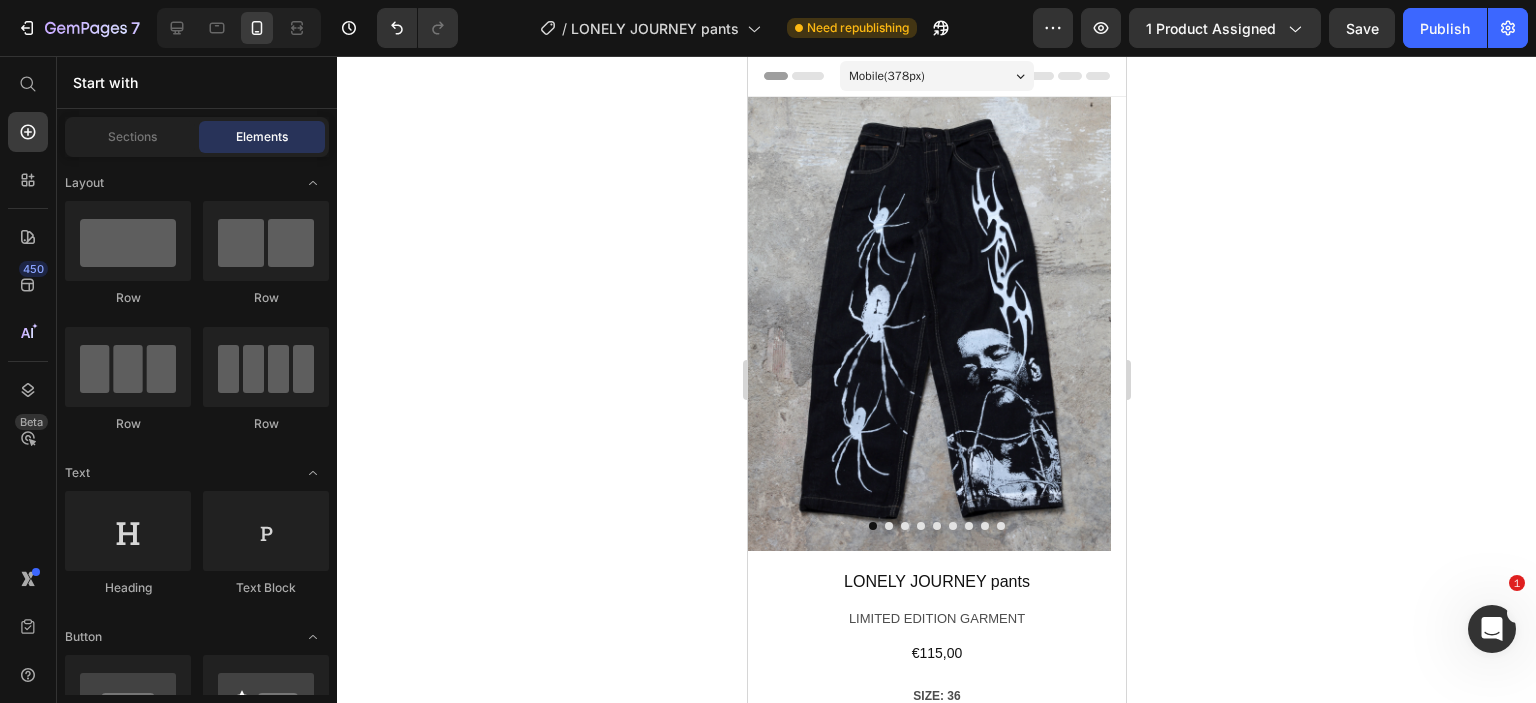 click on "Publish" at bounding box center (1445, 28) 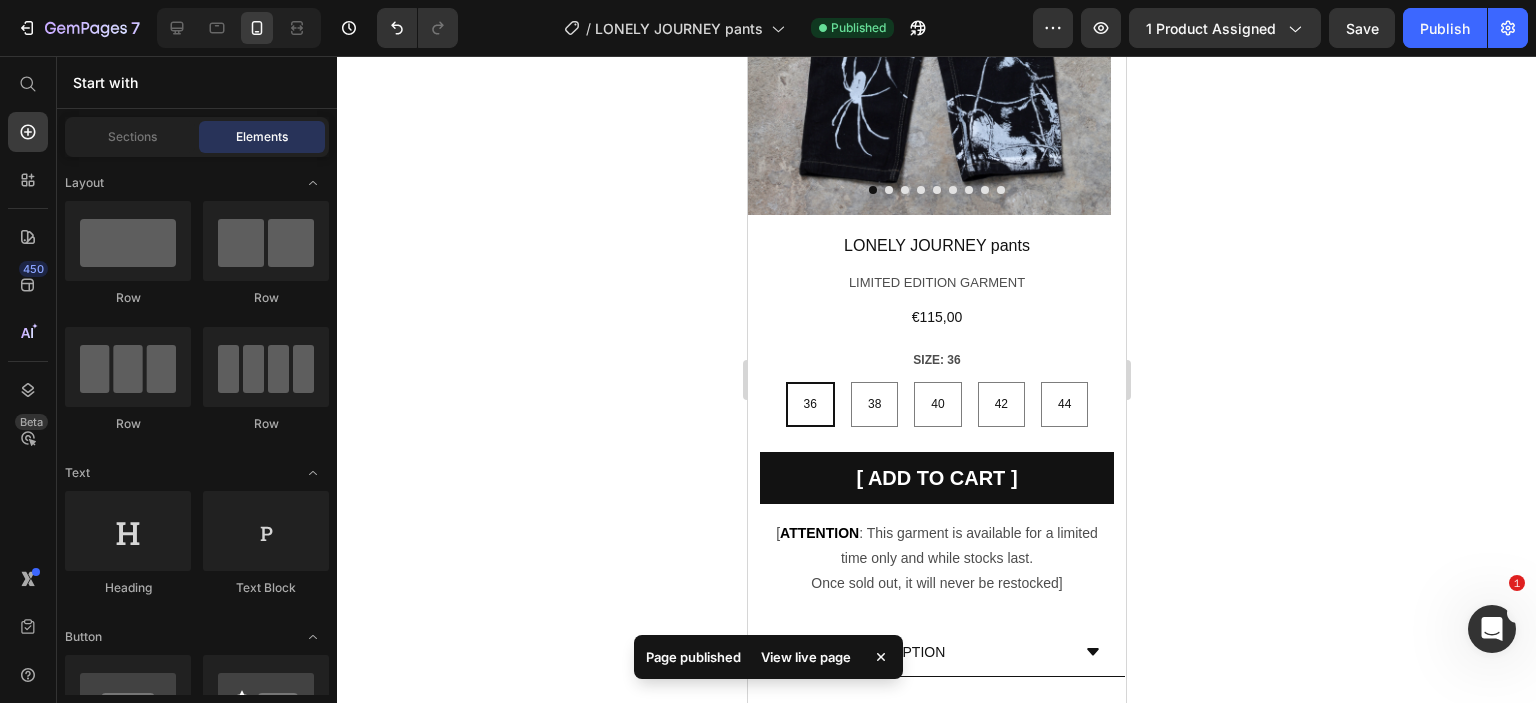 scroll, scrollTop: 0, scrollLeft: 0, axis: both 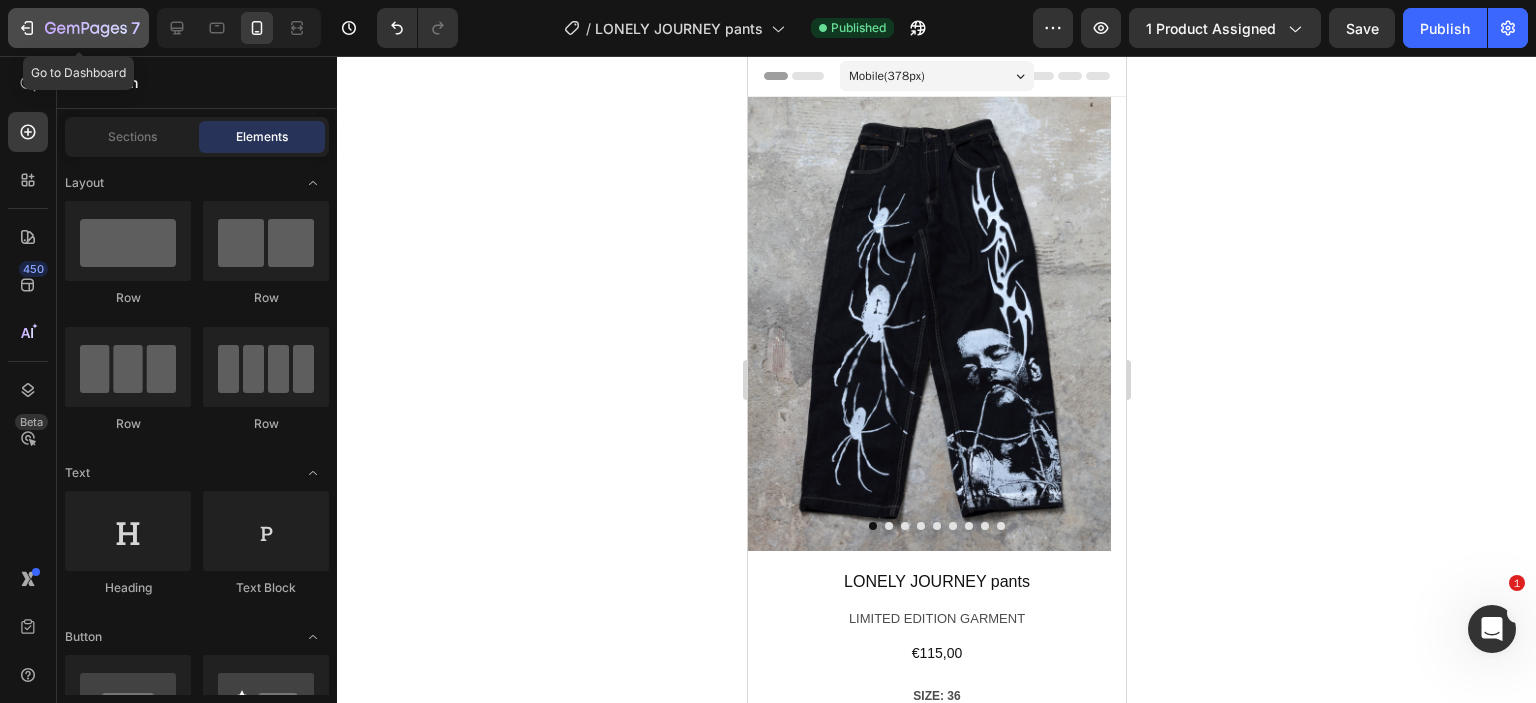 click 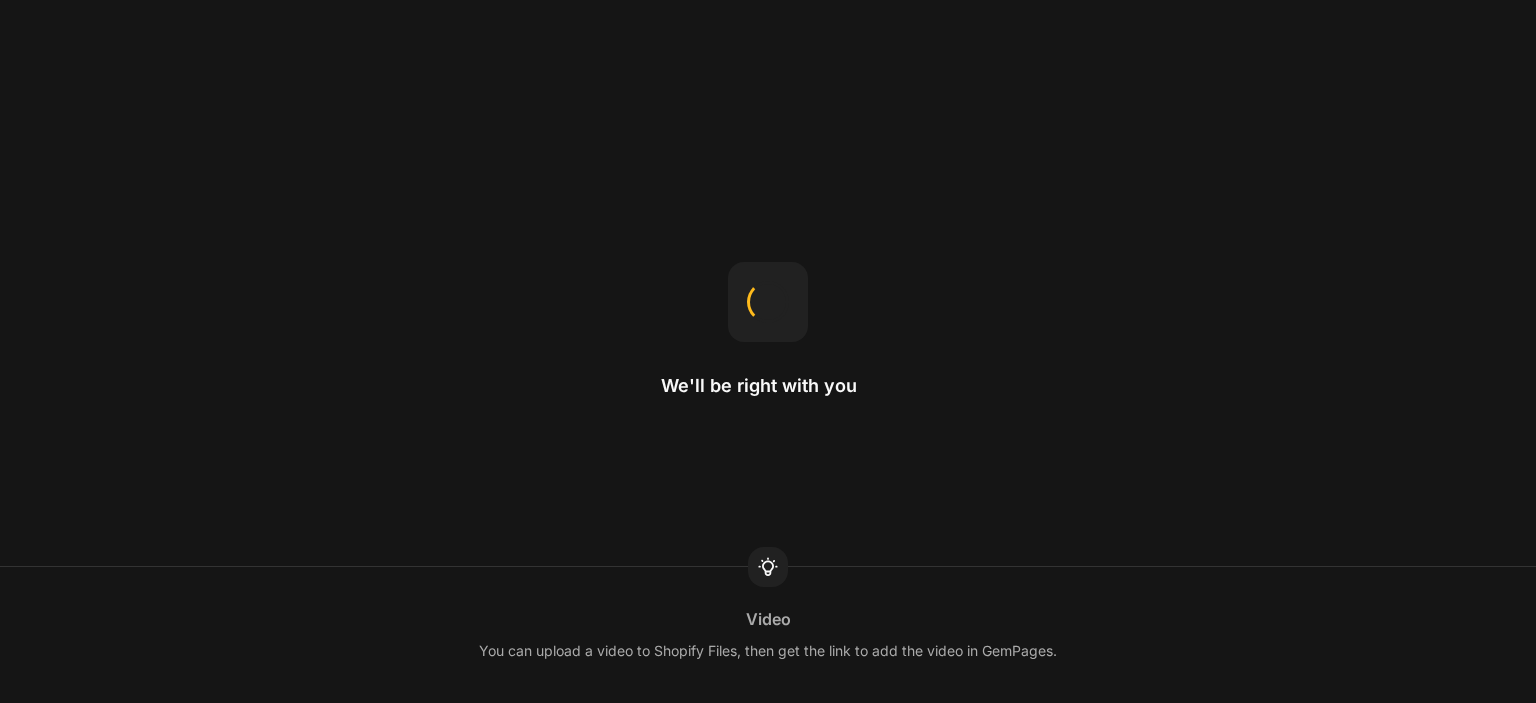 scroll, scrollTop: 0, scrollLeft: 0, axis: both 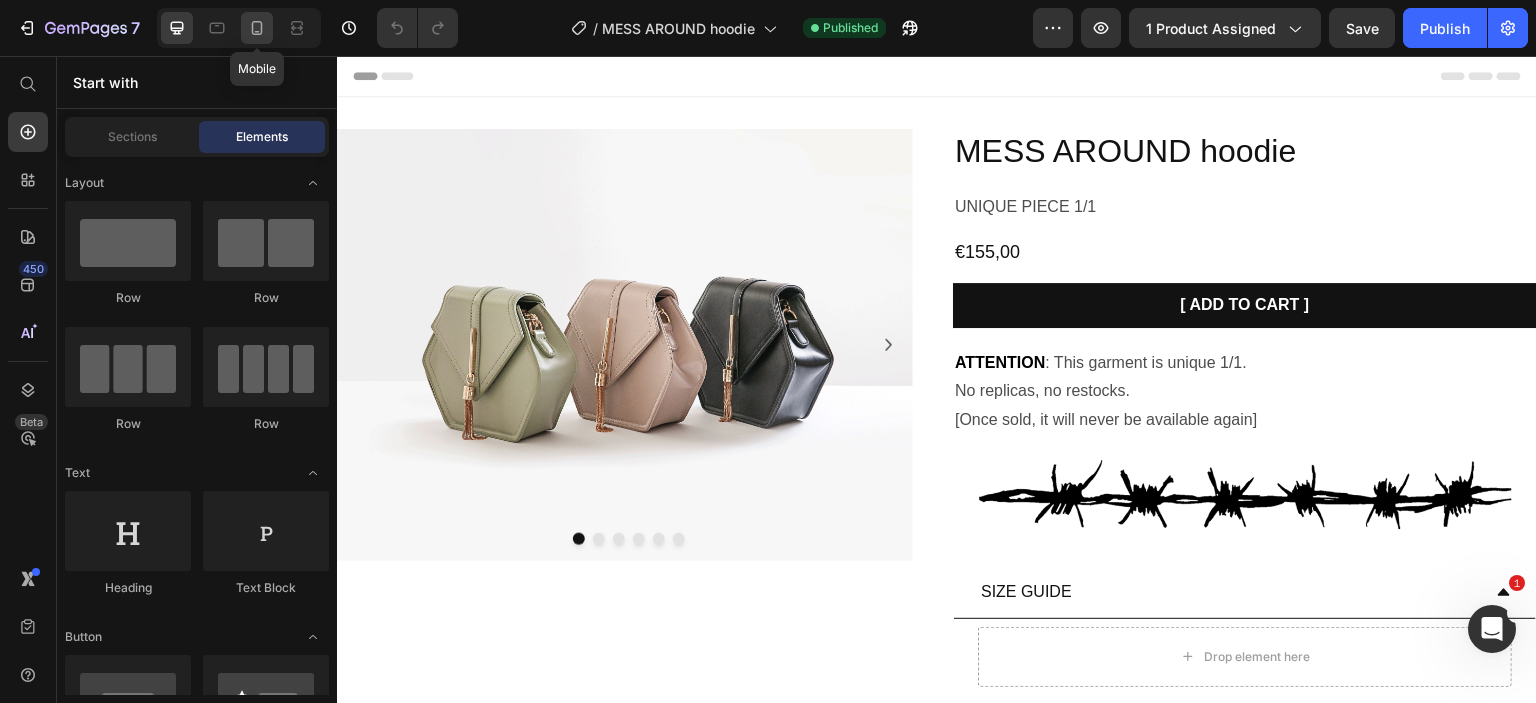 click 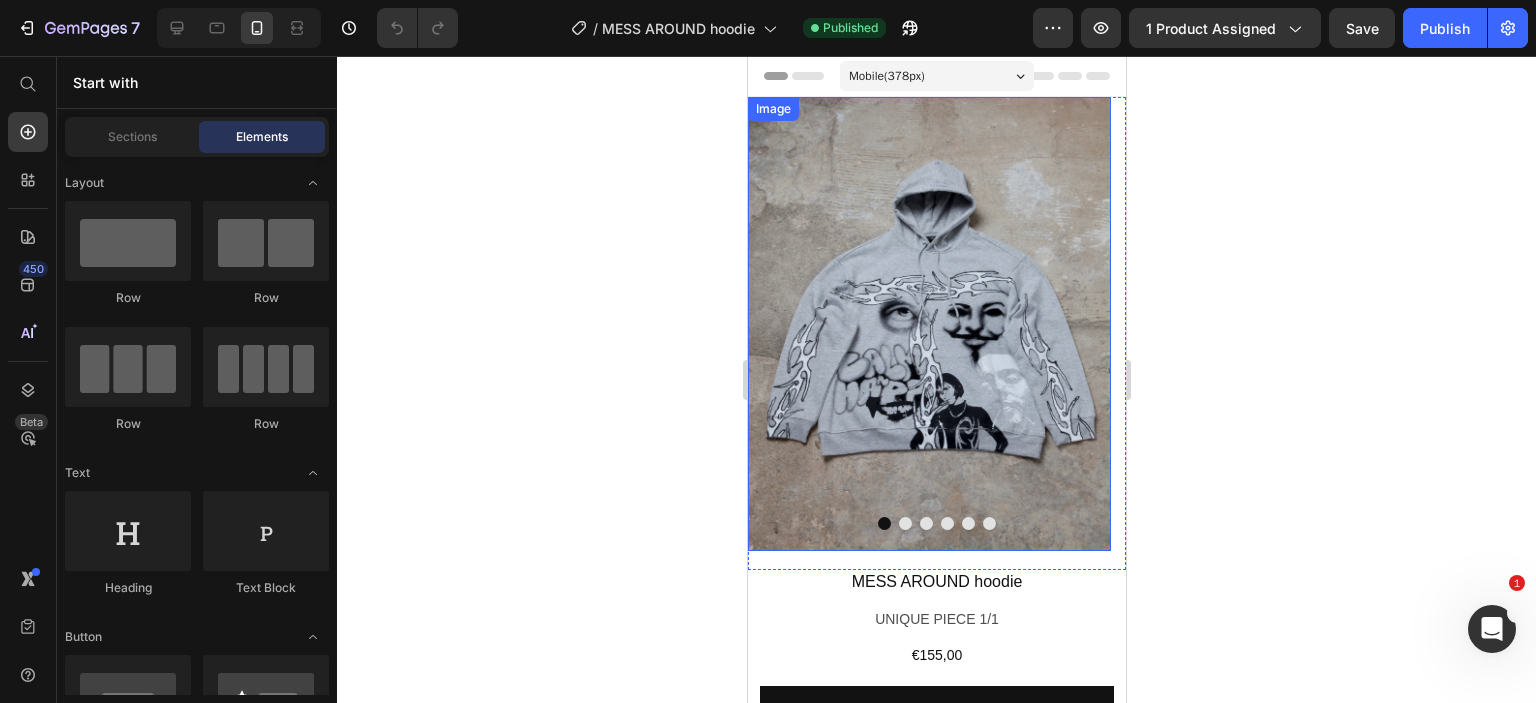 click on "Image" at bounding box center [772, 109] 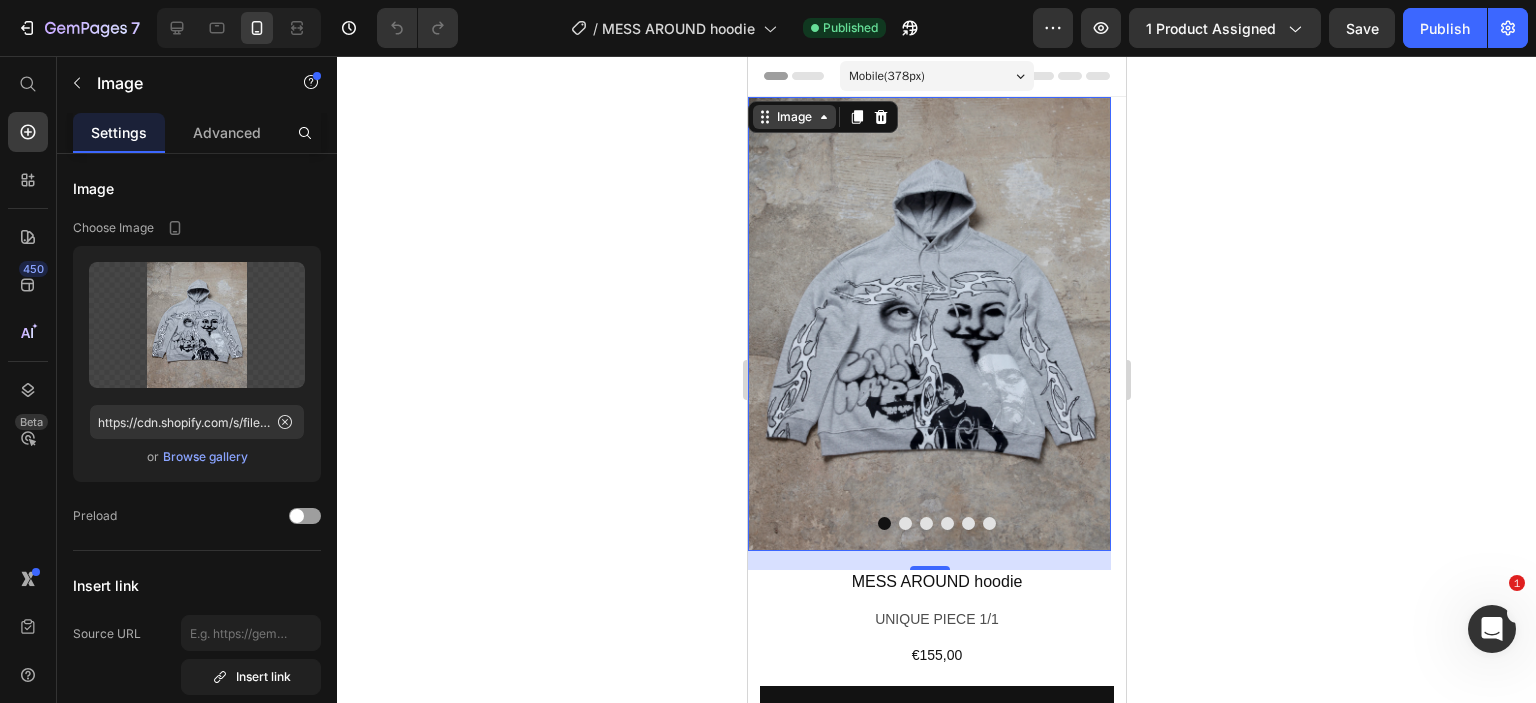 click on "Image" at bounding box center (793, 117) 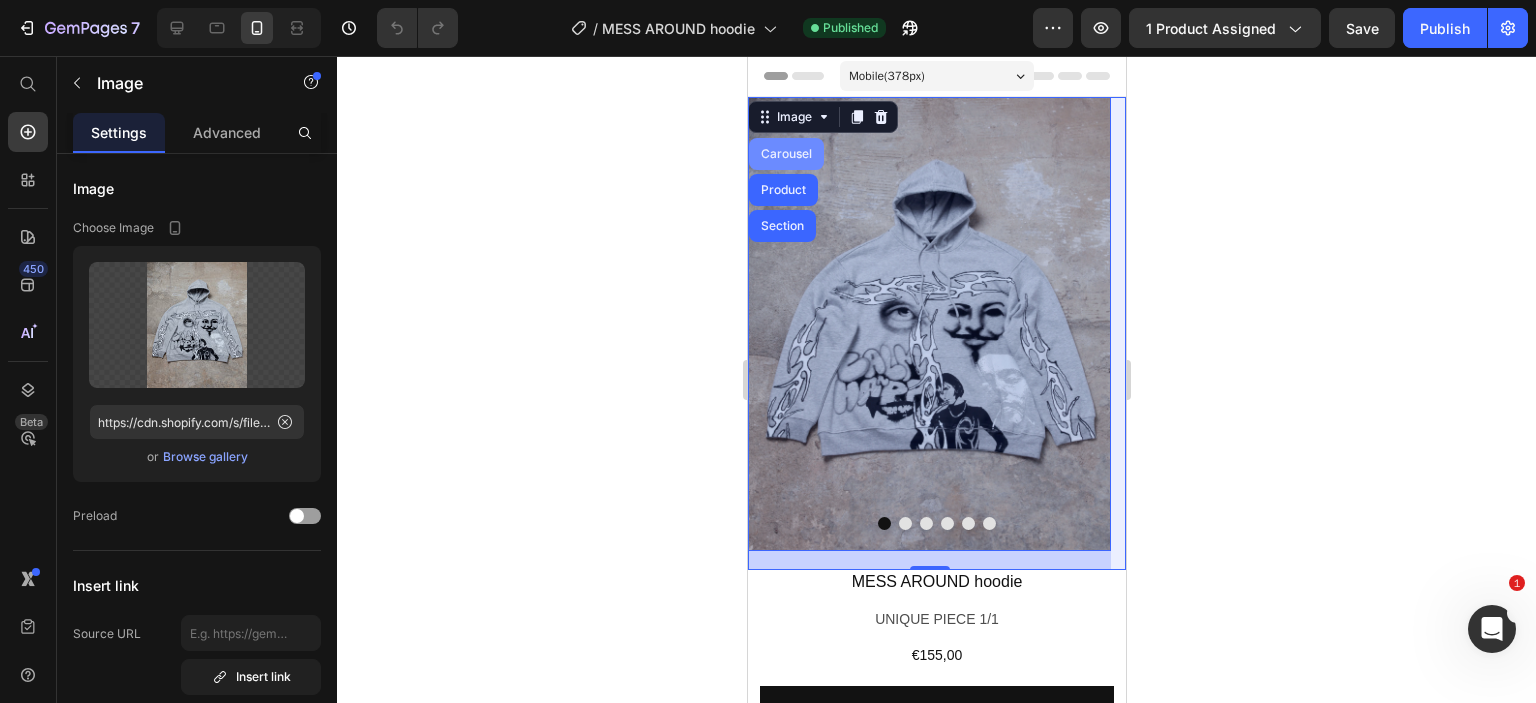 click on "Carousel" at bounding box center (785, 154) 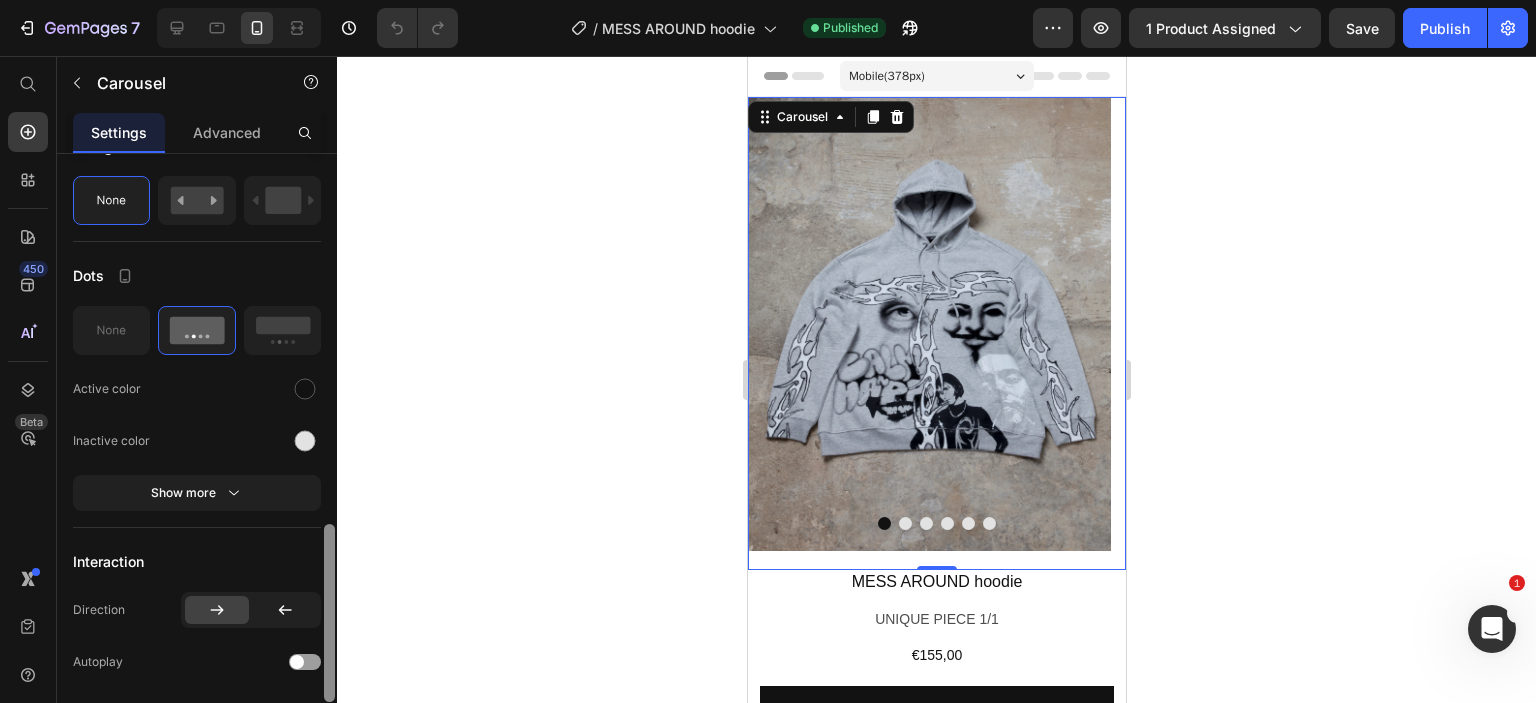 scroll, scrollTop: 774, scrollLeft: 0, axis: vertical 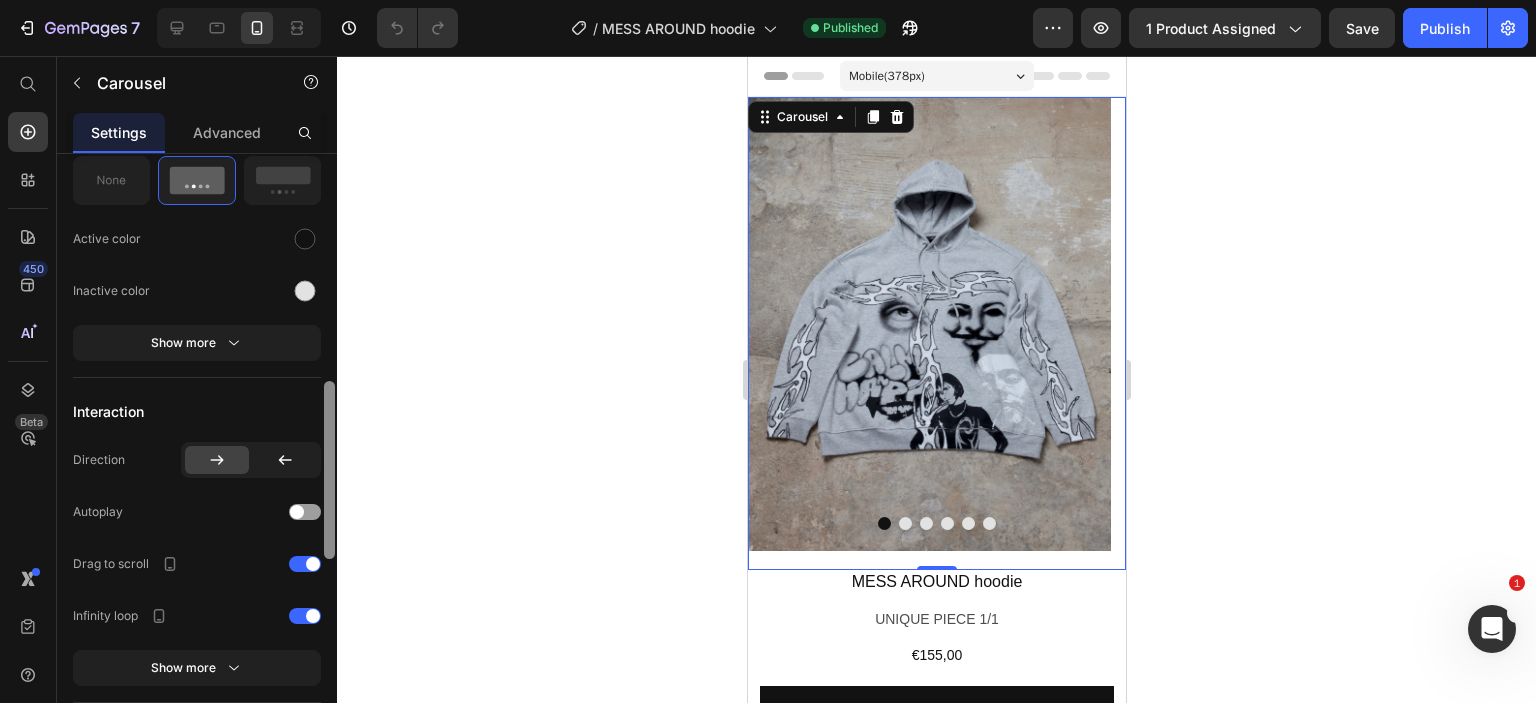 drag, startPoint x: 329, startPoint y: 243, endPoint x: 326, endPoint y: 471, distance: 228.01973 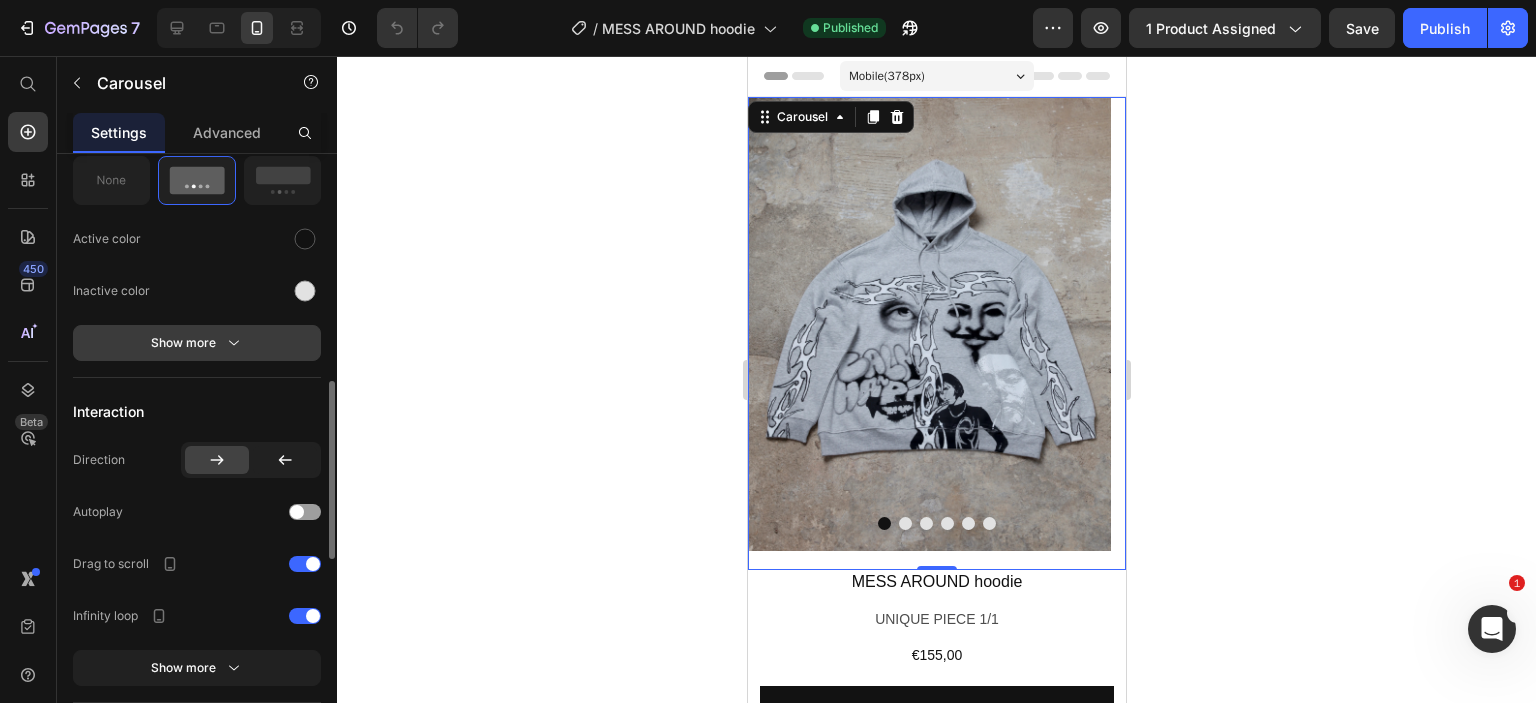 click on "Show more" at bounding box center (197, 343) 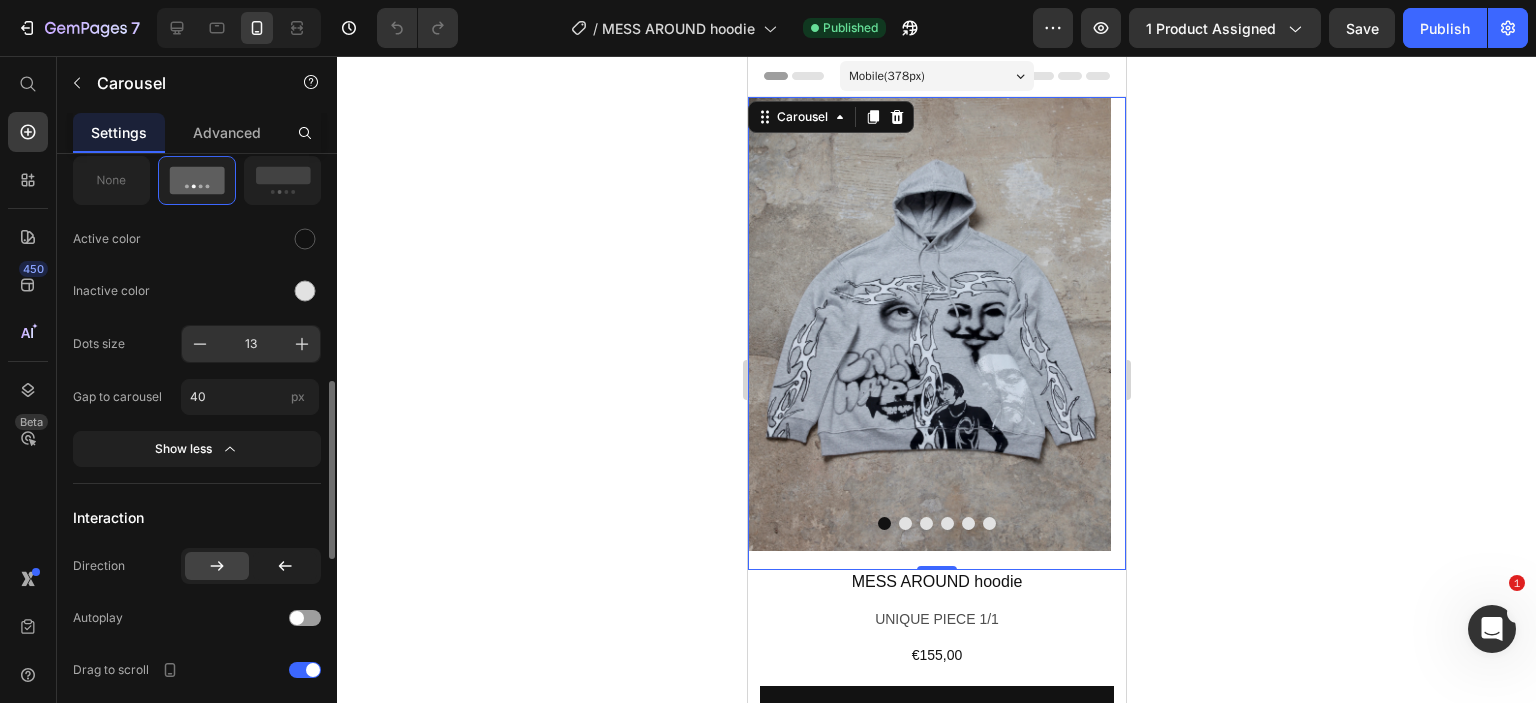 click on "13" at bounding box center [251, 344] 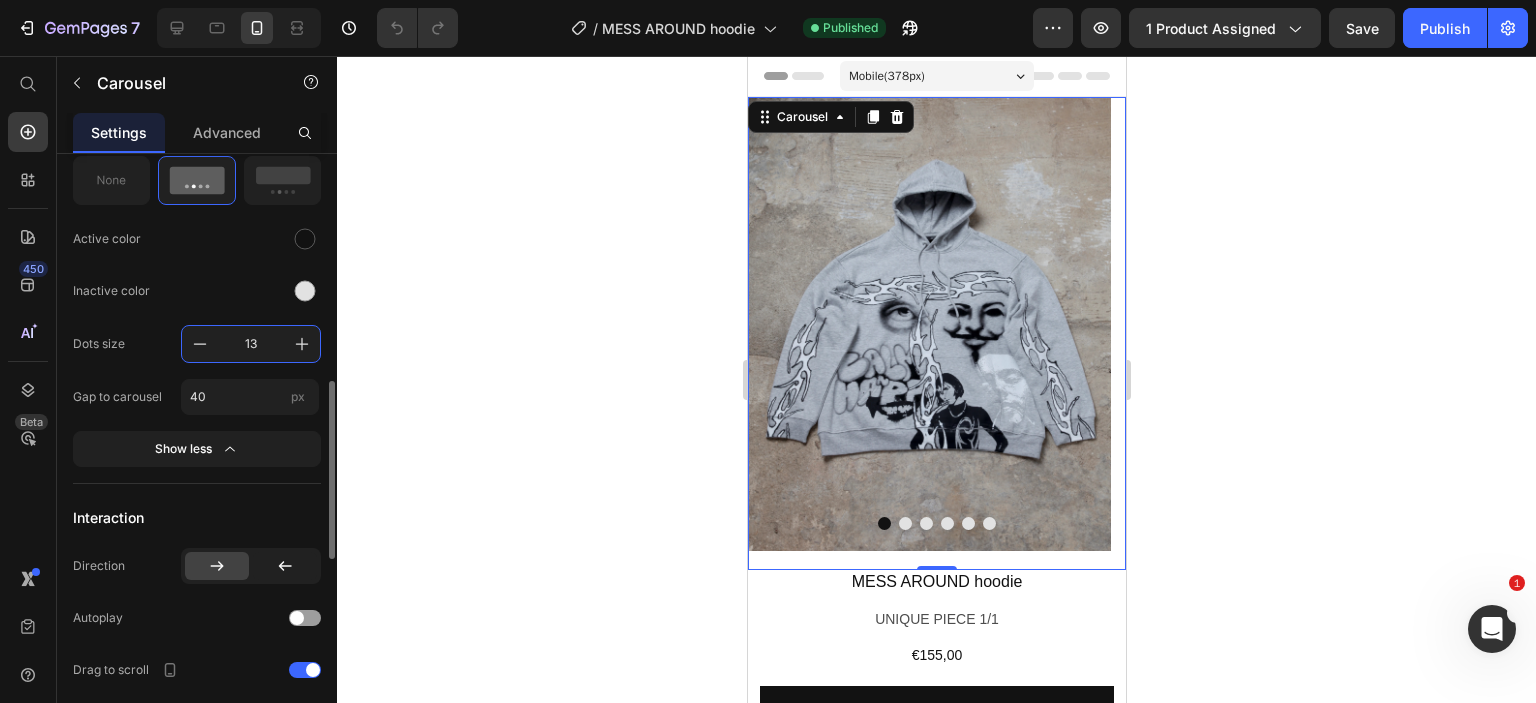 click on "13" at bounding box center [251, 344] 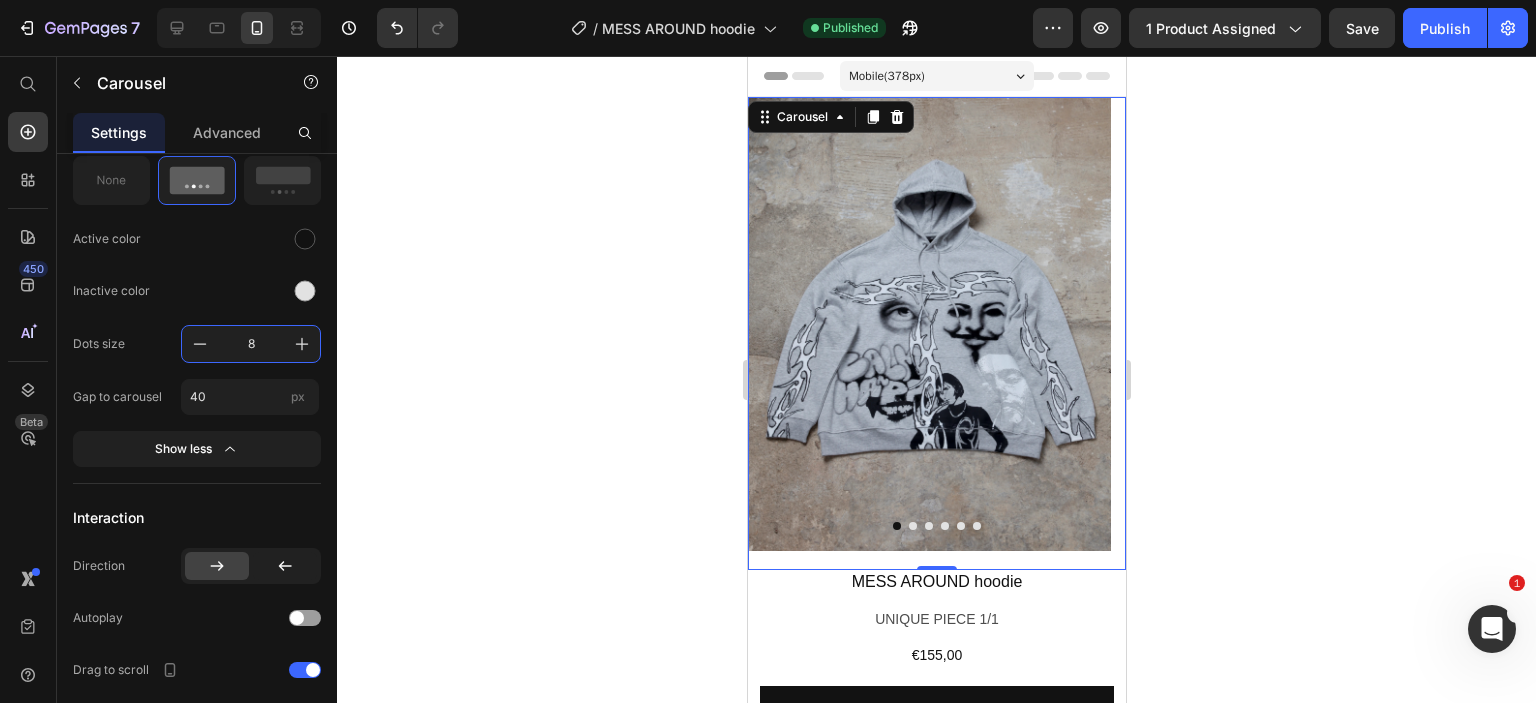 type on "8" 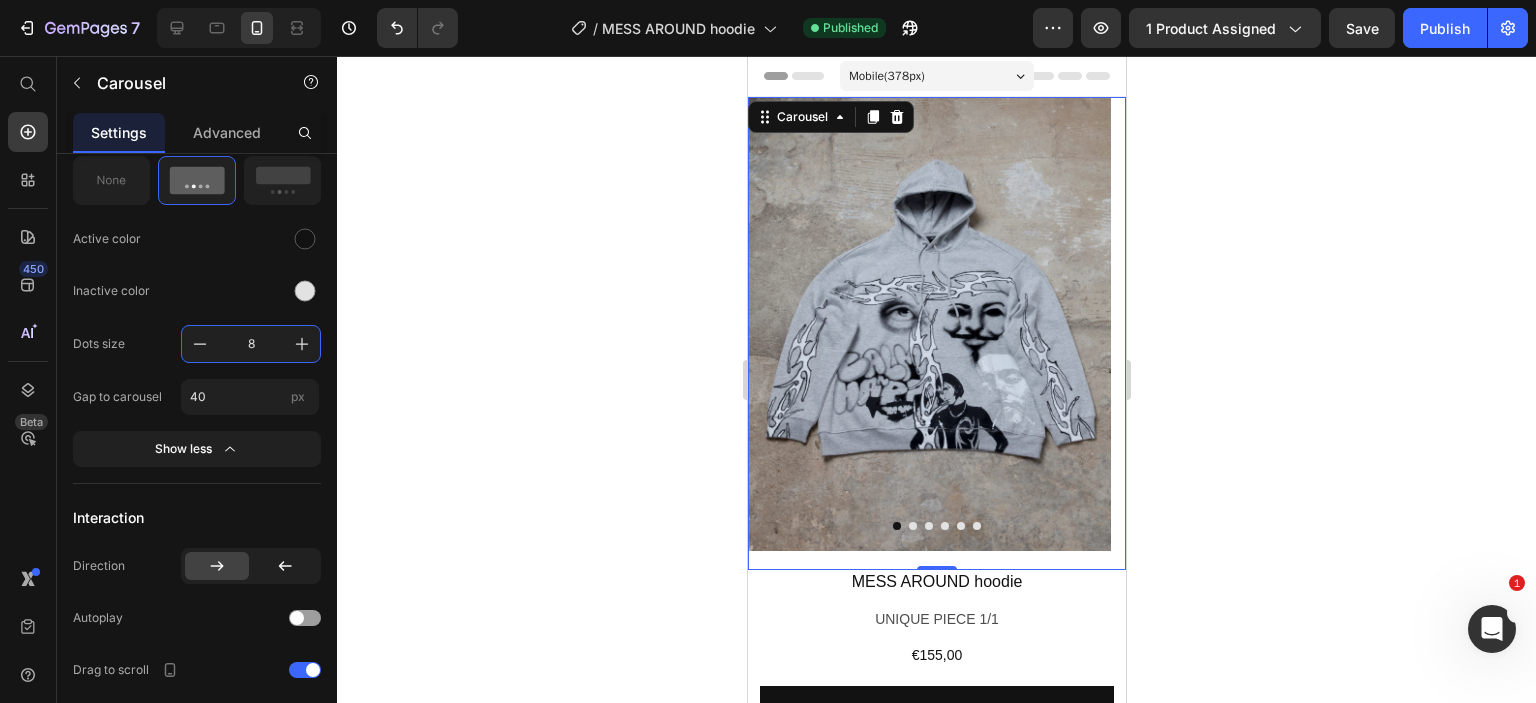 click at bounding box center (928, 526) 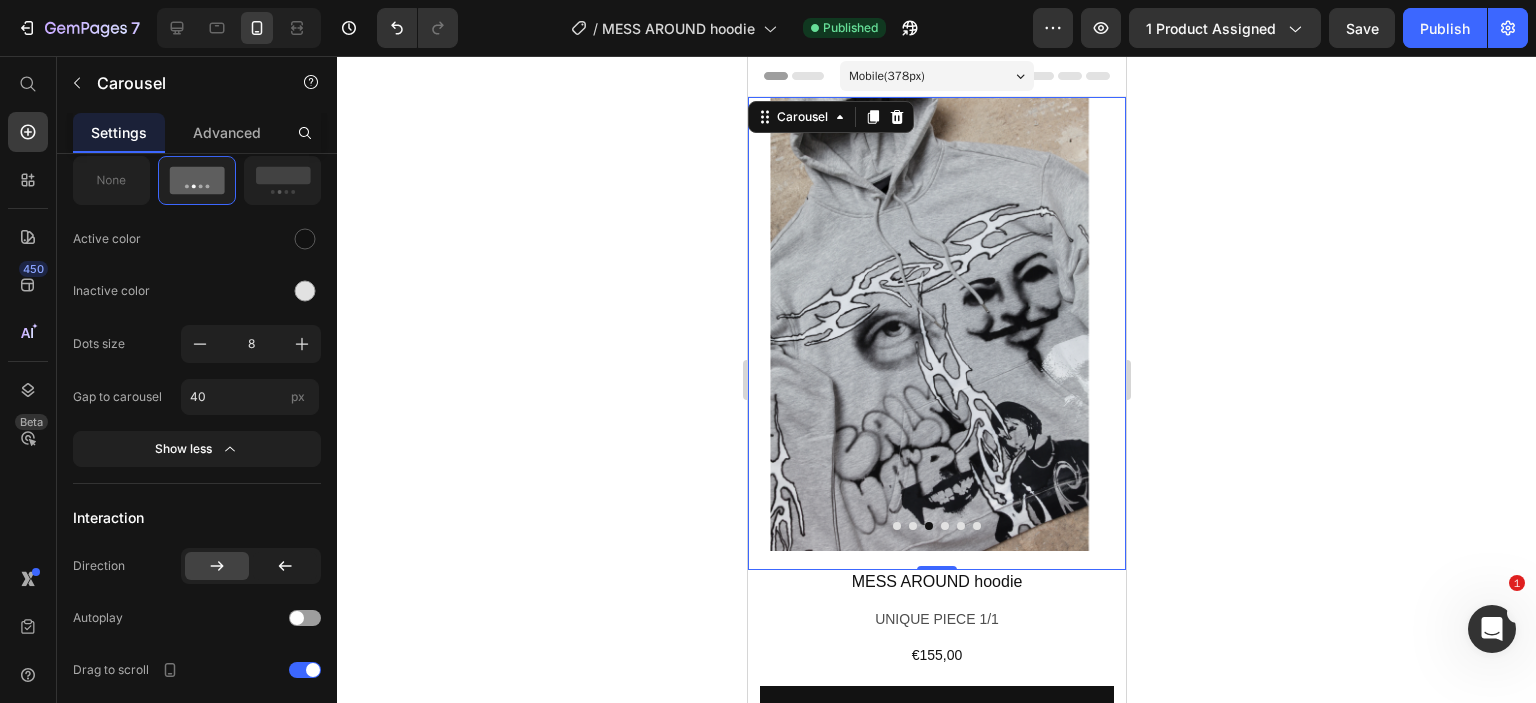 click at bounding box center [936, 526] 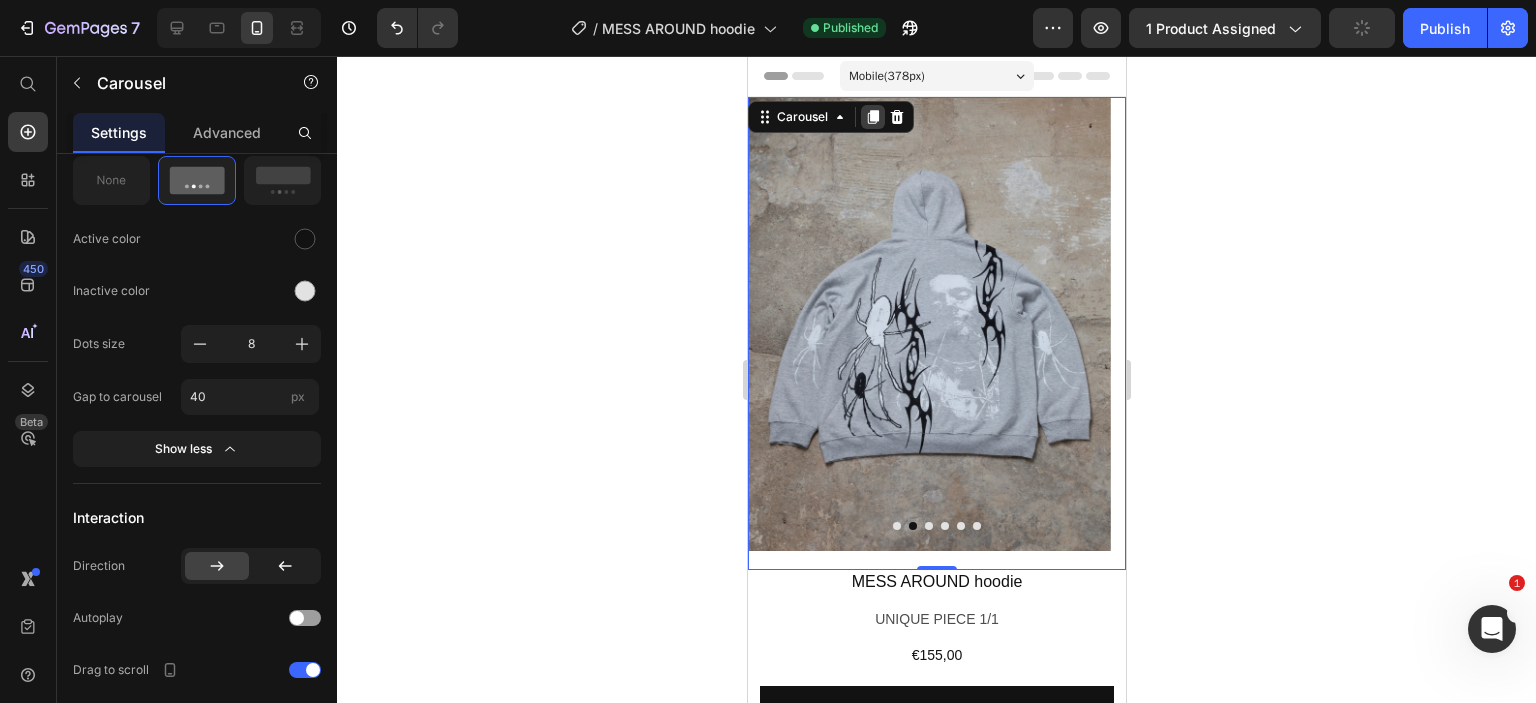 click at bounding box center (872, 117) 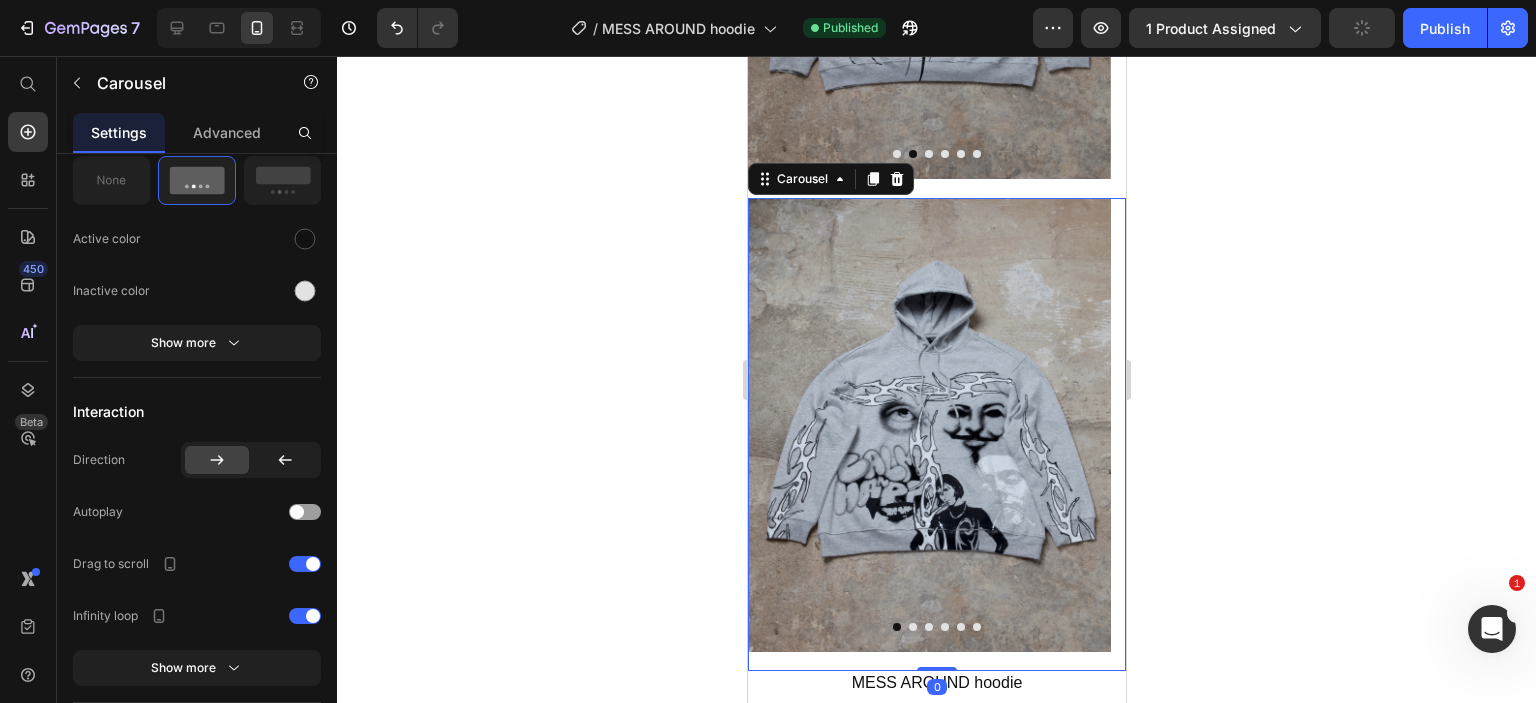 scroll, scrollTop: 444, scrollLeft: 0, axis: vertical 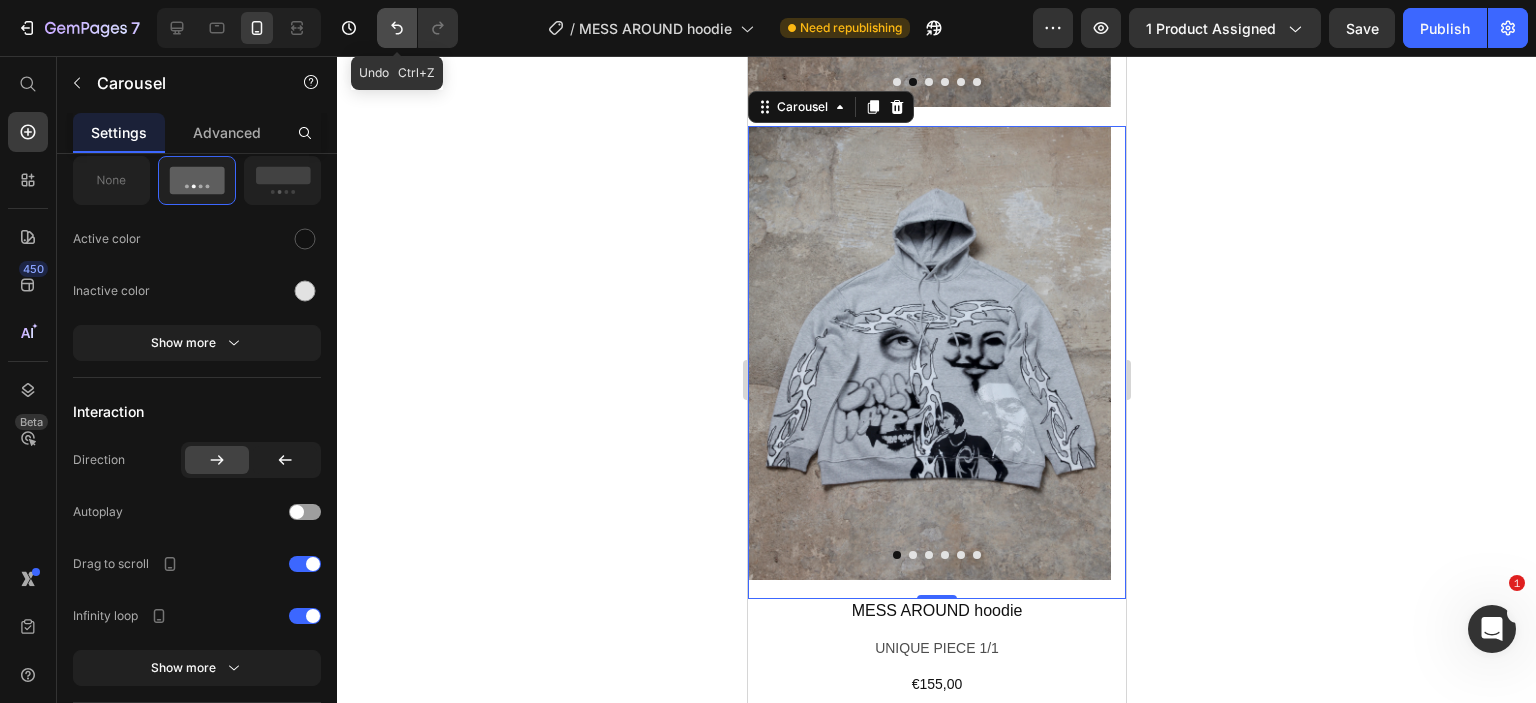 click 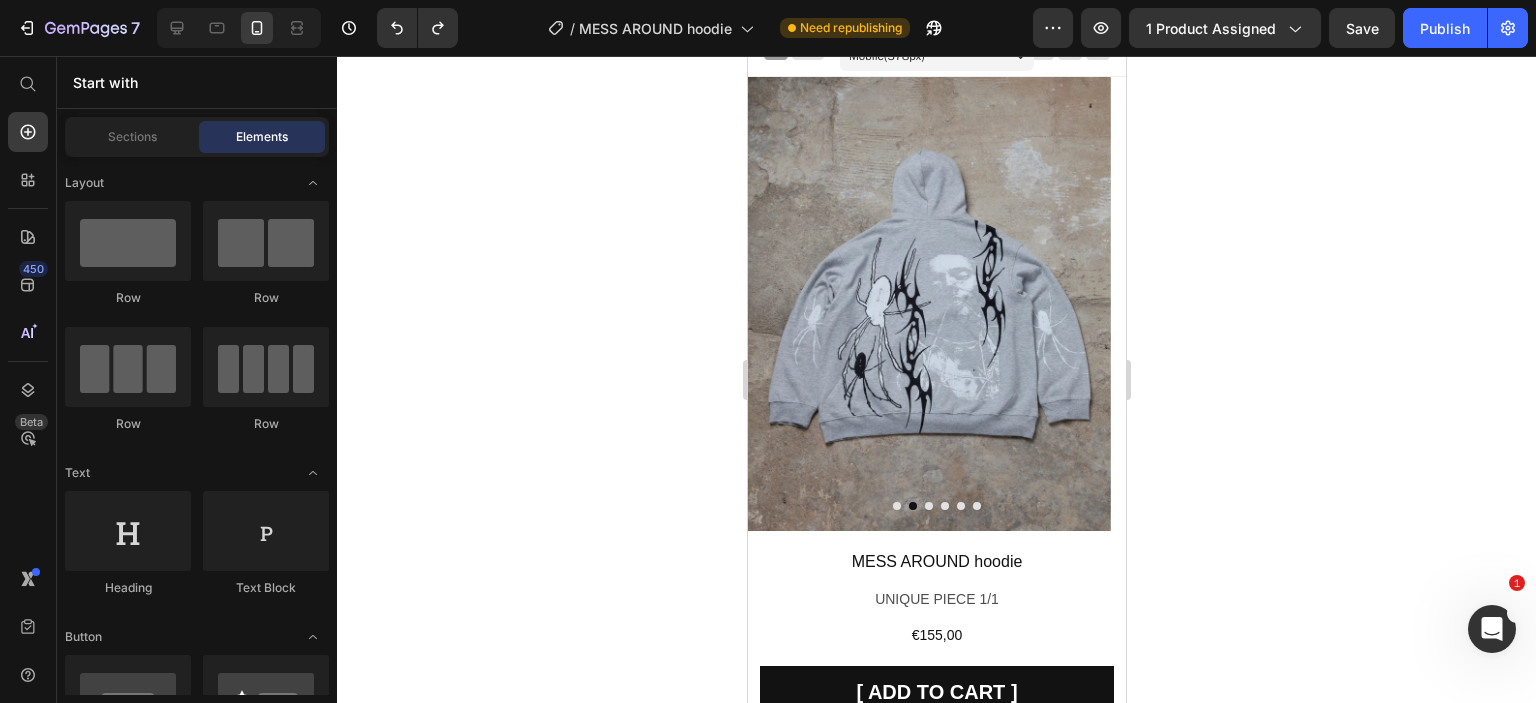 scroll, scrollTop: 12, scrollLeft: 0, axis: vertical 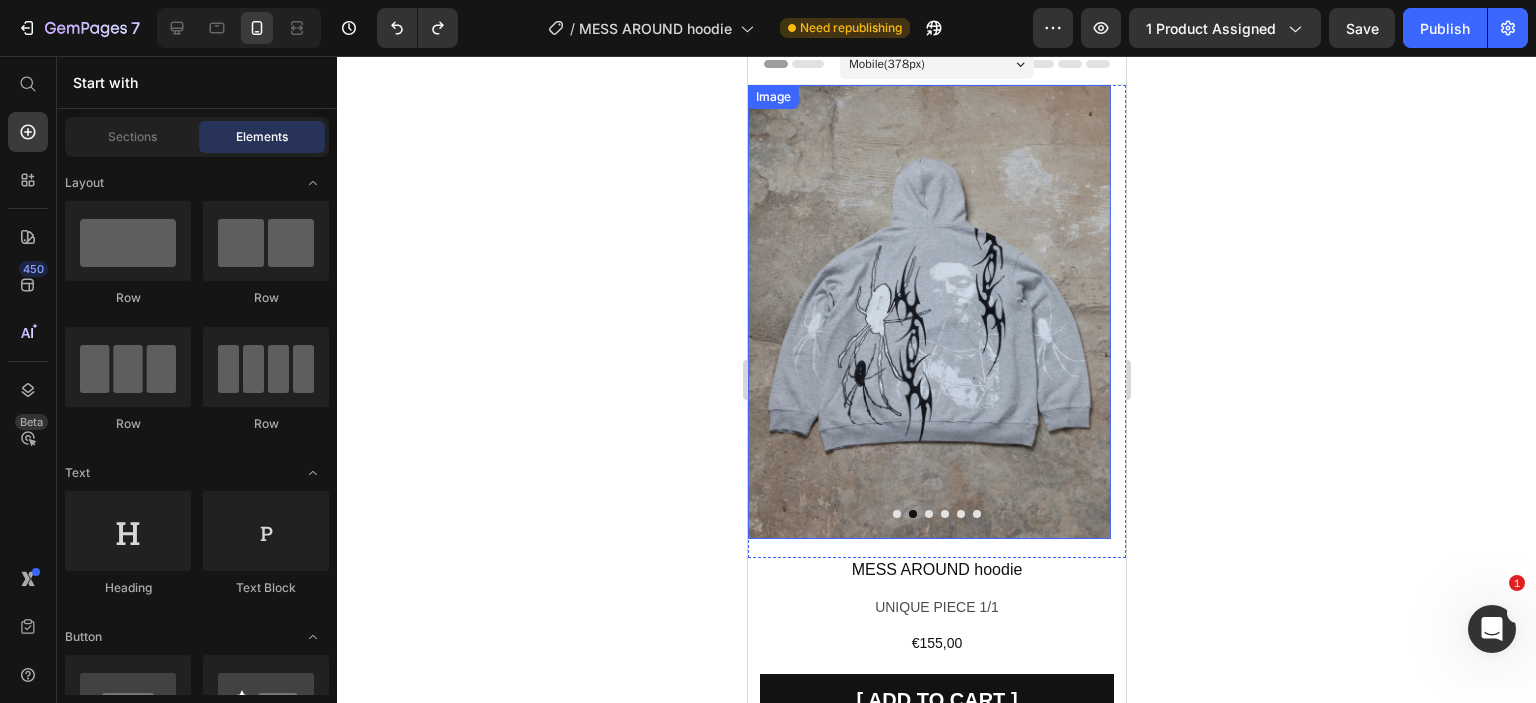 click at bounding box center [928, 312] 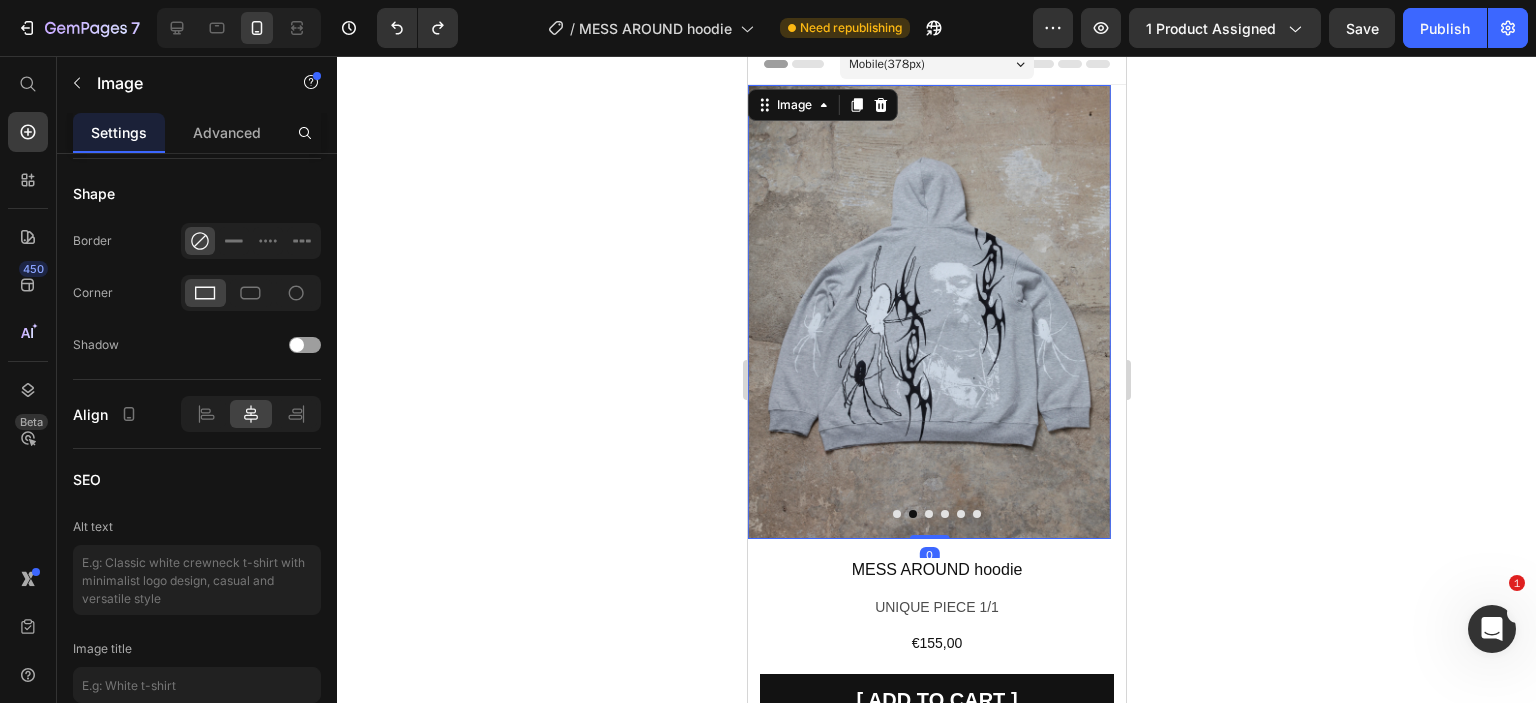 scroll, scrollTop: 0, scrollLeft: 0, axis: both 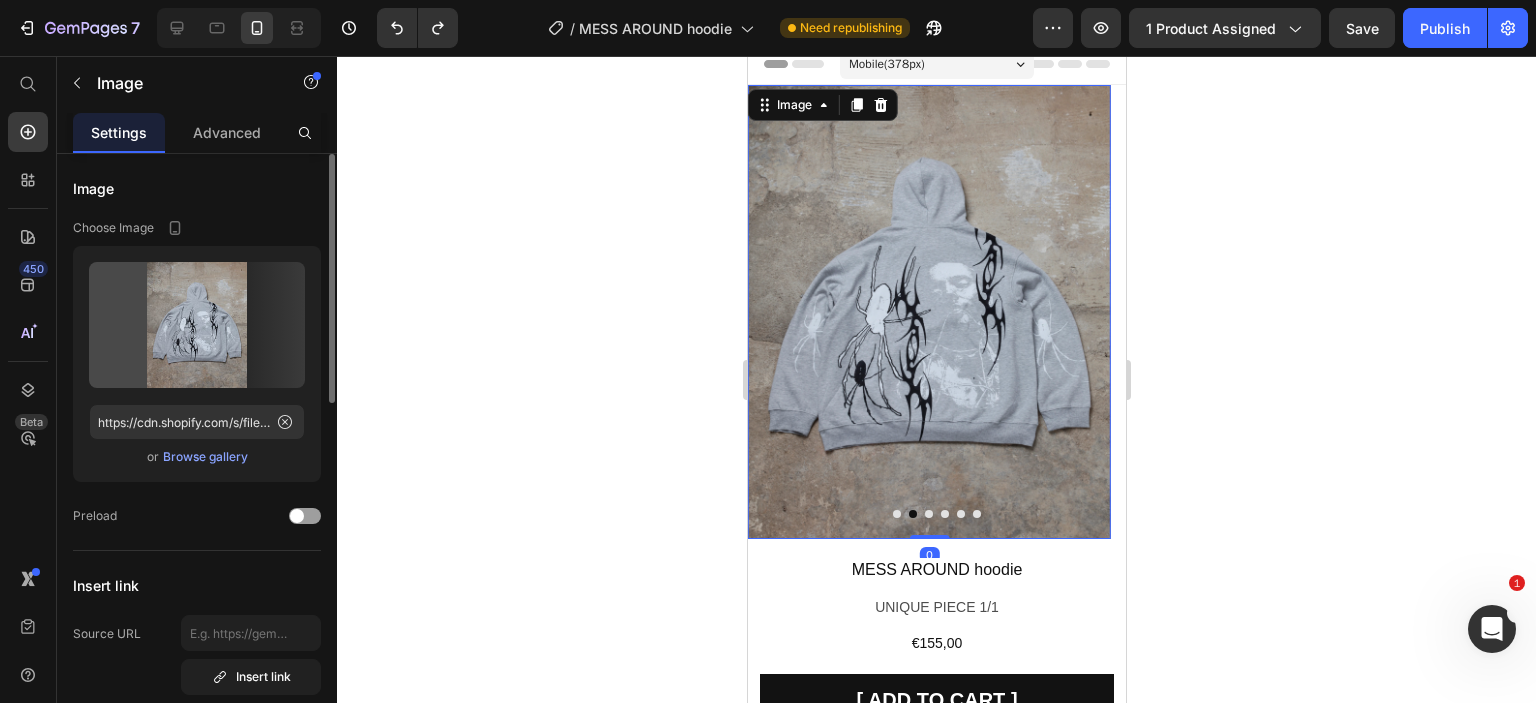 click on "Image" at bounding box center [822, 105] 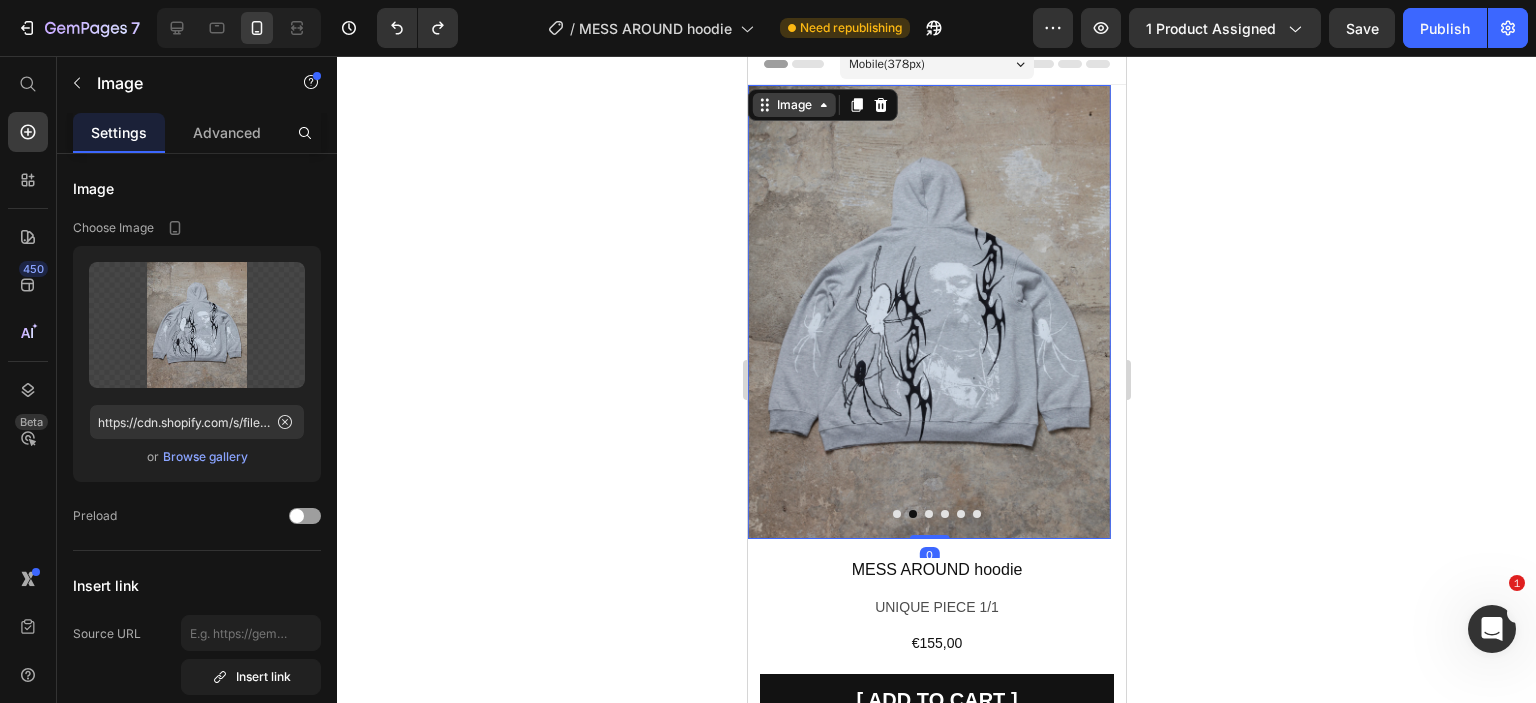 click on "Image" at bounding box center (793, 105) 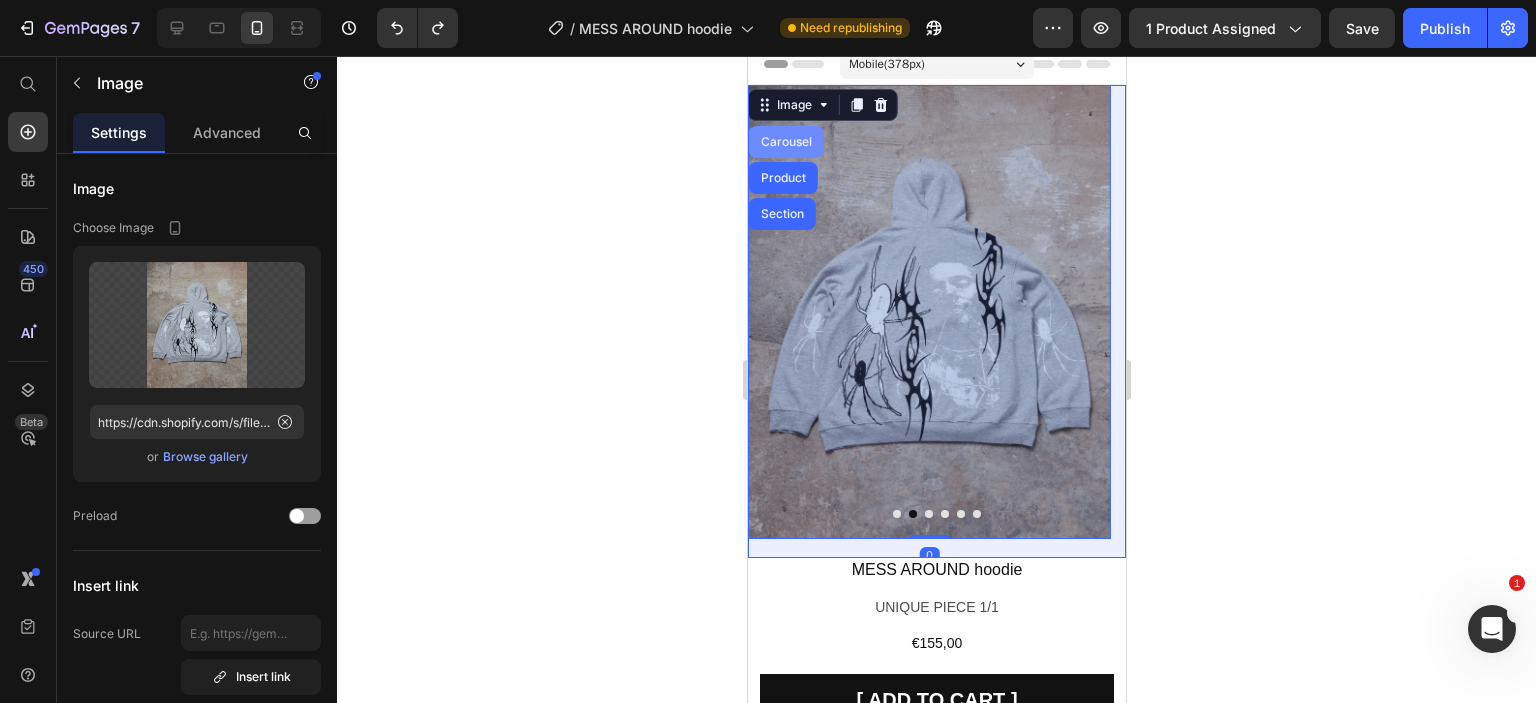 click on "Carousel" at bounding box center [785, 142] 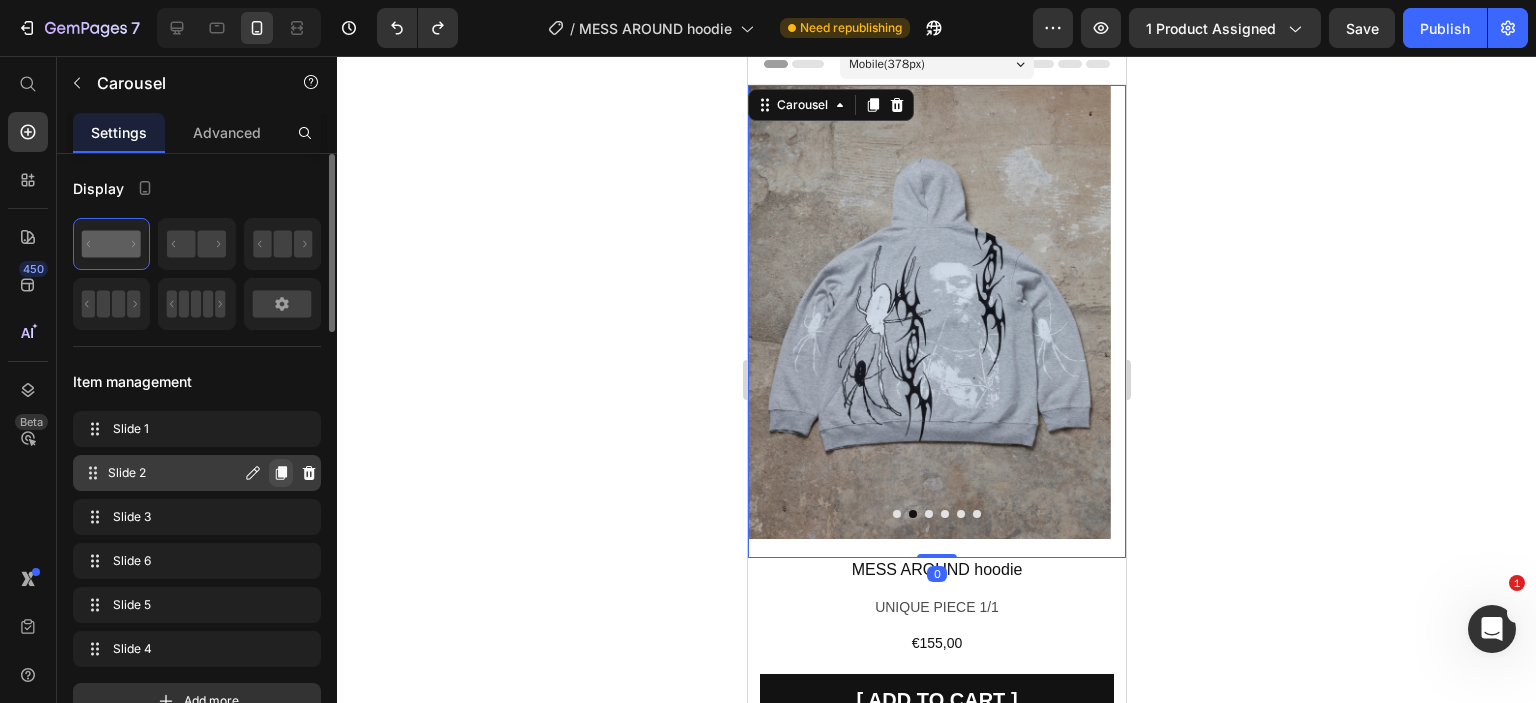 click 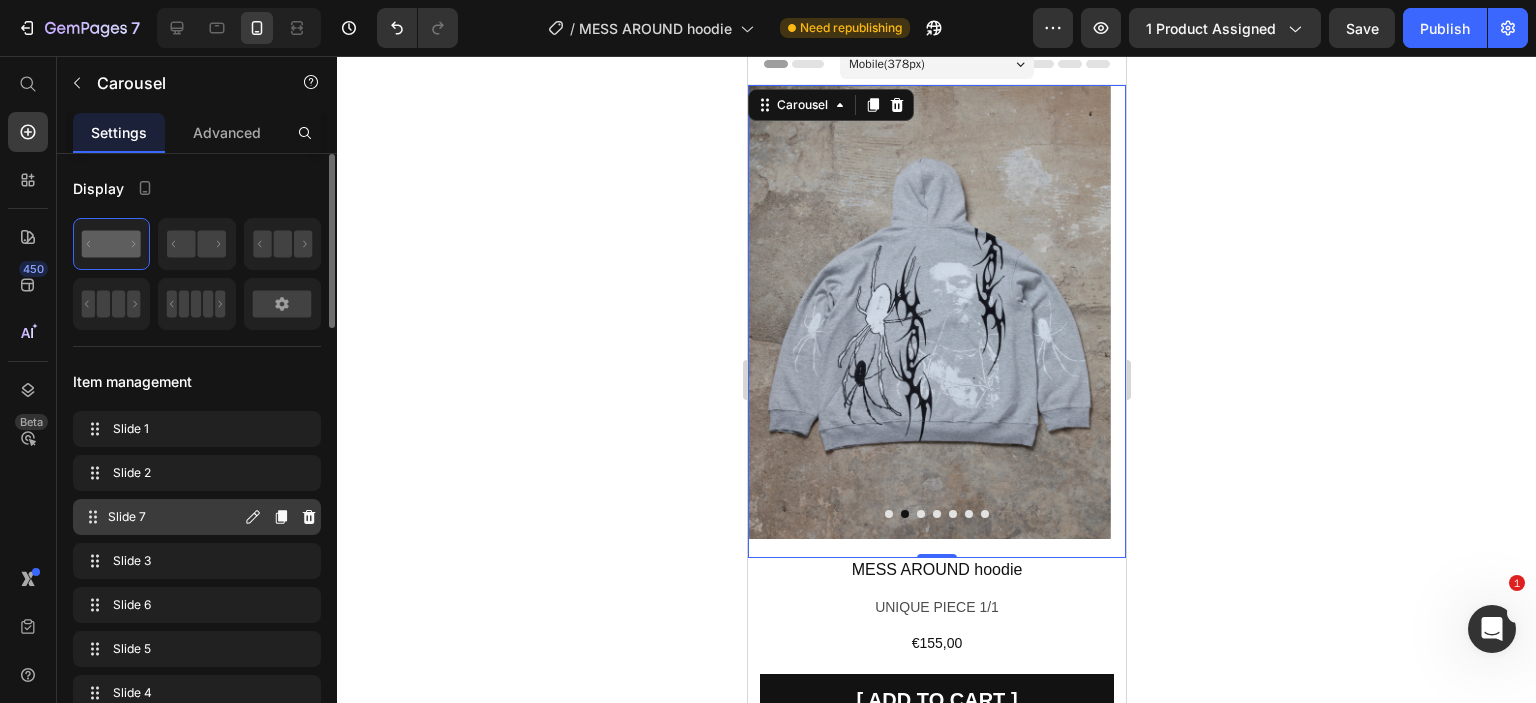 click on "Slide 7" at bounding box center (174, 517) 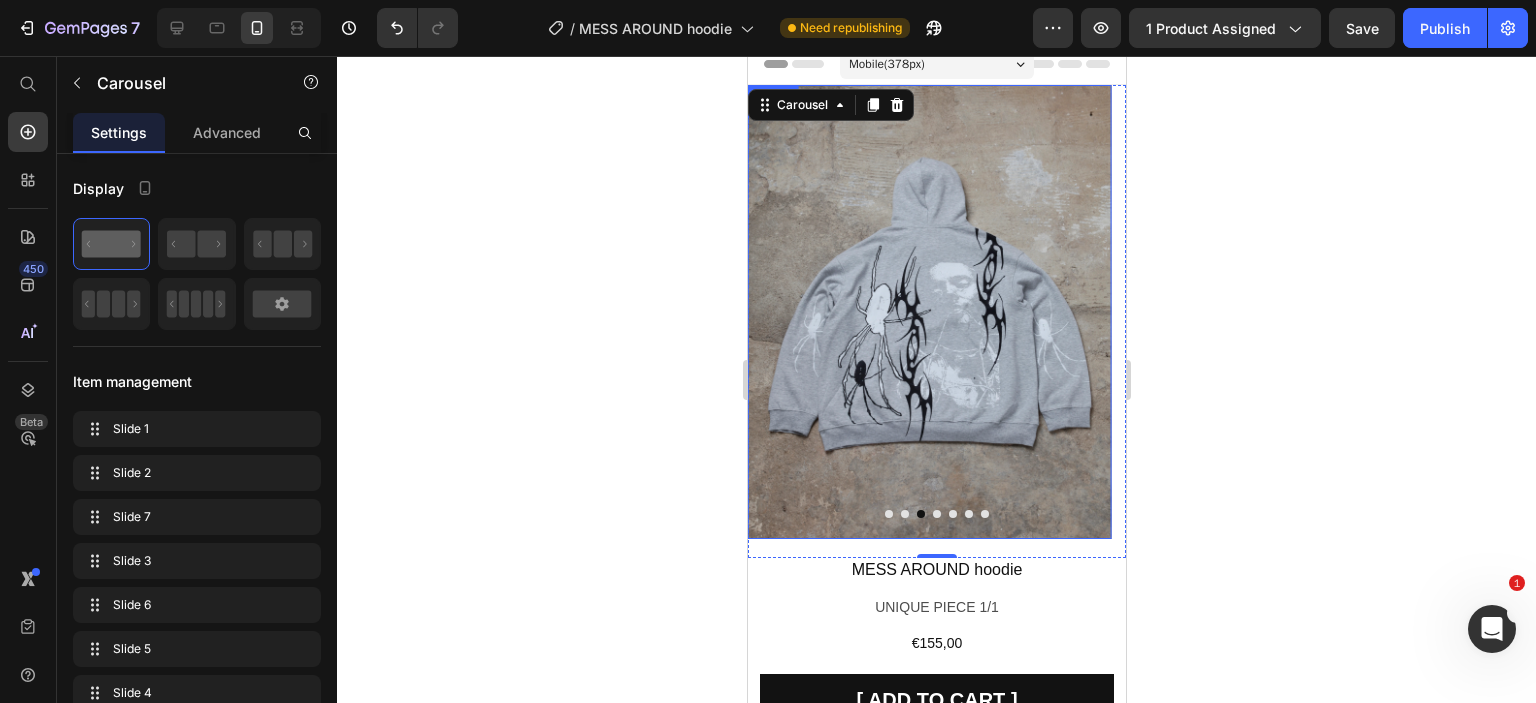 click at bounding box center (928, 312) 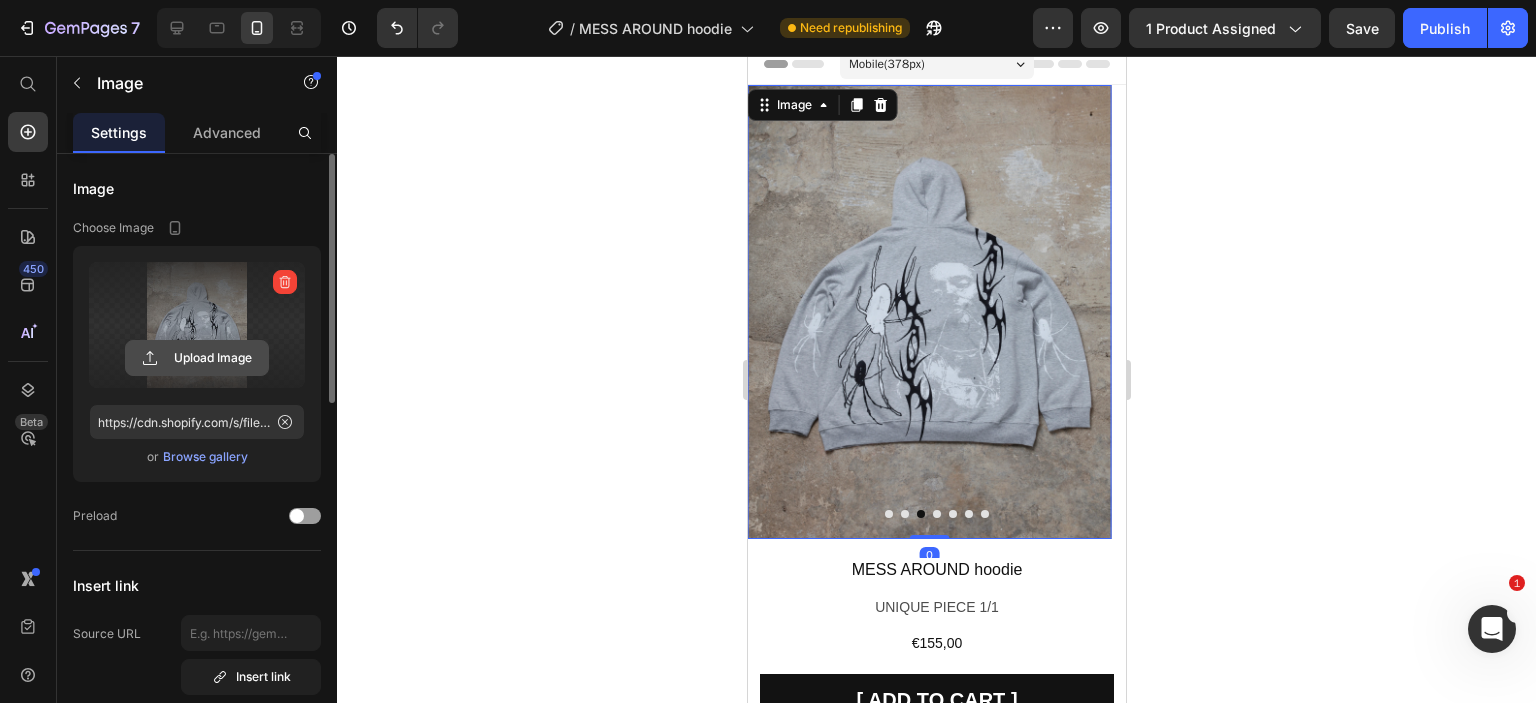 click 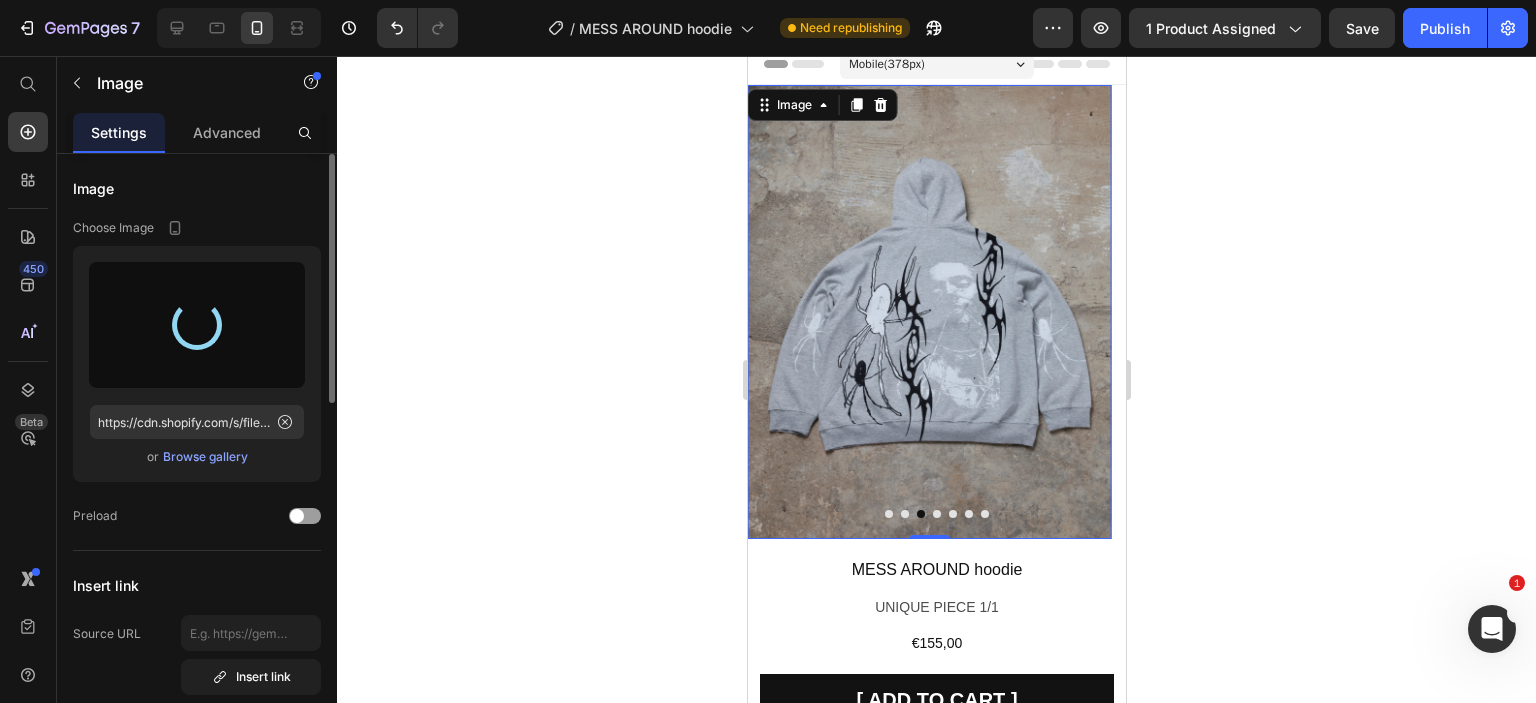 type on "https://cdn.shopify.com/s/files/1/0726/2853/5635/files/gempages_561664639159501666-9cac2e71-4d27-4e33-b347-32ff962aa8b7.webp" 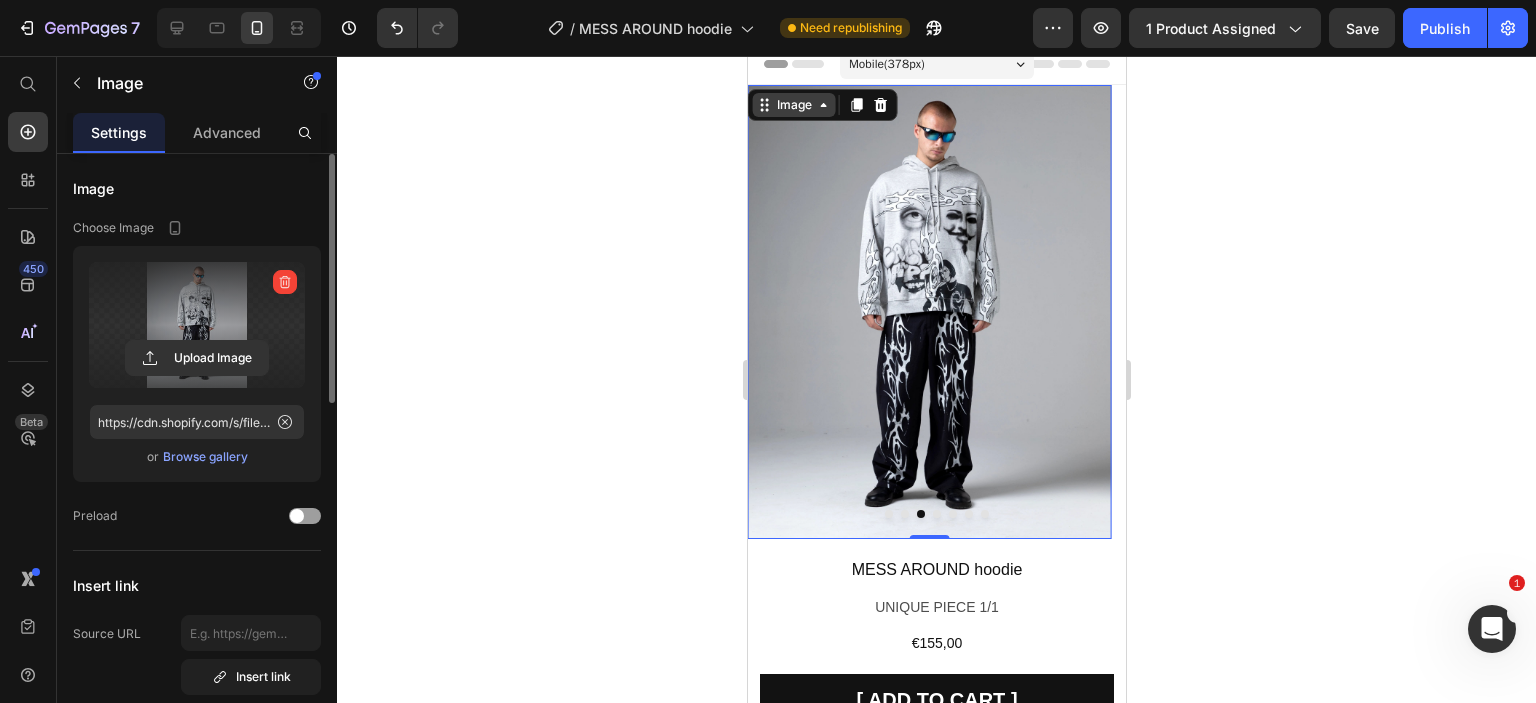 click on "Image" at bounding box center (793, 105) 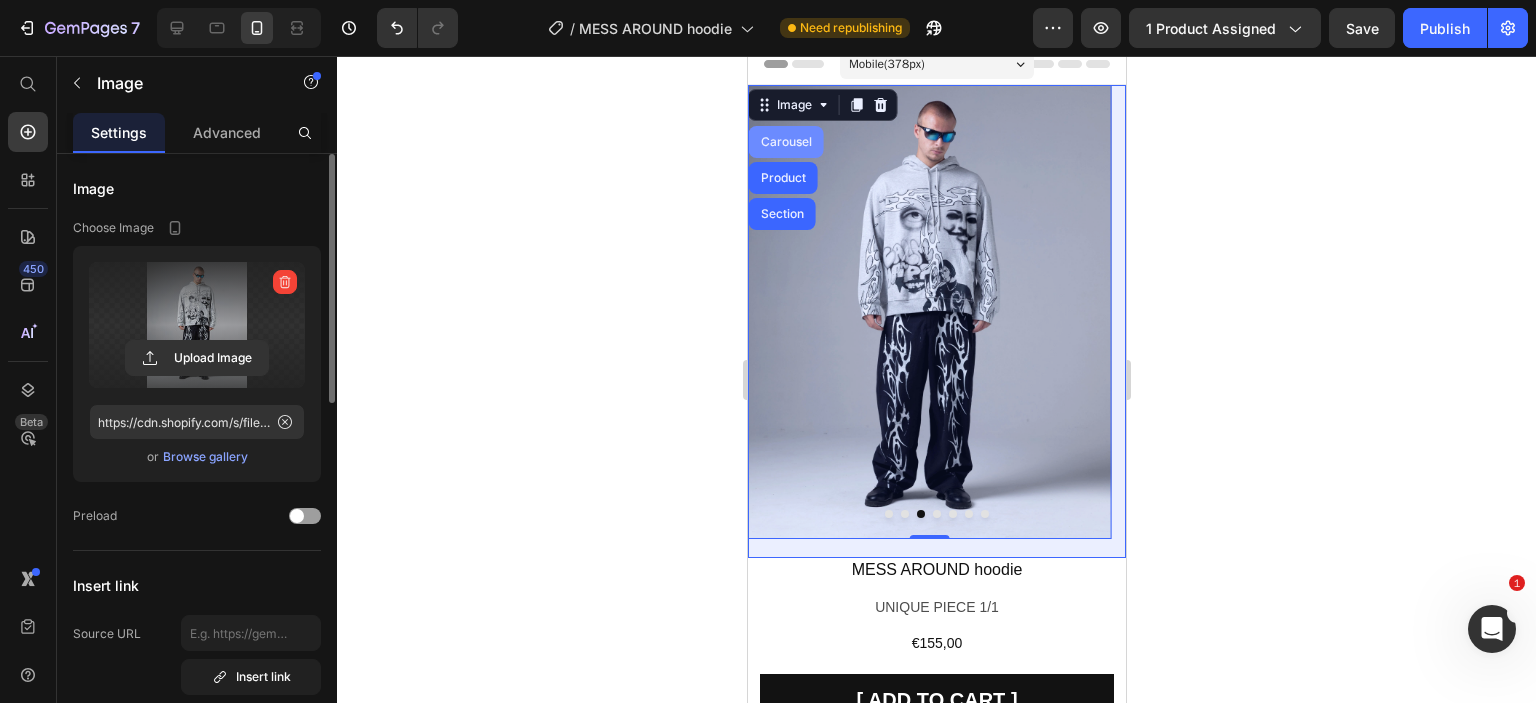 click on "Carousel" at bounding box center [785, 142] 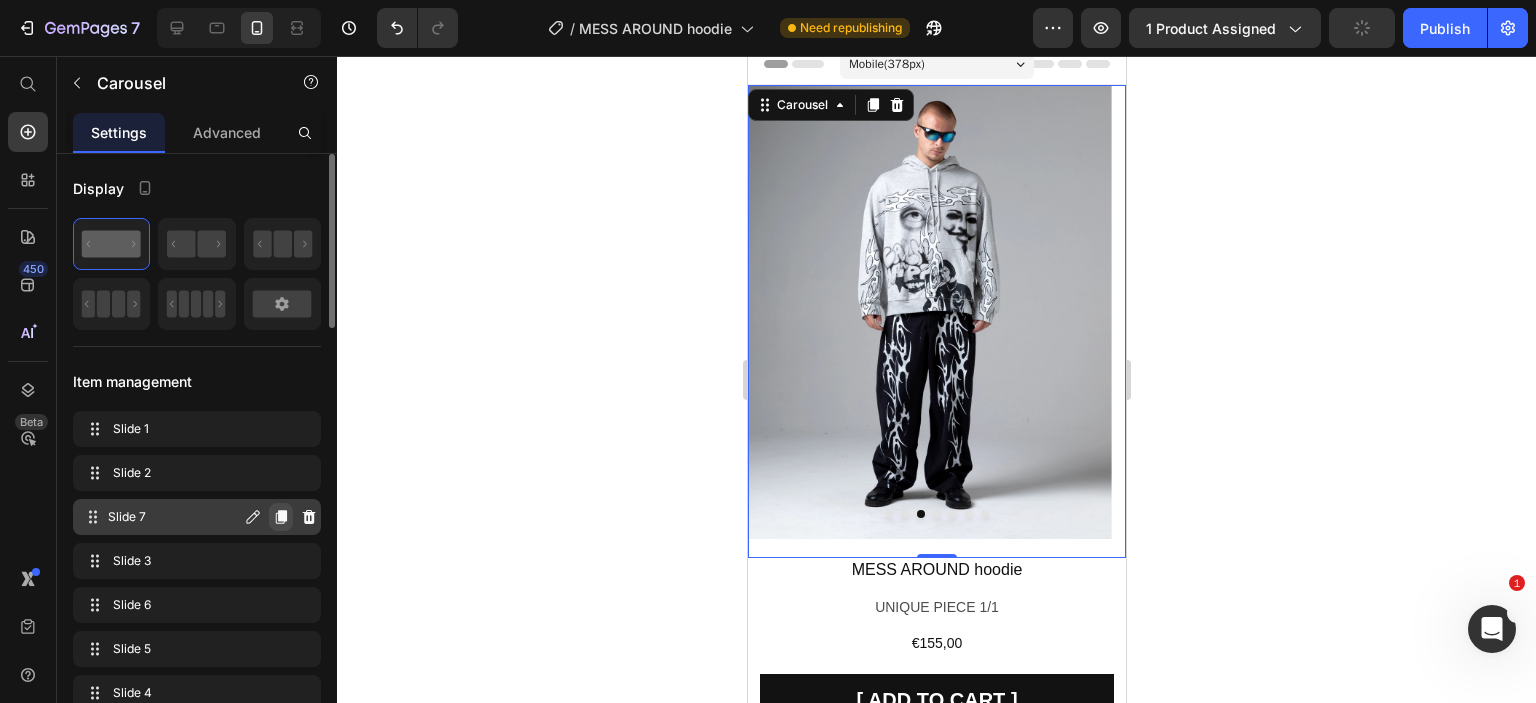click 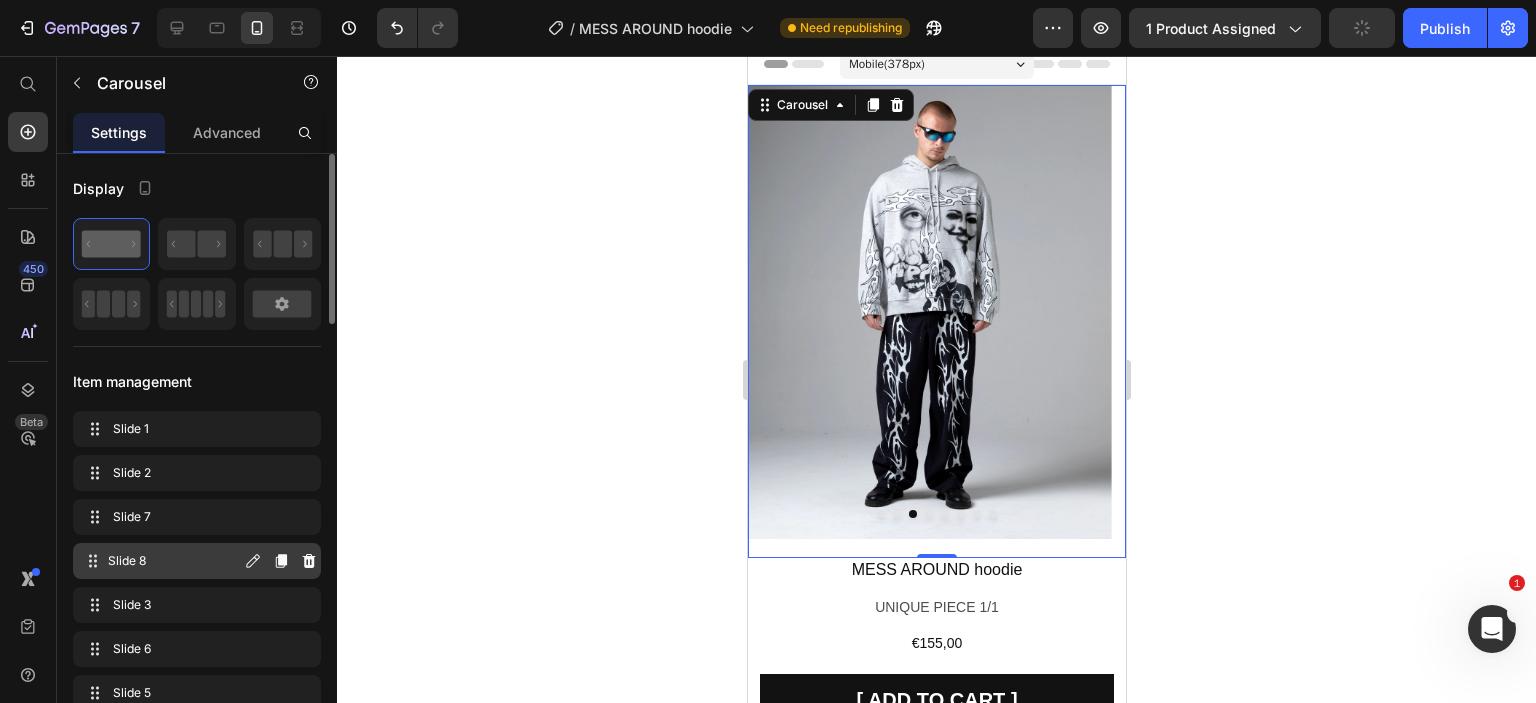 click on "Slide 8" at bounding box center (174, 561) 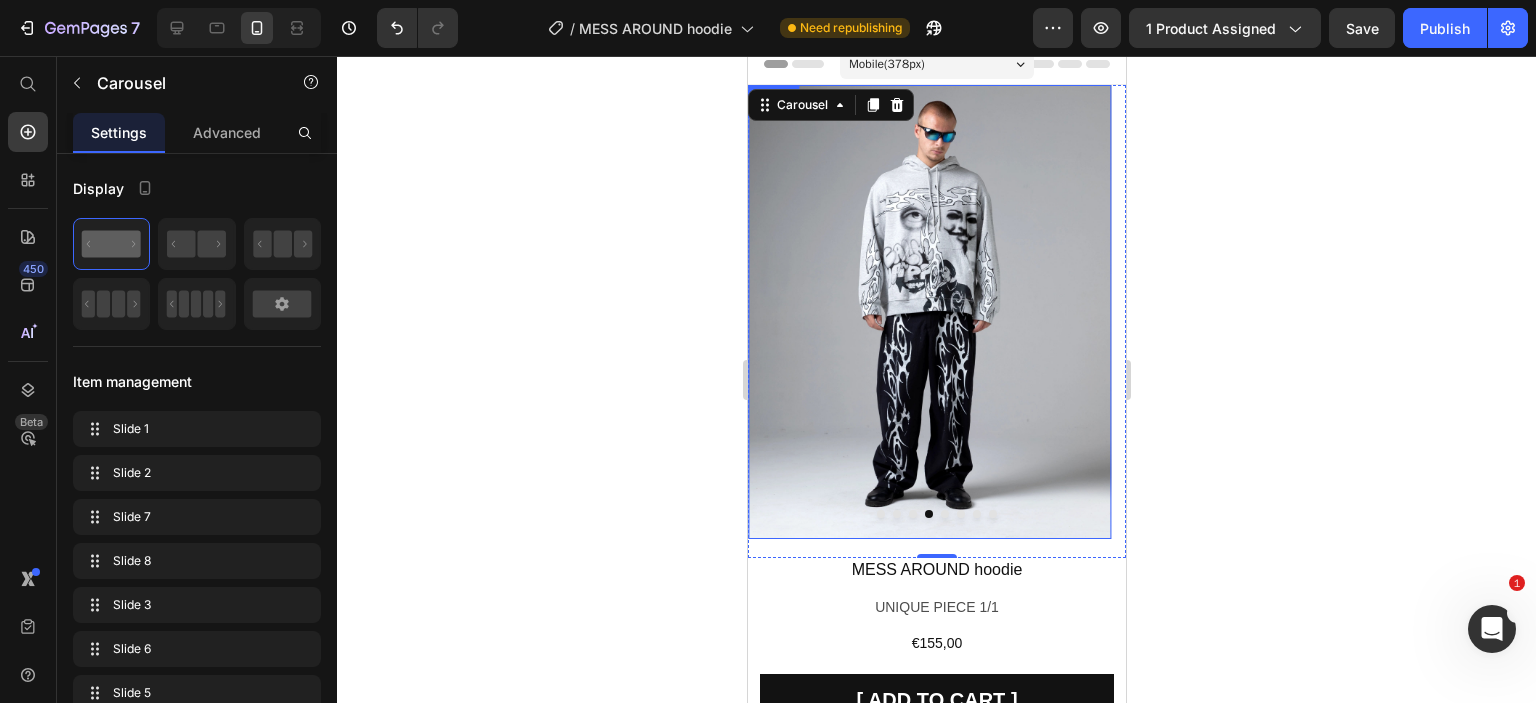 click at bounding box center (928, 312) 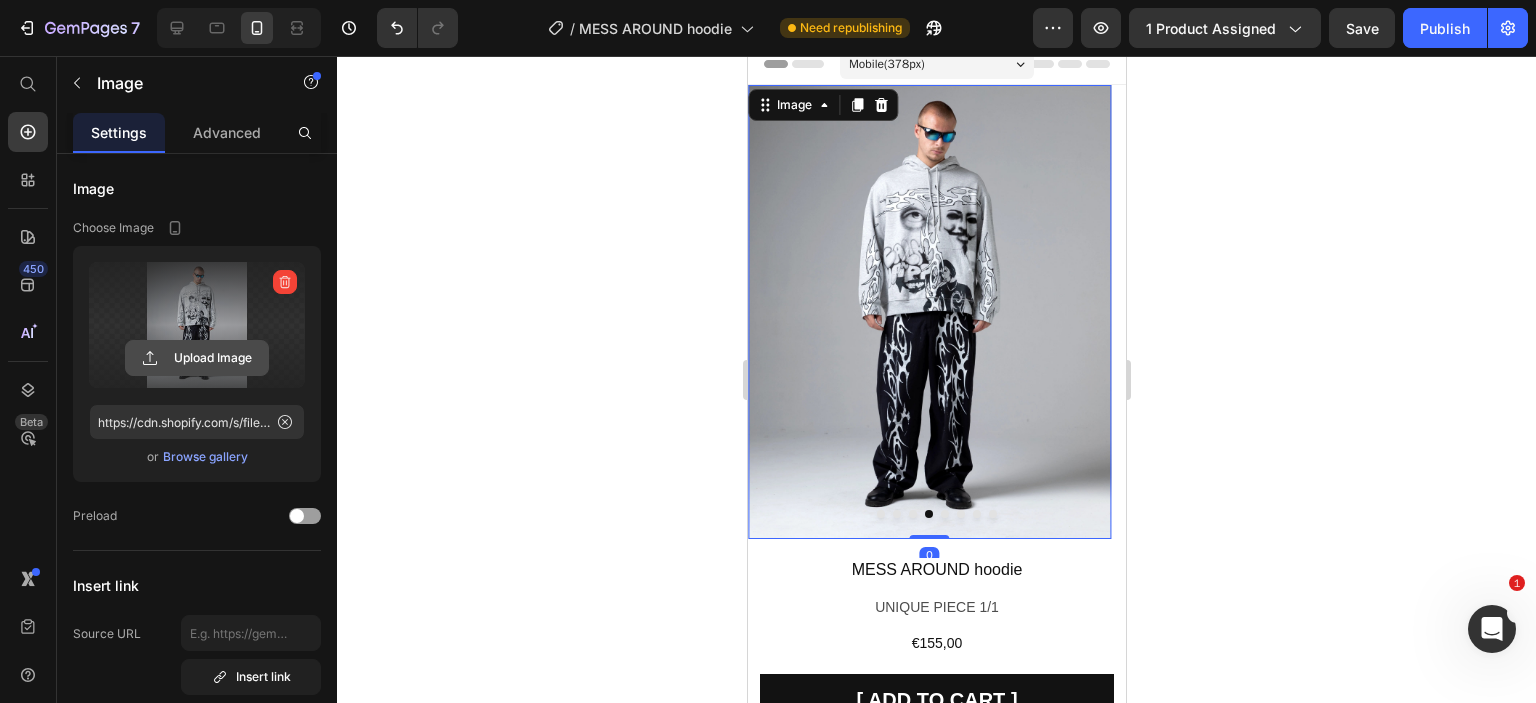 click 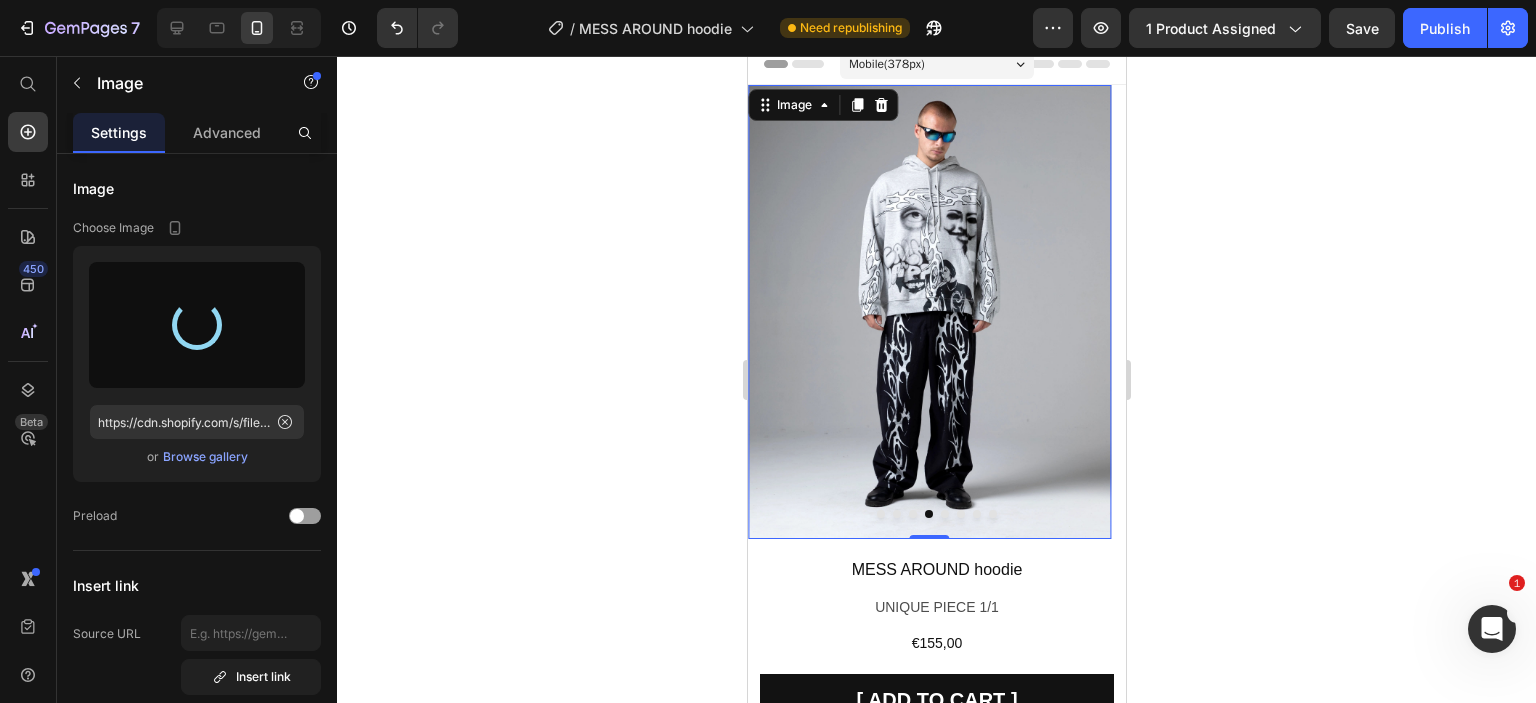 type on "https://cdn.shopify.com/s/files/1/0726/2853/5635/files/gempages_561664639159501666-aa145636-f35d-4e55-af67-95030d168255.webp" 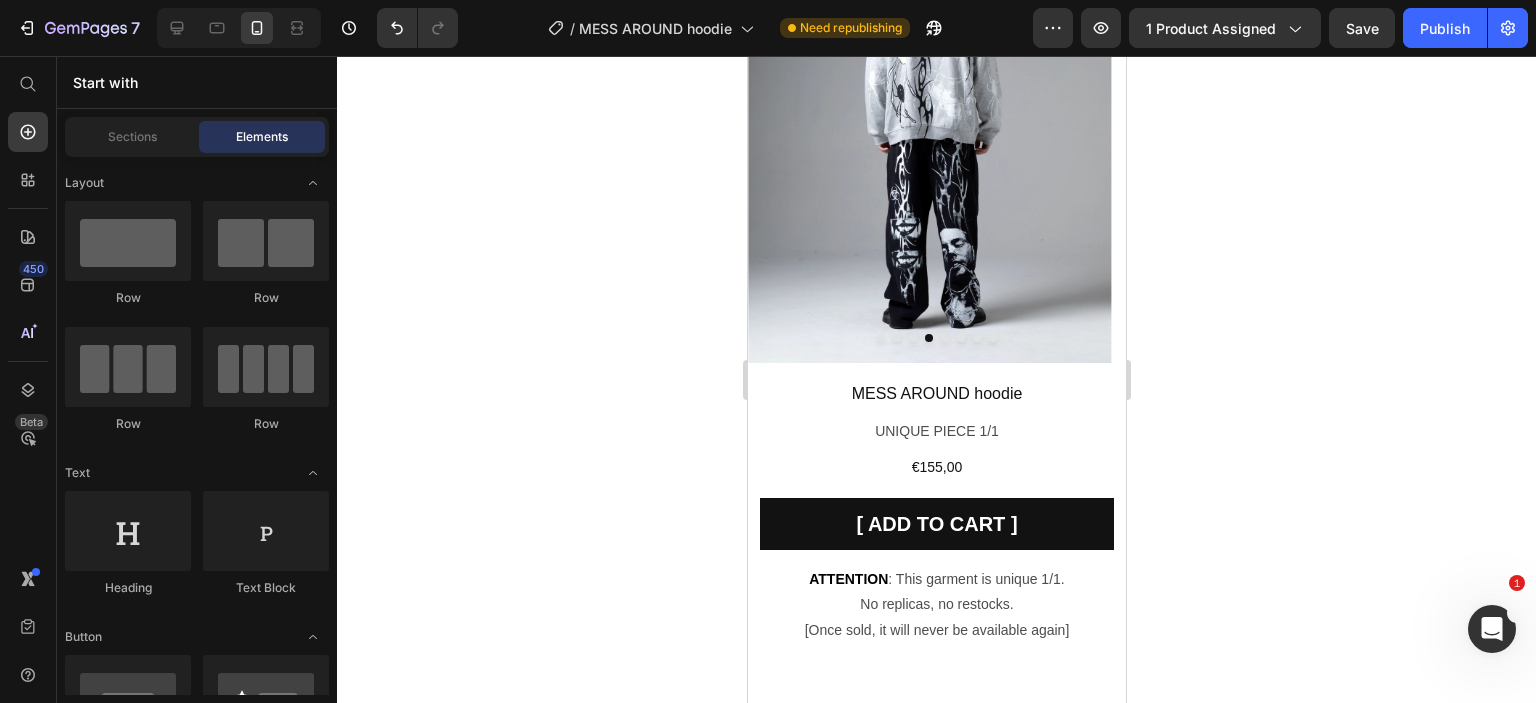 scroll, scrollTop: 0, scrollLeft: 0, axis: both 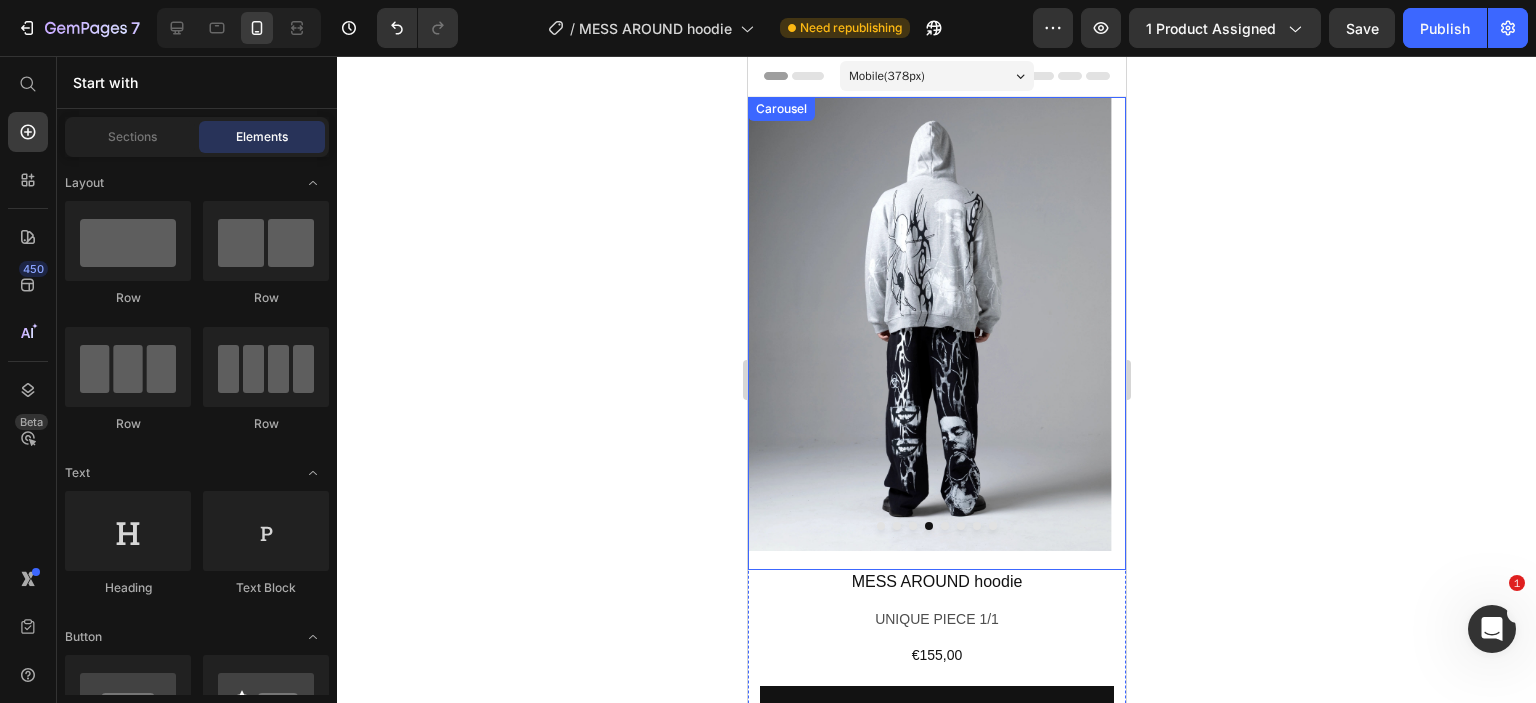 click at bounding box center (944, 526) 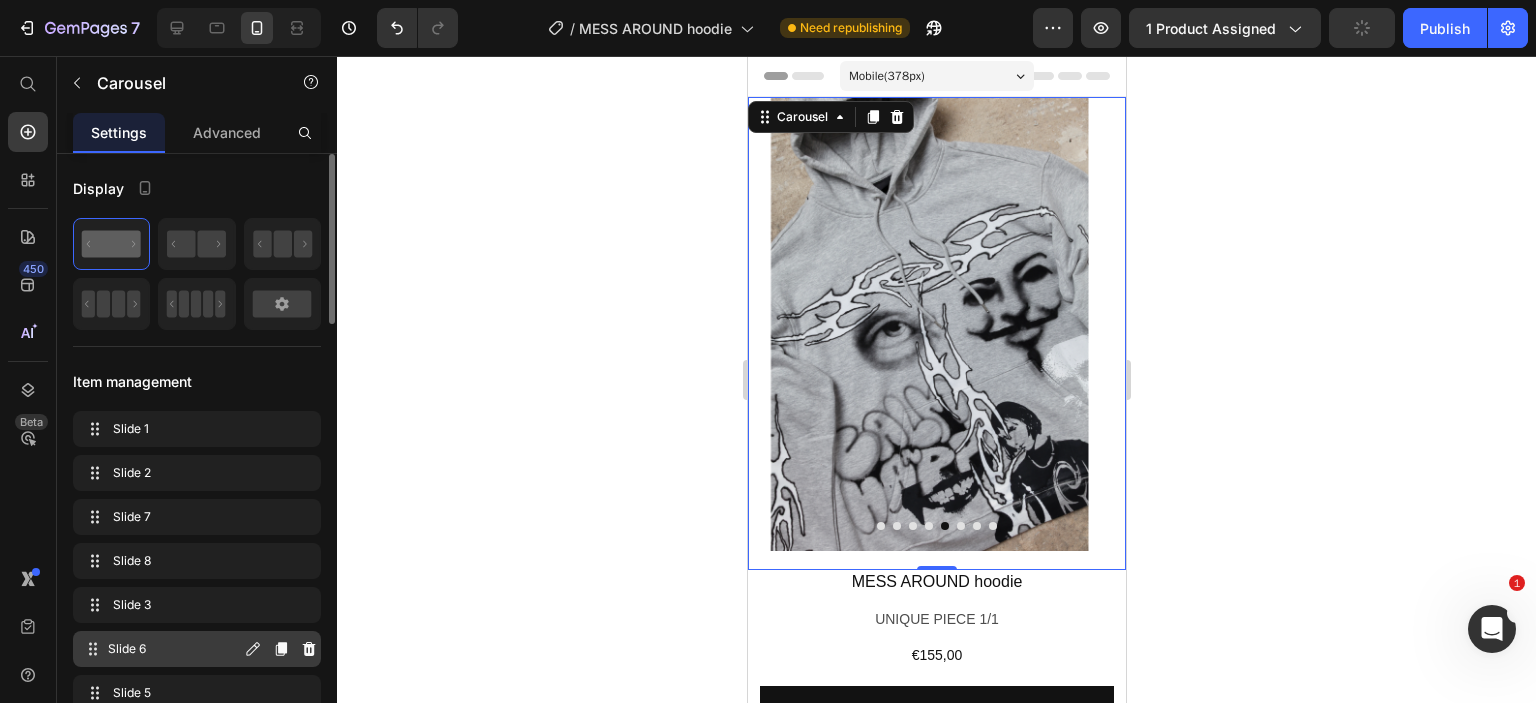 click on "Slide 6" at bounding box center [174, 649] 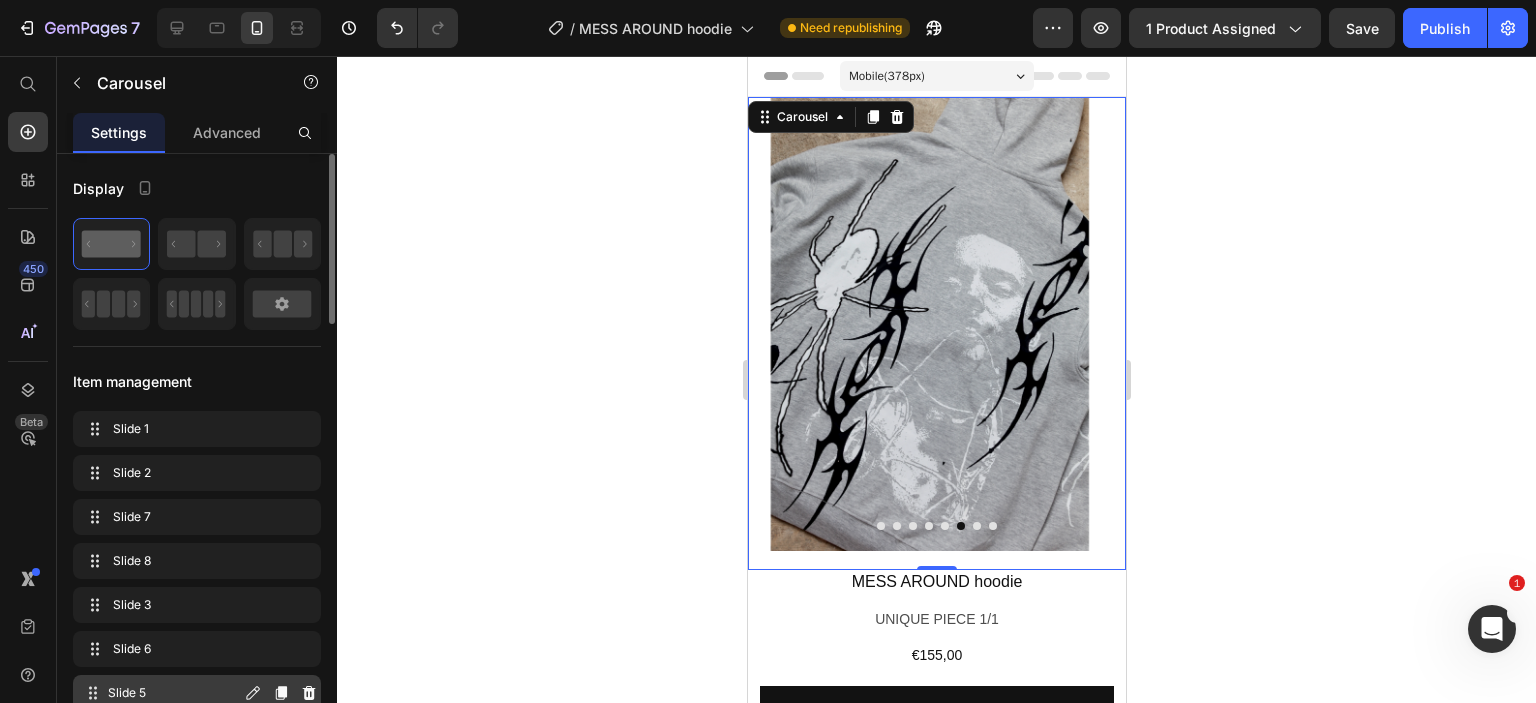 click on "Slide 5" at bounding box center [174, 693] 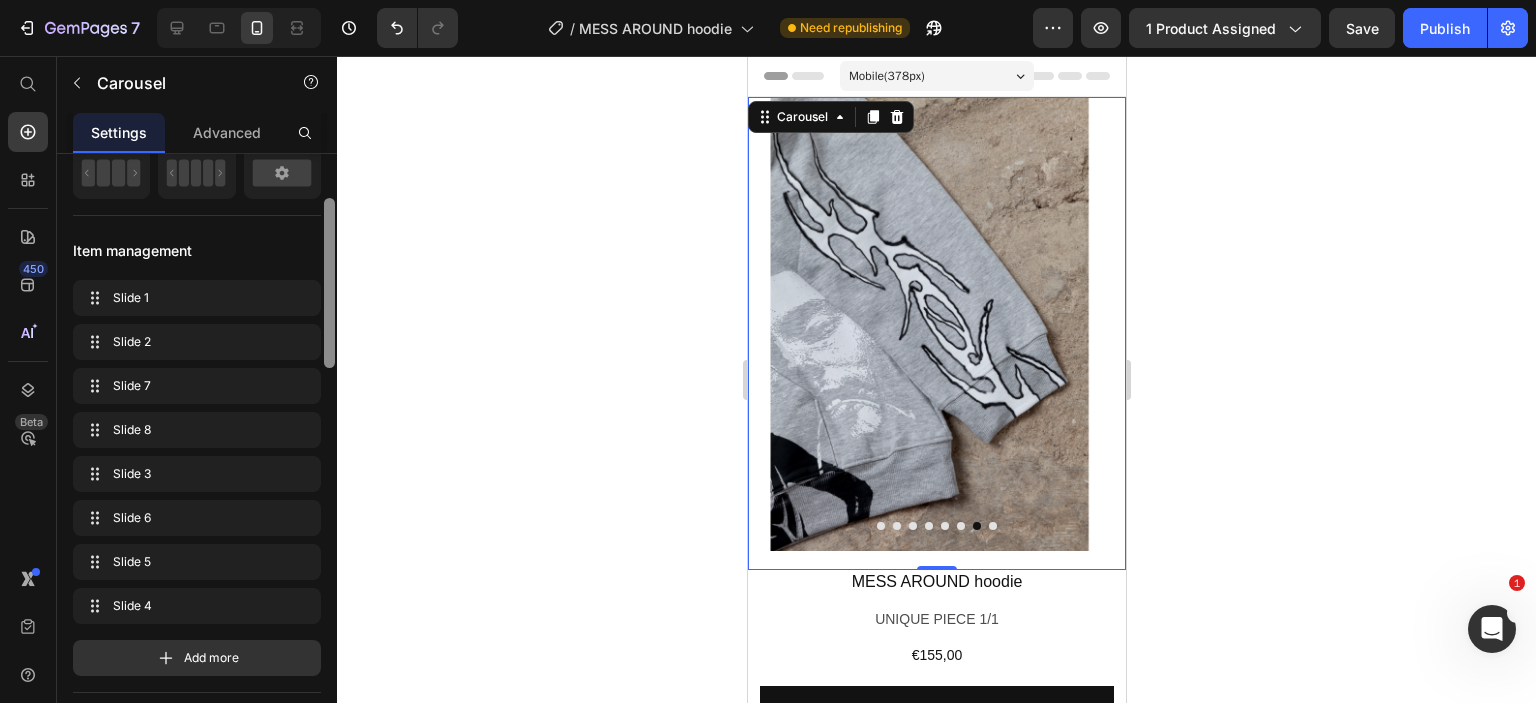 scroll, scrollTop: 137, scrollLeft: 0, axis: vertical 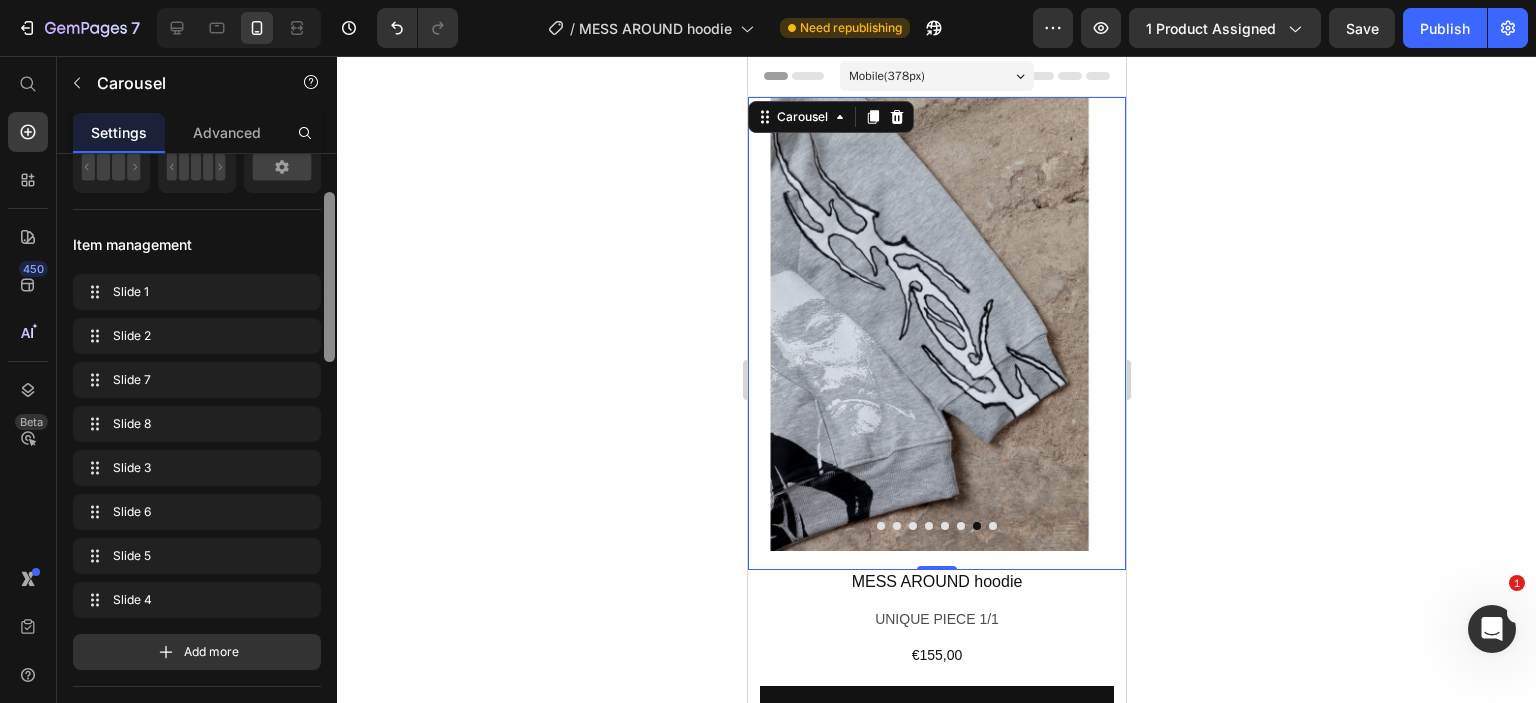 drag, startPoint x: 329, startPoint y: 295, endPoint x: 334, endPoint y: 334, distance: 39.319206 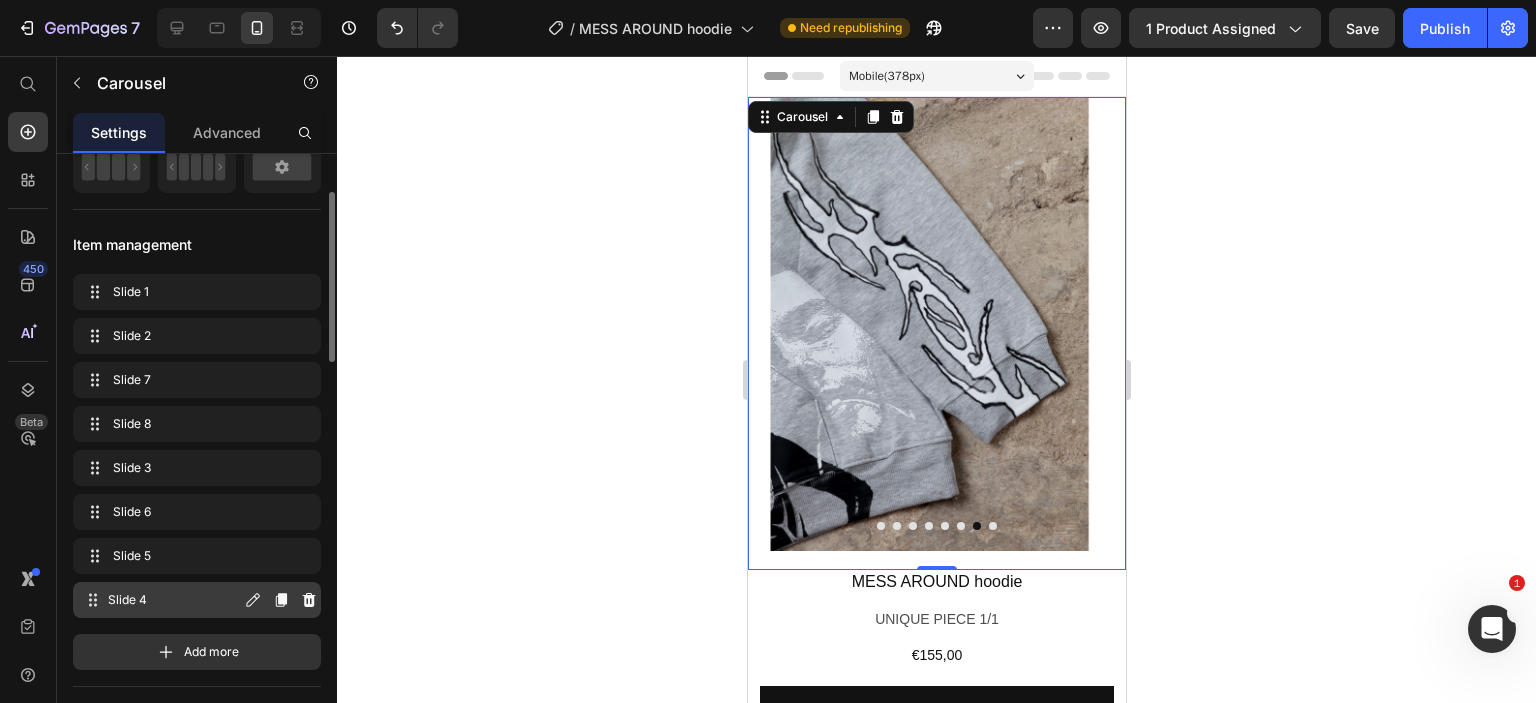 click on "Slide 4 Slide 4" at bounding box center [161, 600] 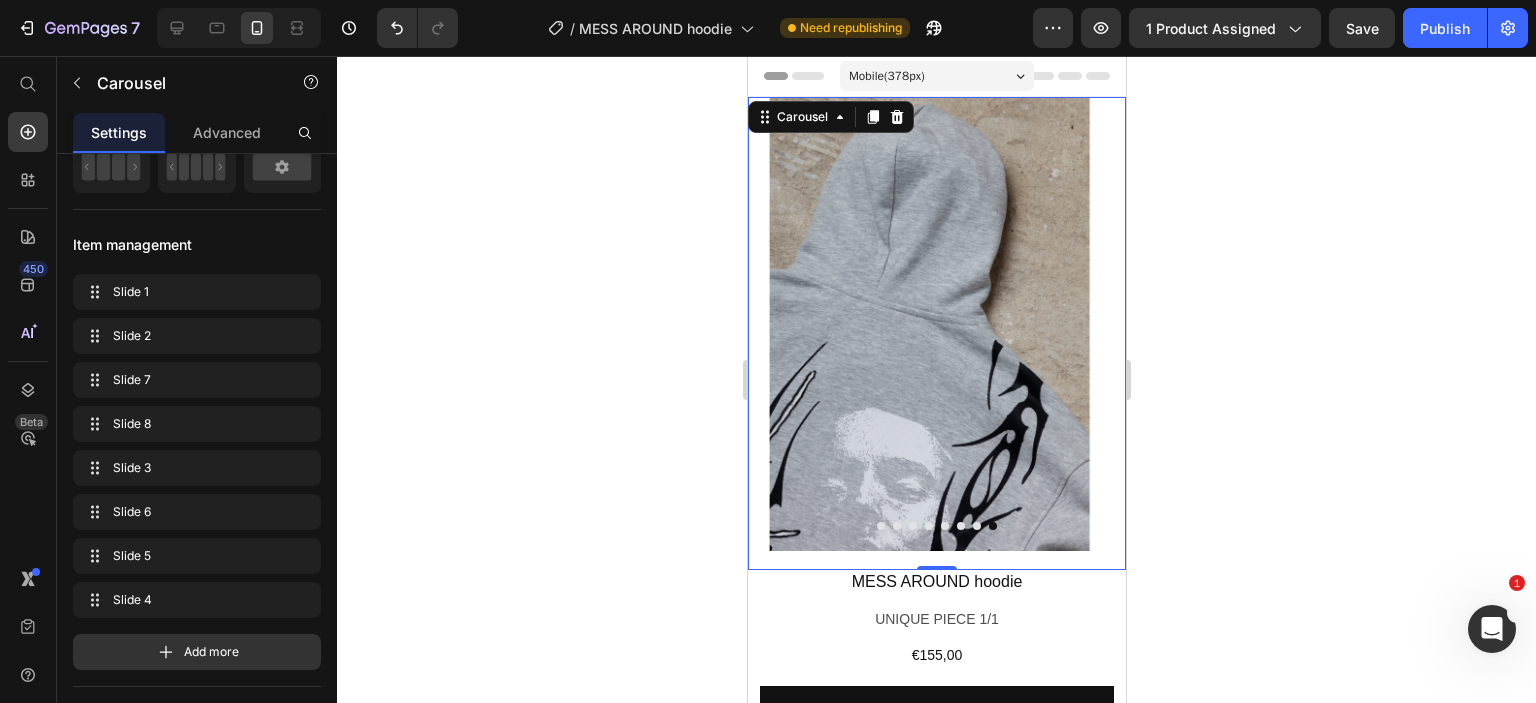 click at bounding box center [880, 526] 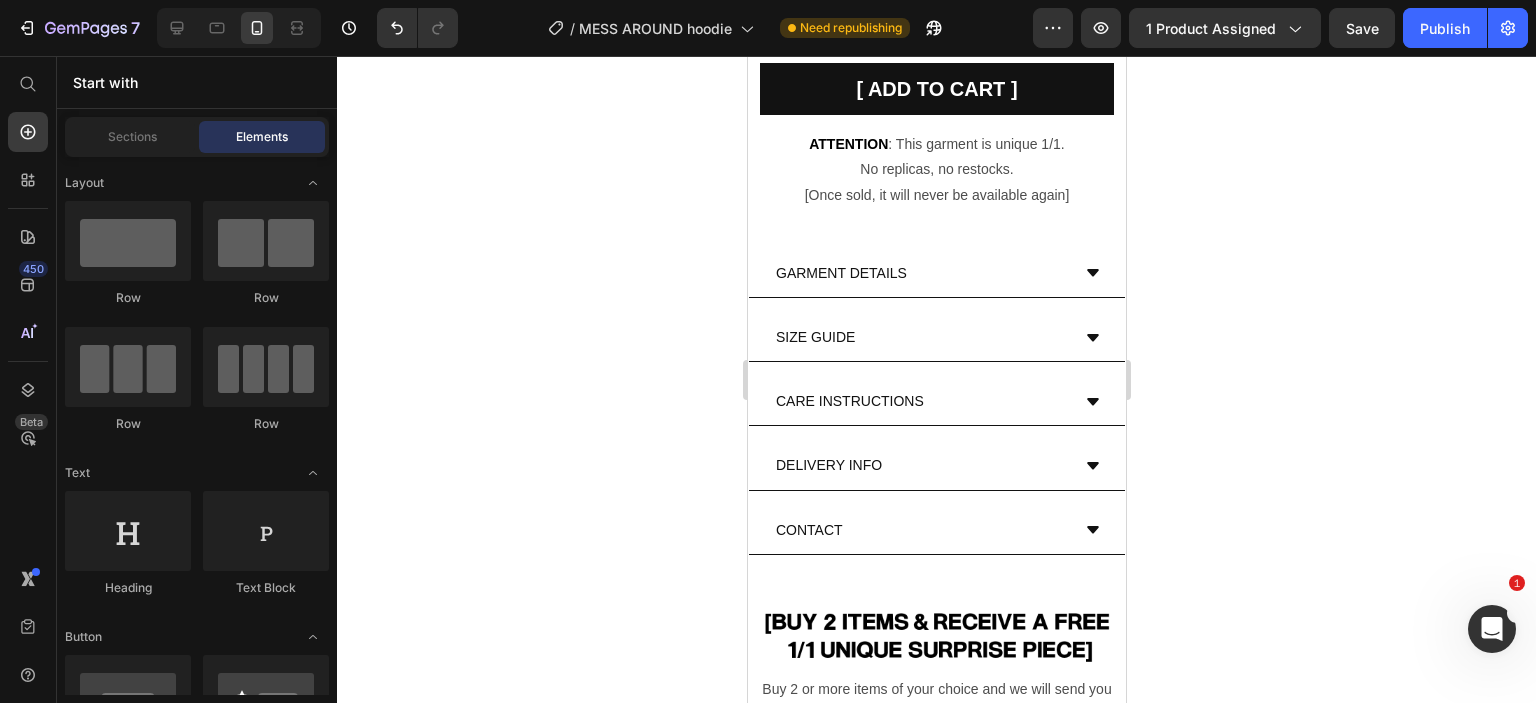 scroll, scrollTop: 635, scrollLeft: 0, axis: vertical 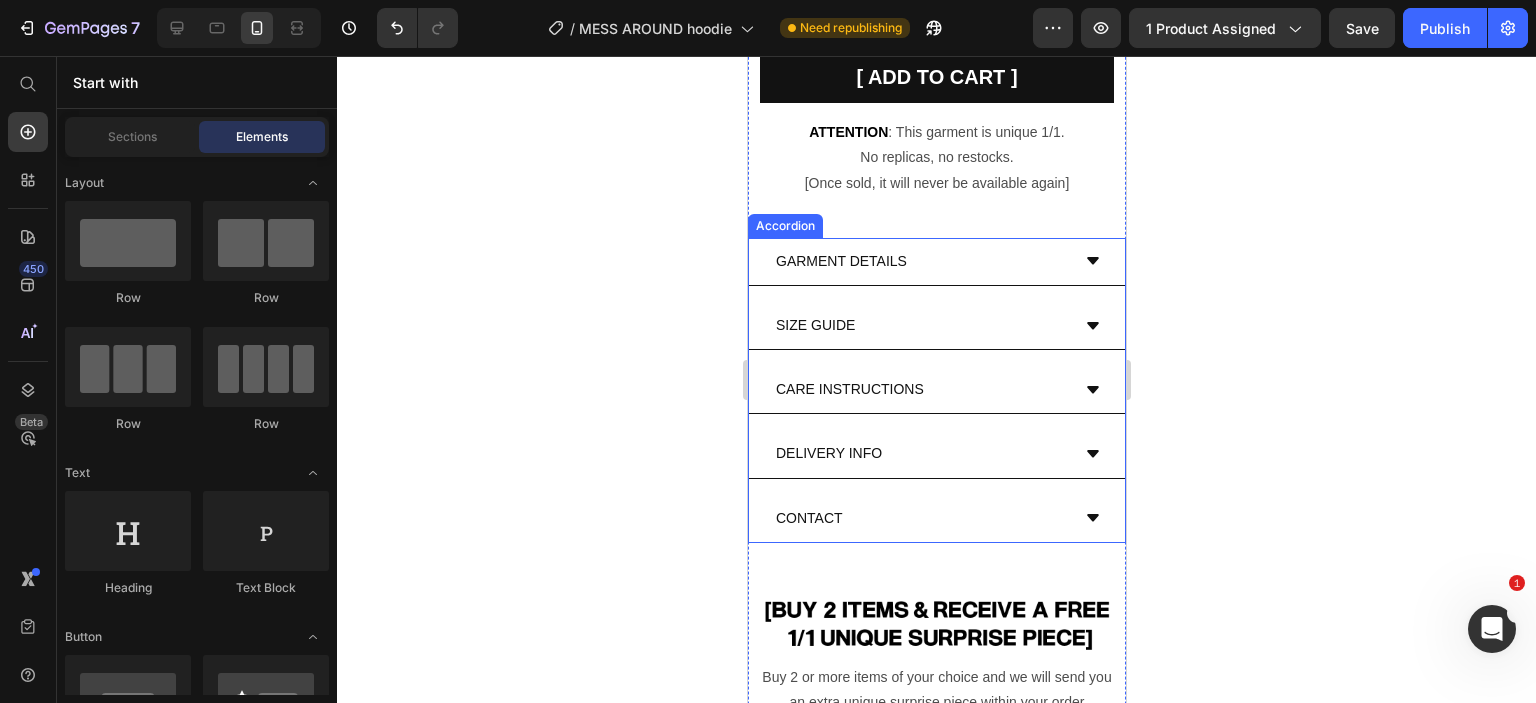 click on "GARMENT DETAILS" at bounding box center (920, 261) 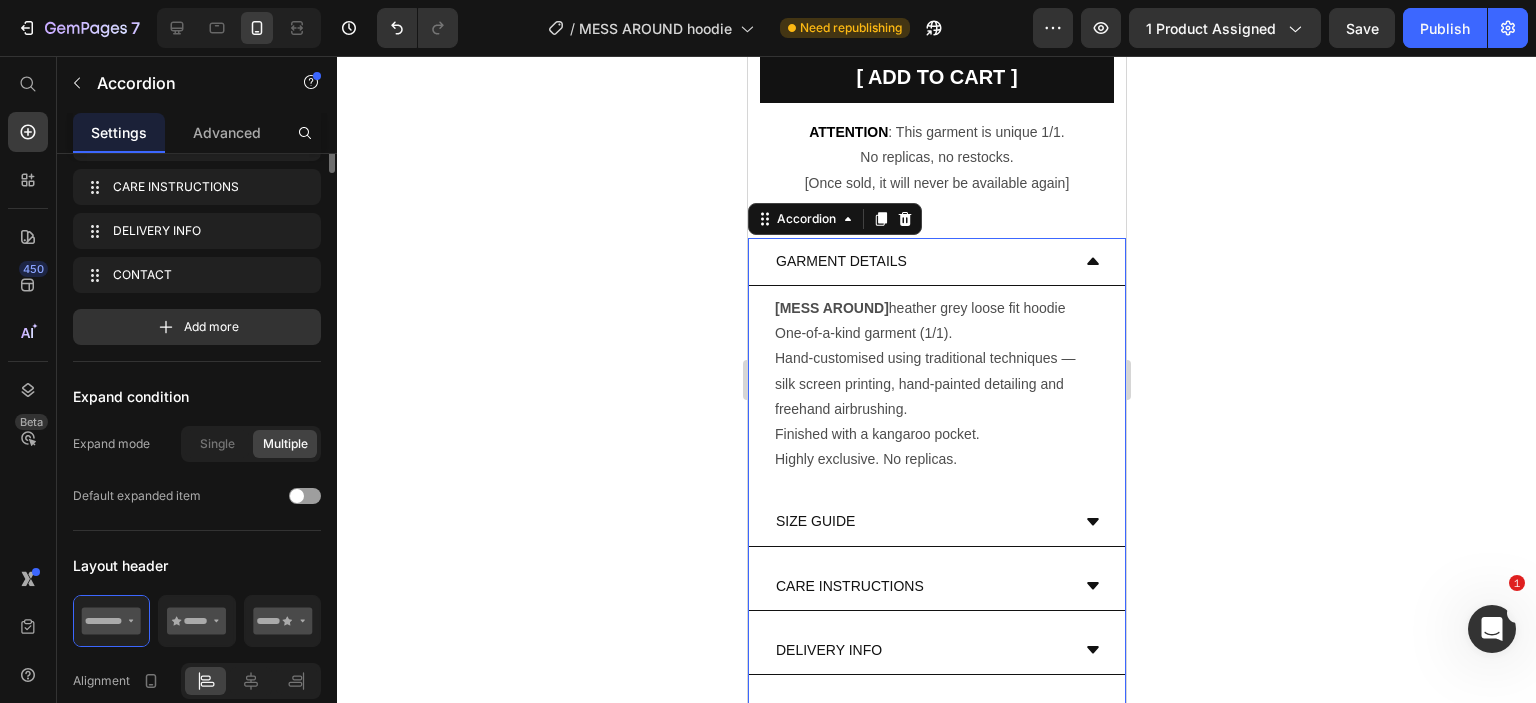 click on "GARMENT DETAILS" at bounding box center (920, 261) 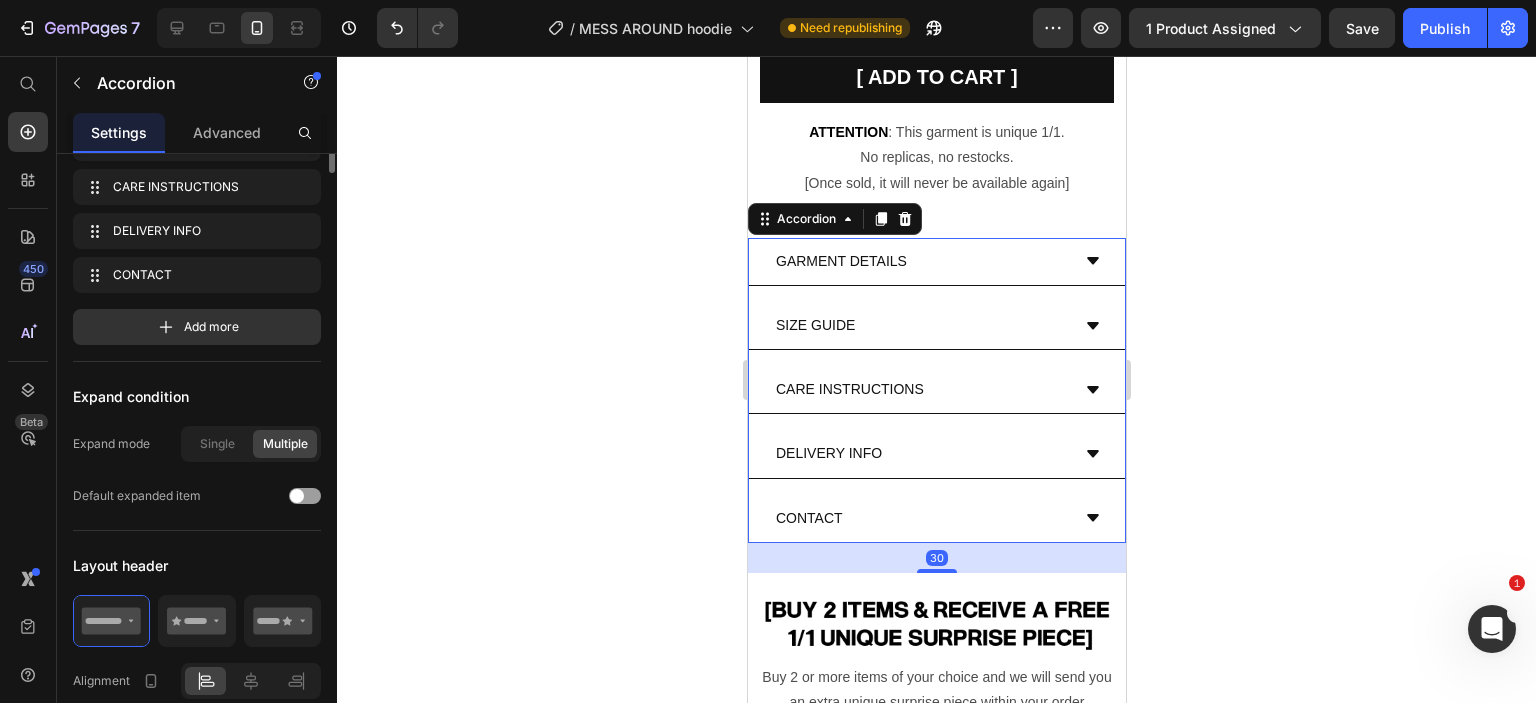 scroll, scrollTop: 0, scrollLeft: 0, axis: both 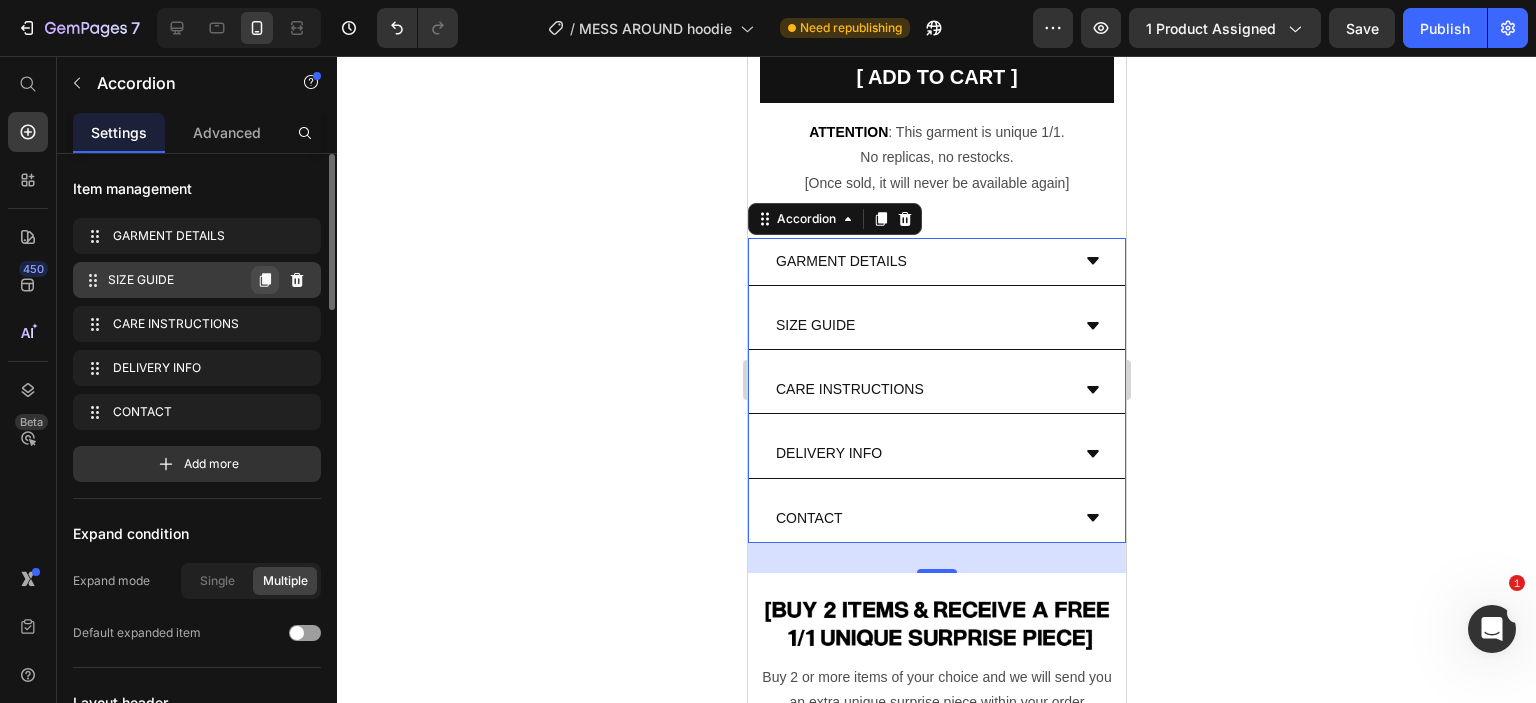 click 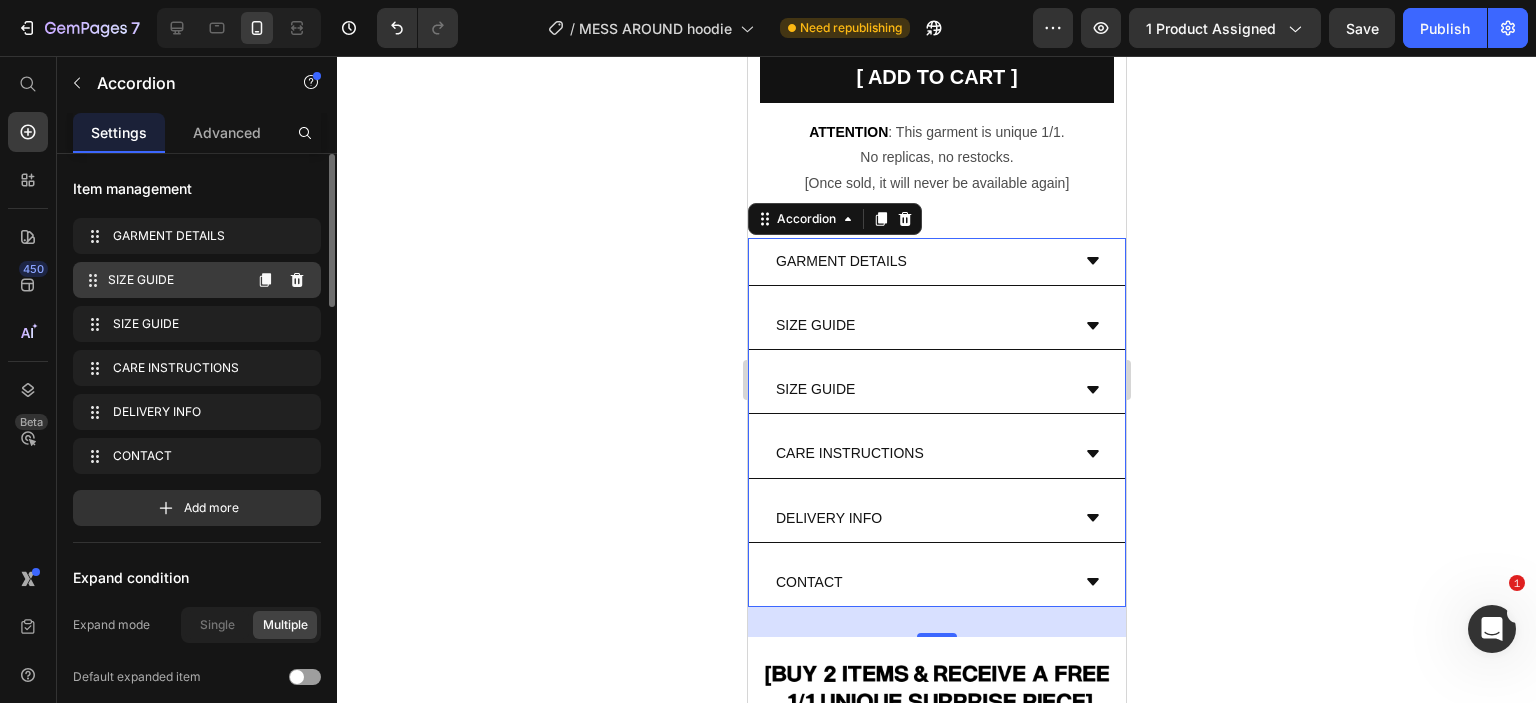 click on "SIZE GUIDE" at bounding box center (174, 280) 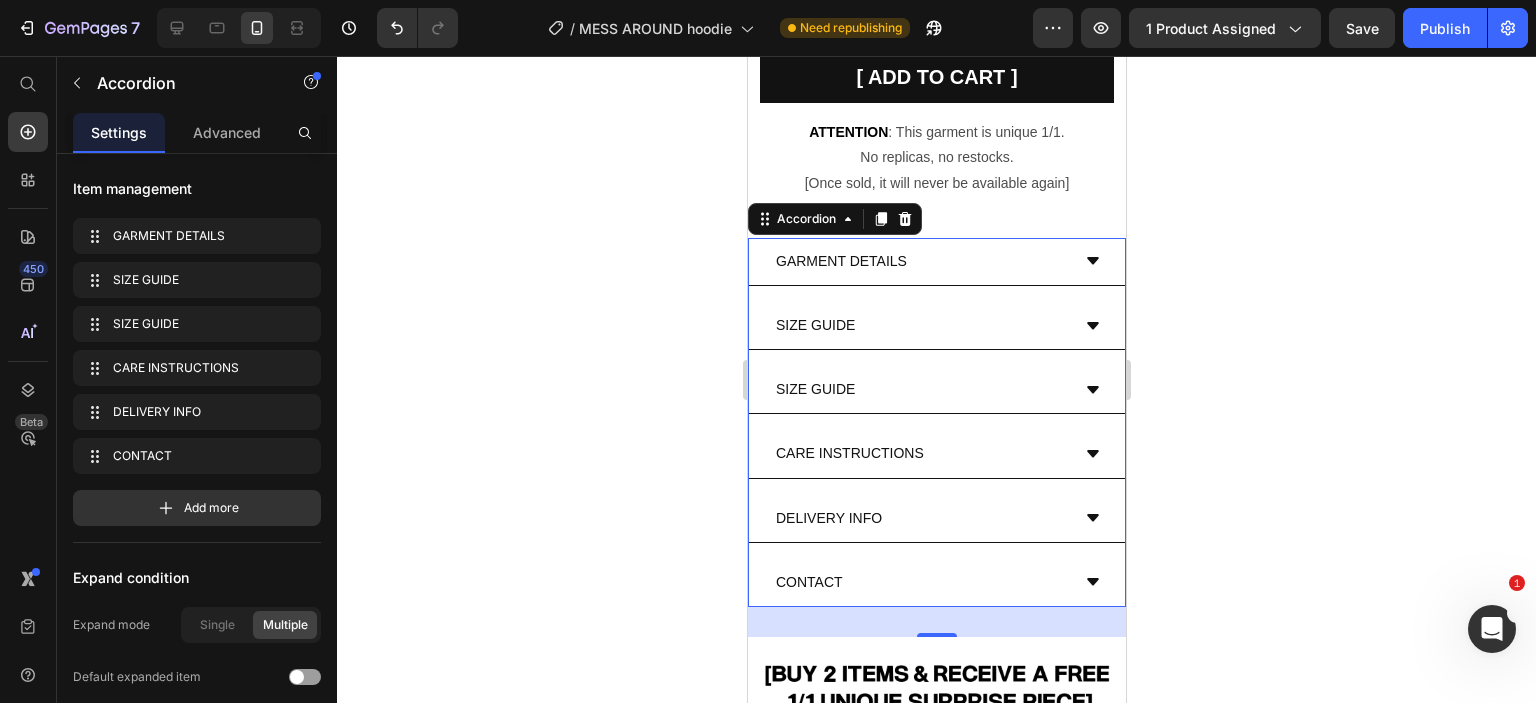 click on "SIZE GUIDE" at bounding box center [814, 325] 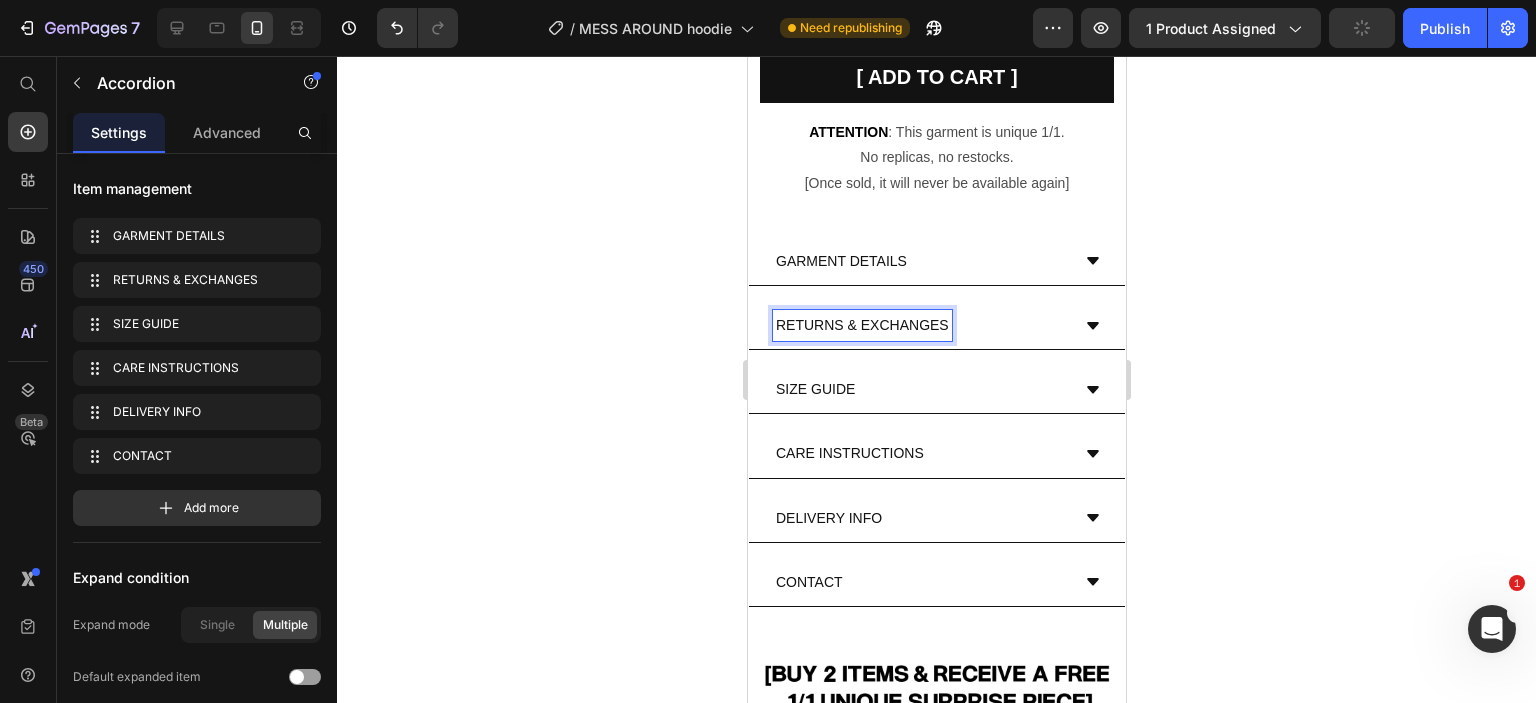 click 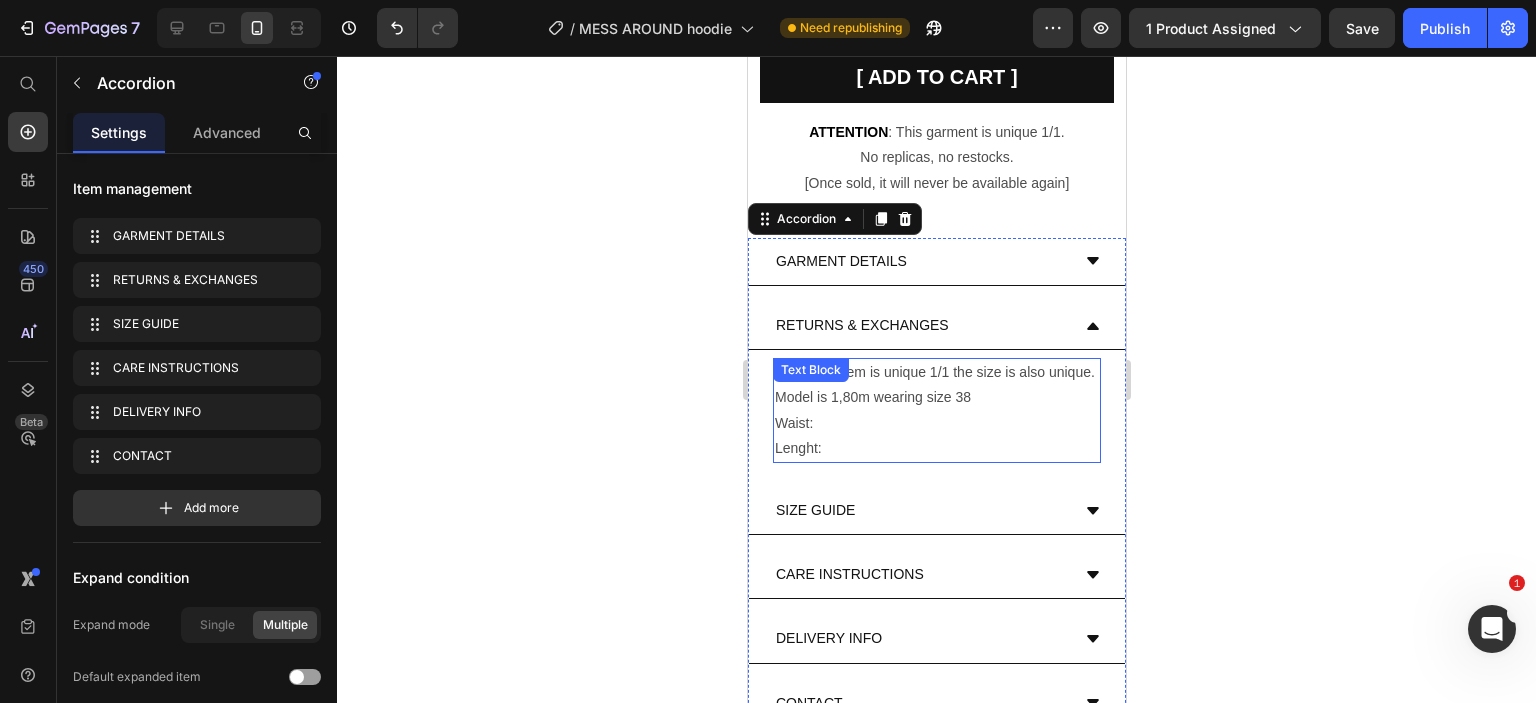 click on "Model is 1,80m wearing size 38" at bounding box center (936, 397) 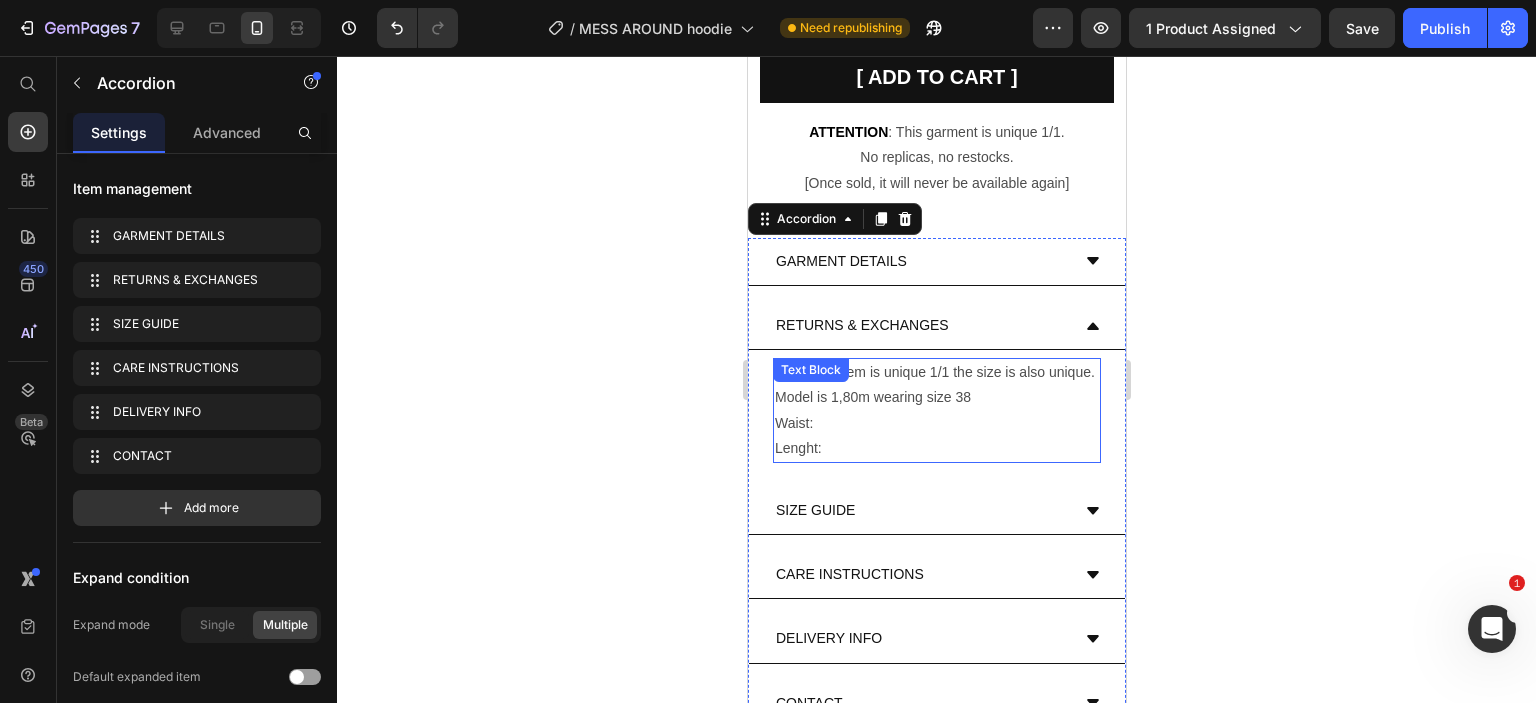 click on "Model is 1,80m wearing size 38" at bounding box center (936, 397) 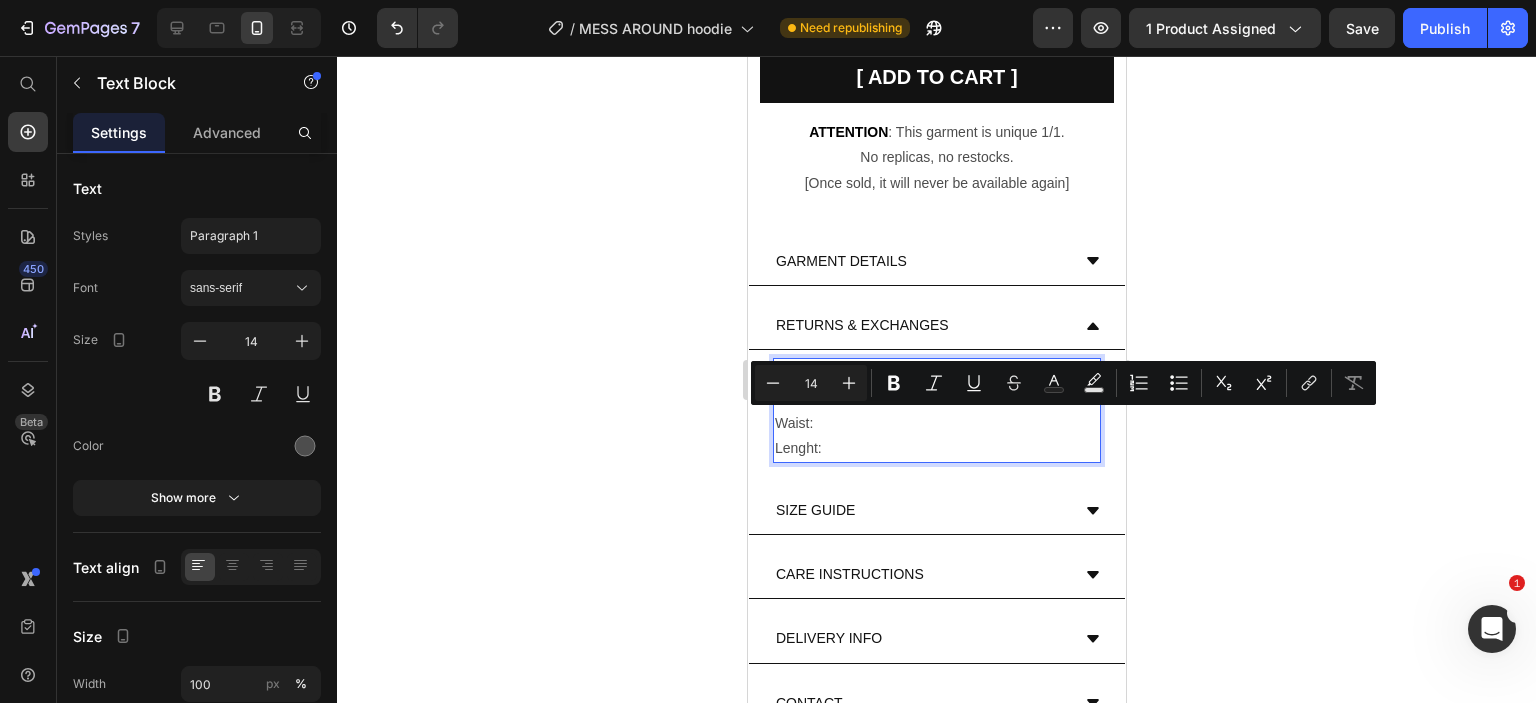 click on "Lenght:" at bounding box center [936, 448] 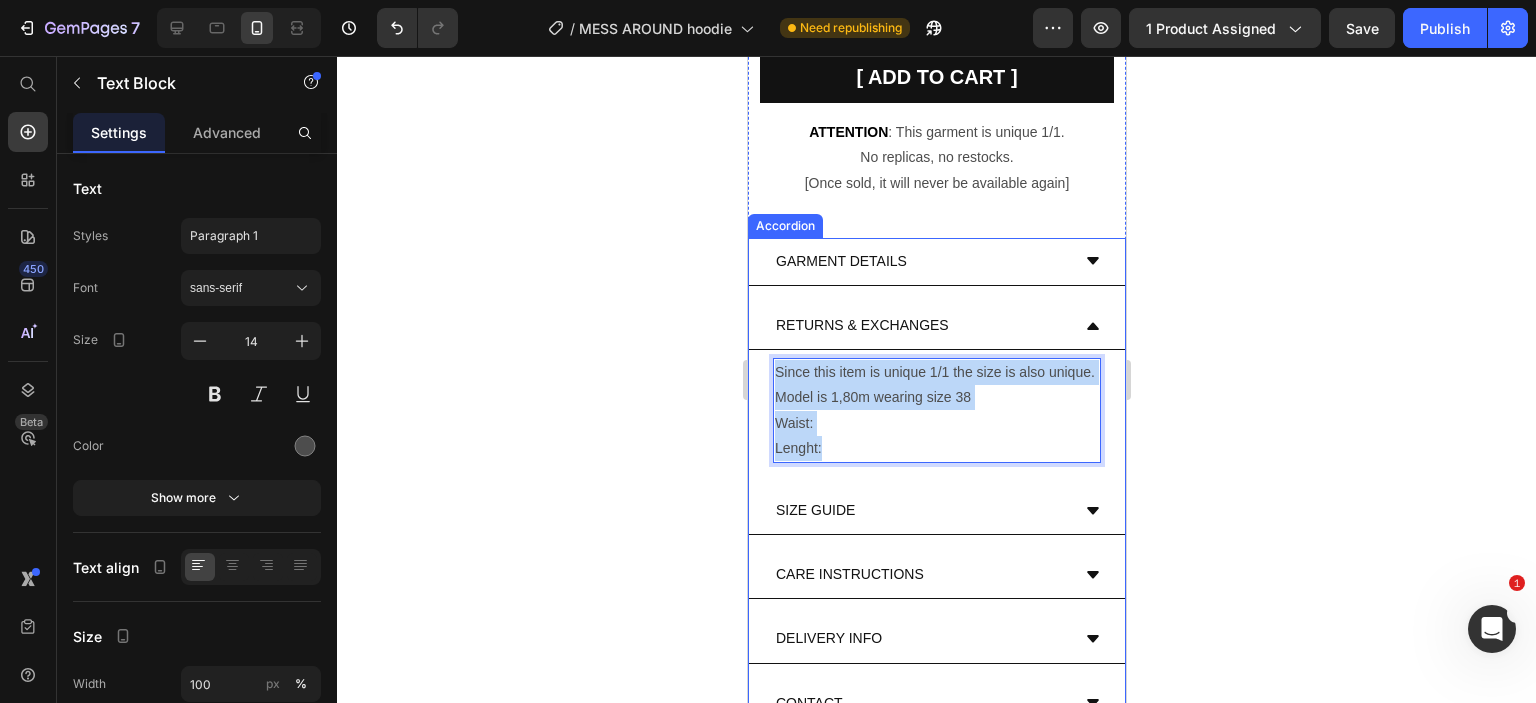 drag, startPoint x: 821, startPoint y: 473, endPoint x: 753, endPoint y: 373, distance: 120.92973 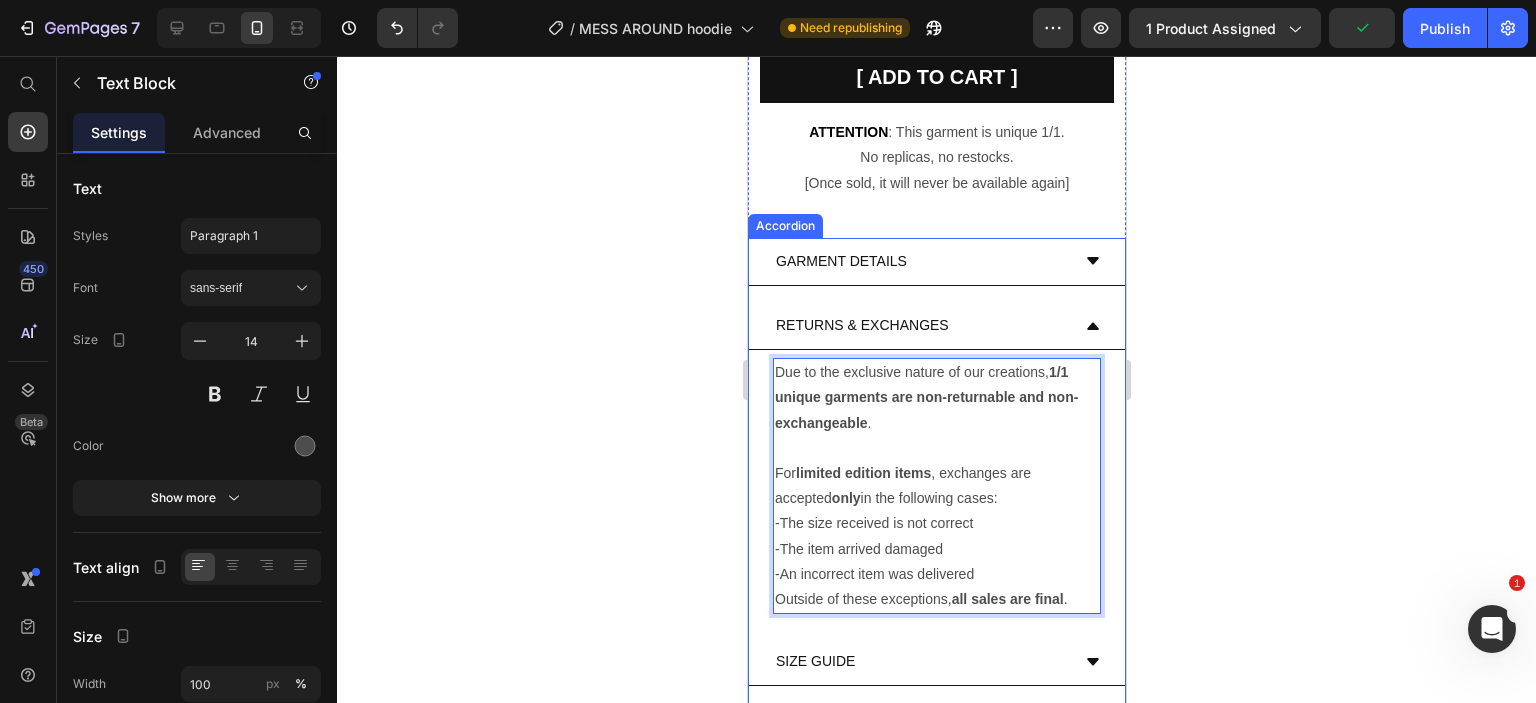 click 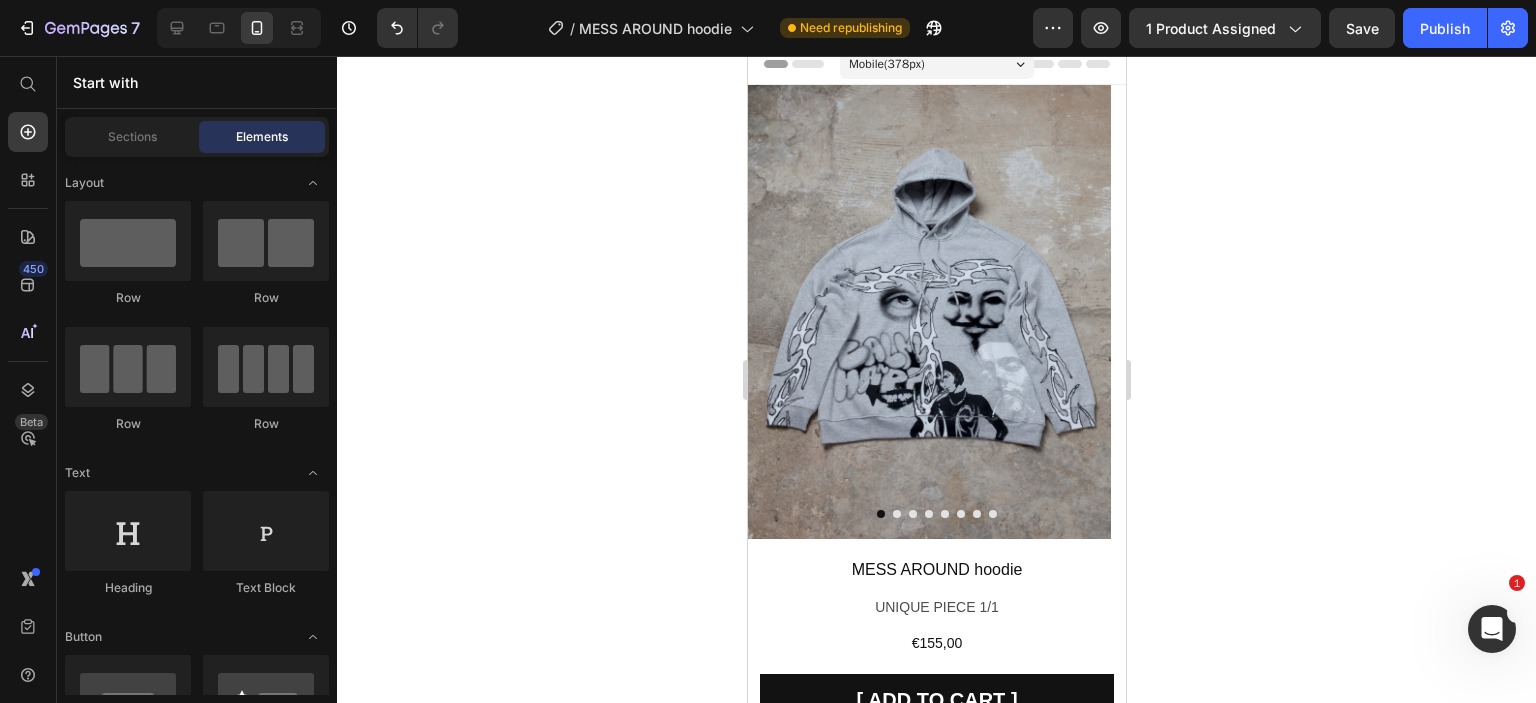 scroll, scrollTop: 0, scrollLeft: 0, axis: both 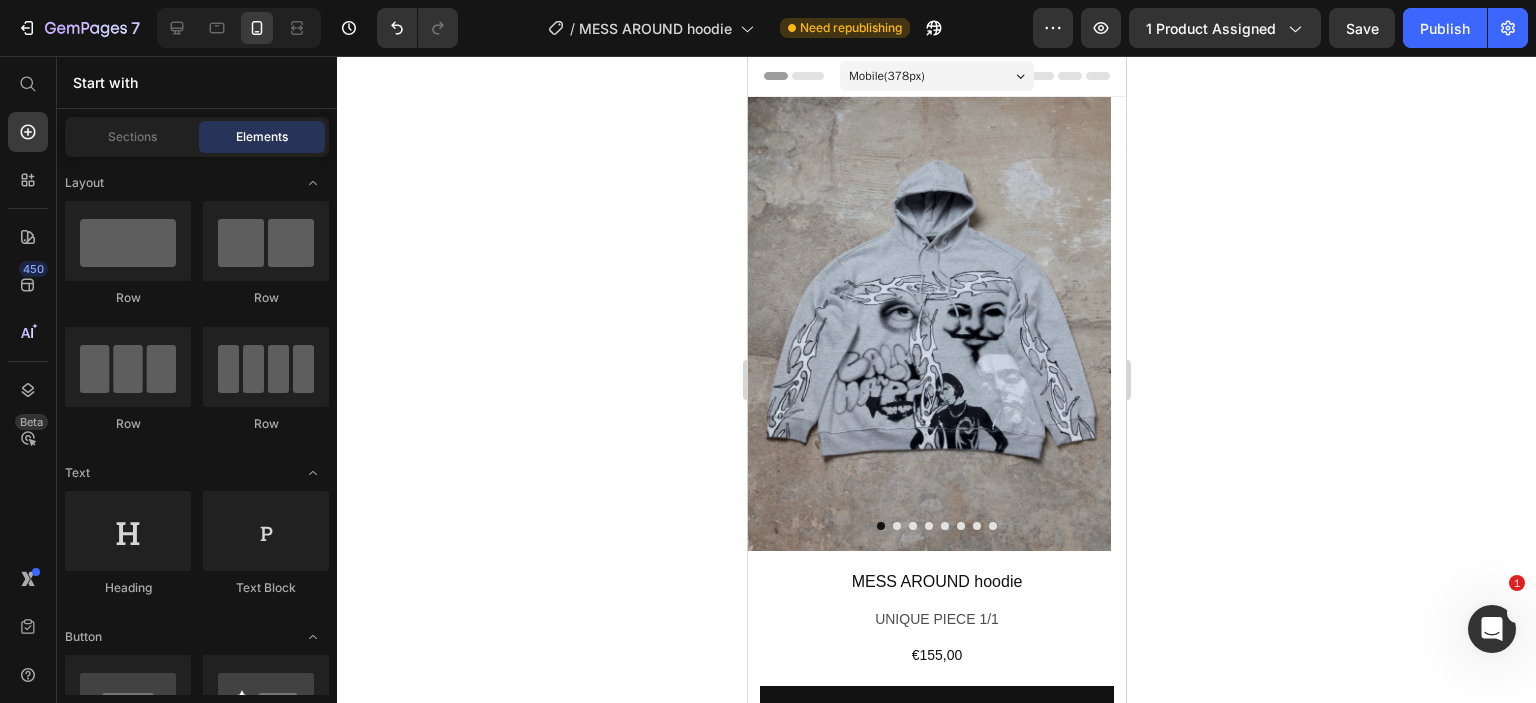 drag, startPoint x: 1117, startPoint y: 246, endPoint x: 2002, endPoint y: 147, distance: 890.5201 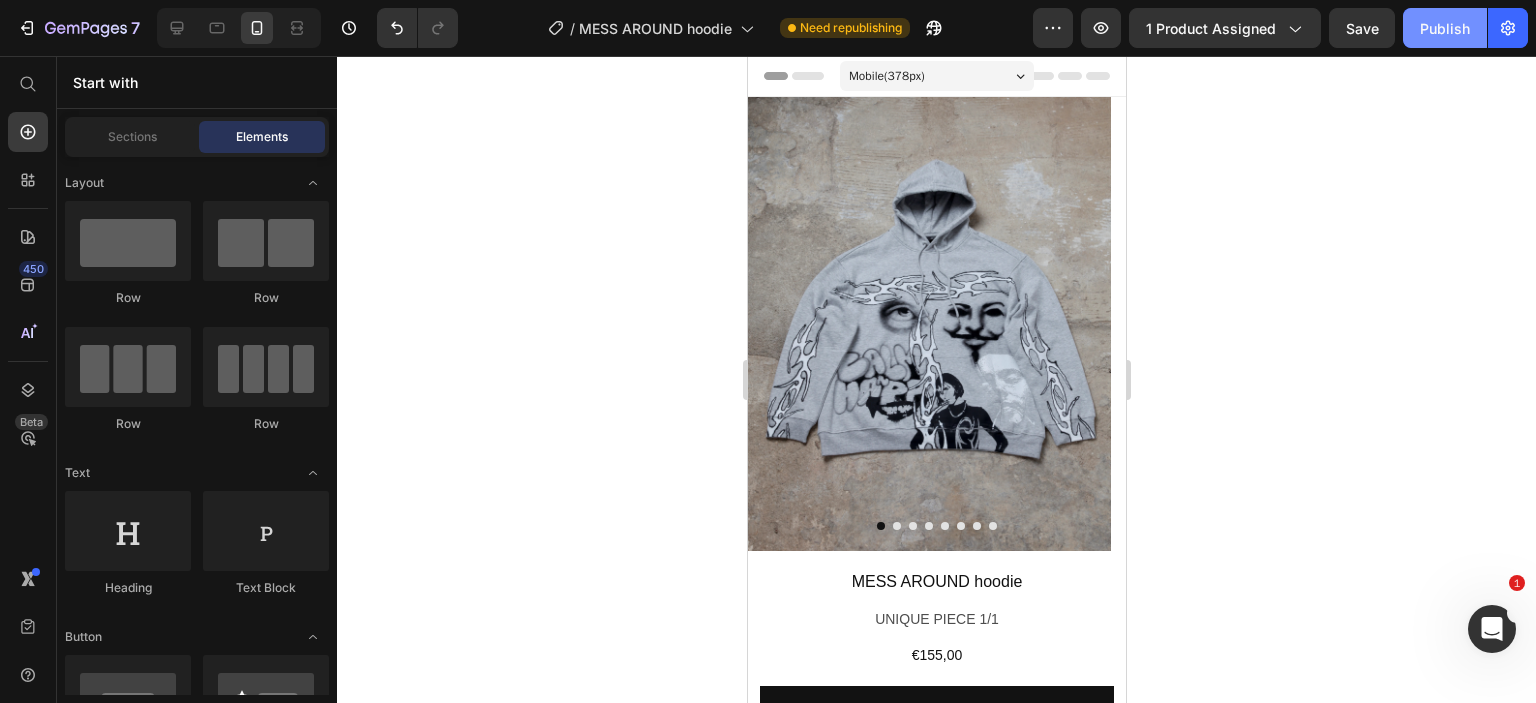 click on "Publish" at bounding box center [1445, 28] 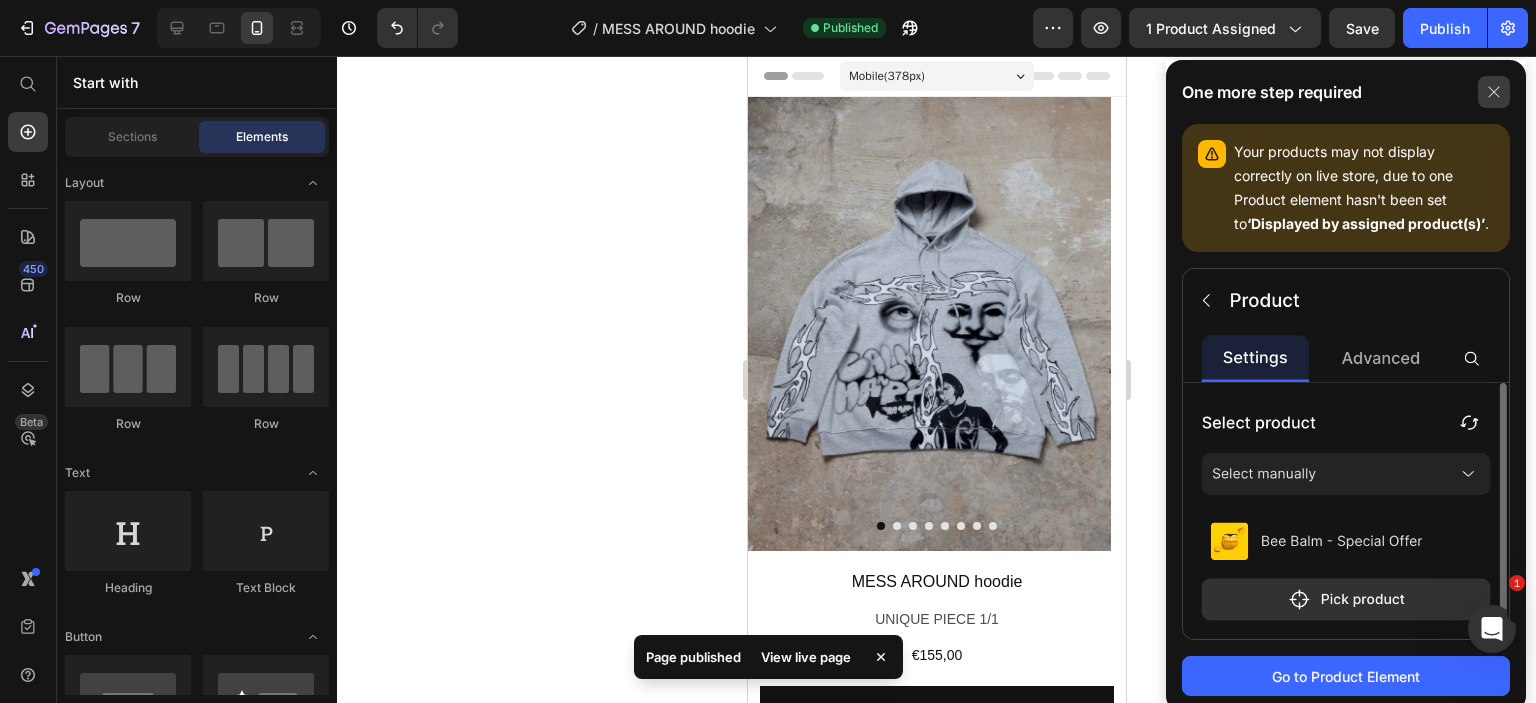 click 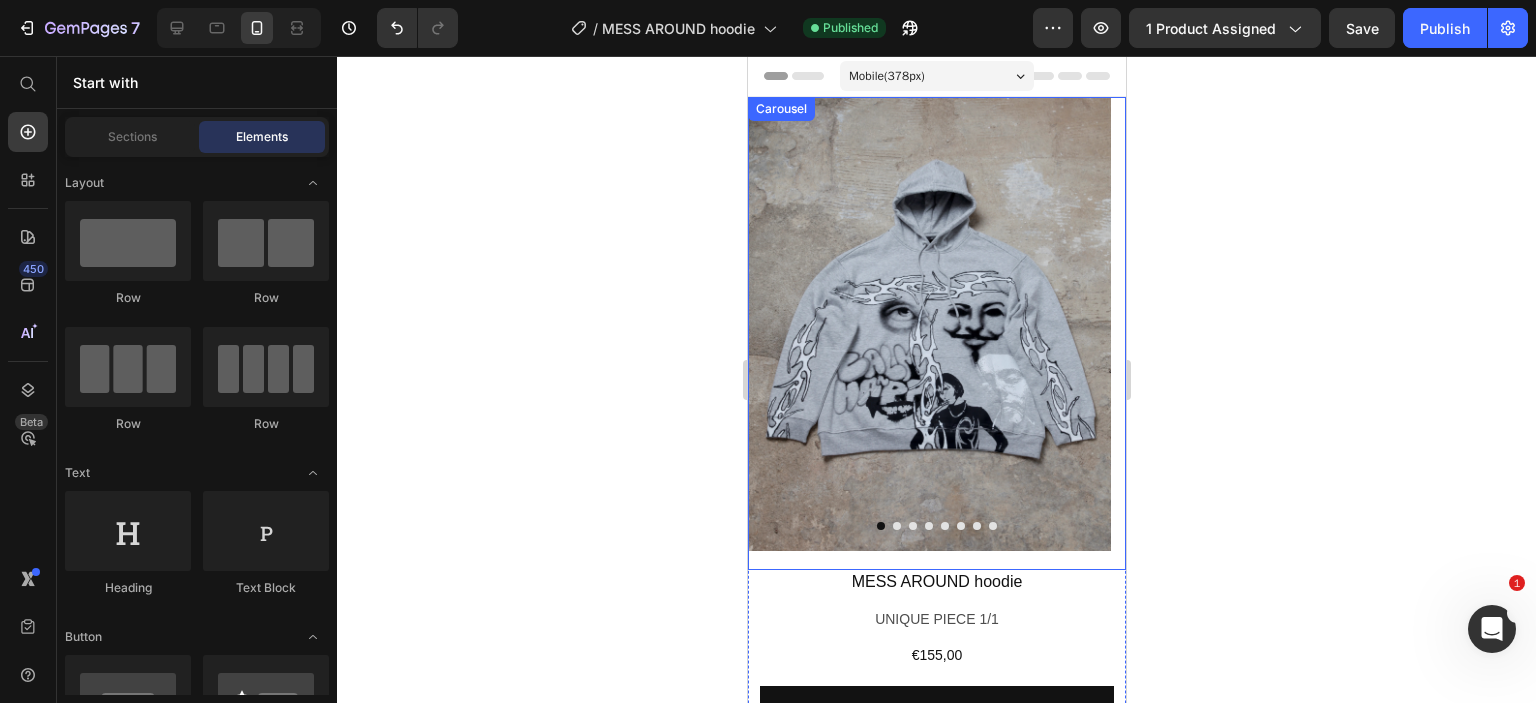 click at bounding box center [896, 526] 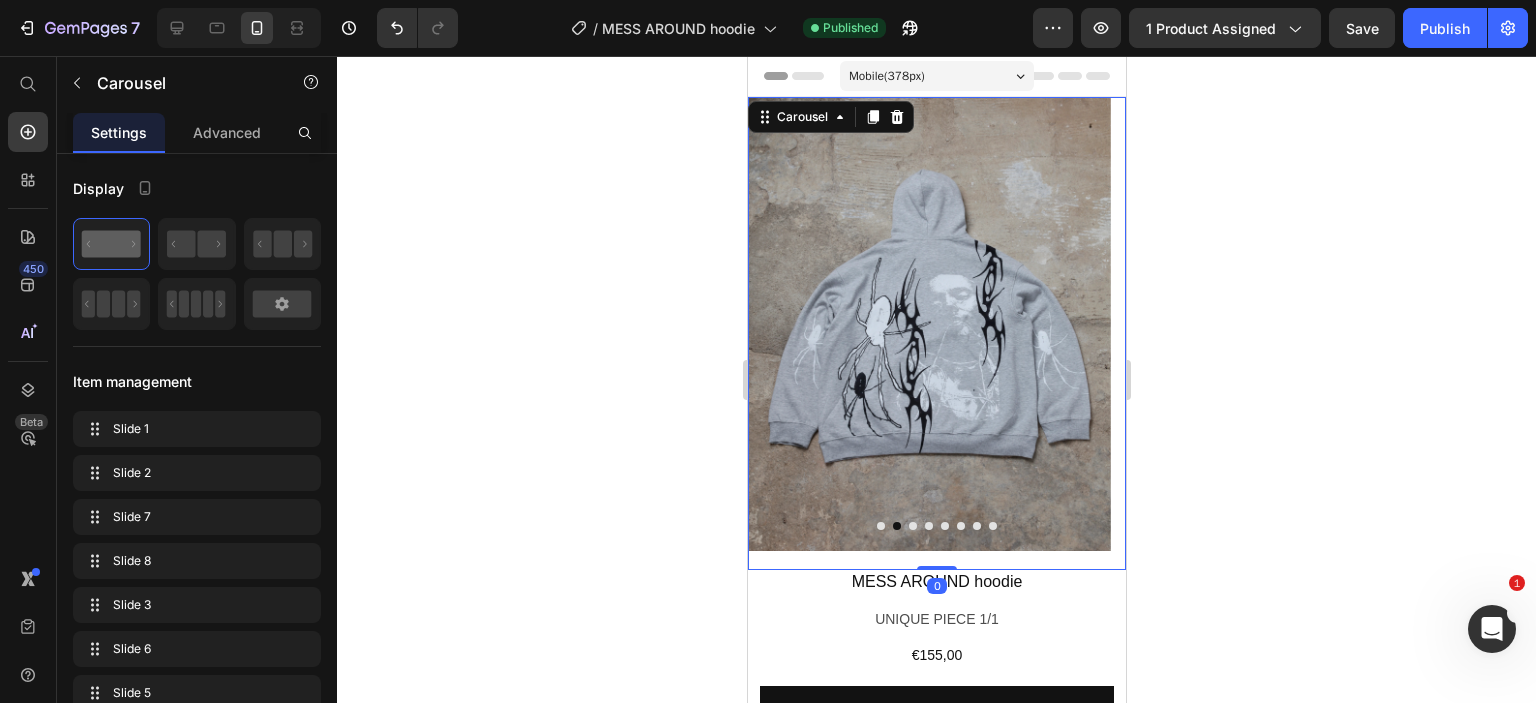 click at bounding box center (912, 526) 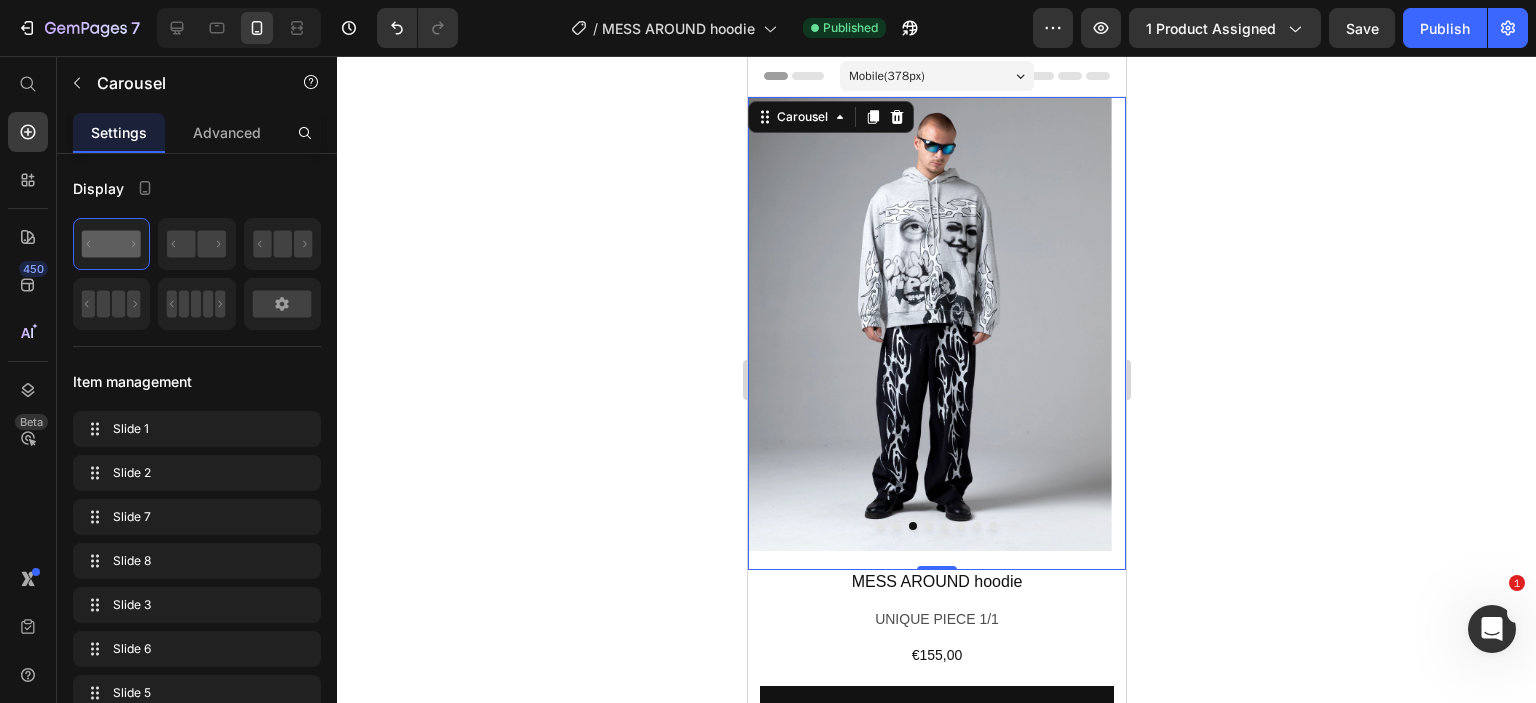 click at bounding box center (928, 526) 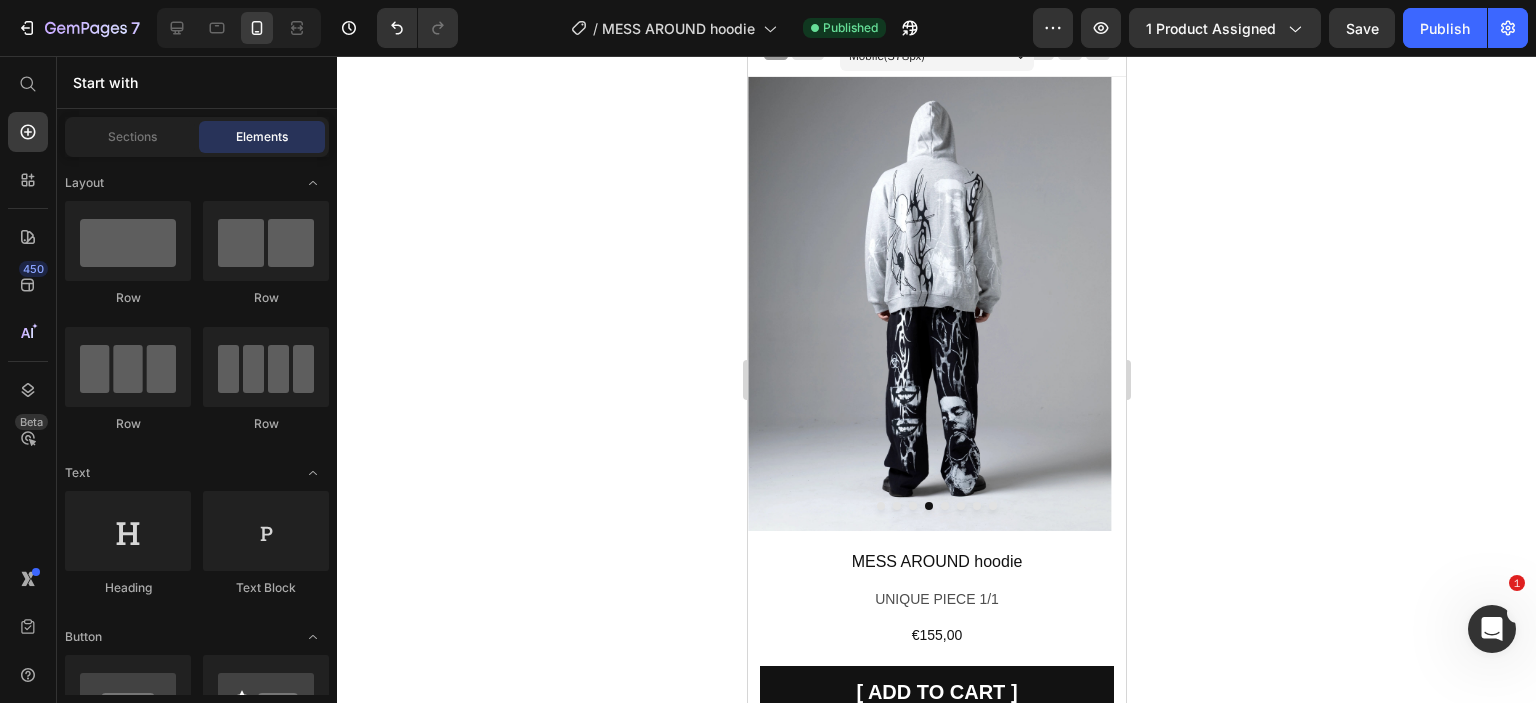 scroll, scrollTop: 0, scrollLeft: 0, axis: both 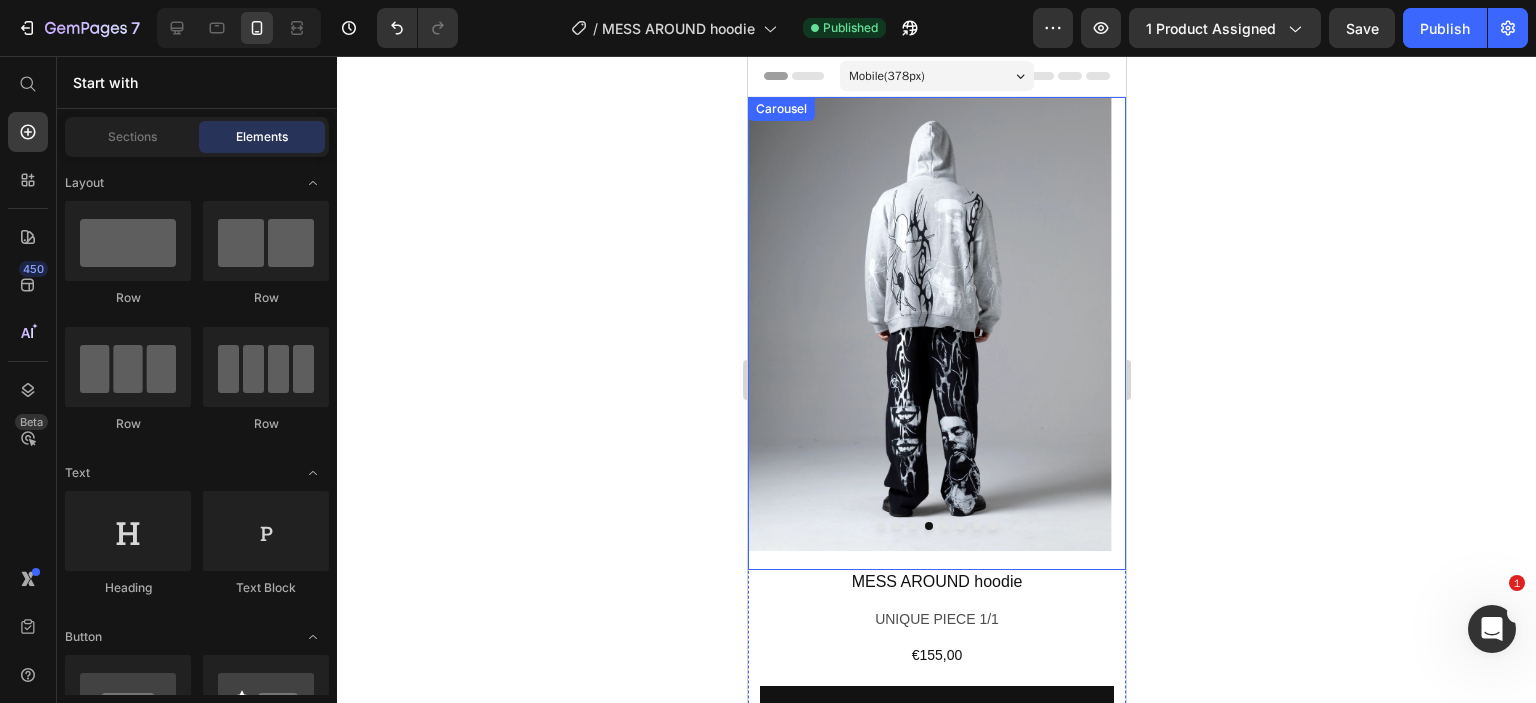 click at bounding box center (912, 526) 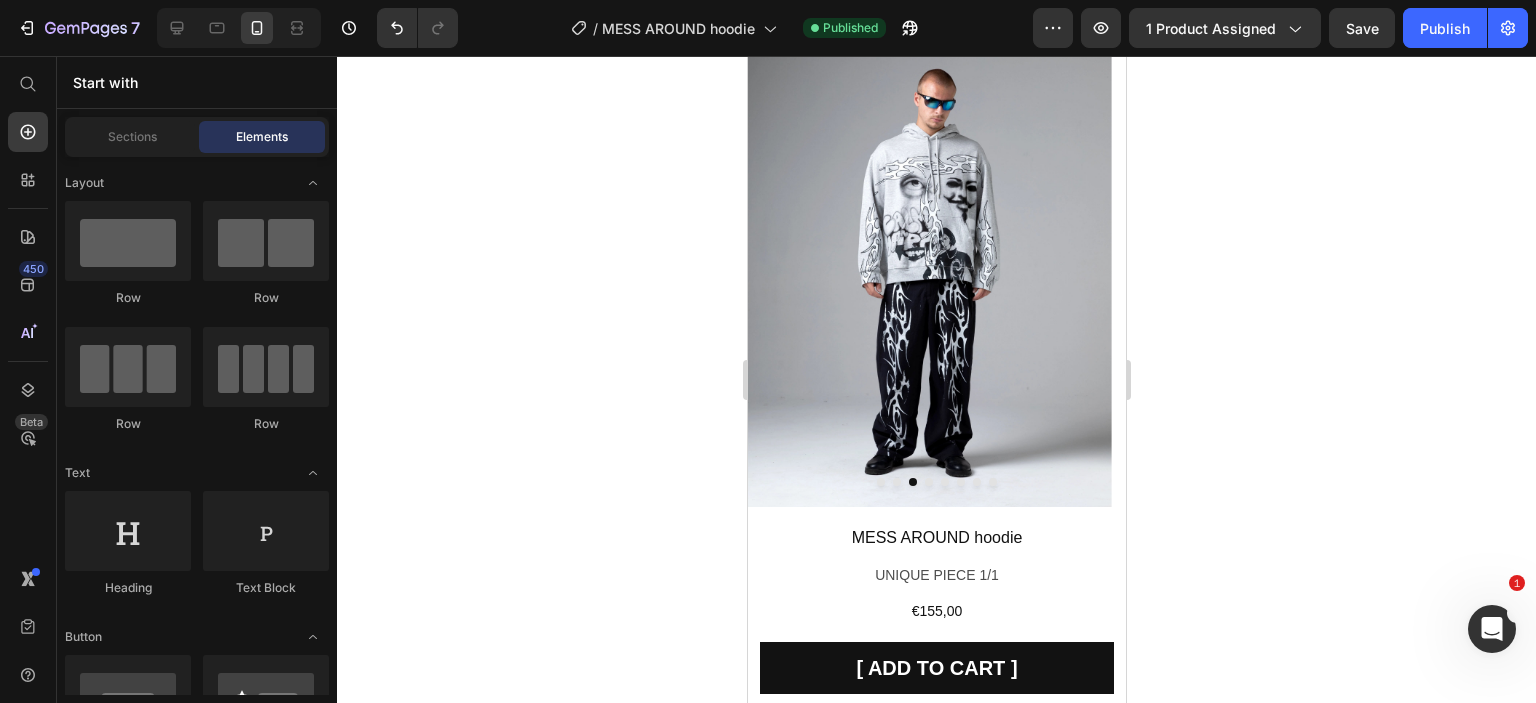 scroll, scrollTop: 0, scrollLeft: 0, axis: both 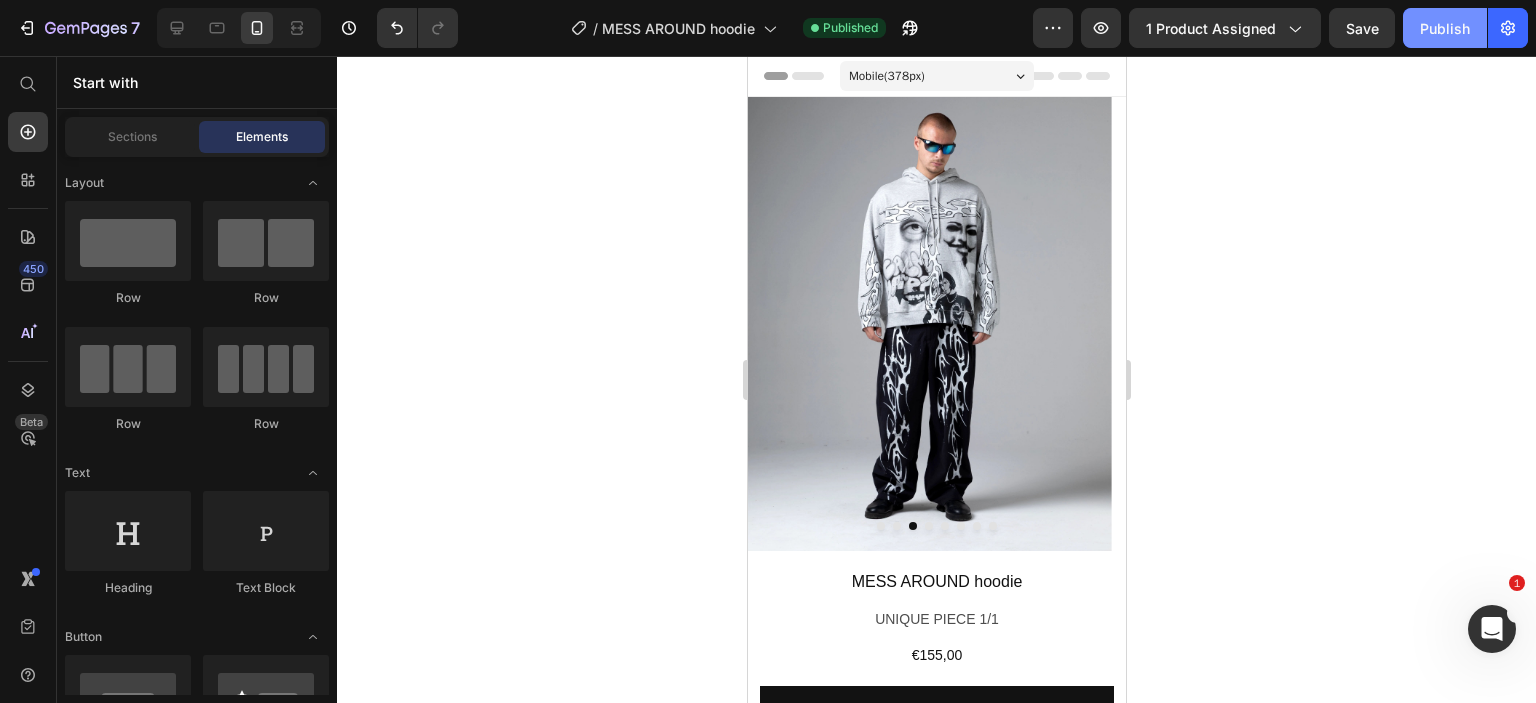 click on "Publish" at bounding box center [1445, 28] 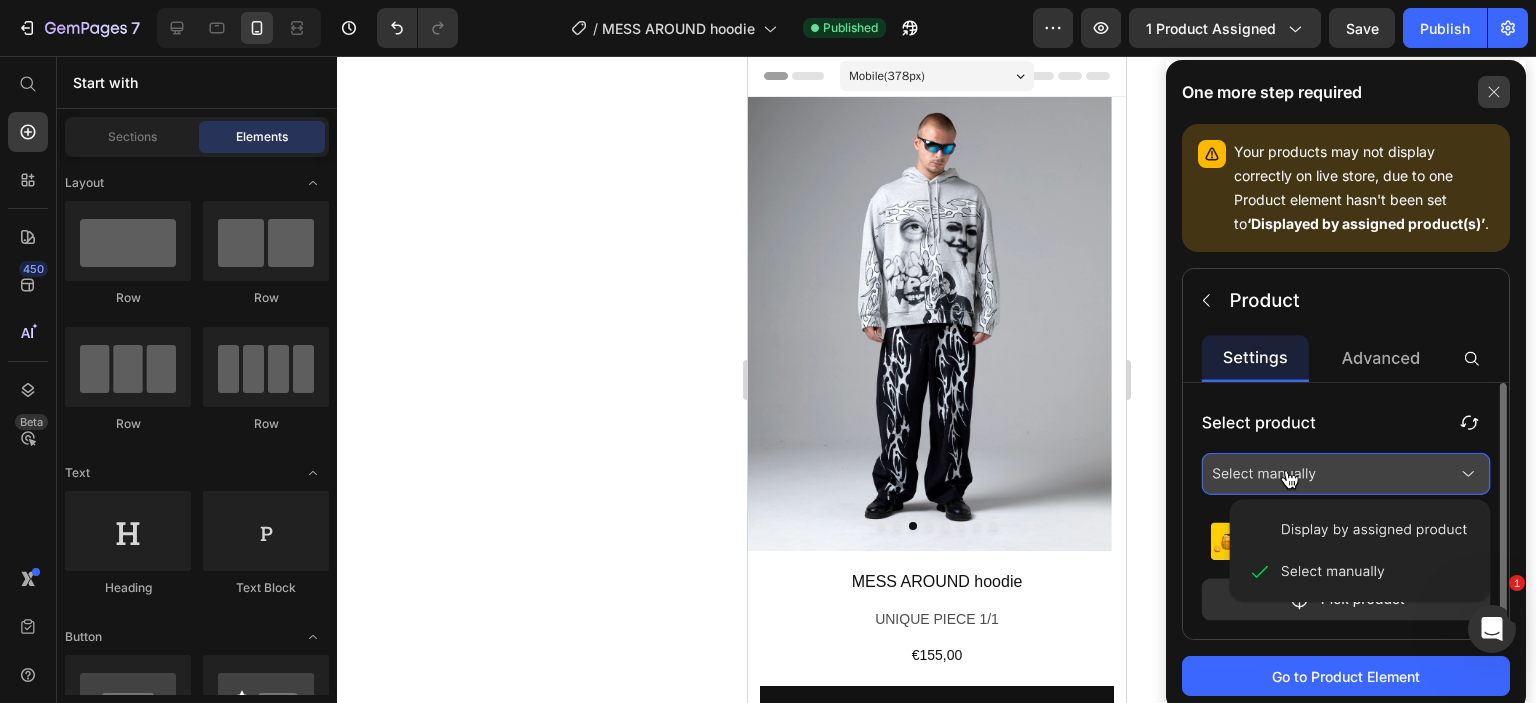 click 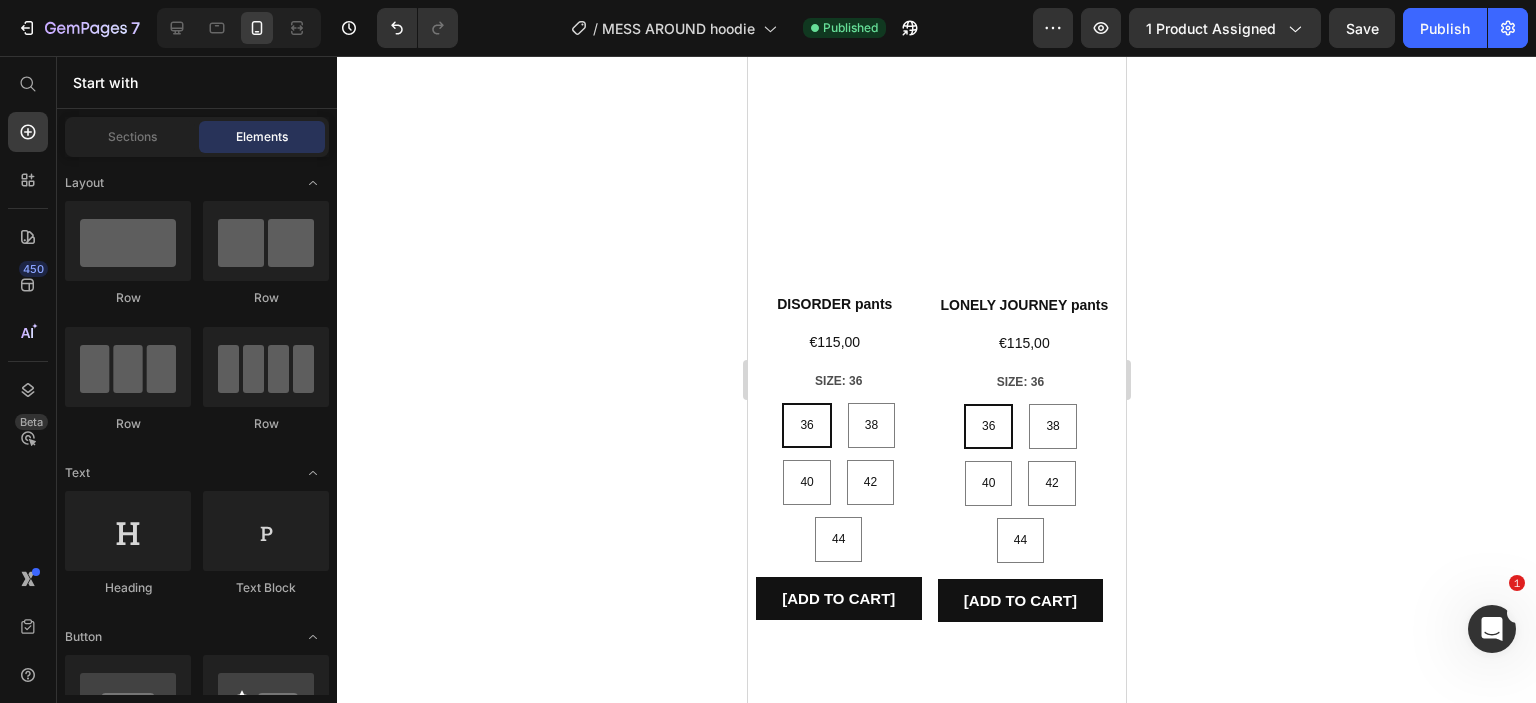 scroll, scrollTop: 337, scrollLeft: 0, axis: vertical 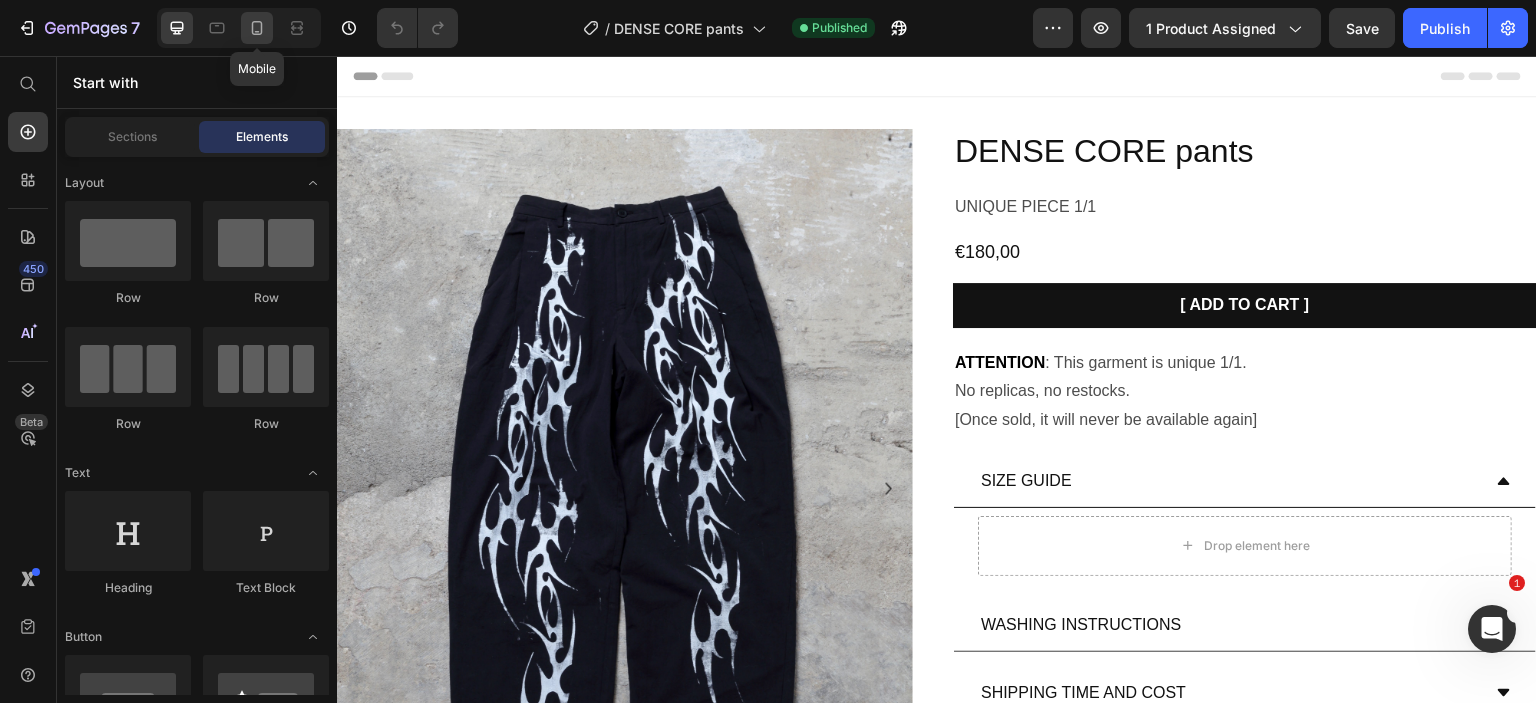 click 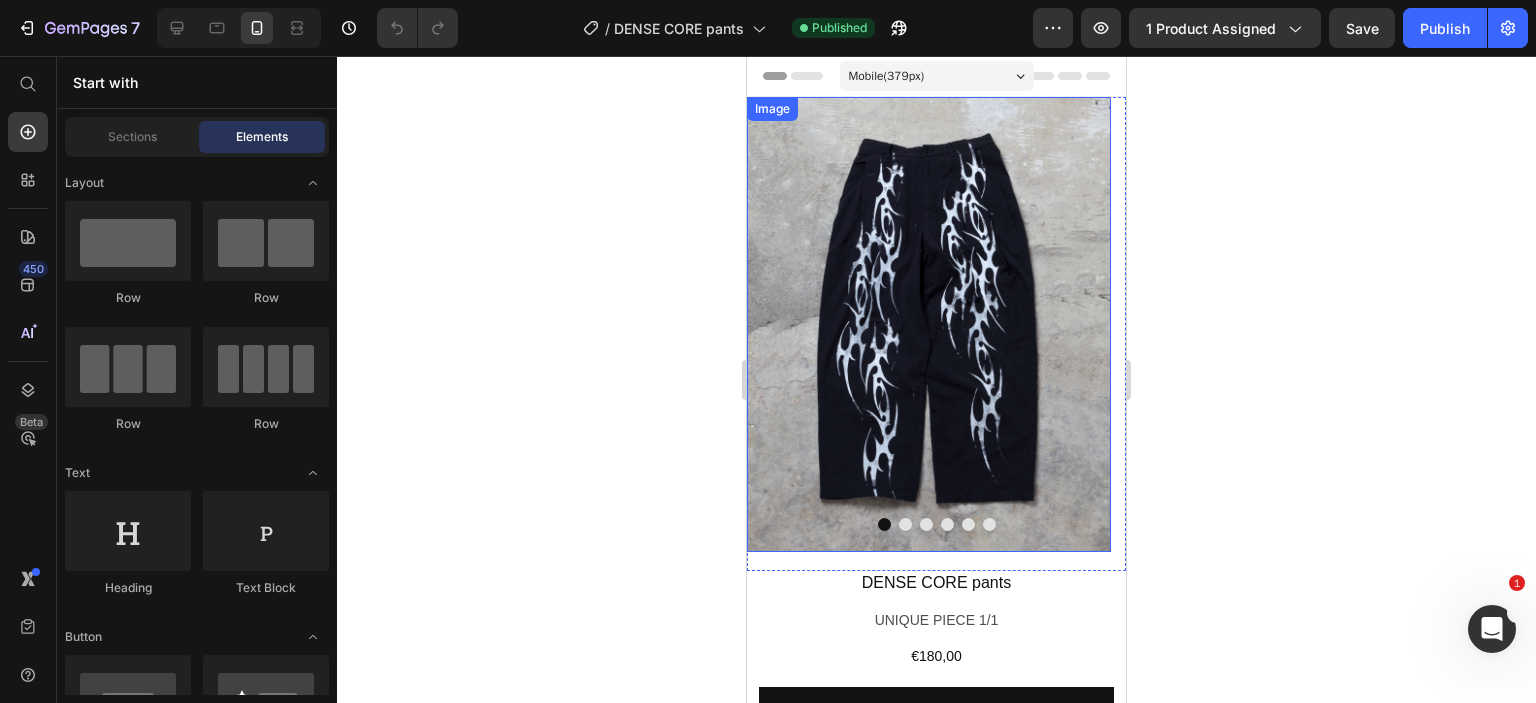 click at bounding box center [929, 324] 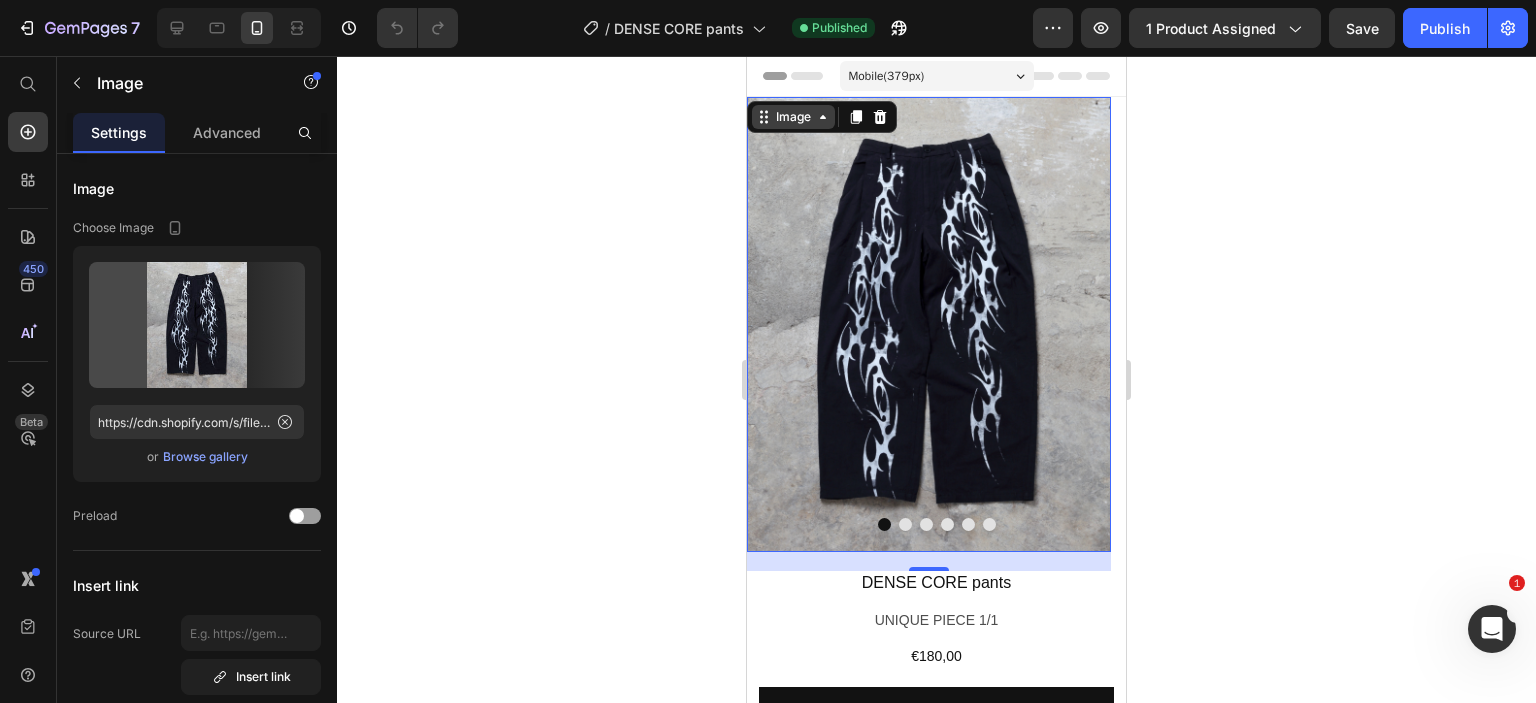 click on "Image" at bounding box center (793, 117) 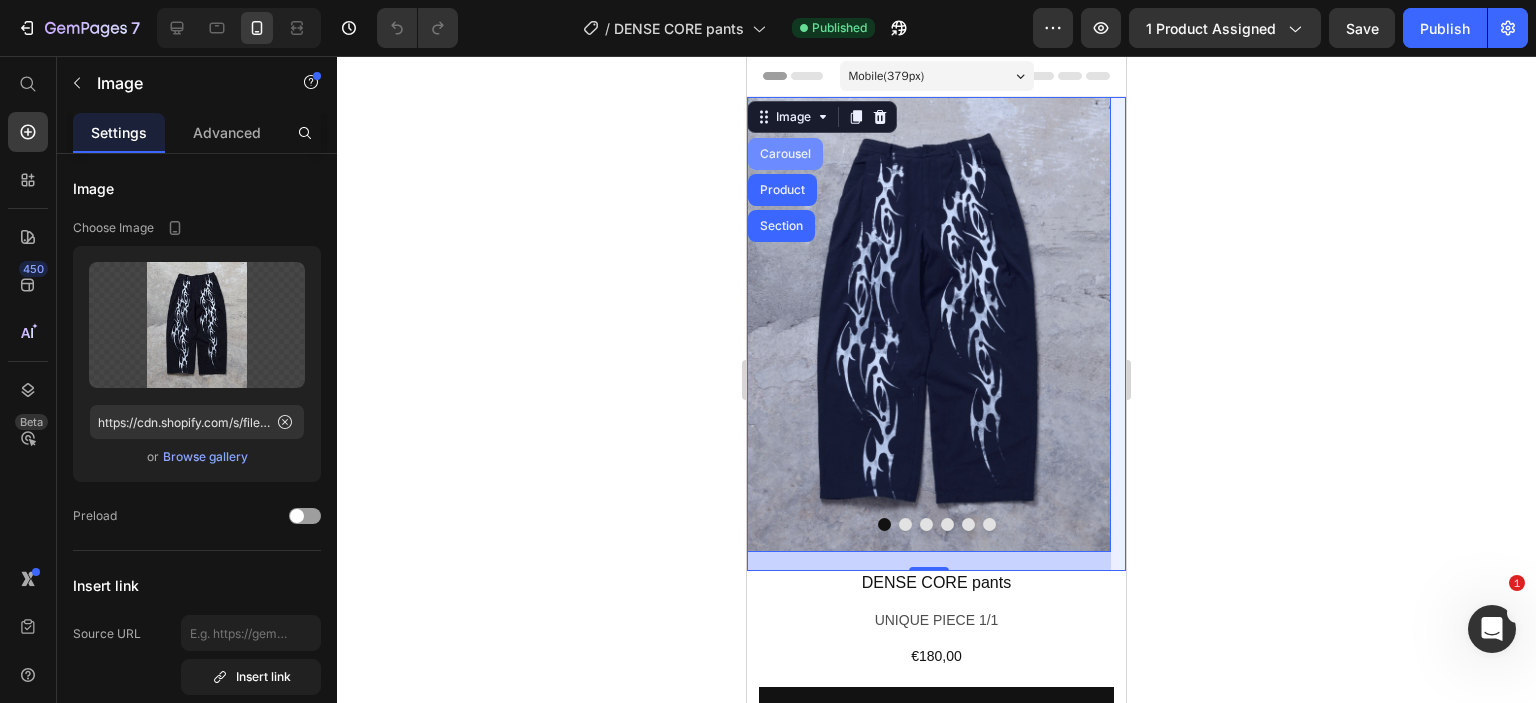 drag, startPoint x: 802, startPoint y: 155, endPoint x: 1003, endPoint y: 347, distance: 277.96582 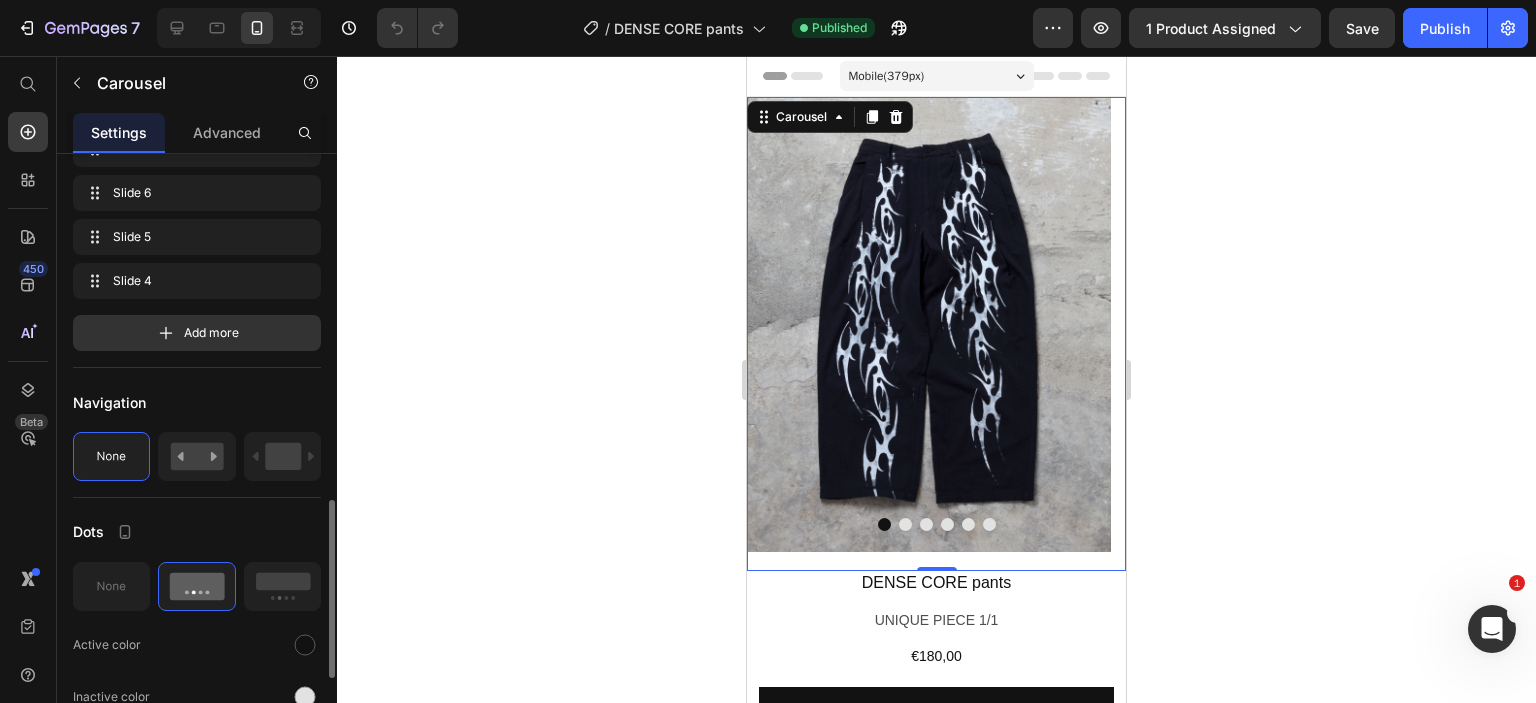 scroll, scrollTop: 552, scrollLeft: 0, axis: vertical 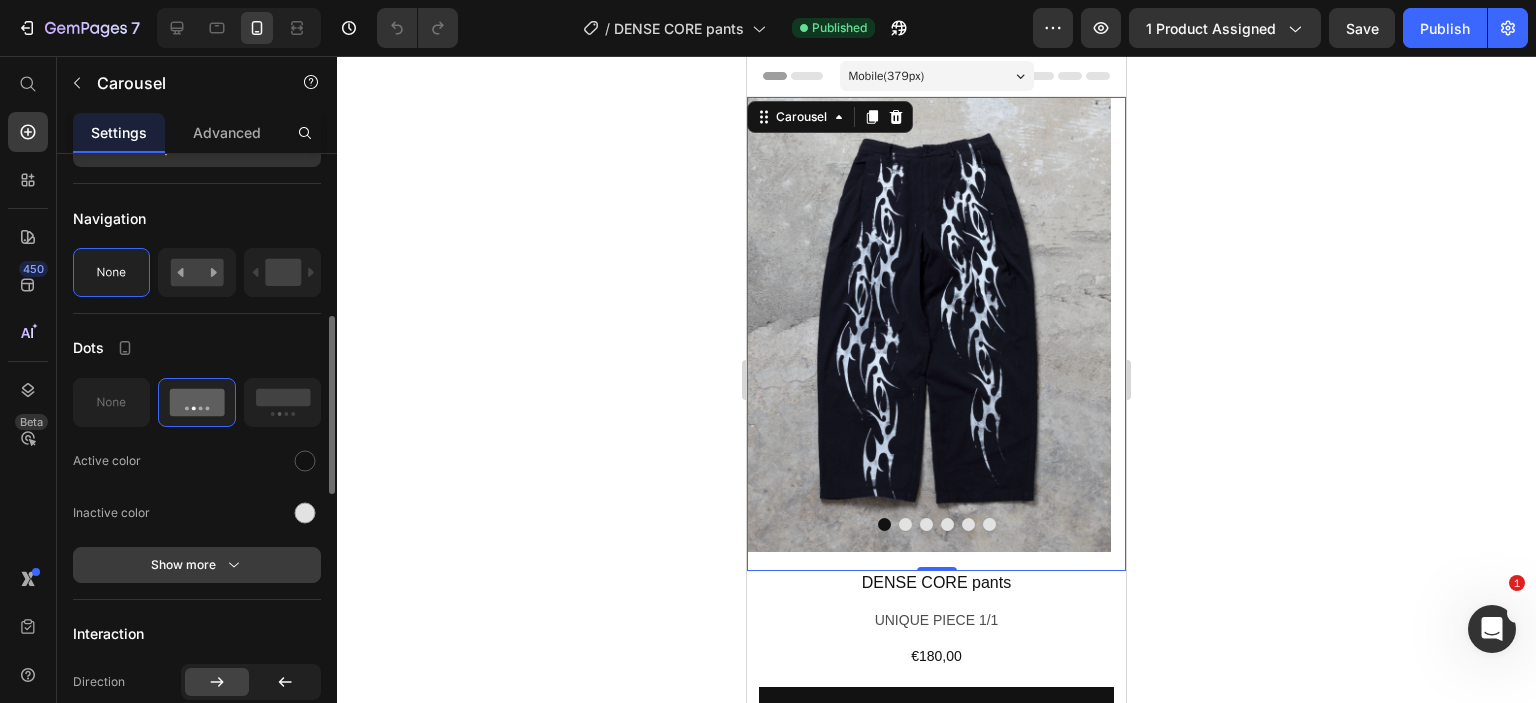 click on "Show more" at bounding box center (197, 565) 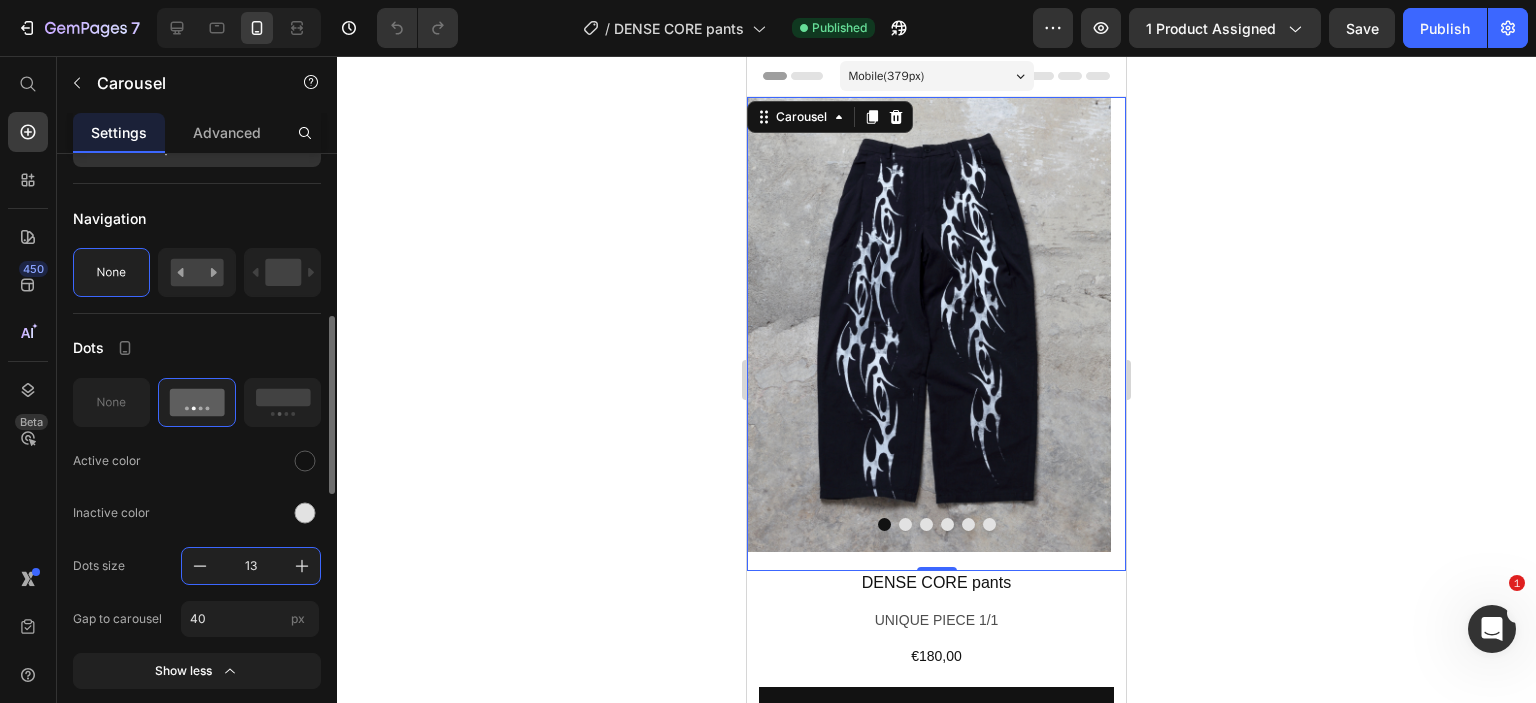 click on "13" at bounding box center [251, 566] 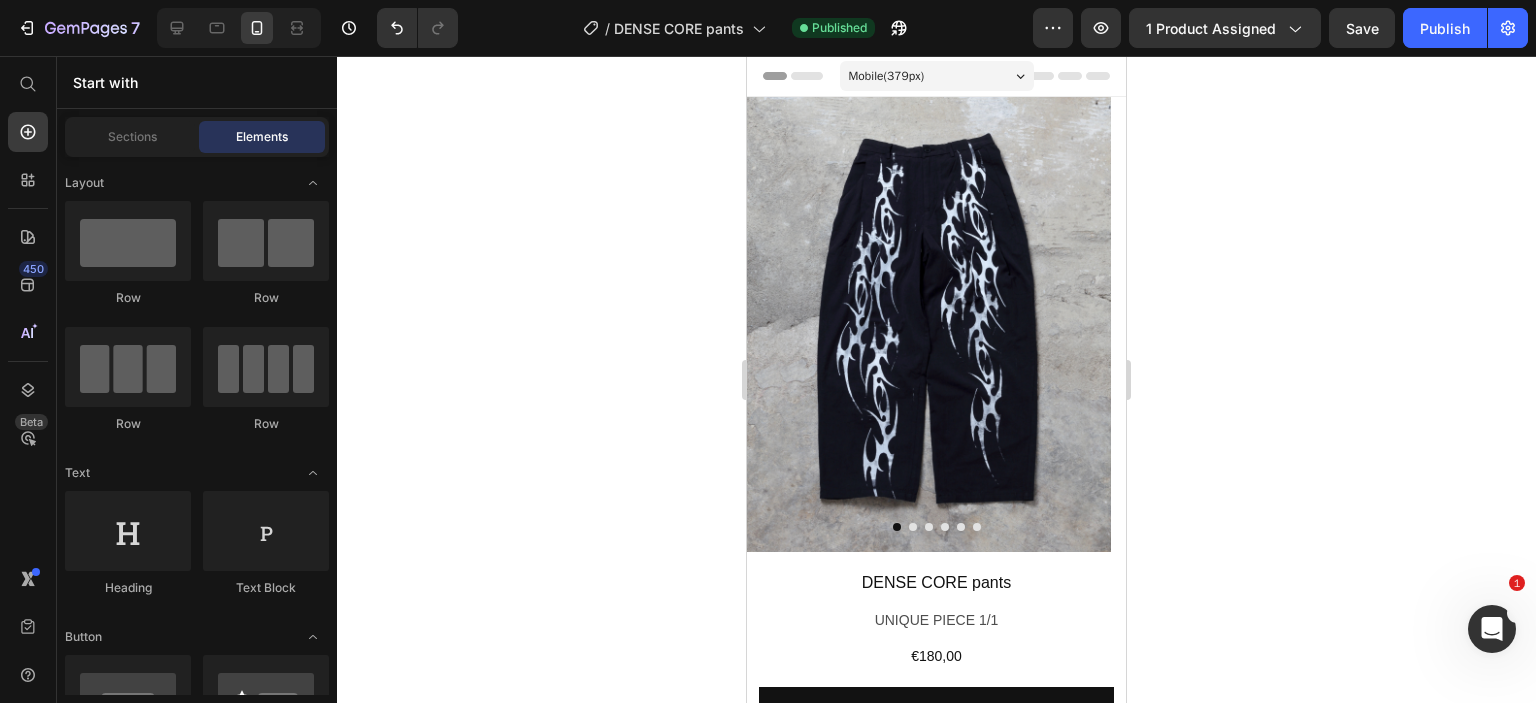 scroll, scrollTop: 4, scrollLeft: 0, axis: vertical 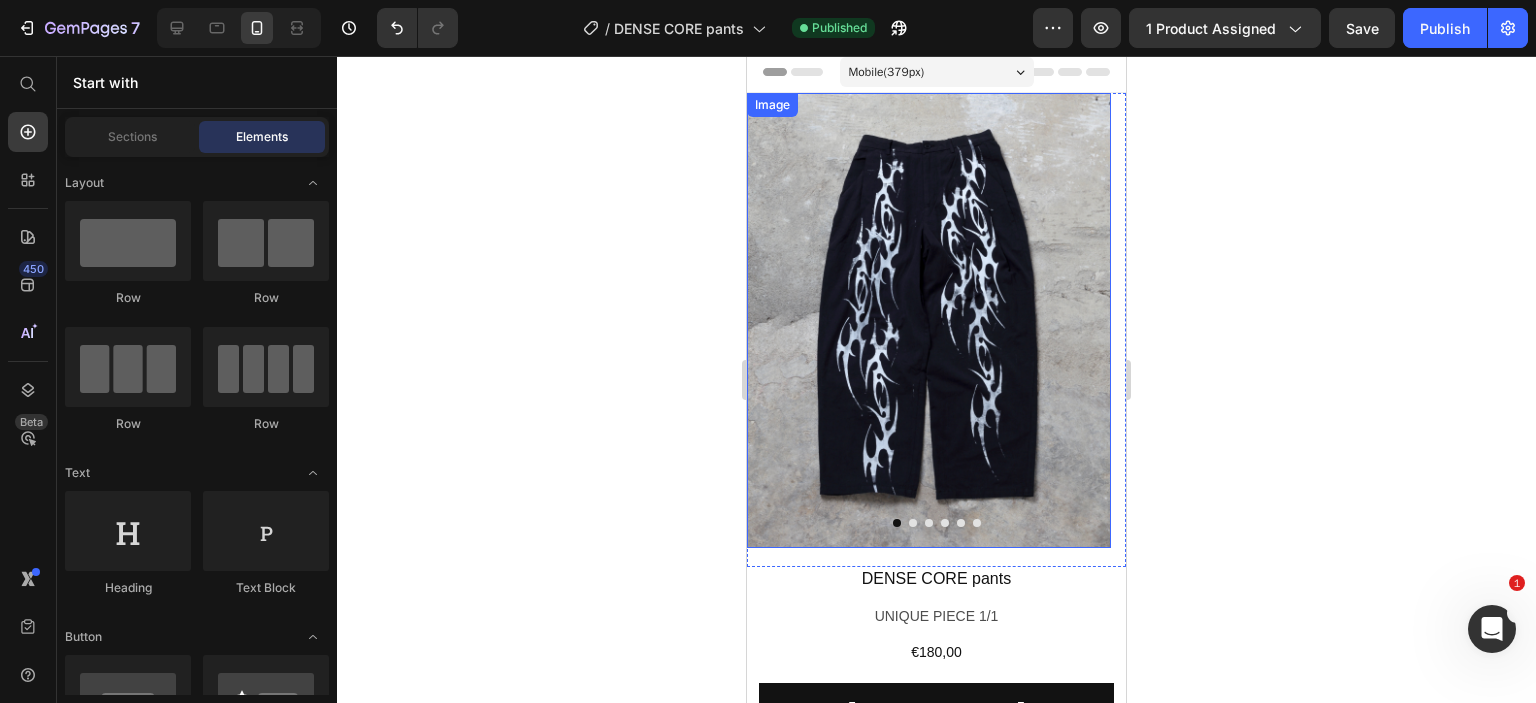 click at bounding box center [929, 320] 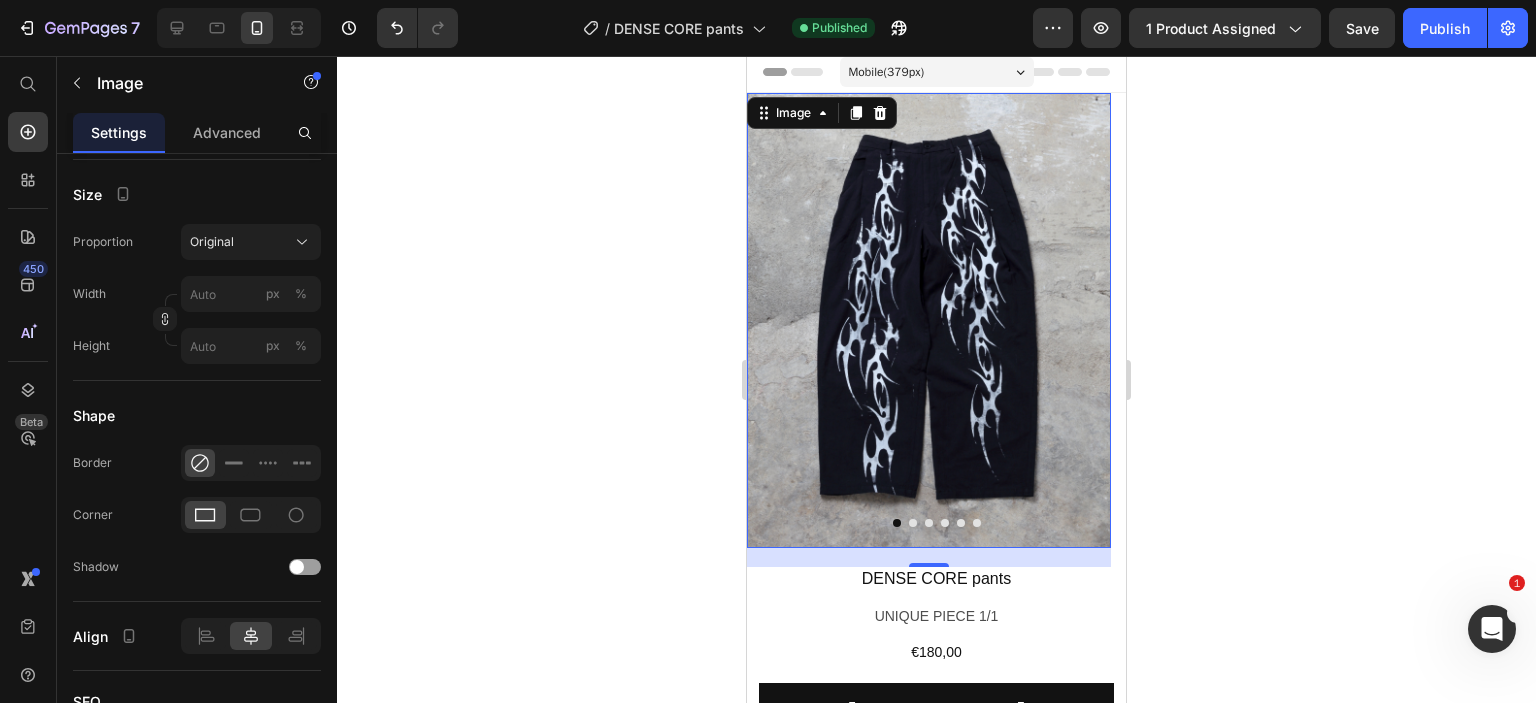scroll, scrollTop: 0, scrollLeft: 0, axis: both 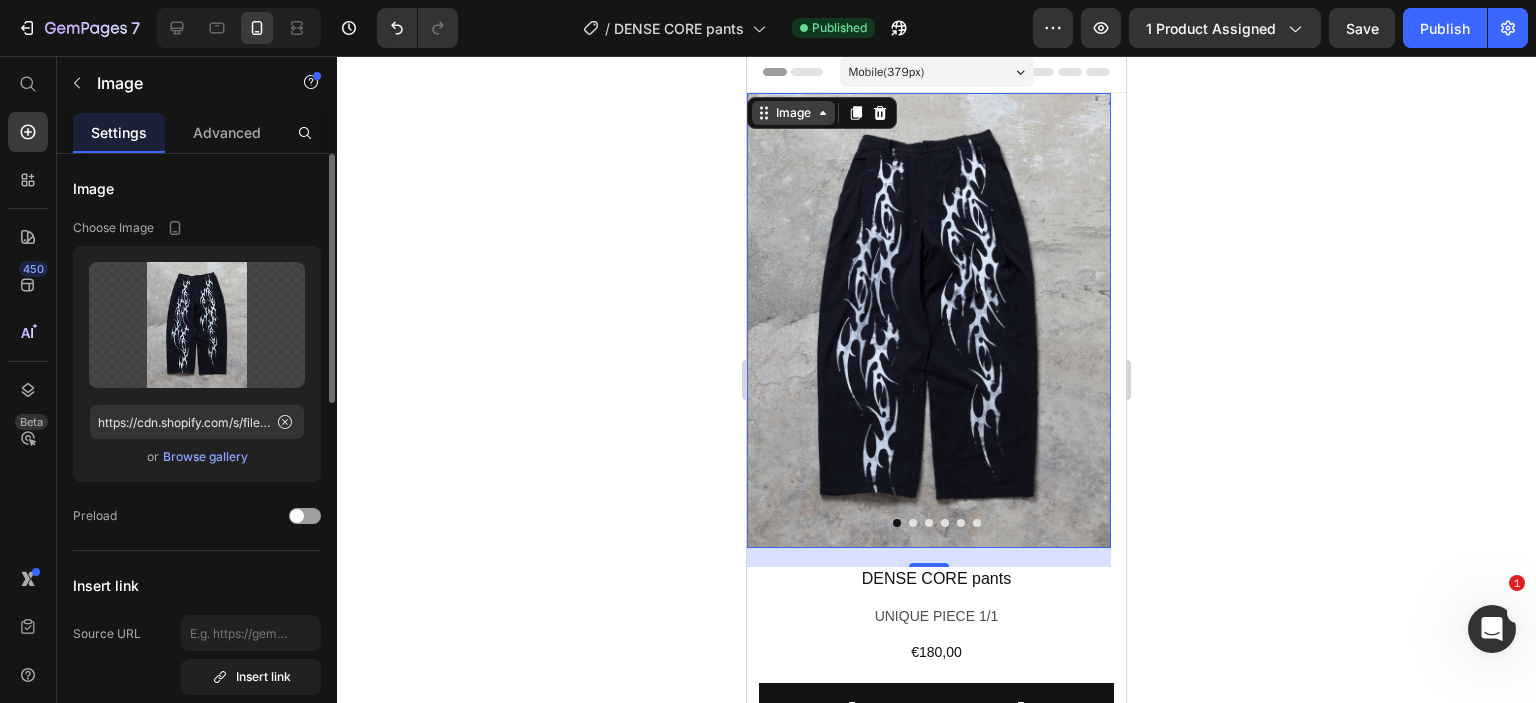 click on "Image" at bounding box center [793, 113] 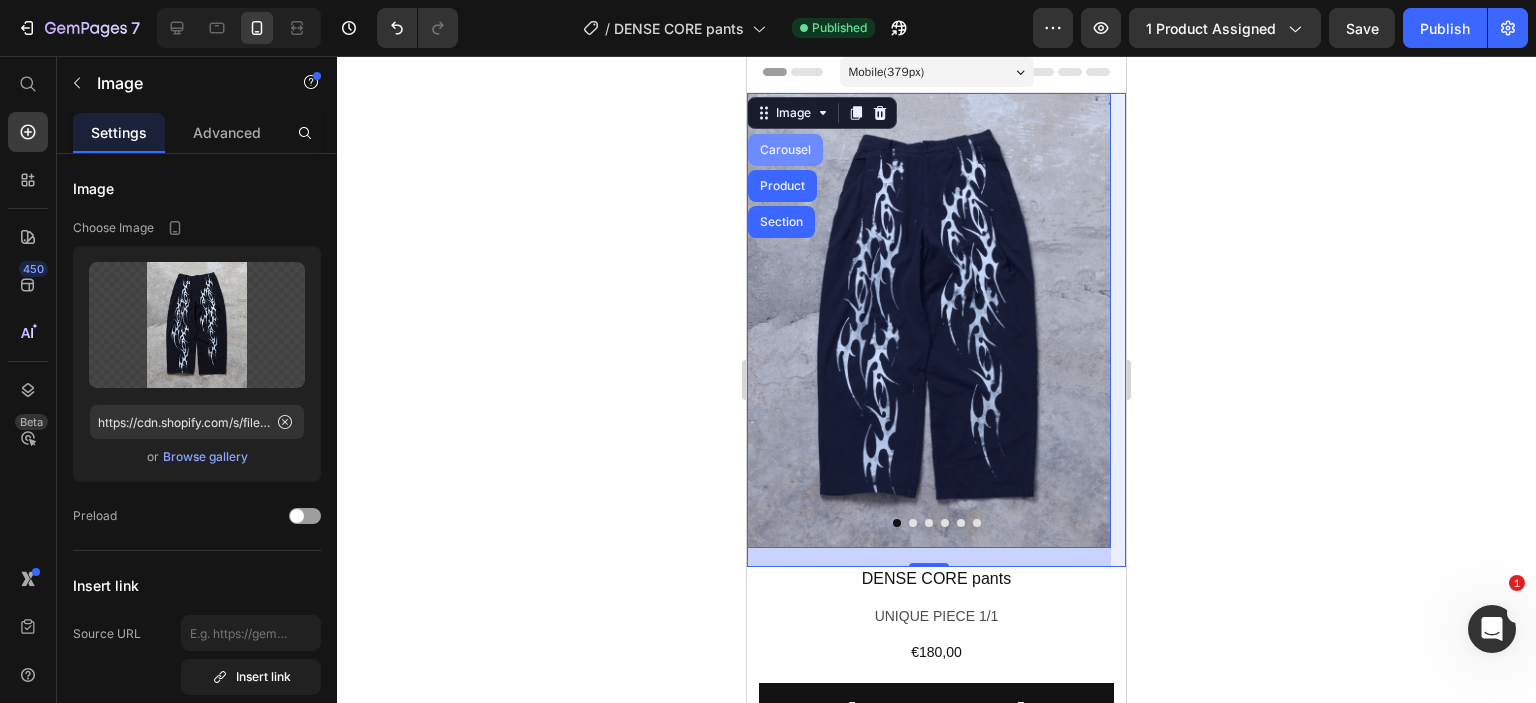 click on "Carousel" at bounding box center [785, 150] 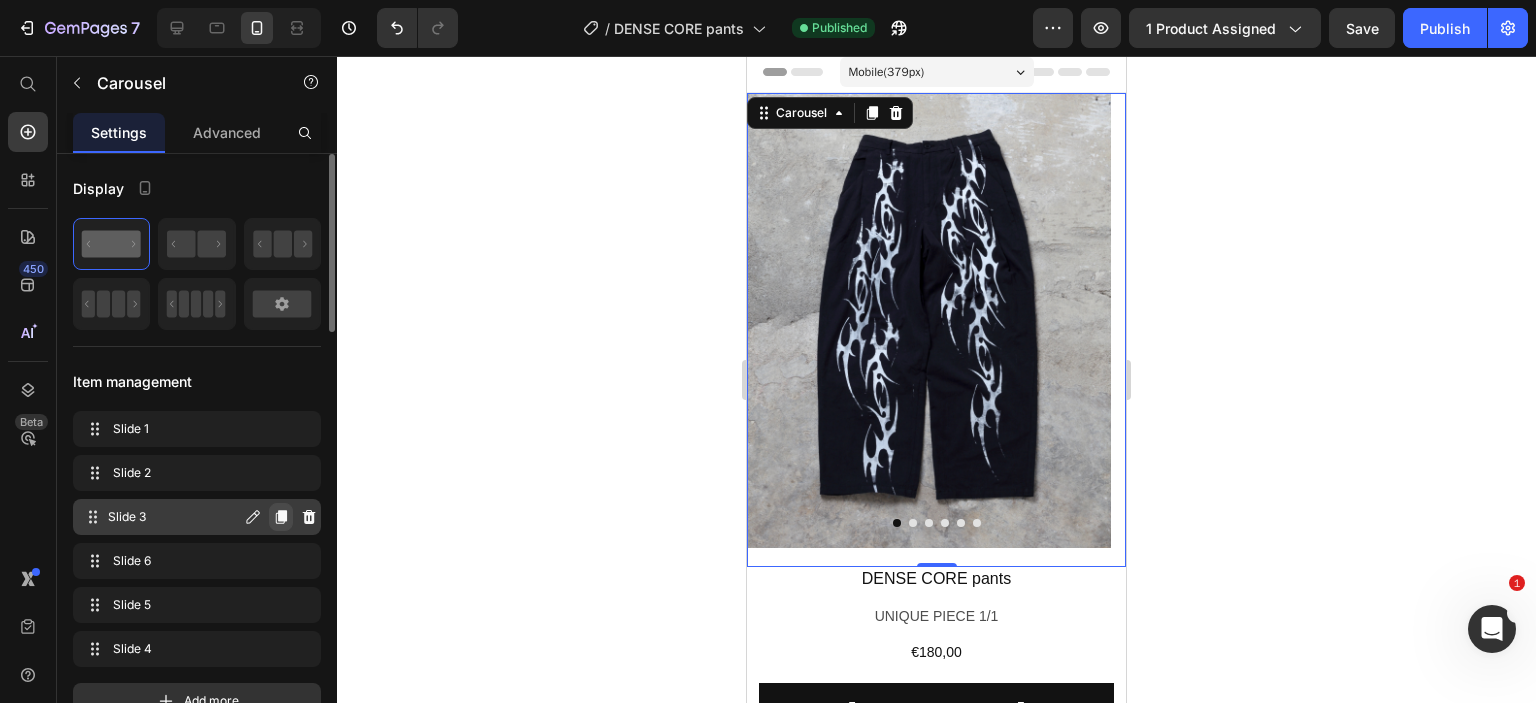 click 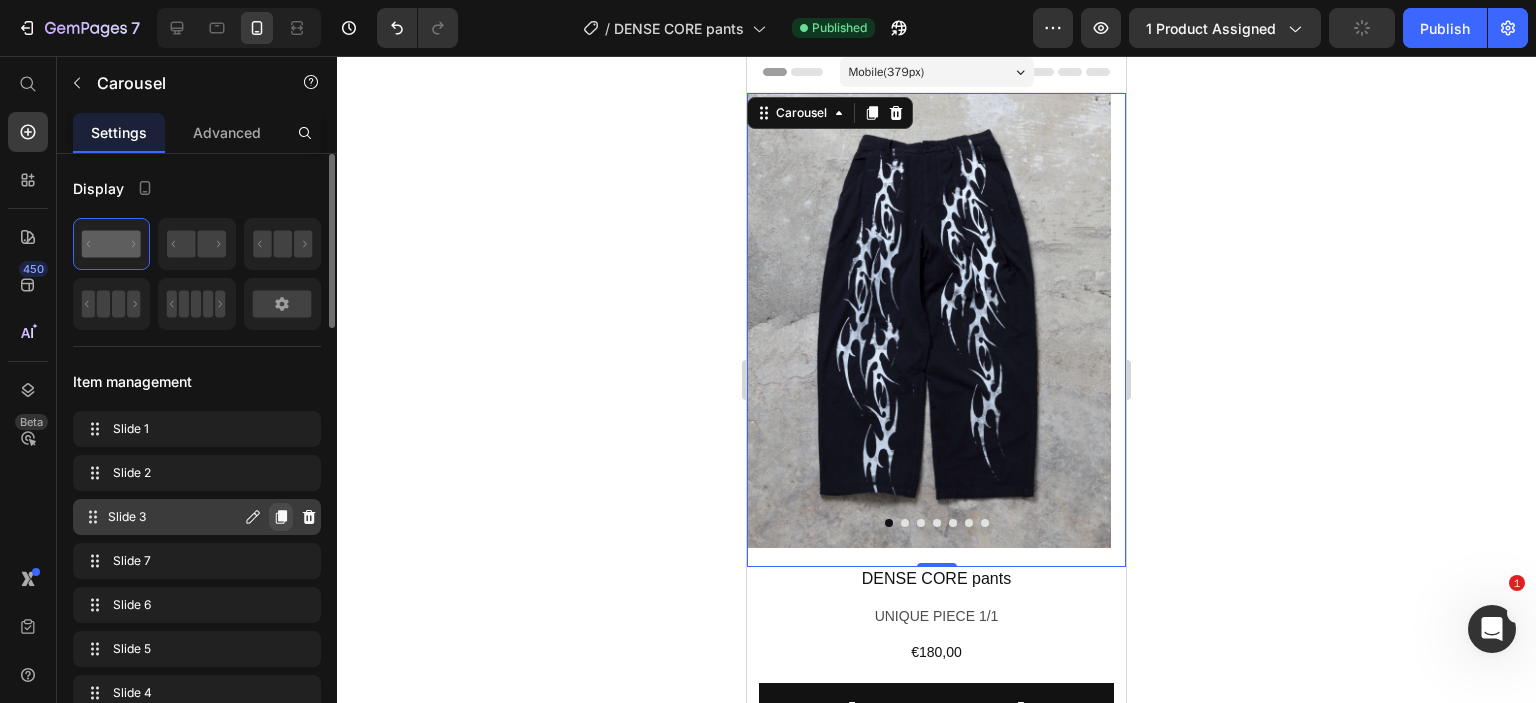 click 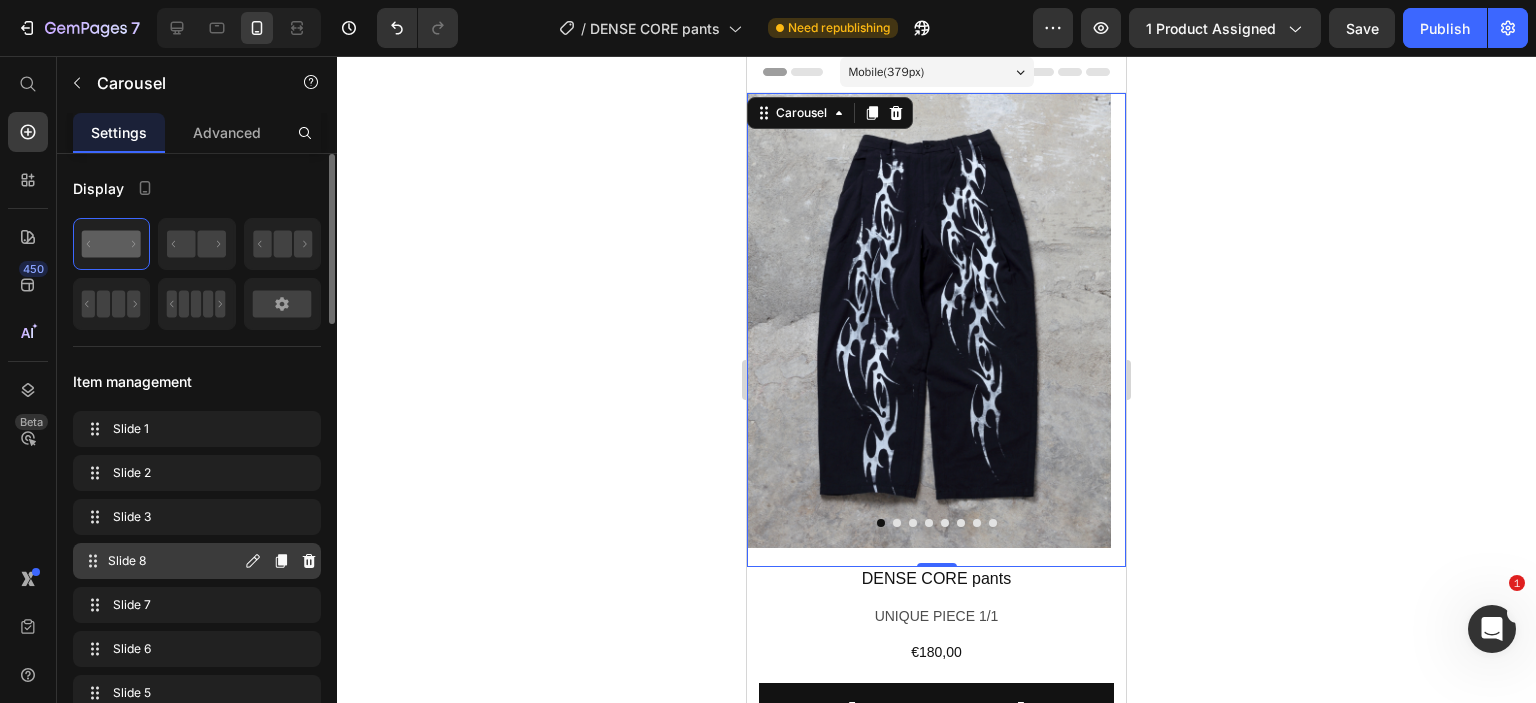 click on "Slide 8" at bounding box center (174, 561) 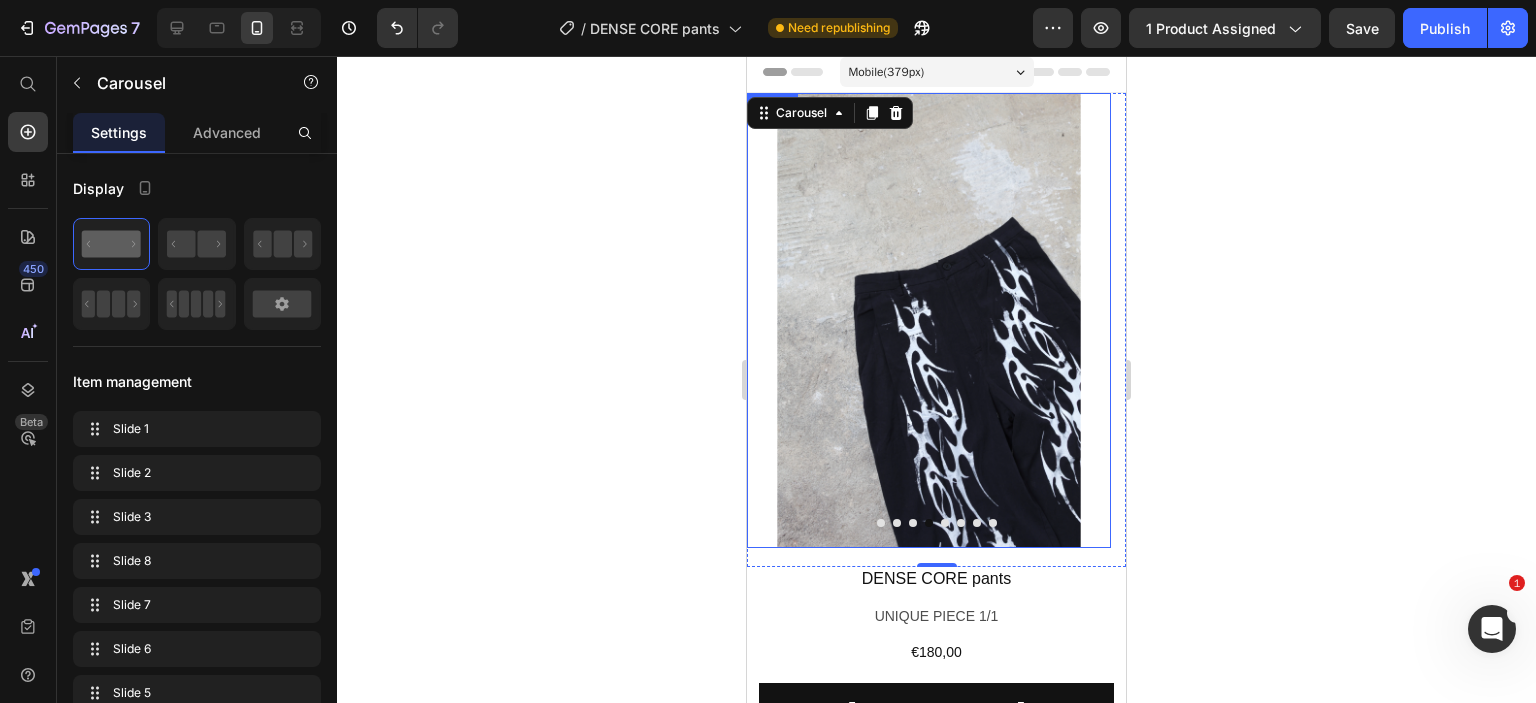 click at bounding box center [929, 320] 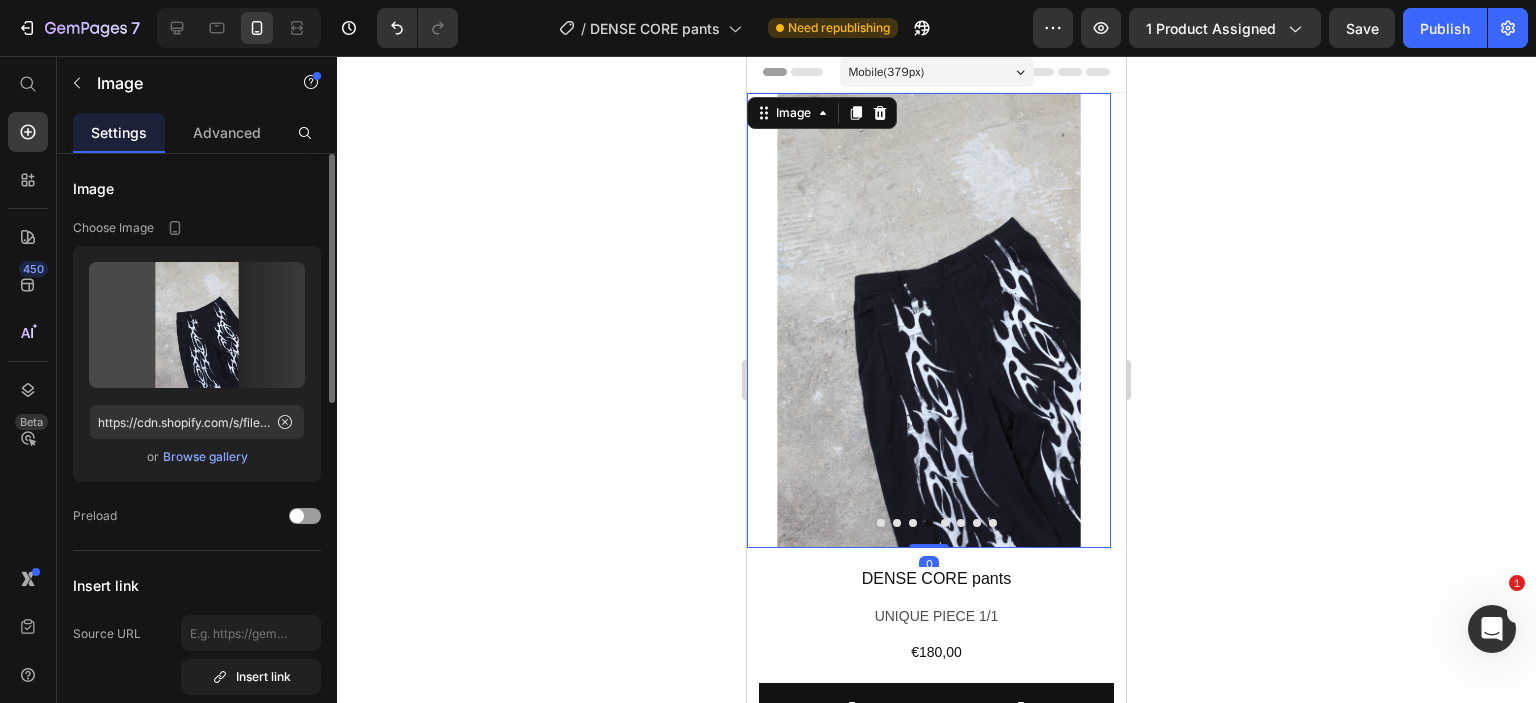 click on "Browse gallery" at bounding box center [205, 457] 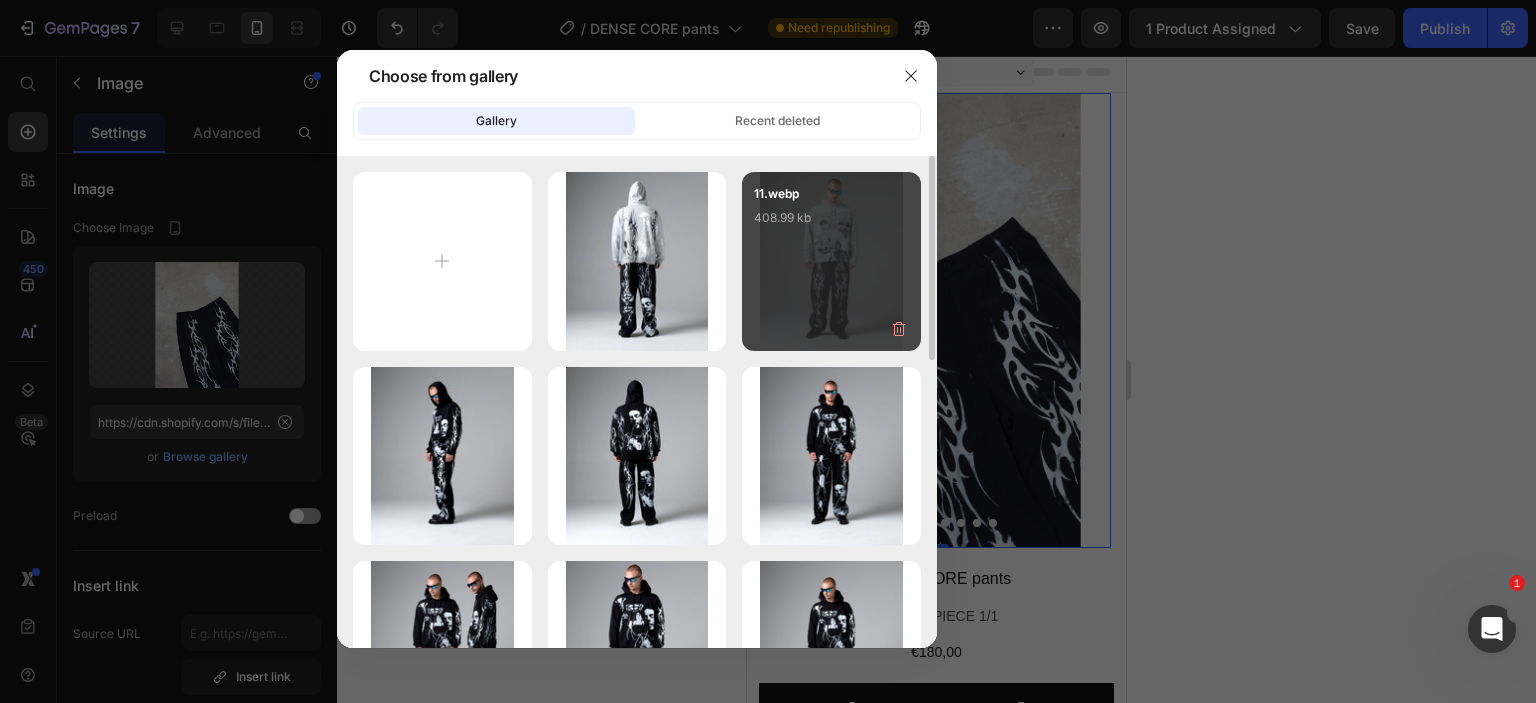 click on "11.webp 408.99 kb" at bounding box center [831, 224] 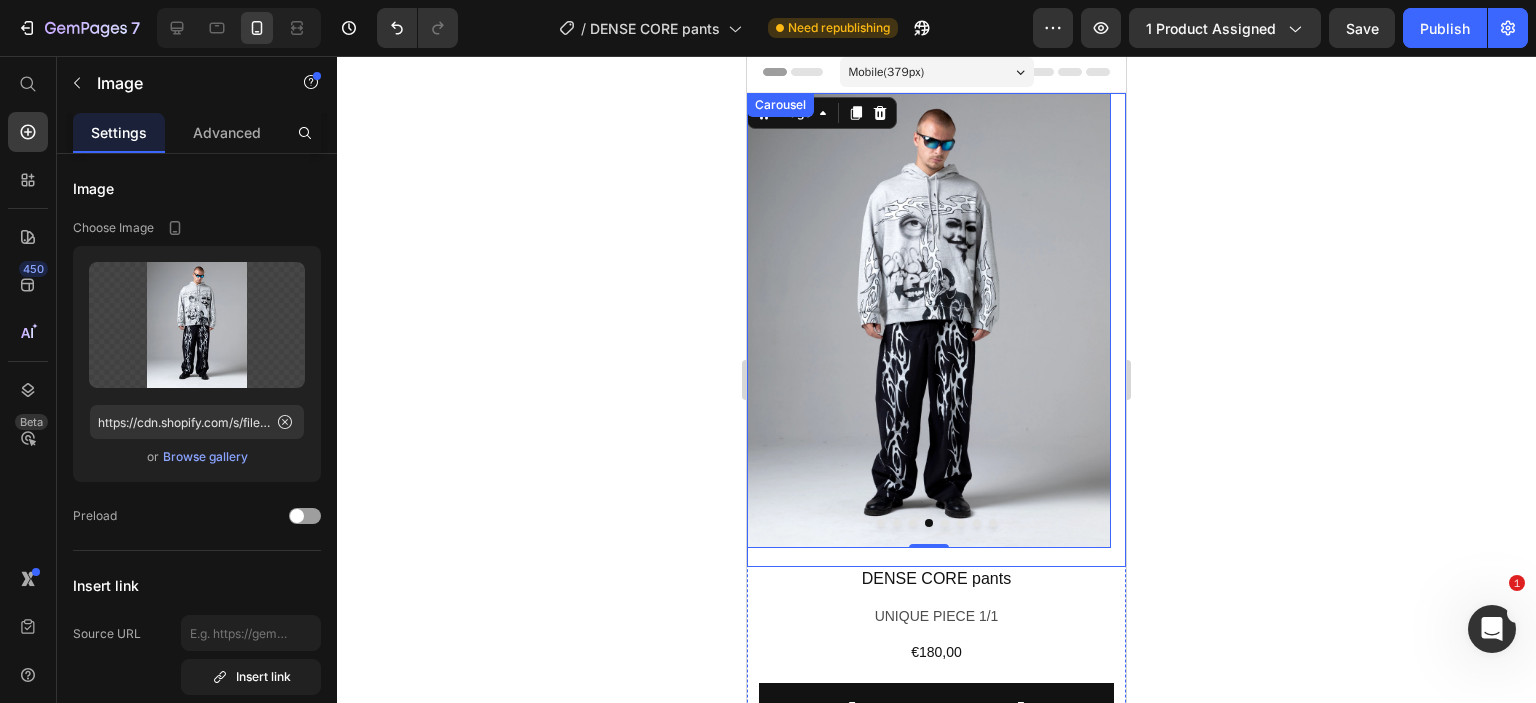 click at bounding box center (936, 523) 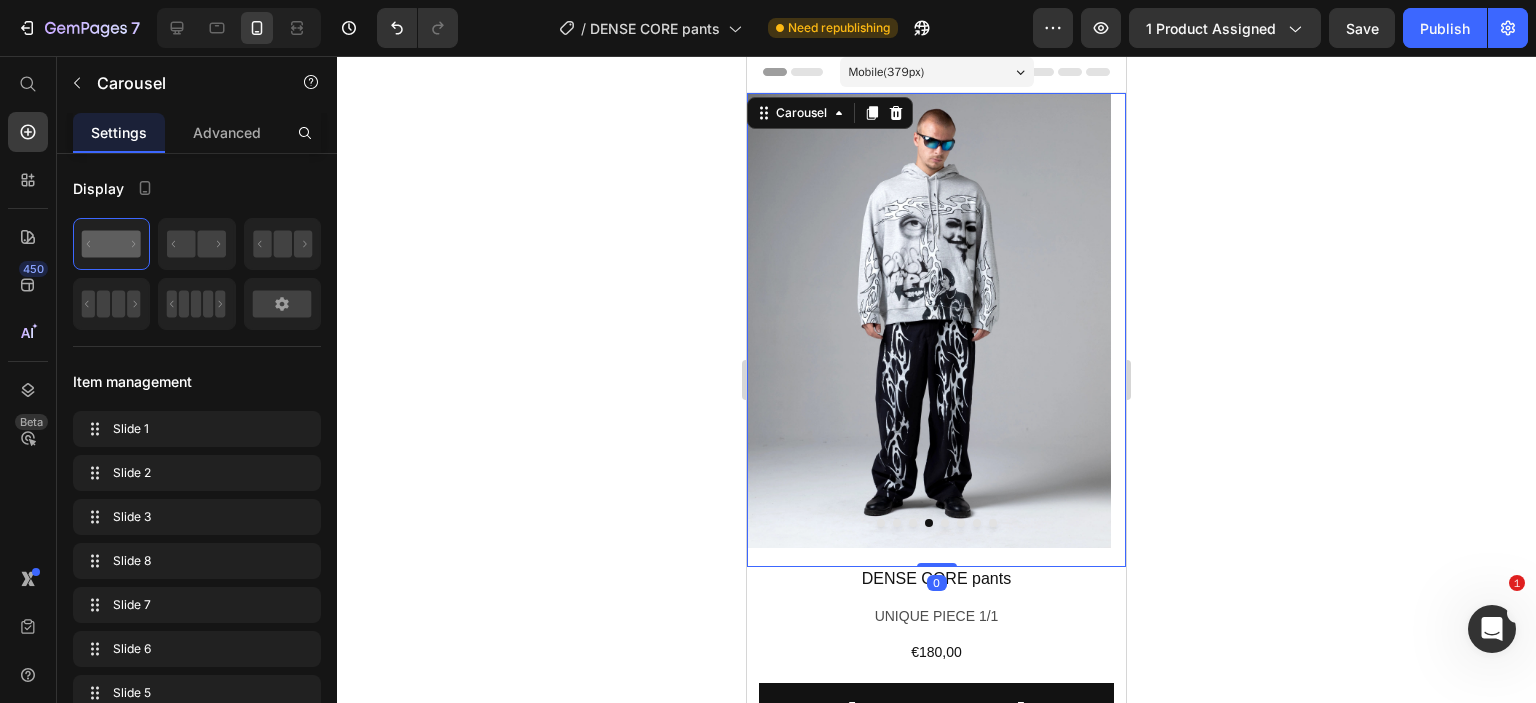 click at bounding box center [945, 523] 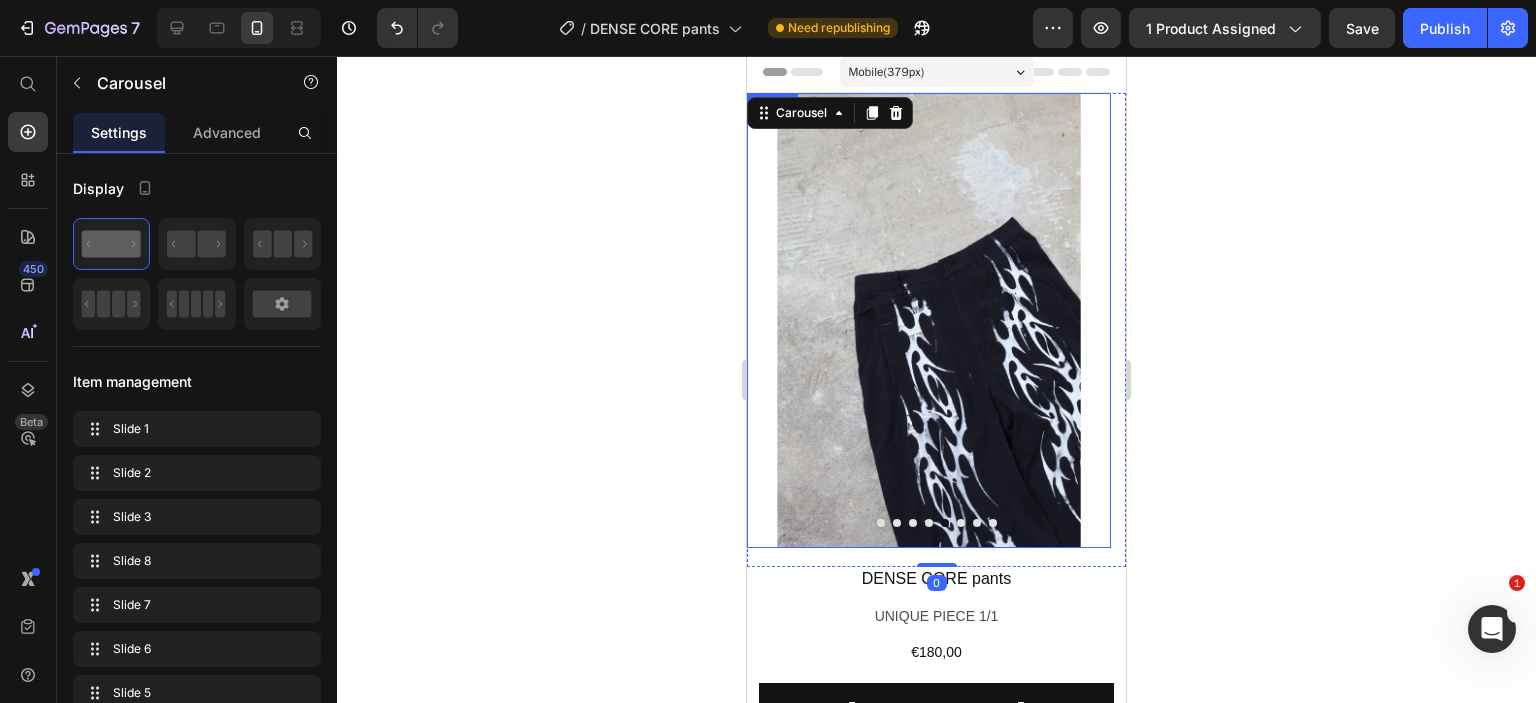 click at bounding box center [929, 320] 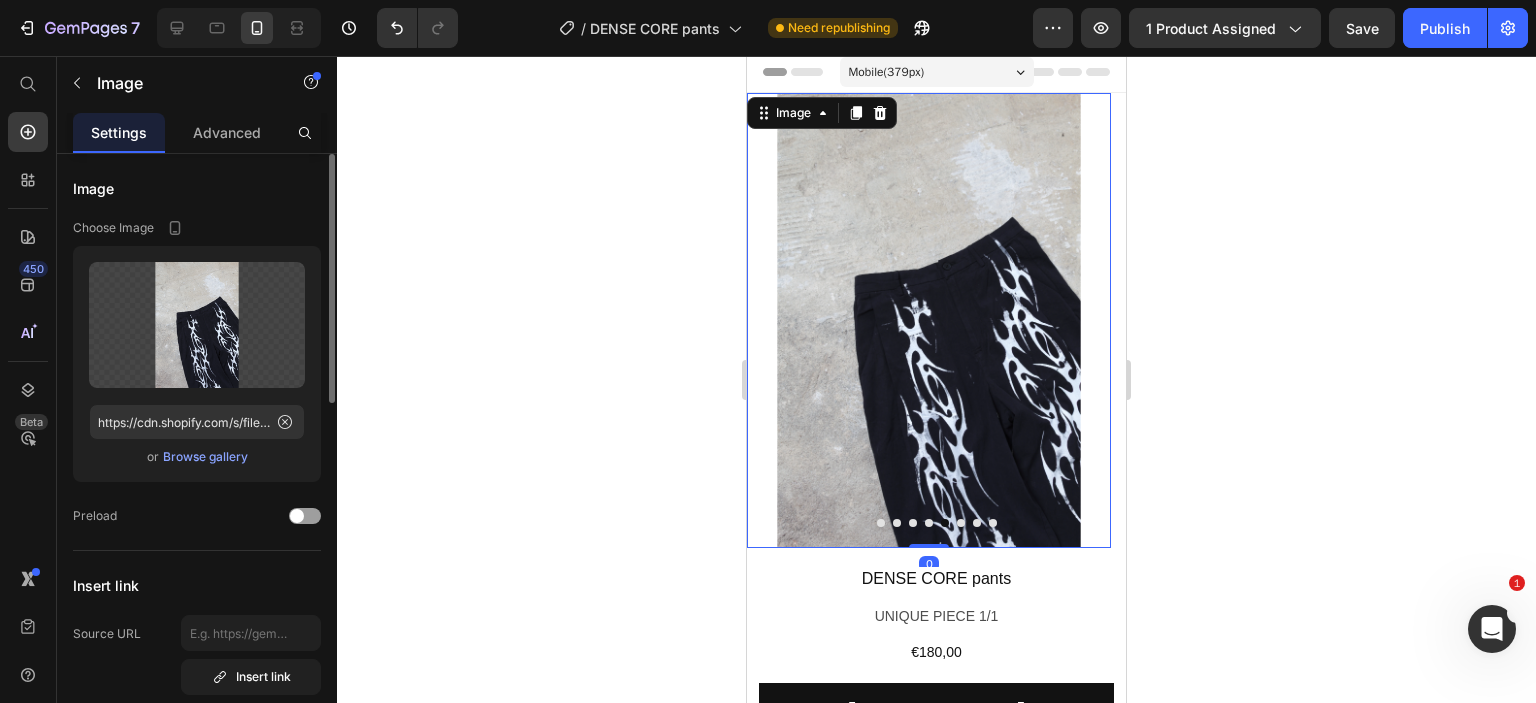 click on "Browse gallery" at bounding box center (205, 457) 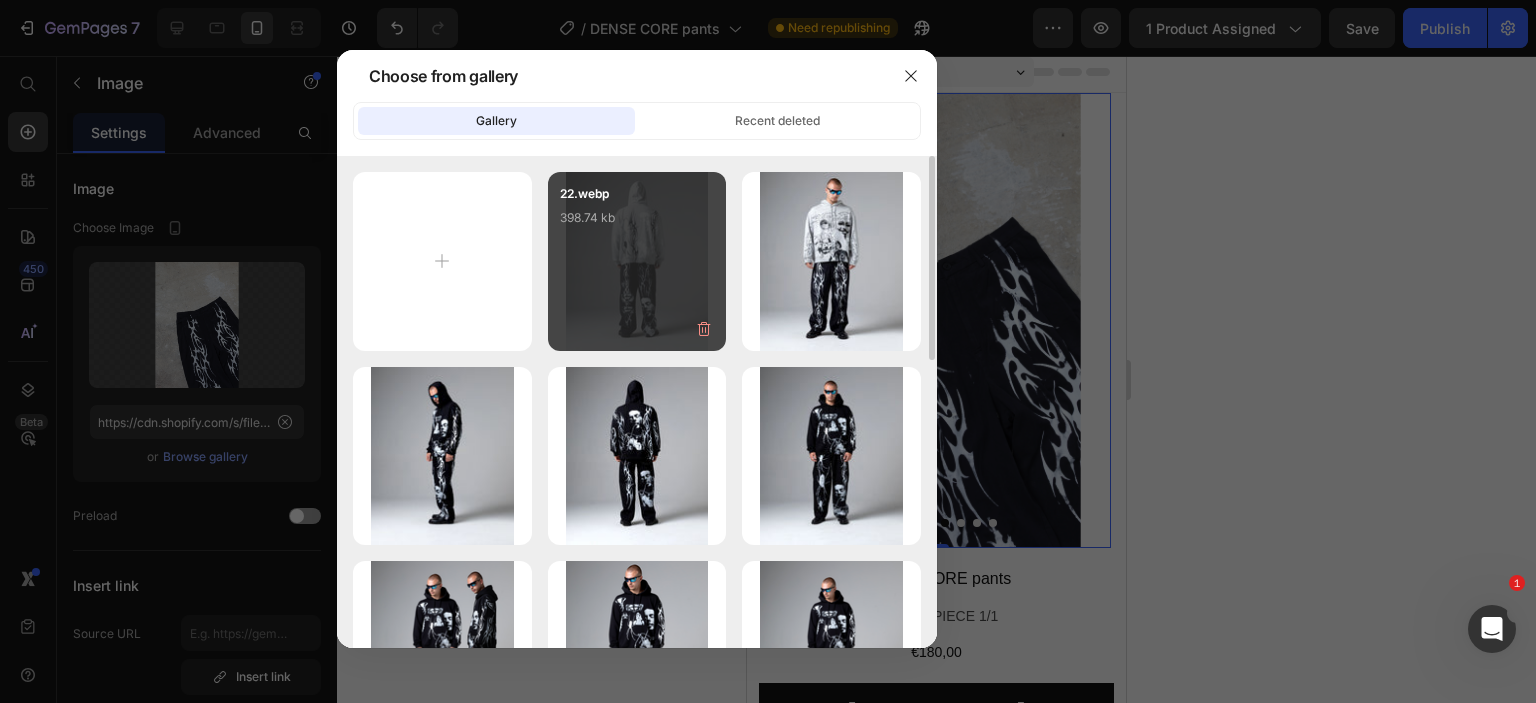 click on "22.webp 398.74 kb" at bounding box center [637, 224] 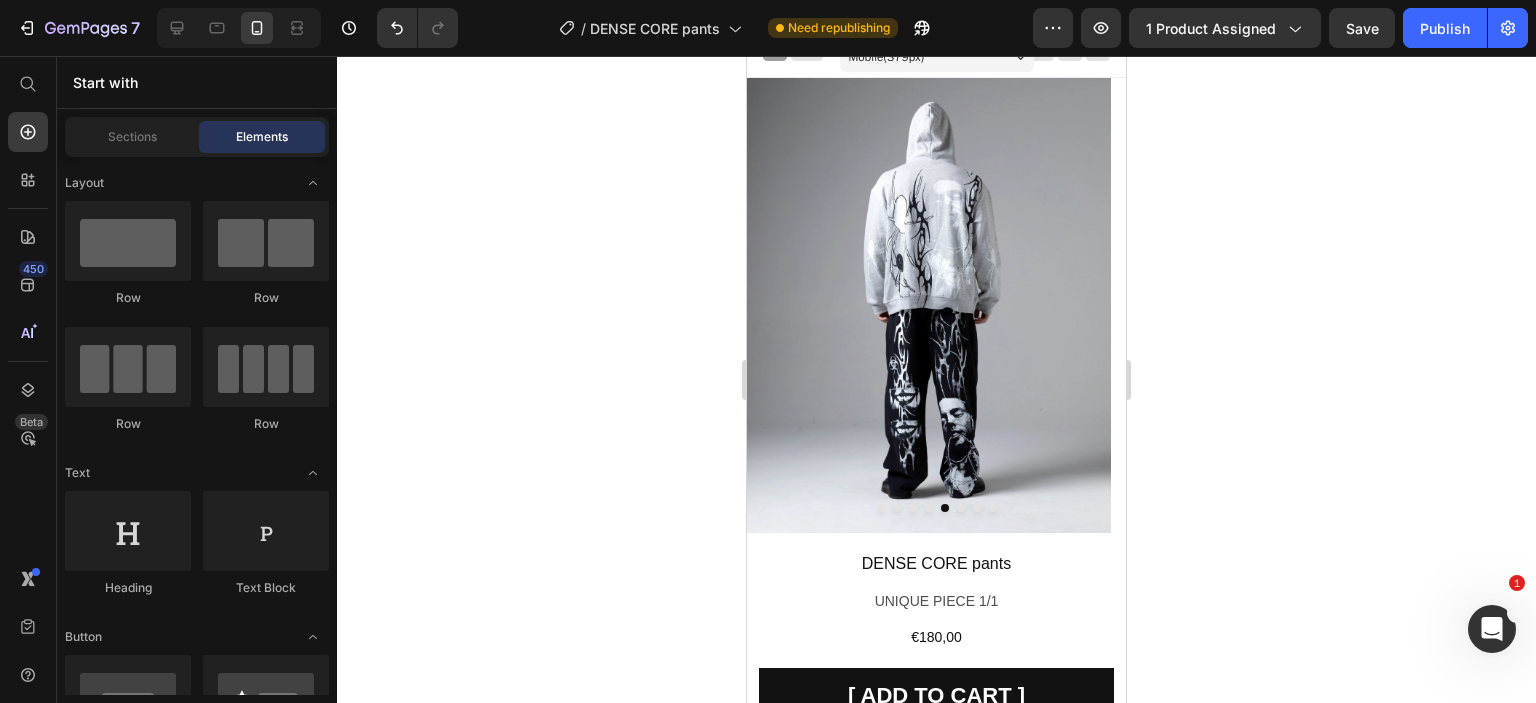 scroll, scrollTop: 28, scrollLeft: 0, axis: vertical 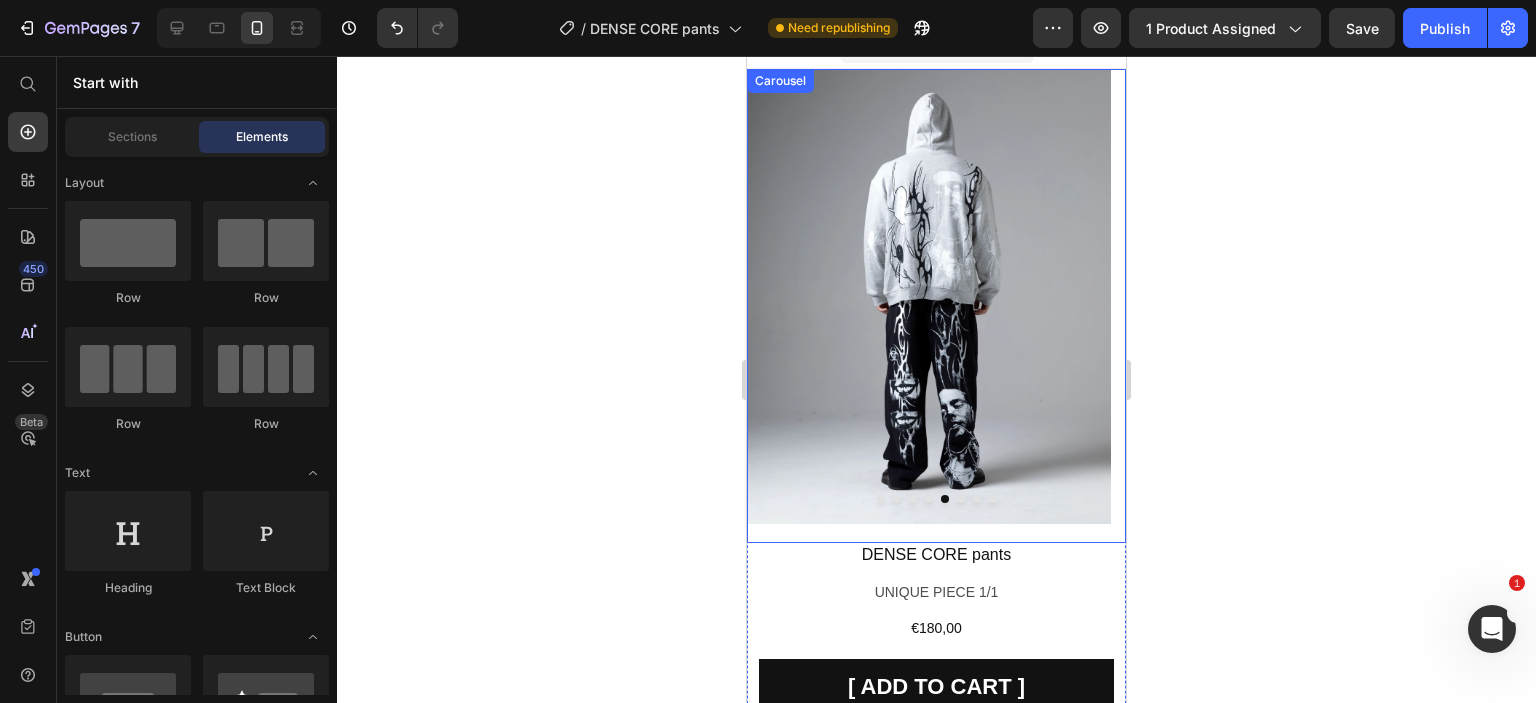 click at bounding box center (881, 499) 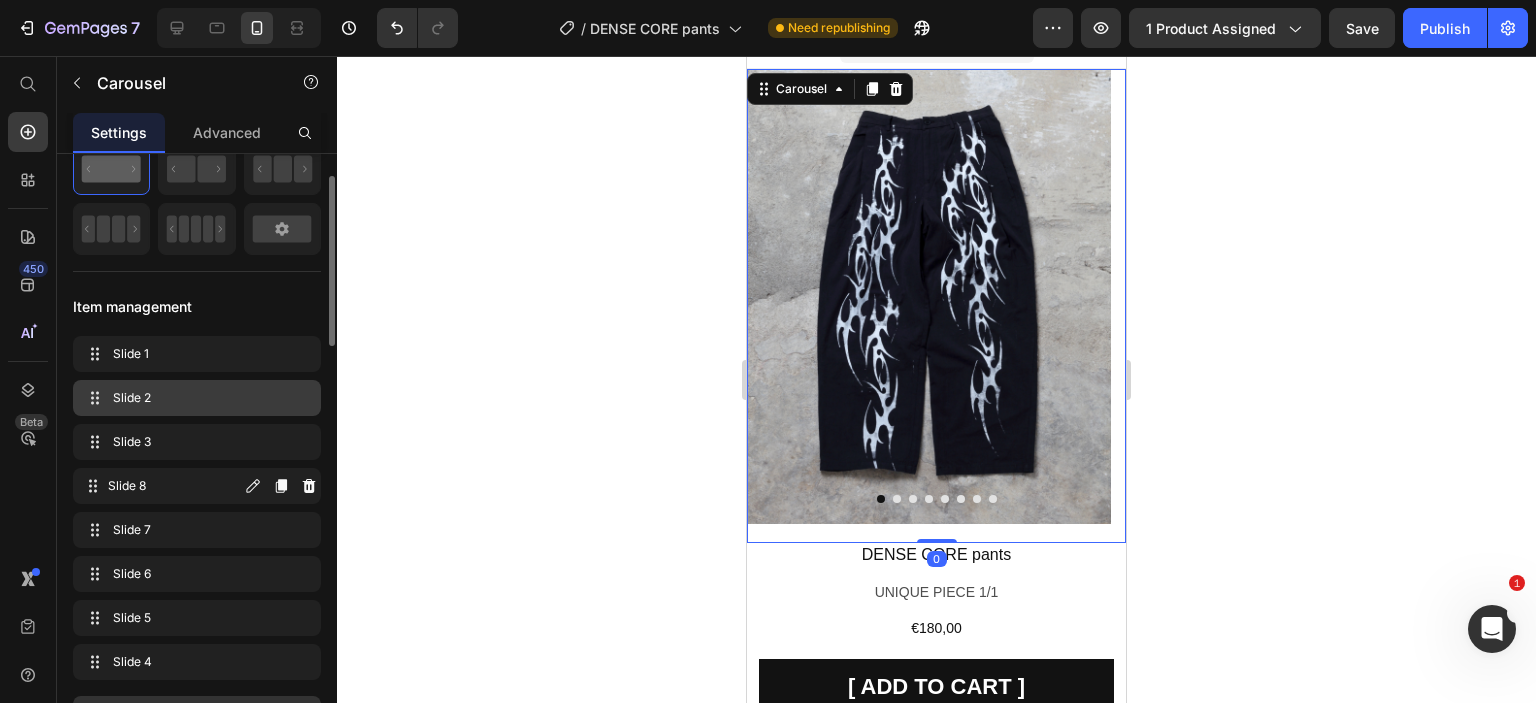 scroll, scrollTop: 76, scrollLeft: 0, axis: vertical 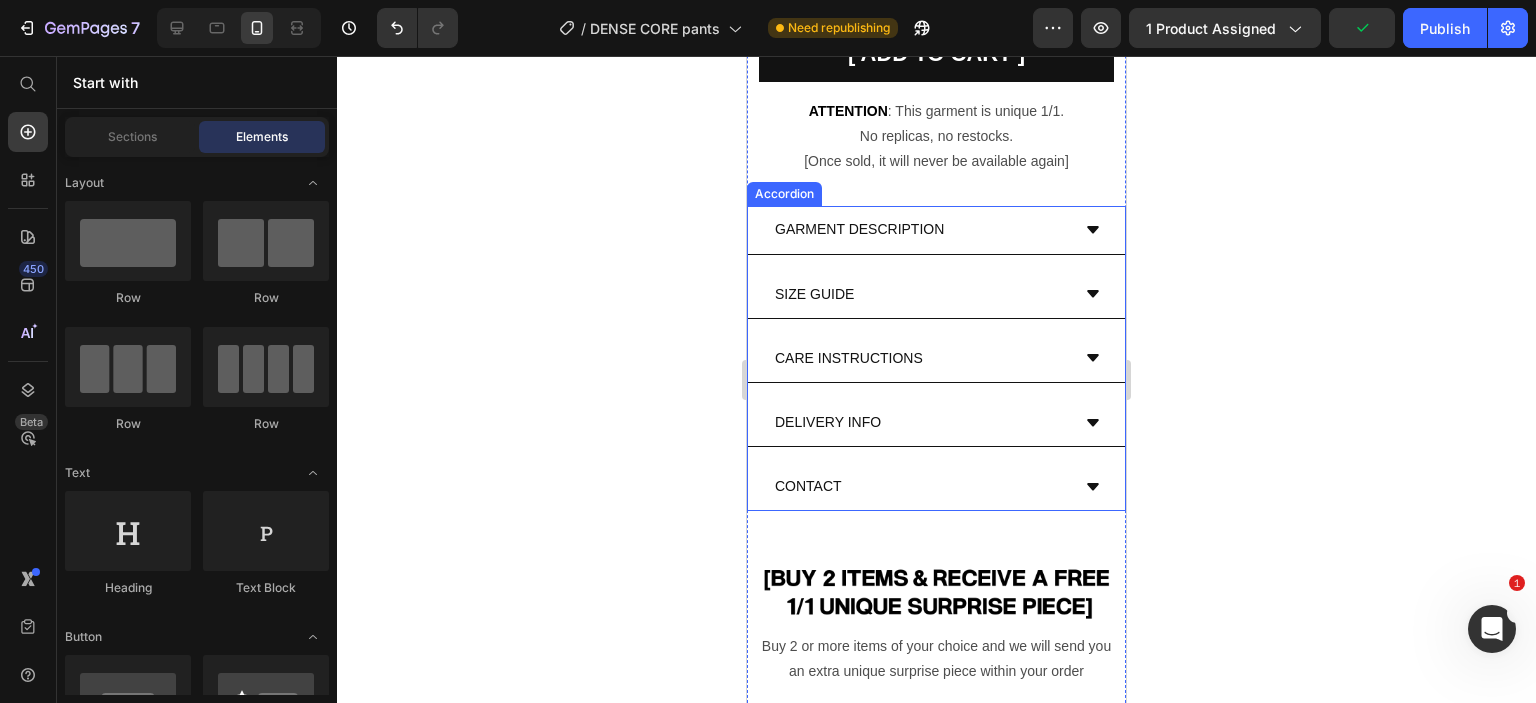 click on "GARMENT DESCRIPTION" at bounding box center [920, 229] 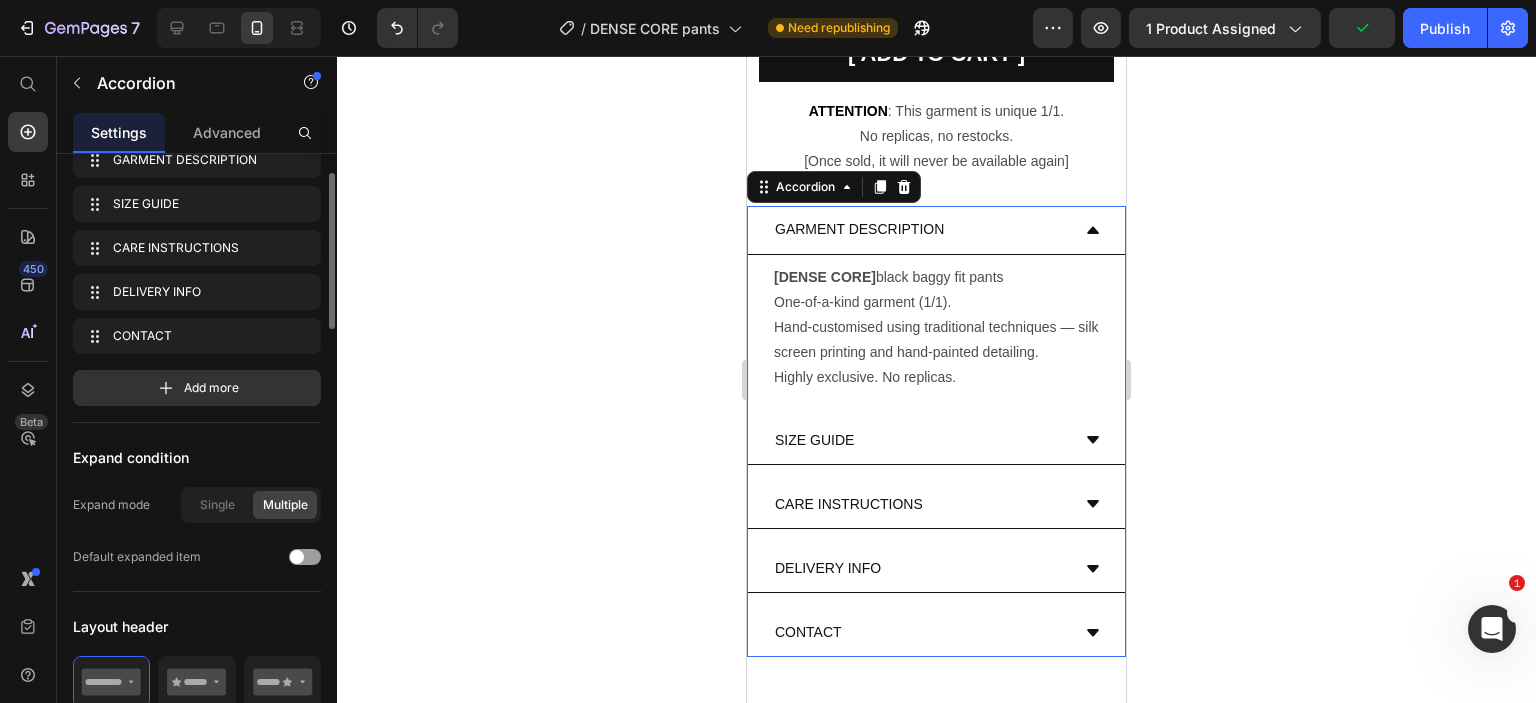 click on "GARMENT DESCRIPTION" at bounding box center [920, 229] 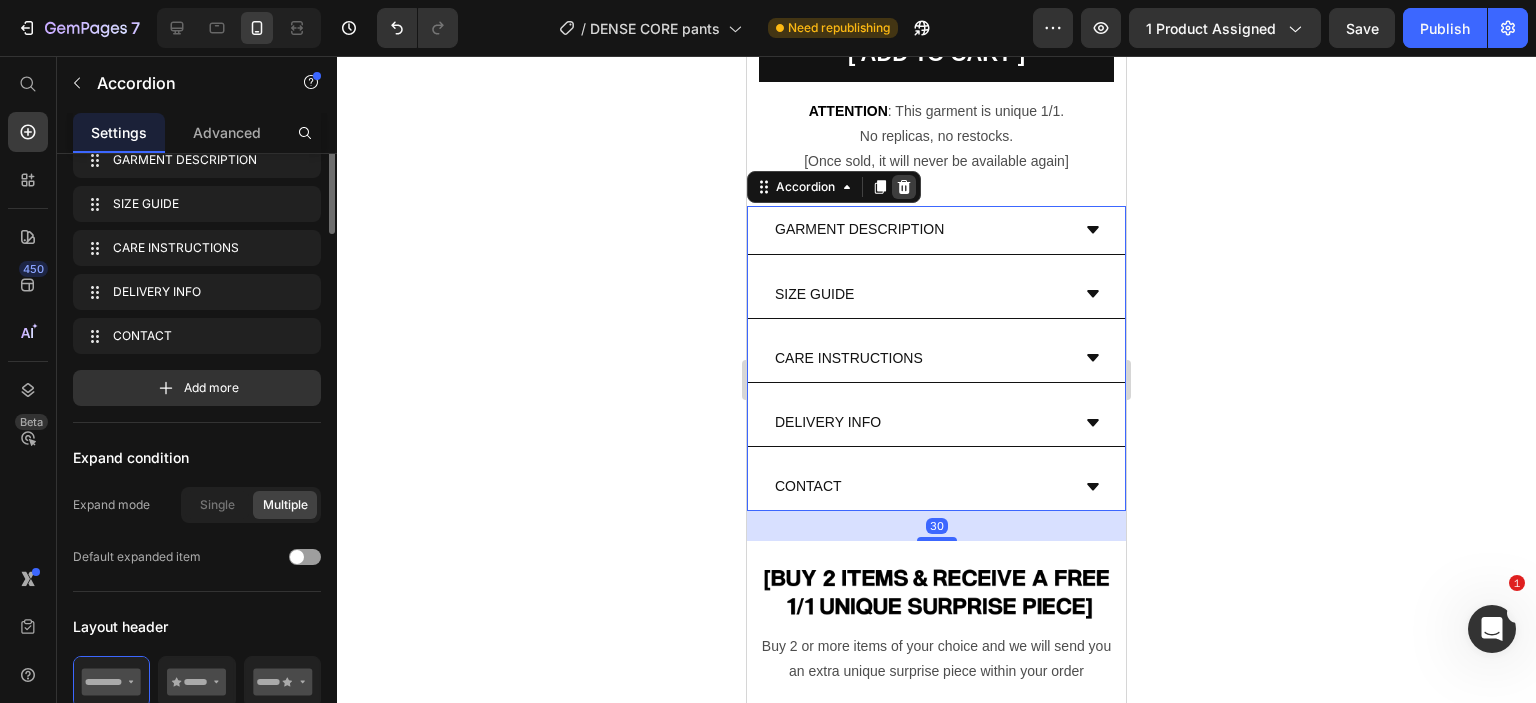 scroll, scrollTop: 0, scrollLeft: 0, axis: both 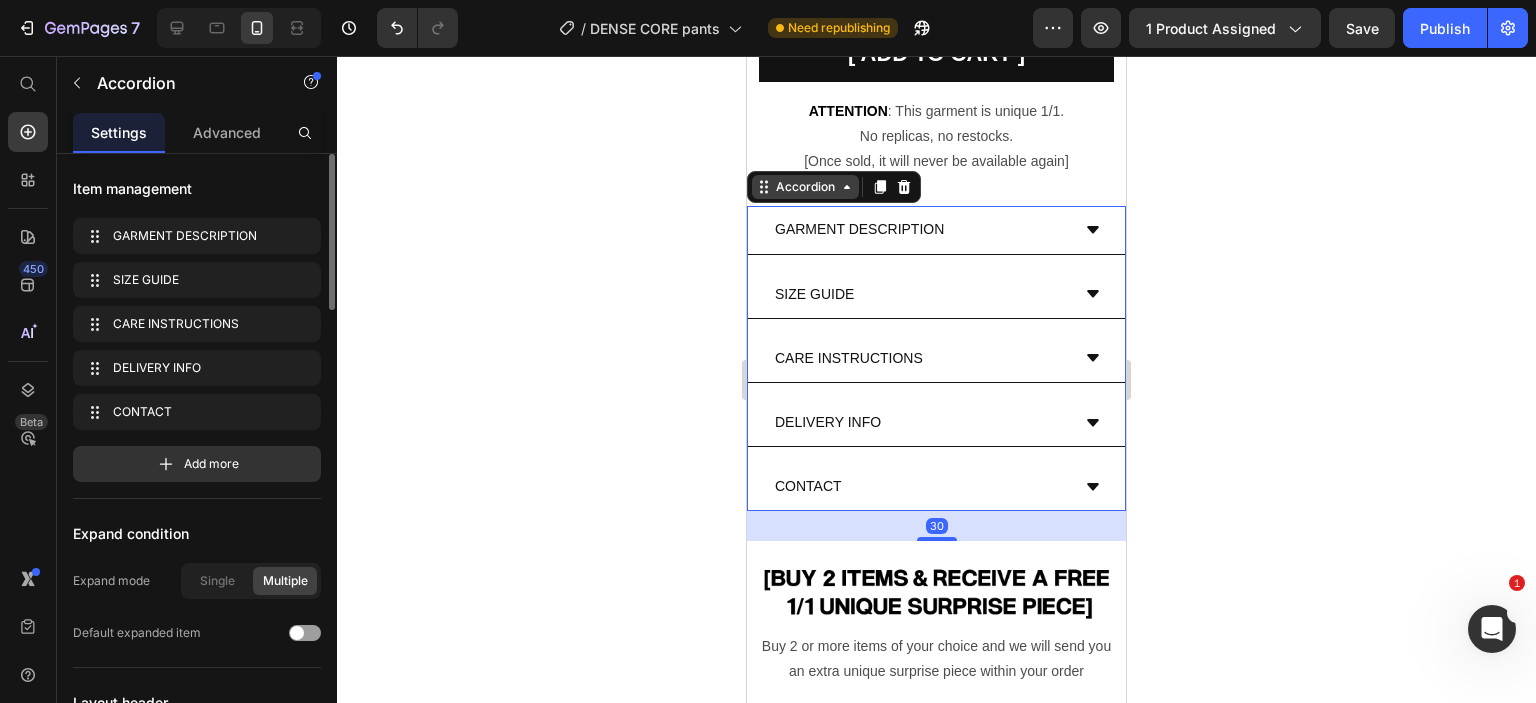click on "Accordion" at bounding box center [805, 187] 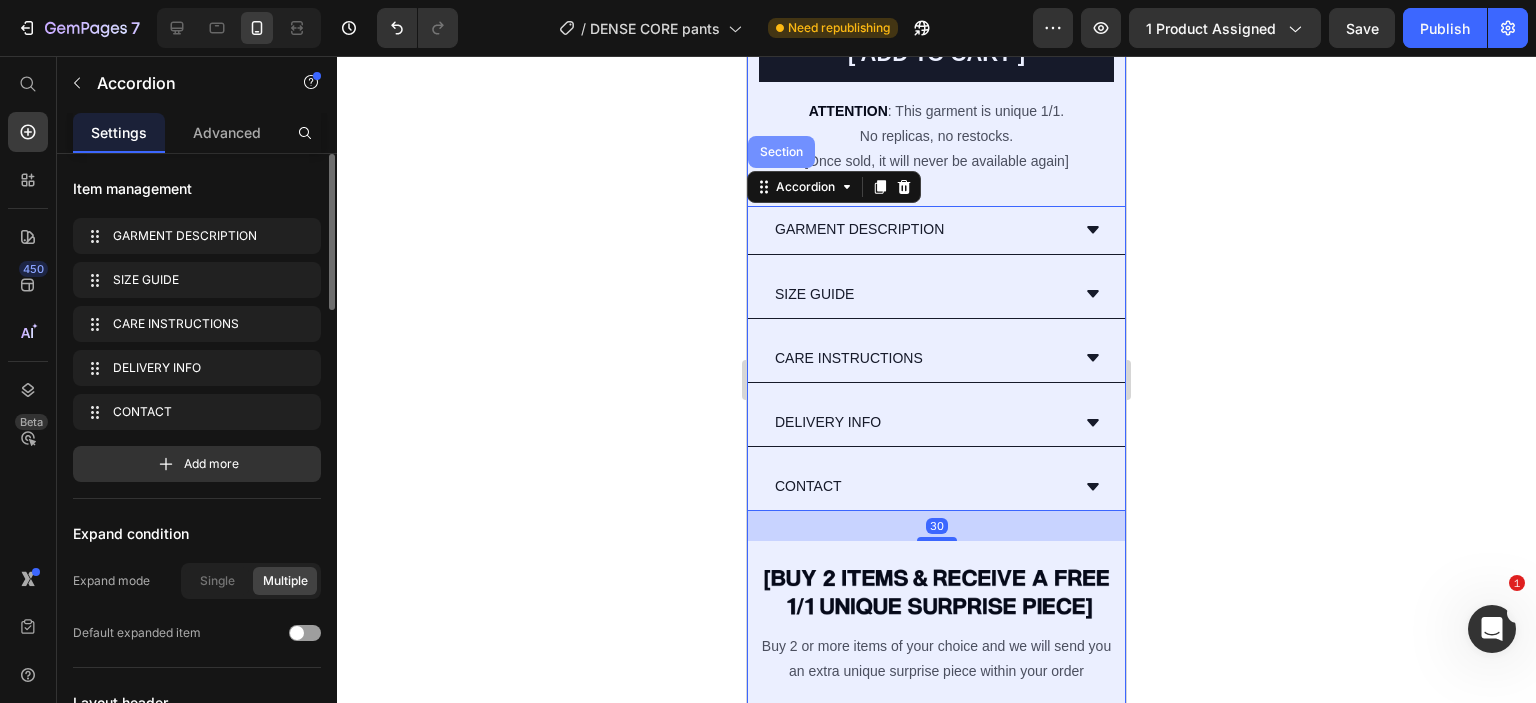 click on "Section" at bounding box center [781, 152] 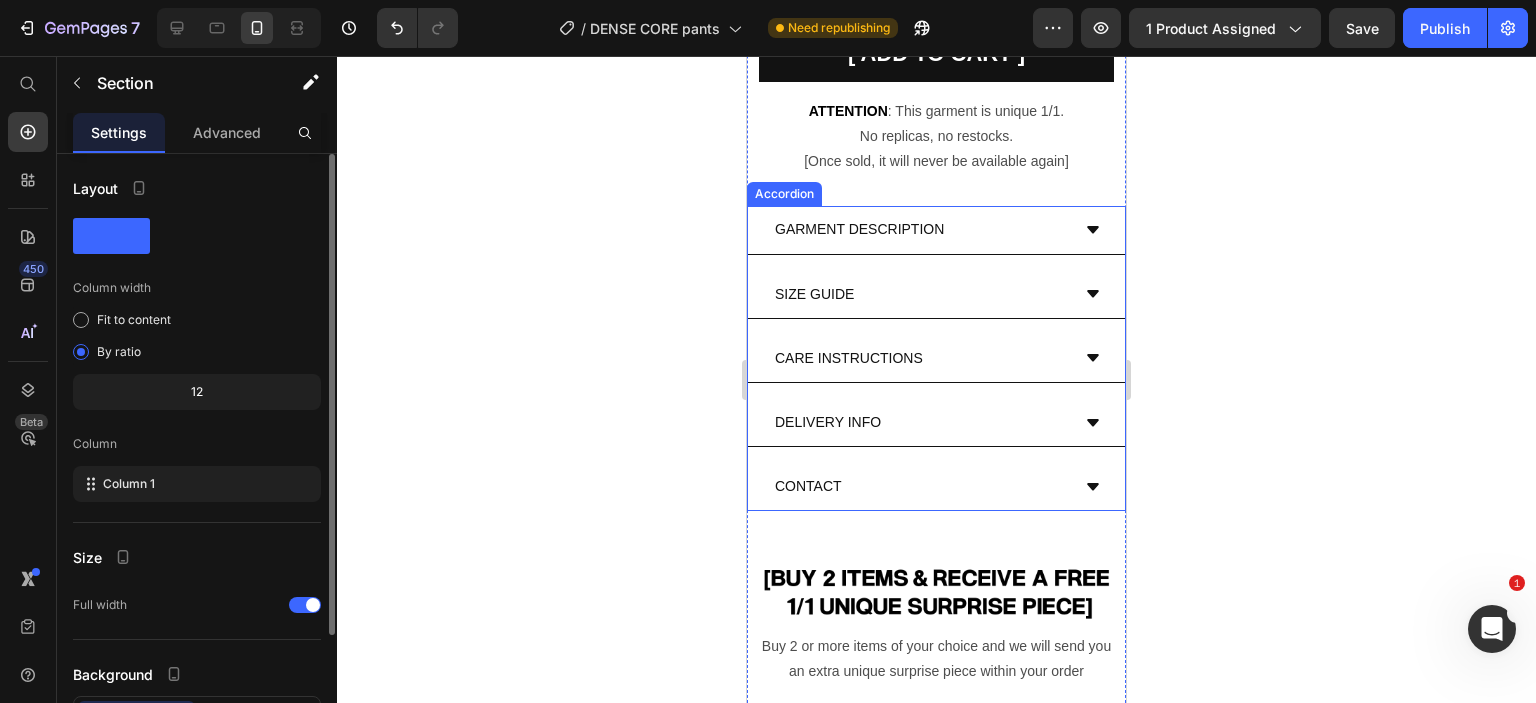drag, startPoint x: 951, startPoint y: 231, endPoint x: 808, endPoint y: 189, distance: 149.04027 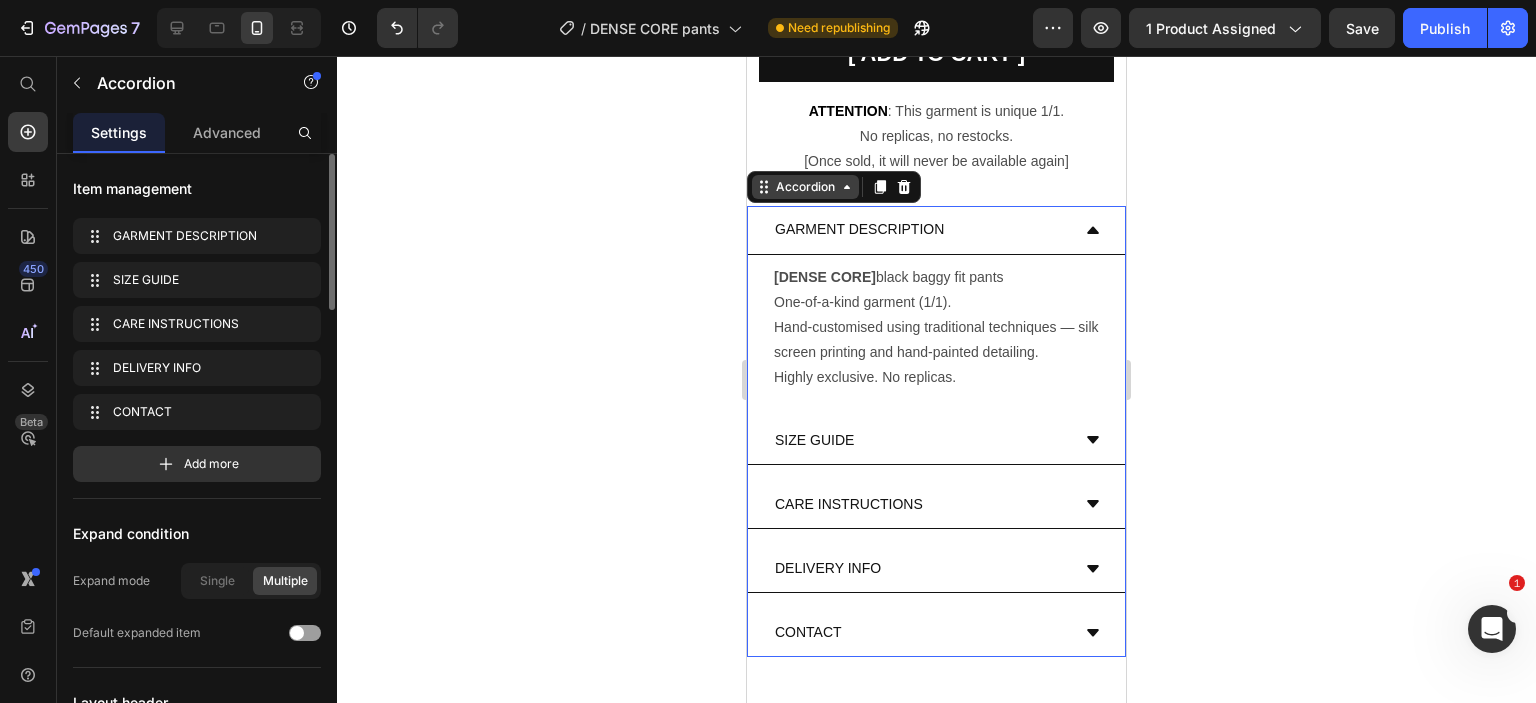 click on "Accordion" at bounding box center [805, 187] 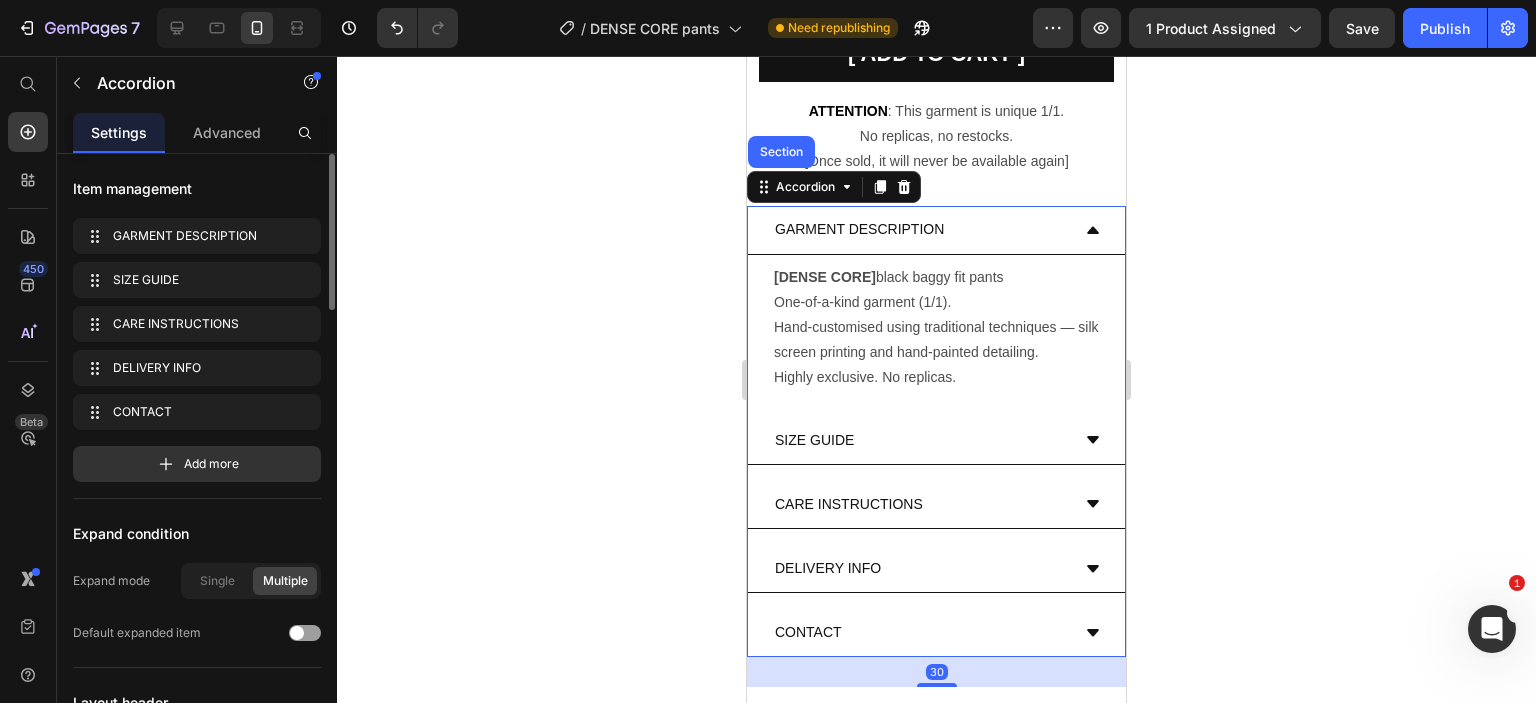 click on "GARMENT DESCRIPTION" at bounding box center (920, 229) 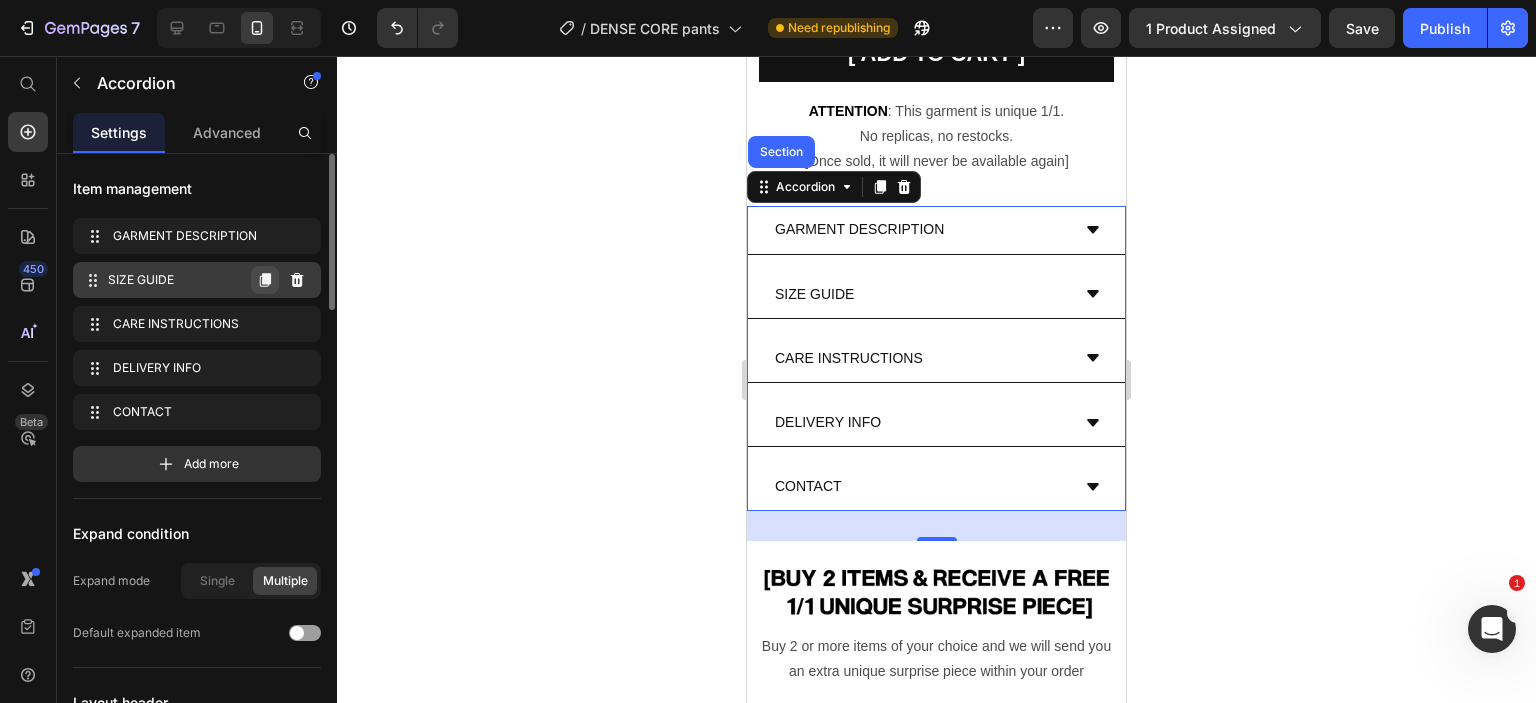 click 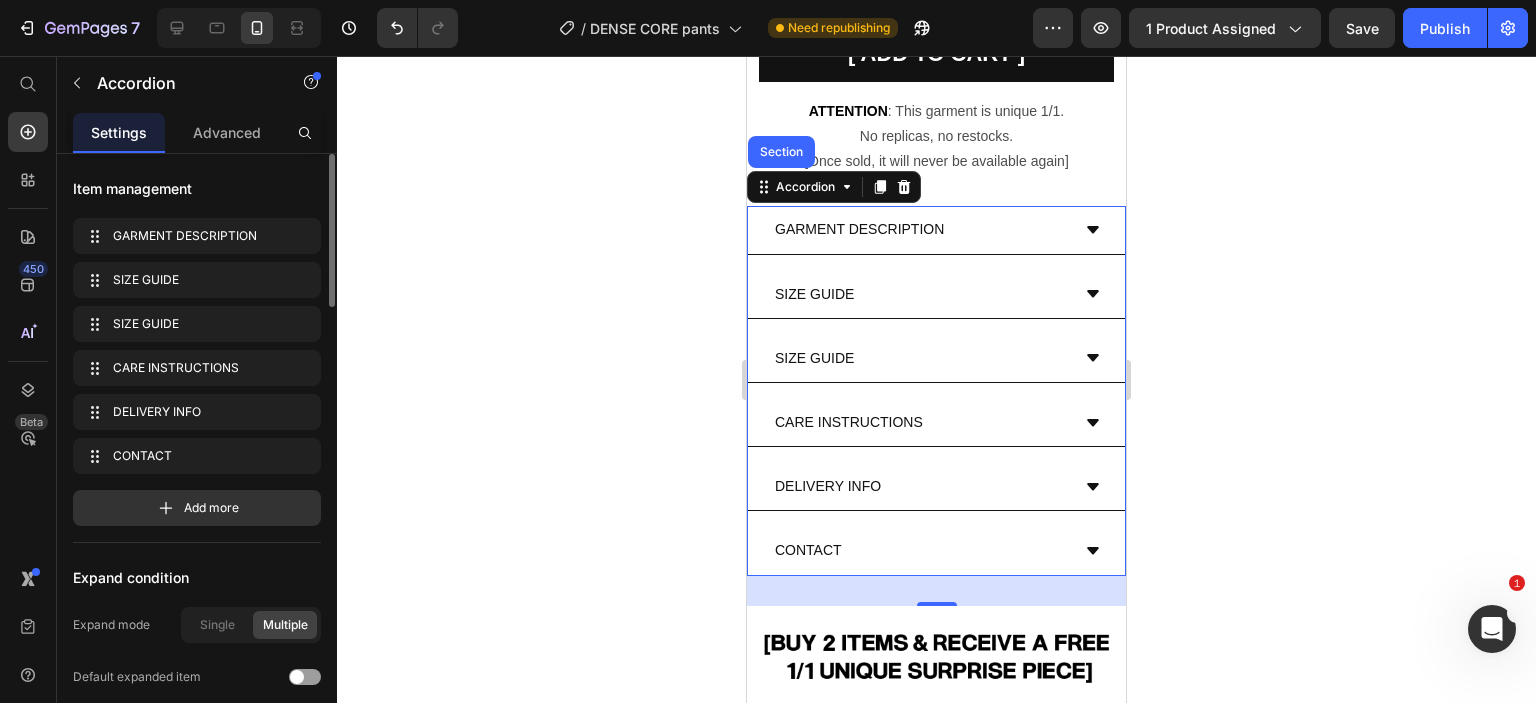 click on "SIZE GUIDE" at bounding box center (814, 294) 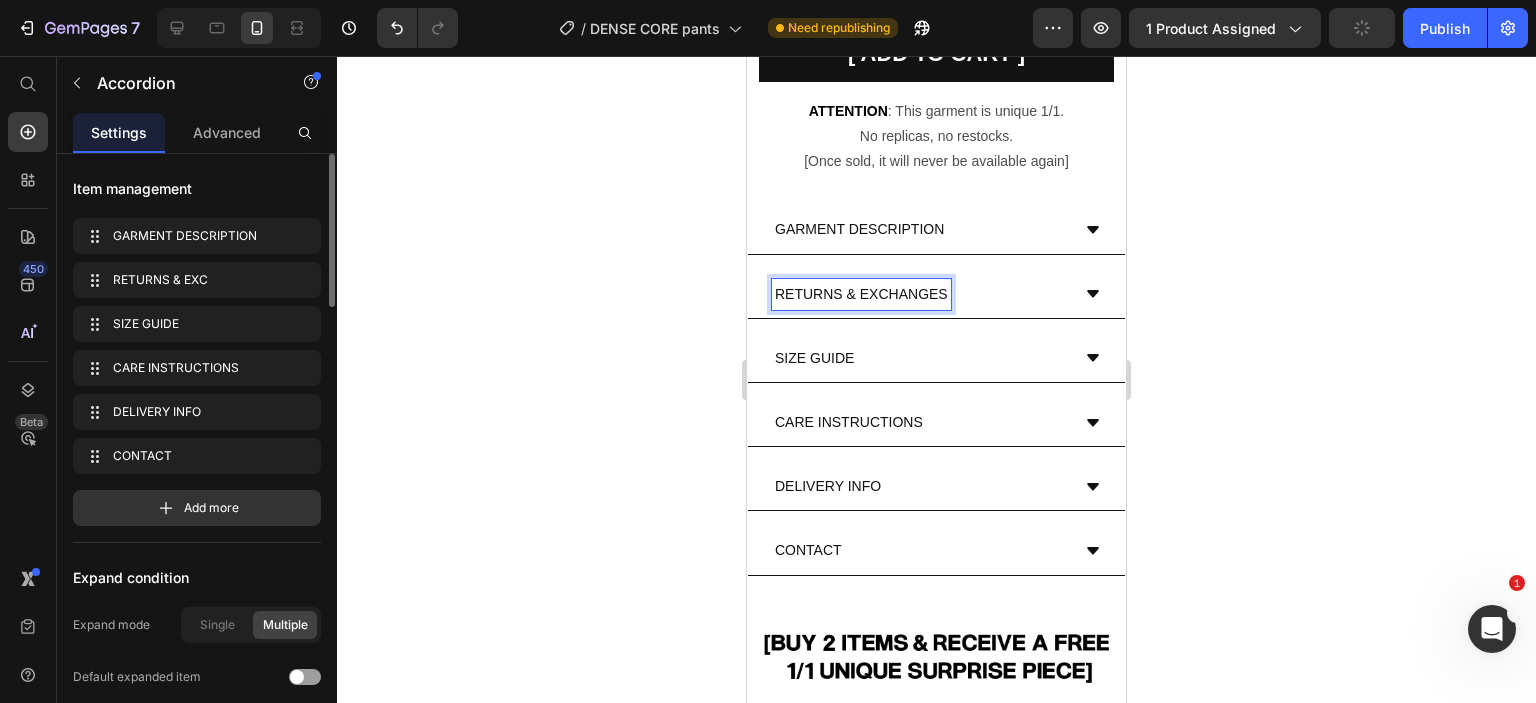 click 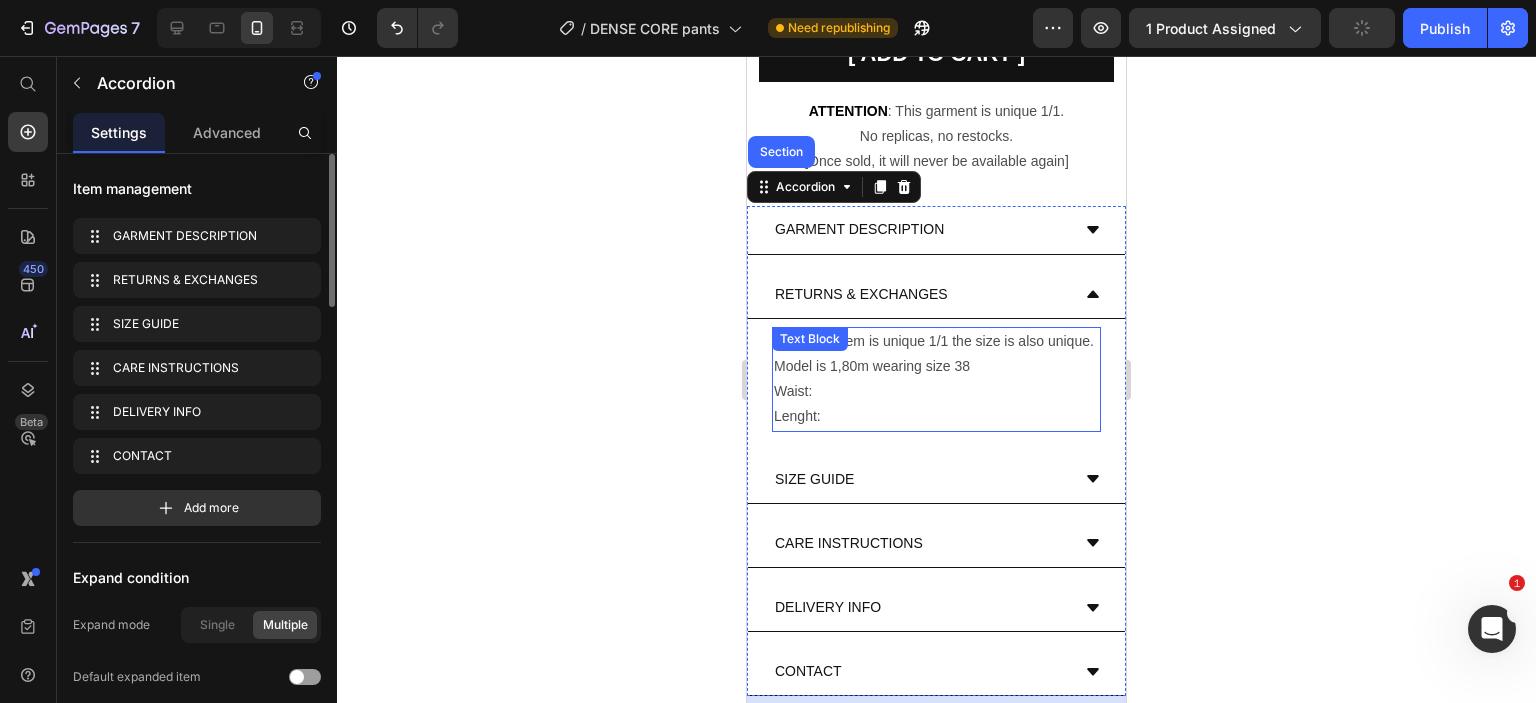 click on "Model is 1,80m wearing size 38" at bounding box center [936, 366] 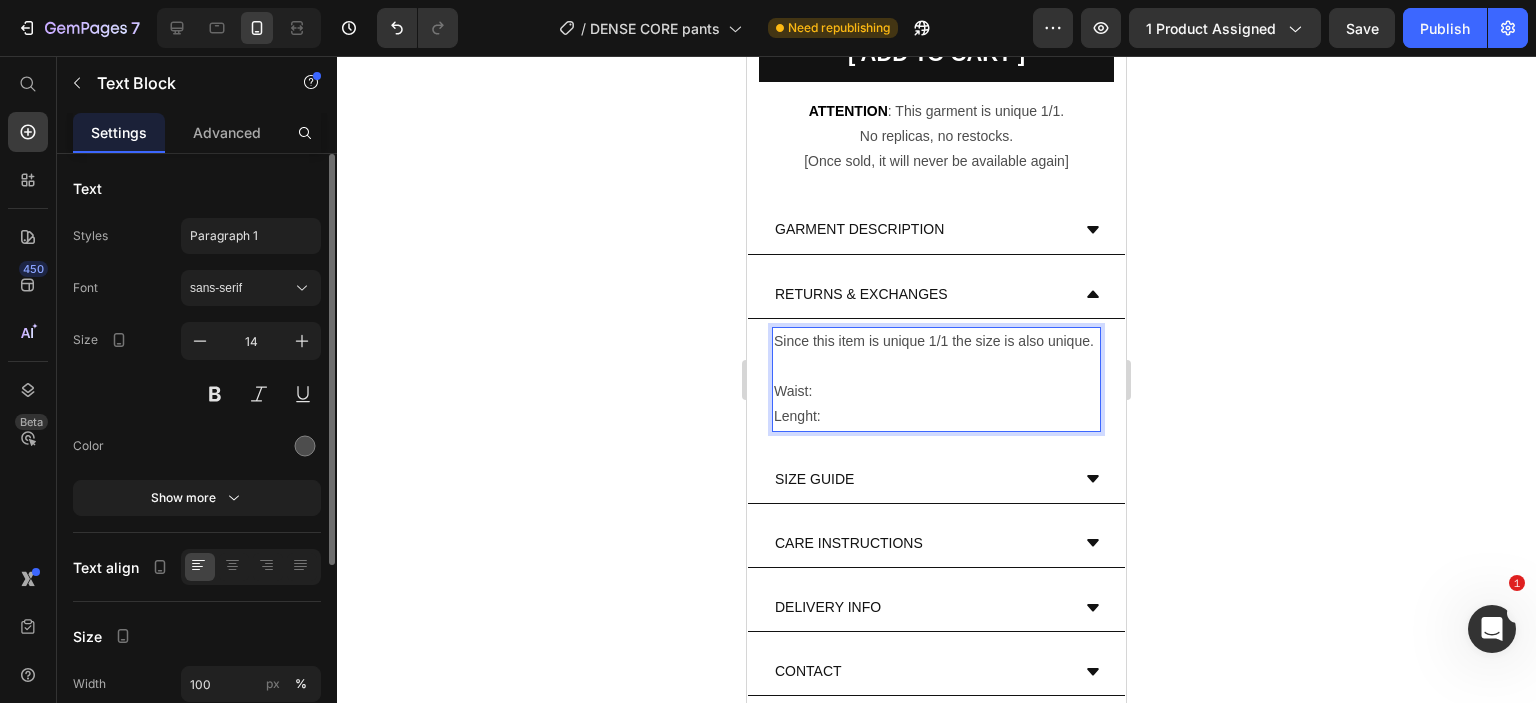 click on "Lenght:" at bounding box center (936, 416) 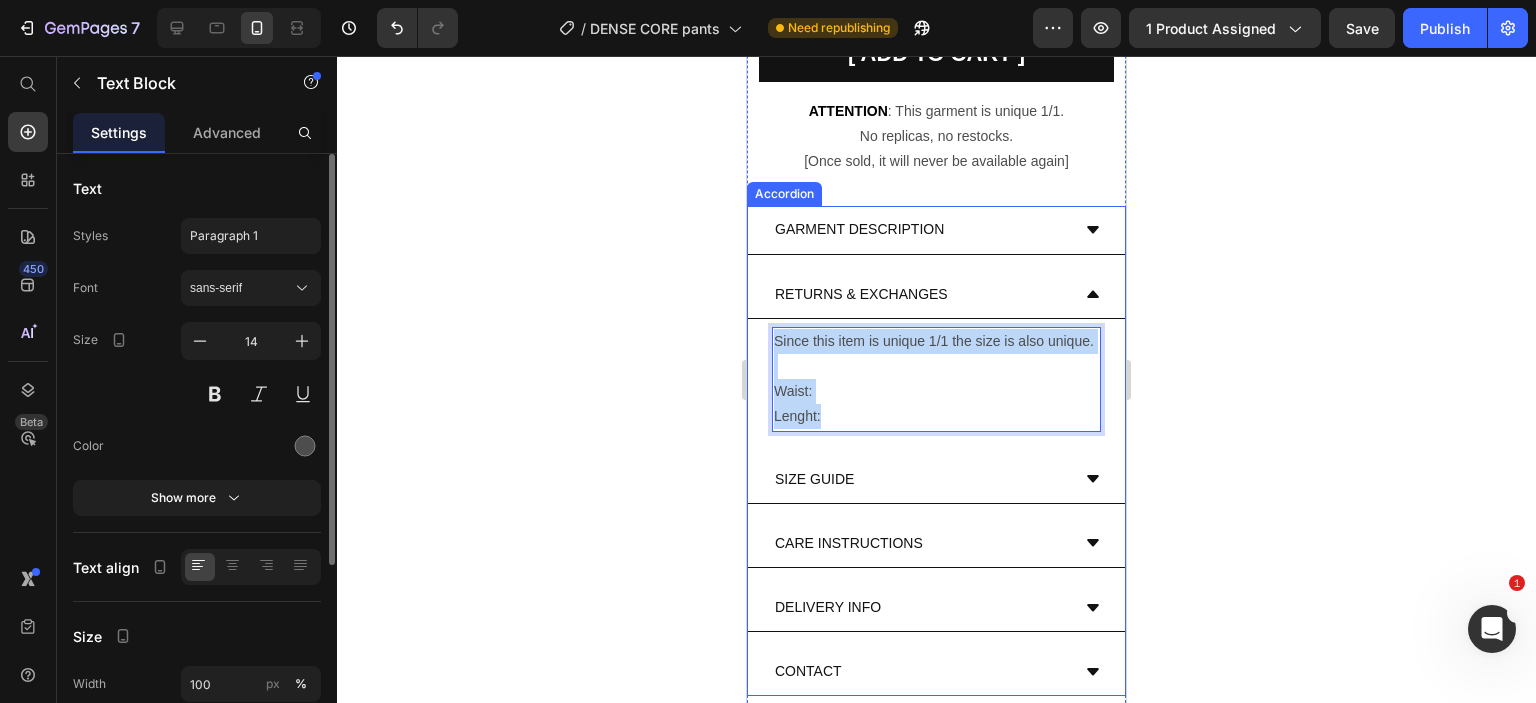 drag, startPoint x: 840, startPoint y: 441, endPoint x: 769, endPoint y: 333, distance: 129.24782 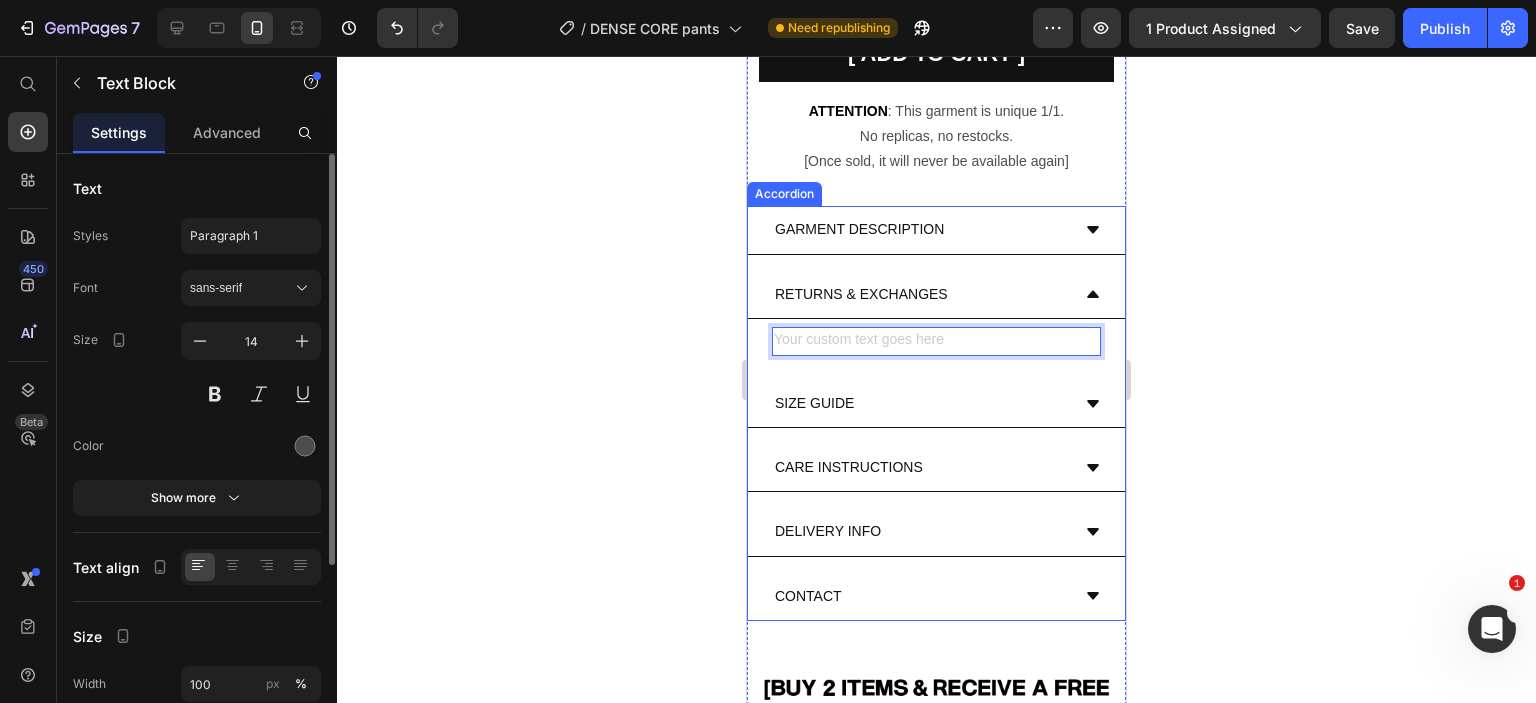 click on "Text Block   0" at bounding box center (936, 341) 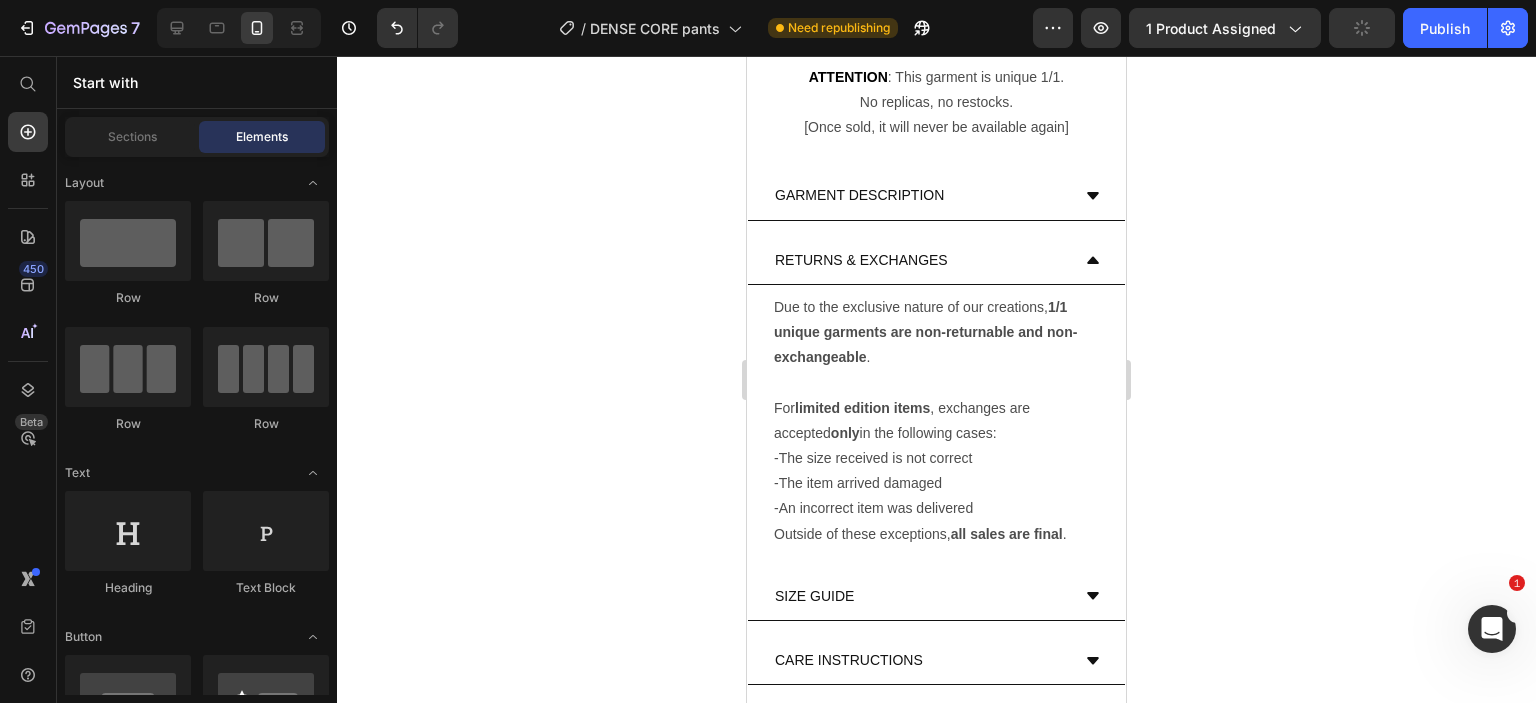 scroll, scrollTop: 704, scrollLeft: 0, axis: vertical 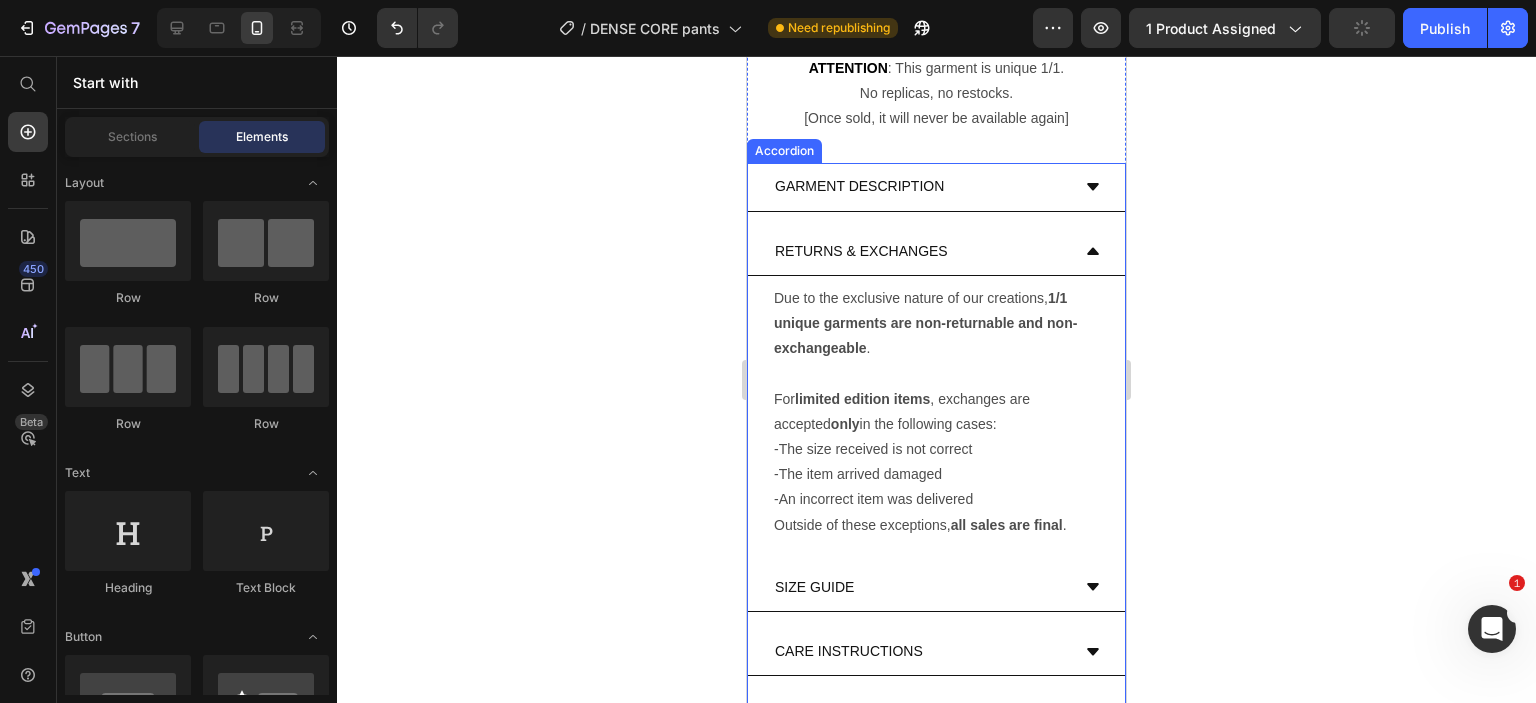click 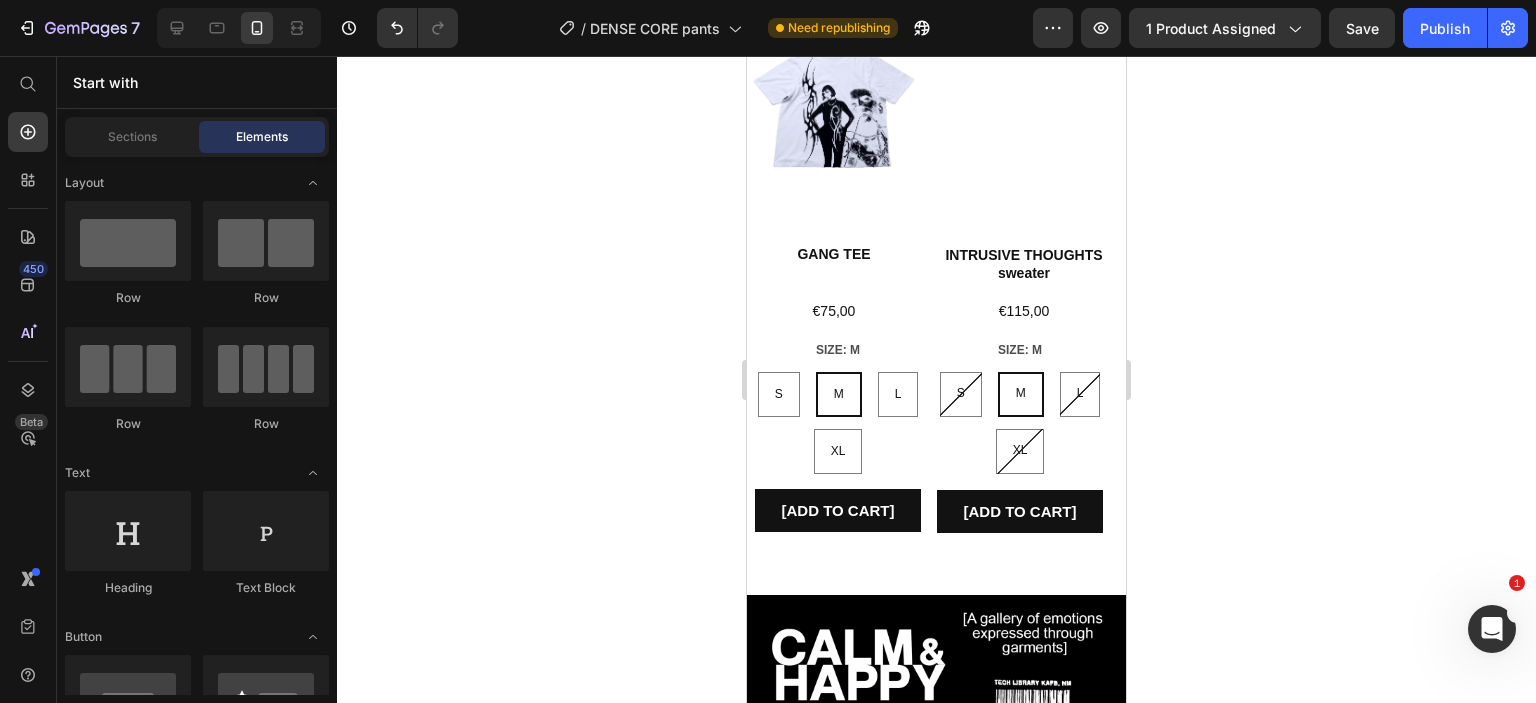 scroll, scrollTop: 2136, scrollLeft: 0, axis: vertical 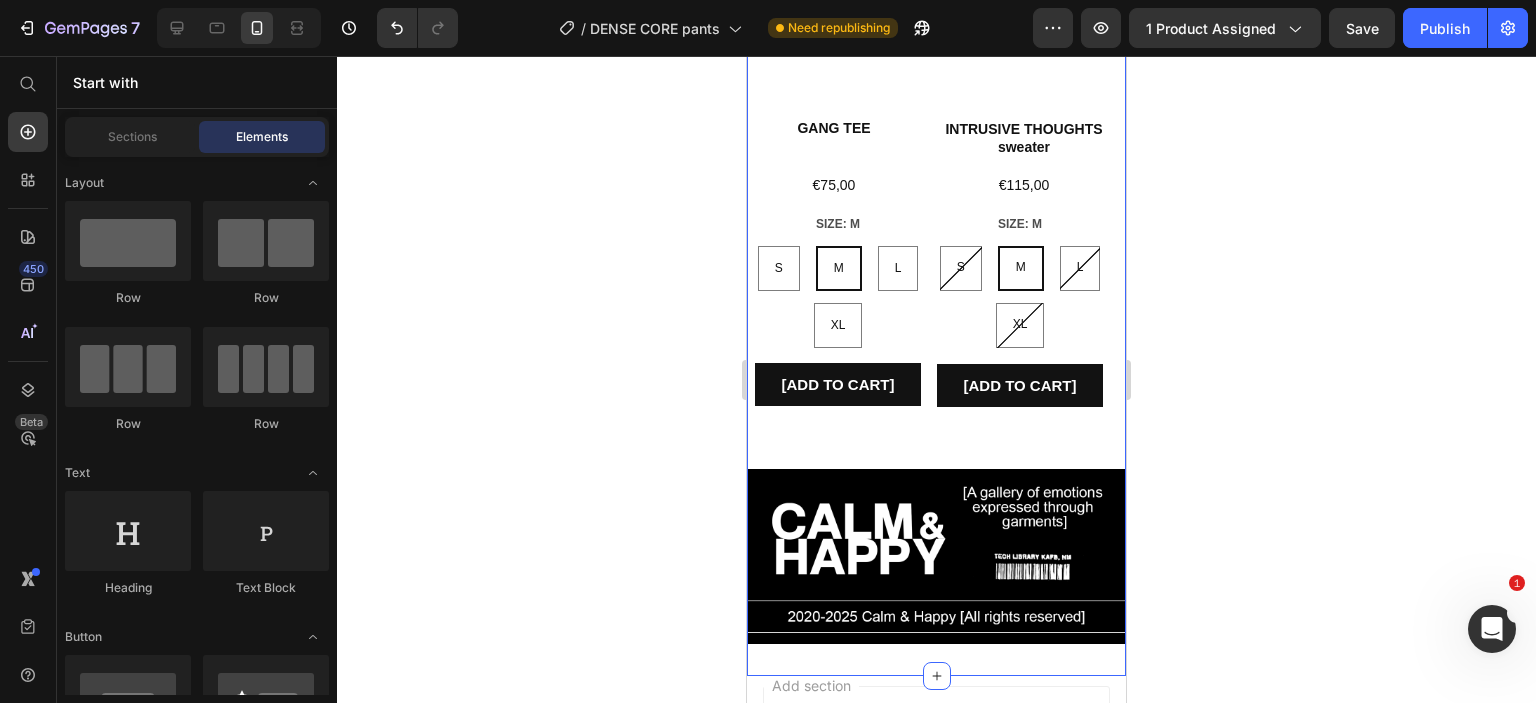 click on "Product Images GANG TEE Product Title €75,00 Product Price SIZE: M S S S M M M L L L XL XL XL Product Variants & Swatches [ADD TO CART] Add to Cart Product Product Images INTRUSIVE THOUGHTS sweater Product Title €115,00 Product Price SIZE: M S S S M M M L L L XL XL XL Product Variants & Swatches [ADD TO CART] Add to Cart Product Carousel" at bounding box center (936, 171) 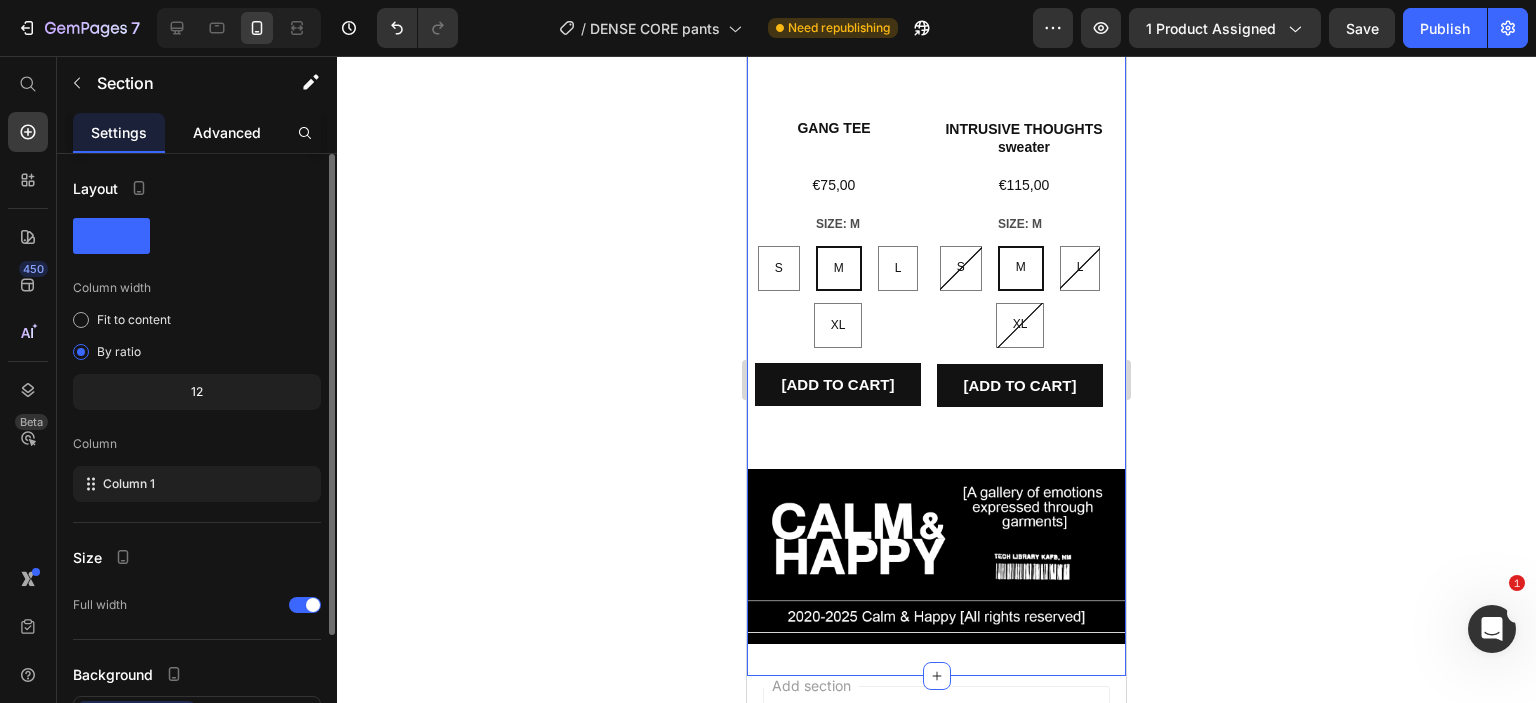 click on "Advanced" 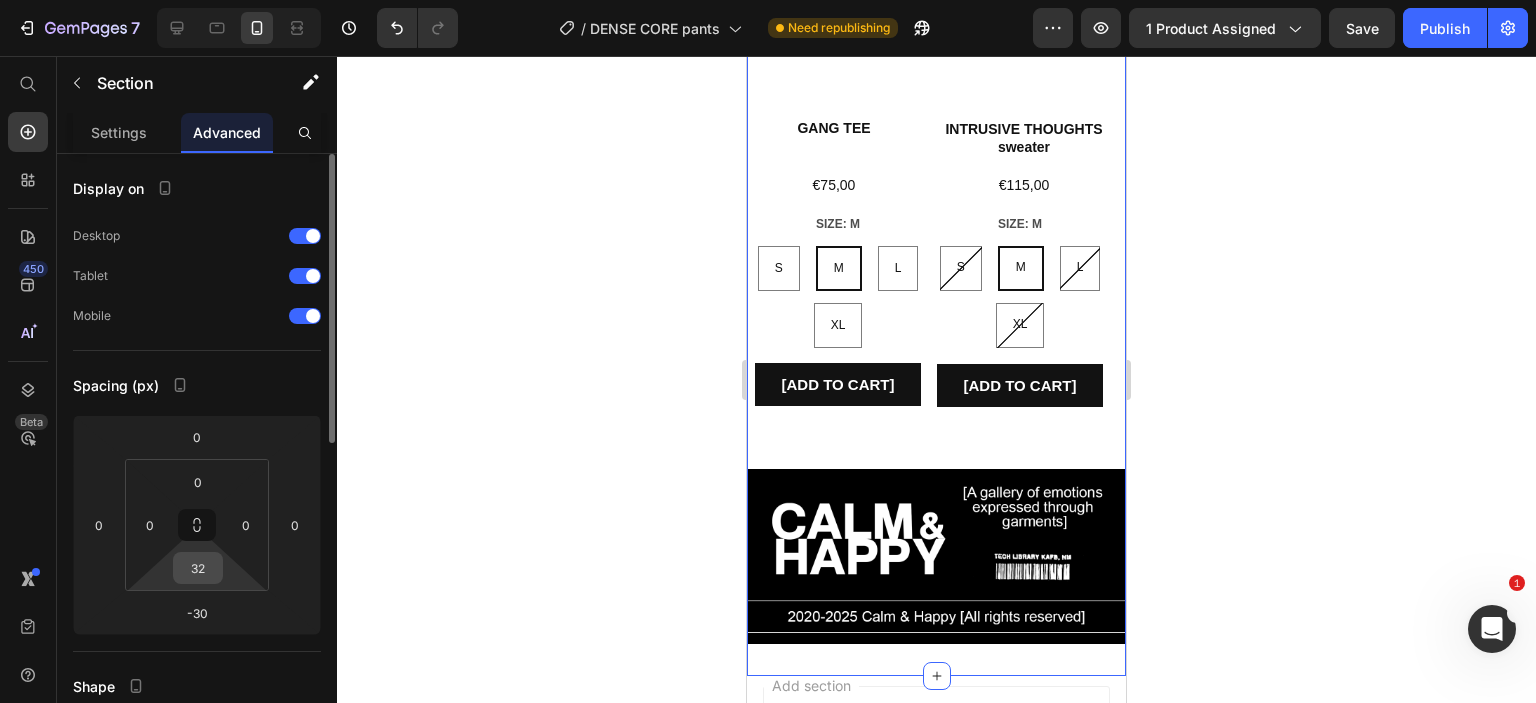 click on "32" at bounding box center (198, 568) 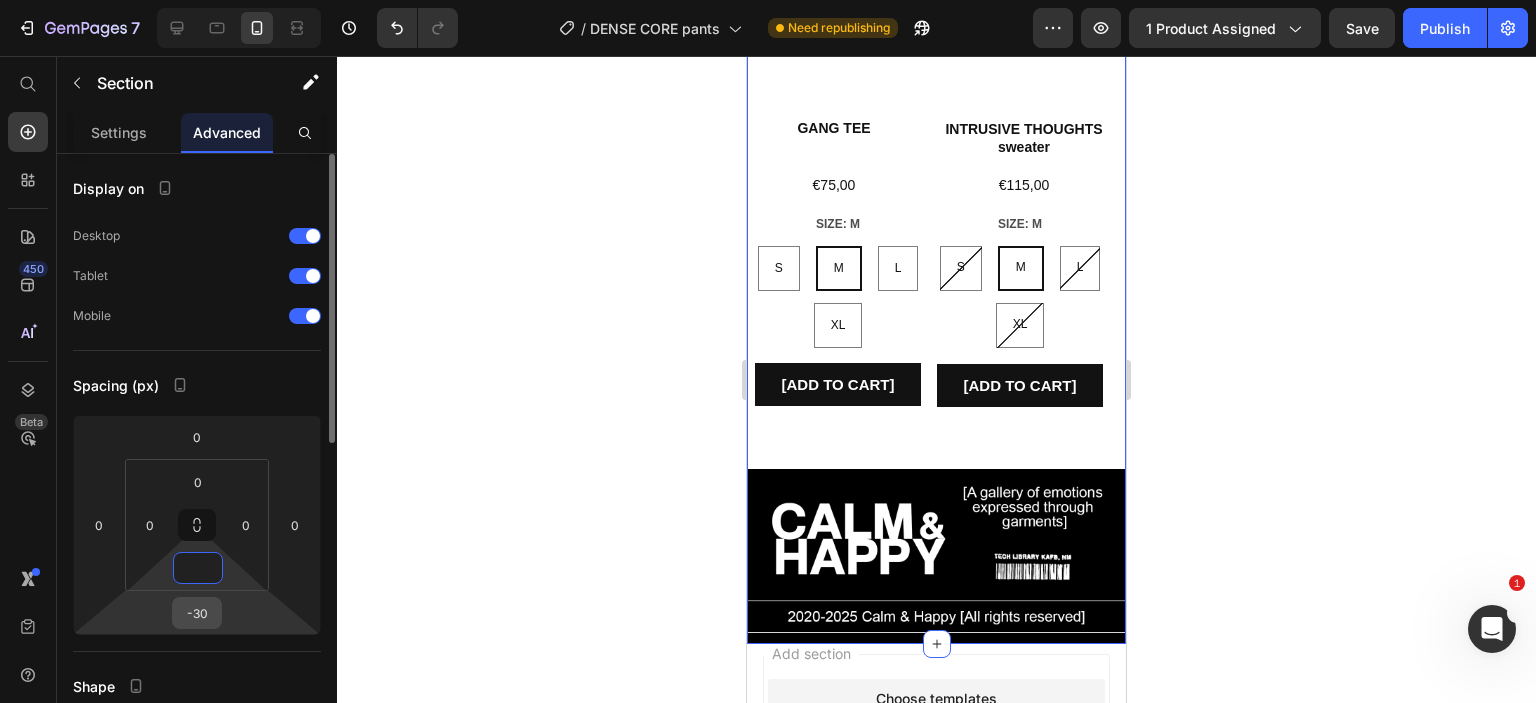 type on "0" 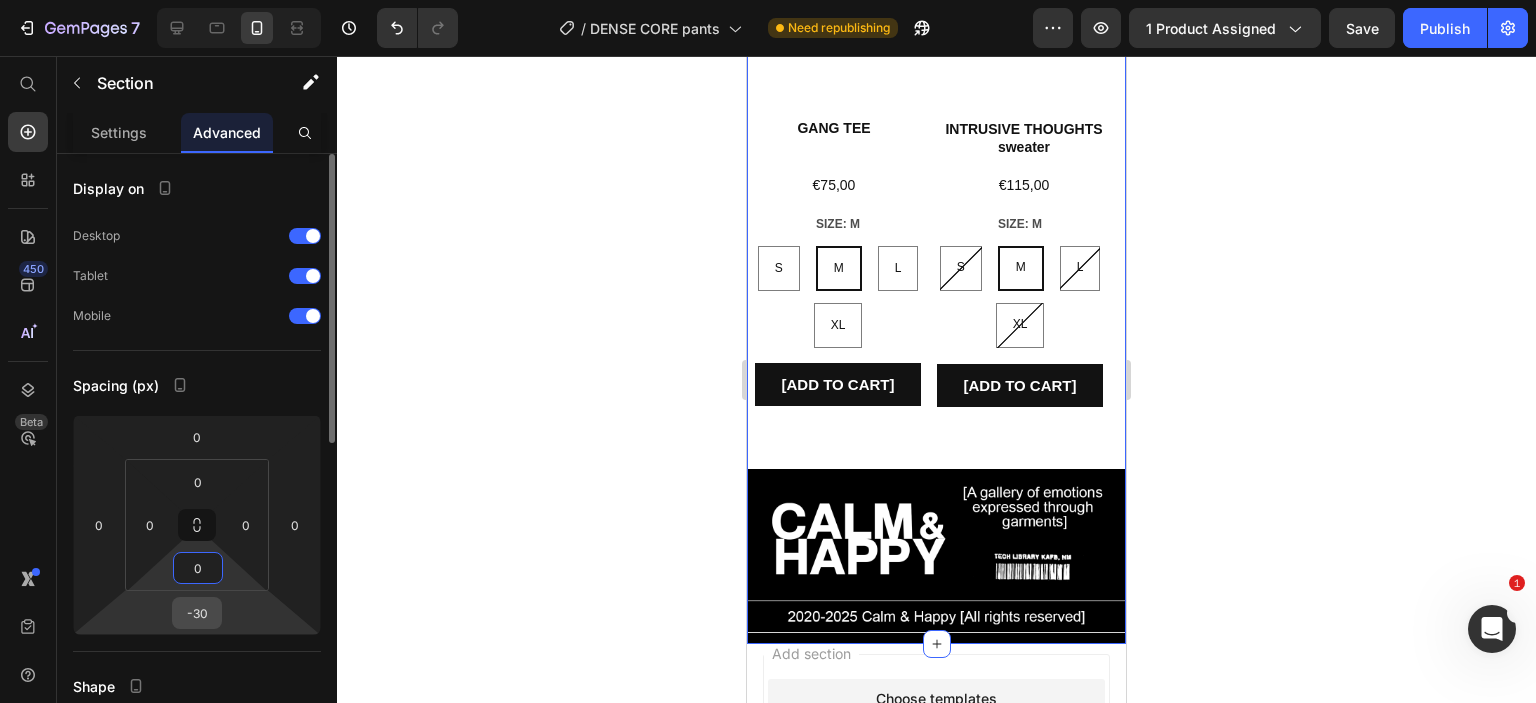 click on "-30" at bounding box center (197, 613) 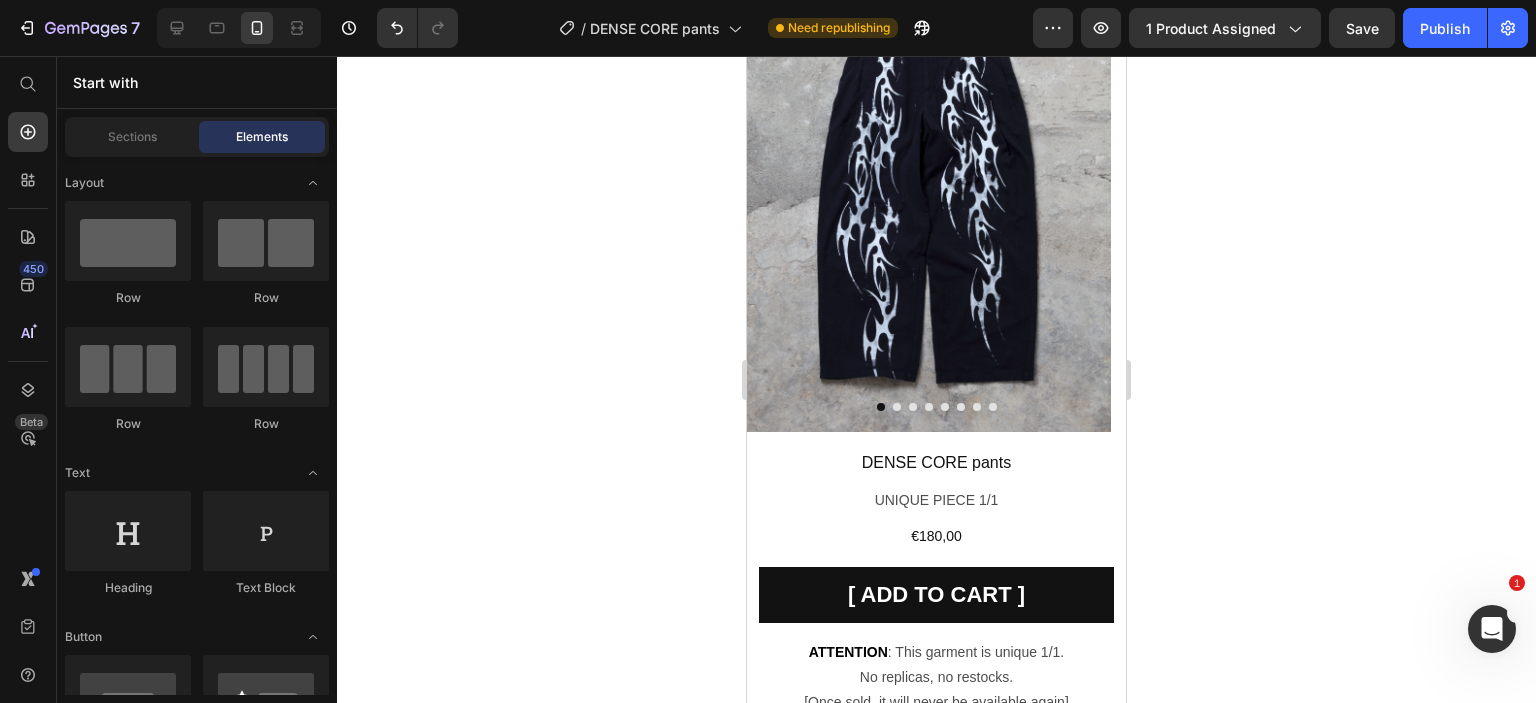 scroll, scrollTop: 0, scrollLeft: 0, axis: both 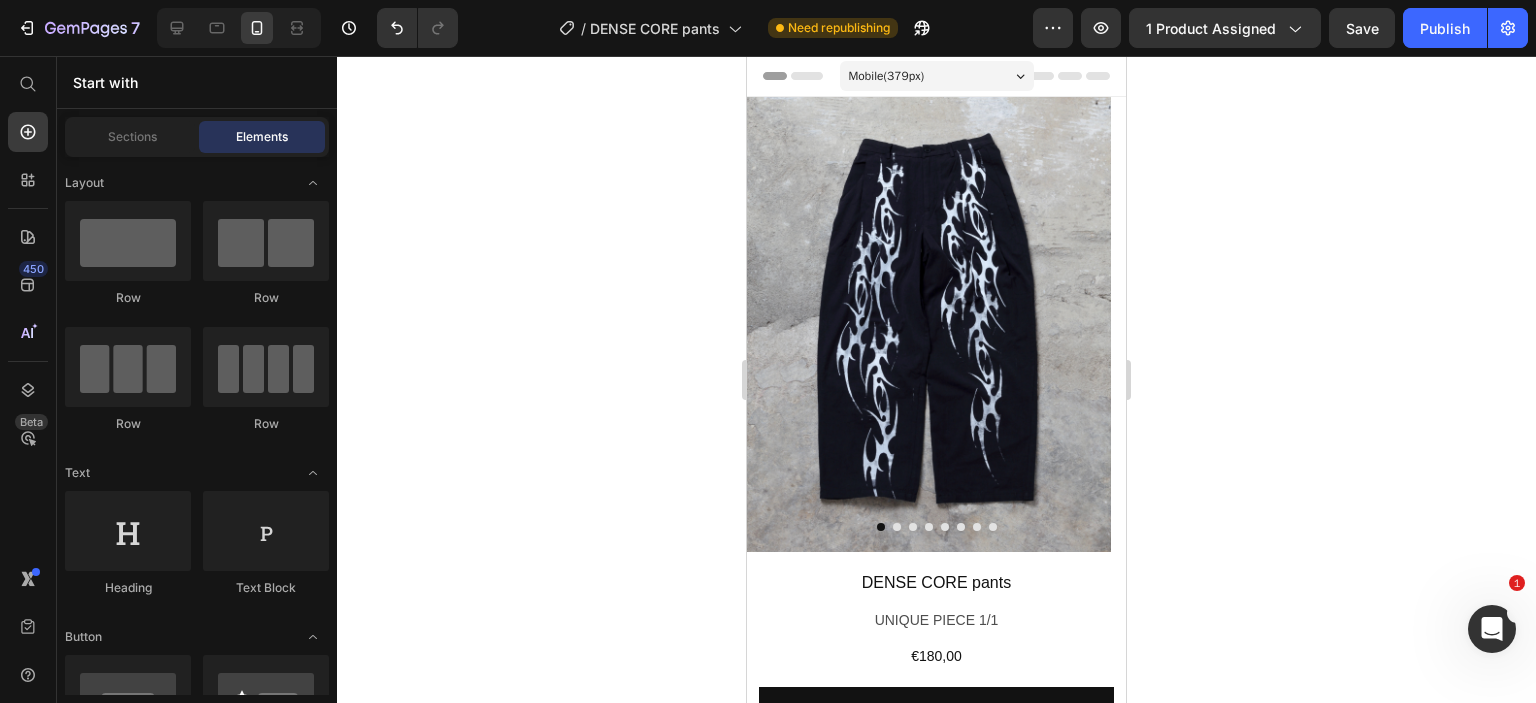 drag, startPoint x: 1114, startPoint y: 549, endPoint x: 1948, endPoint y: 150, distance: 924.5307 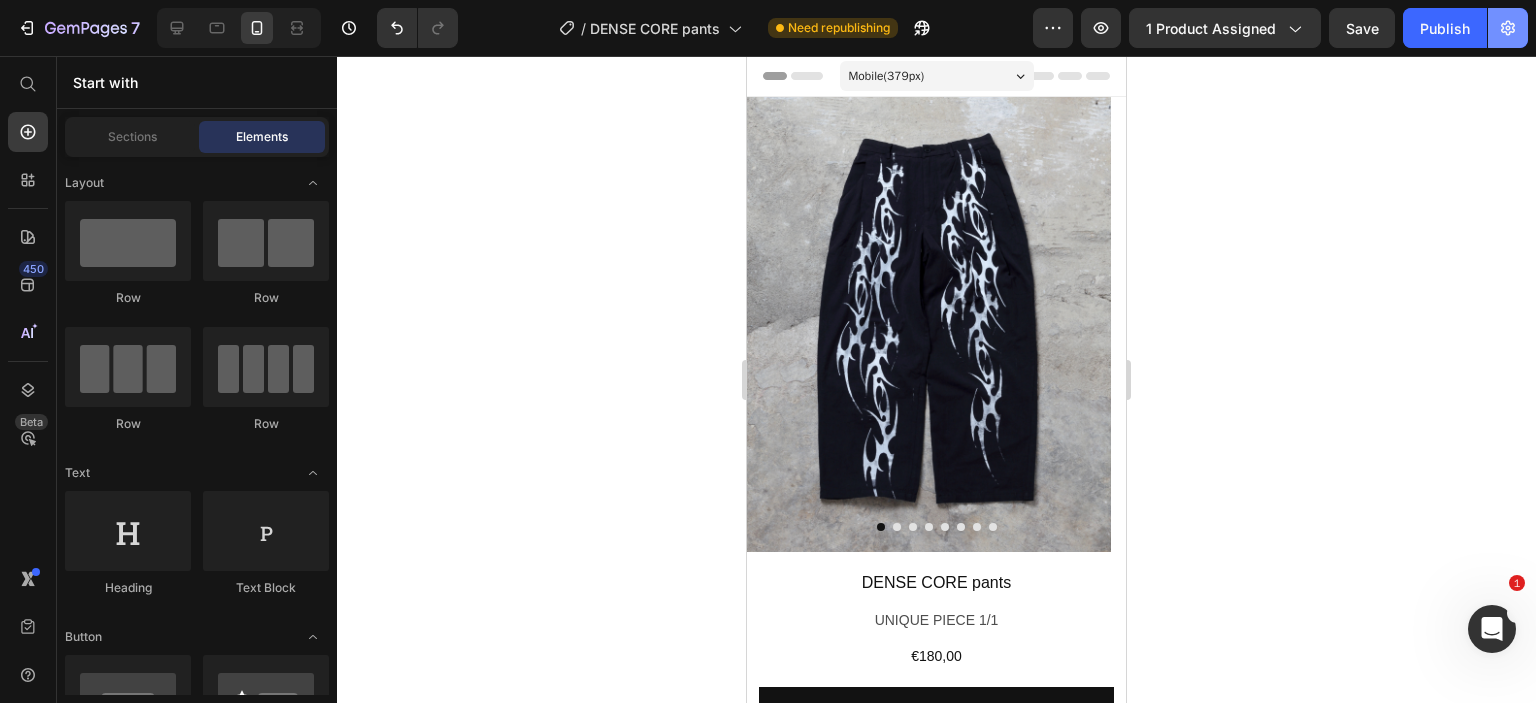 click 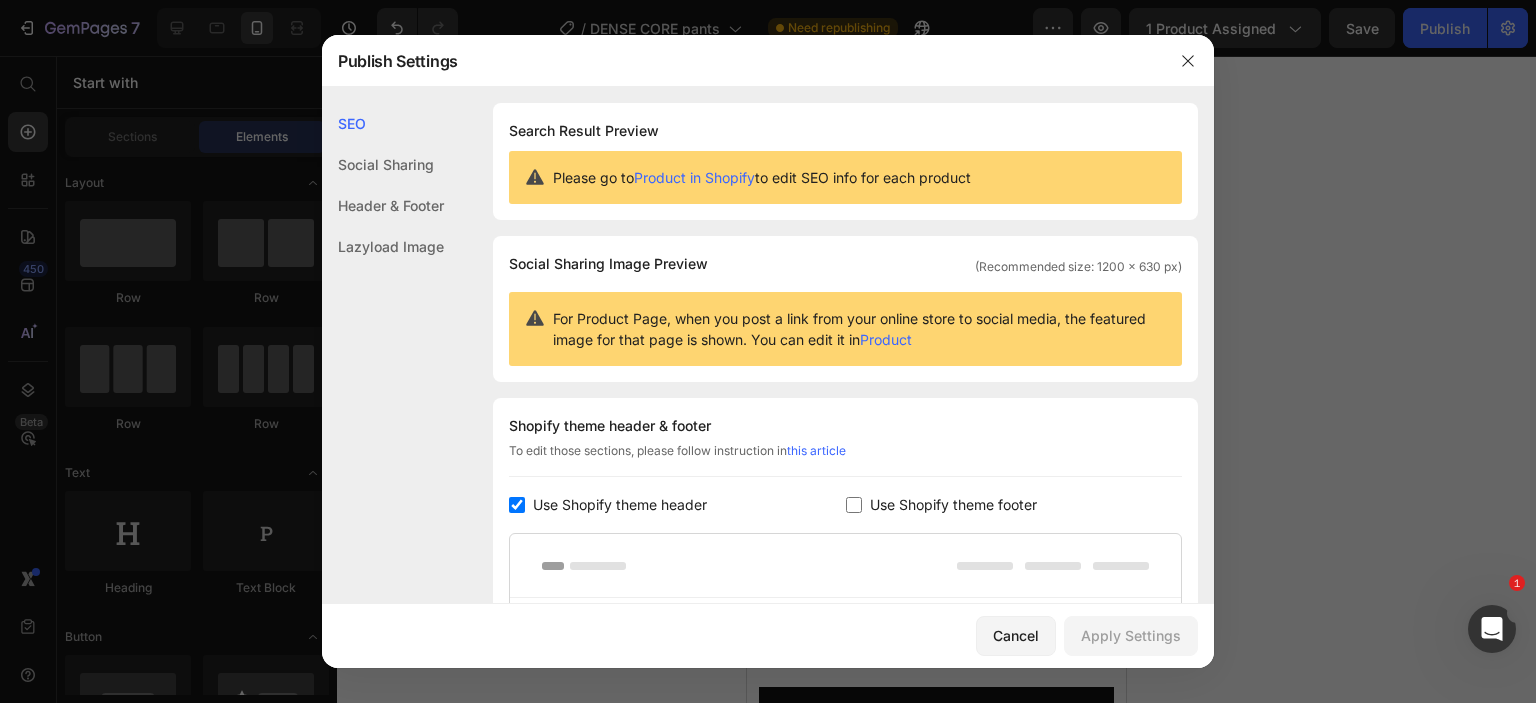 click at bounding box center [768, 351] 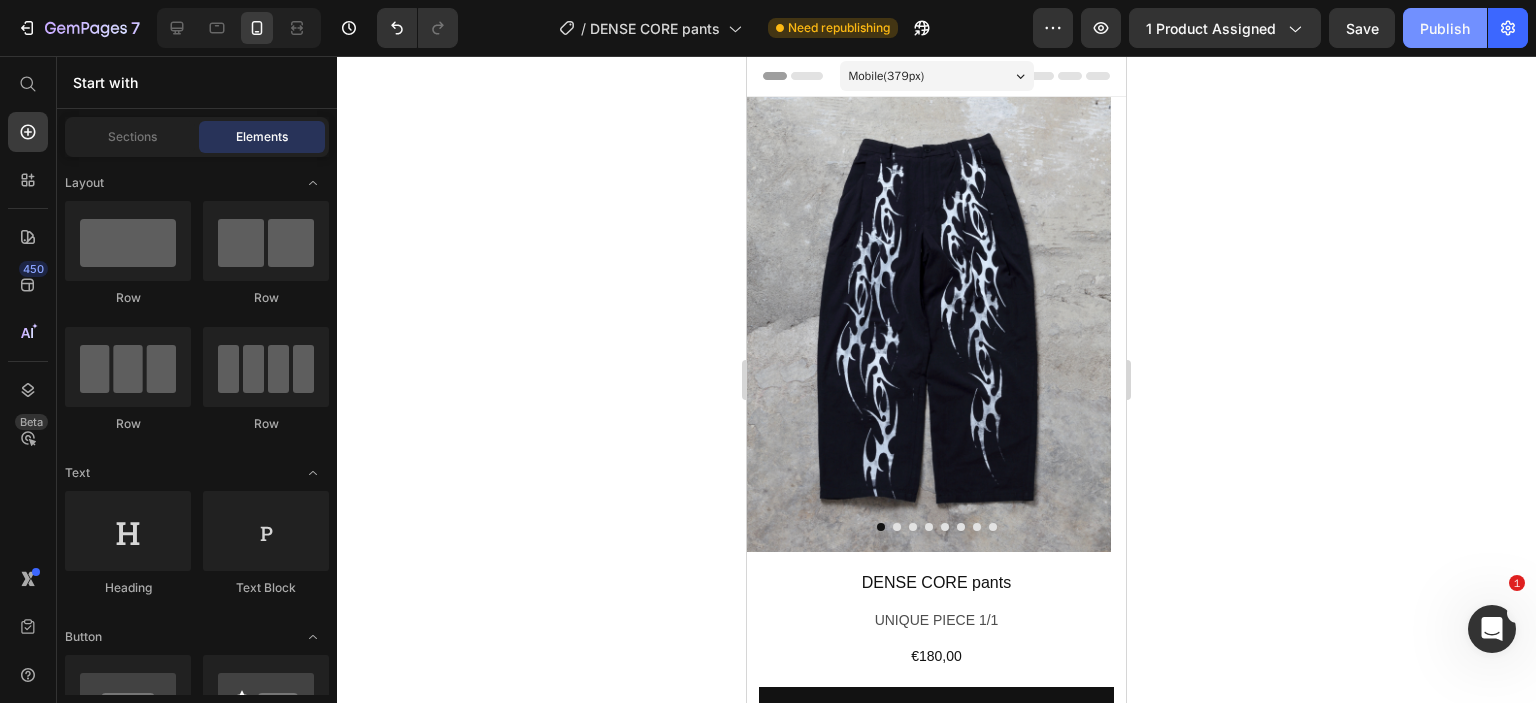 click on "Publish" at bounding box center [1445, 28] 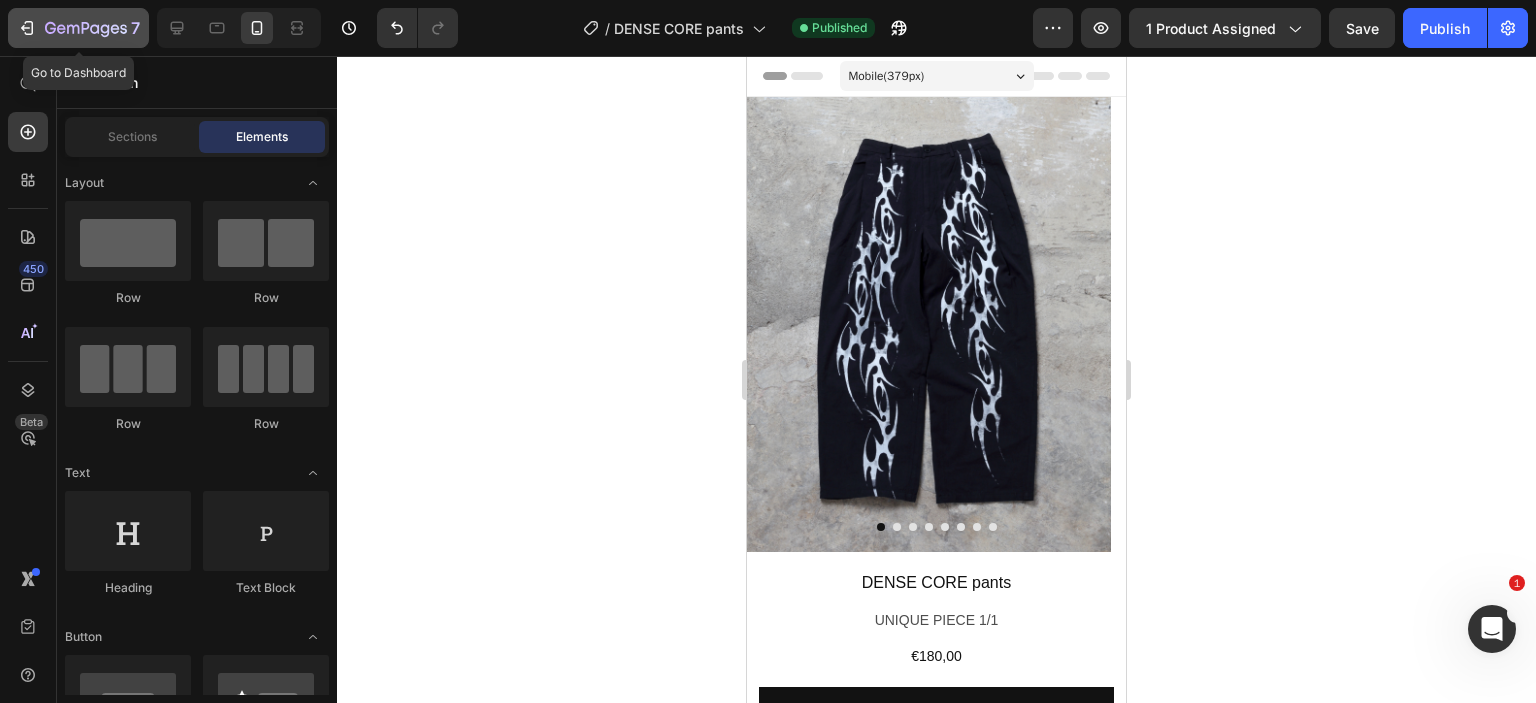 click on "7" 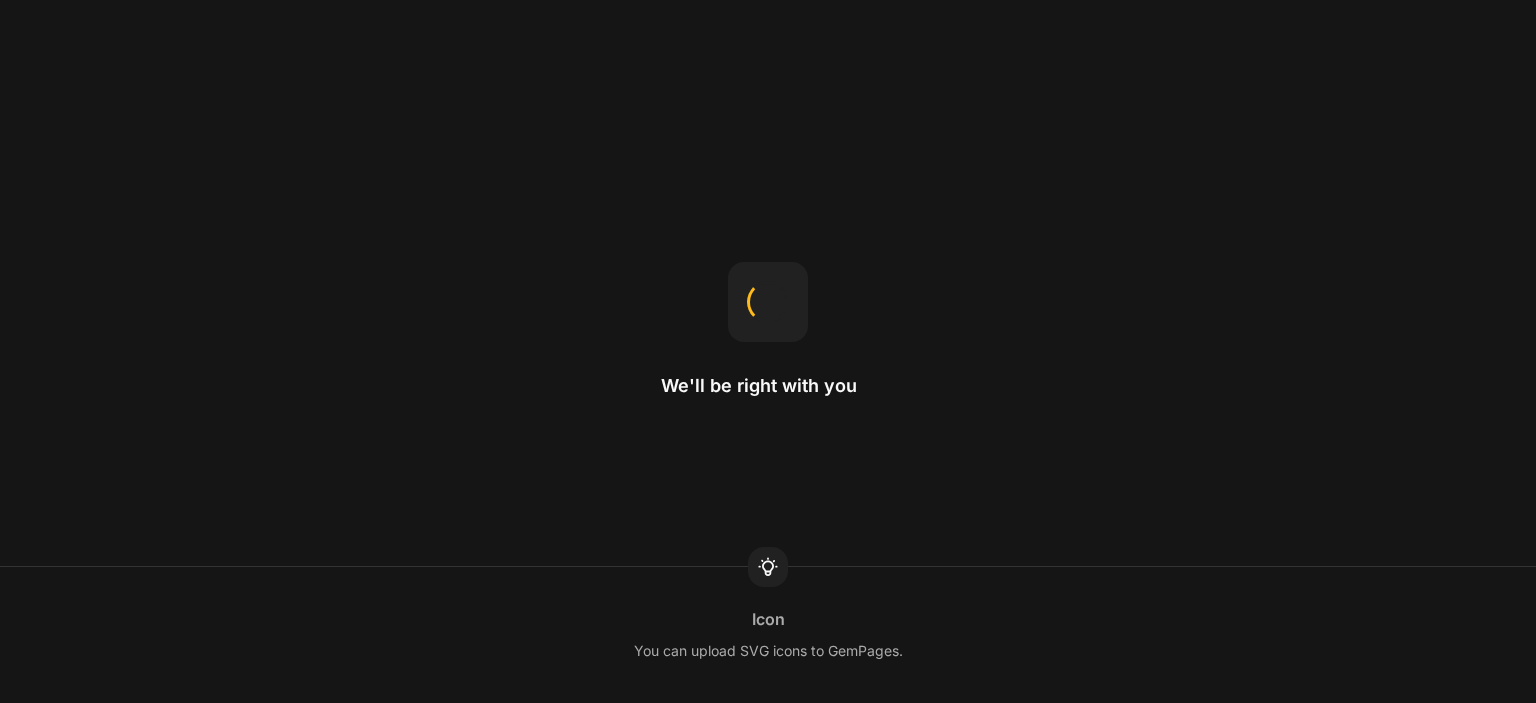 scroll, scrollTop: 0, scrollLeft: 0, axis: both 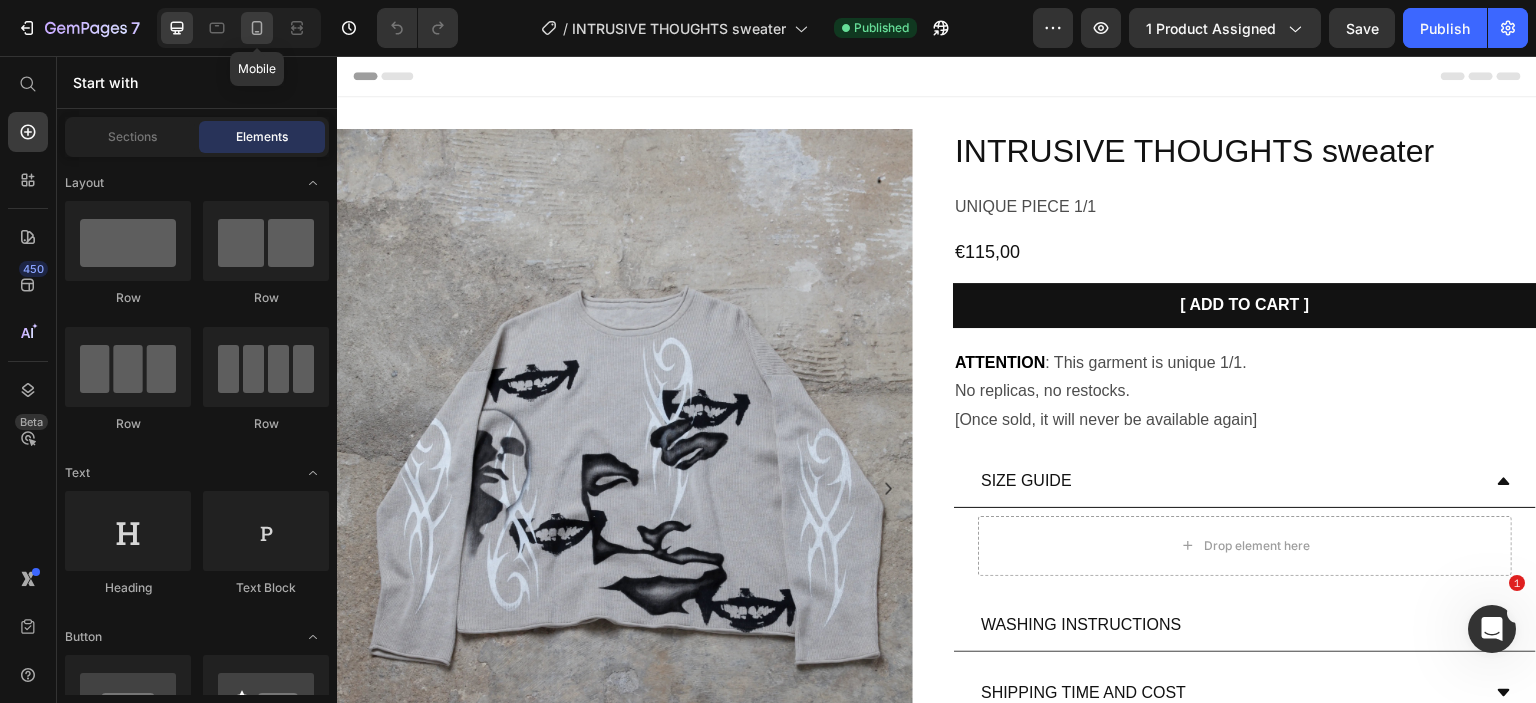 click 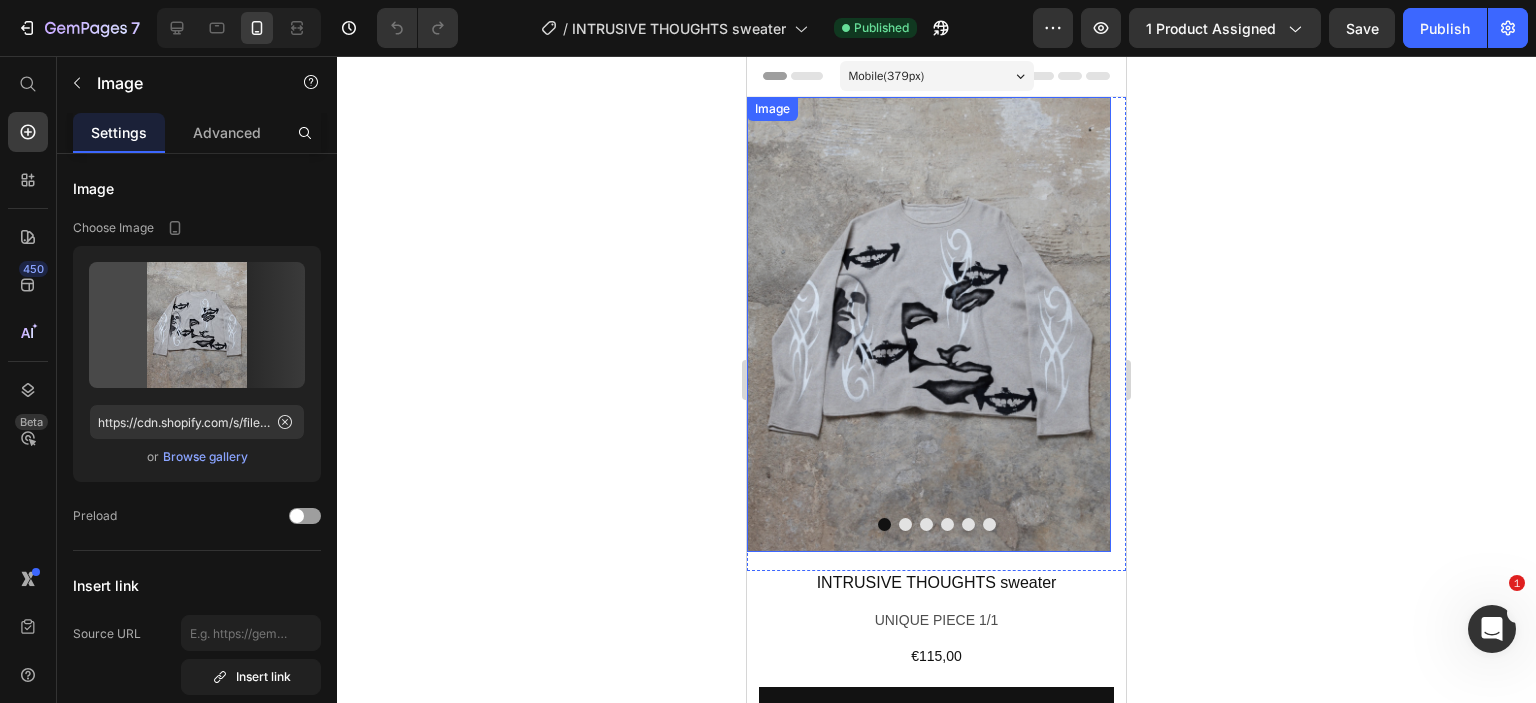 click at bounding box center (929, 324) 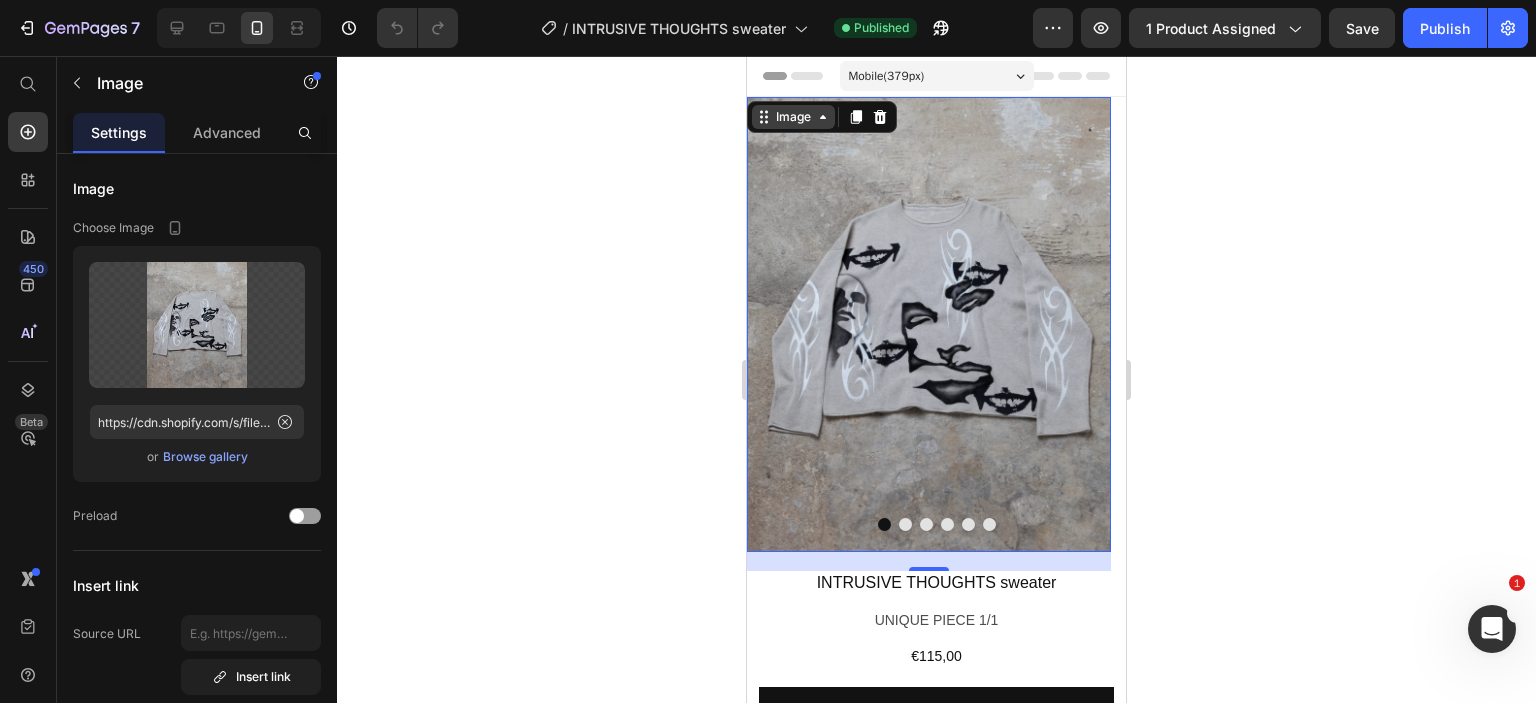 click on "Image" at bounding box center (793, 117) 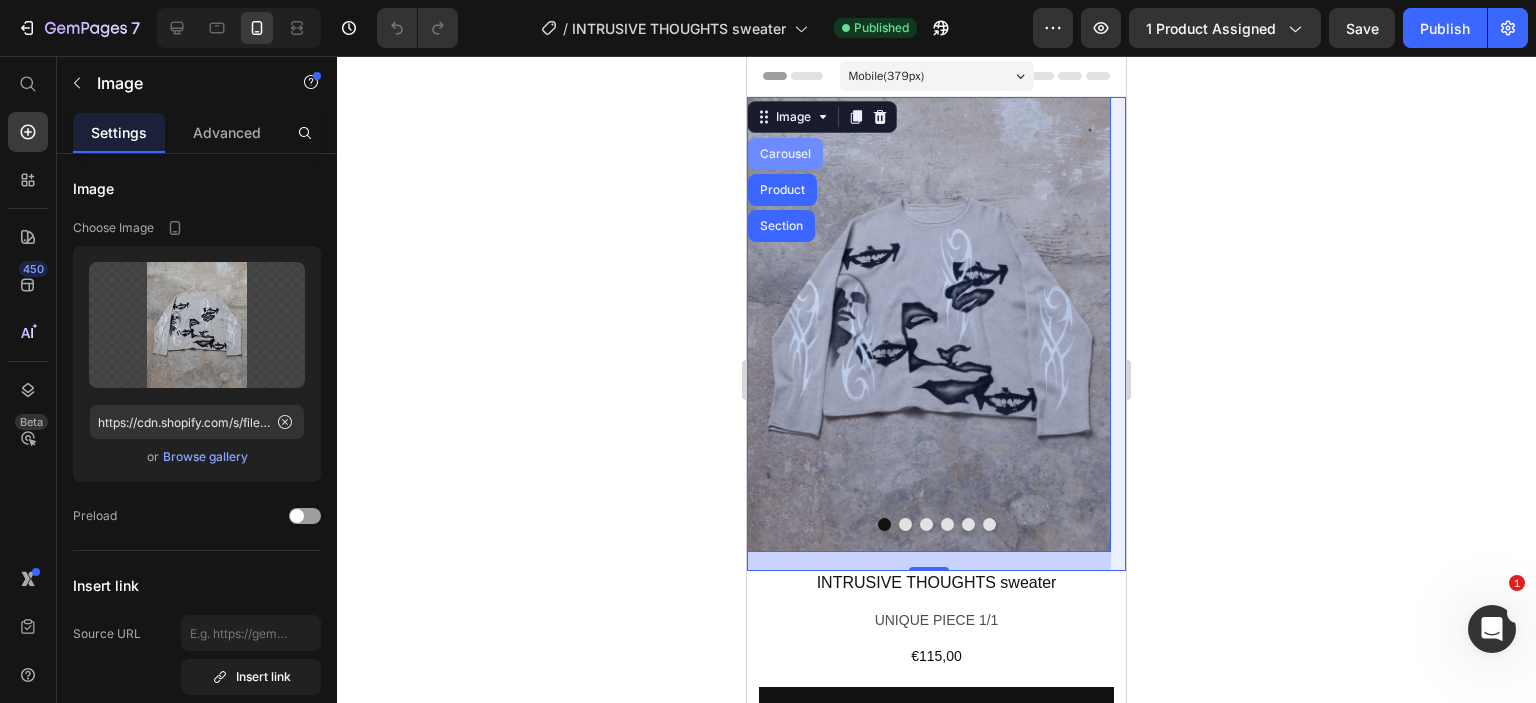 click on "Carousel" at bounding box center (785, 154) 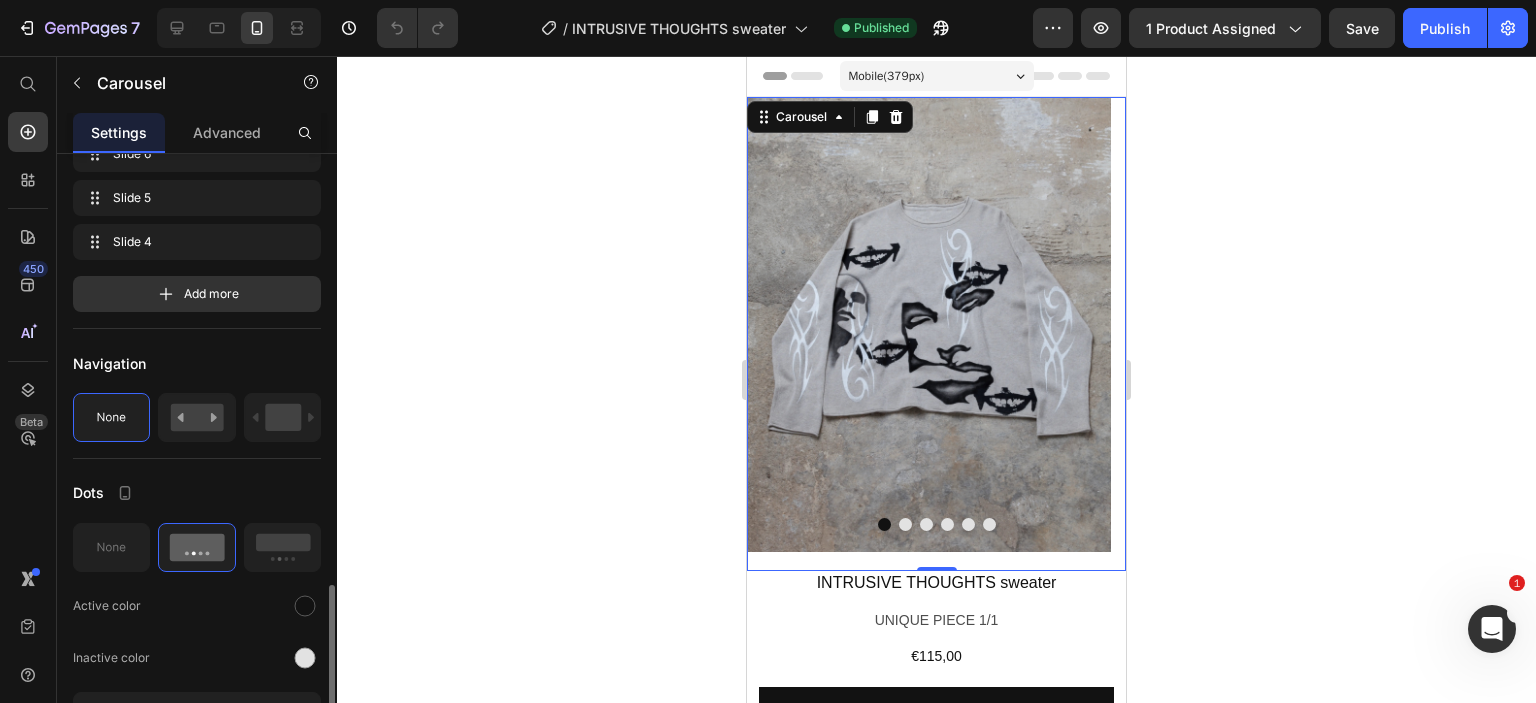 scroll, scrollTop: 652, scrollLeft: 0, axis: vertical 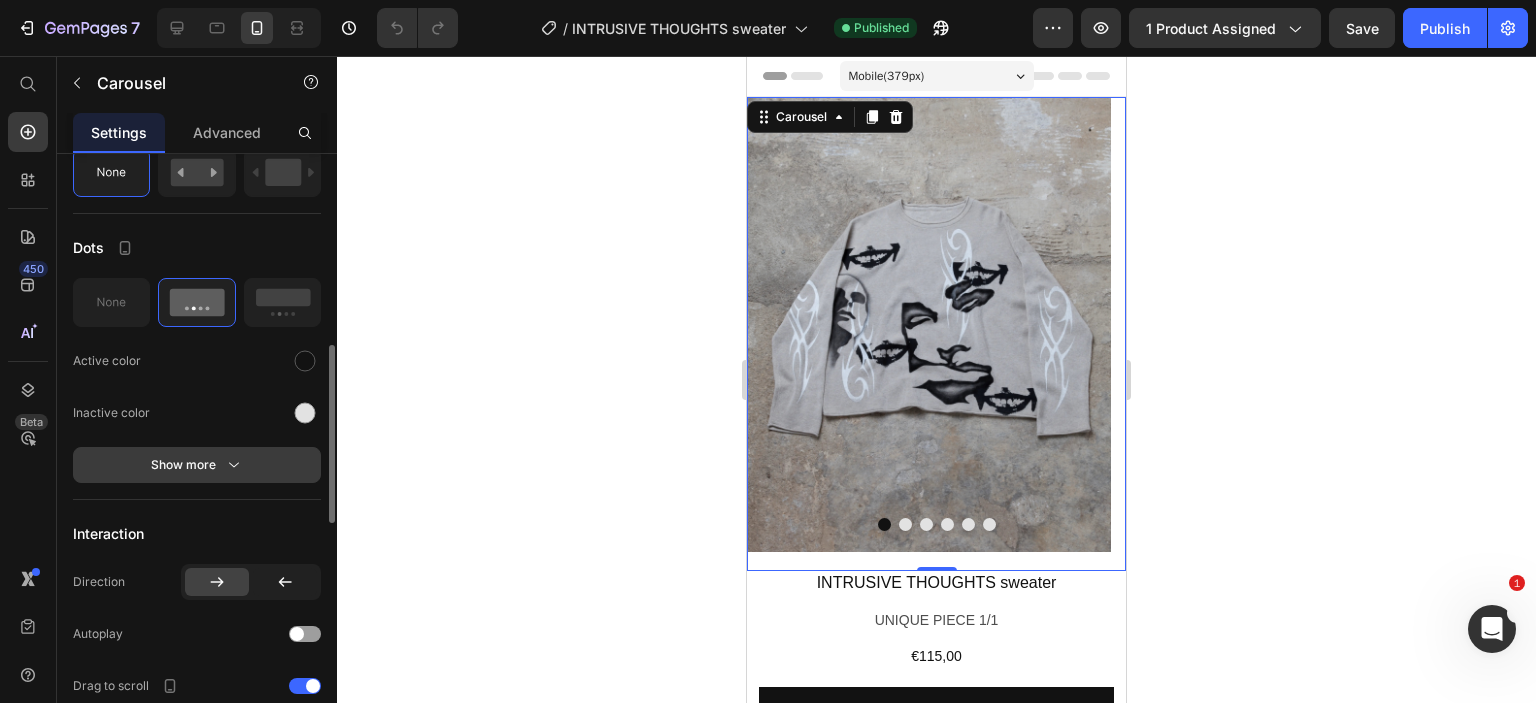 click on "Show more" at bounding box center (197, 465) 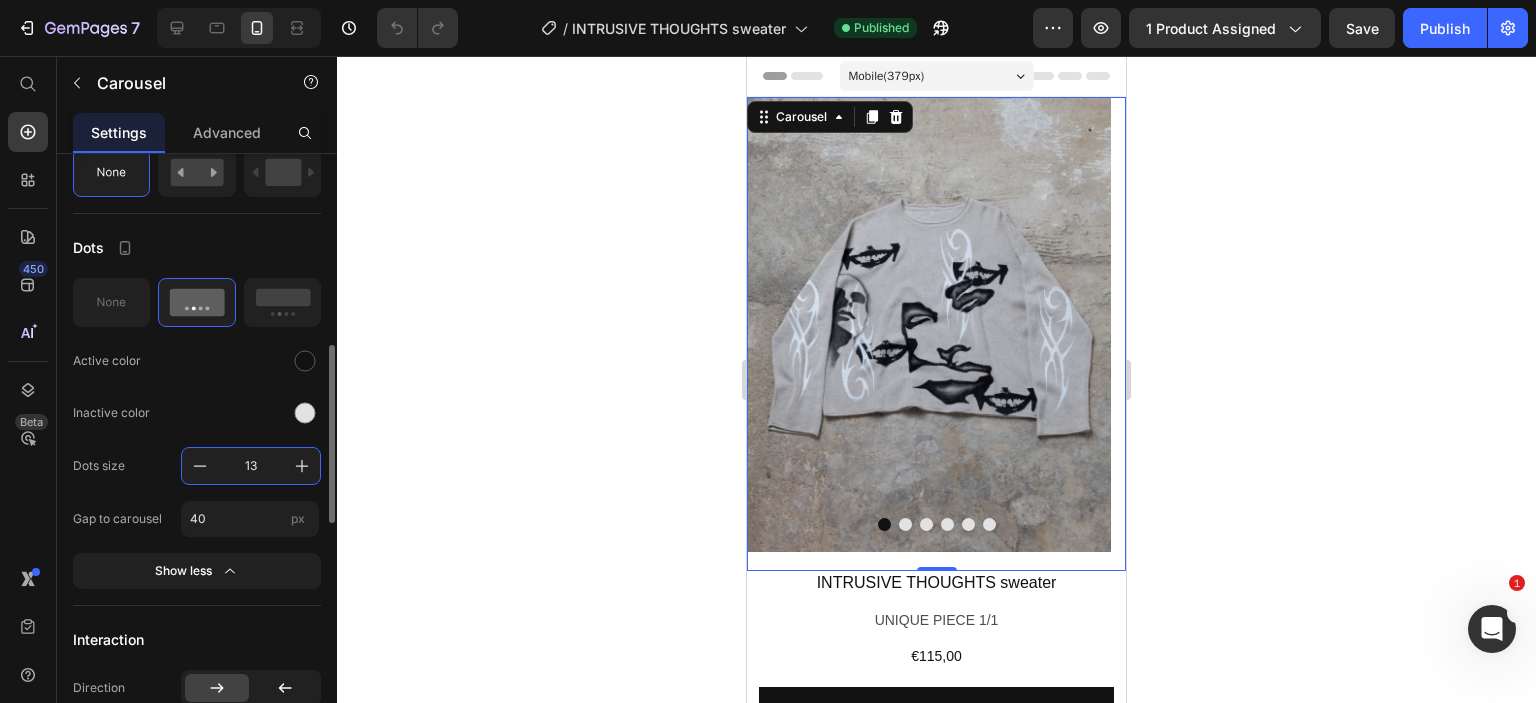 click on "13" at bounding box center (251, 466) 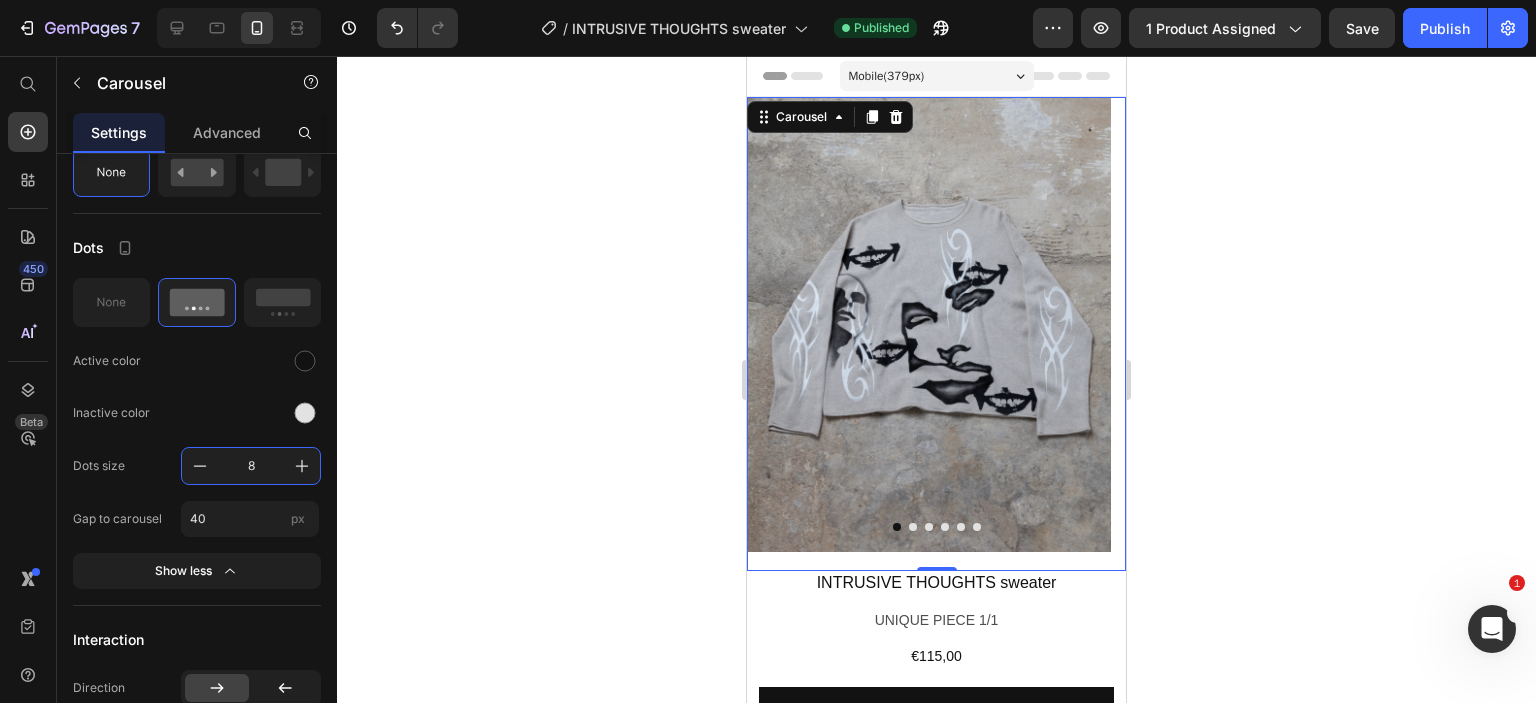 type on "8" 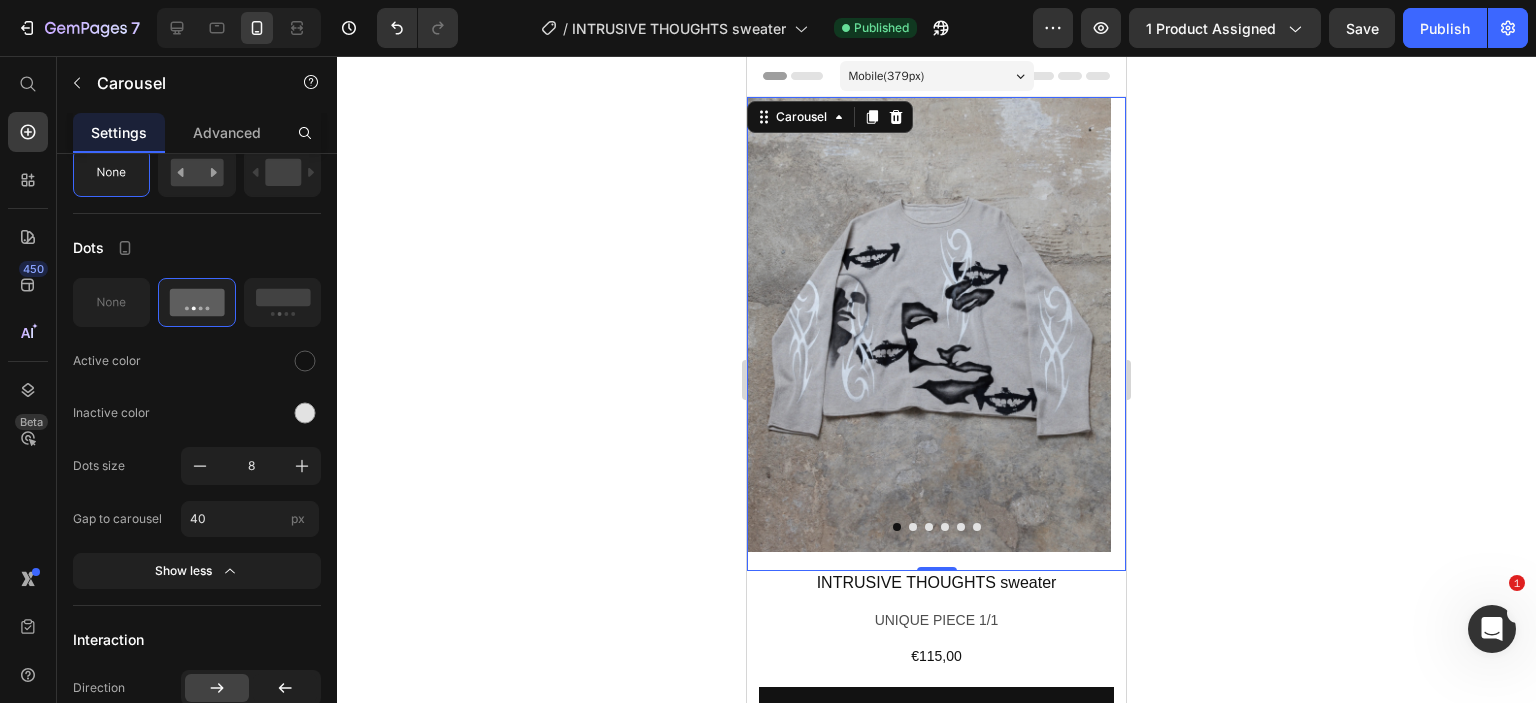 click 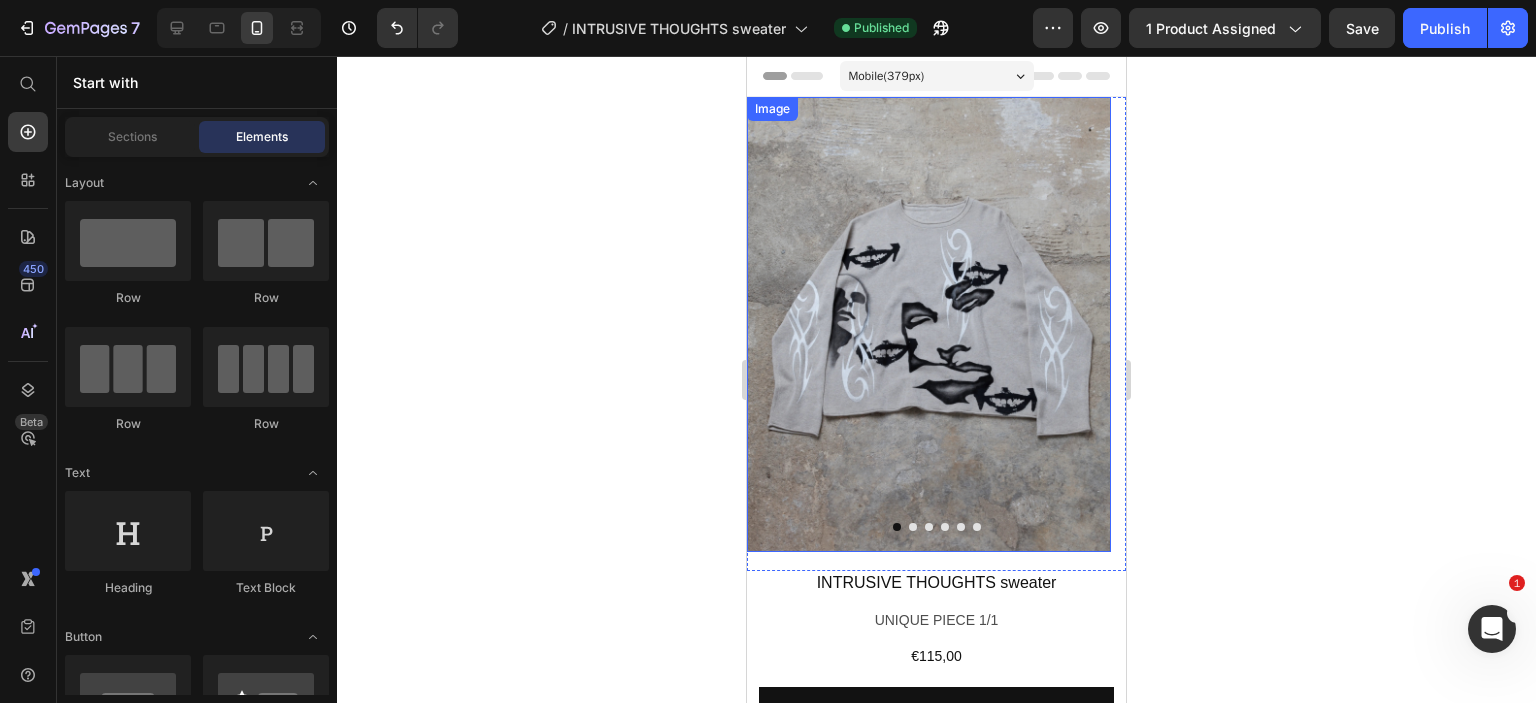 click at bounding box center (929, 324) 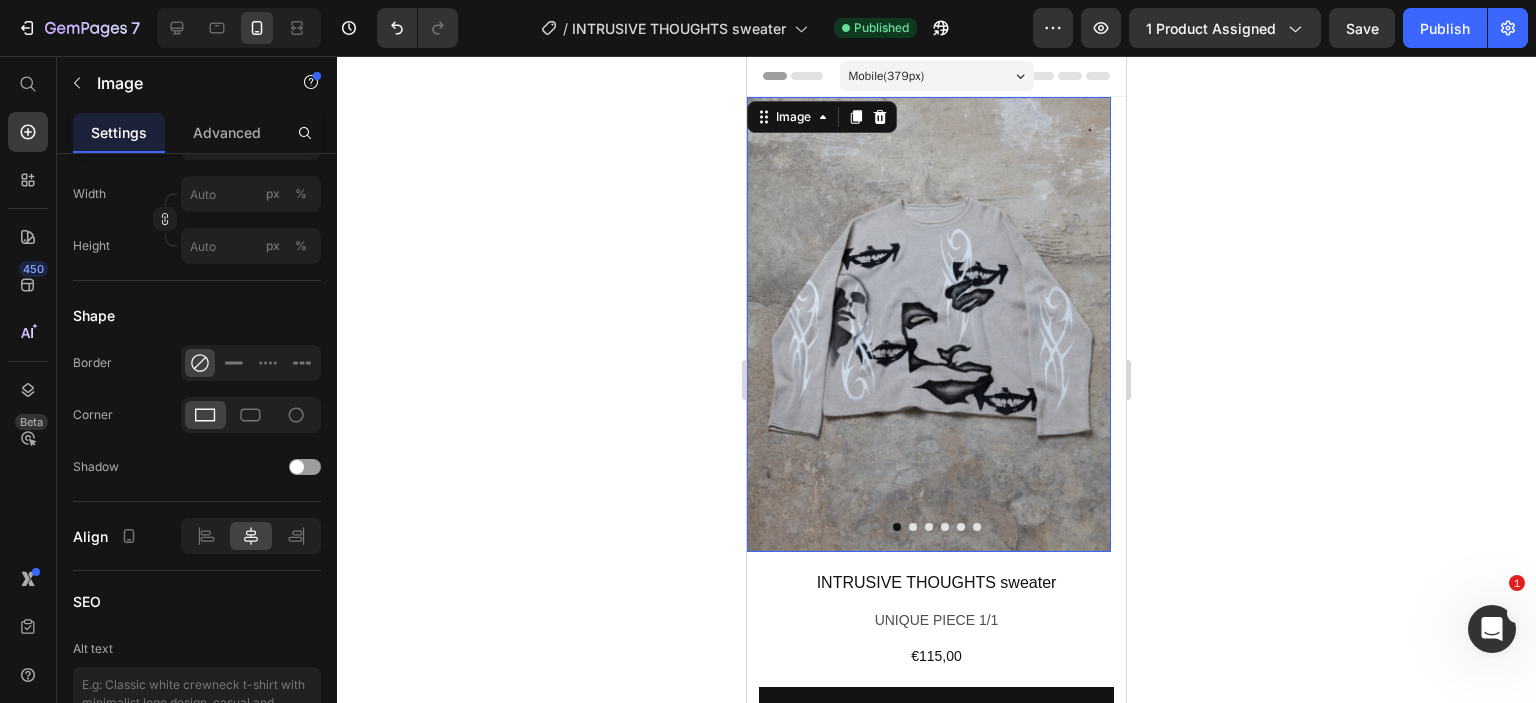 scroll, scrollTop: 0, scrollLeft: 0, axis: both 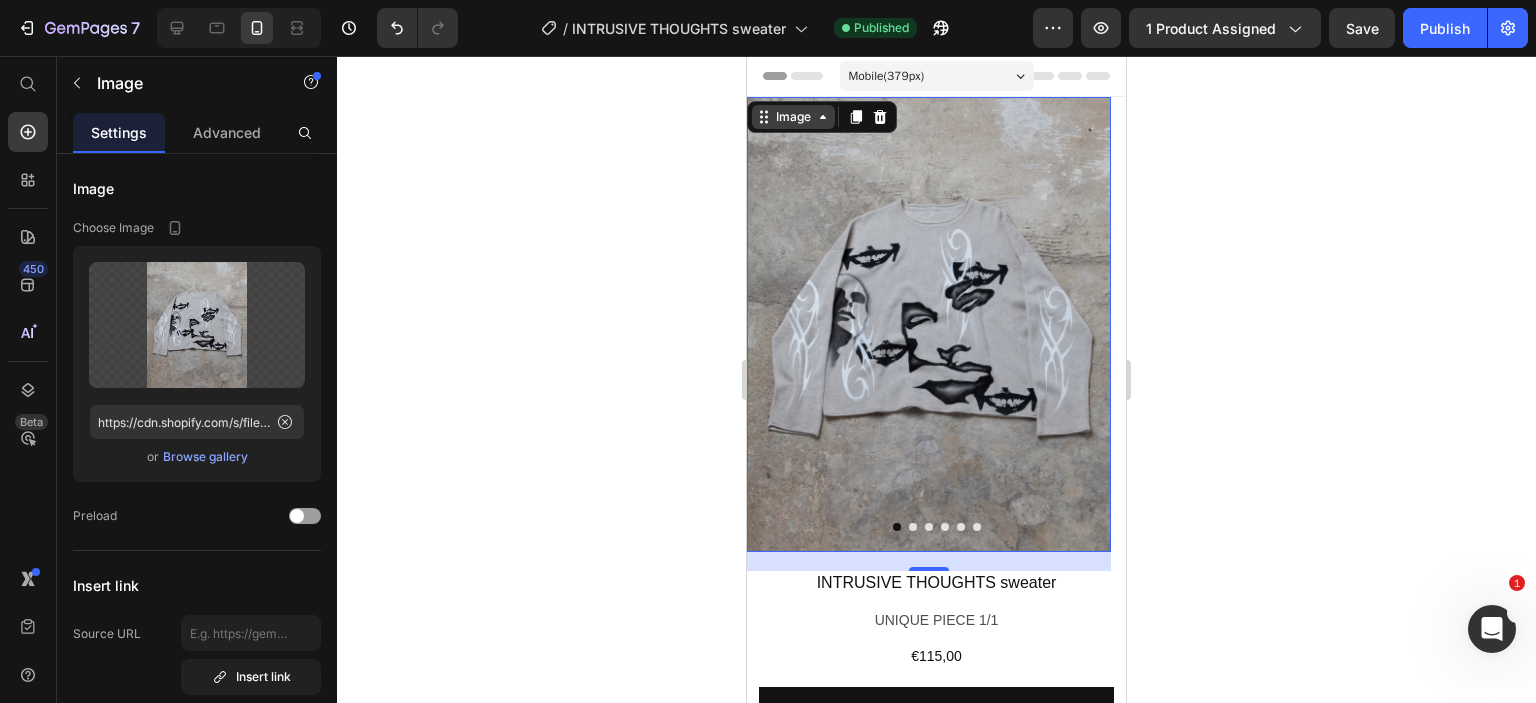 click on "Image" at bounding box center [793, 117] 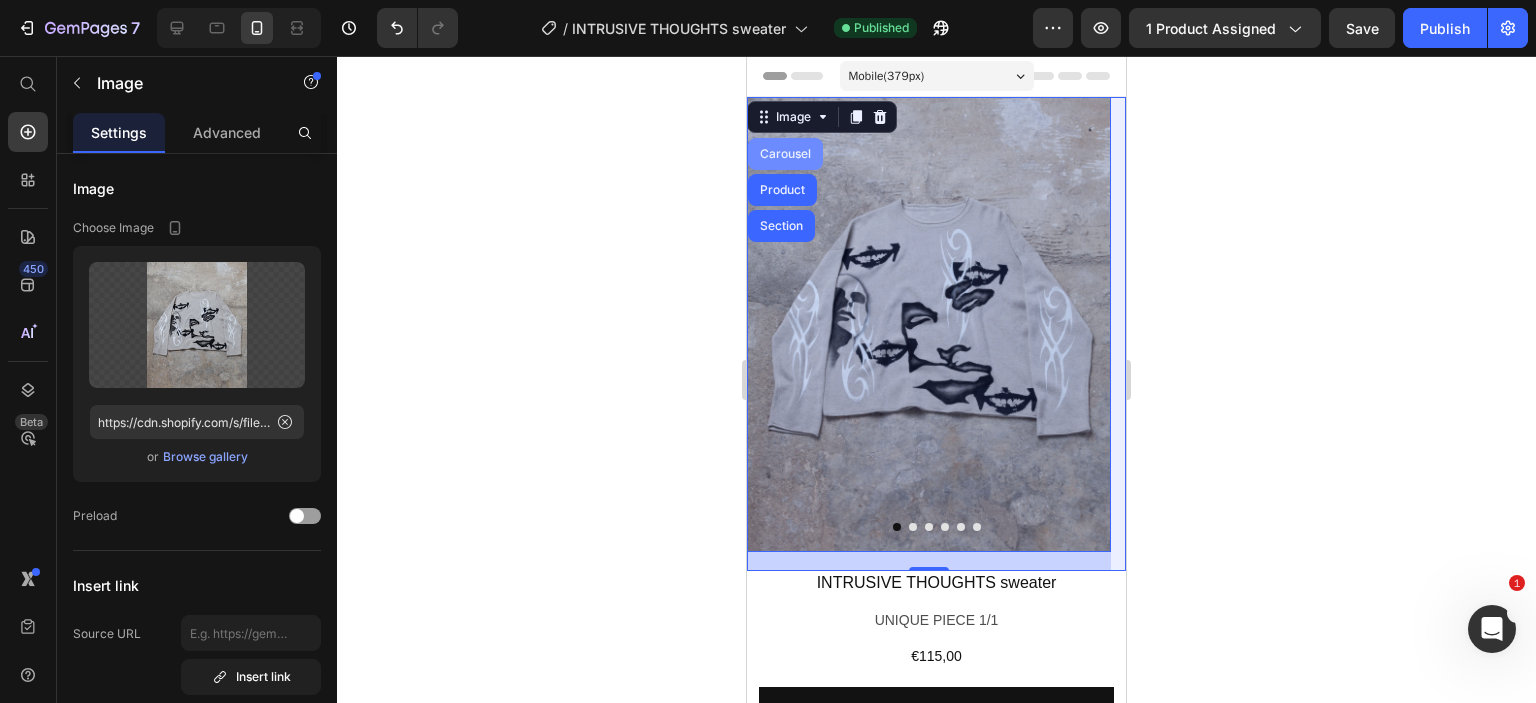 click on "Carousel" at bounding box center (785, 154) 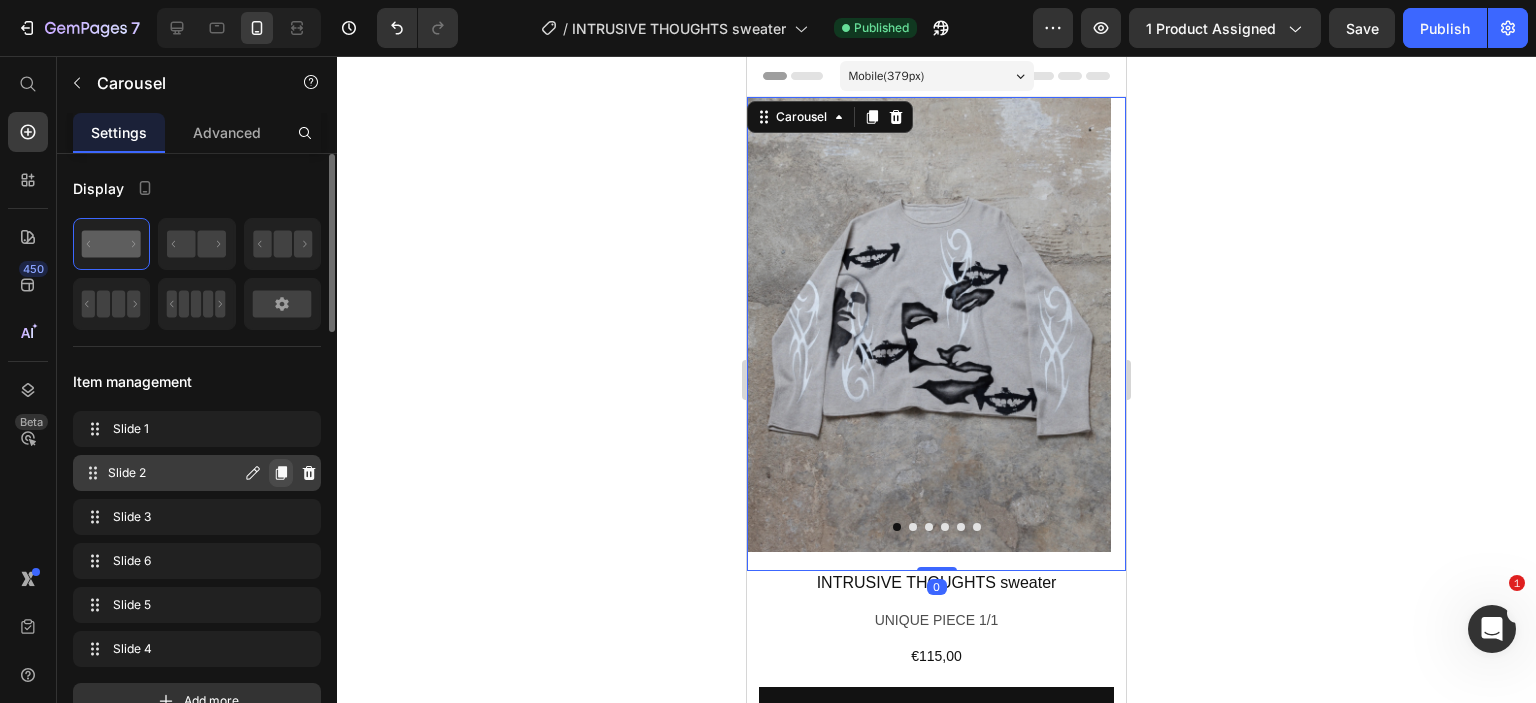 click 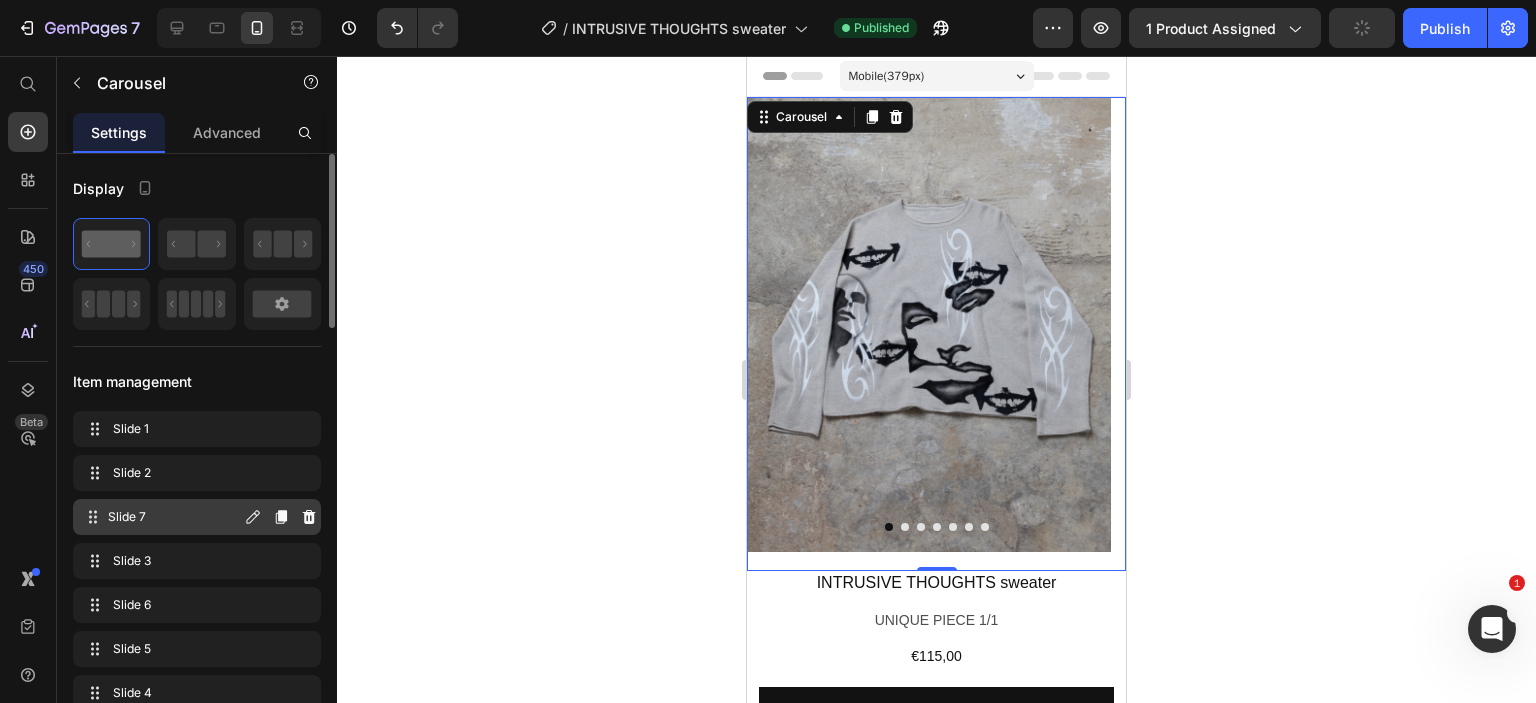 click on "Slide 7" at bounding box center [174, 517] 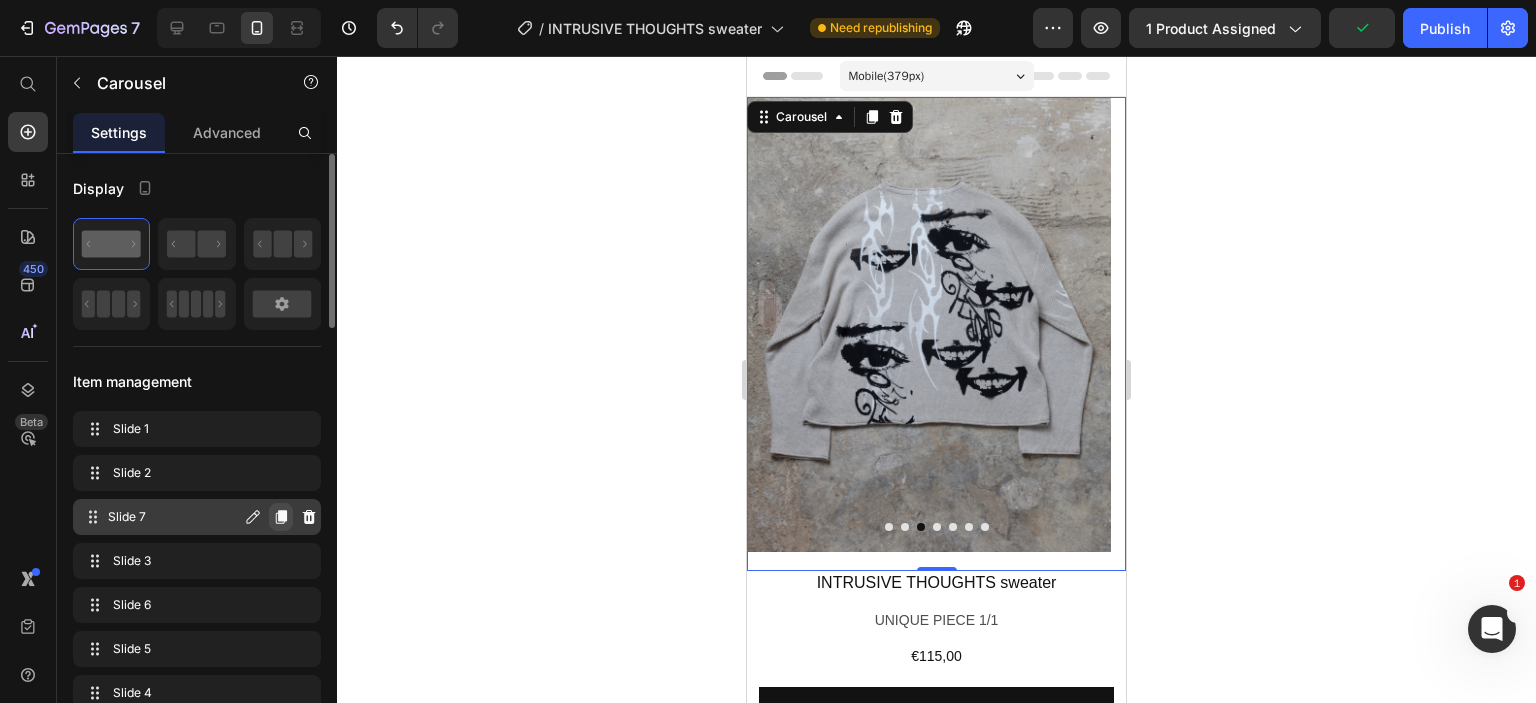 click 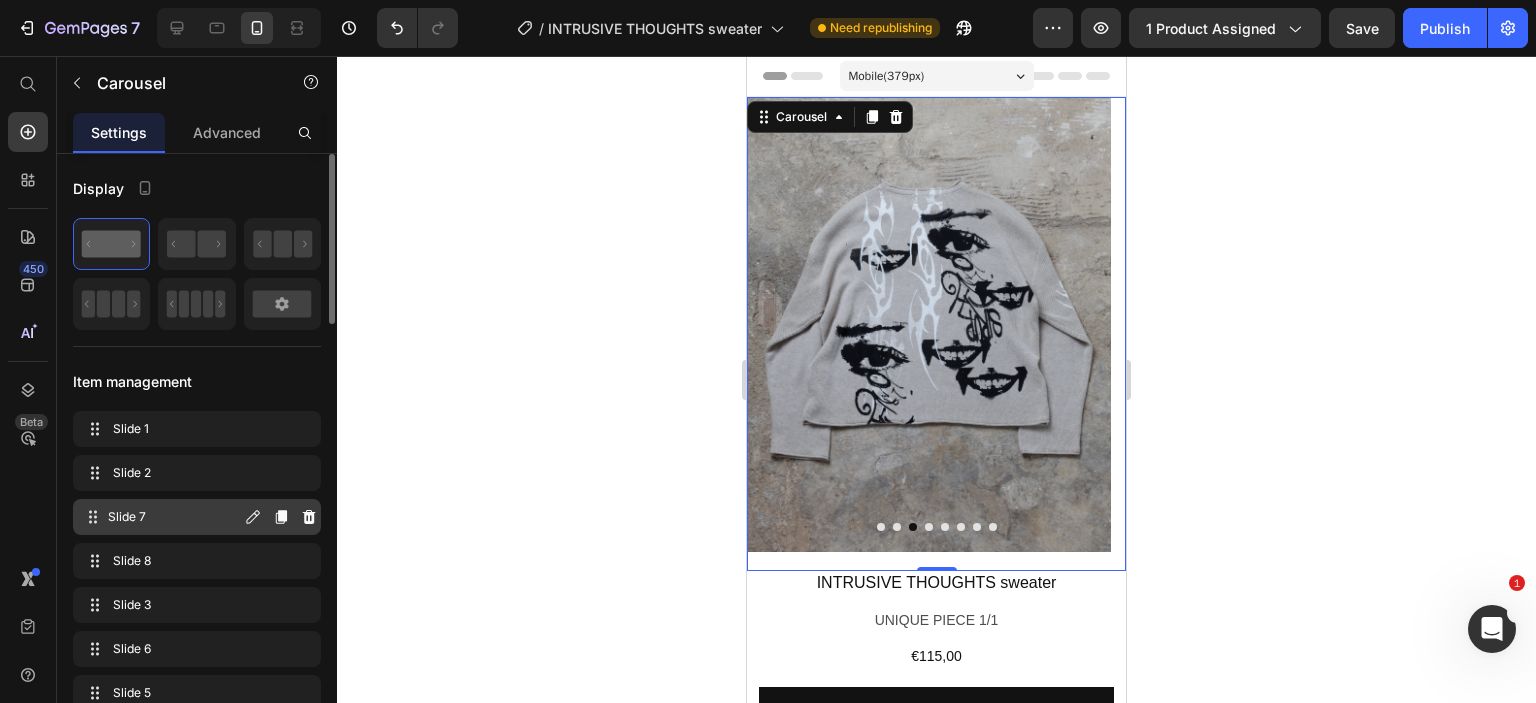 click on "Slide 7 Slide 7" at bounding box center (161, 517) 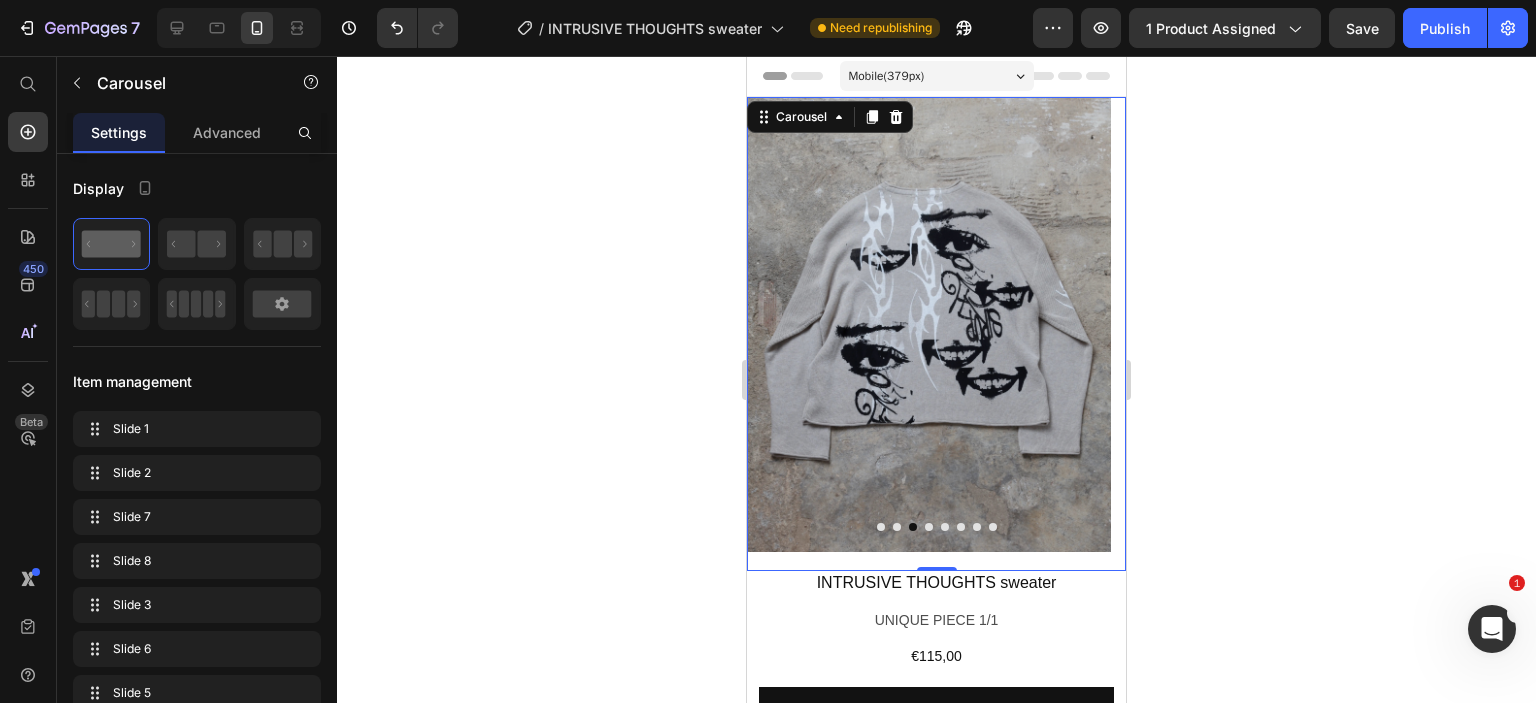 click at bounding box center [929, 324] 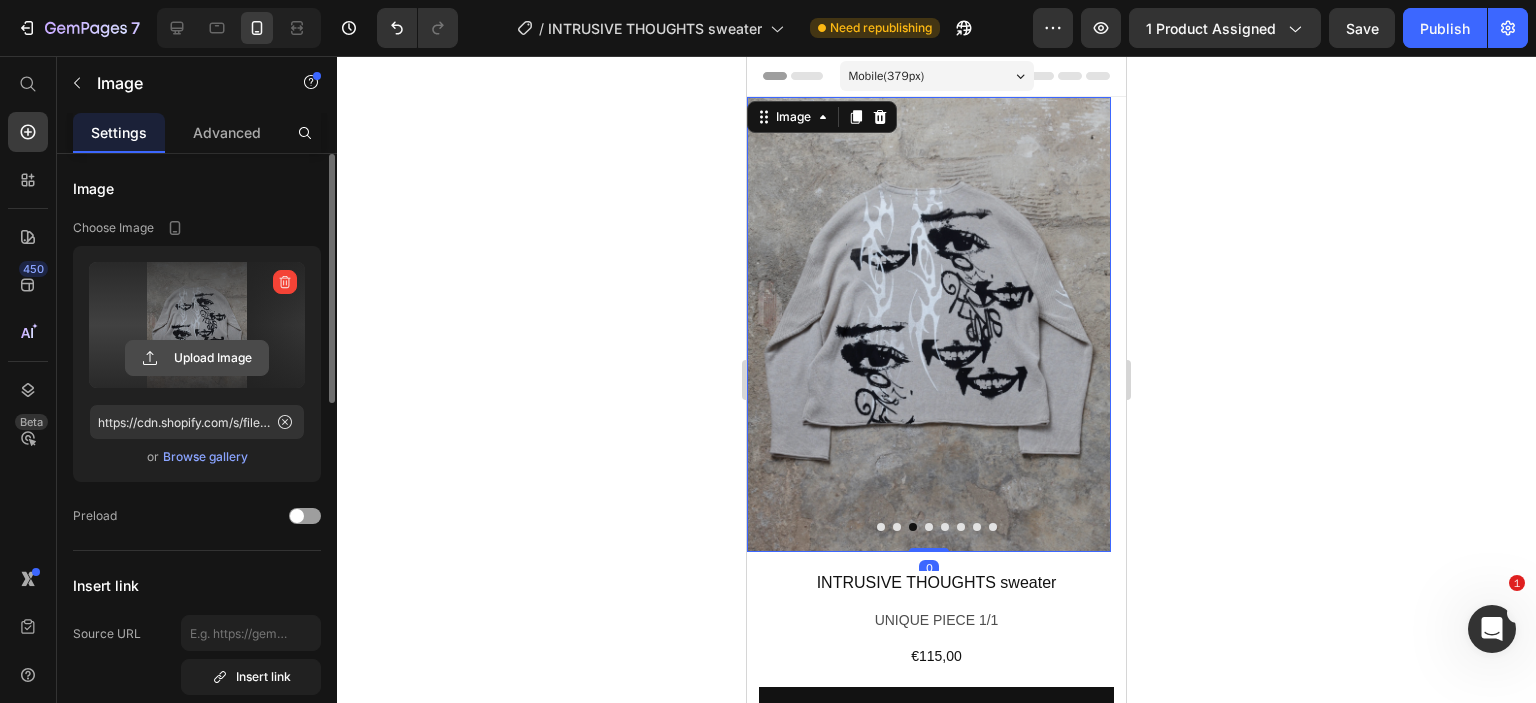 click 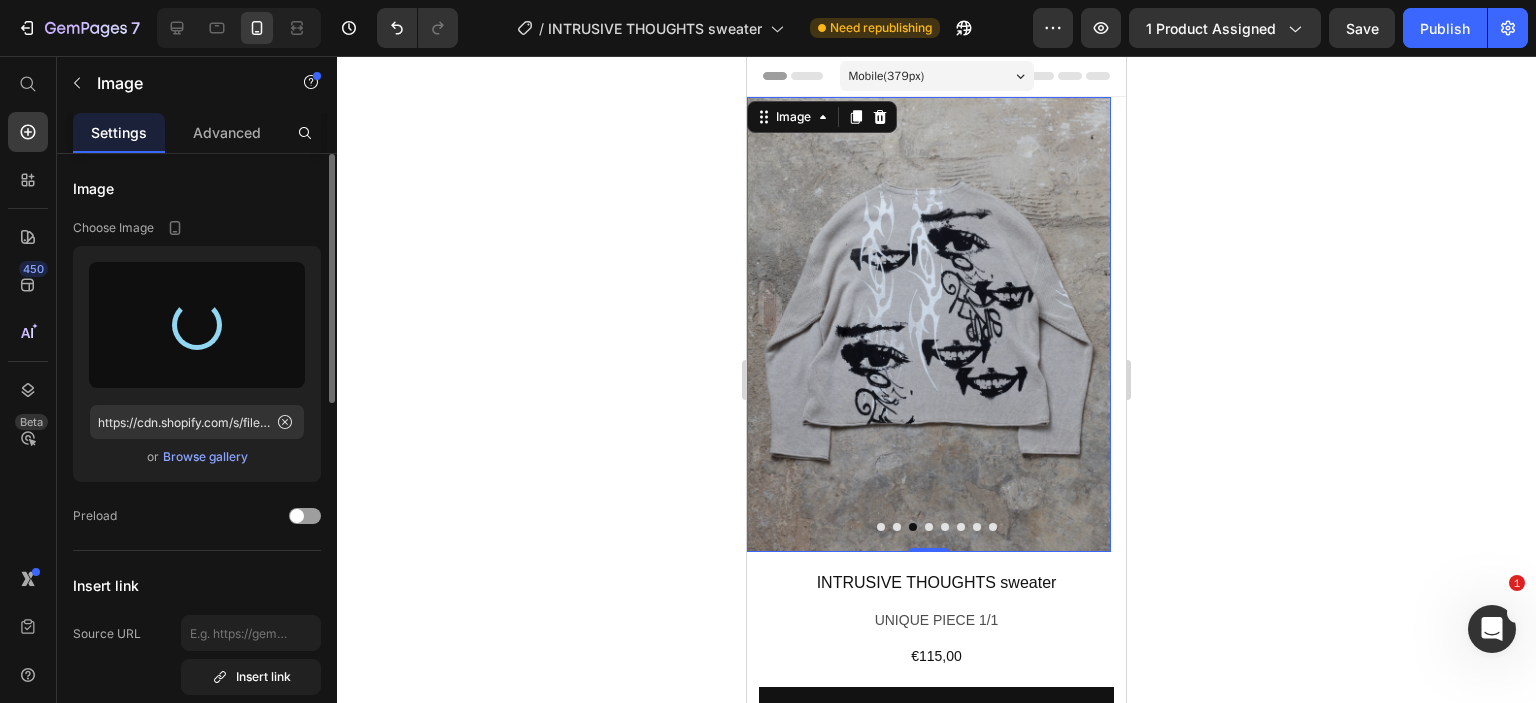 type on "https://cdn.shopify.com/s/files/1/0726/2853/5635/files/gempages_561664639159501666-ef8147aa-abc7-4b5c-a303-d89dea76cabb.webp" 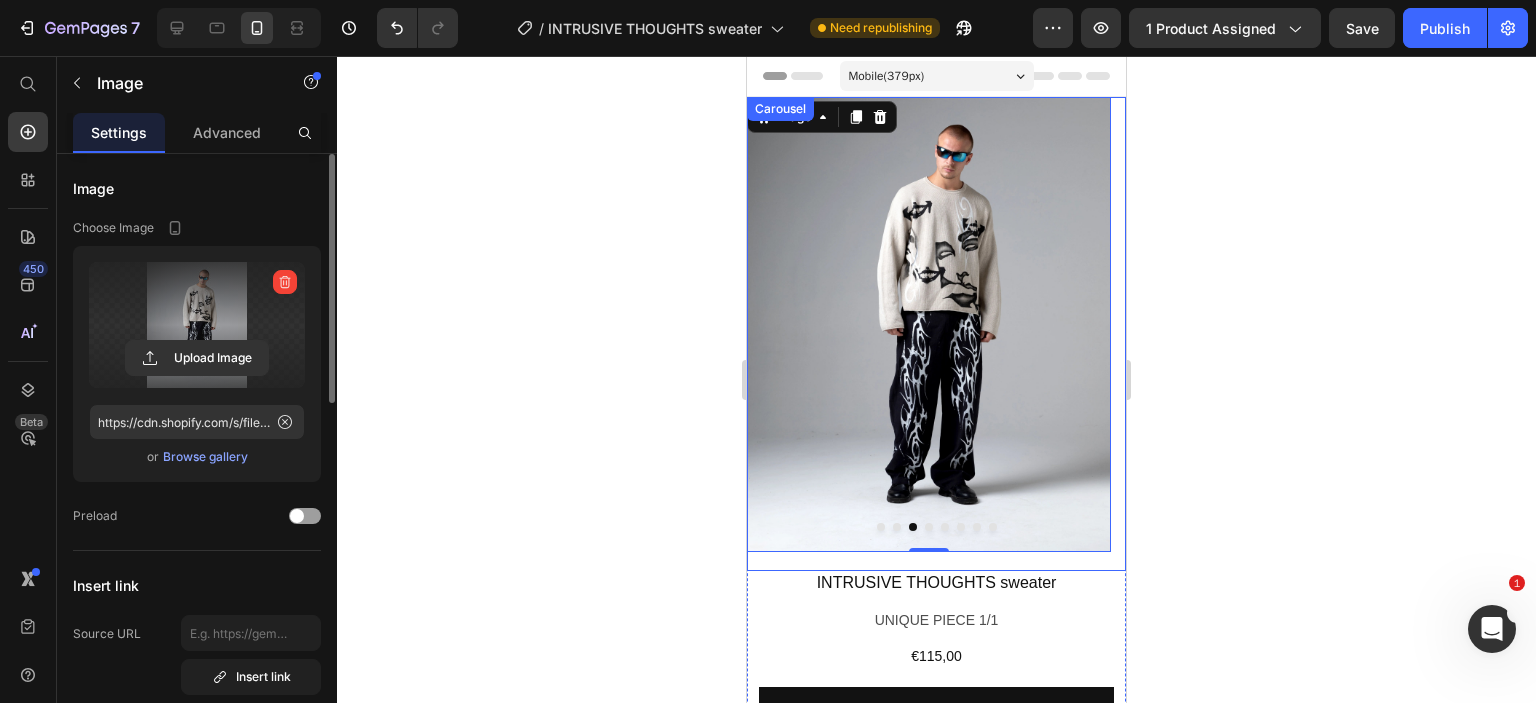 click at bounding box center (929, 527) 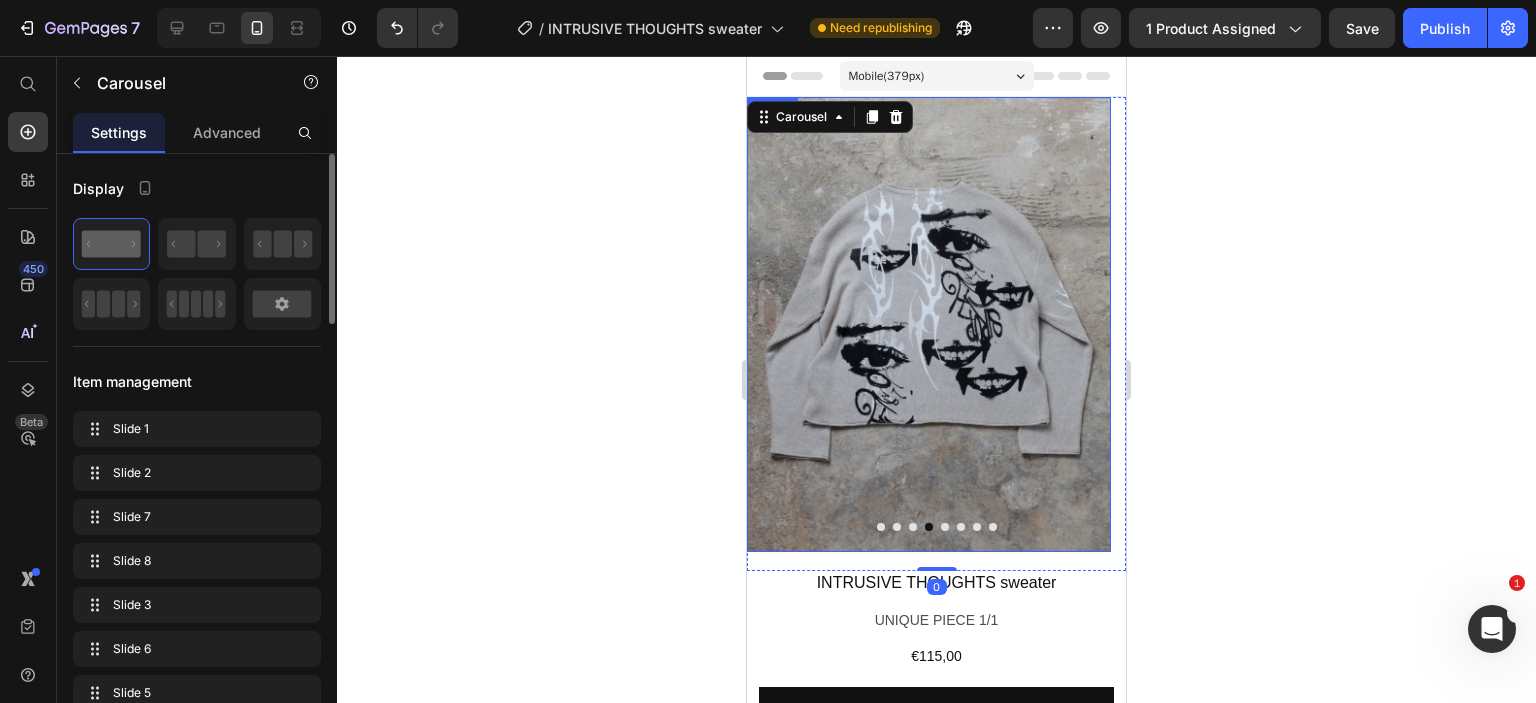 click at bounding box center (929, 324) 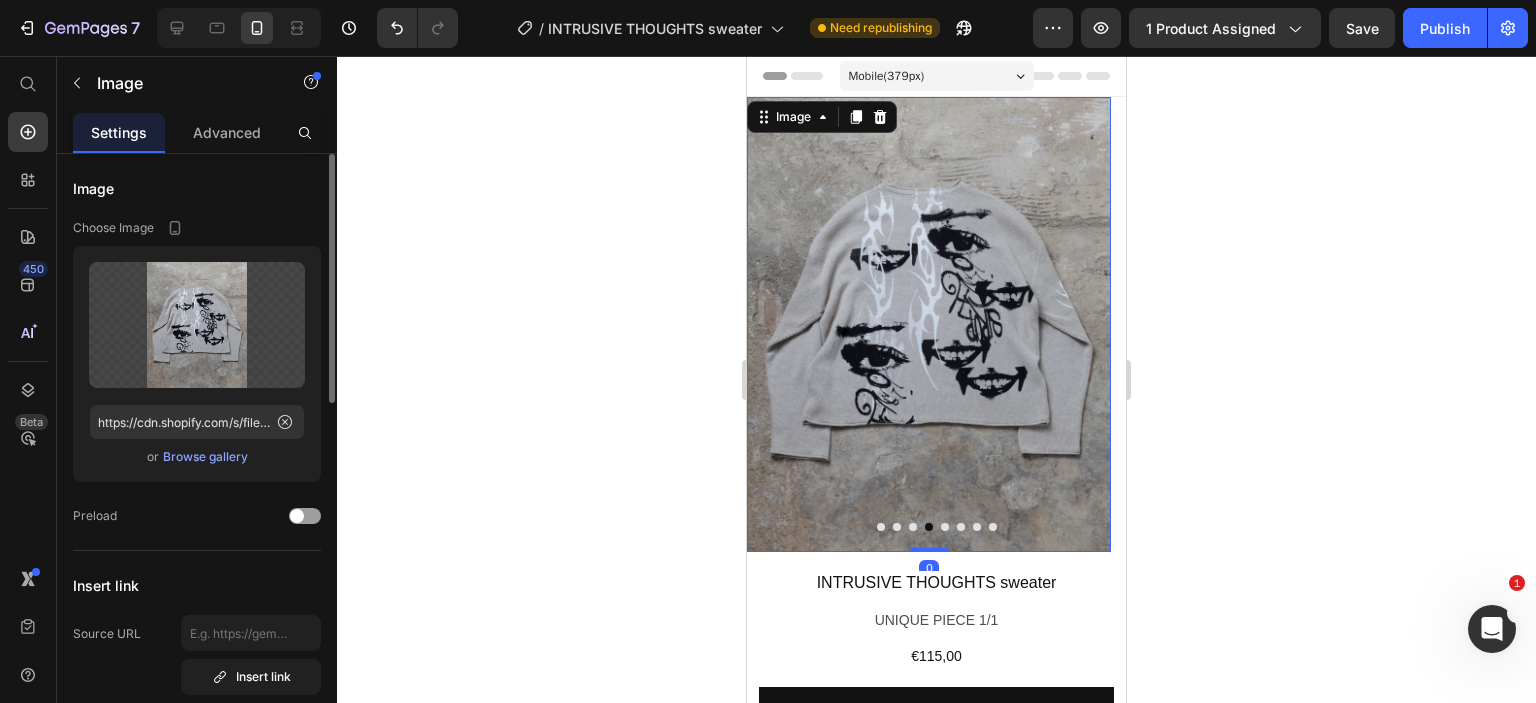 click on "Browse gallery" at bounding box center (205, 457) 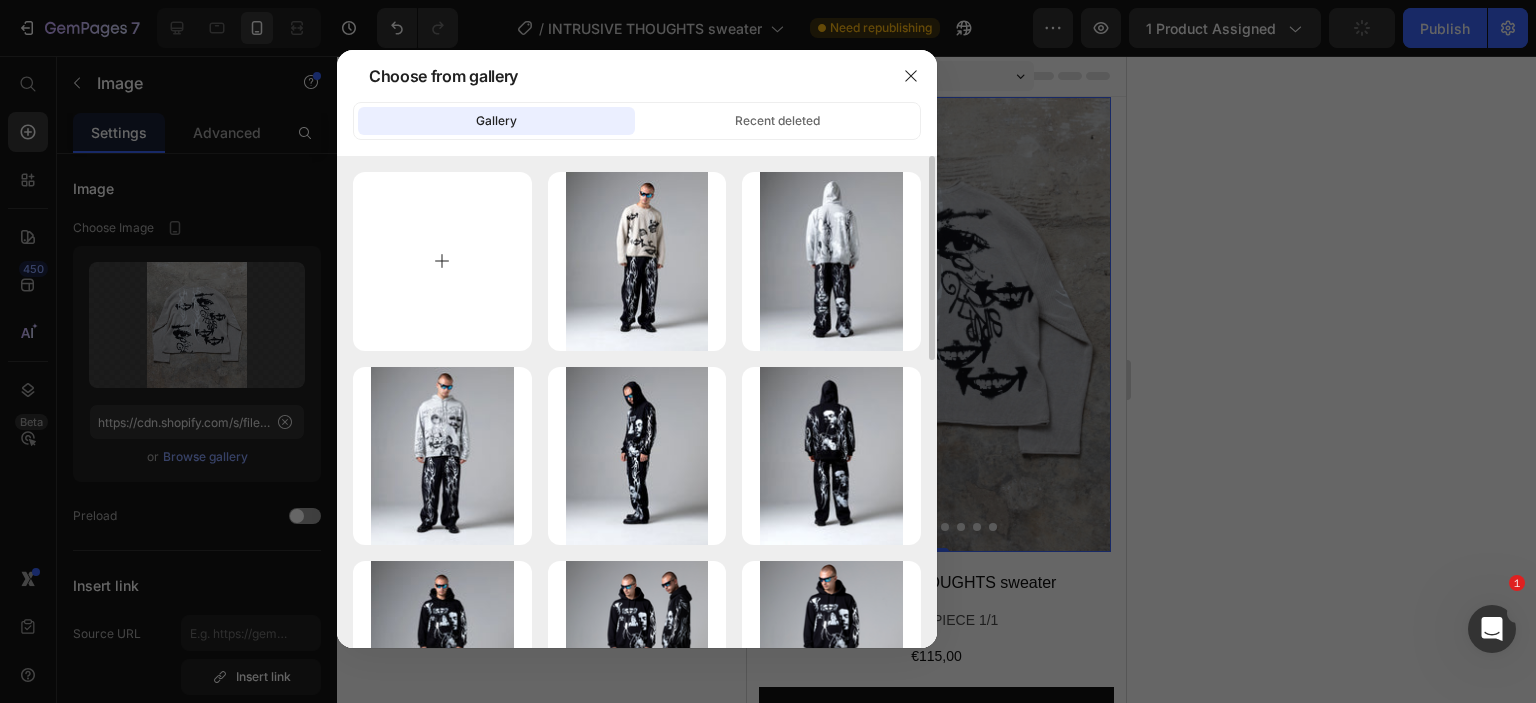 click at bounding box center (442, 261) 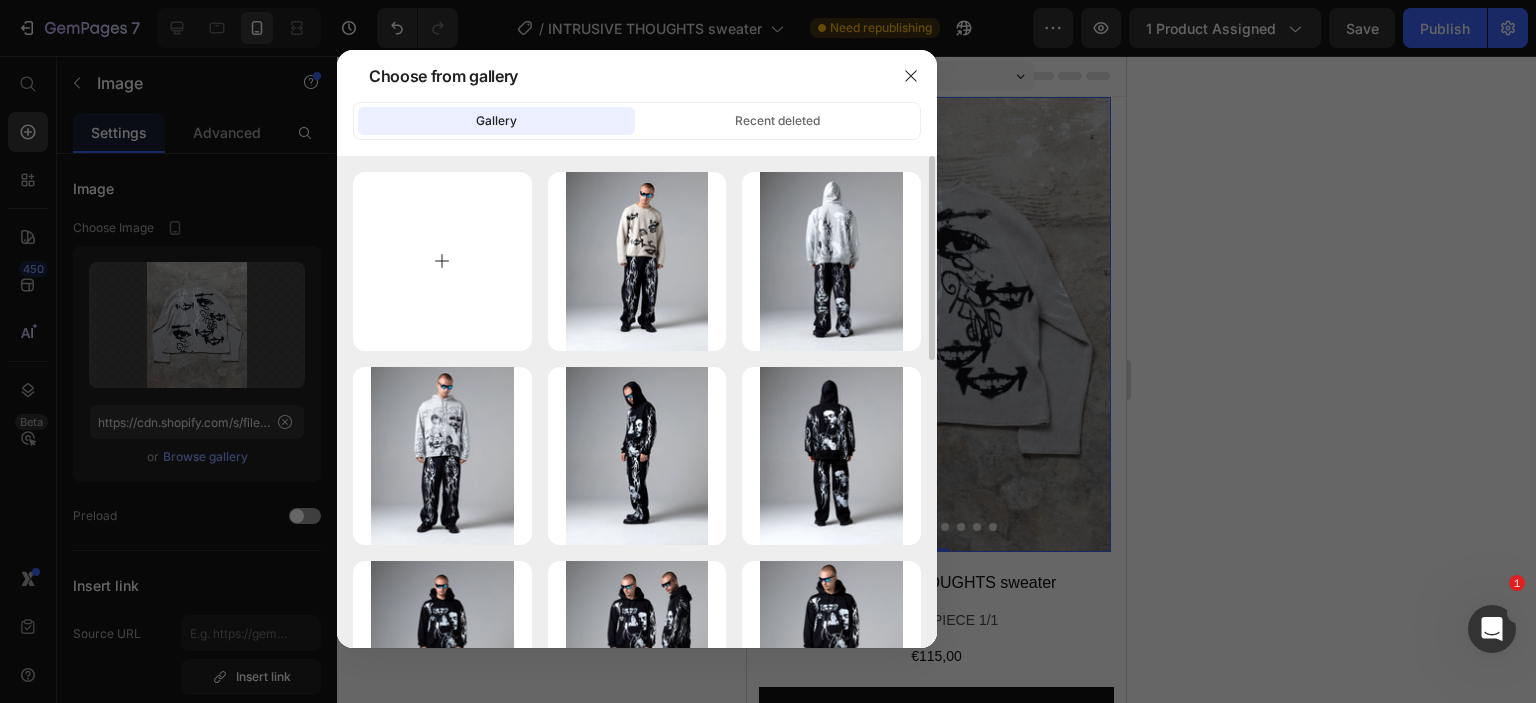type on "C:\fakepath\55.webp" 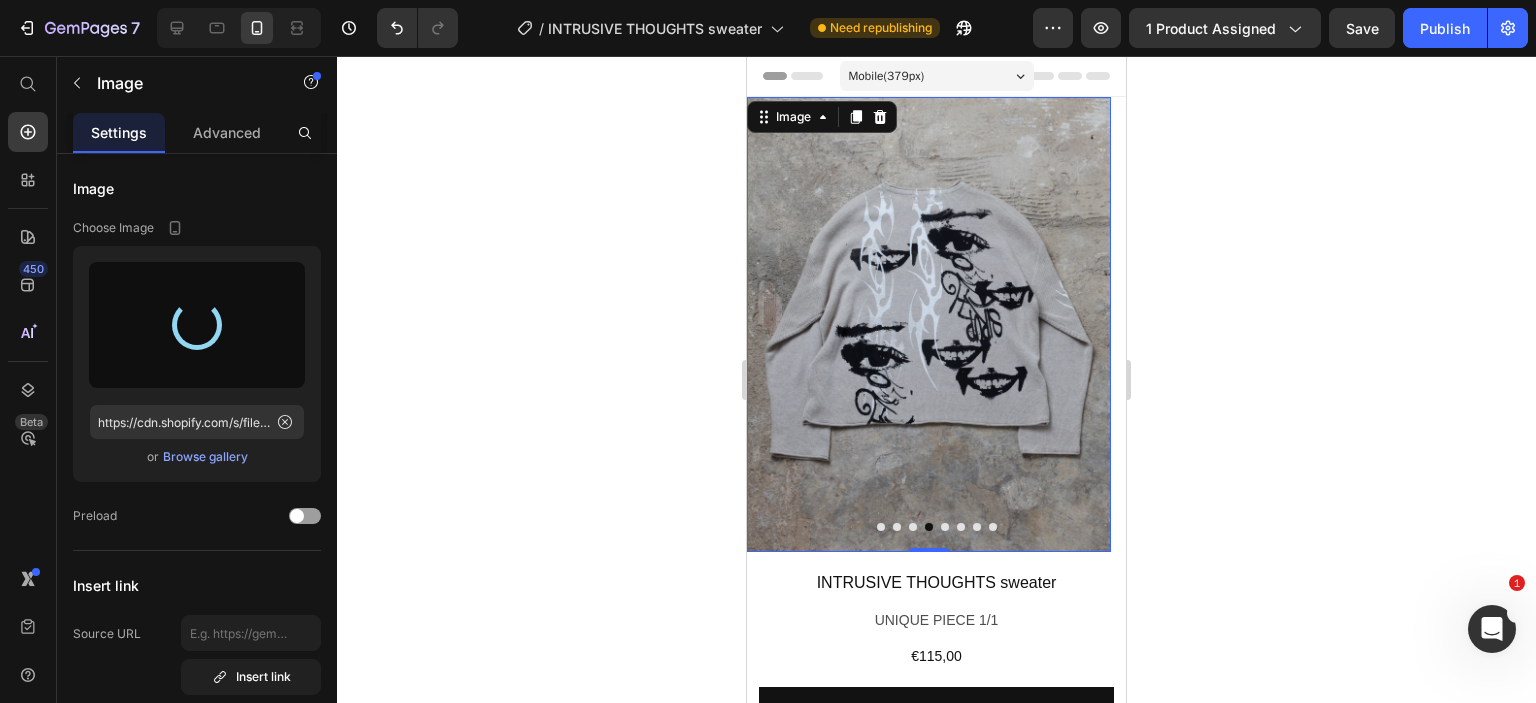 type on "https://cdn.shopify.com/s/files/1/0726/2853/5635/files/gempages_561664639159501666-0bc209b7-c57e-42ac-95cf-7e3379b1b768.webp" 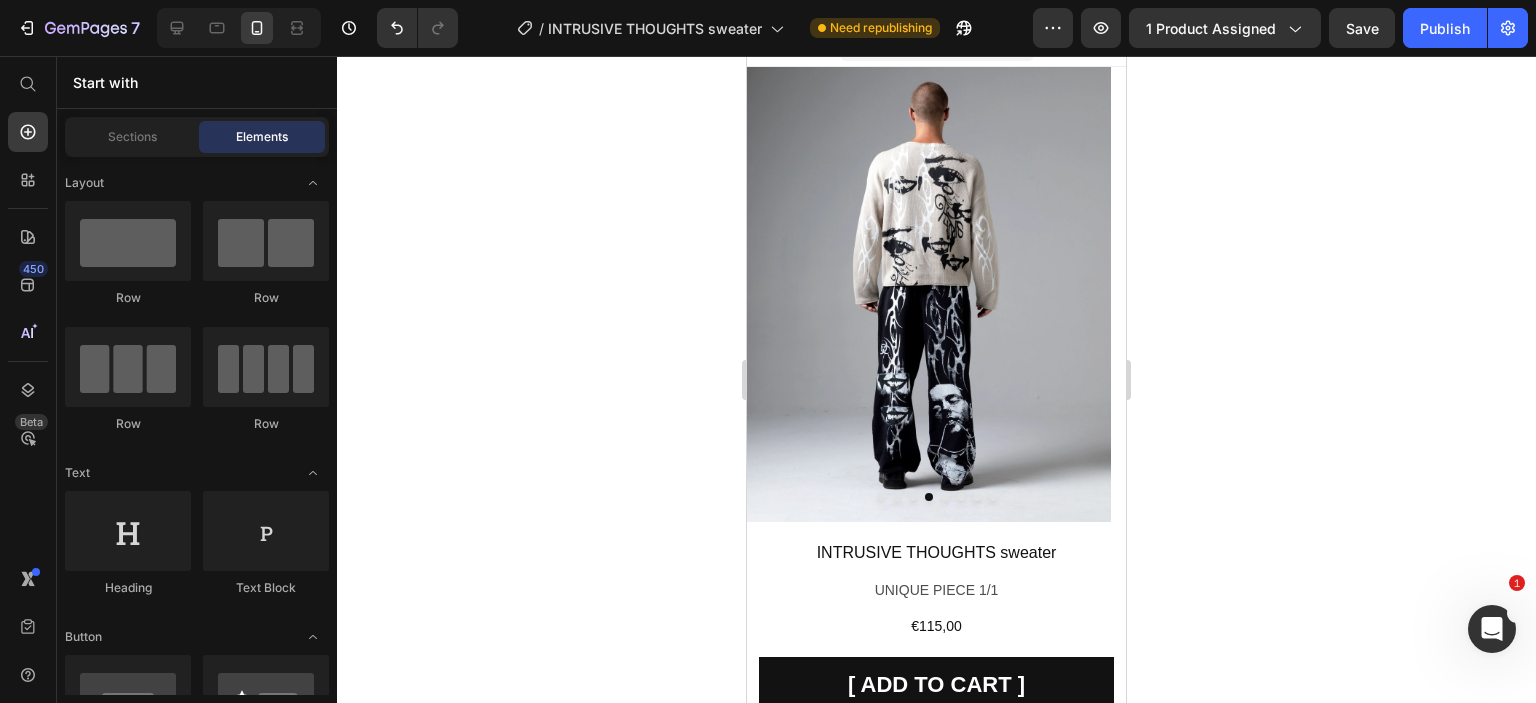 scroll, scrollTop: 0, scrollLeft: 0, axis: both 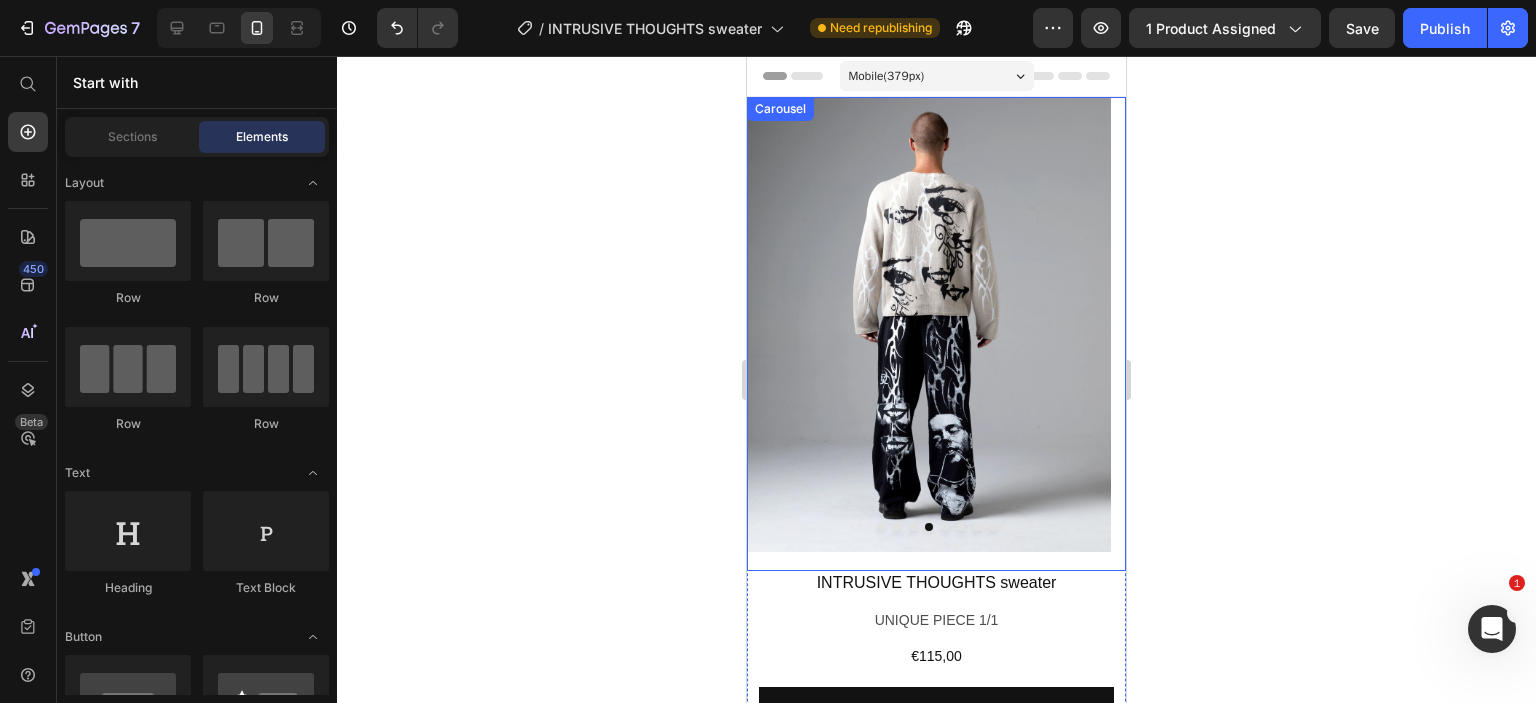 click at bounding box center (881, 527) 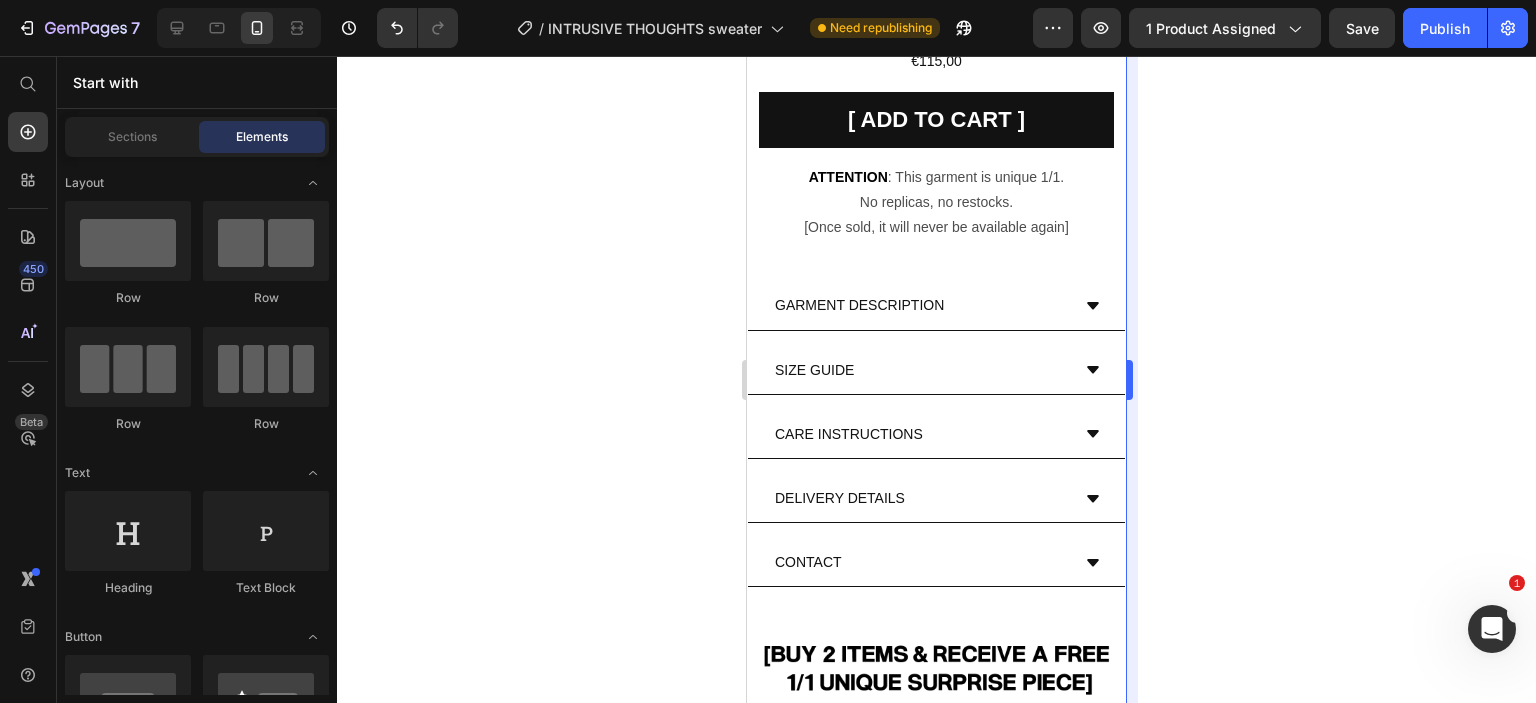 scroll, scrollTop: 663, scrollLeft: 0, axis: vertical 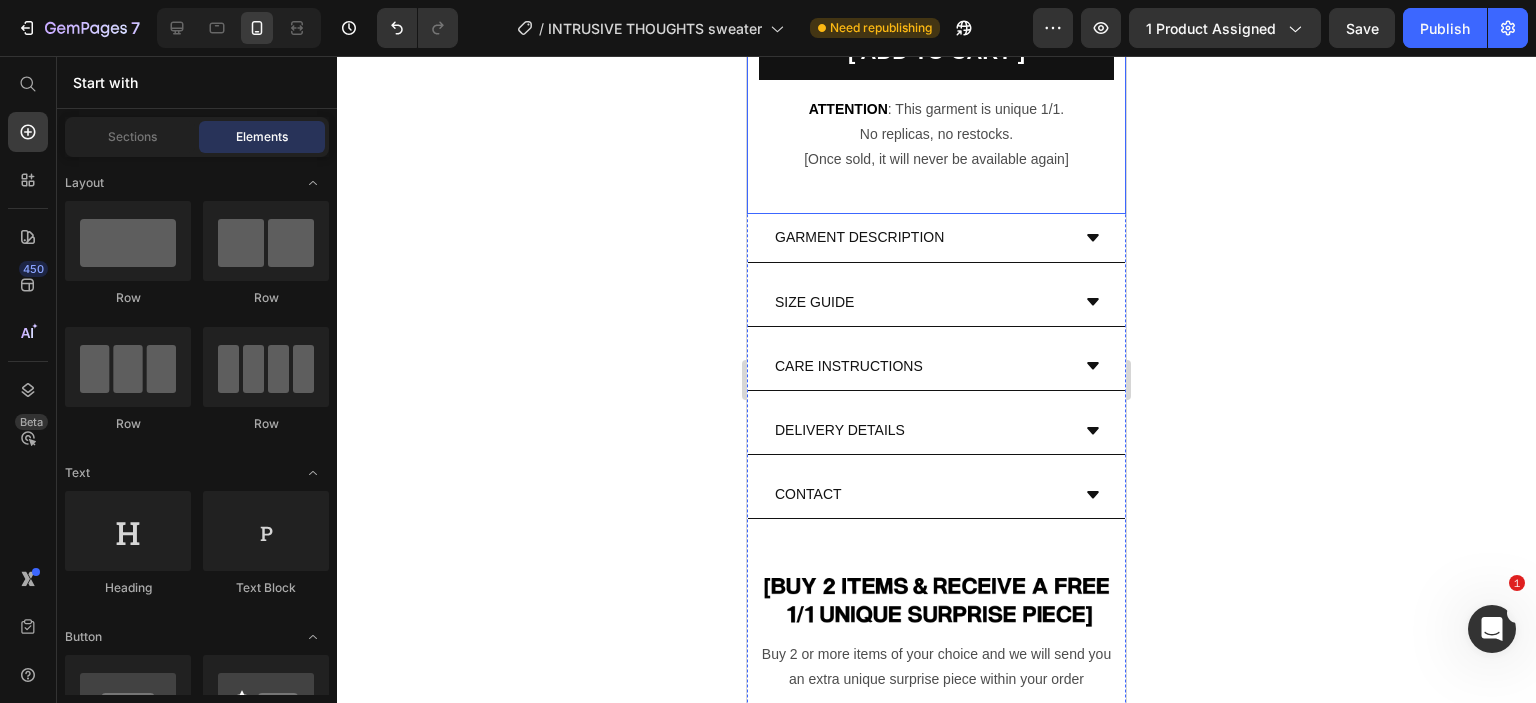 click on "GARMENT DESCRIPTION" at bounding box center [920, 237] 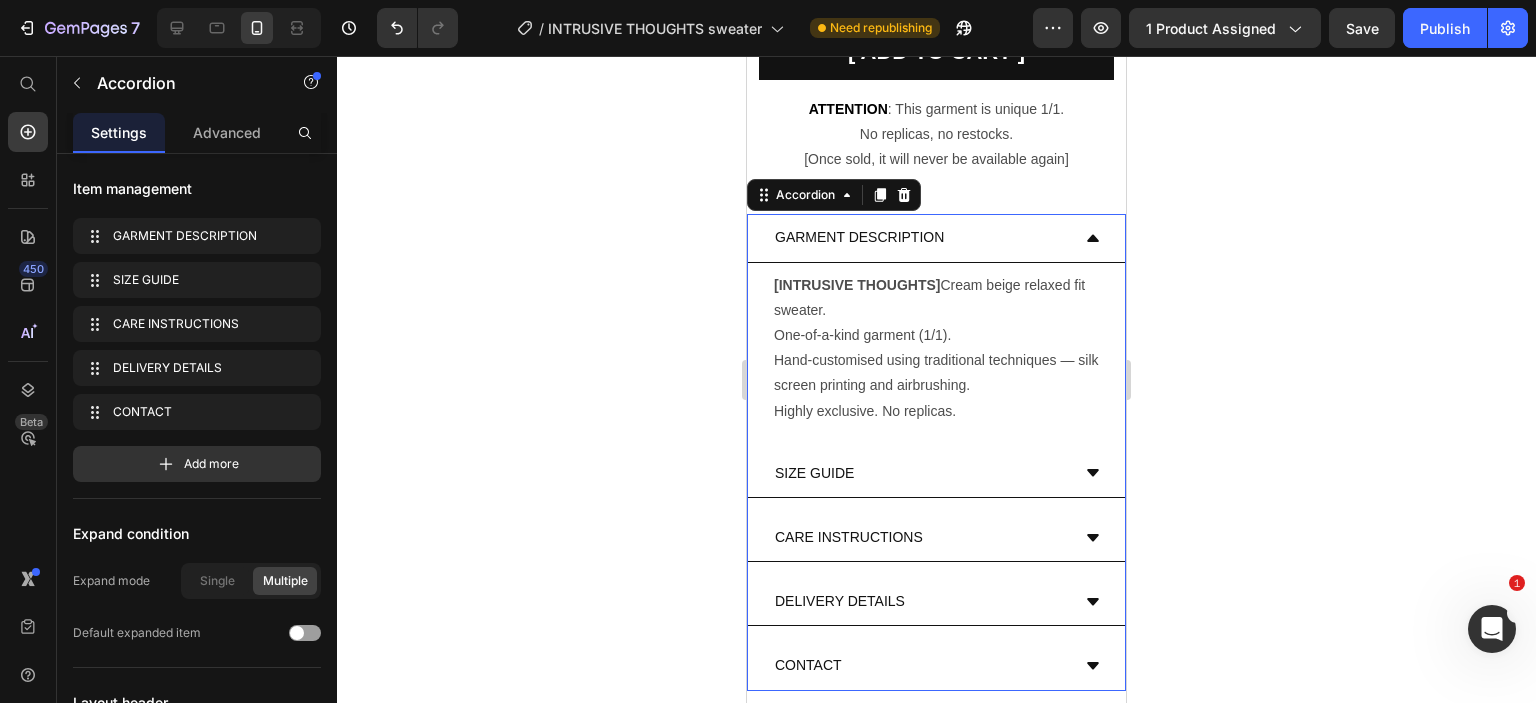 click on "GARMENT DESCRIPTION" at bounding box center (920, 237) 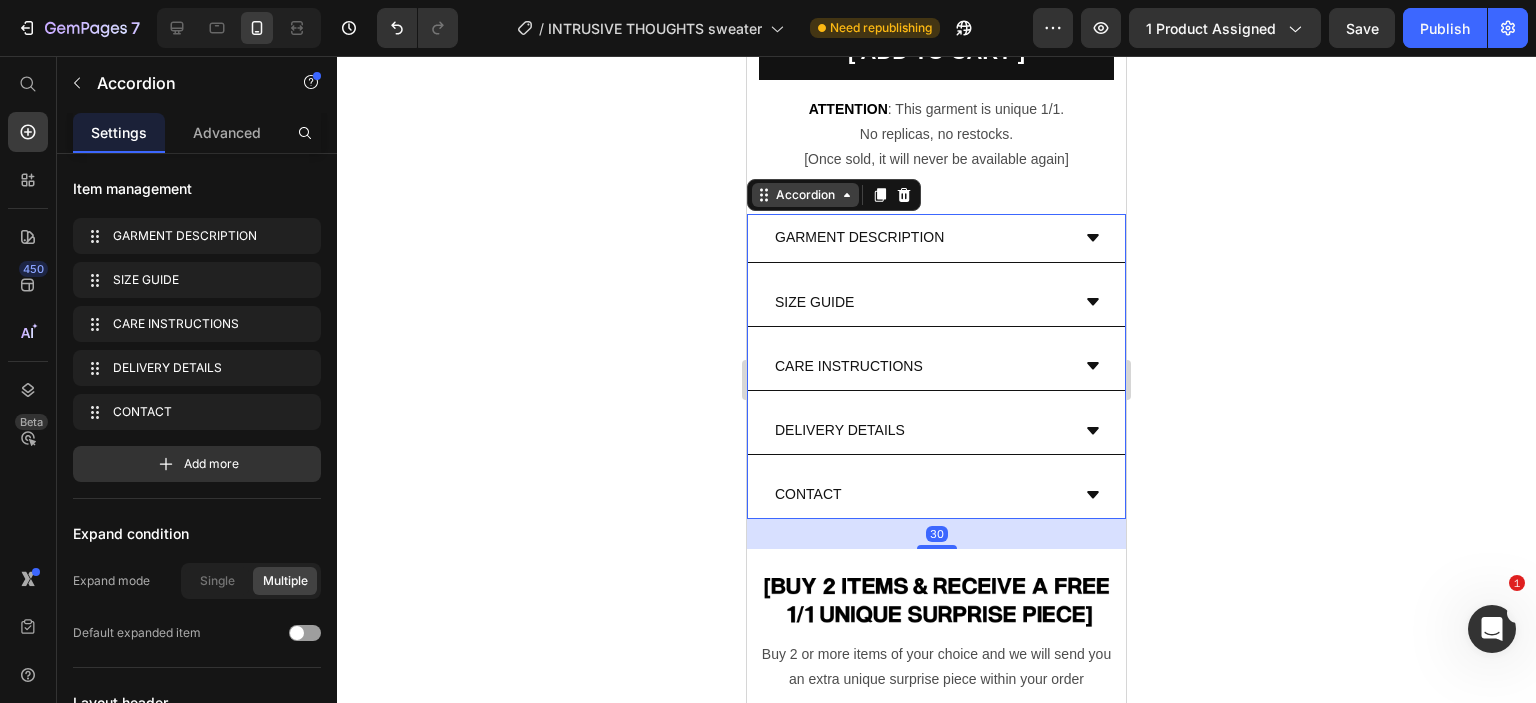 click on "Accordion" at bounding box center (805, 195) 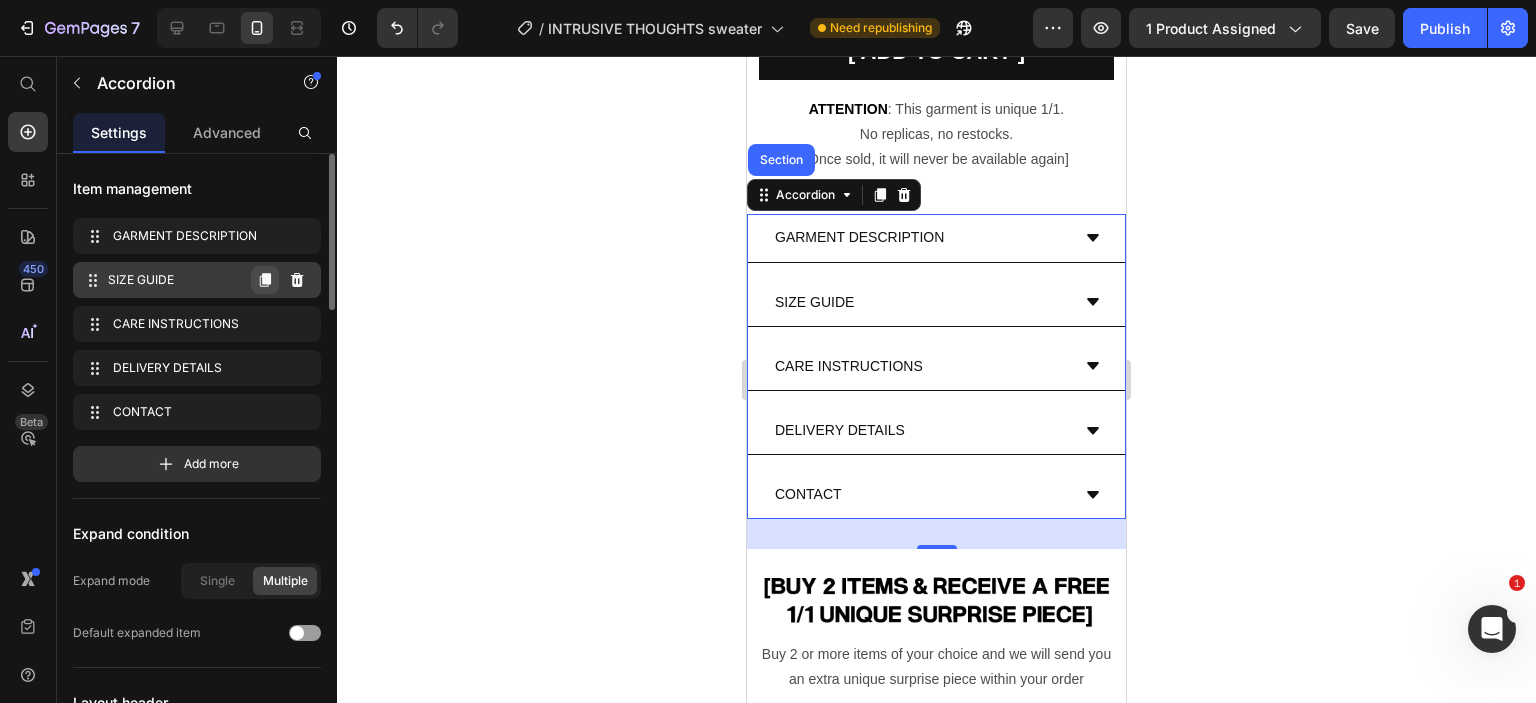 click 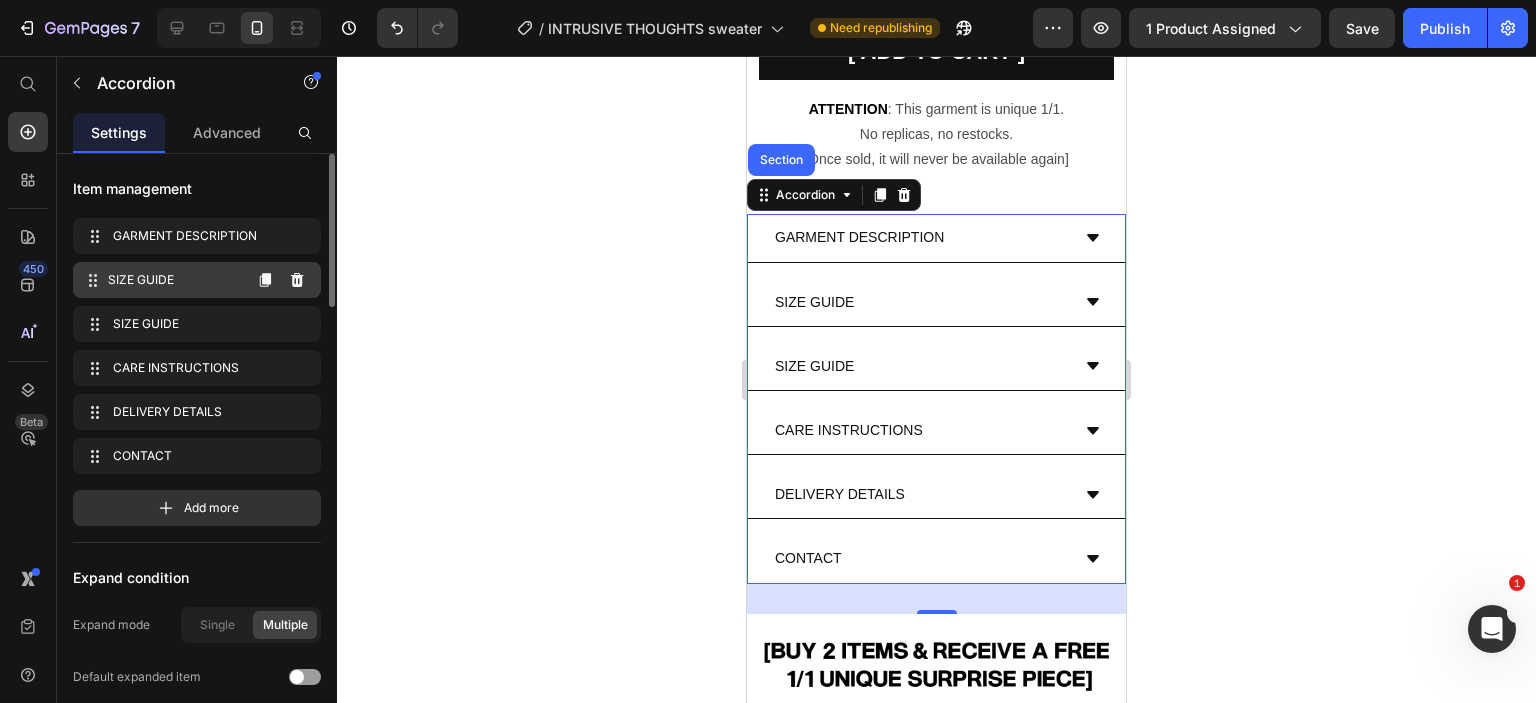click on "SIZE GUIDE" at bounding box center [174, 280] 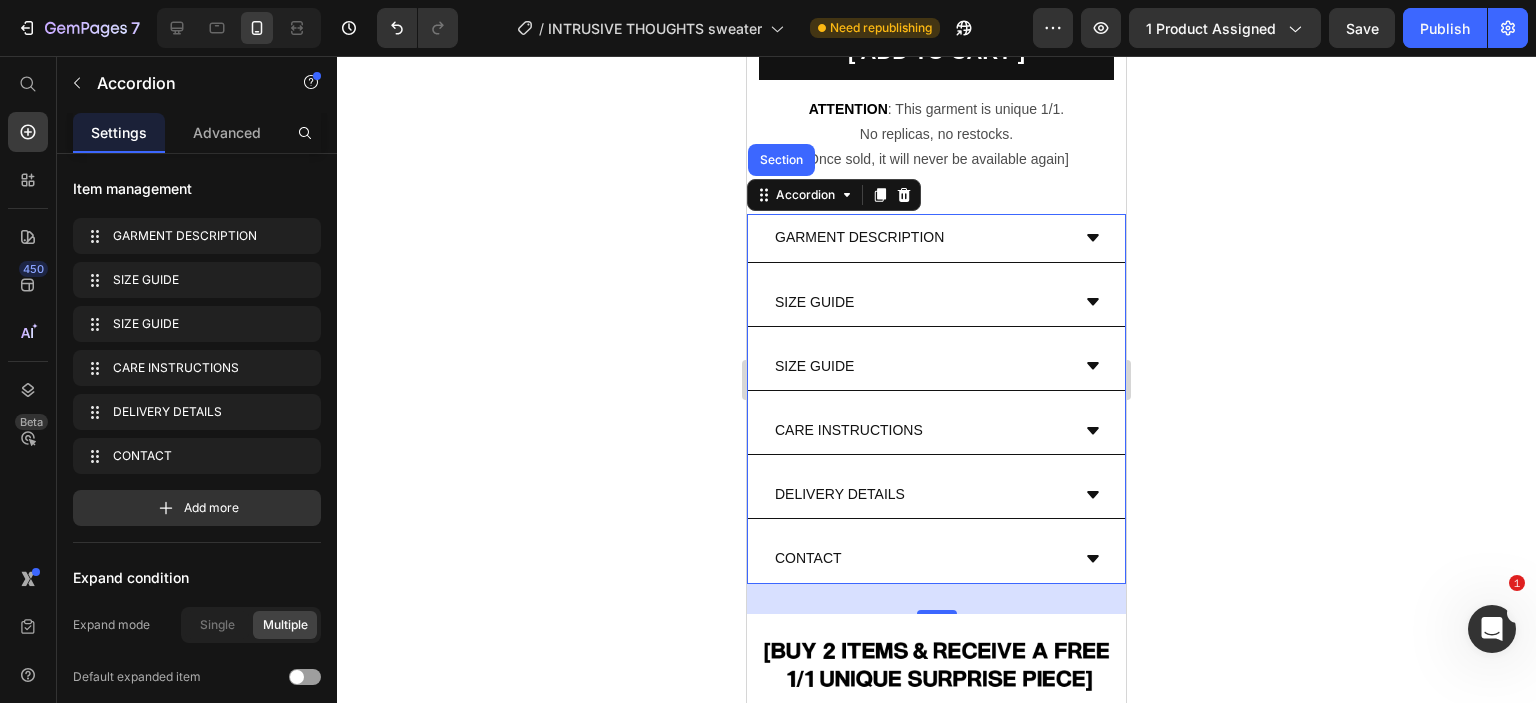 click on "SIZE GUIDE" at bounding box center [814, 302] 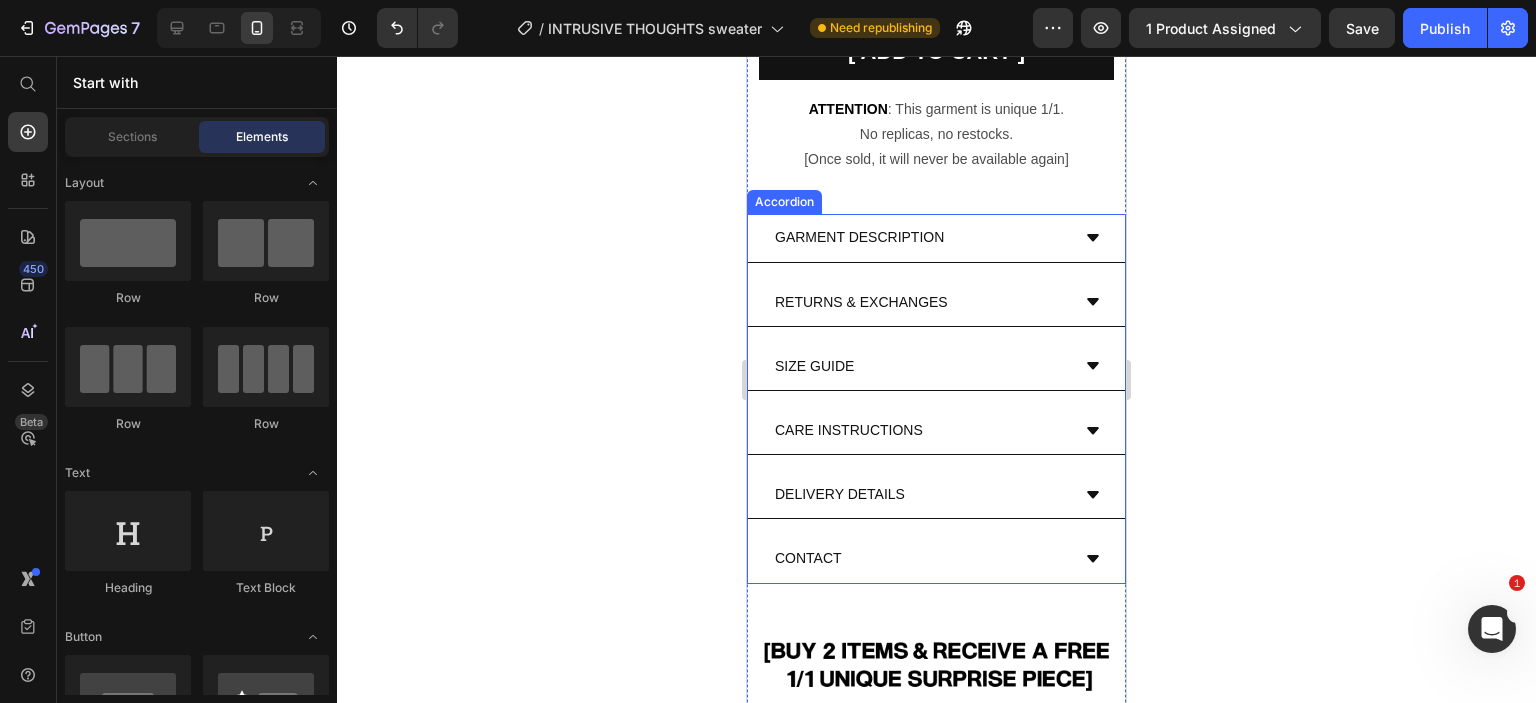 click on "RETURNS & EXCHANGES" at bounding box center [936, 303] 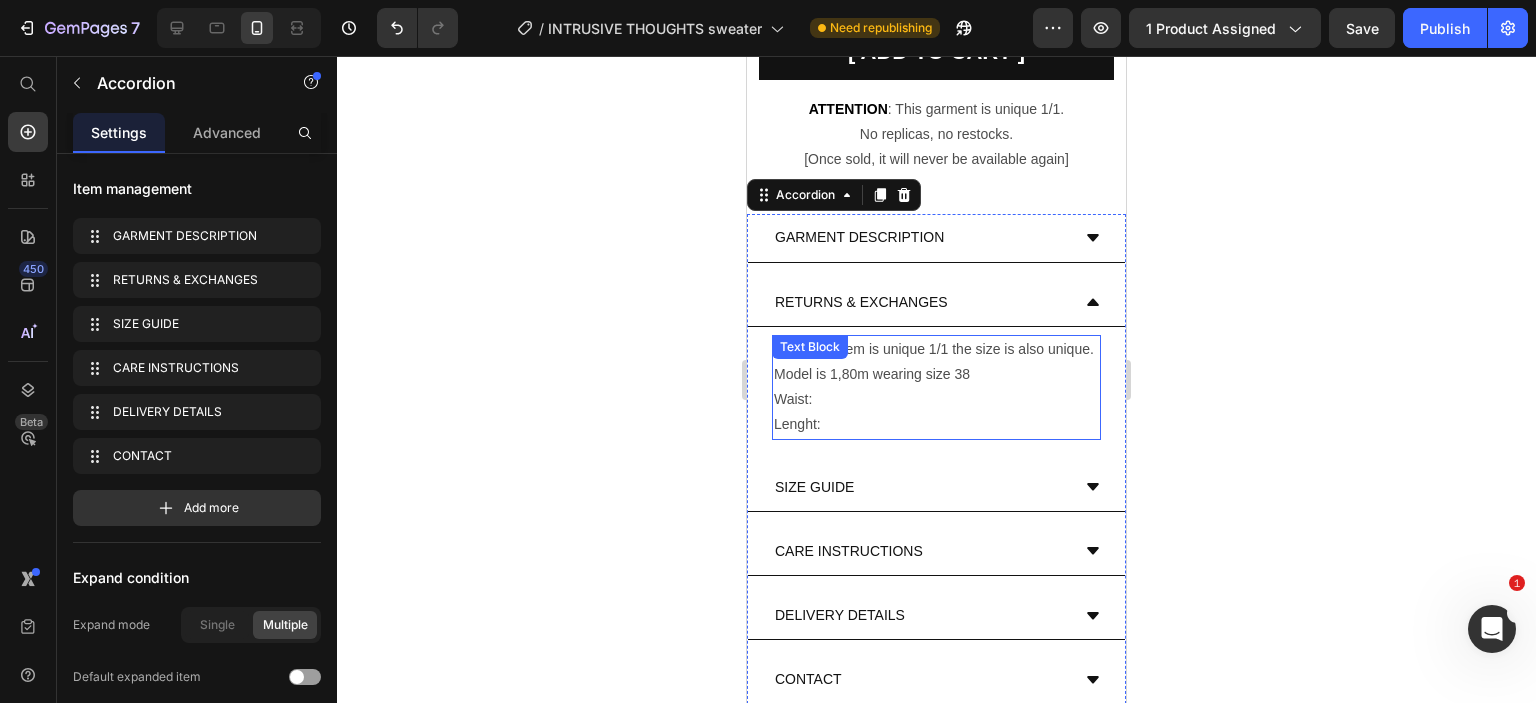 click on "Lenght:" at bounding box center (936, 424) 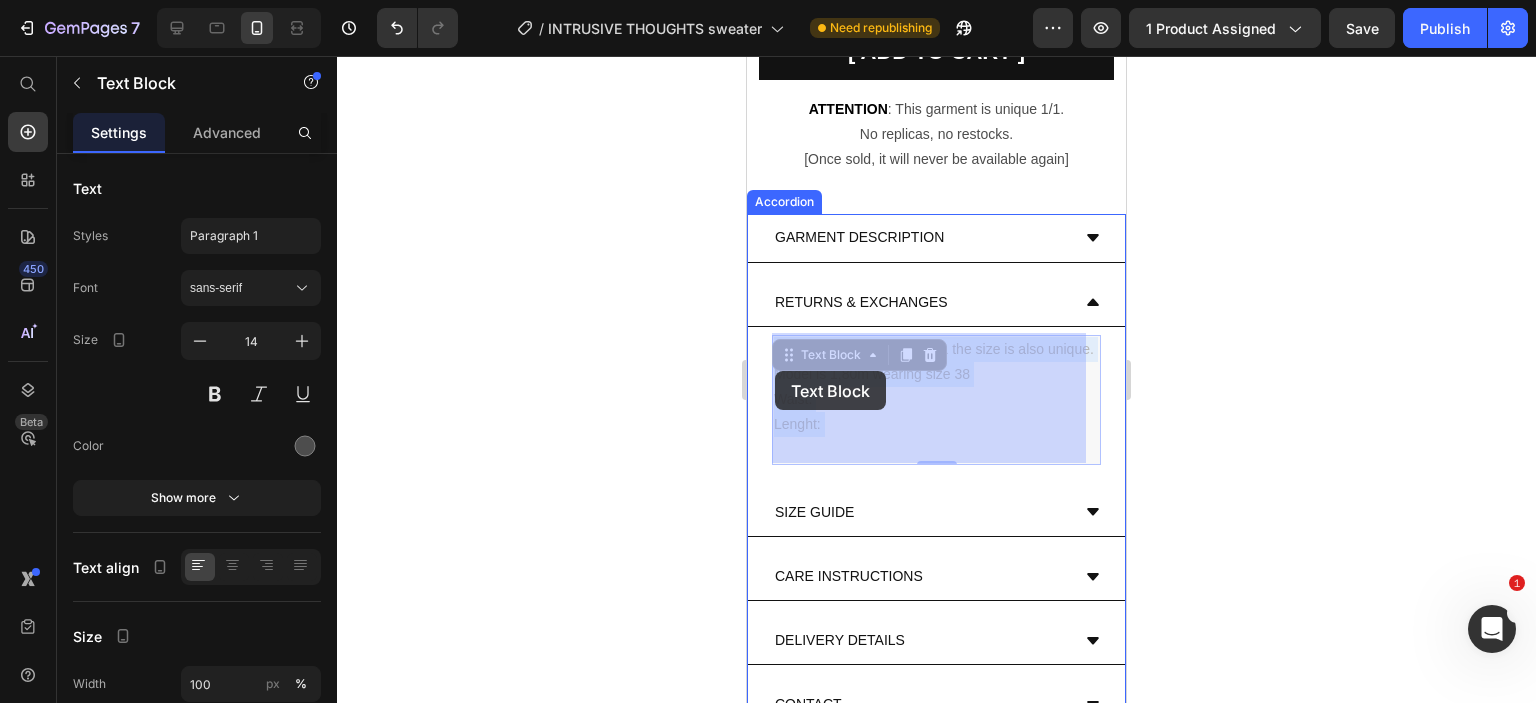 drag, startPoint x: 826, startPoint y: 446, endPoint x: 772, endPoint y: 359, distance: 102.396286 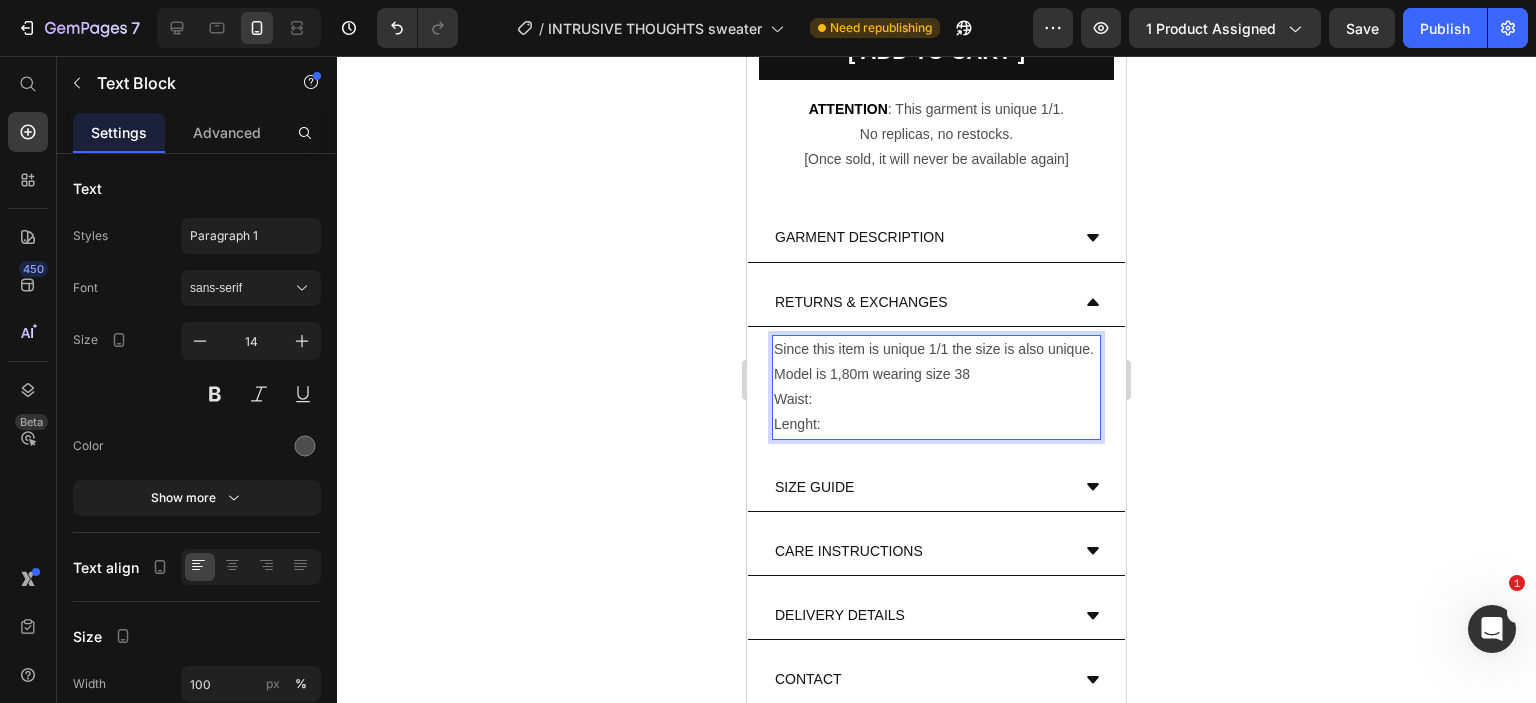 click on "Lenght:" at bounding box center (936, 424) 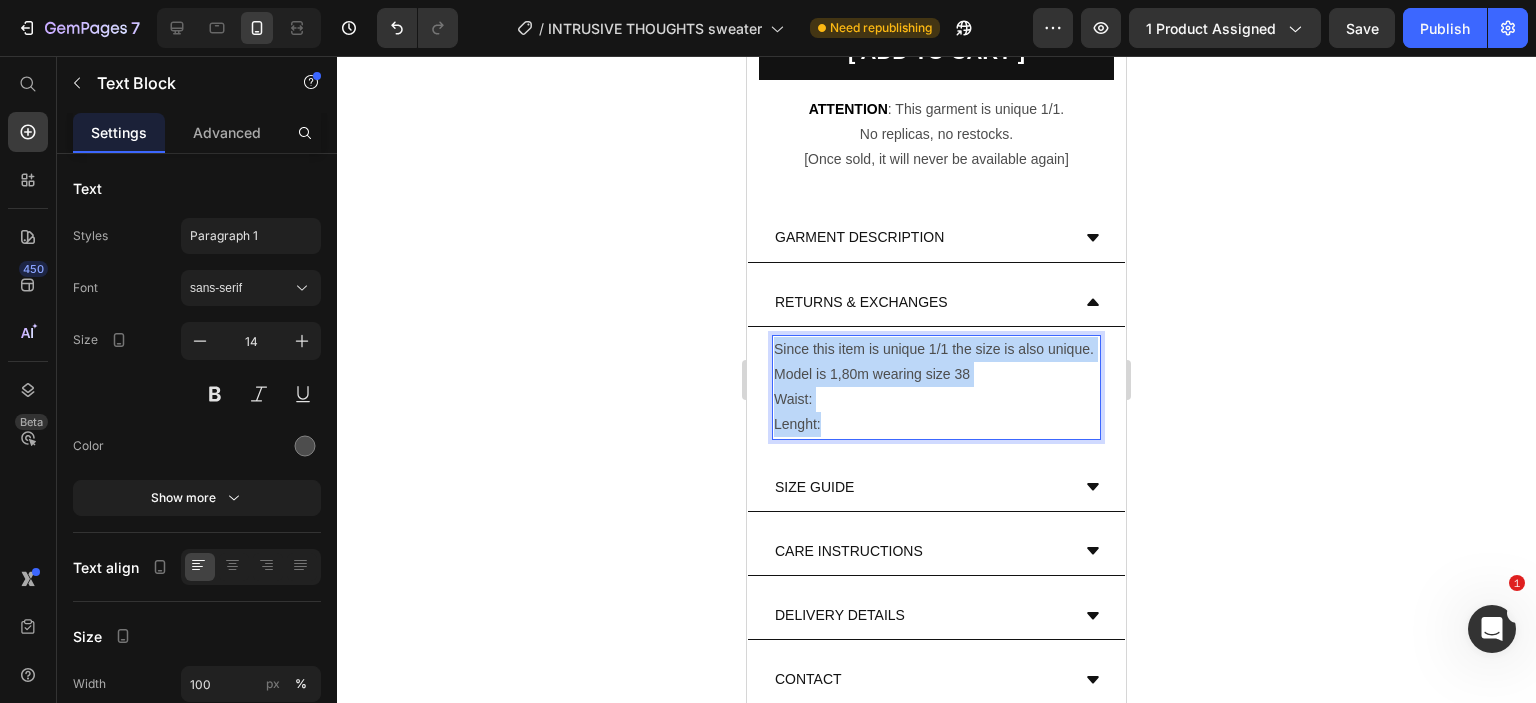 drag, startPoint x: 822, startPoint y: 447, endPoint x: 776, endPoint y: 347, distance: 110.0727 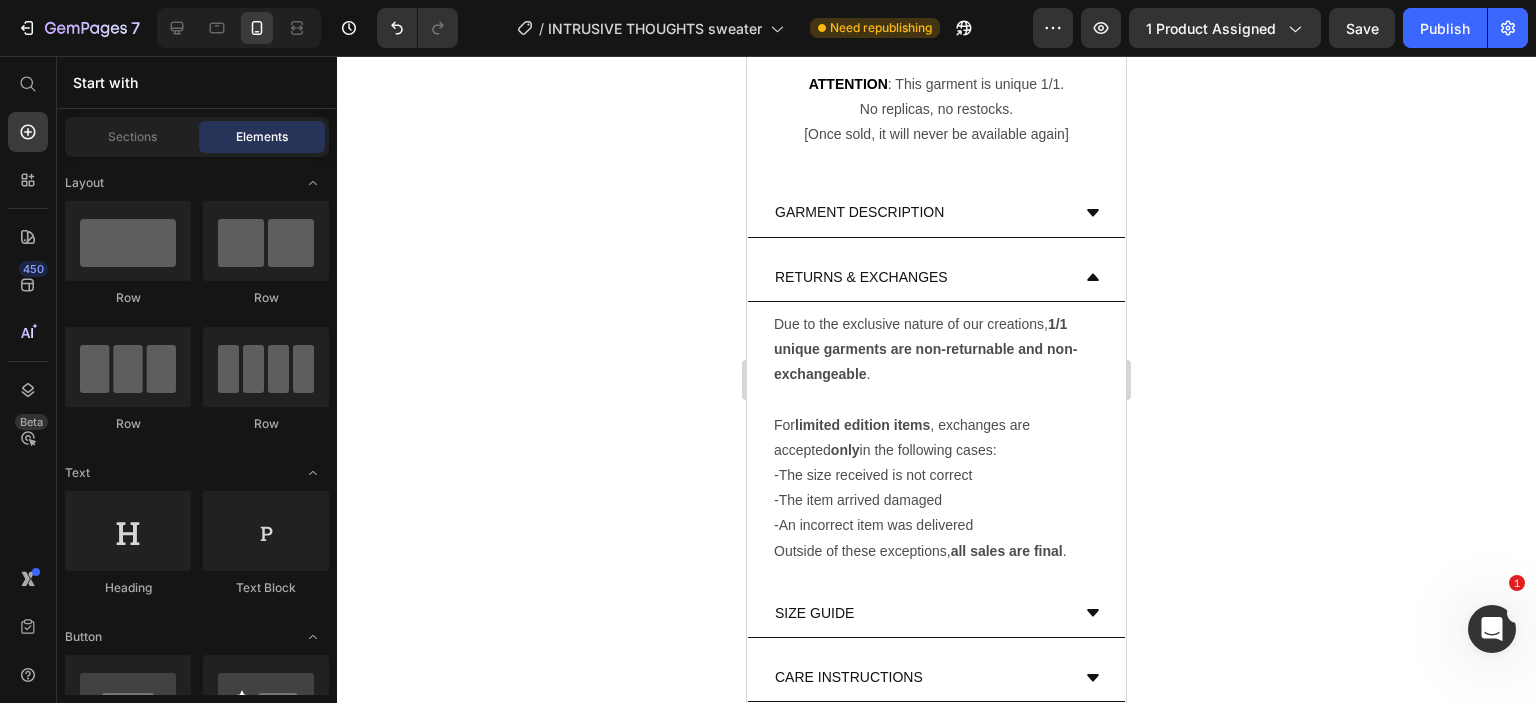 scroll, scrollTop: 693, scrollLeft: 0, axis: vertical 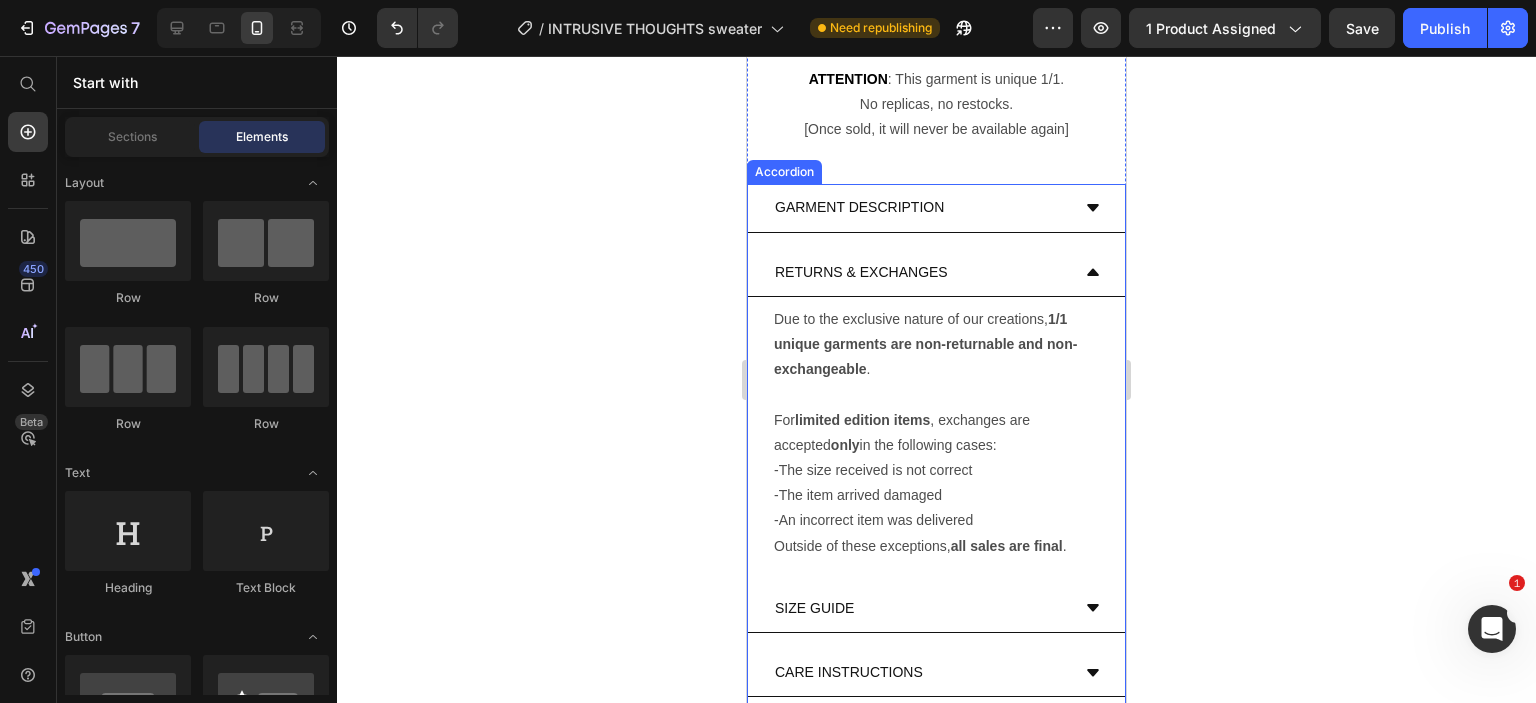 click 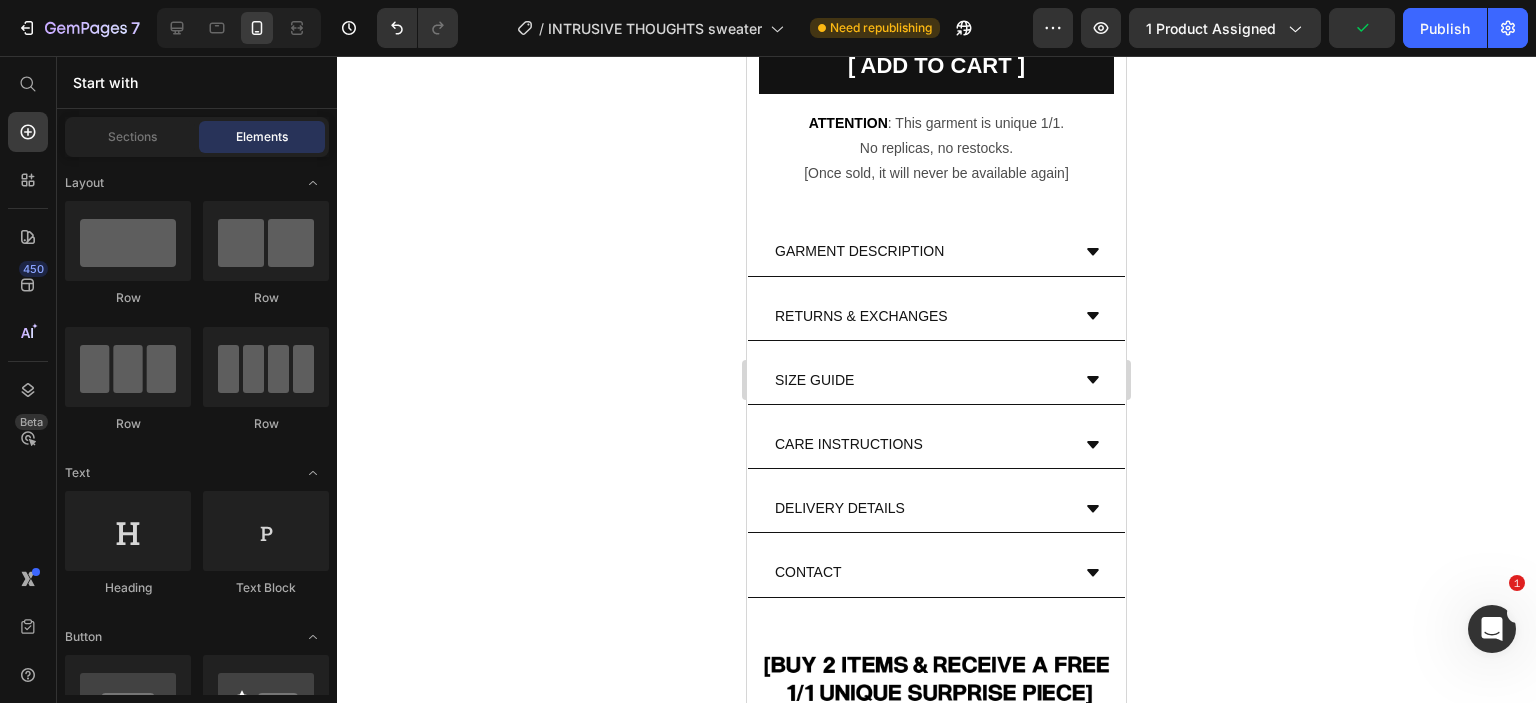 scroll, scrollTop: 0, scrollLeft: 0, axis: both 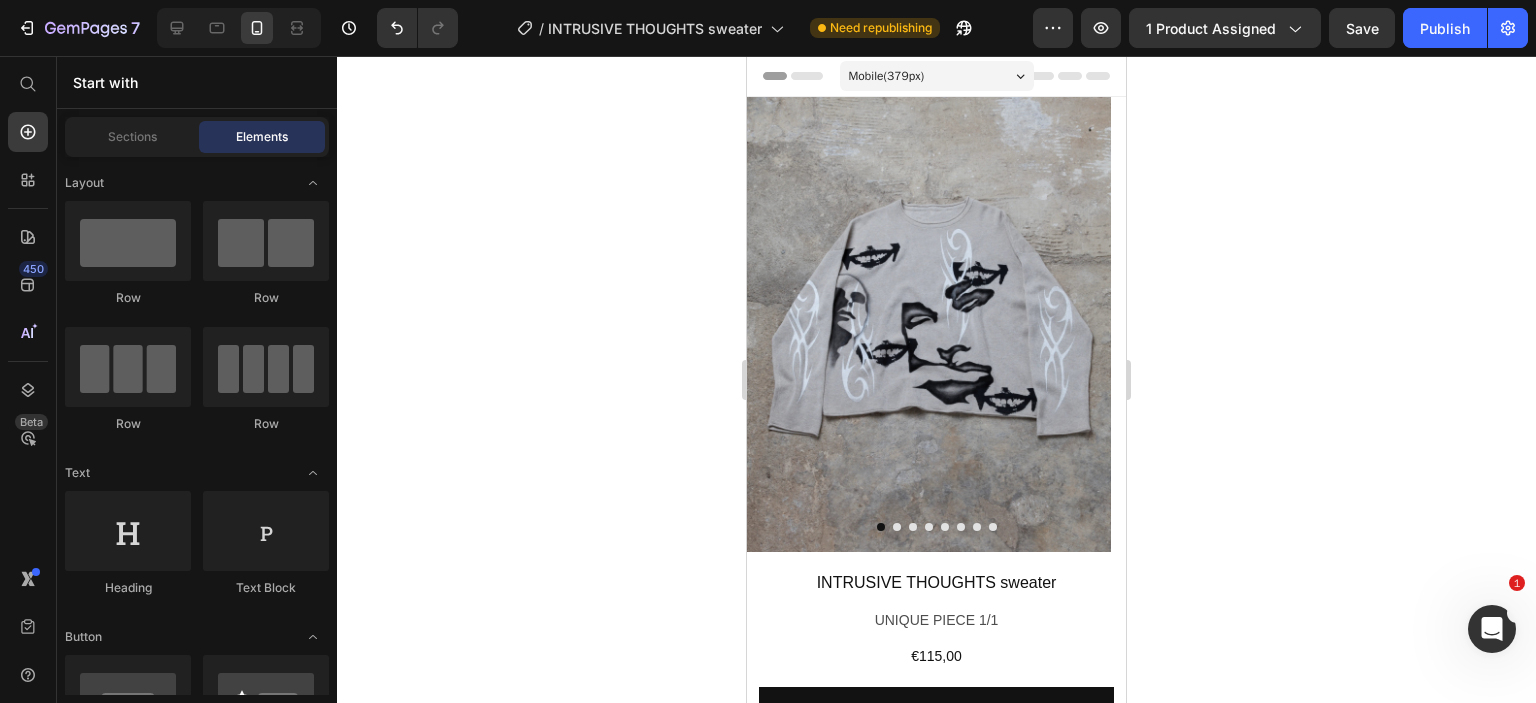drag, startPoint x: 1116, startPoint y: 231, endPoint x: 1931, endPoint y: 100, distance: 825.46106 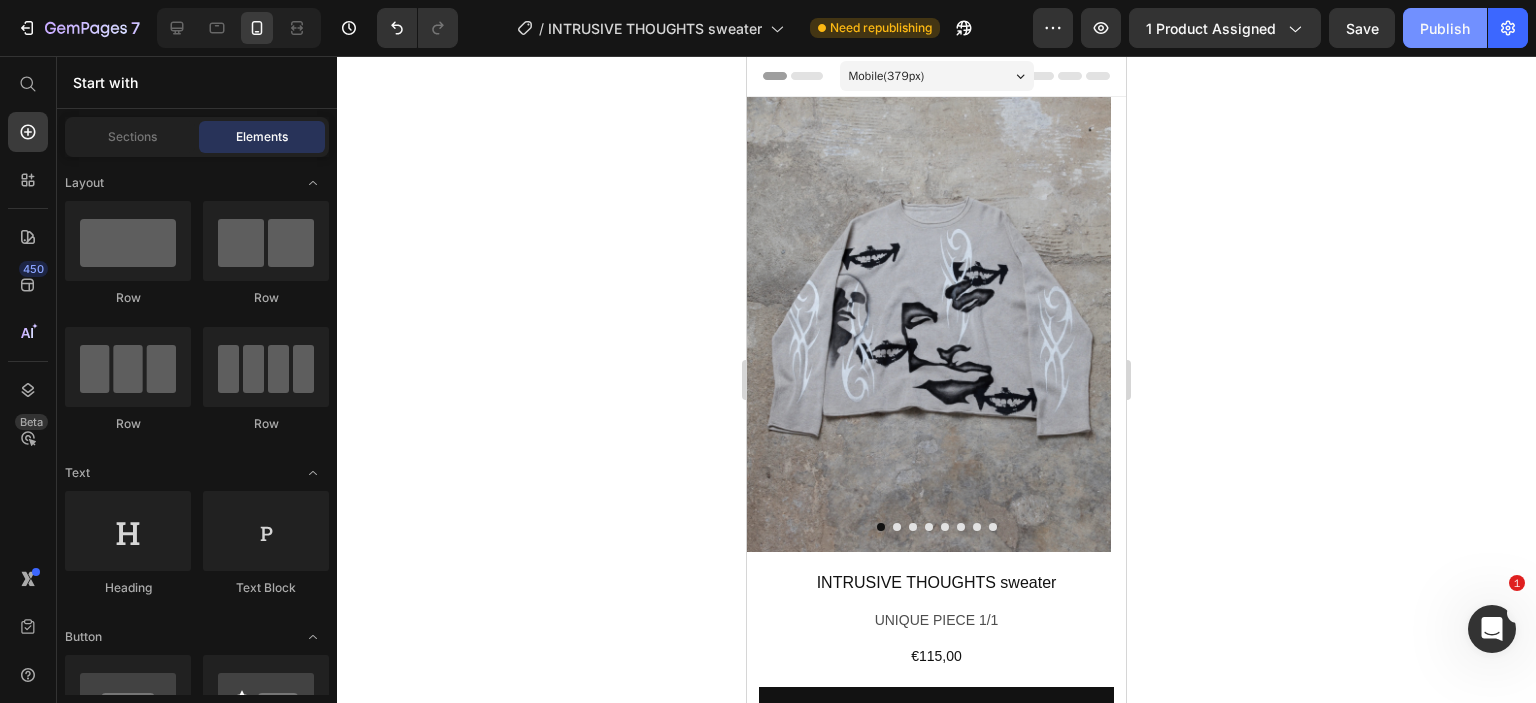 click on "Publish" at bounding box center [1445, 28] 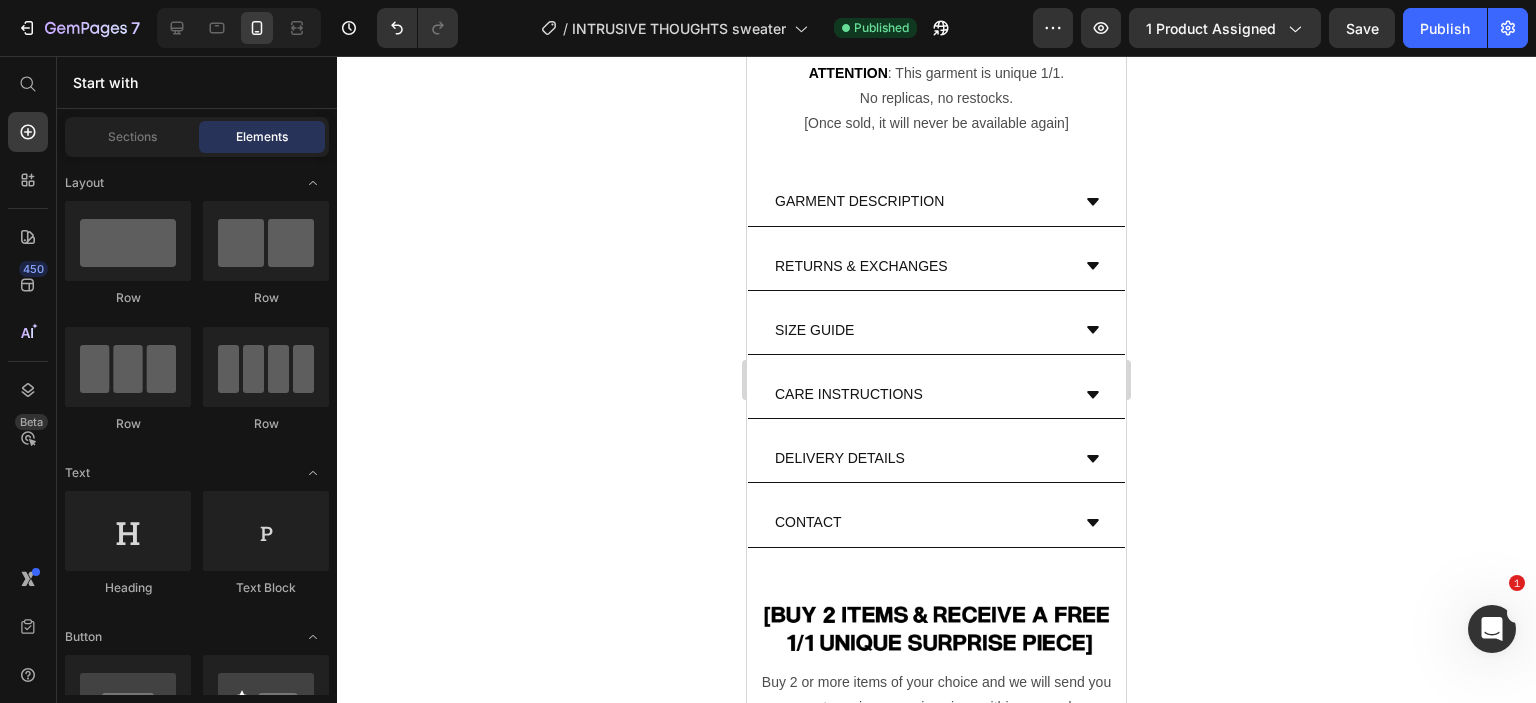 scroll, scrollTop: 0, scrollLeft: 0, axis: both 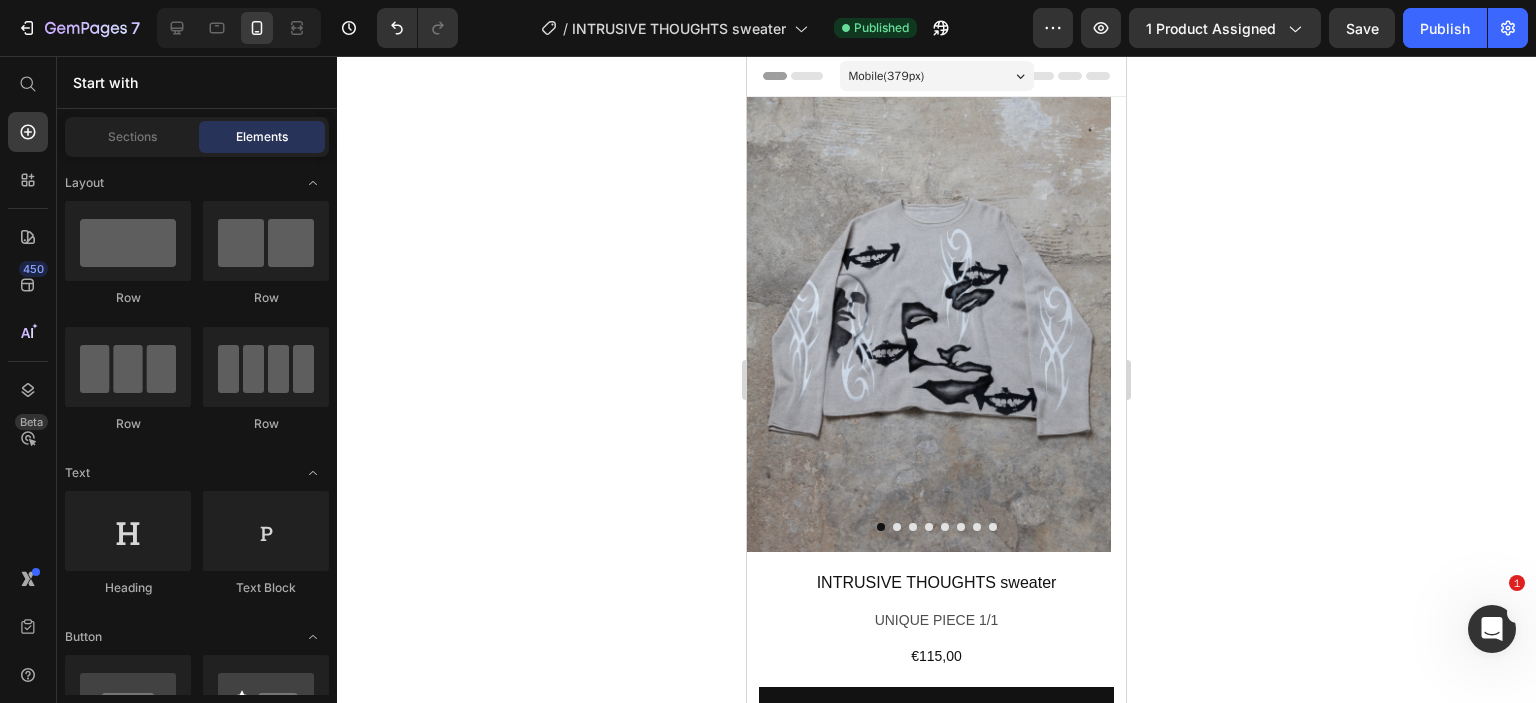 drag, startPoint x: 1121, startPoint y: 114, endPoint x: 1880, endPoint y: 148, distance: 759.76117 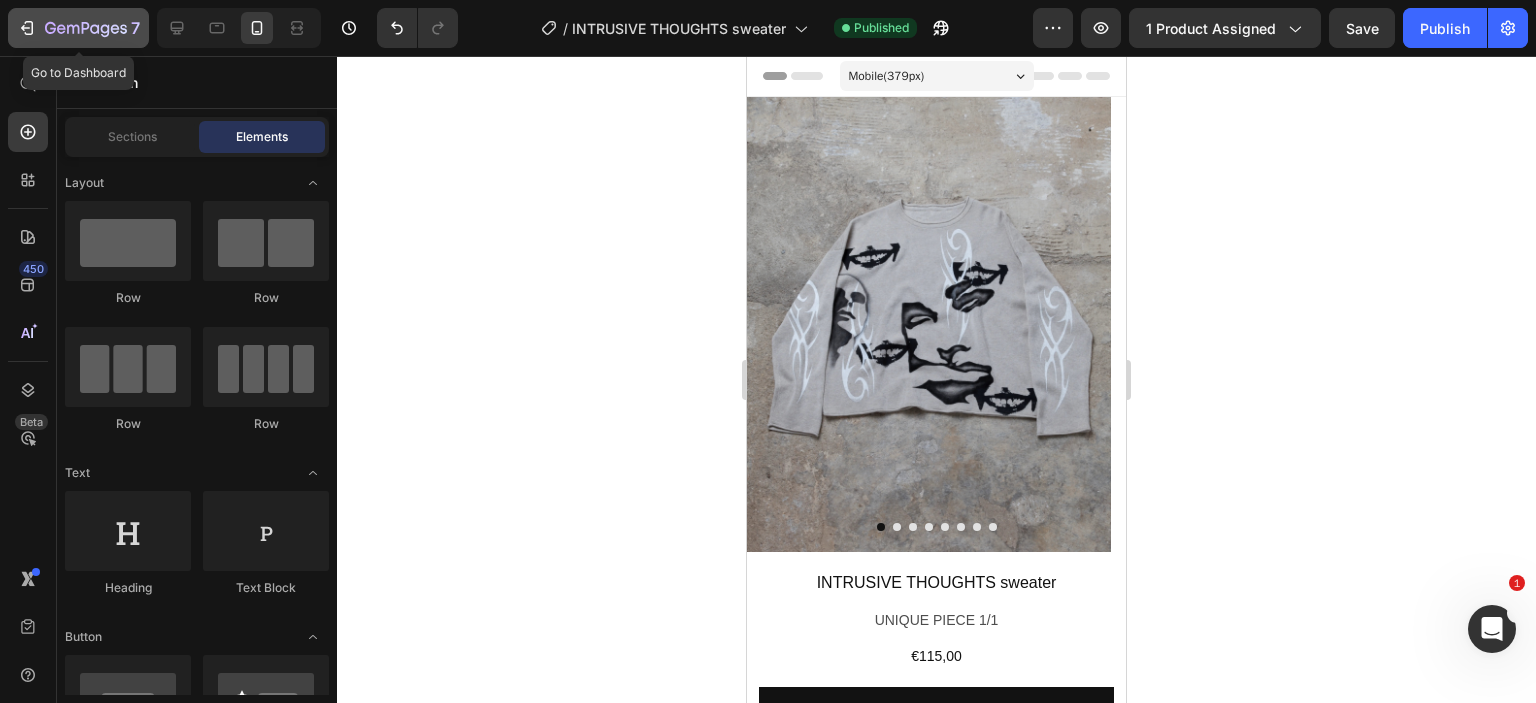 click 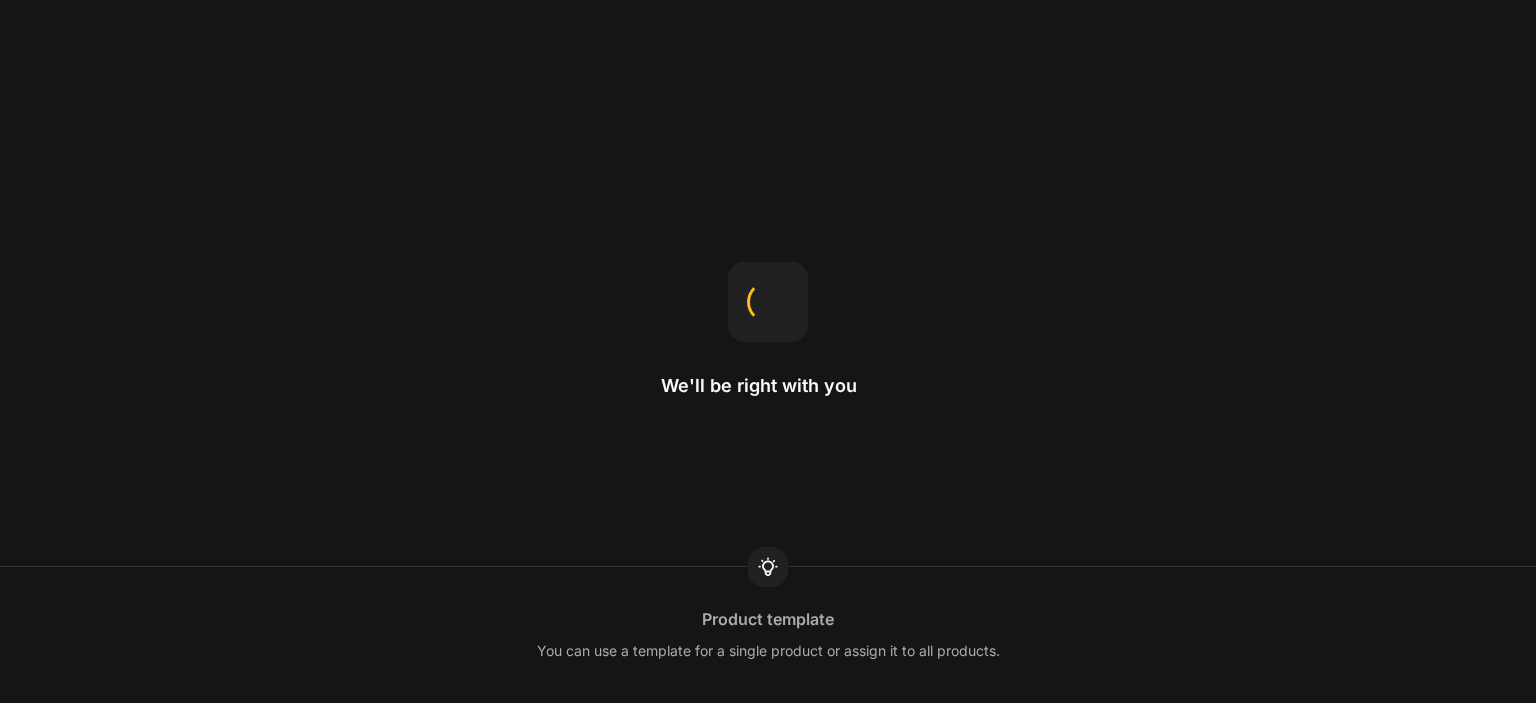 scroll, scrollTop: 0, scrollLeft: 0, axis: both 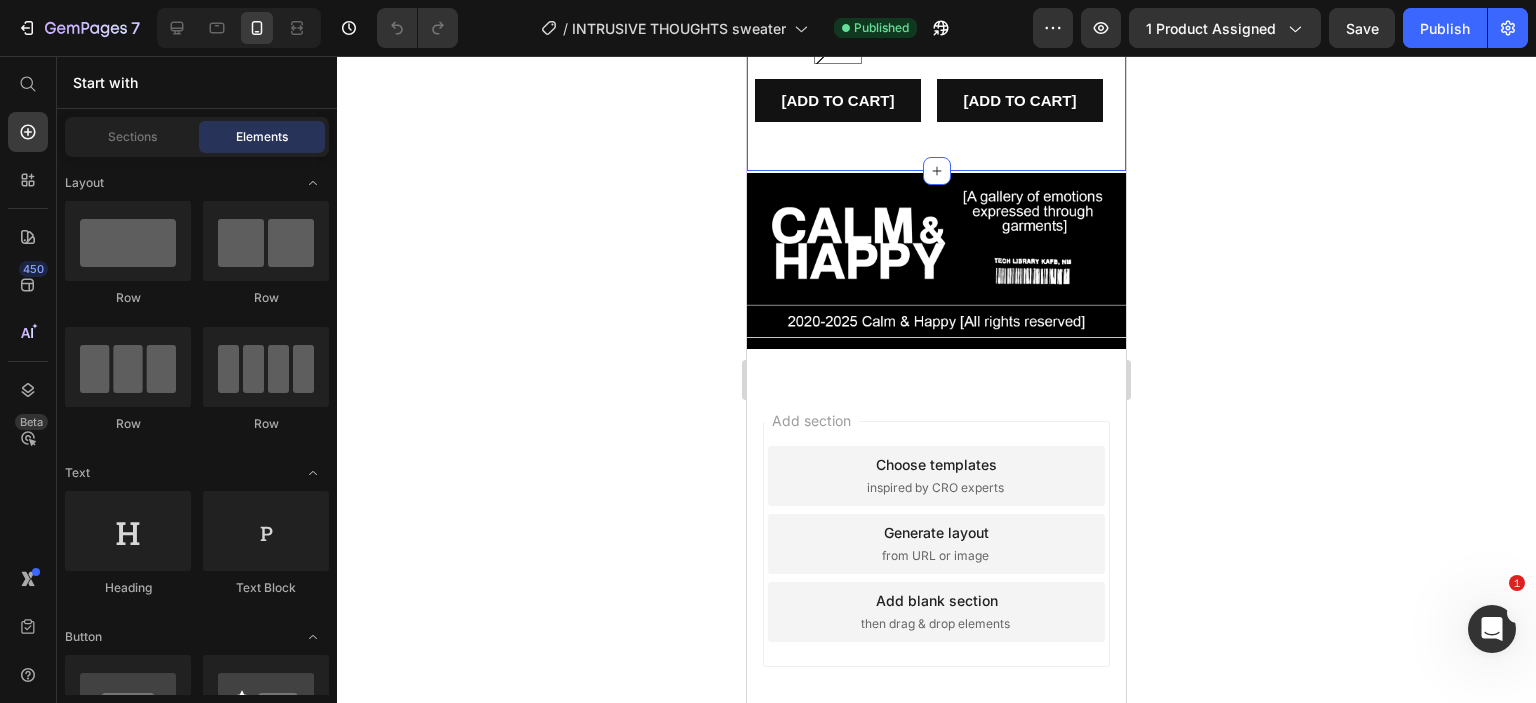 click on "Product Images DENSE CORE pants Product Title €180,00 Product Price SIZE: 38 36 36 36 38 38 38 40 40 40 42 42 42 44 44 44 Product Variants & Swatches [ADD TO CART] Add to Cart Product Product Images GOOD INTENTIONS sweater Product Title €115,00 Product Price SIZE: M S S S M M M L L L XL XL XL Product Variants & Swatches [ADD TO CART] Add to Cart Product Carousel" at bounding box center [936, -165] 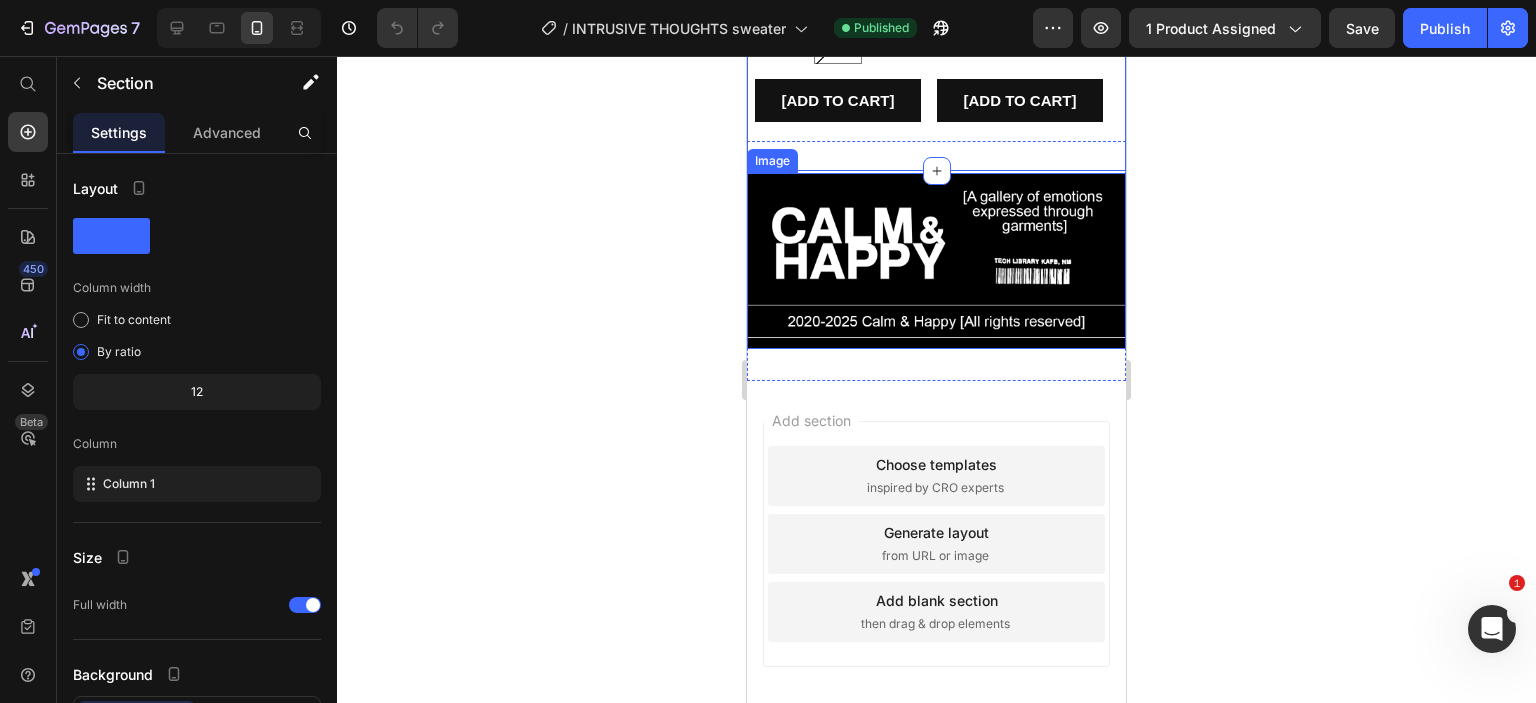click at bounding box center [936, 260] 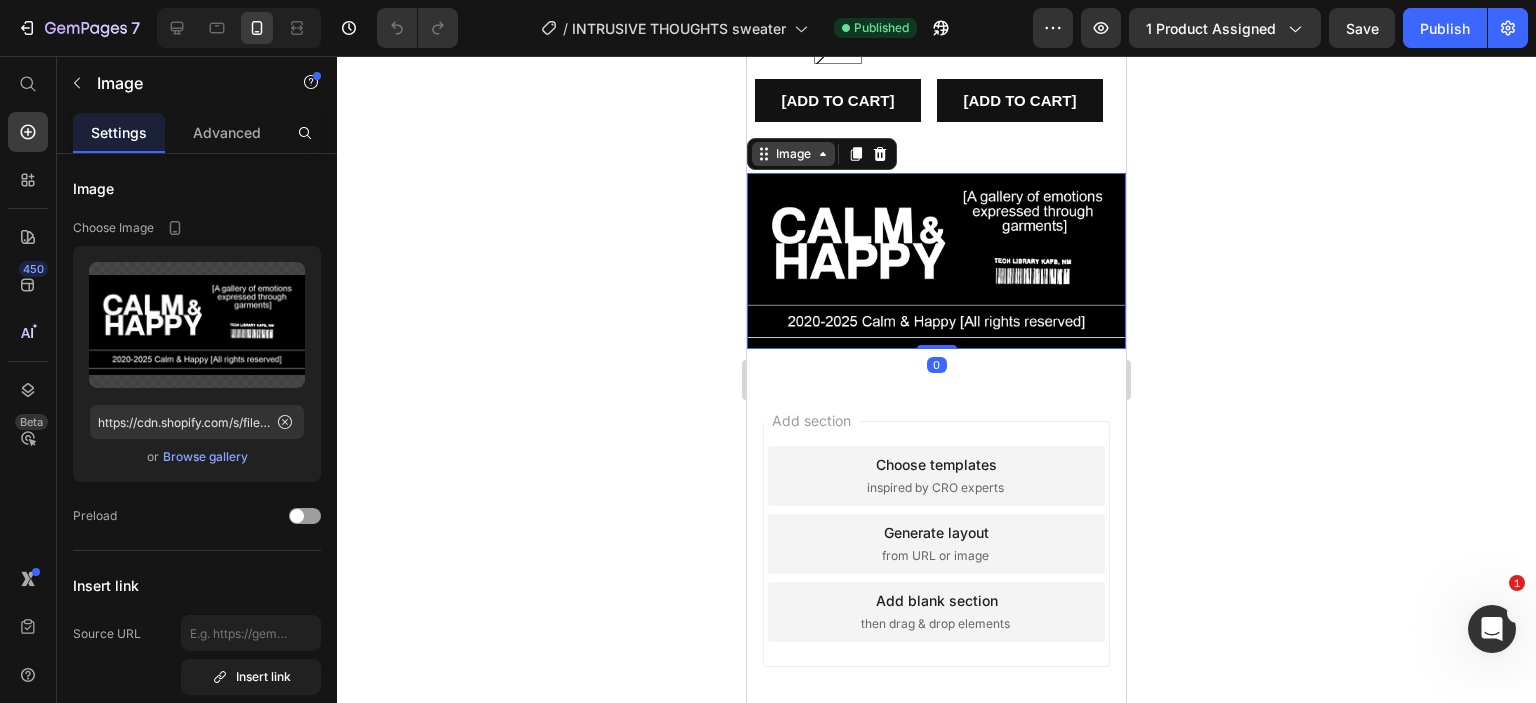 click on "Image" at bounding box center (793, 154) 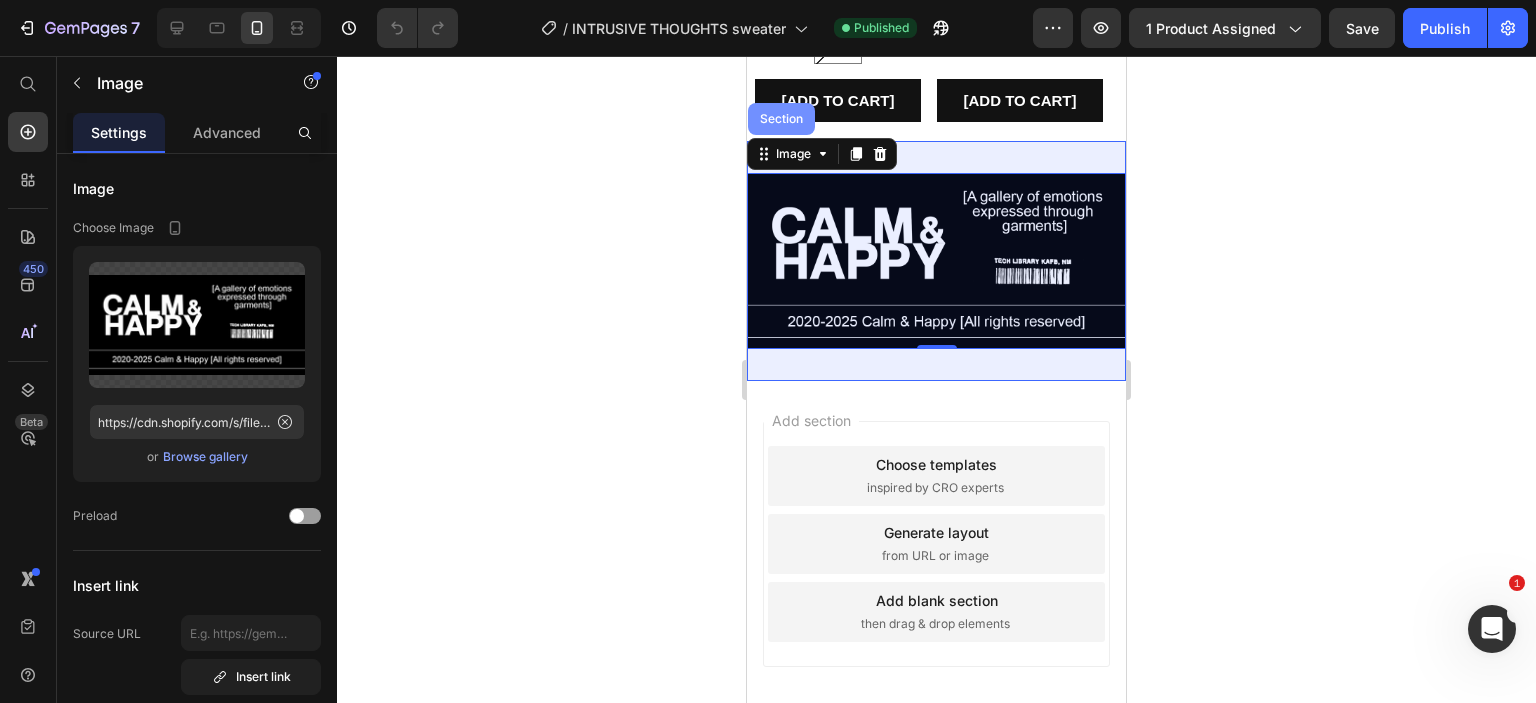 click on "Section" at bounding box center [781, 119] 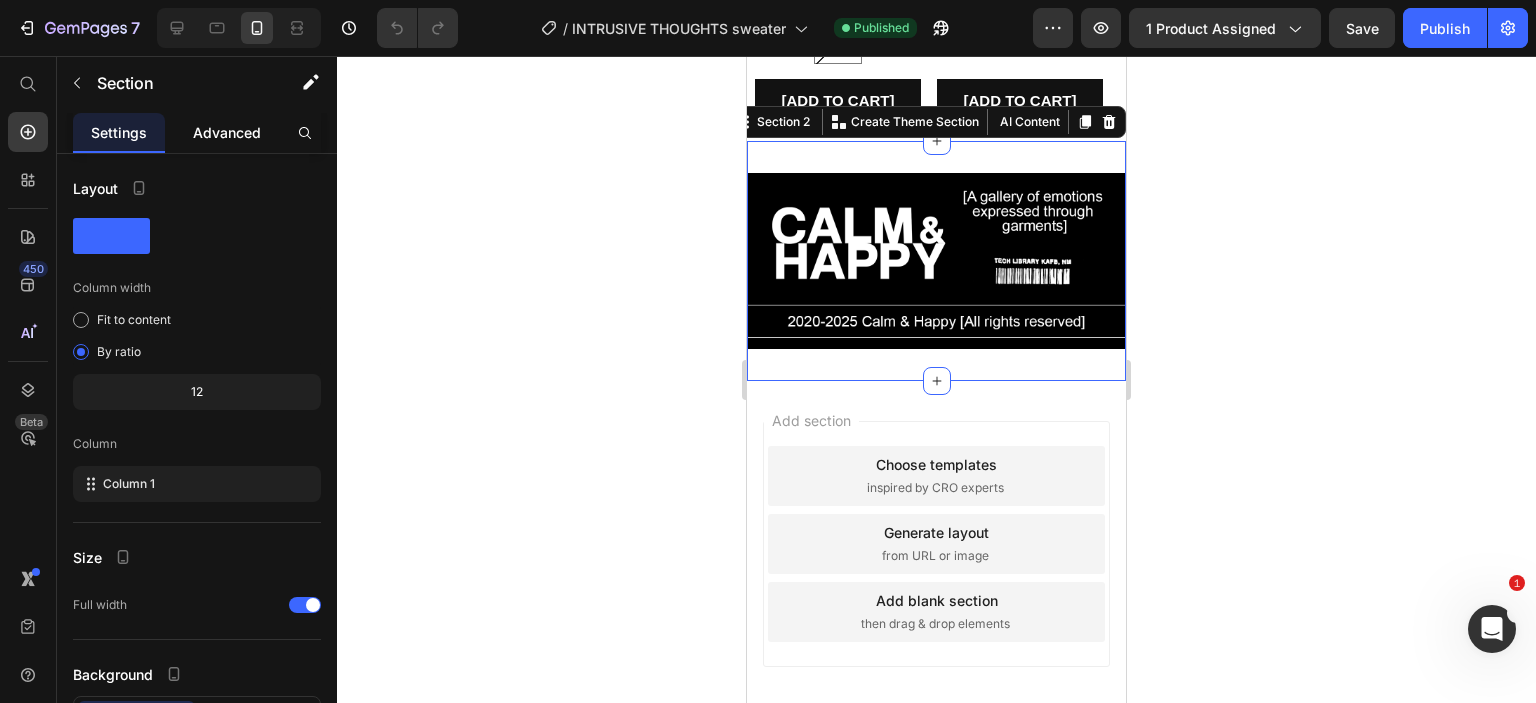 click on "Advanced" at bounding box center [227, 132] 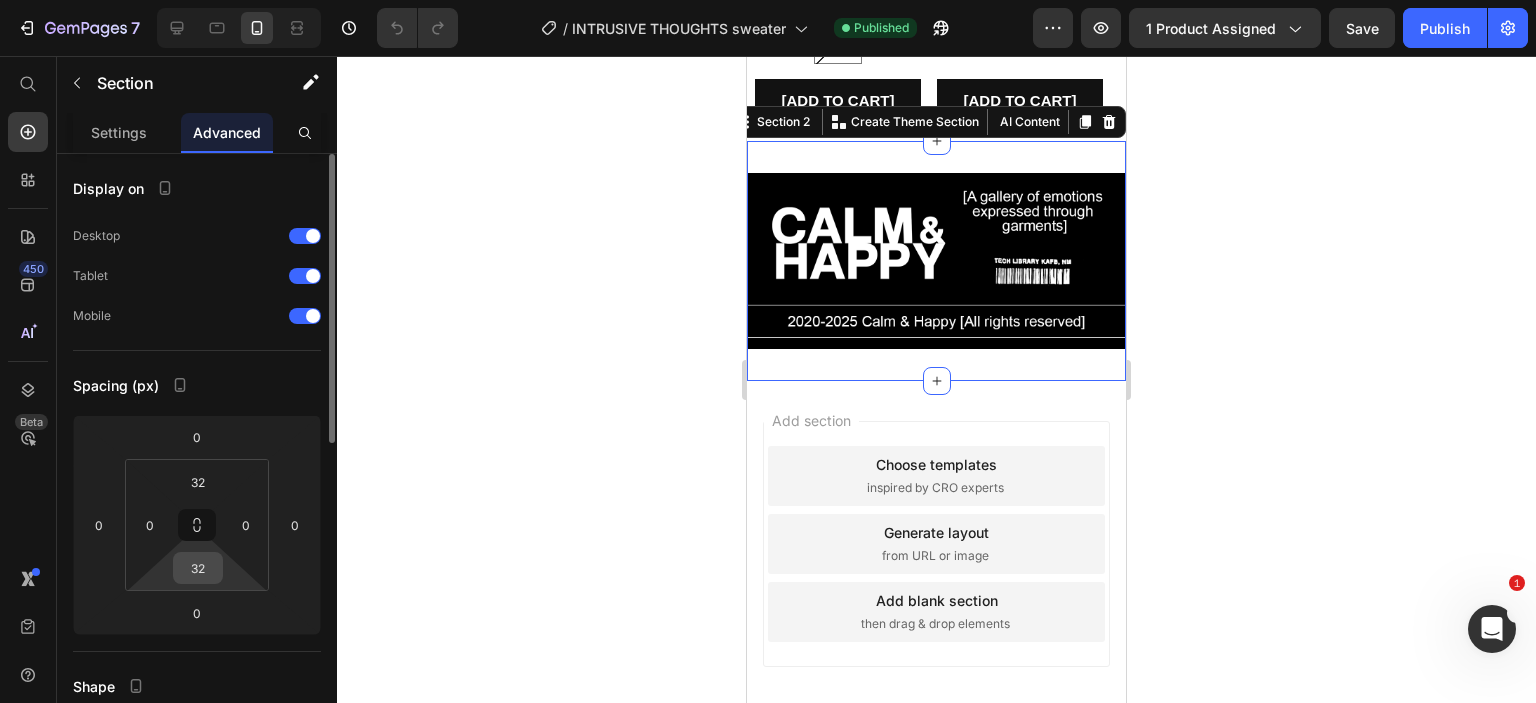 click on "32" at bounding box center (198, 568) 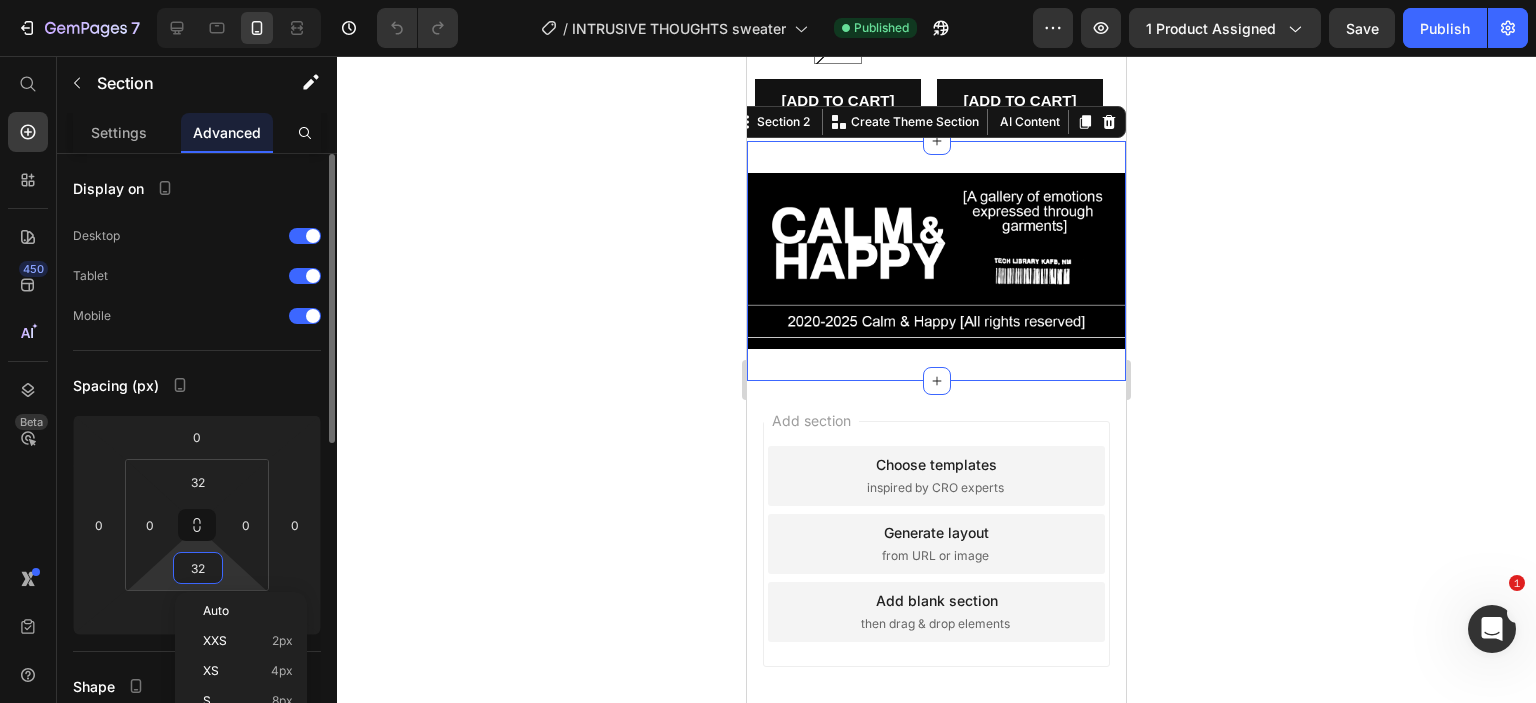 type on "0" 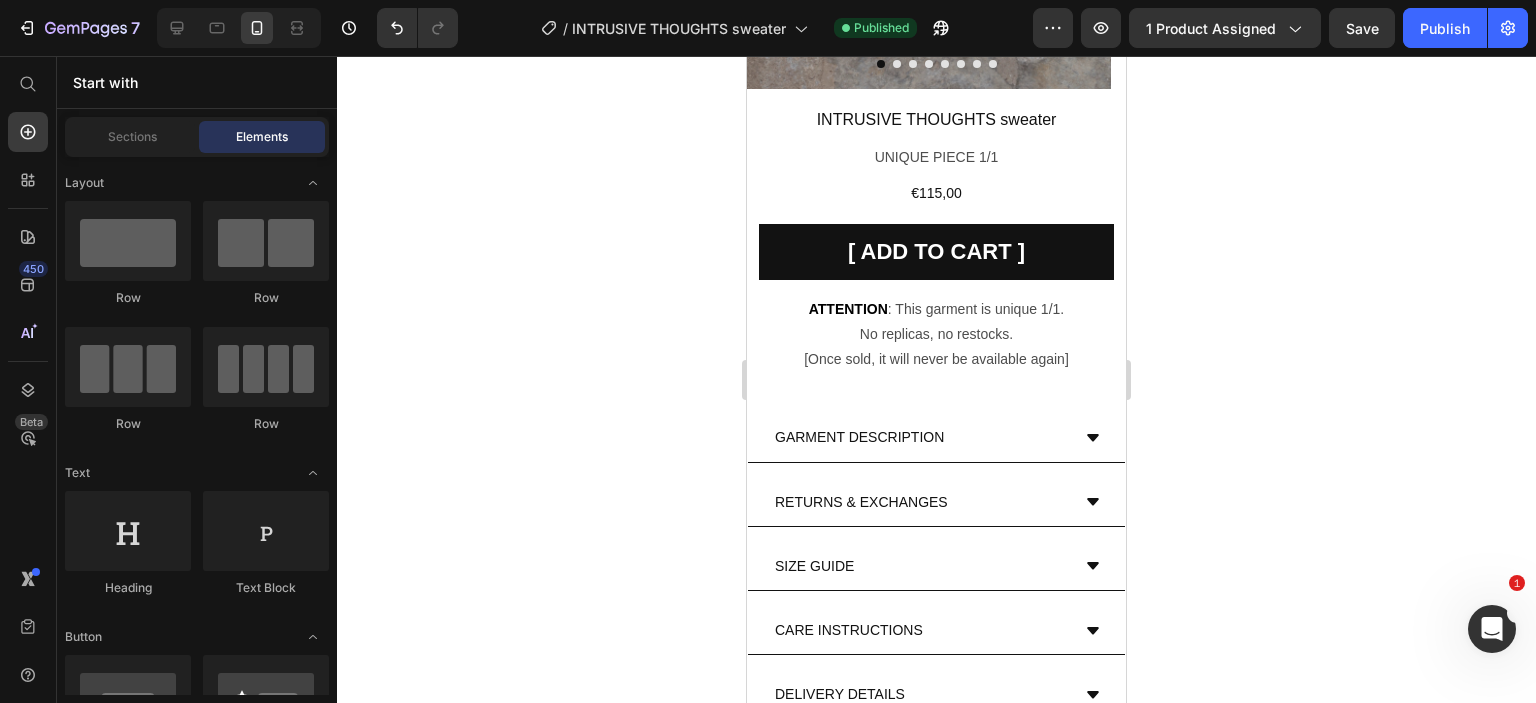 scroll, scrollTop: 0, scrollLeft: 0, axis: both 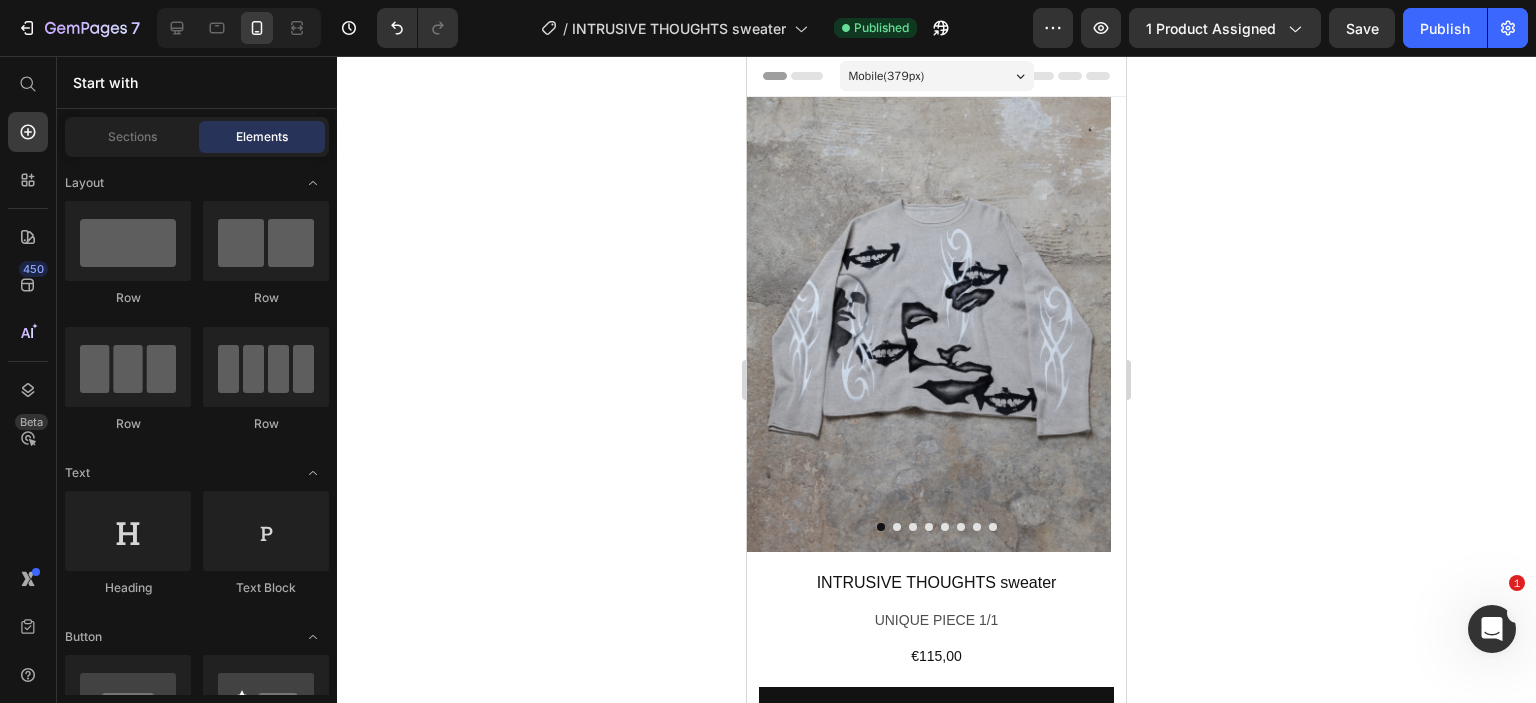 drag, startPoint x: 1119, startPoint y: 591, endPoint x: 2122, endPoint y: 88, distance: 1122.0597 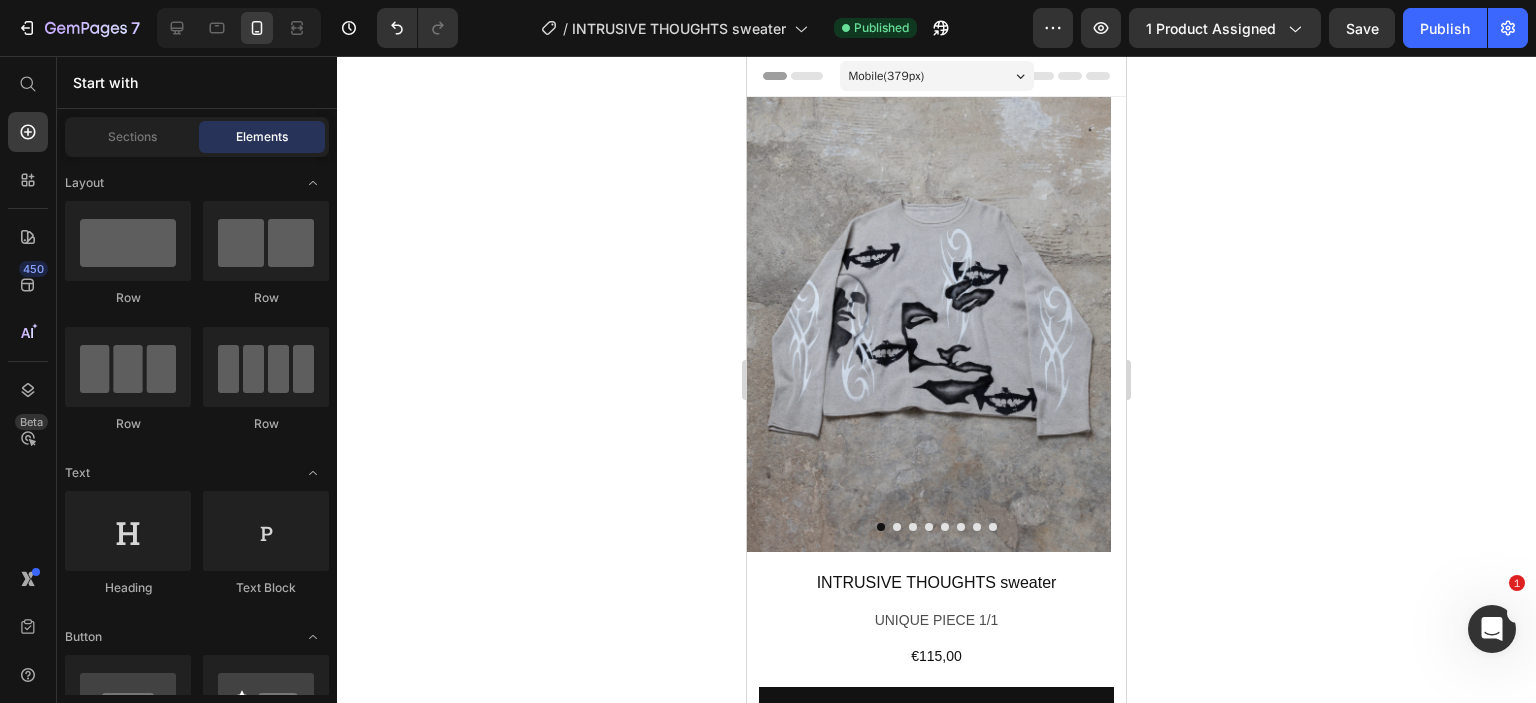 drag, startPoint x: 1445, startPoint y: 29, endPoint x: 1438, endPoint y: 268, distance: 239.1025 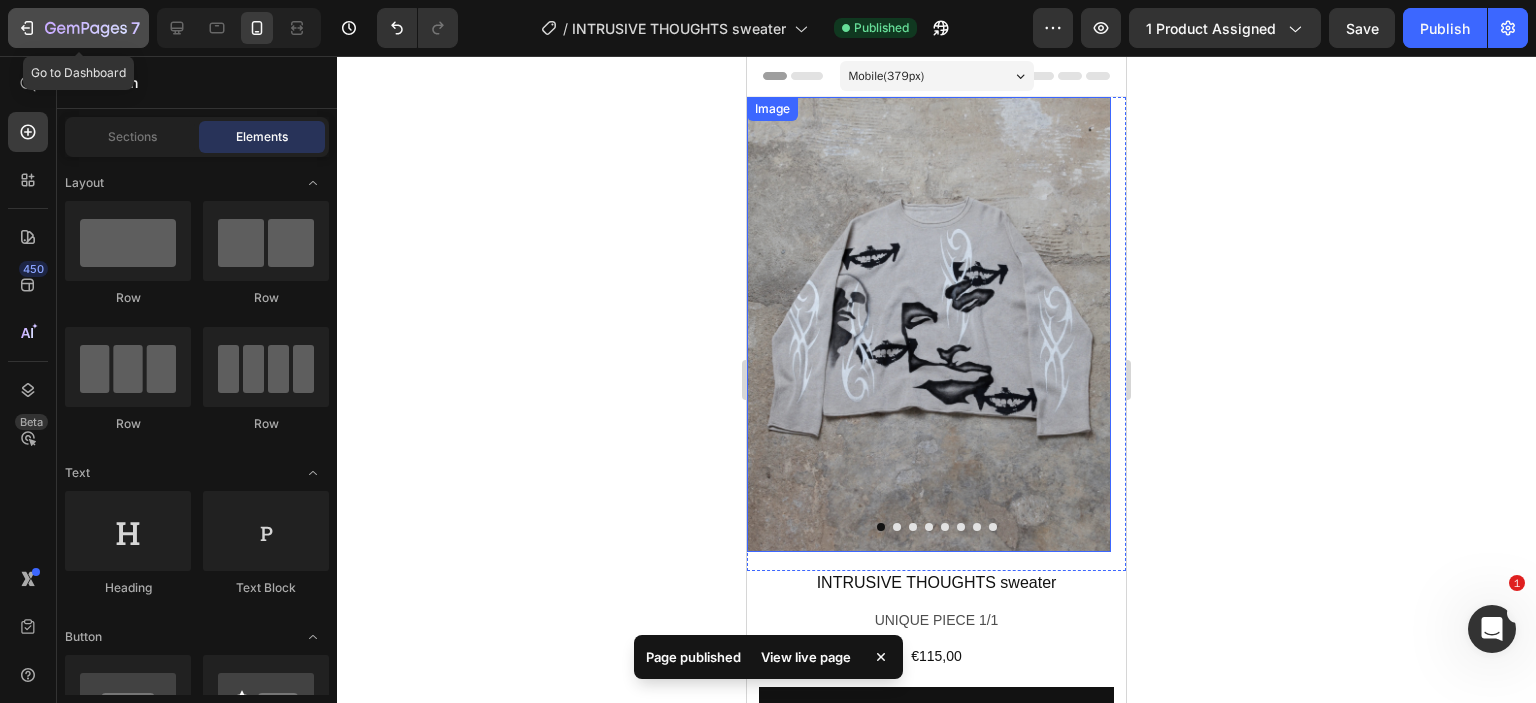 click 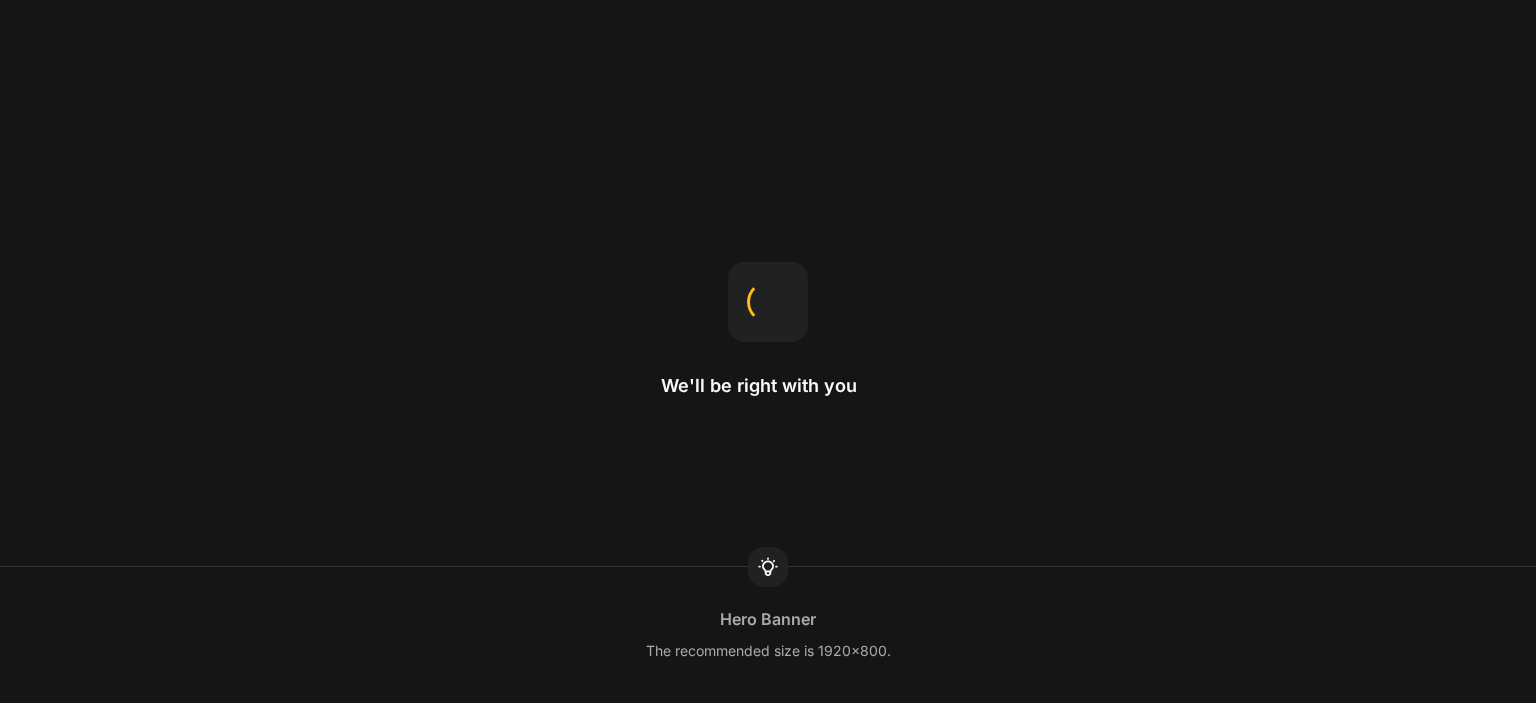 scroll, scrollTop: 0, scrollLeft: 0, axis: both 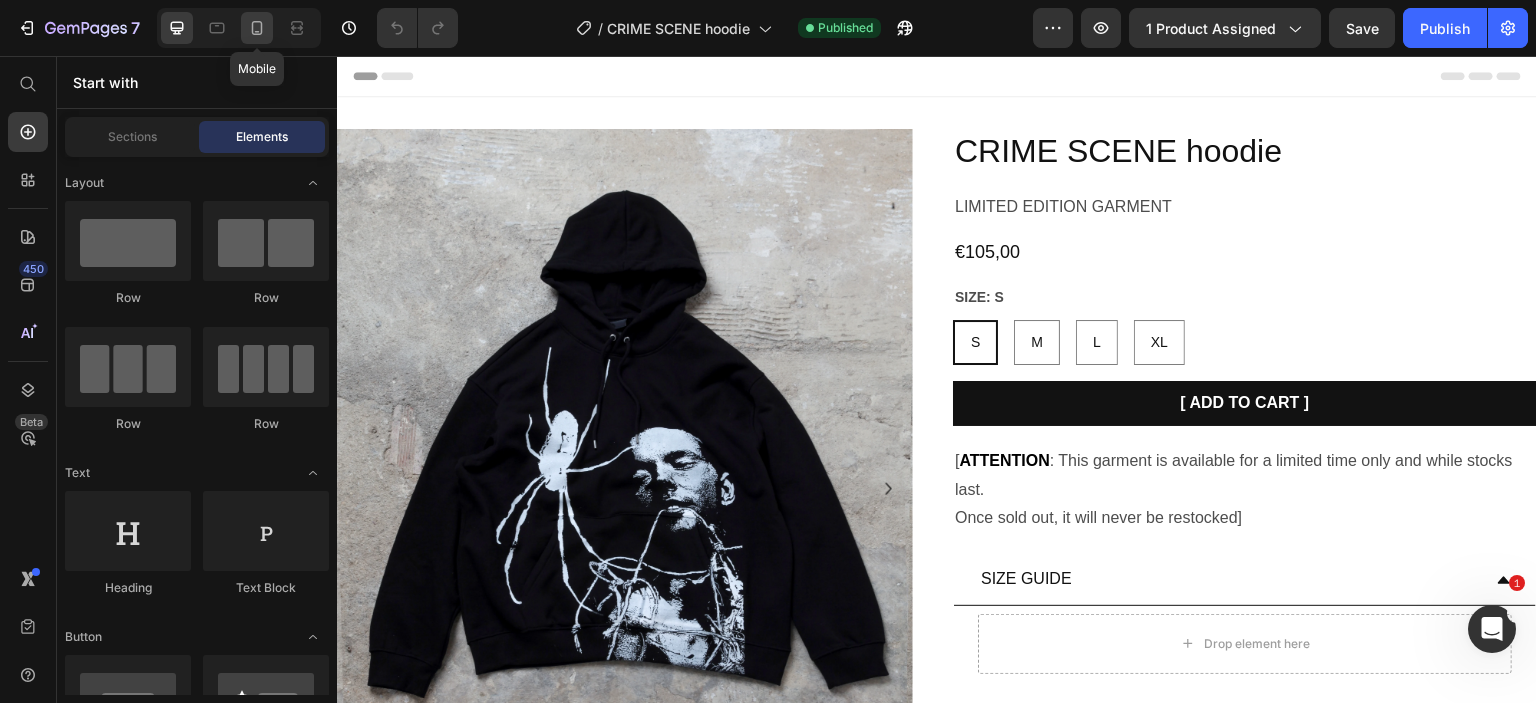 click 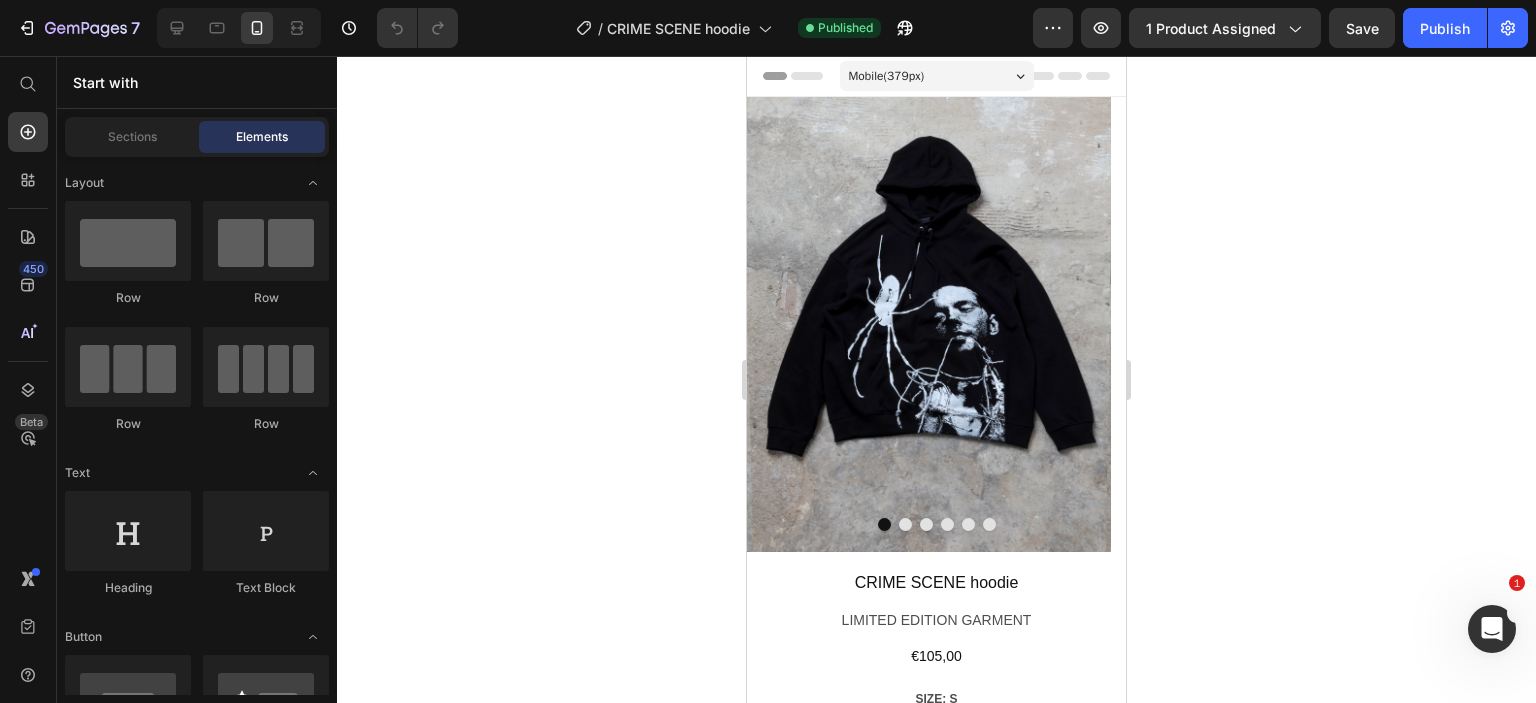 click at bounding box center [929, 324] 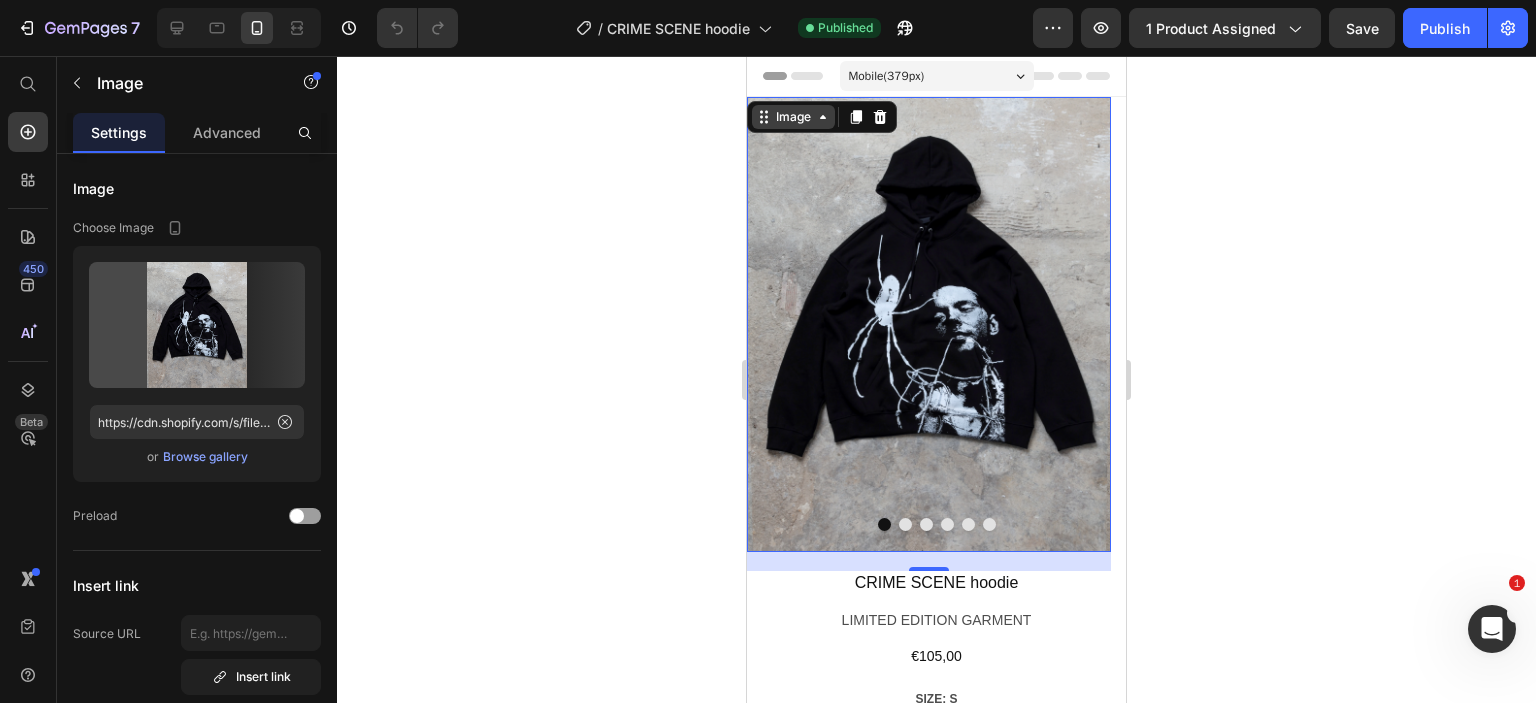 click on "Image" at bounding box center [793, 117] 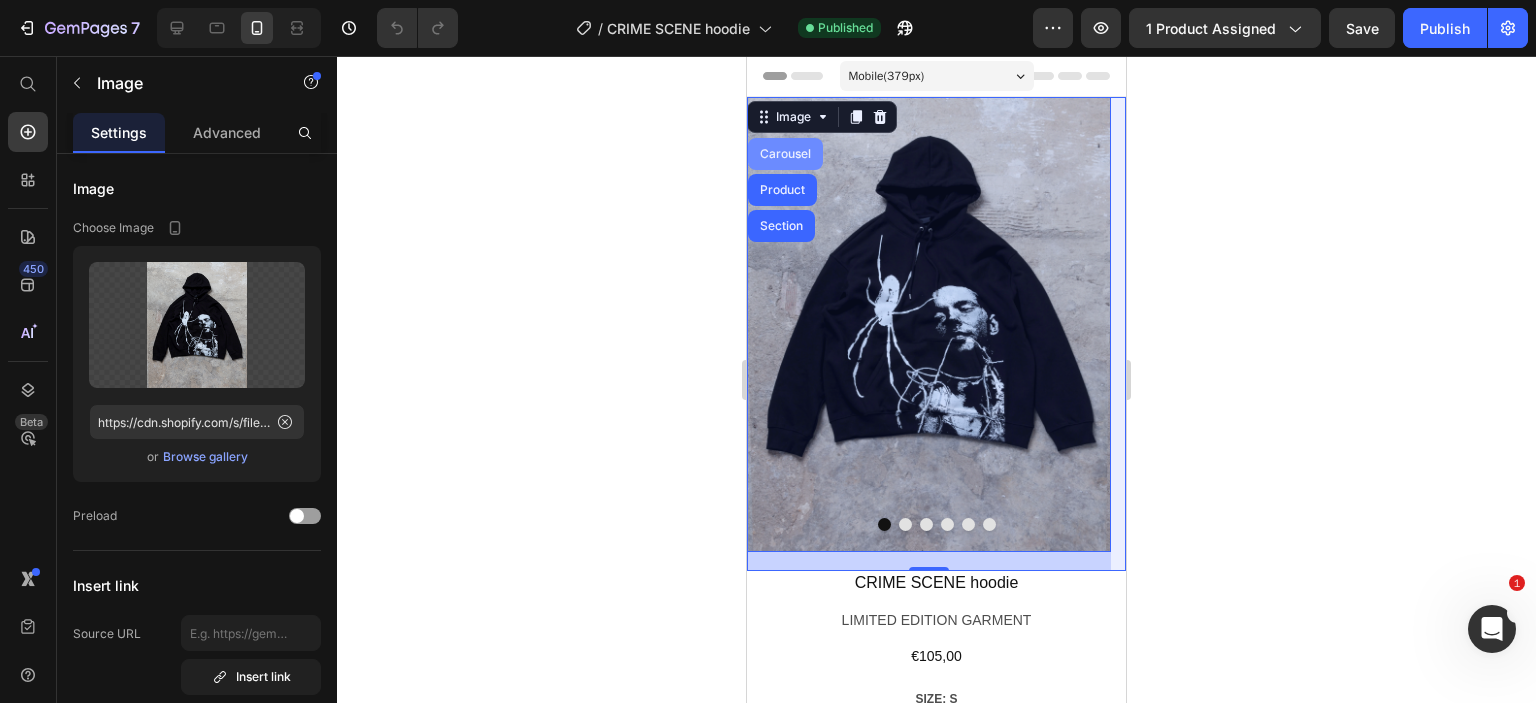 click on "Carousel" at bounding box center [785, 154] 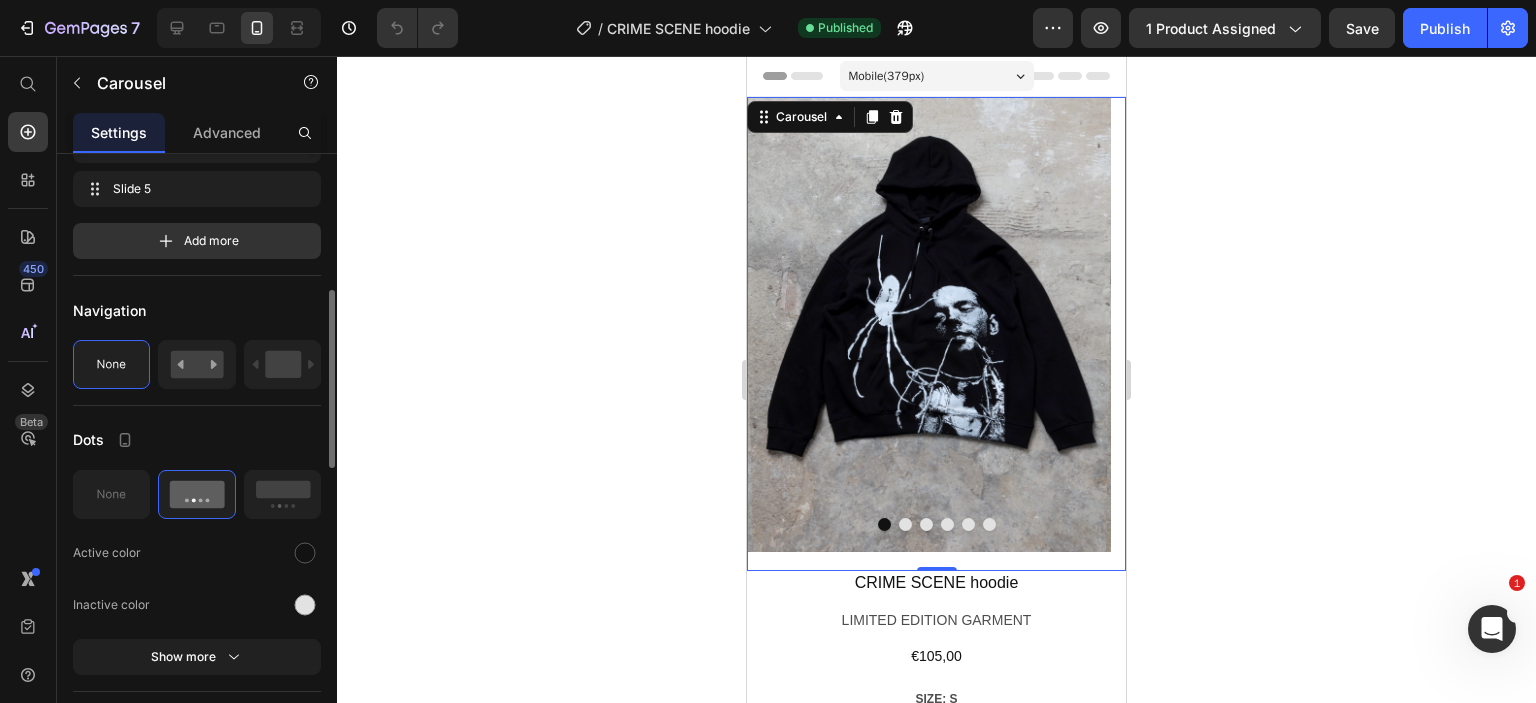 scroll, scrollTop: 664, scrollLeft: 0, axis: vertical 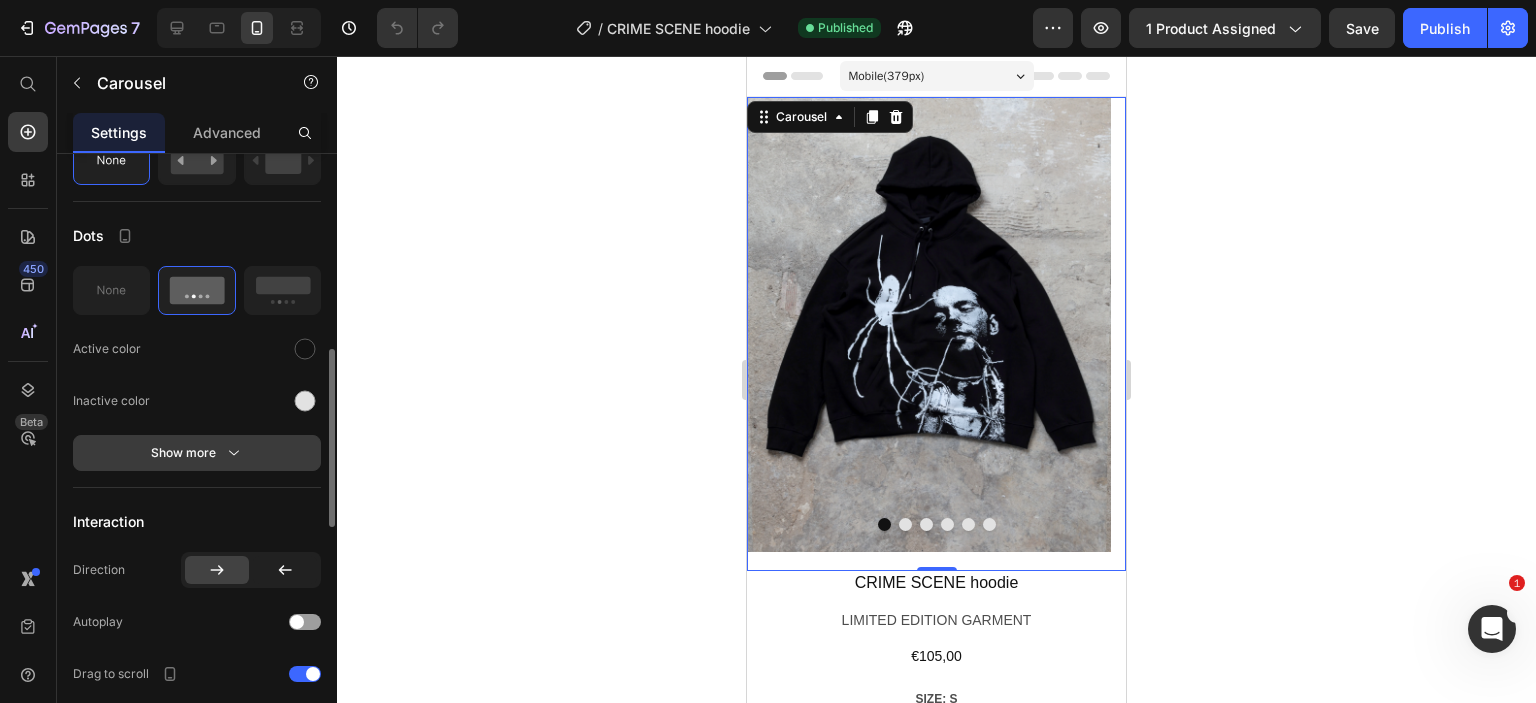 click on "Show more" at bounding box center [197, 453] 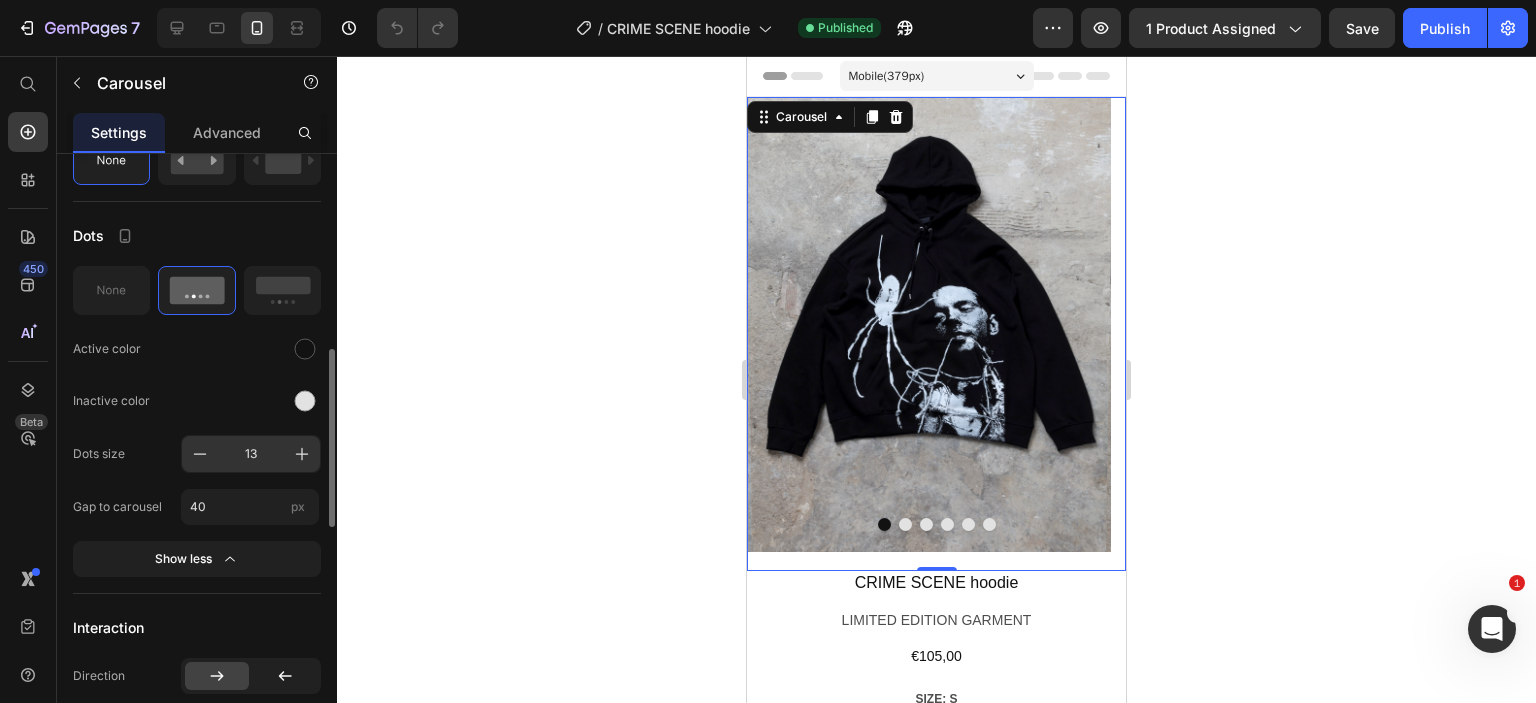 click on "13" at bounding box center [251, 454] 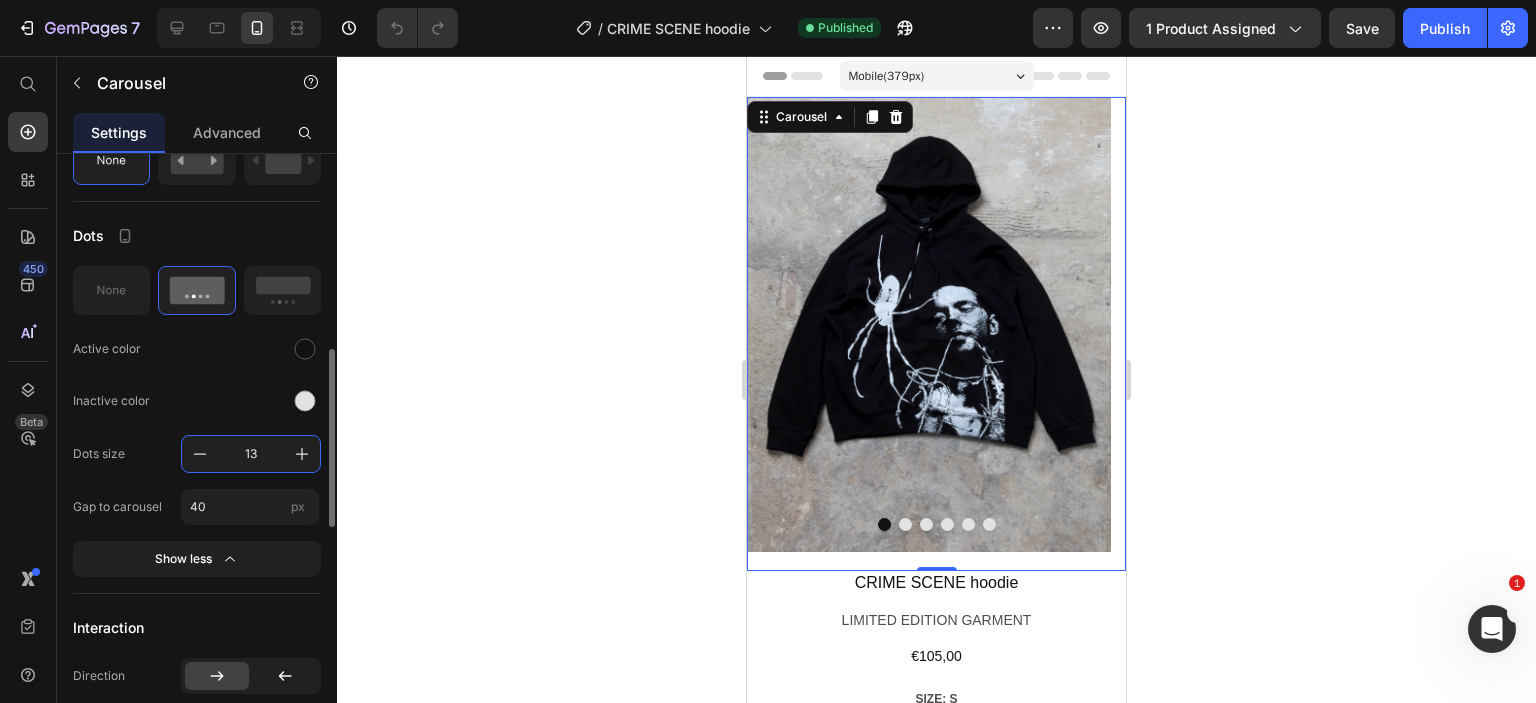type on "8" 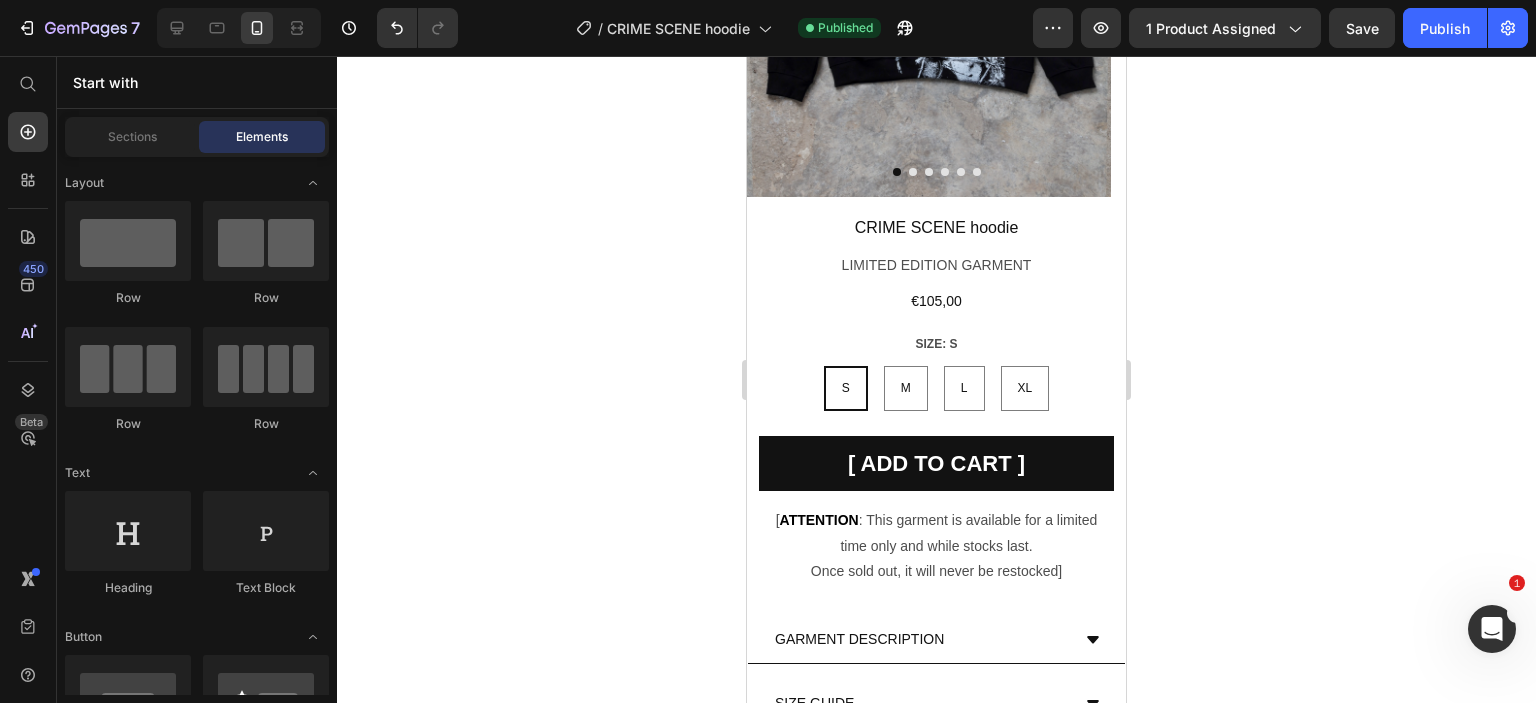 scroll, scrollTop: 360, scrollLeft: 0, axis: vertical 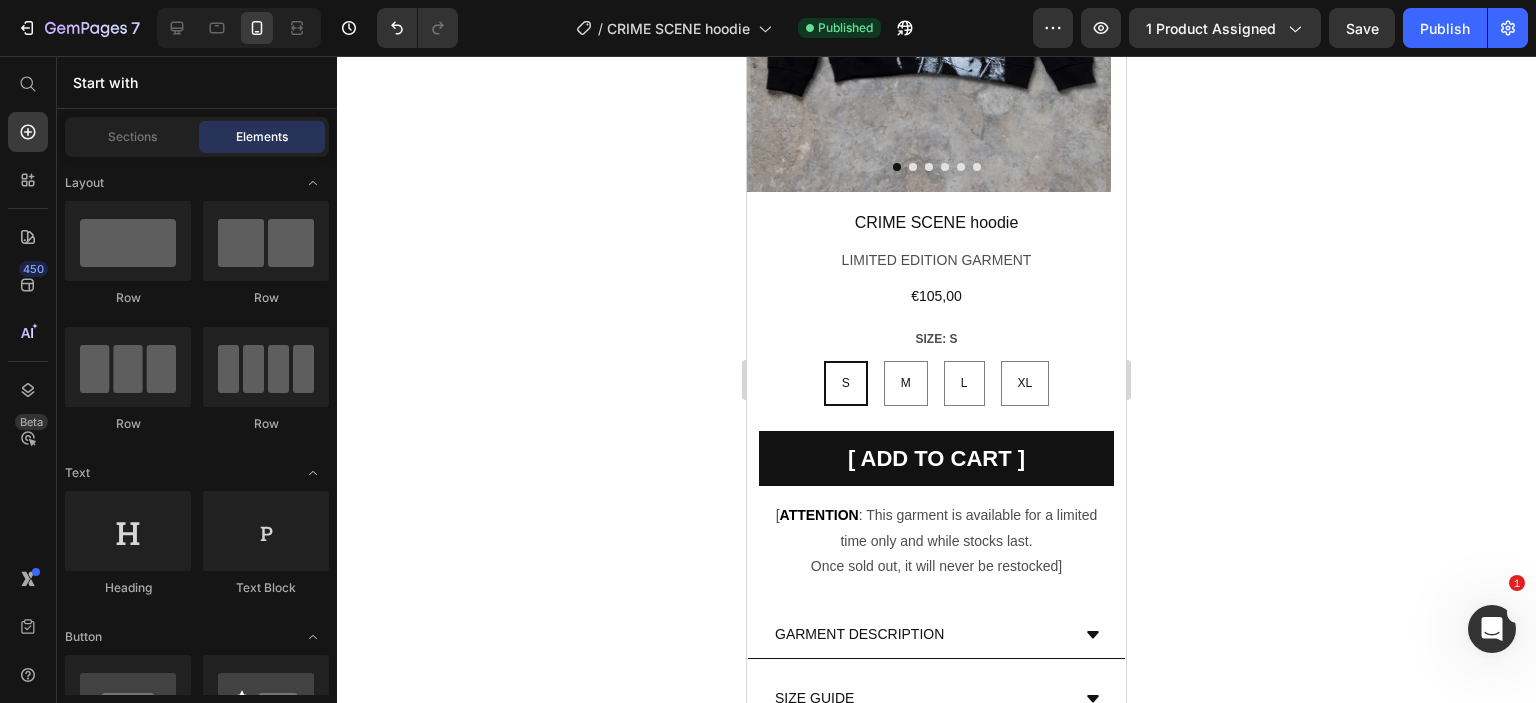 drag, startPoint x: 1118, startPoint y: 139, endPoint x: 1876, endPoint y: 259, distance: 767.4399 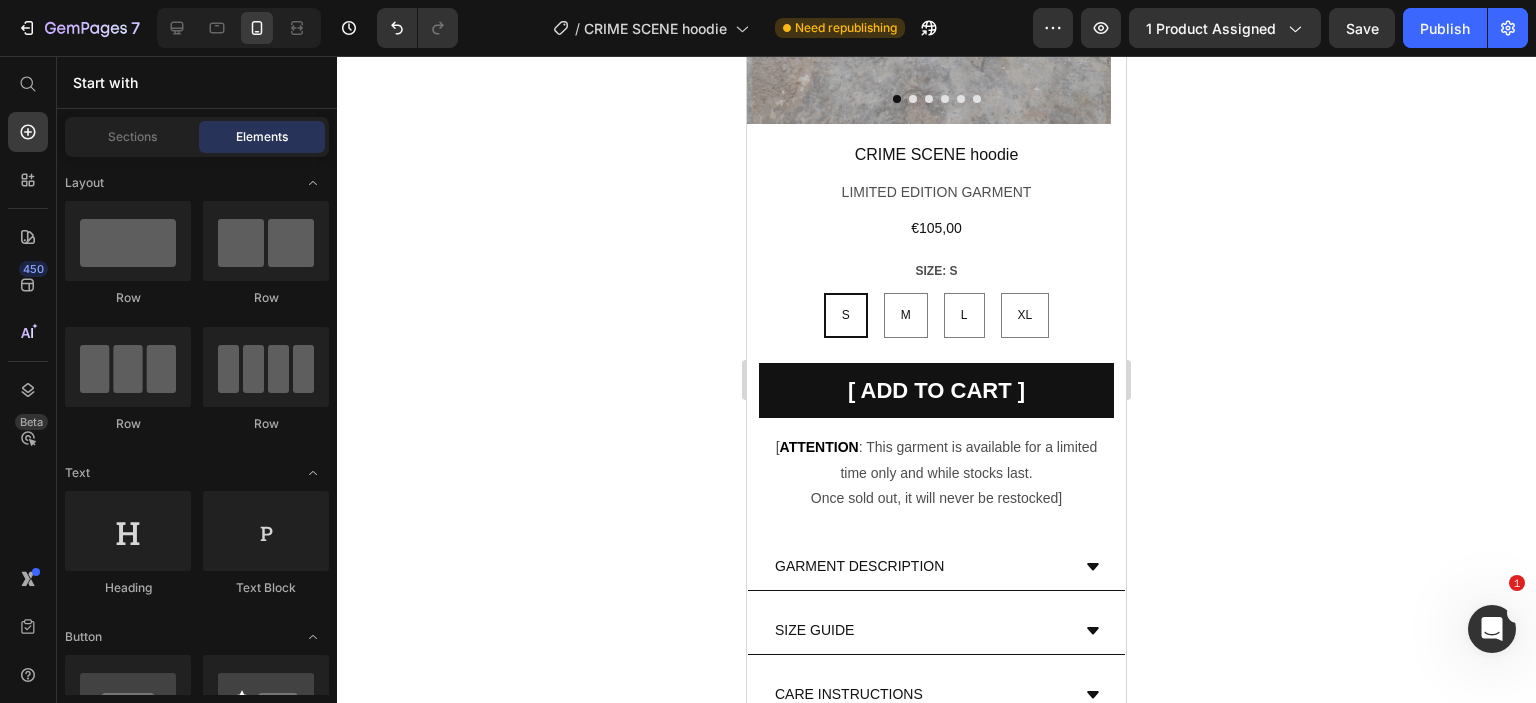 scroll, scrollTop: 100, scrollLeft: 0, axis: vertical 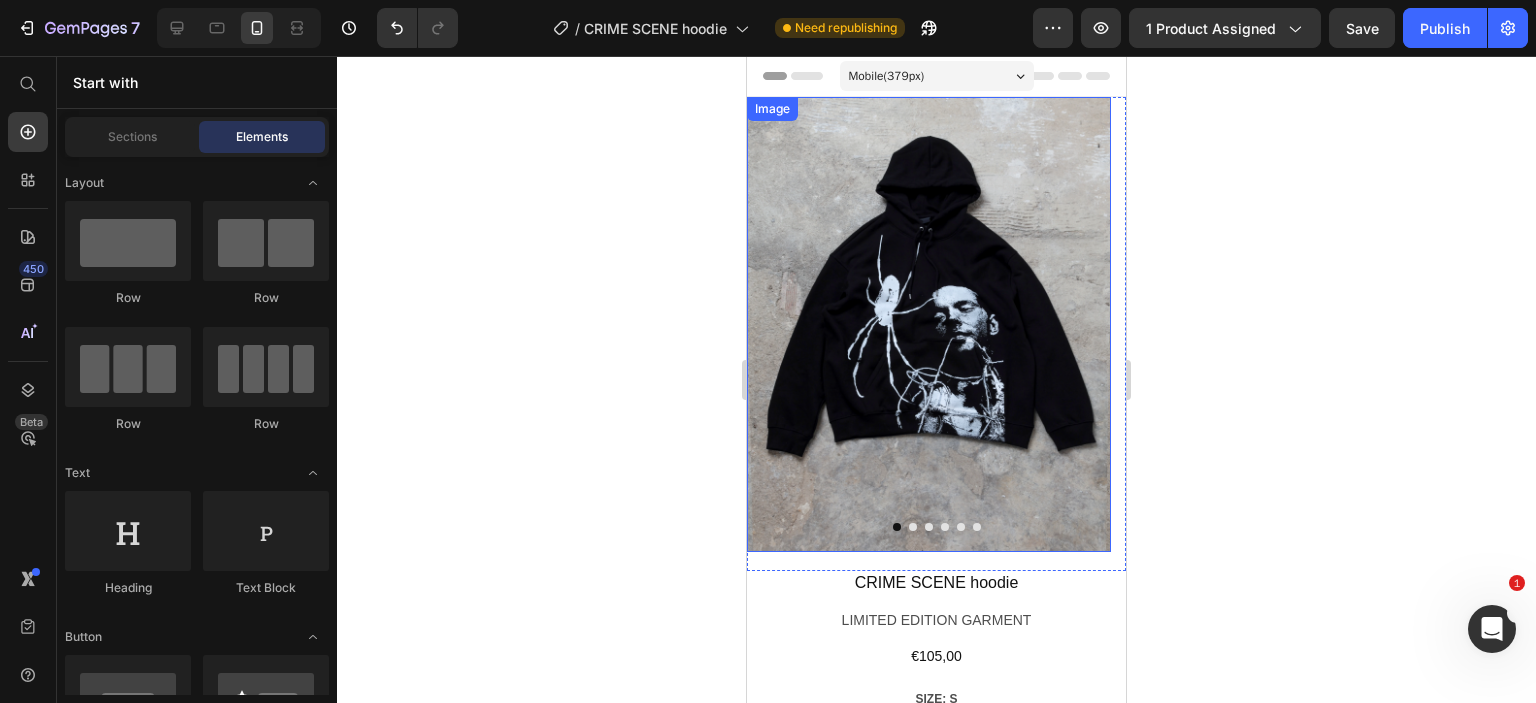 click at bounding box center (929, 324) 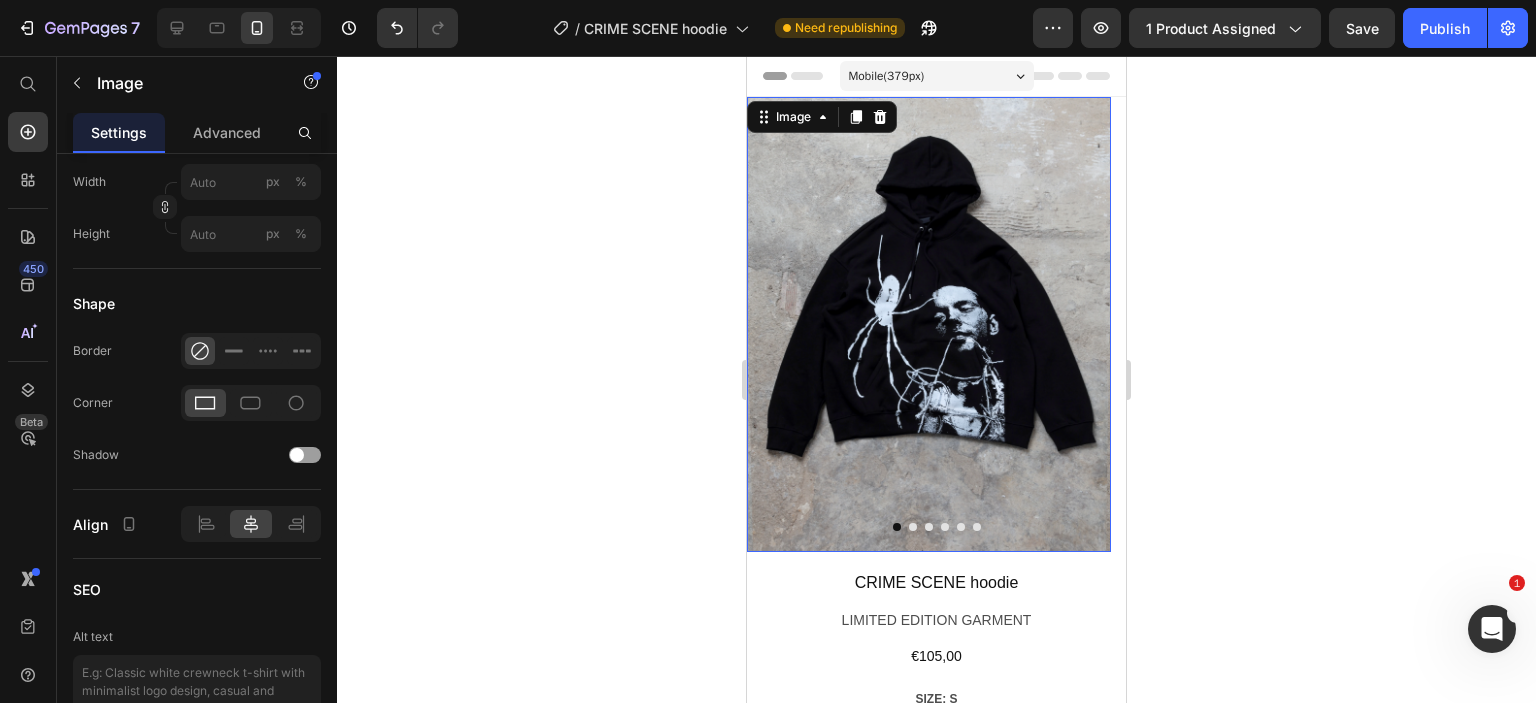 scroll, scrollTop: 0, scrollLeft: 0, axis: both 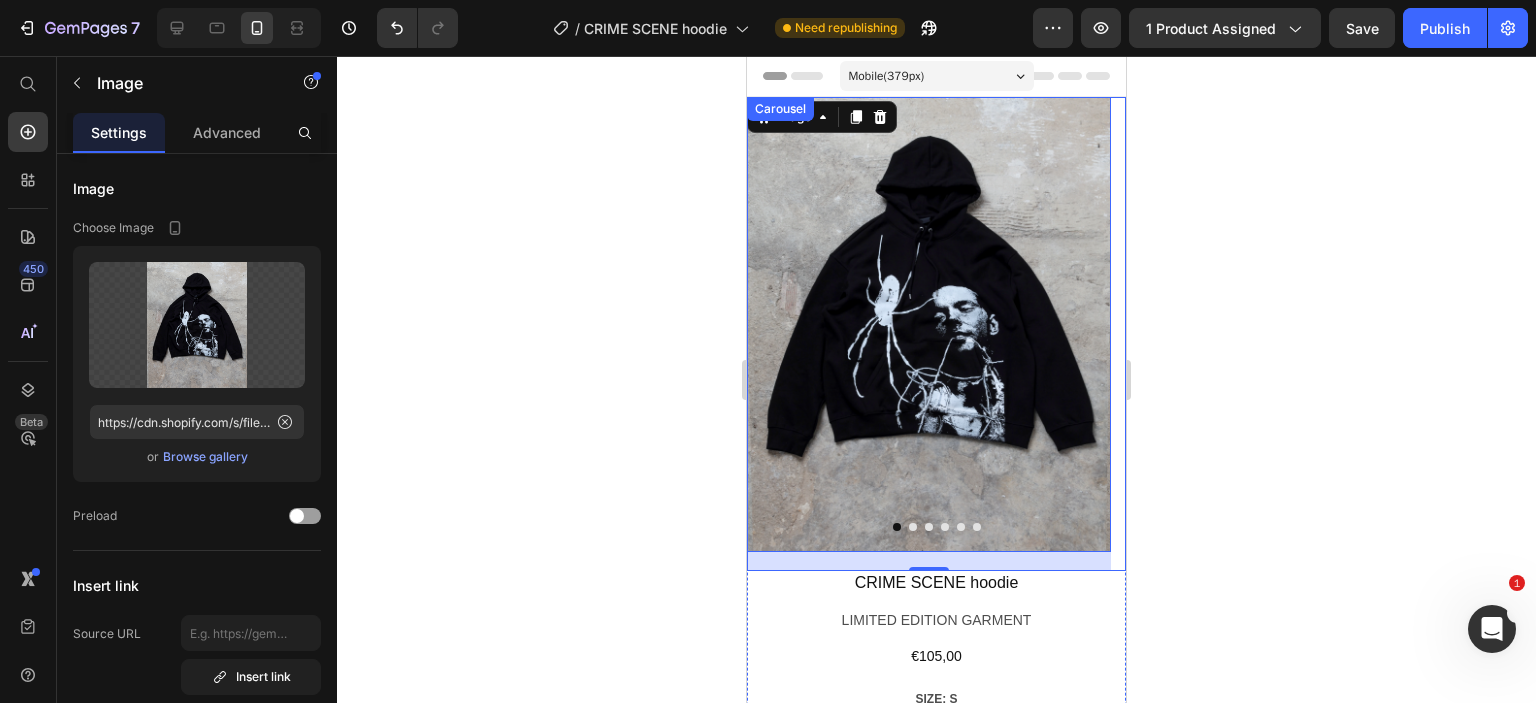 click at bounding box center [913, 527] 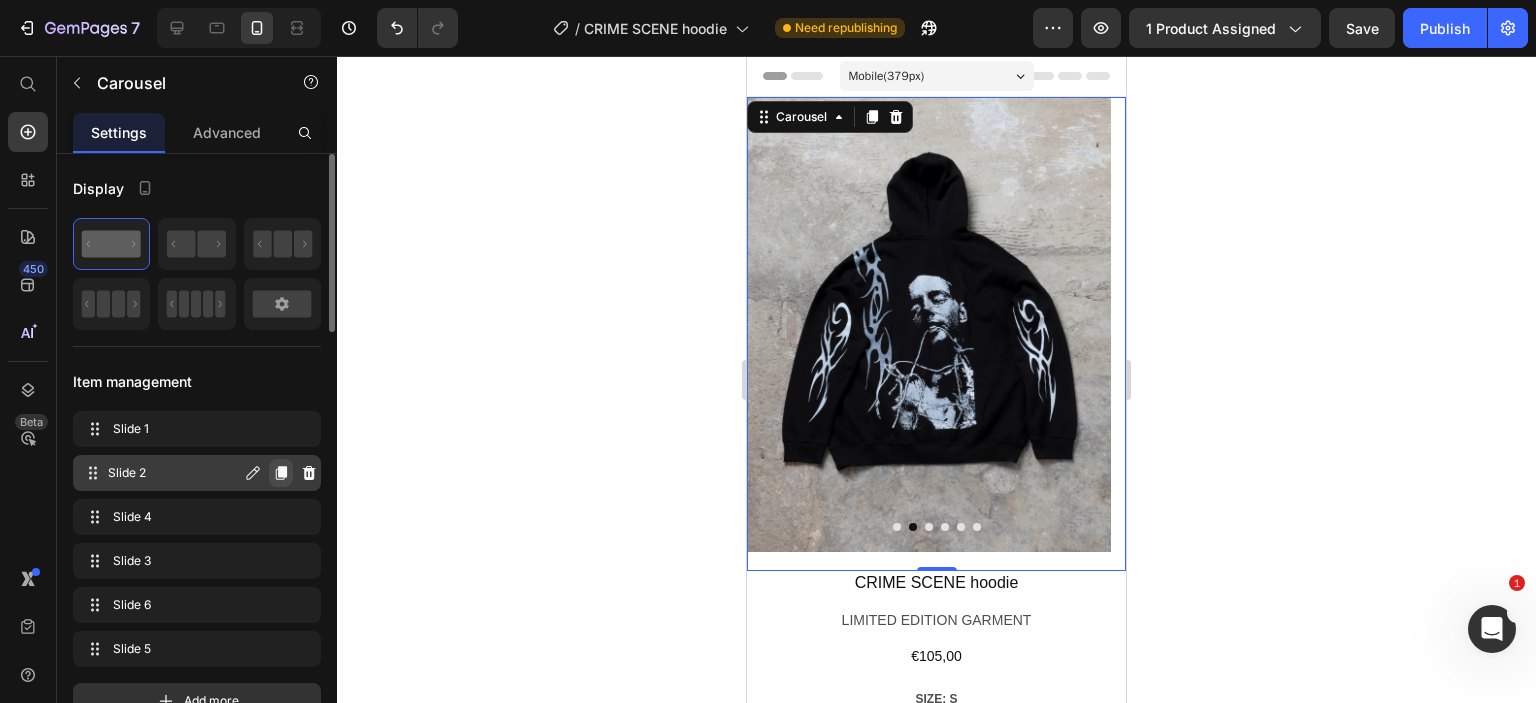 click 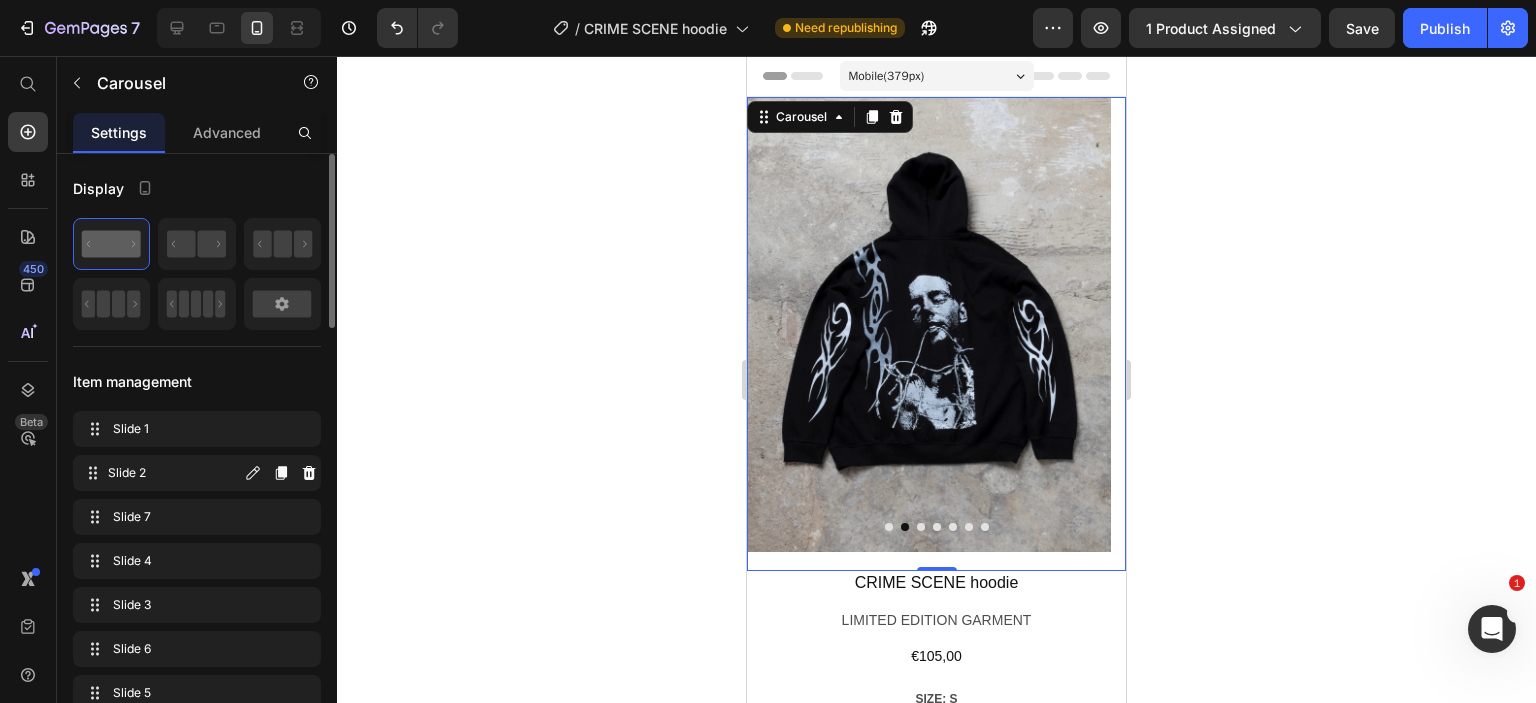 click 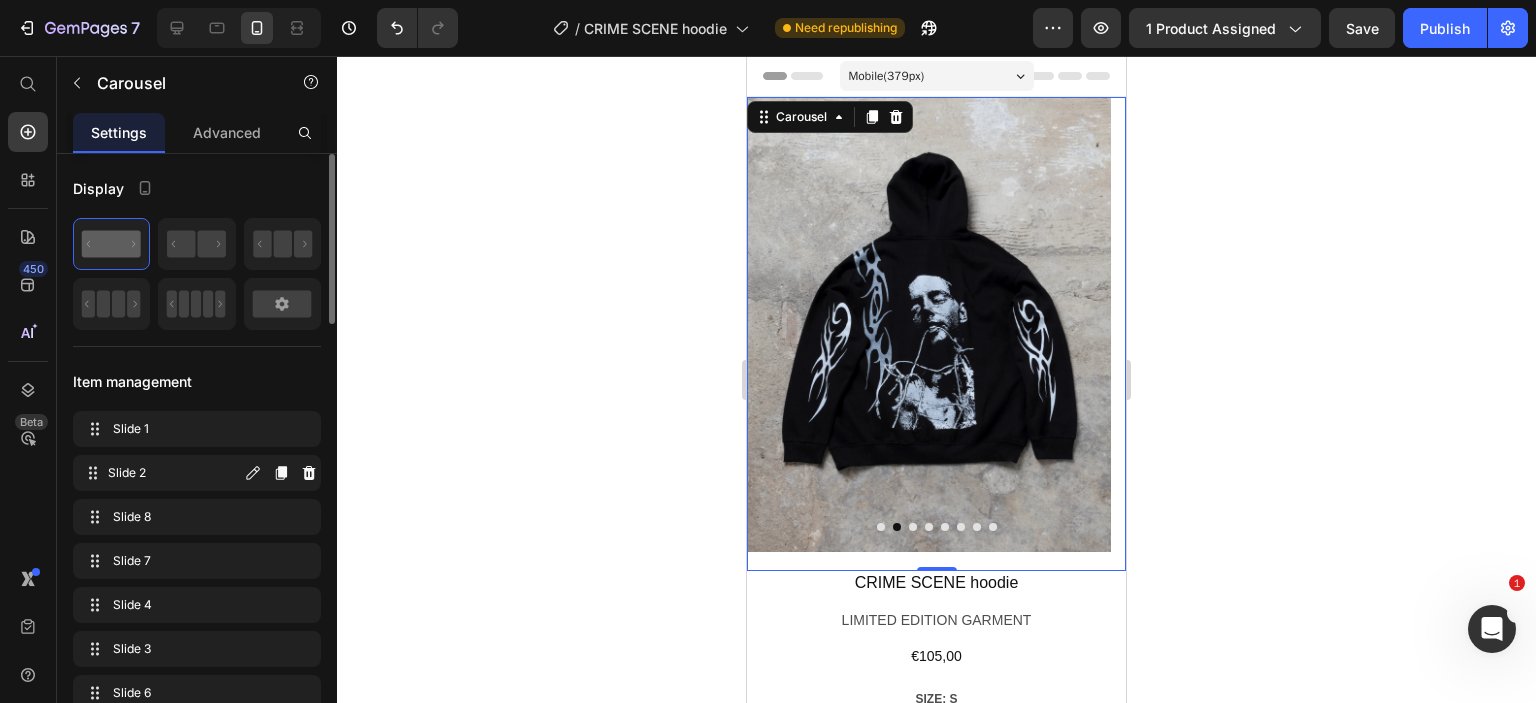 click 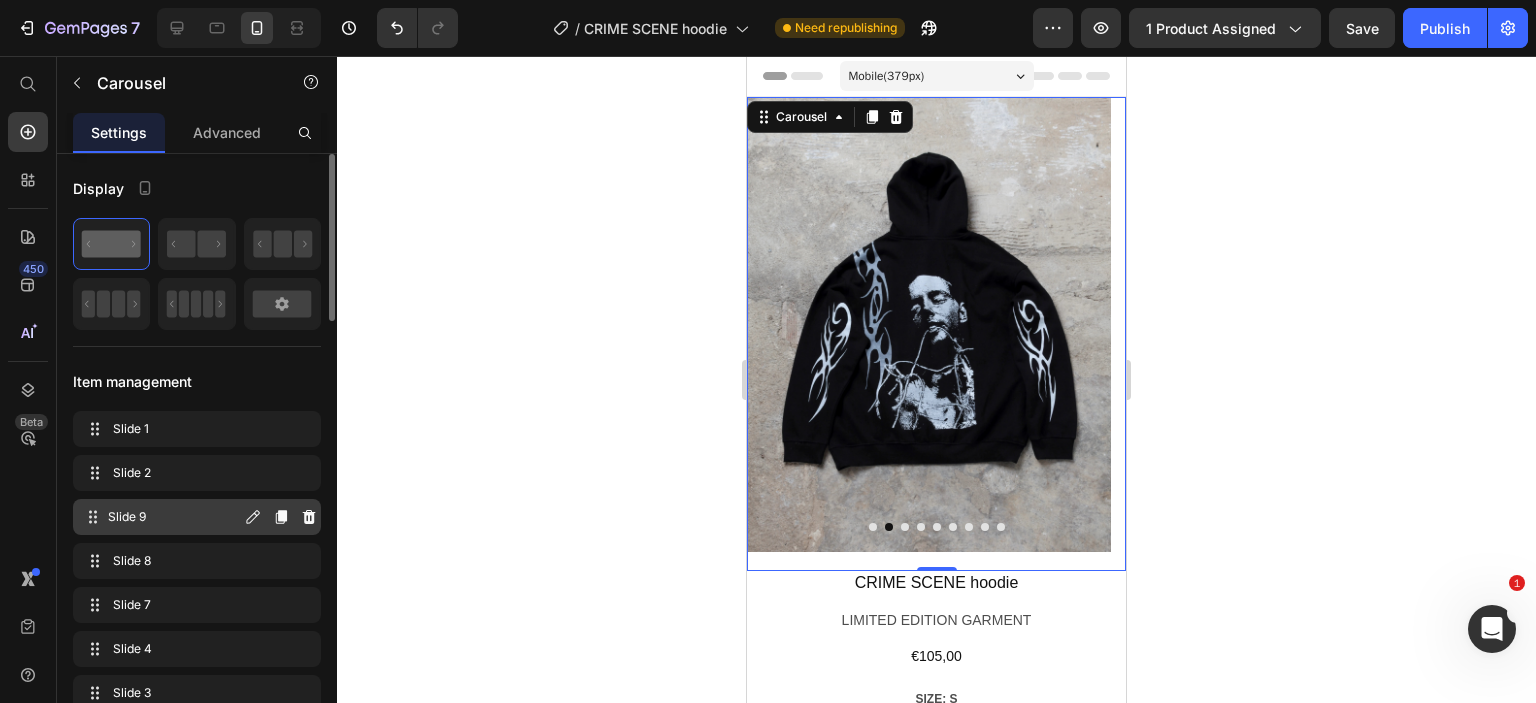 click on "Slide 9" at bounding box center (174, 517) 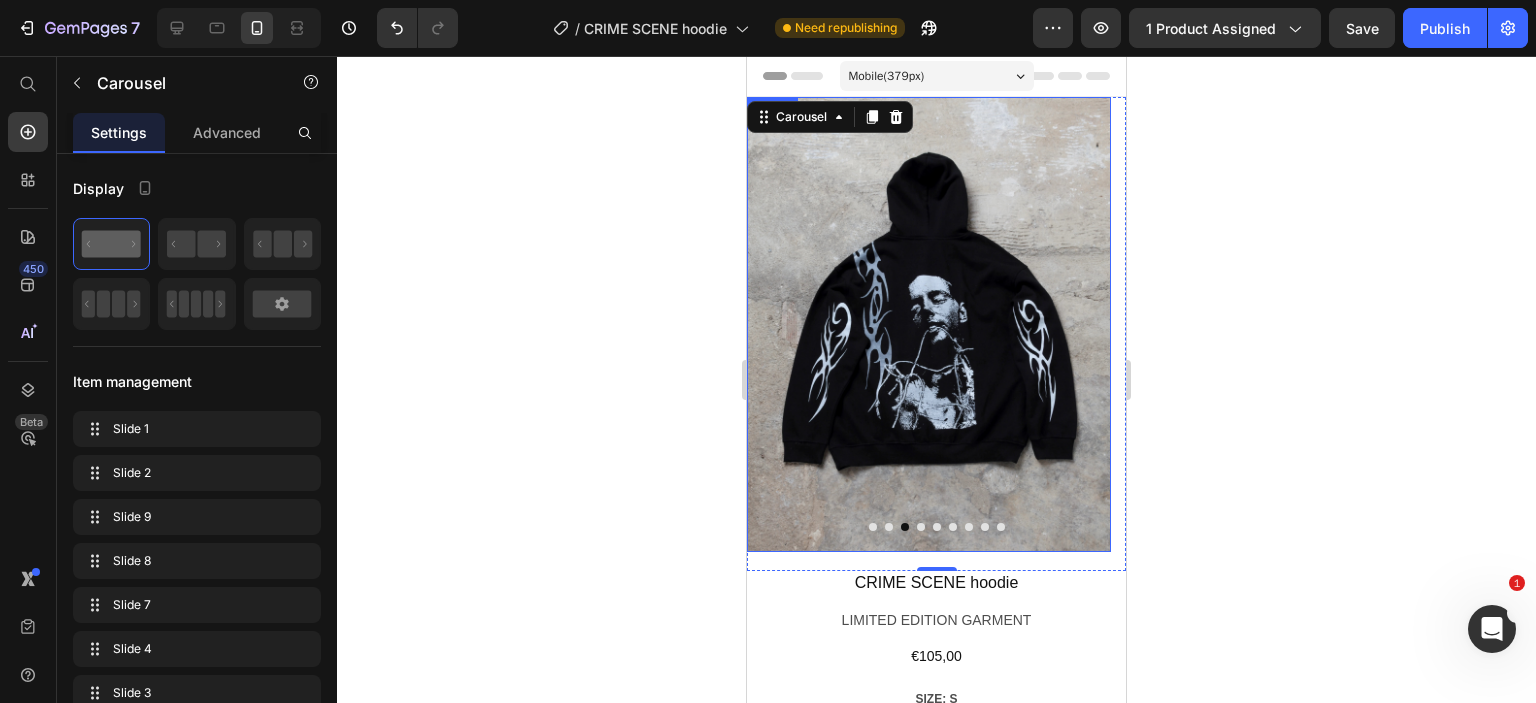 click at bounding box center [929, 324] 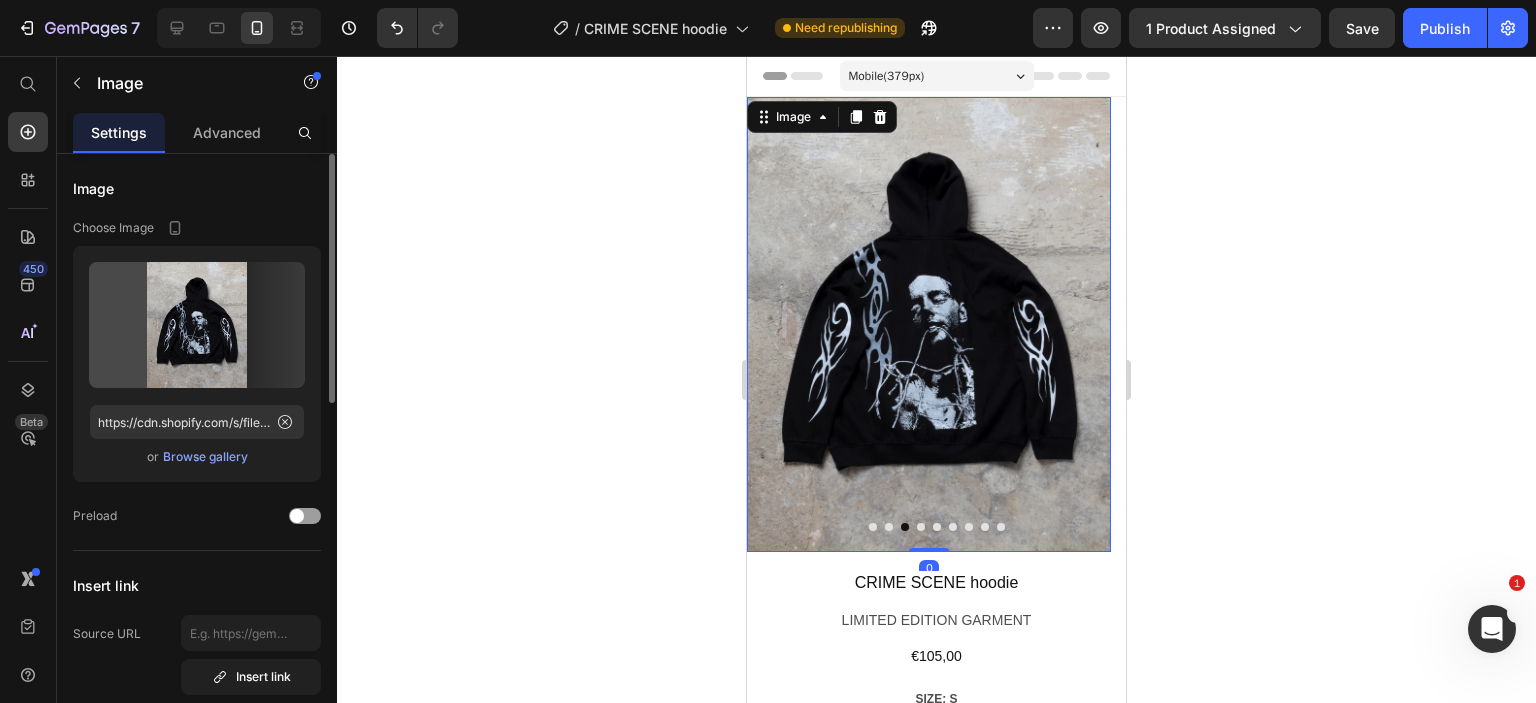 click on "Browse gallery" at bounding box center [205, 457] 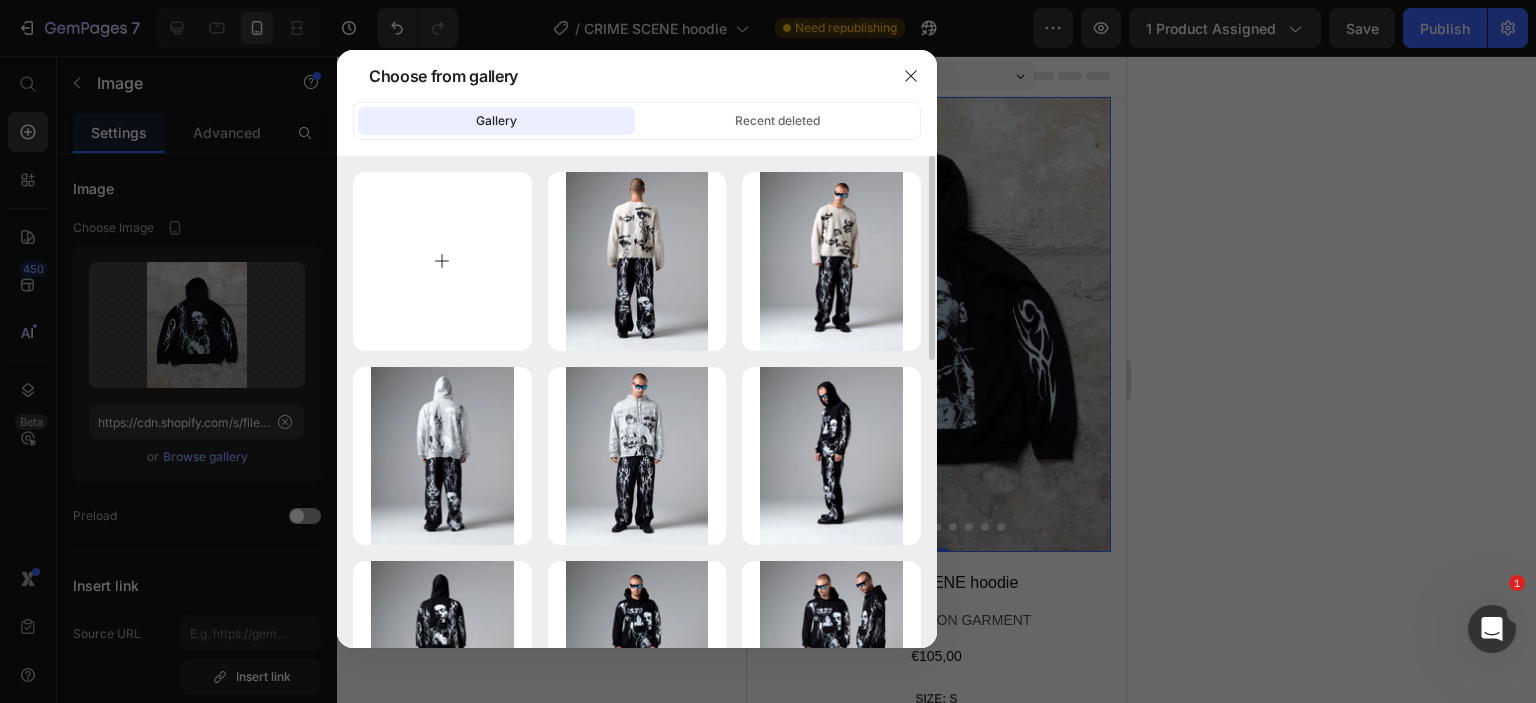 click at bounding box center (442, 261) 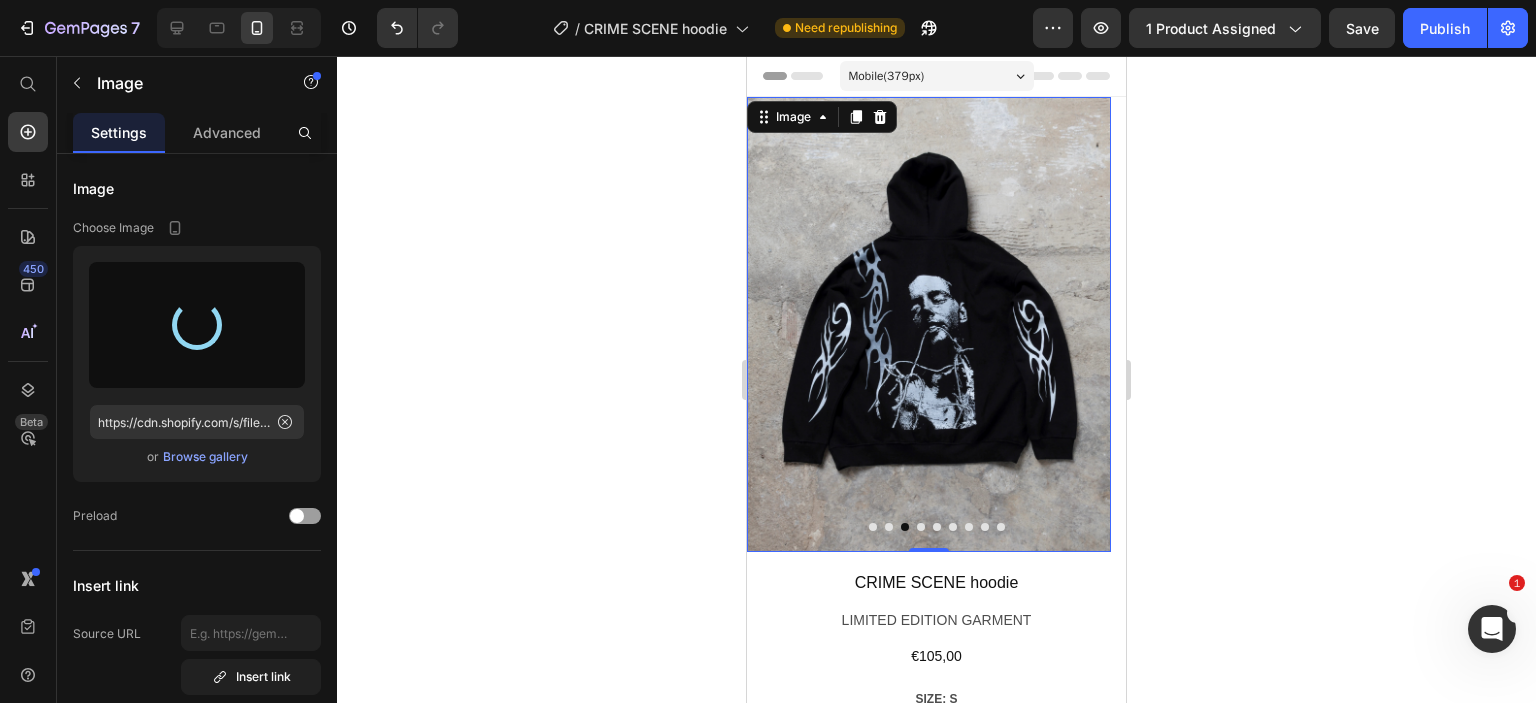 type on "https://cdn.shopify.com/s/files/1/0726/2853/5635/files/gempages_561664639159501666-d3966cdc-5b5c-4ef5-8ea8-e1a0833c115e.webp" 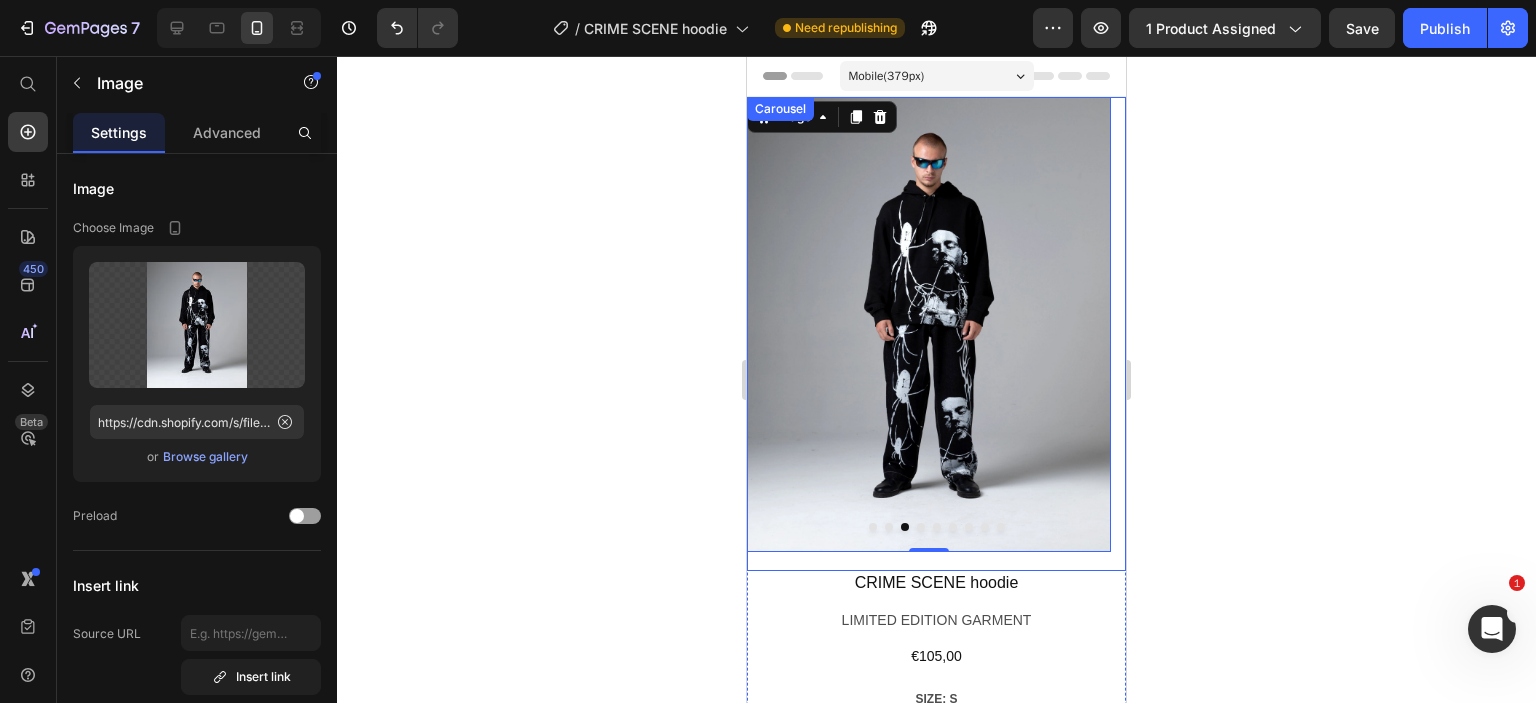 click at bounding box center (921, 527) 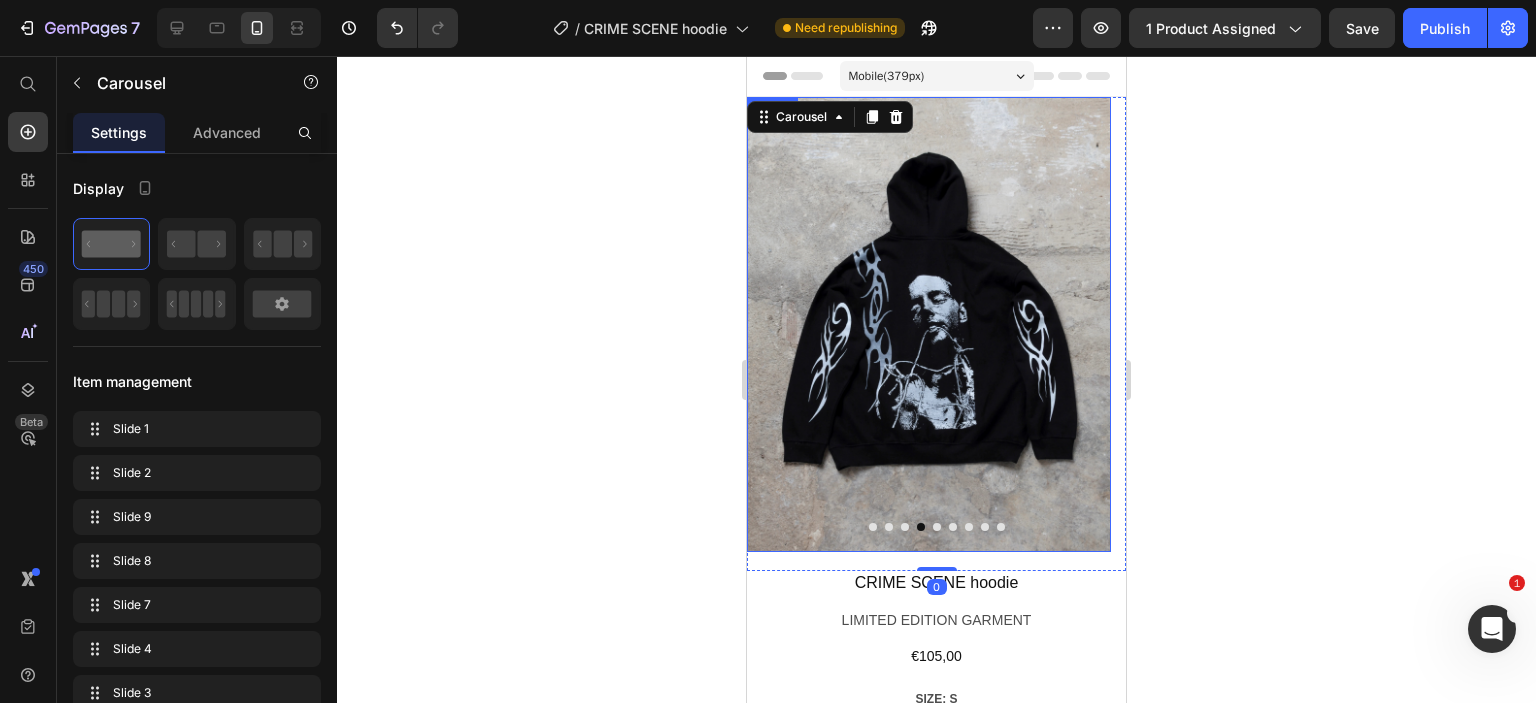 click at bounding box center (929, 324) 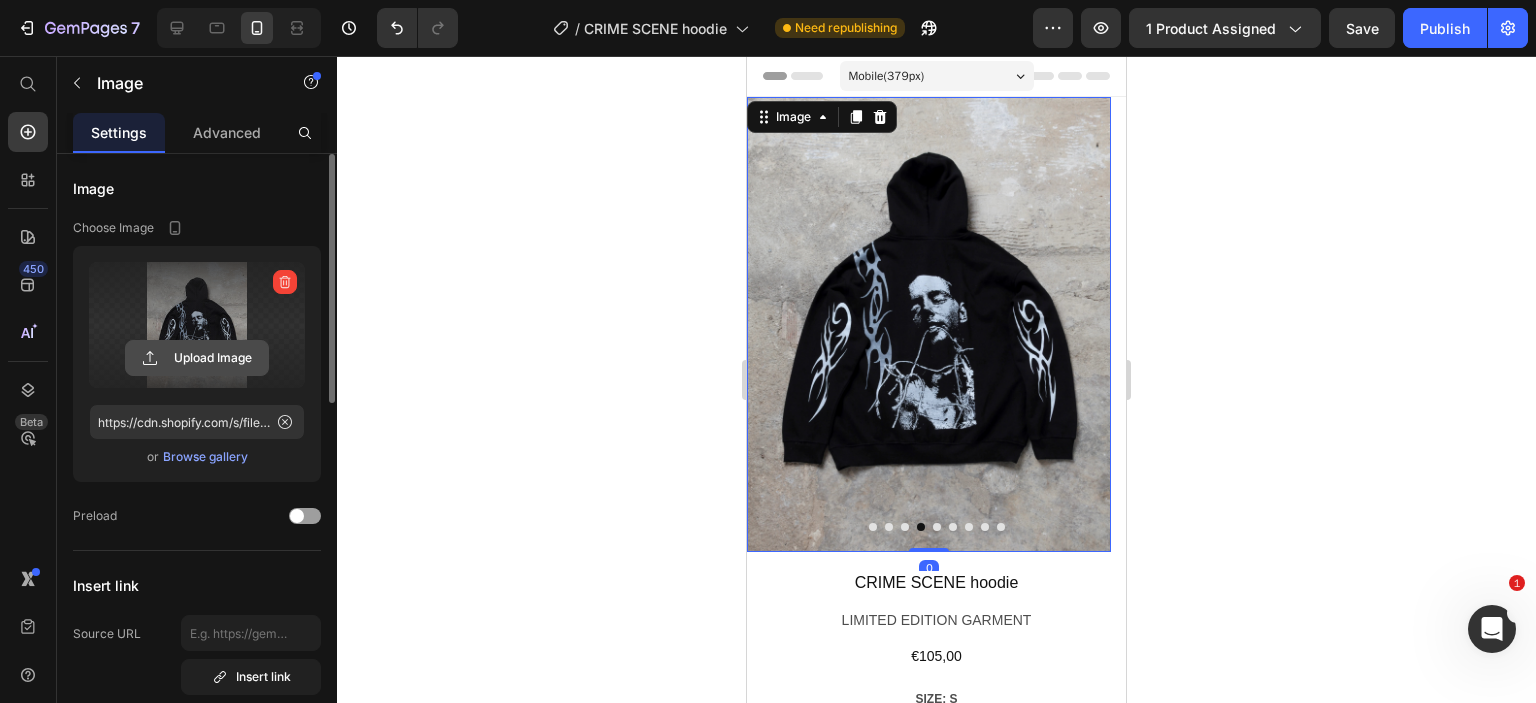 click 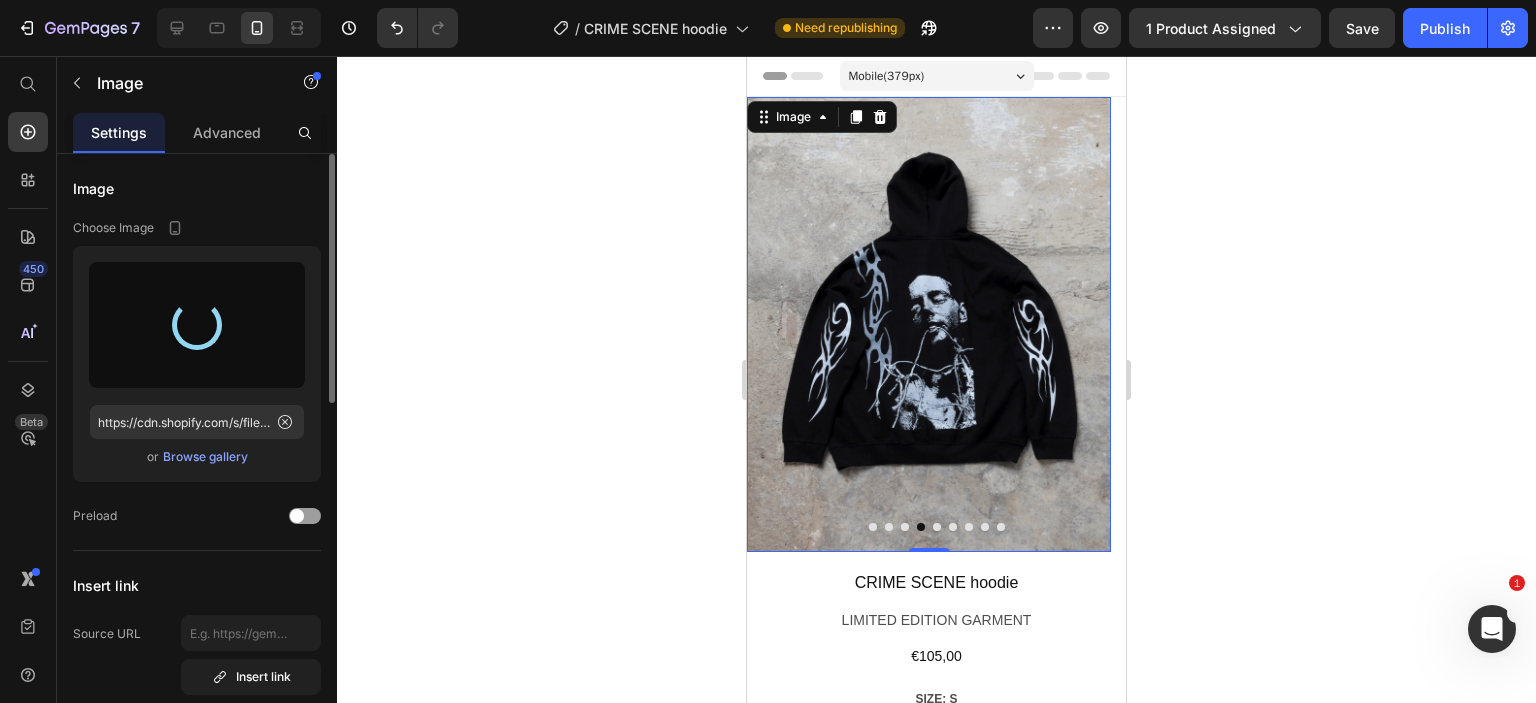 type on "https://cdn.shopify.com/s/files/1/0726/2853/5635/files/gempages_561664639159501666-e6a68c72-aaf8-4d69-bcba-b5f9288a6e35.webp" 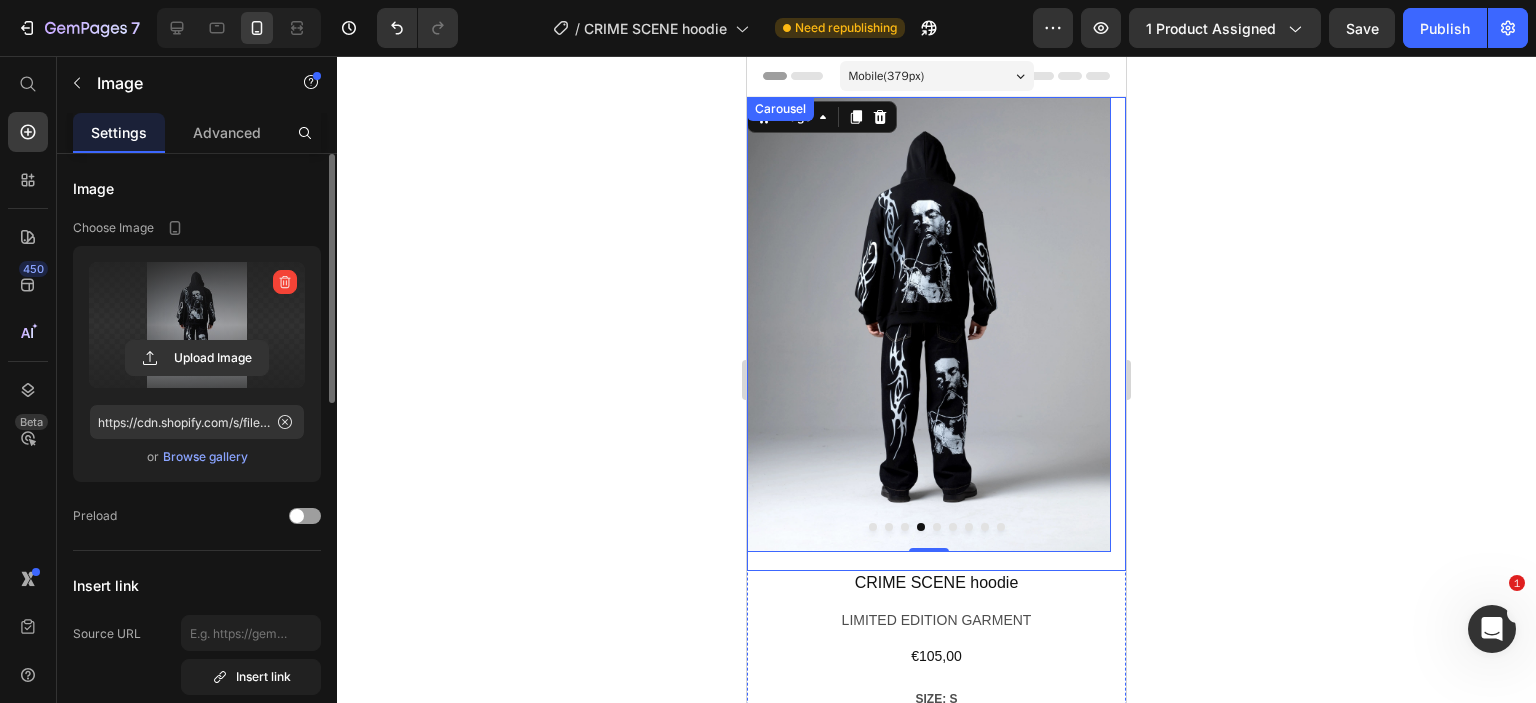 click at bounding box center [937, 527] 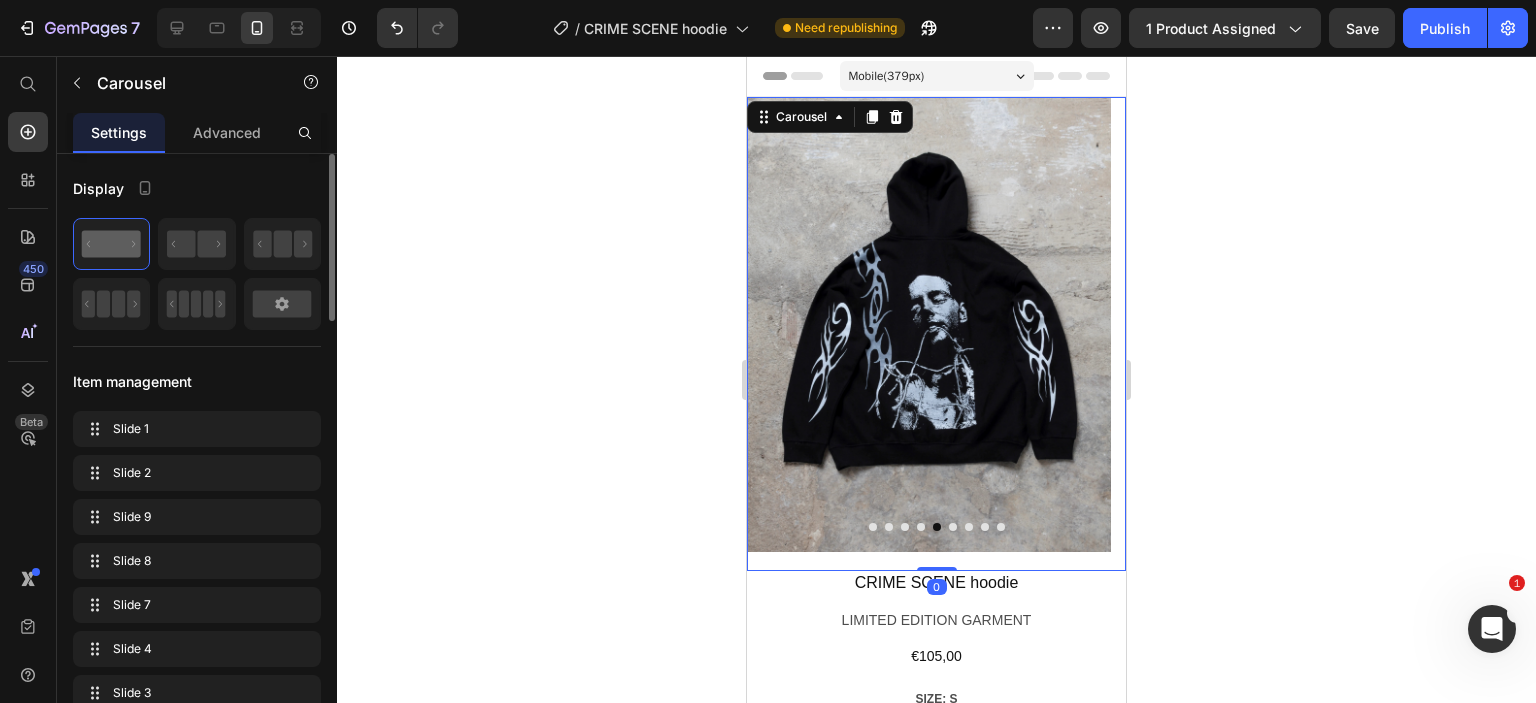 click at bounding box center (929, 324) 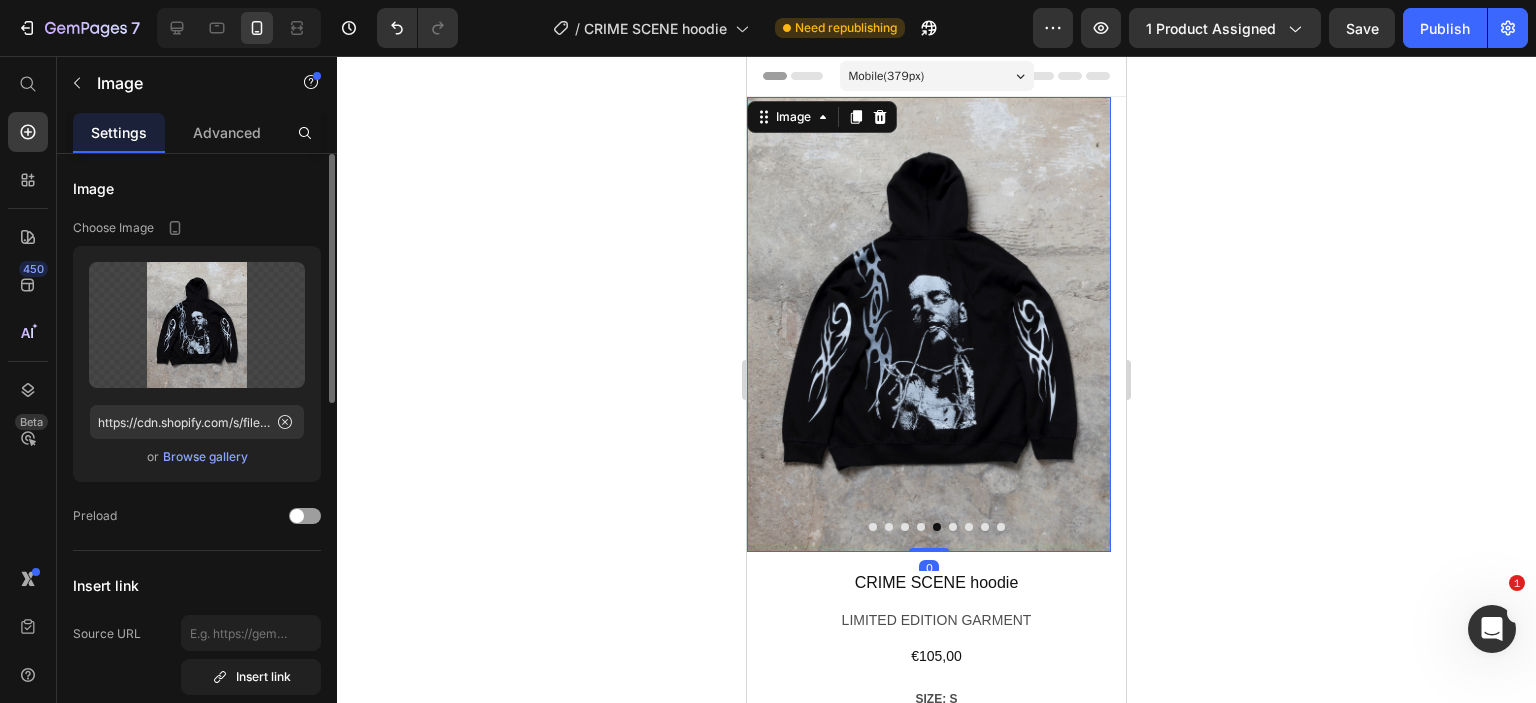 click on "Browse gallery" at bounding box center (205, 457) 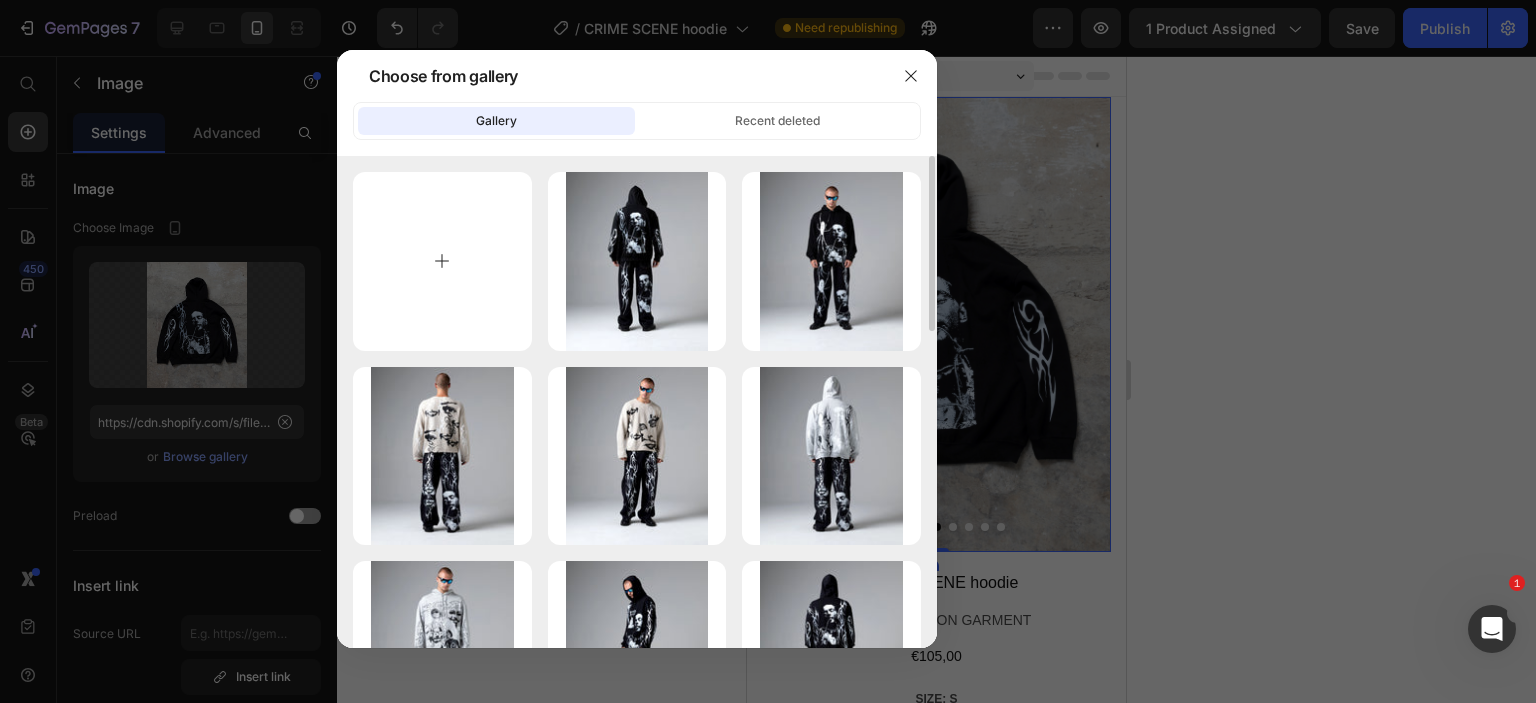 click at bounding box center (442, 261) 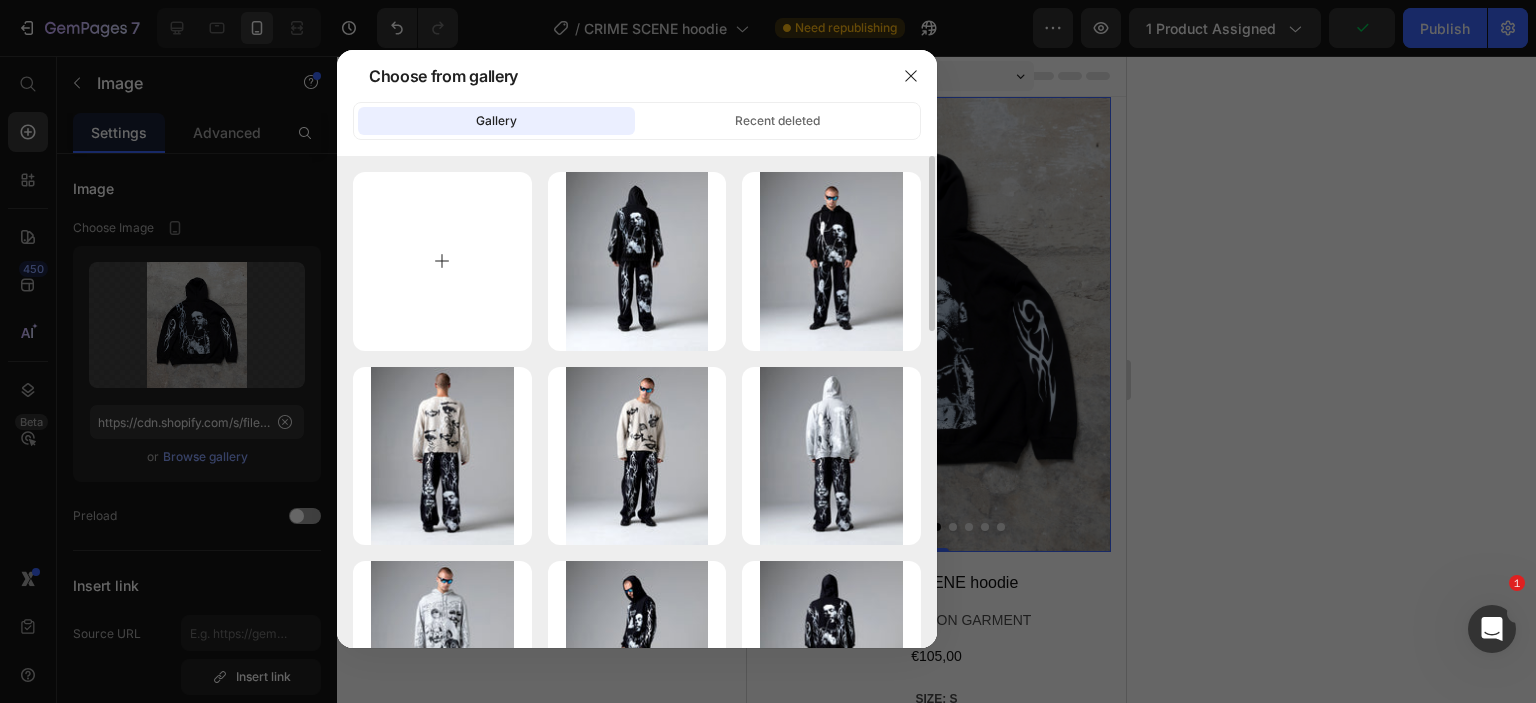 type on "C:\fakepath\333.webp" 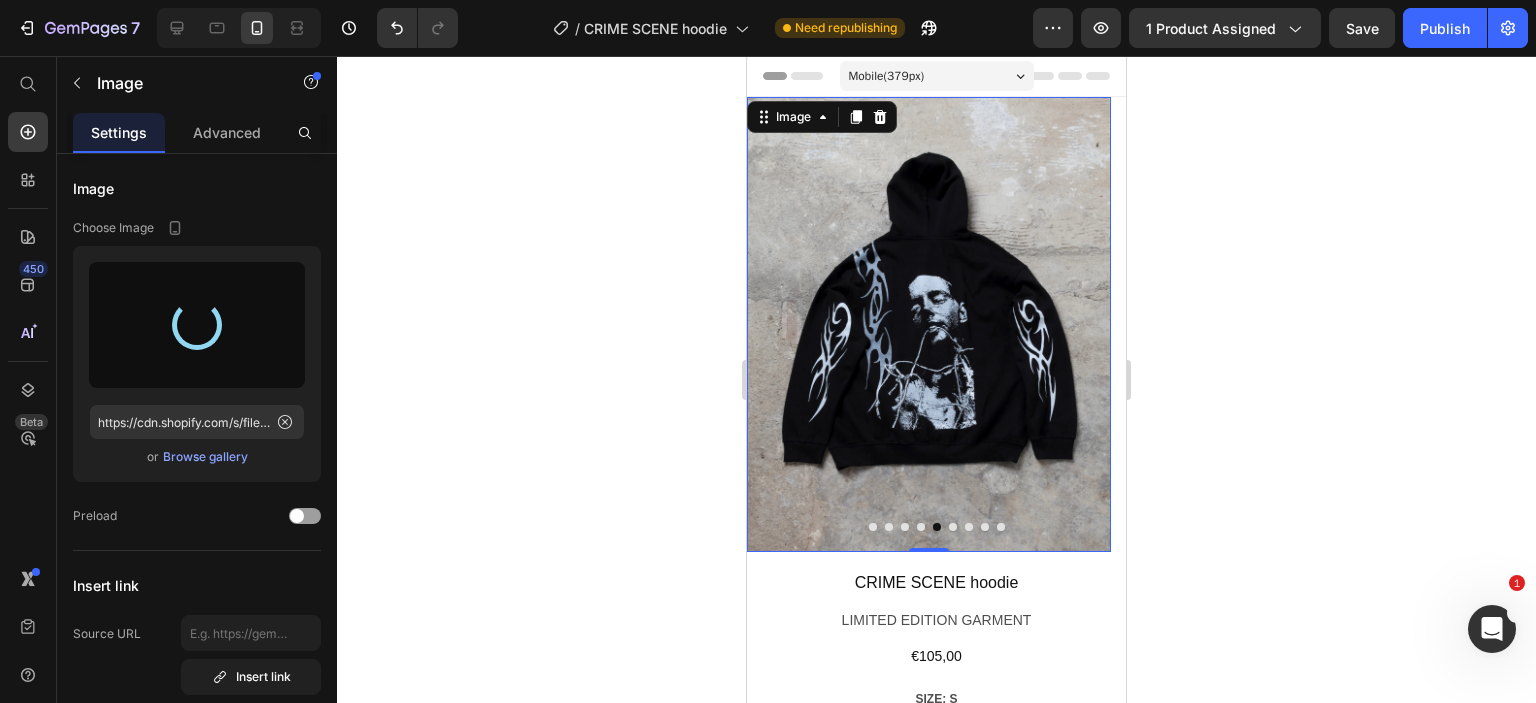 type on "https://cdn.shopify.com/s/files/1/0726/2853/5635/files/gempages_561664639159501666-f049e35d-0ffe-4eb3-abc2-515e35196ce7.webp" 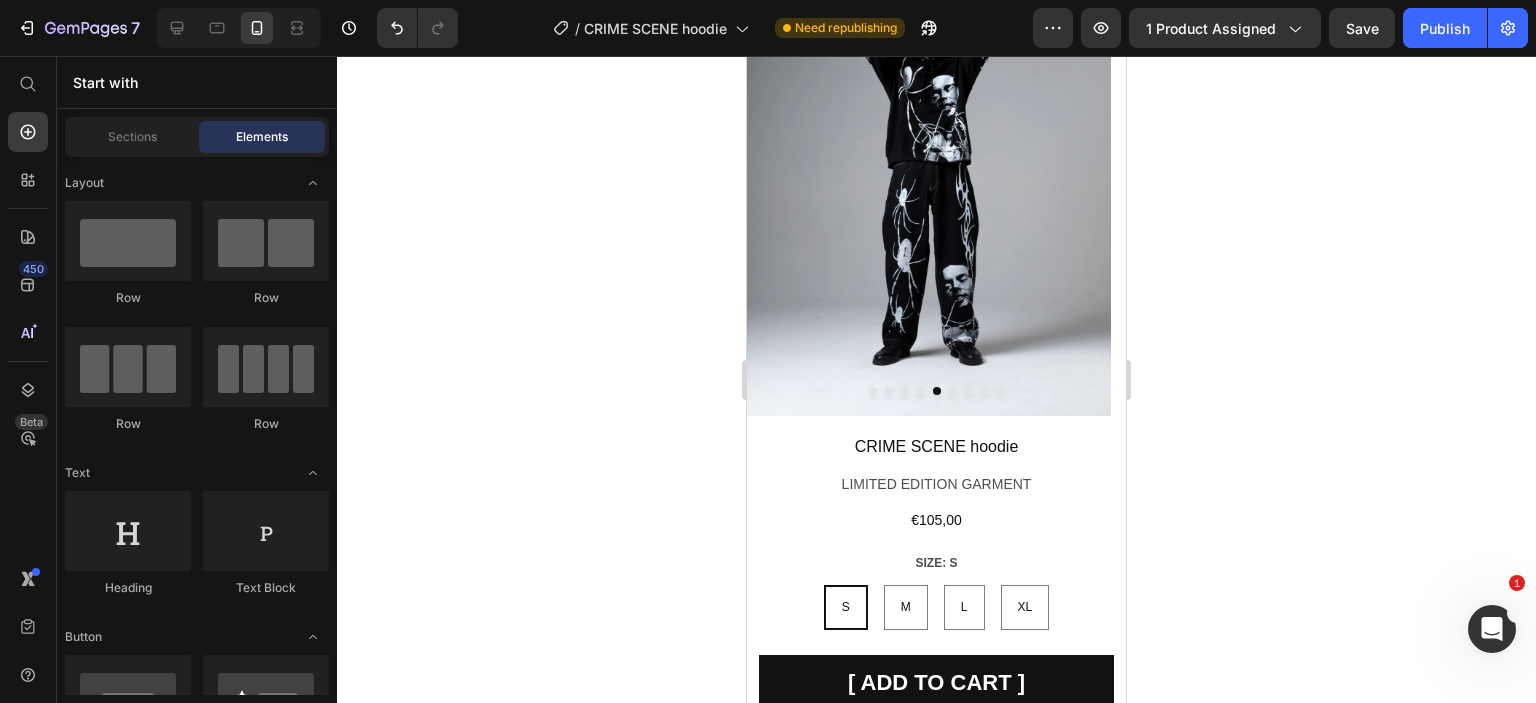 scroll, scrollTop: 0, scrollLeft: 0, axis: both 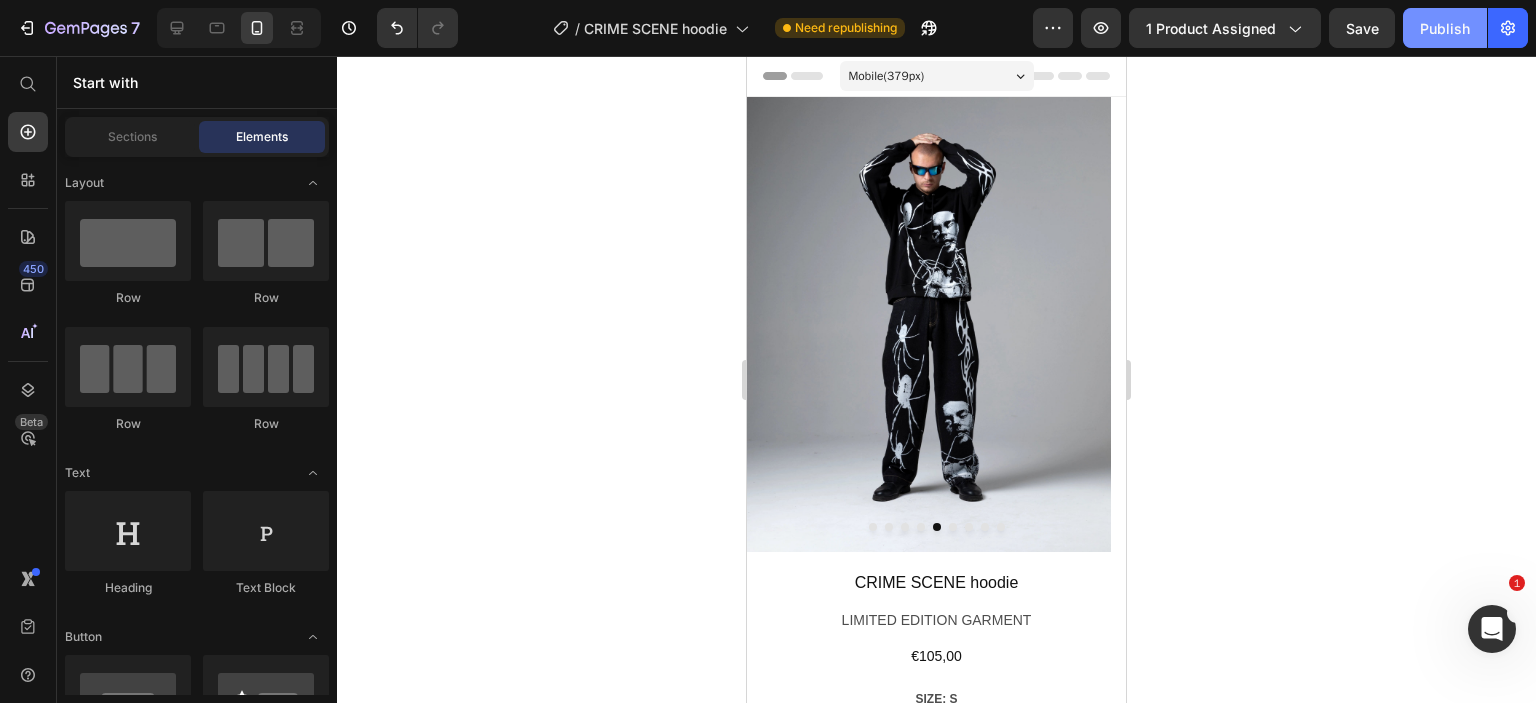 click on "Publish" at bounding box center [1445, 28] 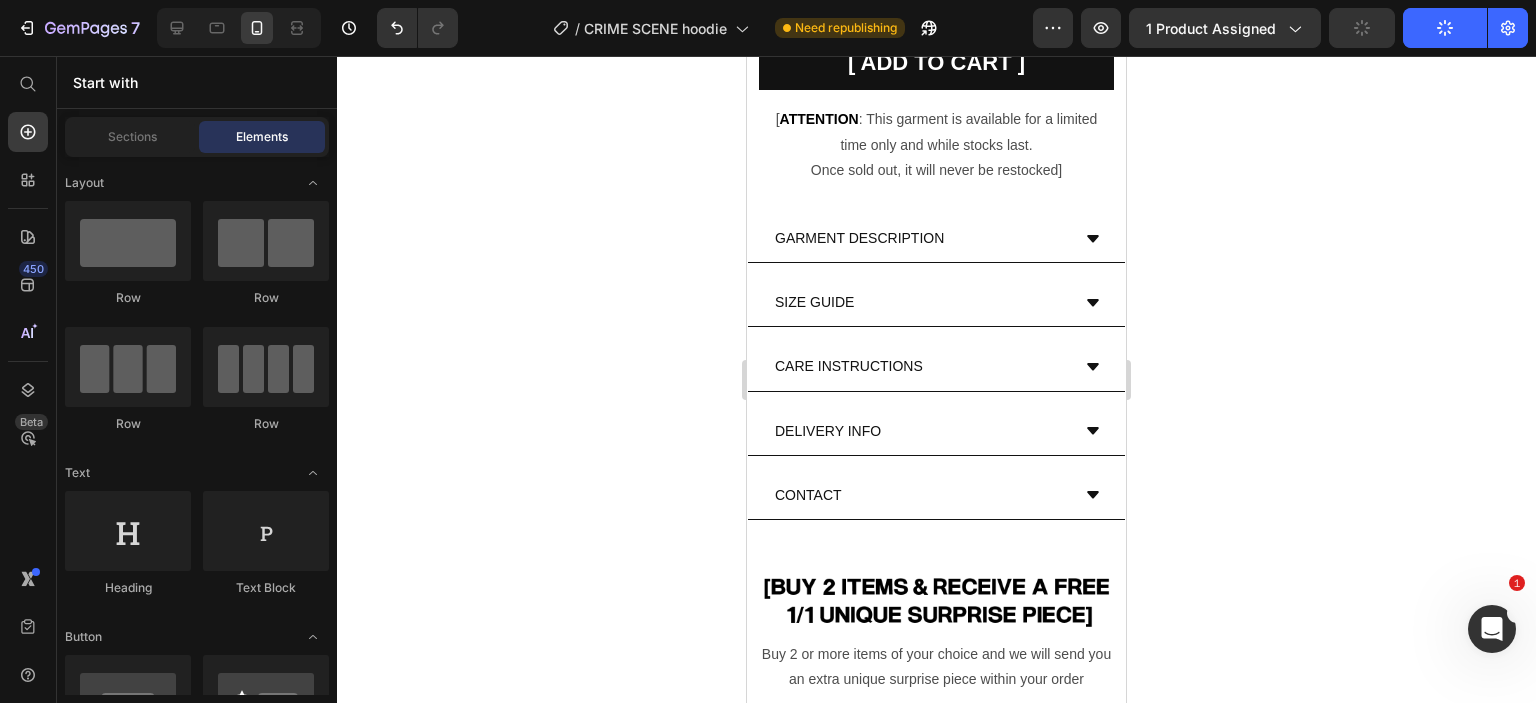 scroll, scrollTop: 761, scrollLeft: 0, axis: vertical 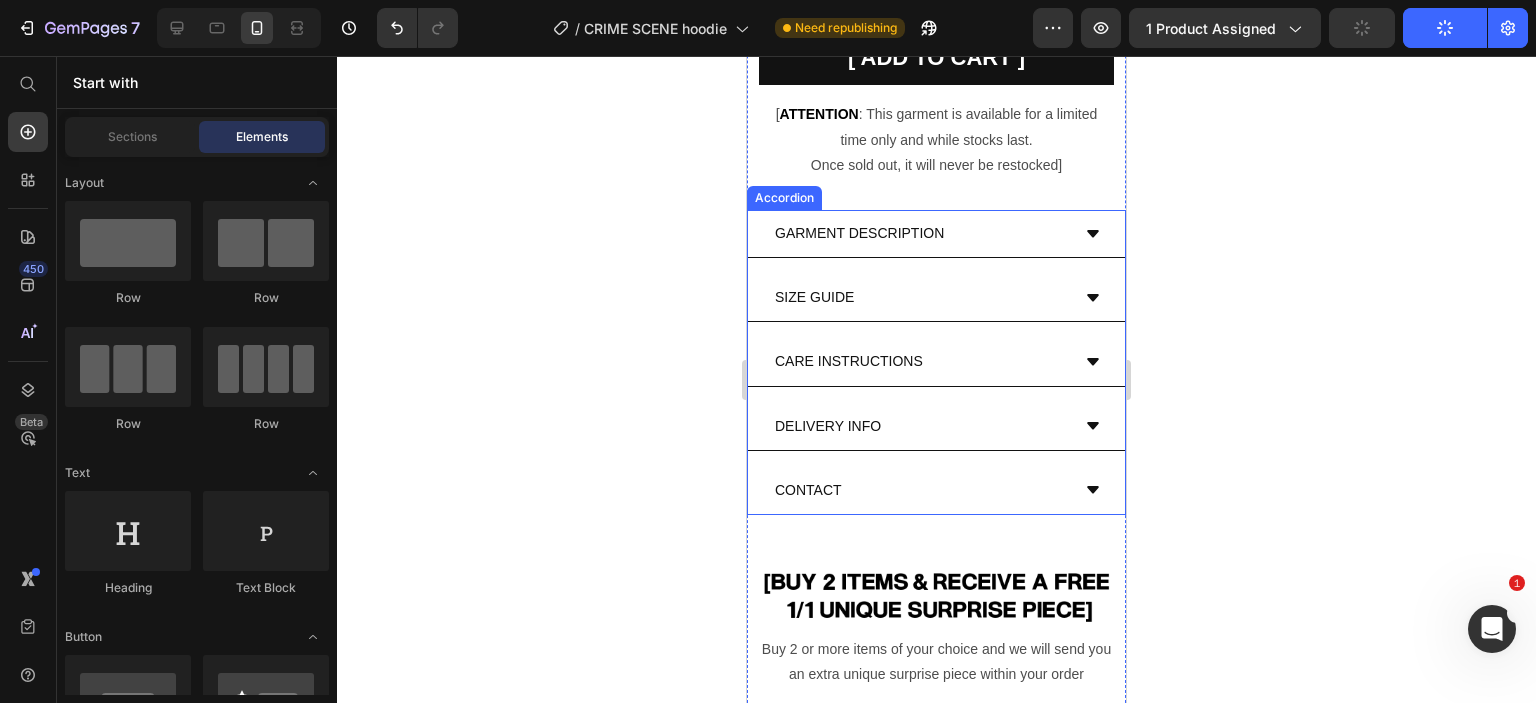 click on "GARMENT DESCRIPTION" at bounding box center (920, 233) 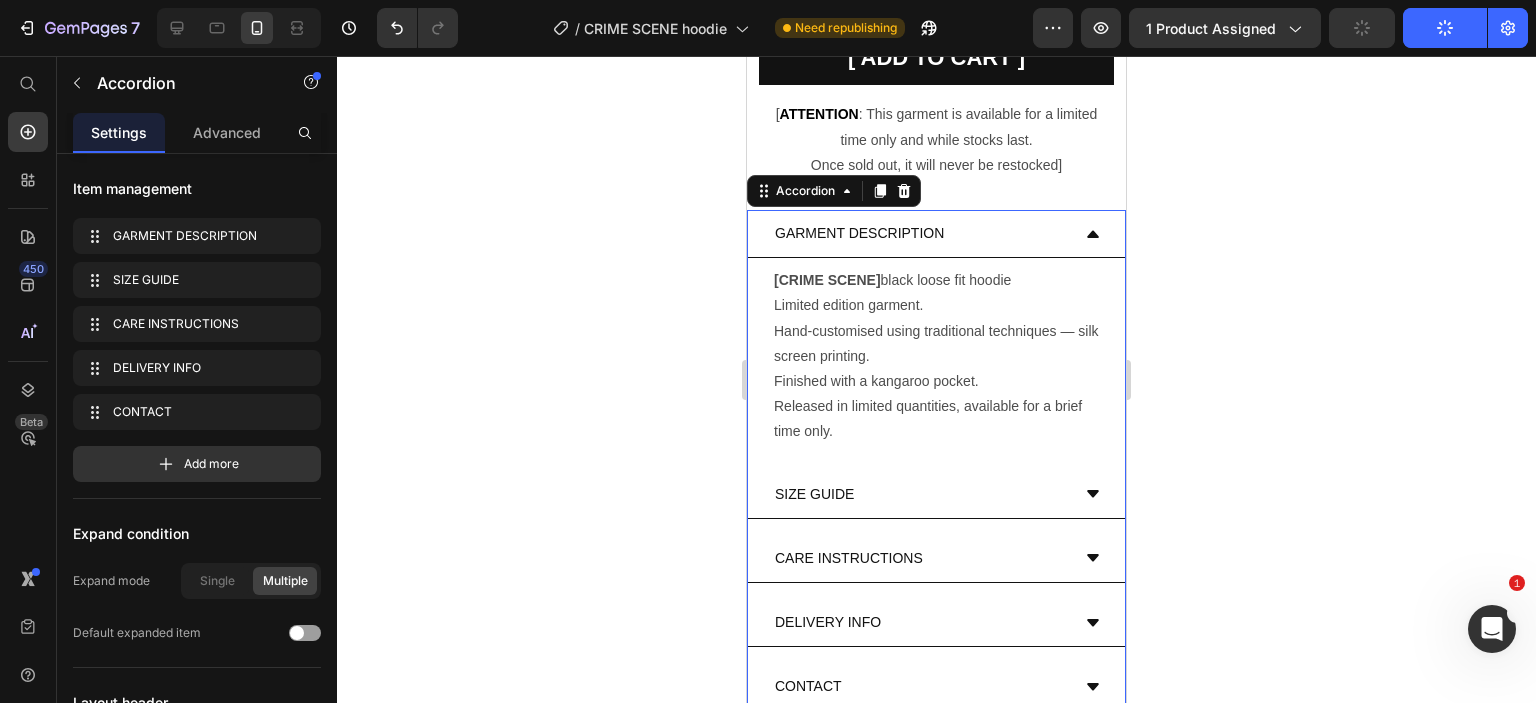click on "GARMENT DESCRIPTION" at bounding box center (920, 233) 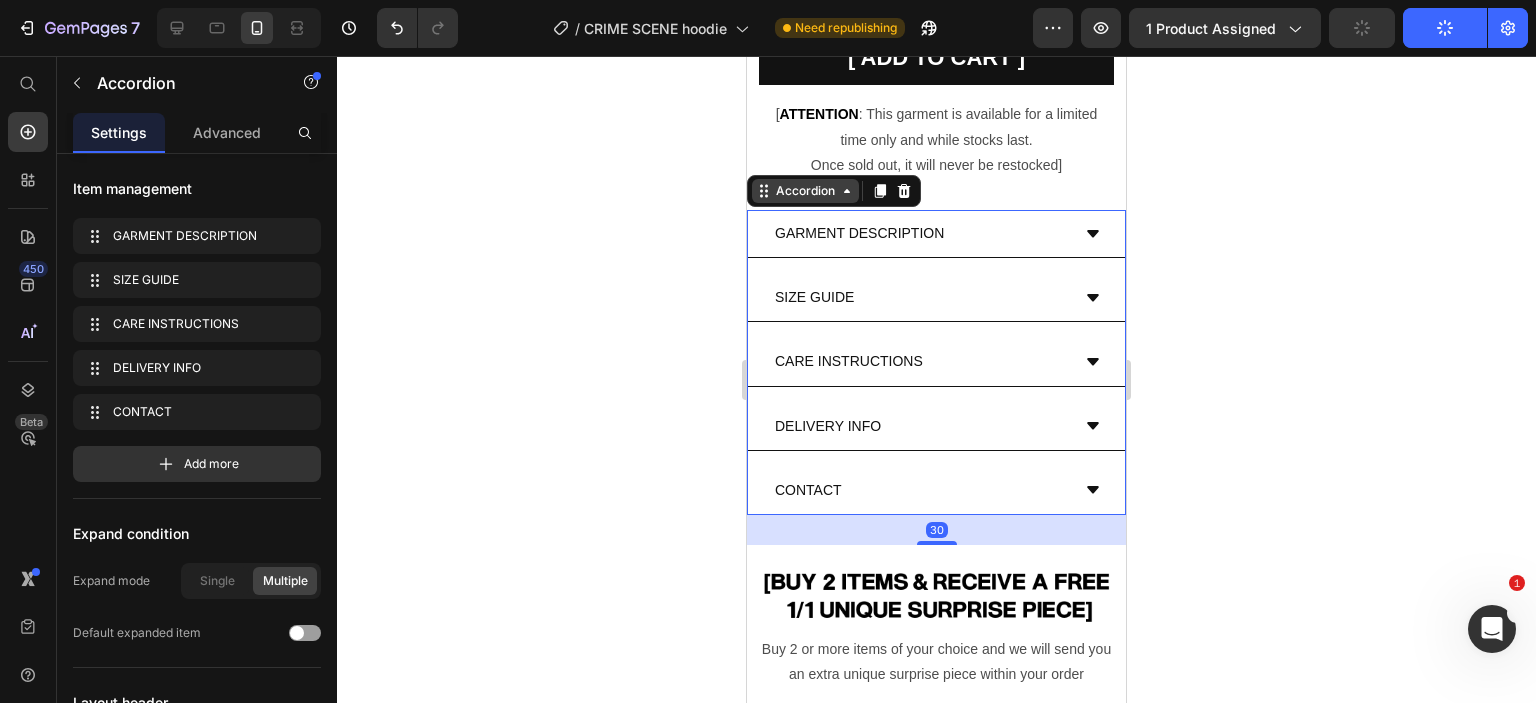 click on "Accordion" at bounding box center (805, 191) 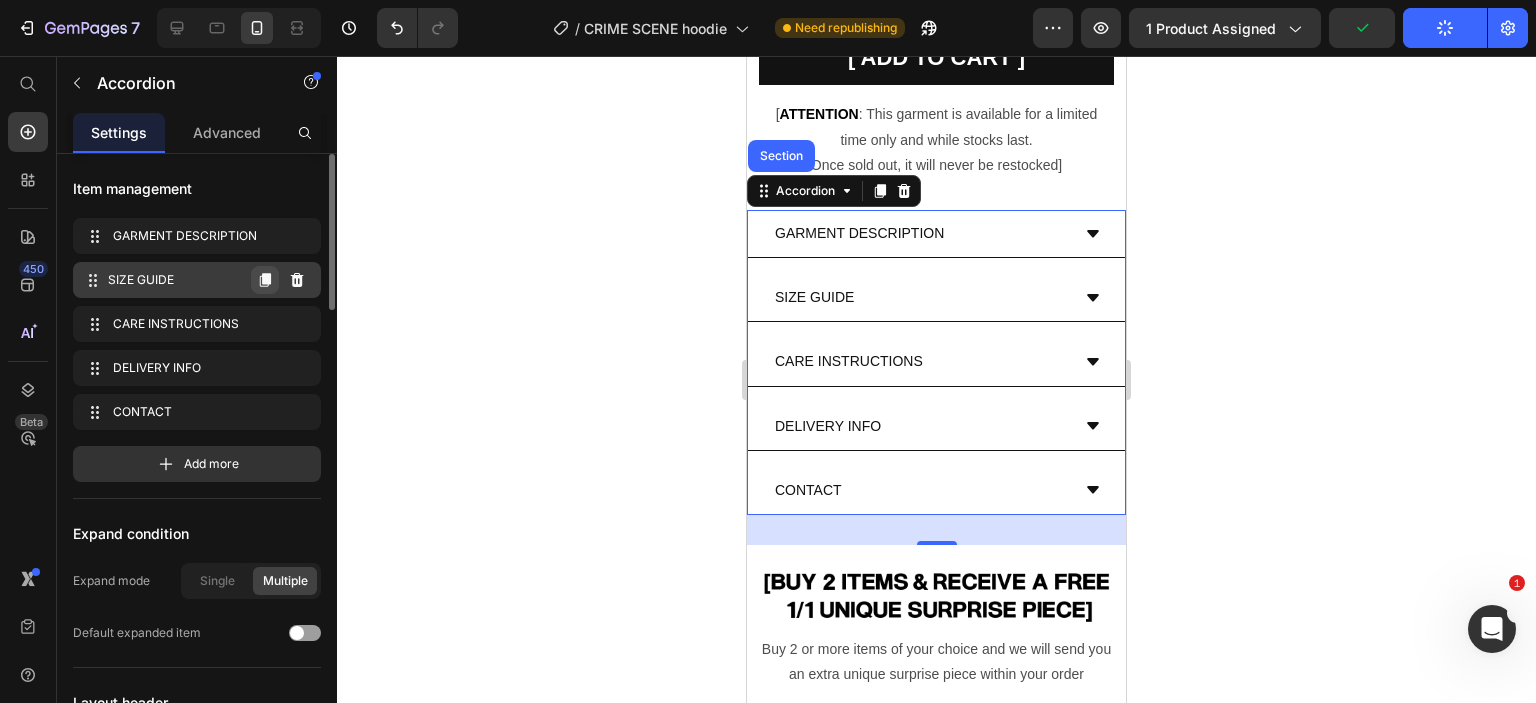 click 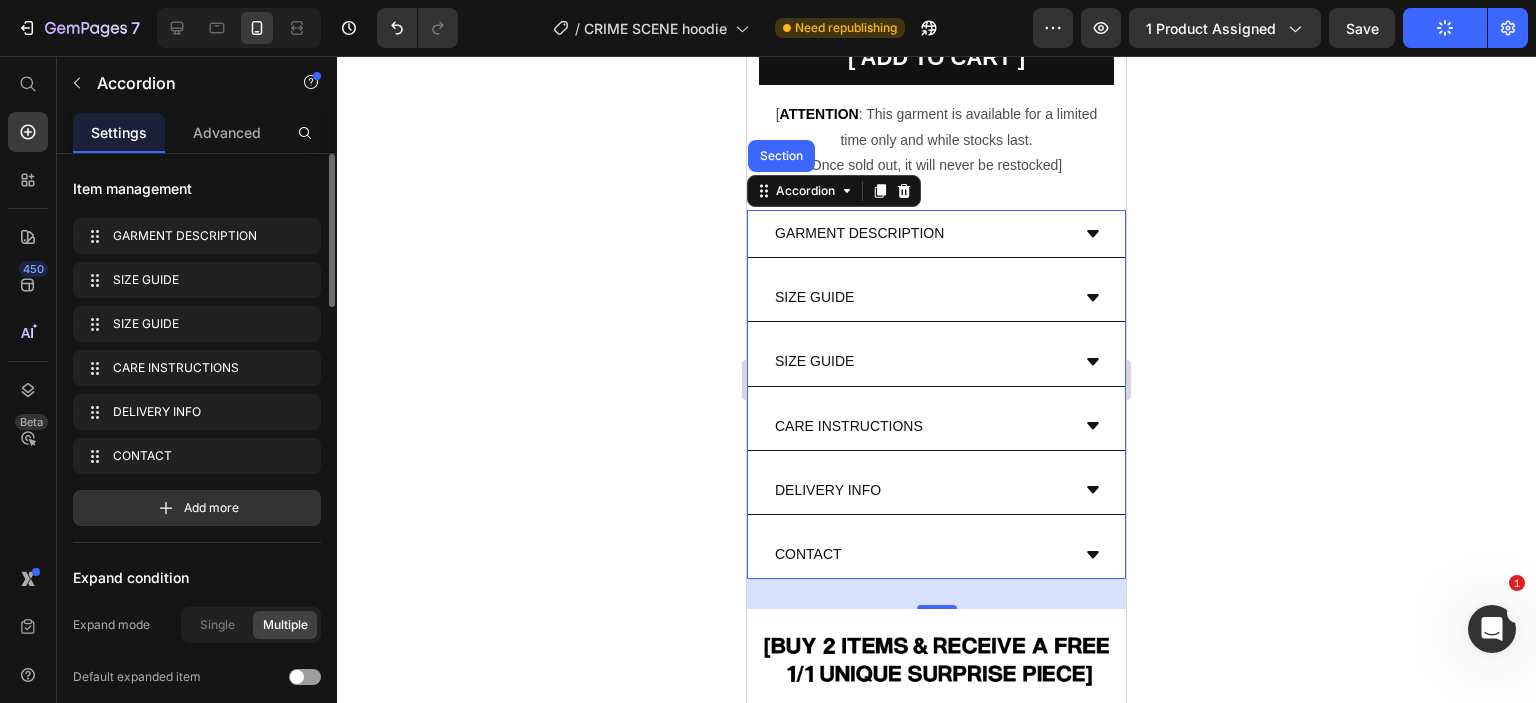 click on "SIZE GUIDE" at bounding box center (814, 297) 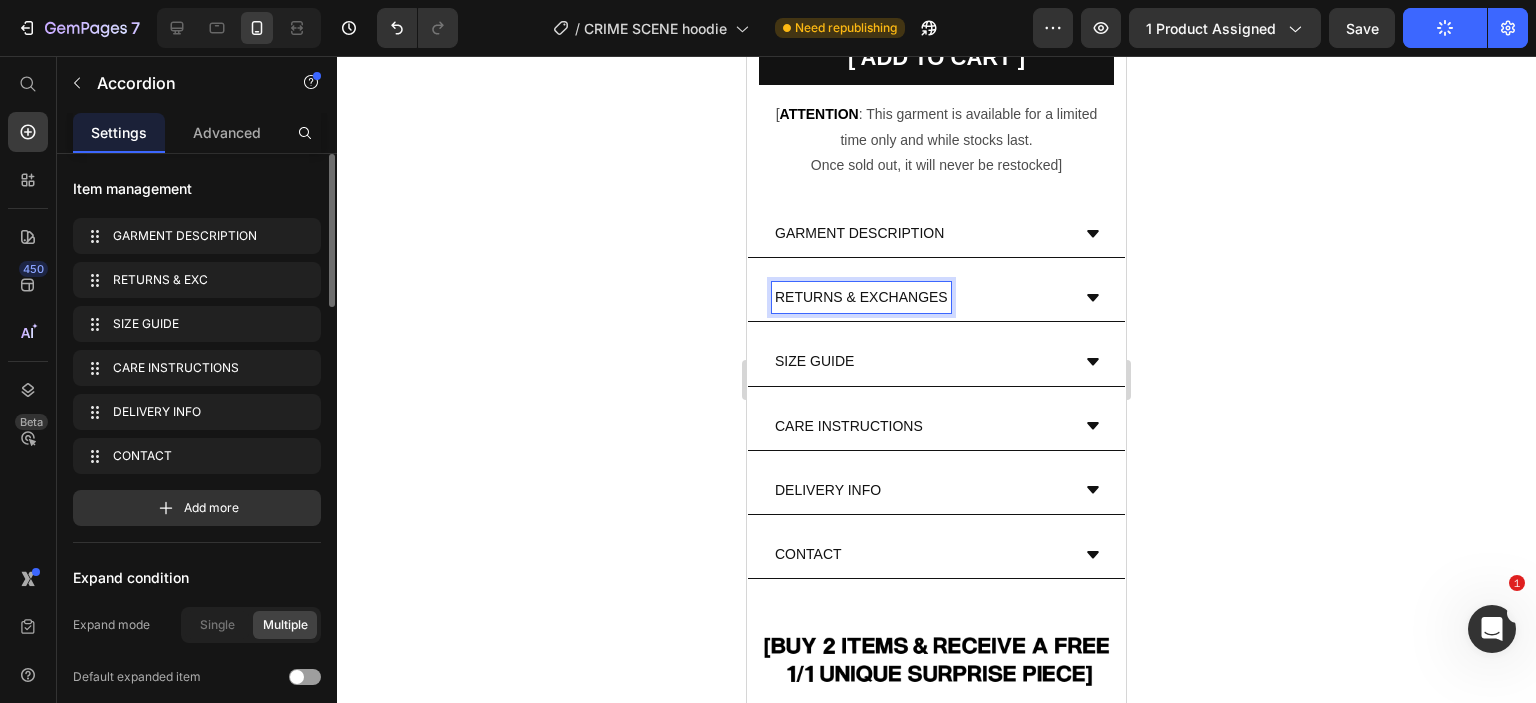 click 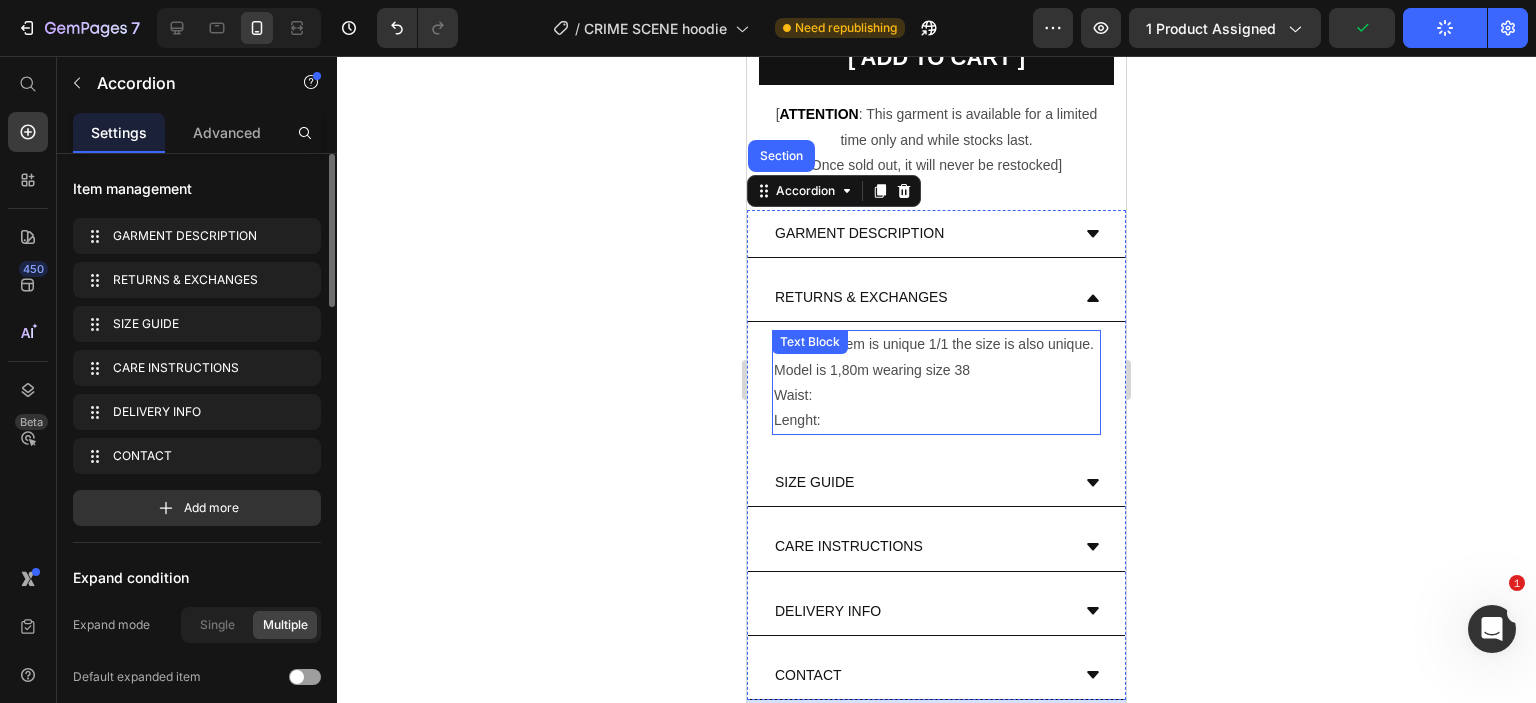 click on "Lenght:" at bounding box center (936, 420) 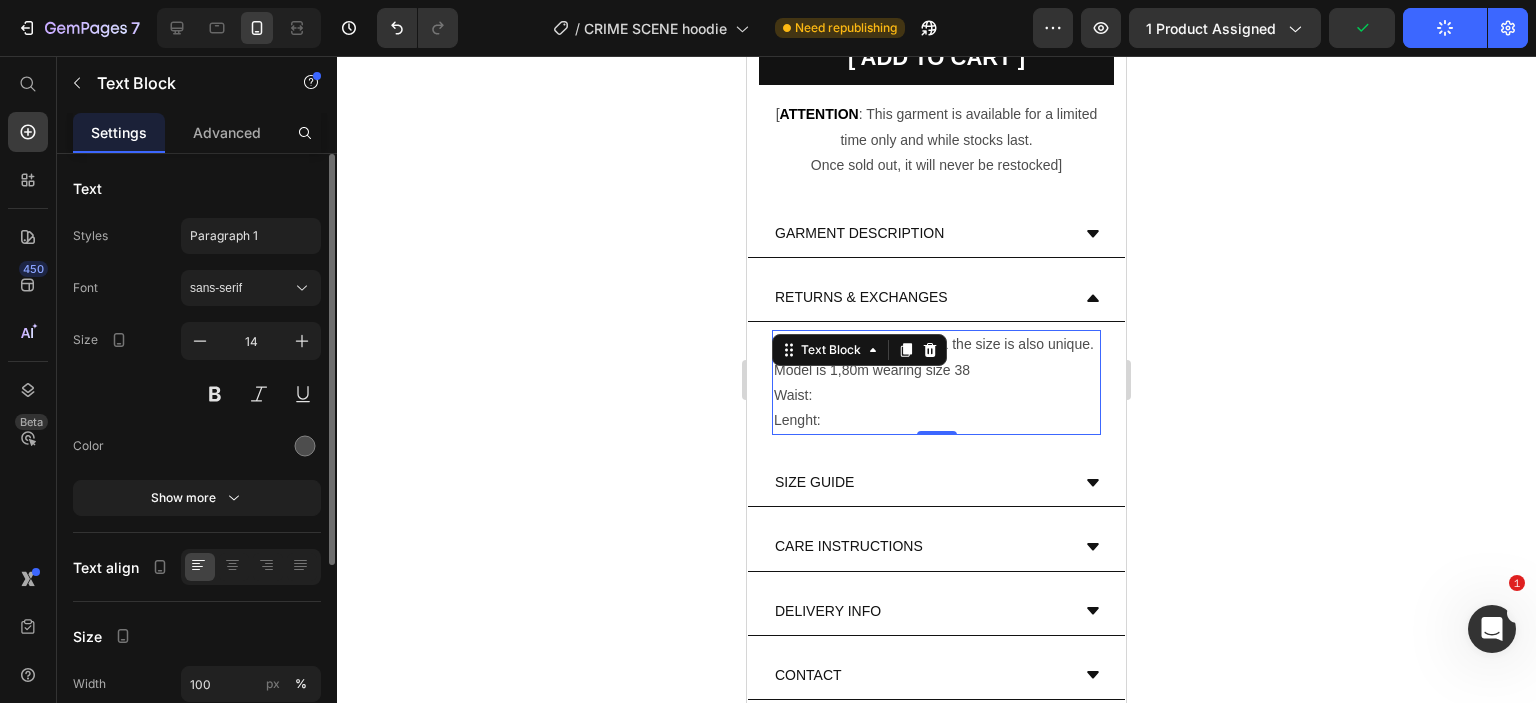 click on "Lenght:" at bounding box center [936, 420] 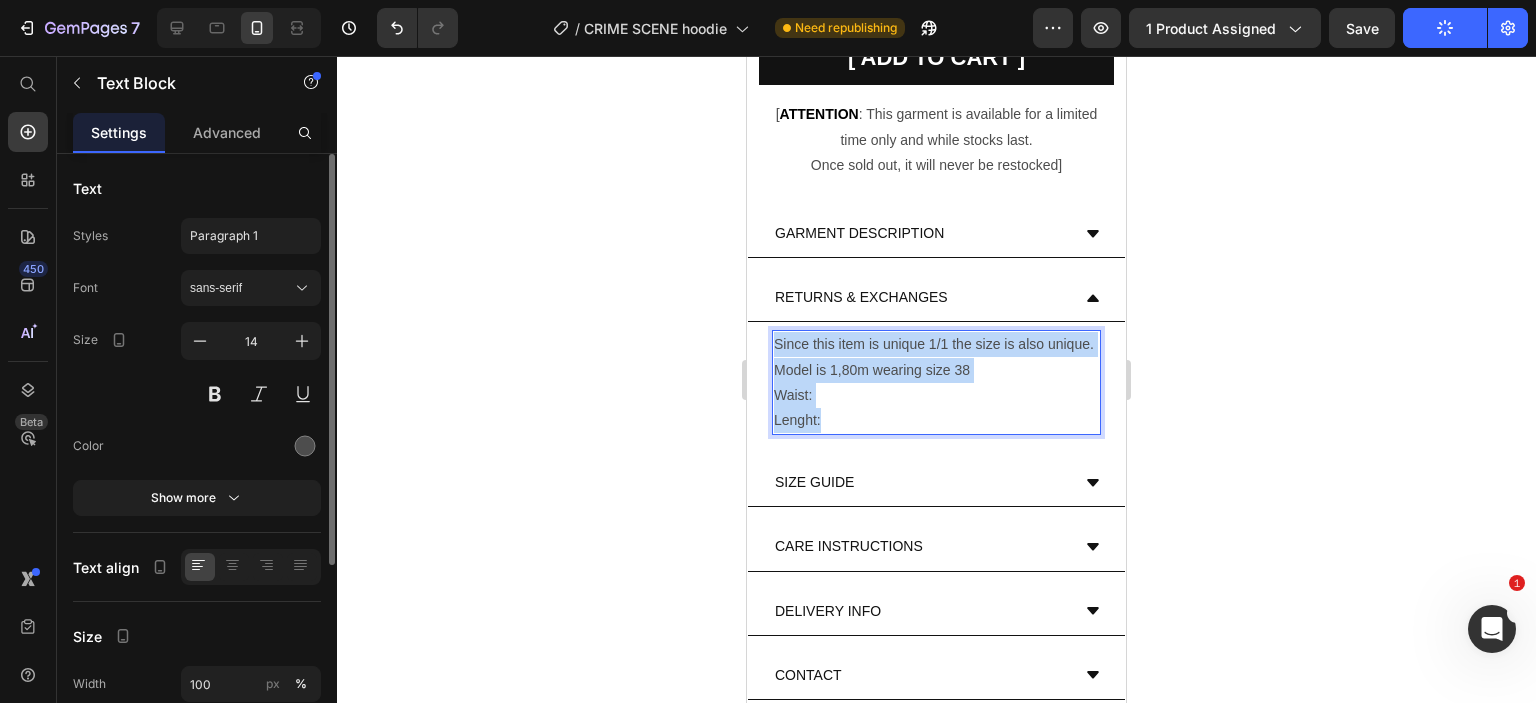 drag, startPoint x: 828, startPoint y: 443, endPoint x: 775, endPoint y: 339, distance: 116.72617 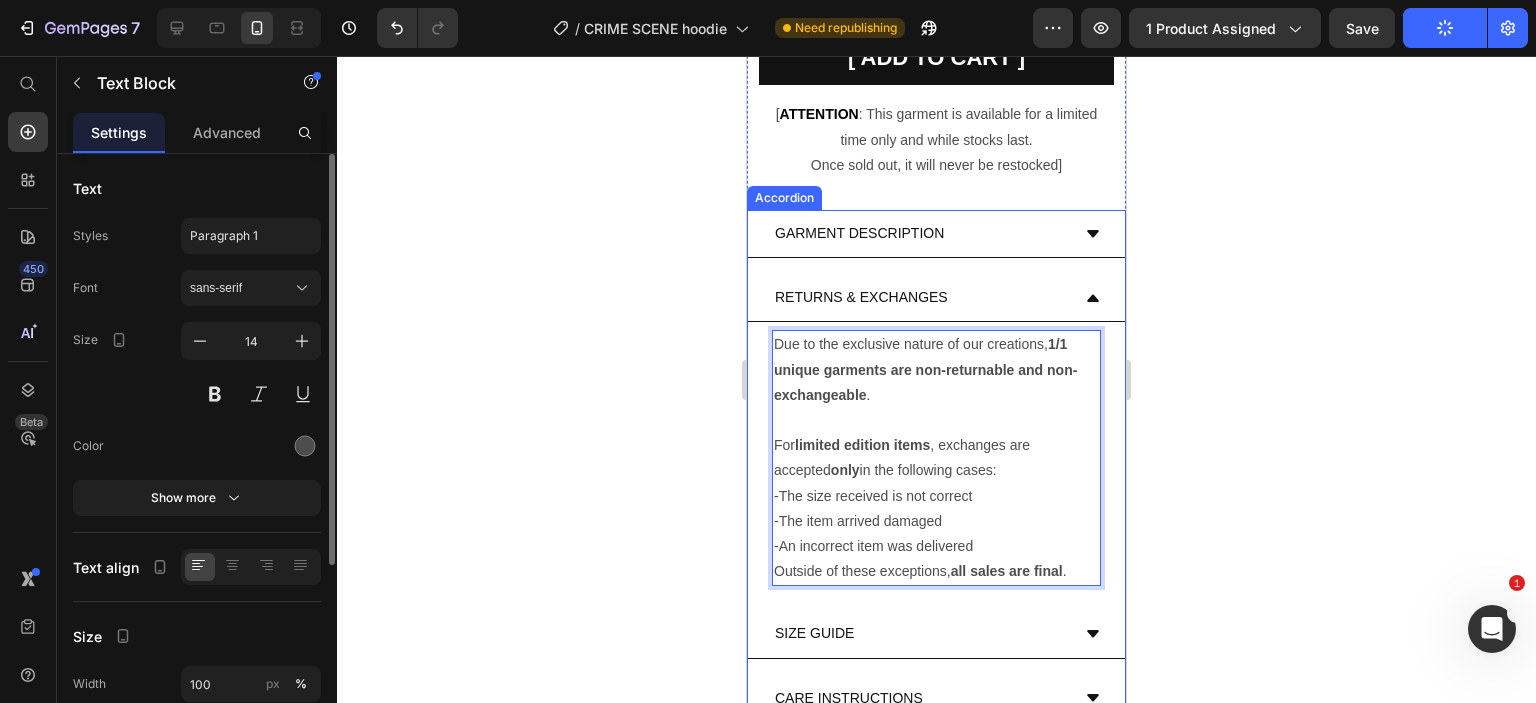click 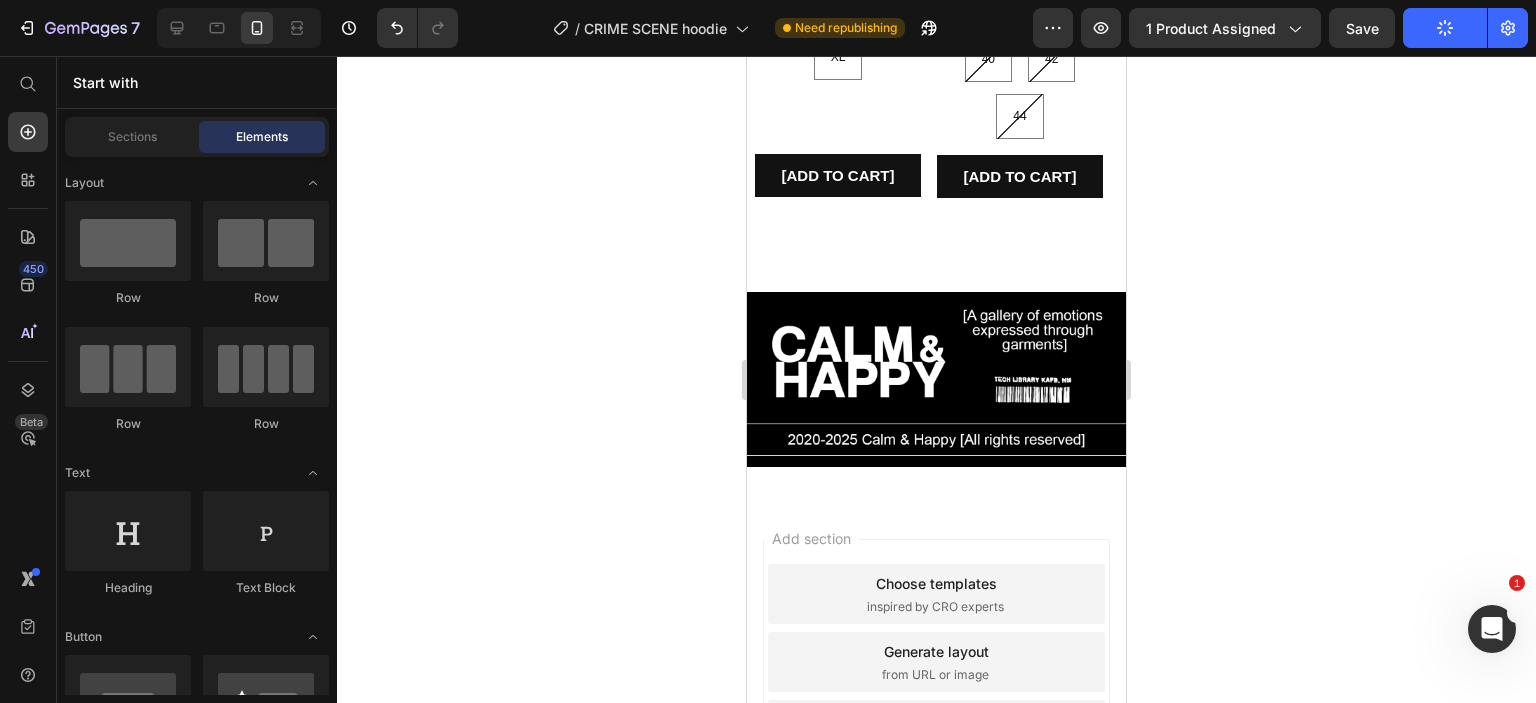 scroll, scrollTop: 2540, scrollLeft: 0, axis: vertical 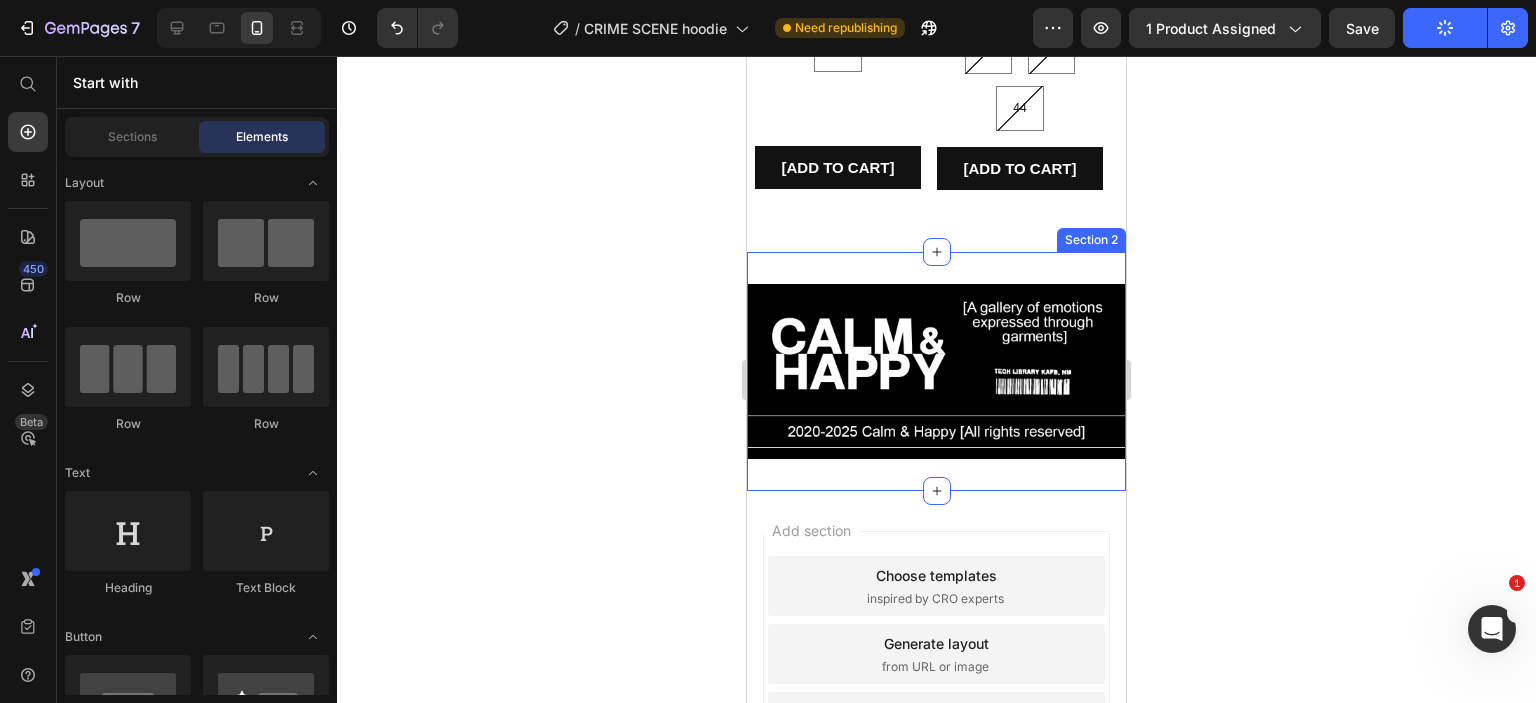 click on "Image Section 2" at bounding box center [936, 371] 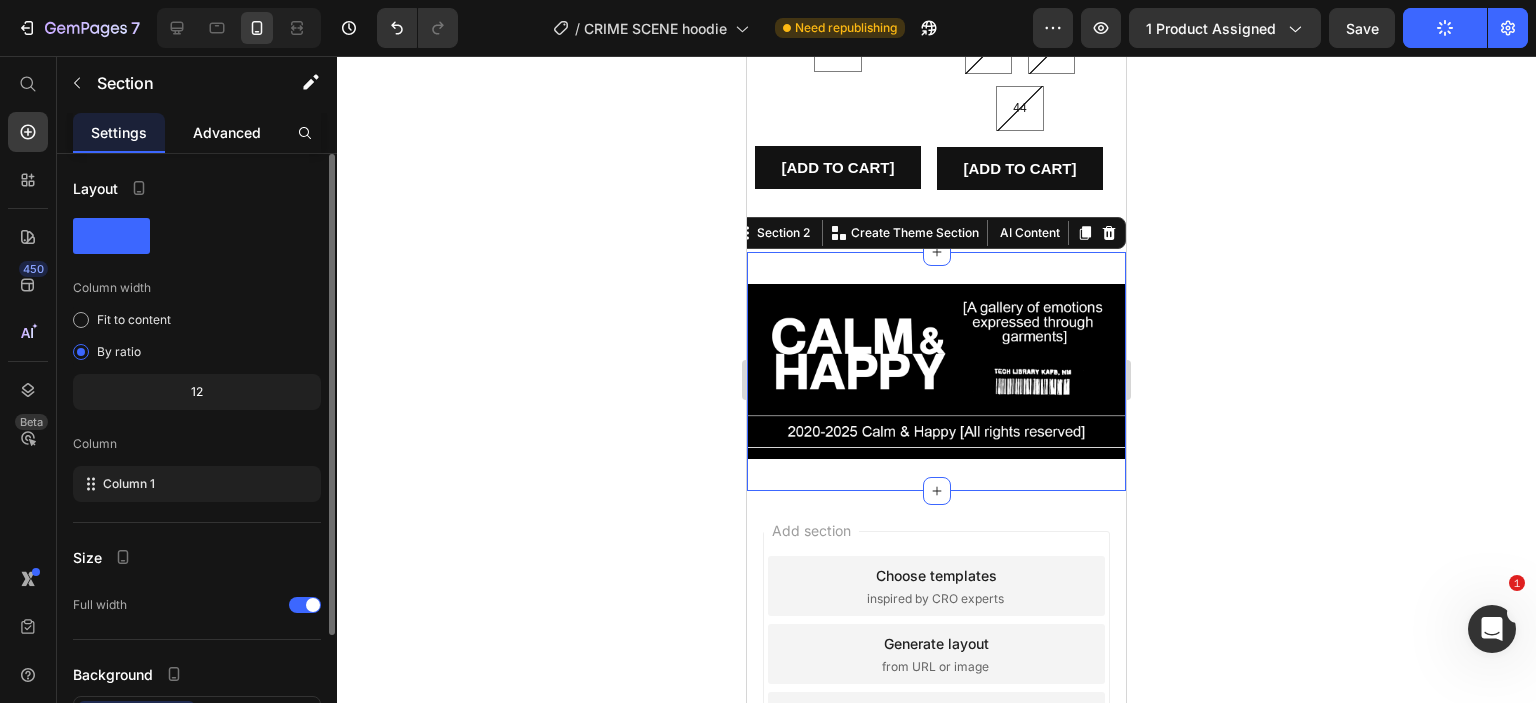 click on "Advanced" at bounding box center [227, 132] 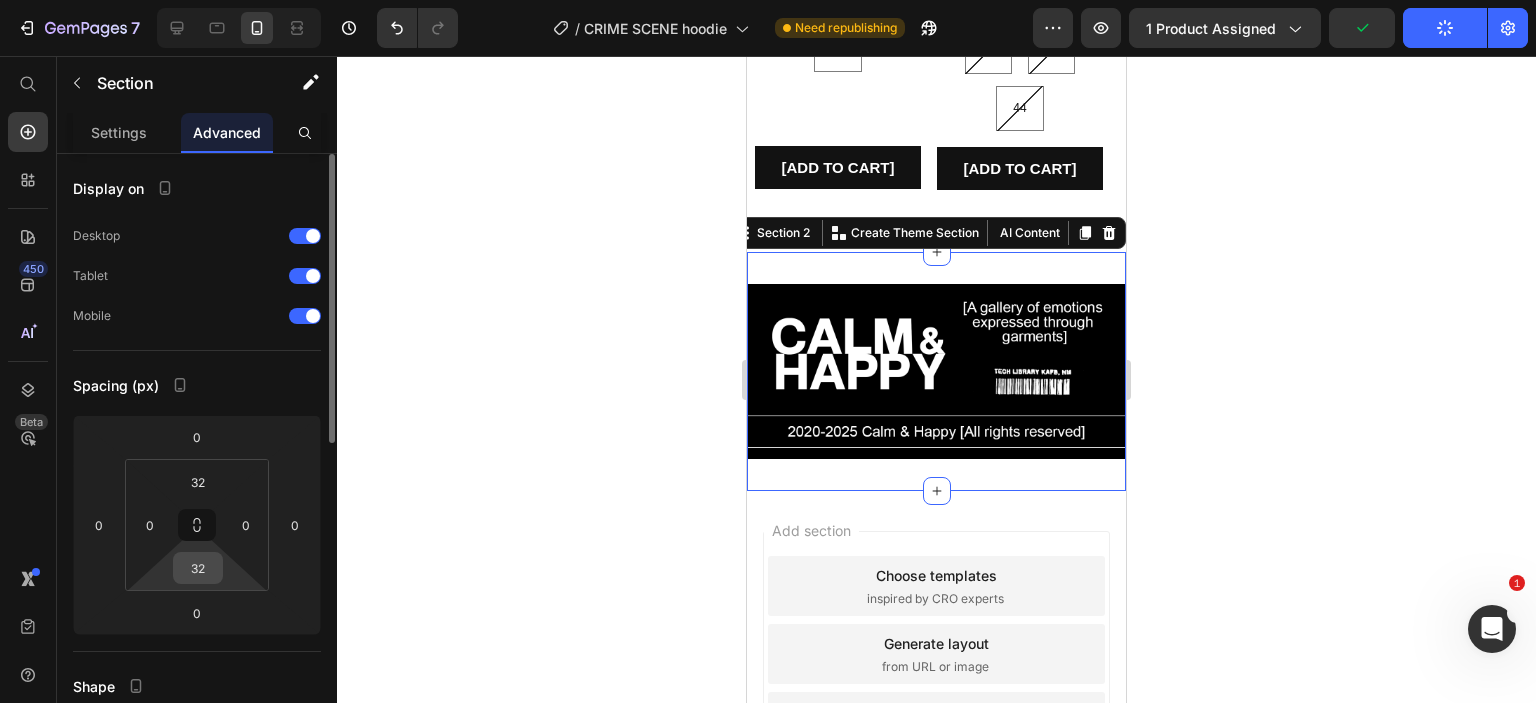 click on "32" at bounding box center [198, 568] 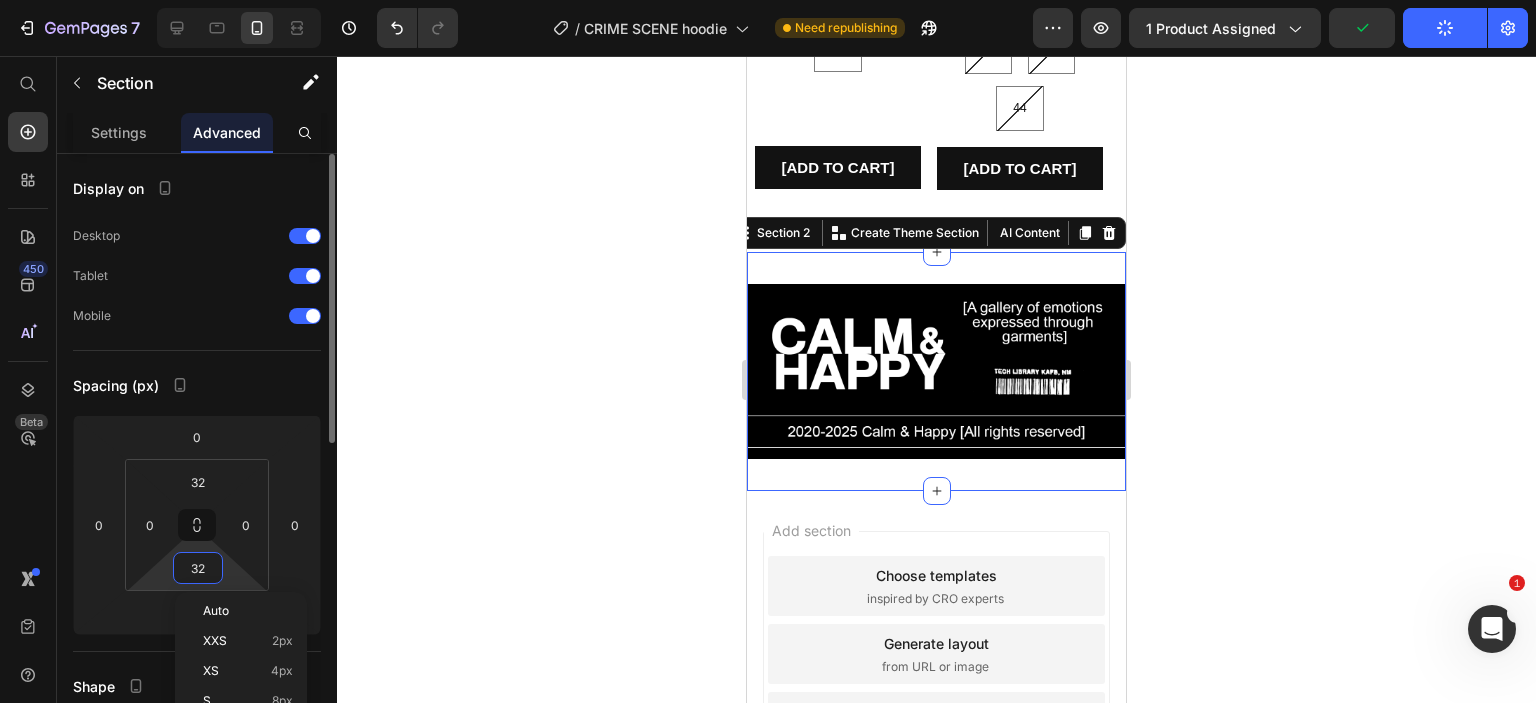 type on "0" 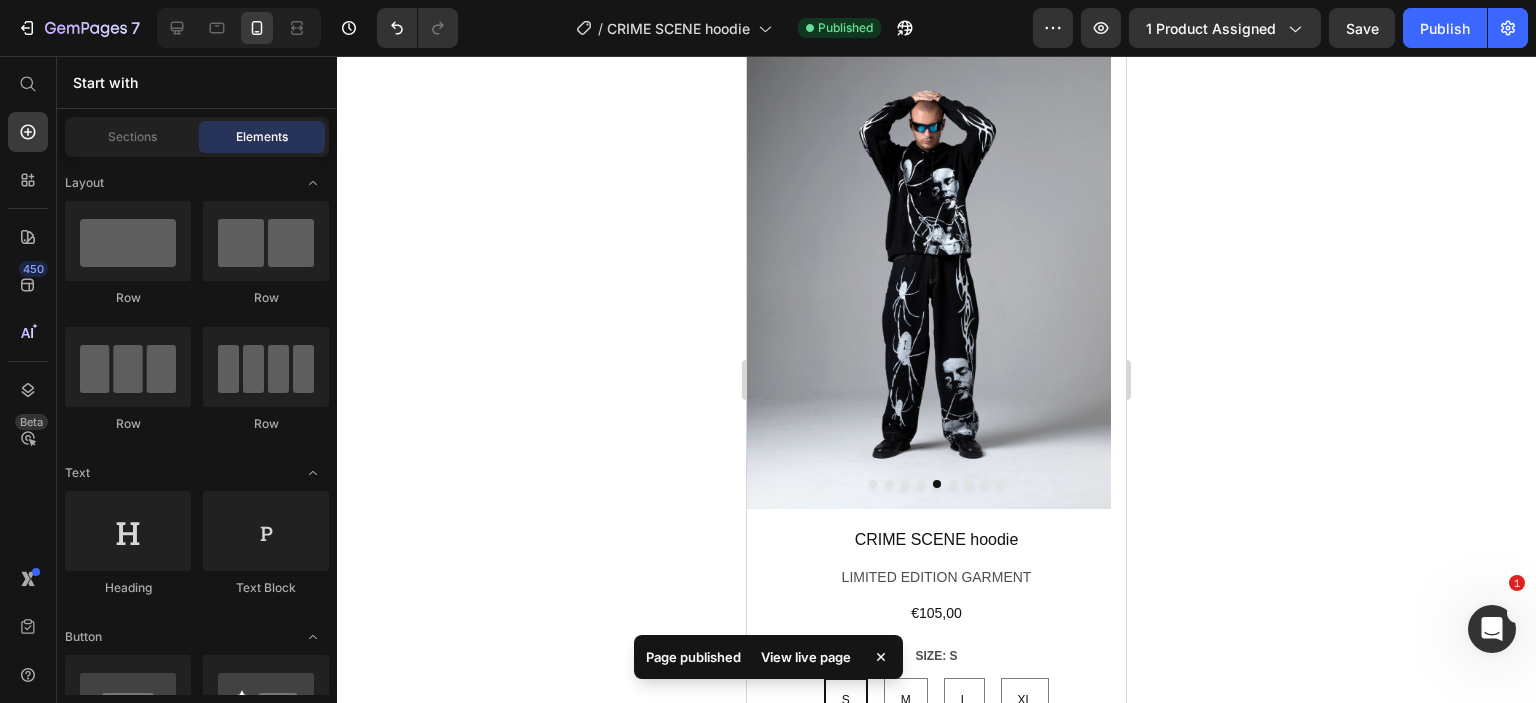 scroll, scrollTop: 0, scrollLeft: 0, axis: both 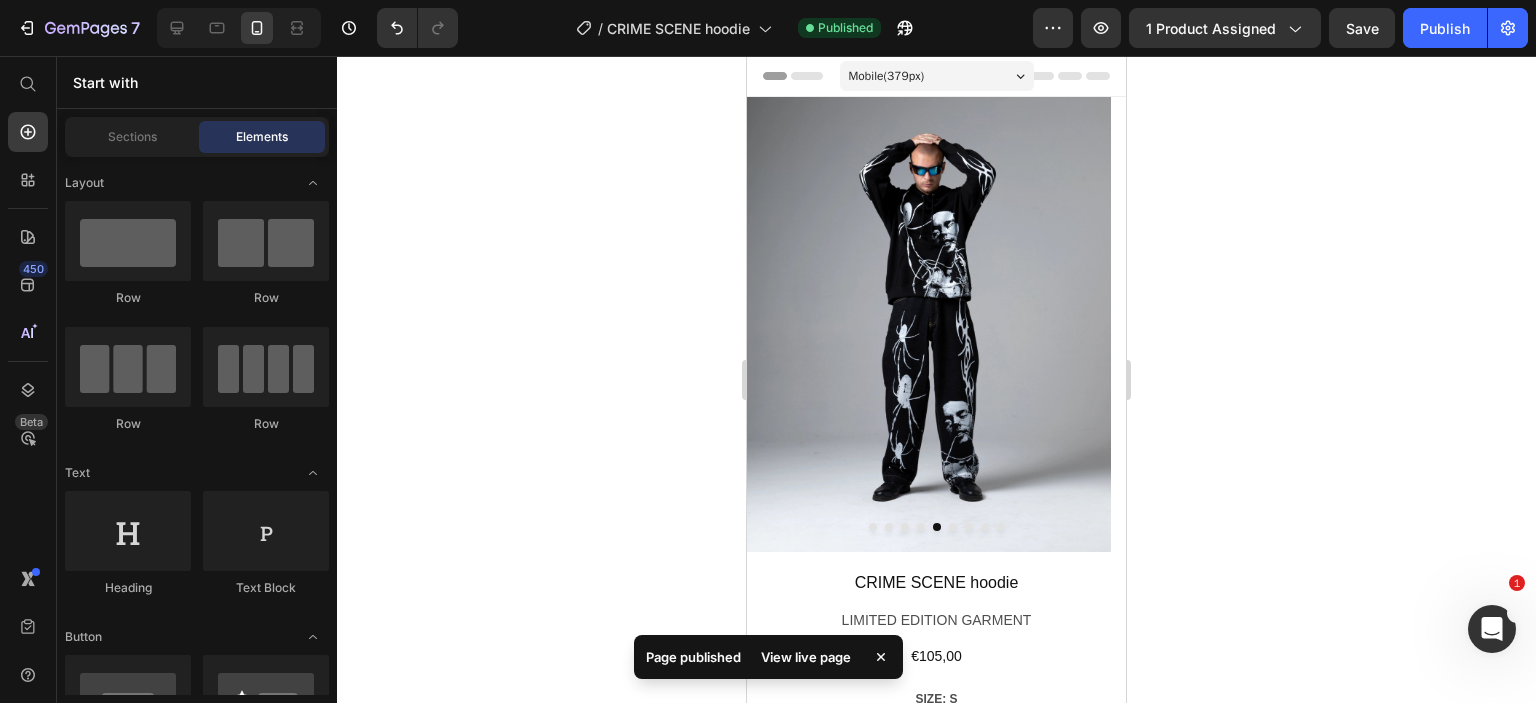 drag, startPoint x: 1116, startPoint y: 587, endPoint x: 2119, endPoint y: 125, distance: 1104.2885 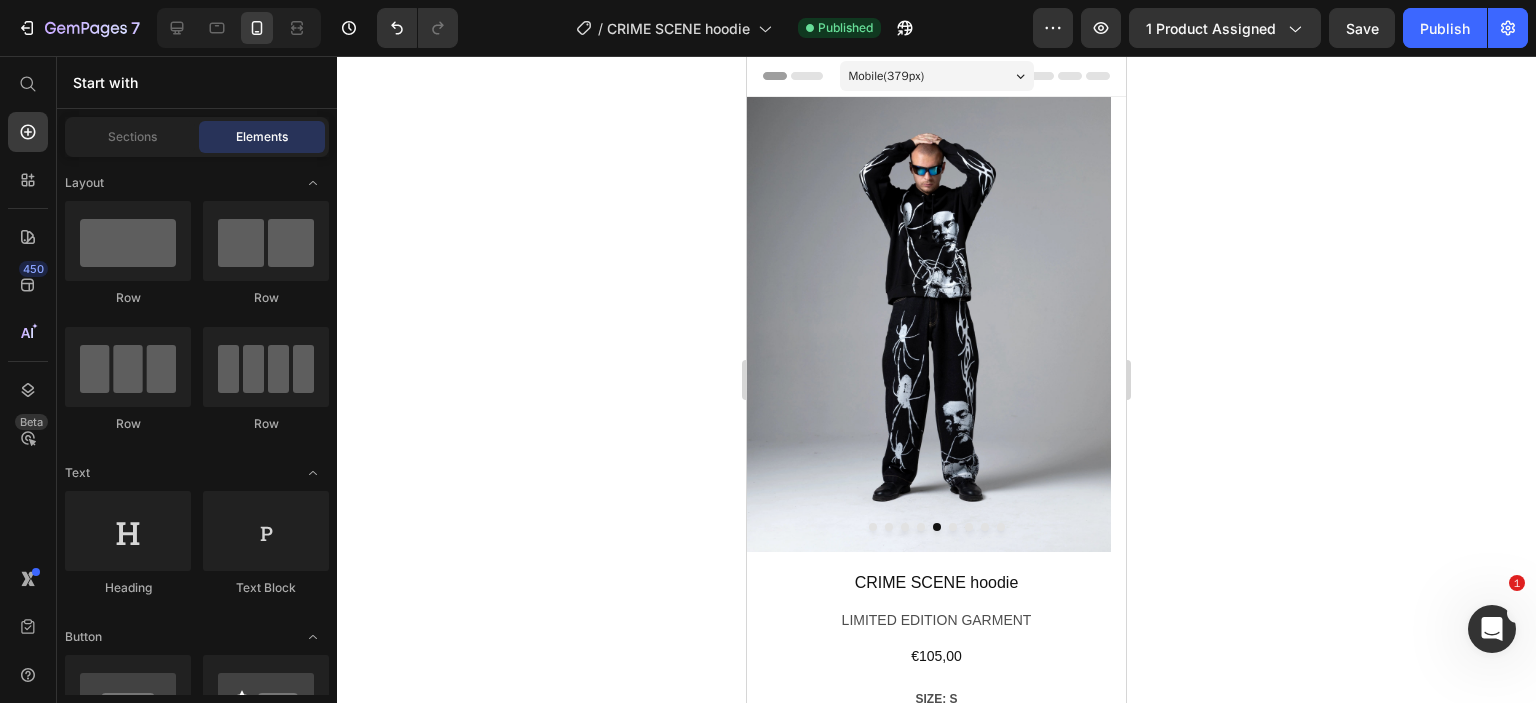 click on "Publish" at bounding box center (1445, 28) 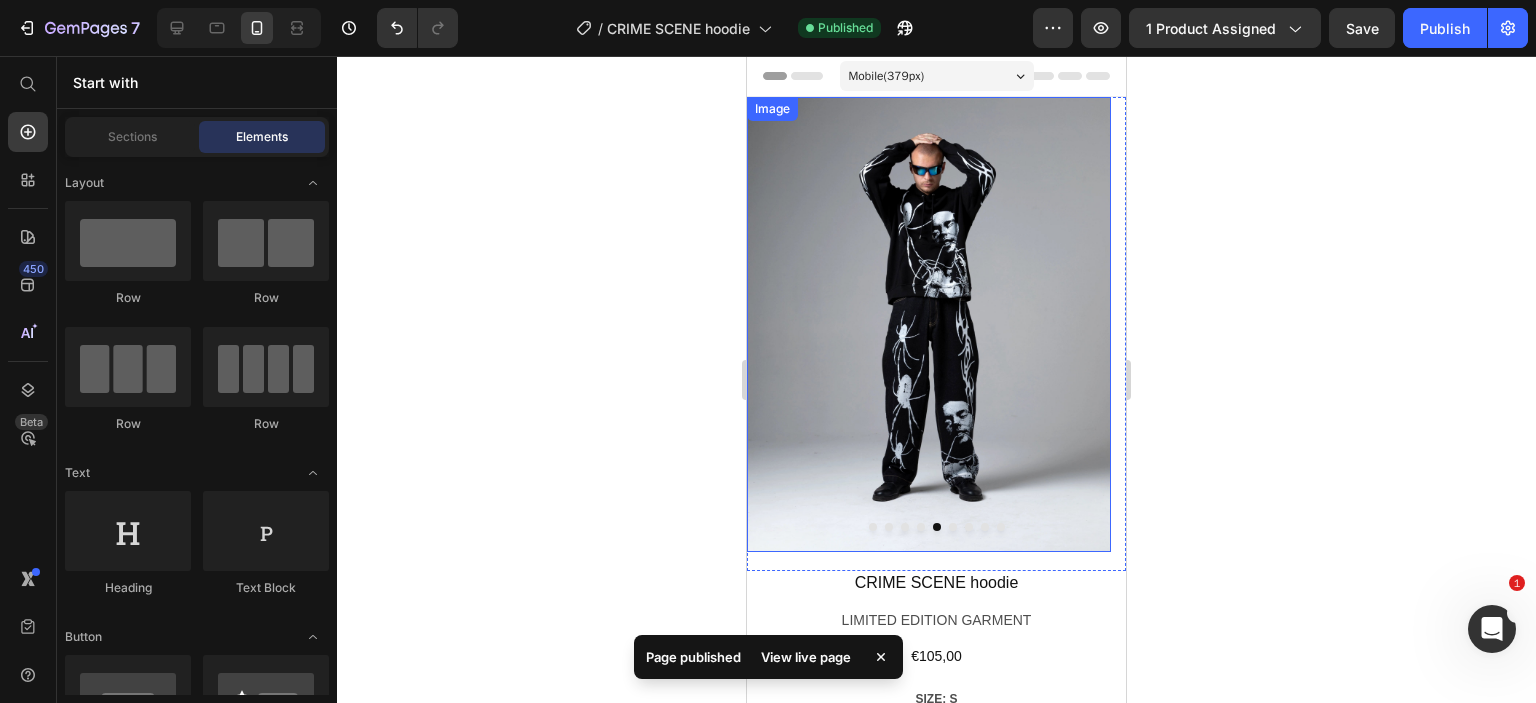 click at bounding box center (929, 324) 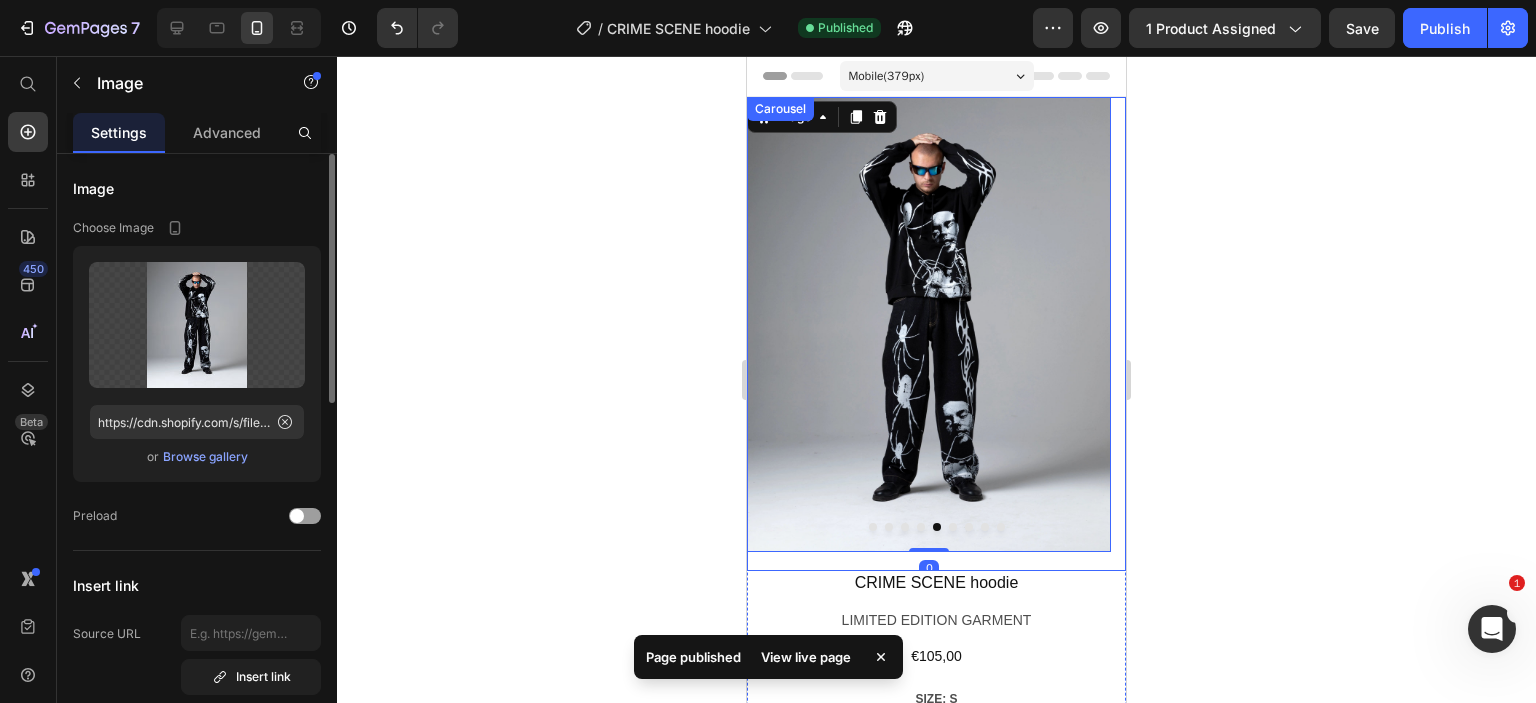 click at bounding box center (953, 527) 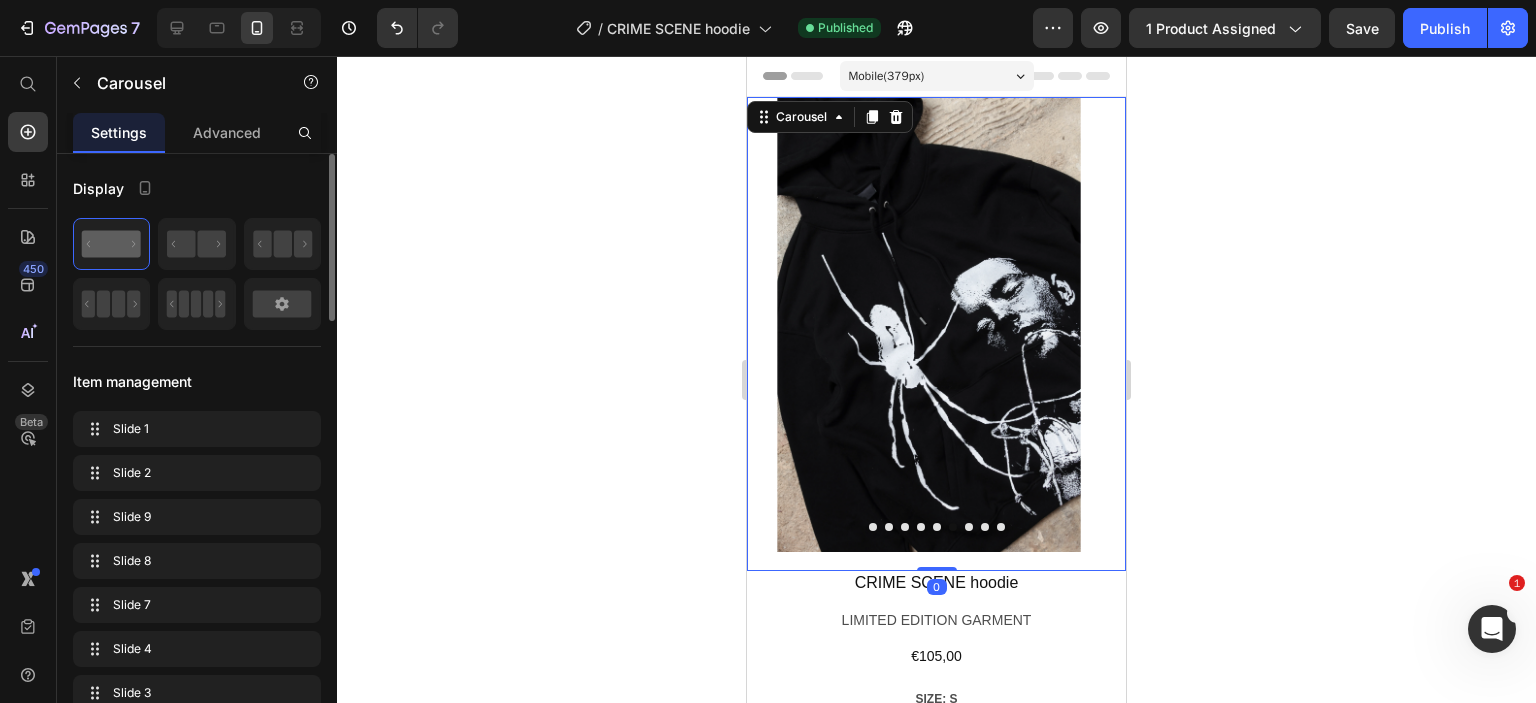 click at bounding box center [969, 527] 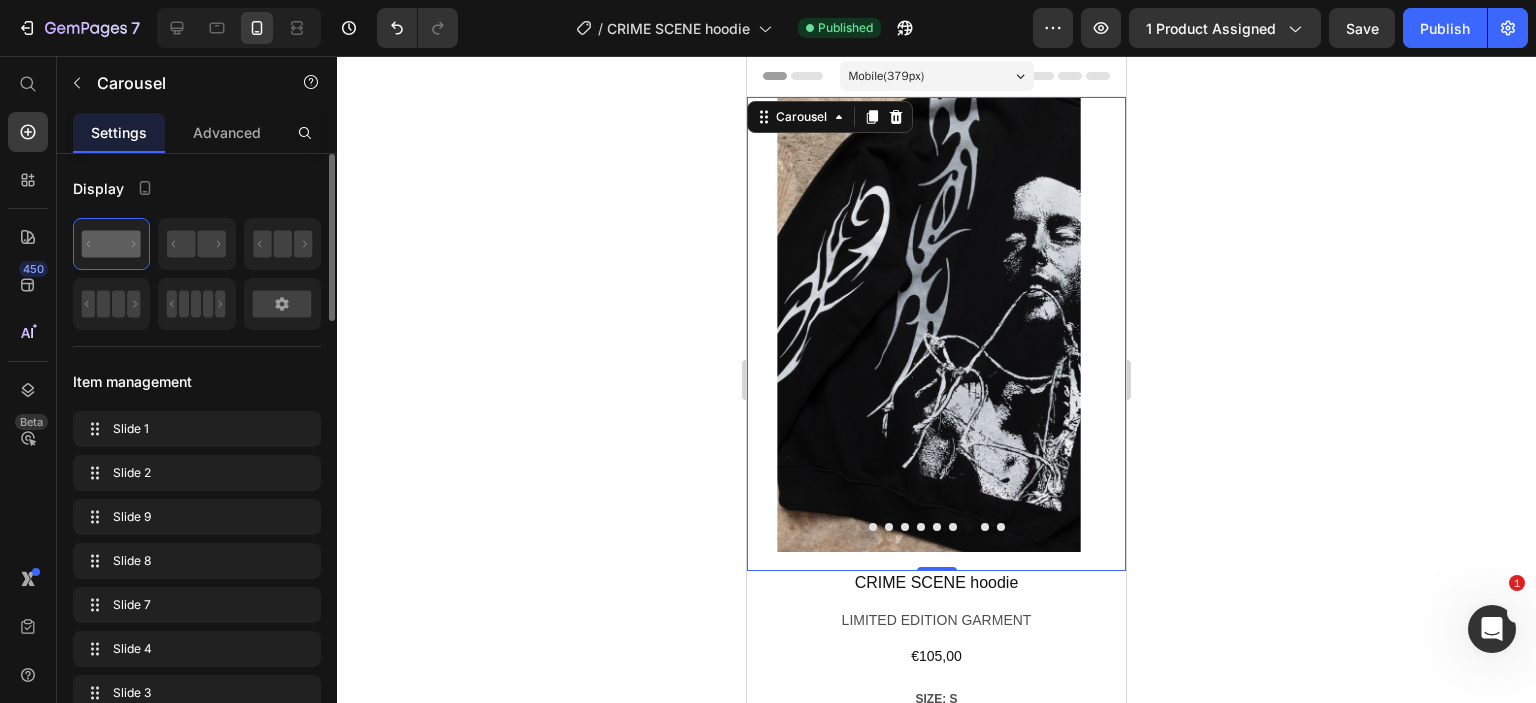 click at bounding box center [985, 527] 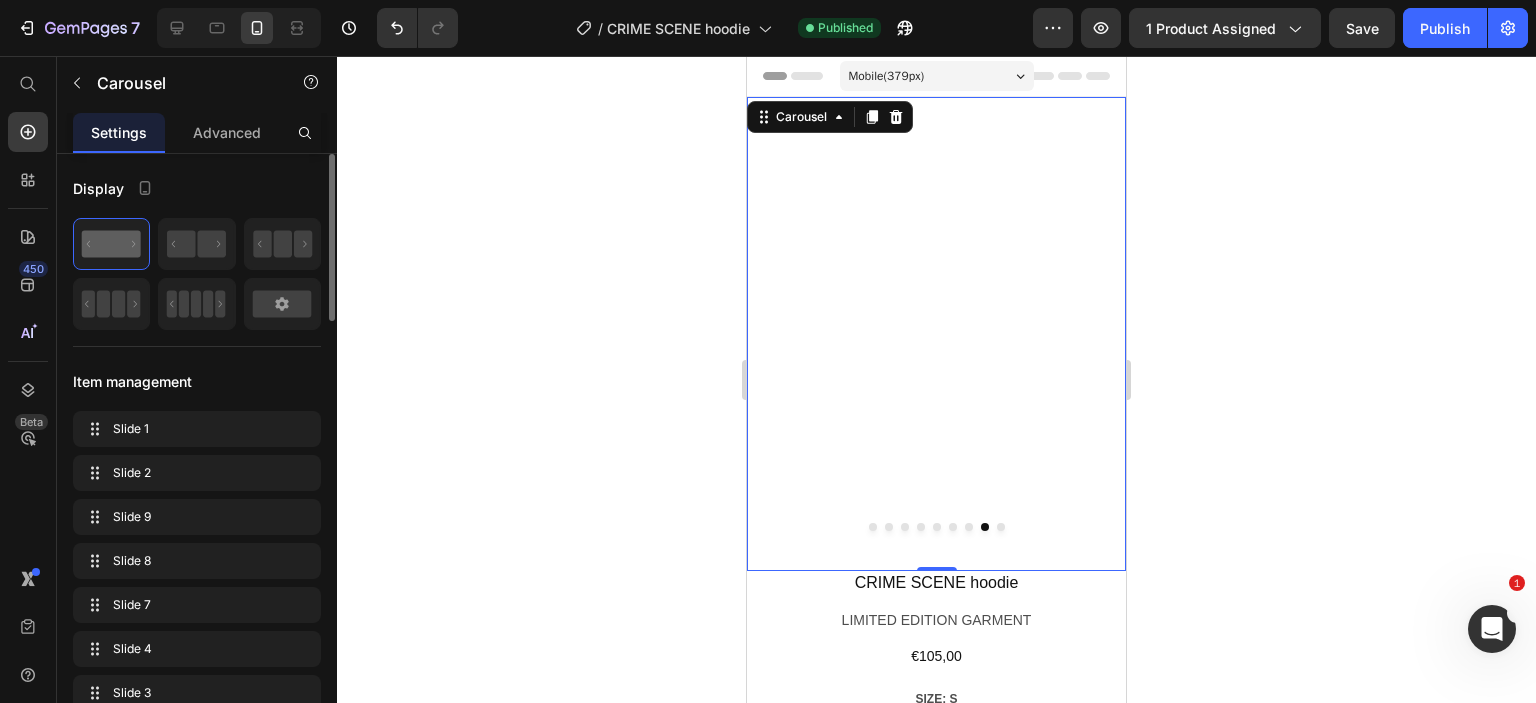 click at bounding box center [1001, 527] 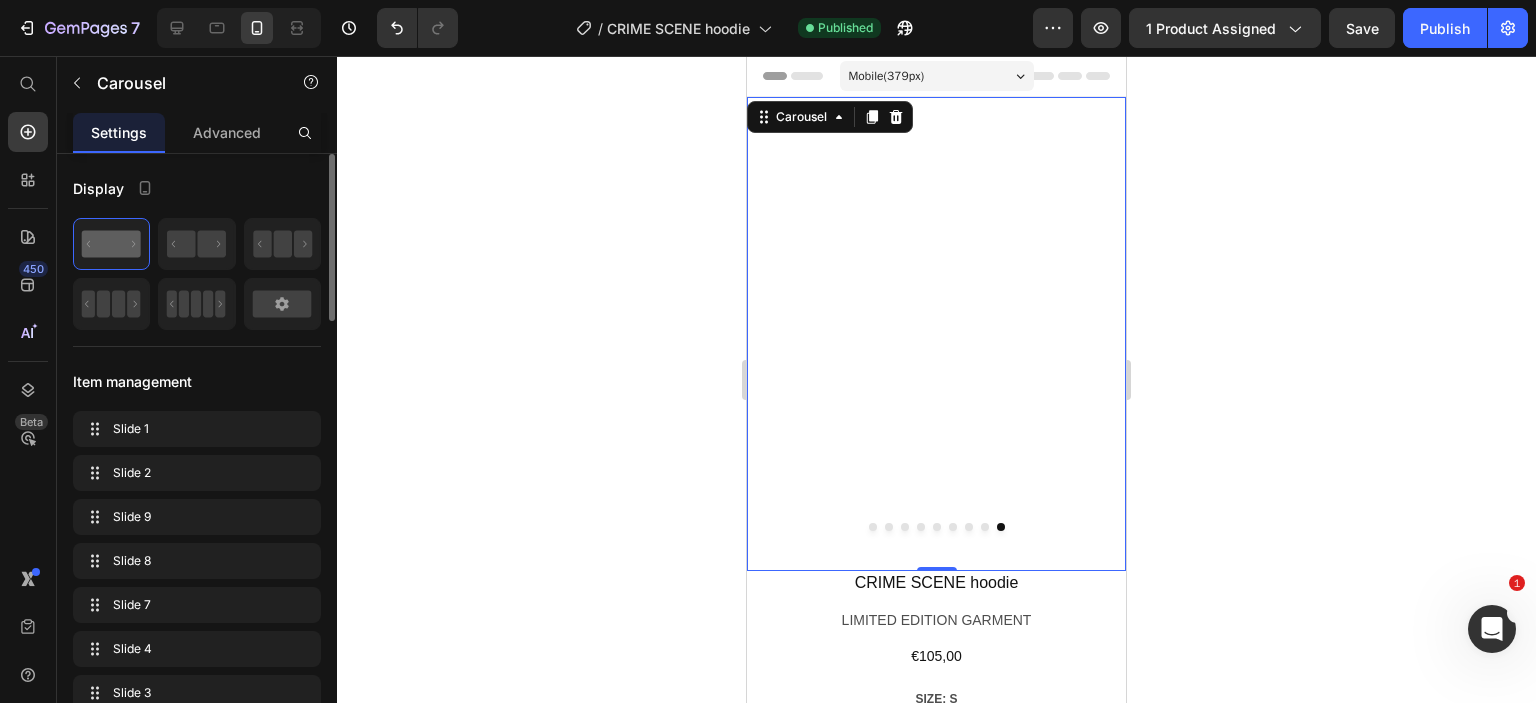 click 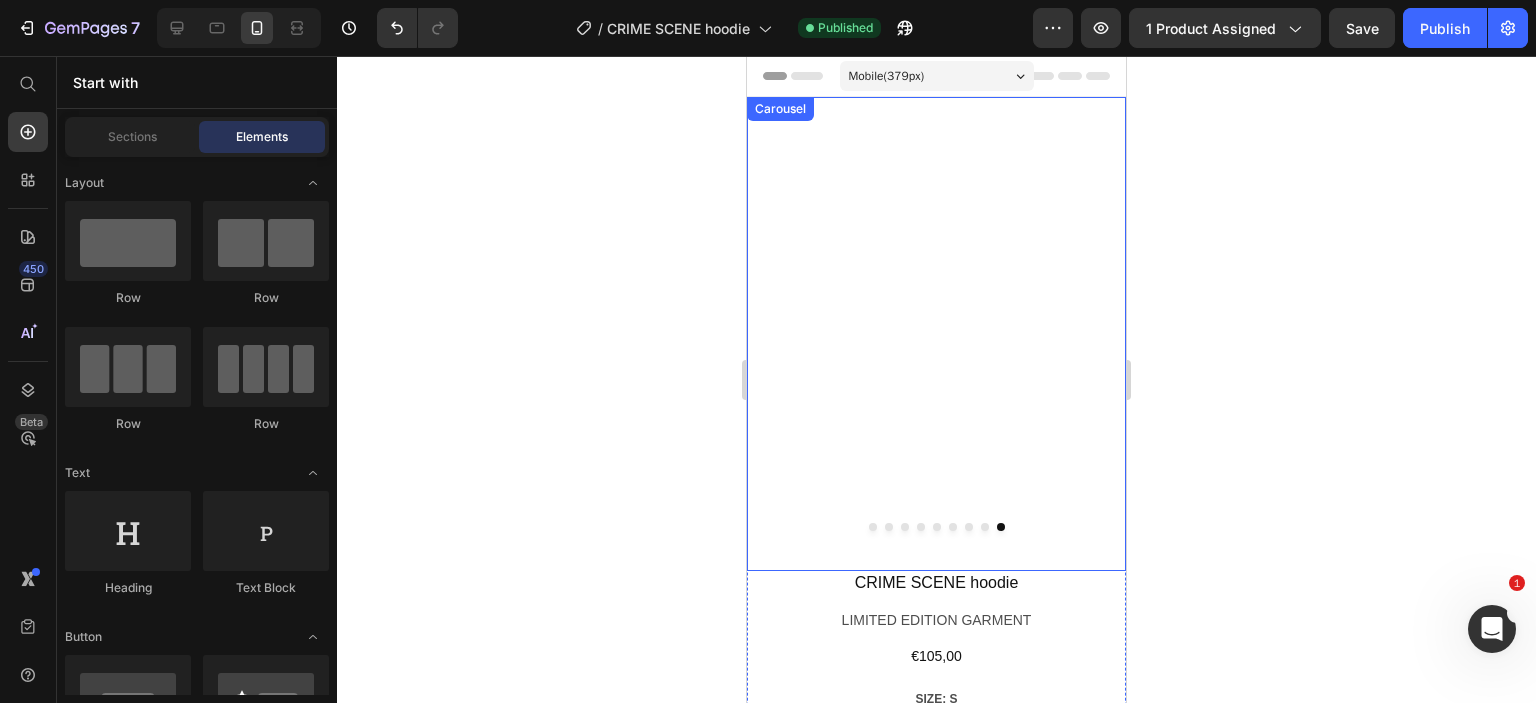 click at bounding box center [873, 527] 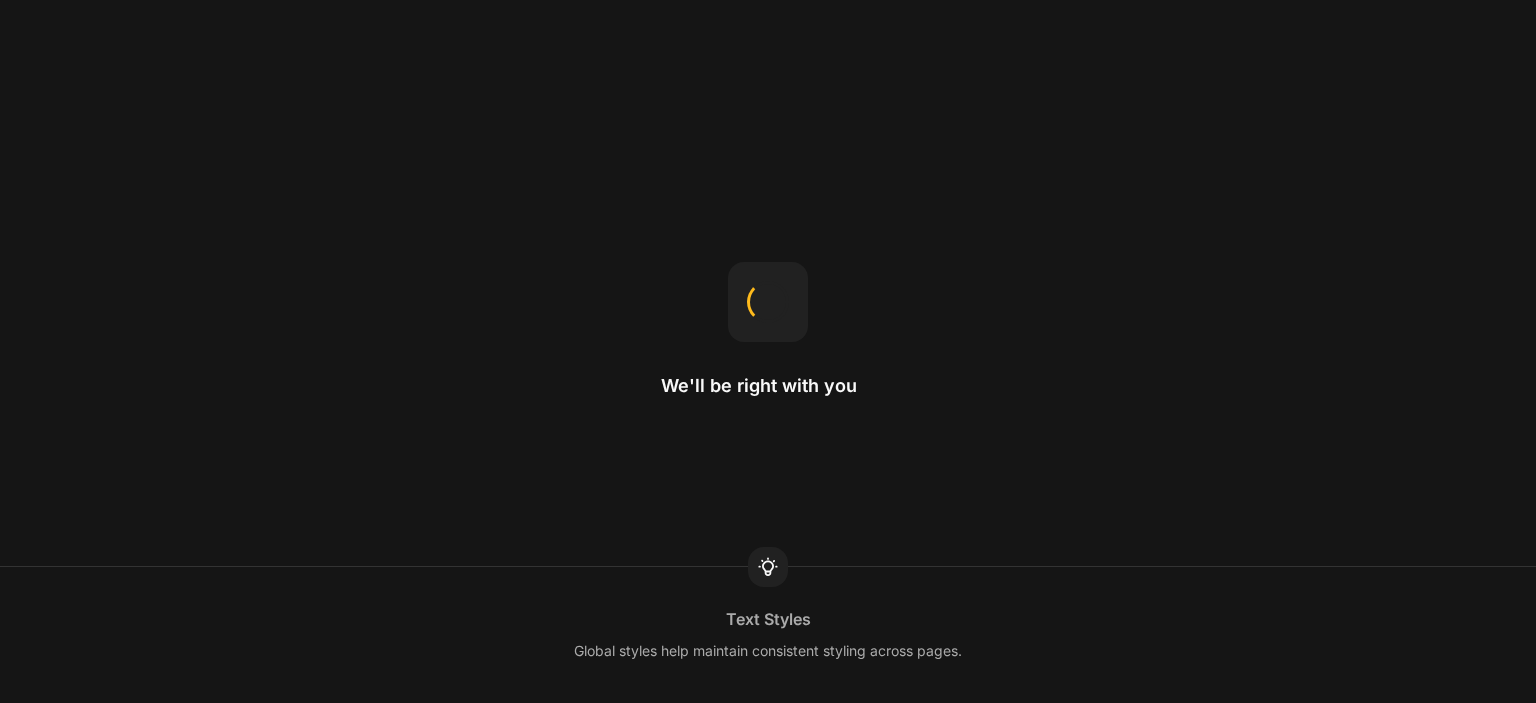 scroll, scrollTop: 0, scrollLeft: 0, axis: both 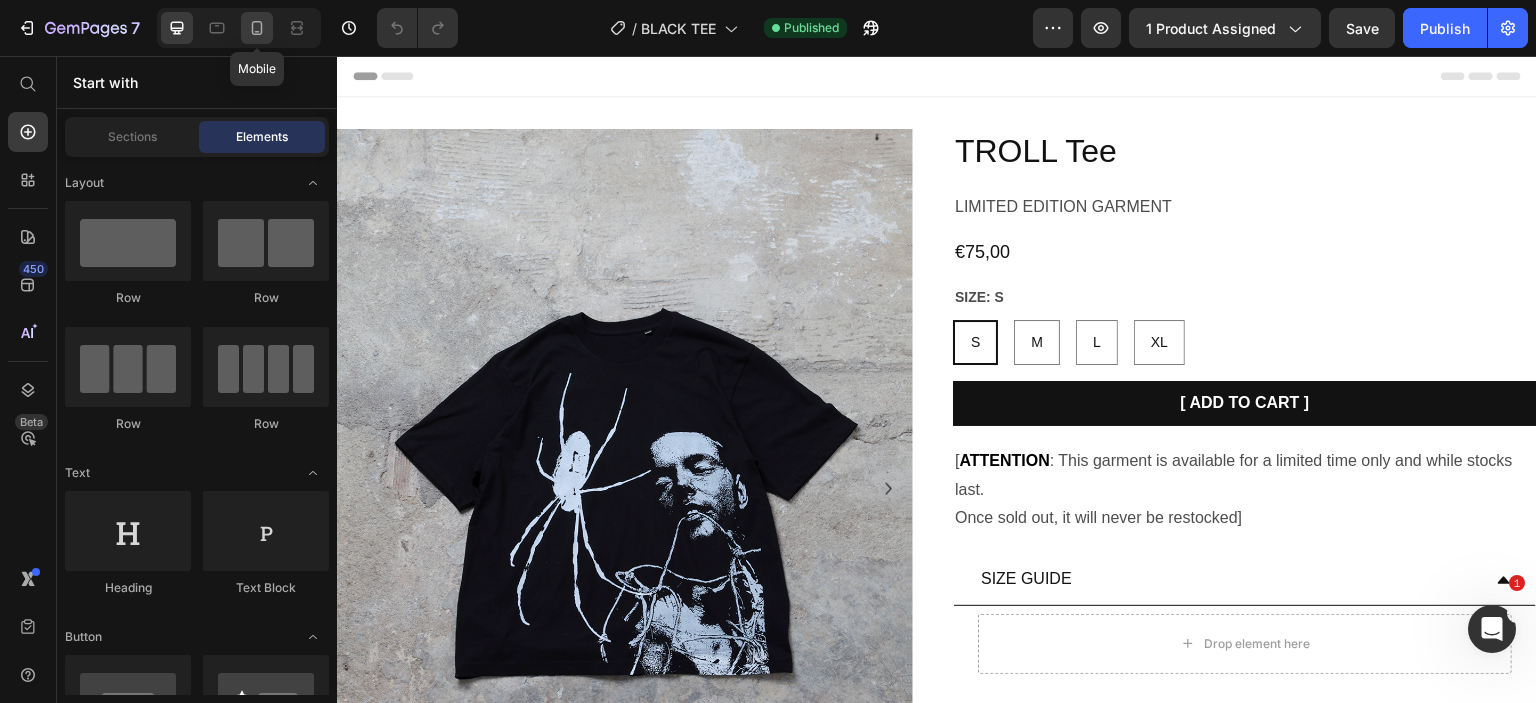 click 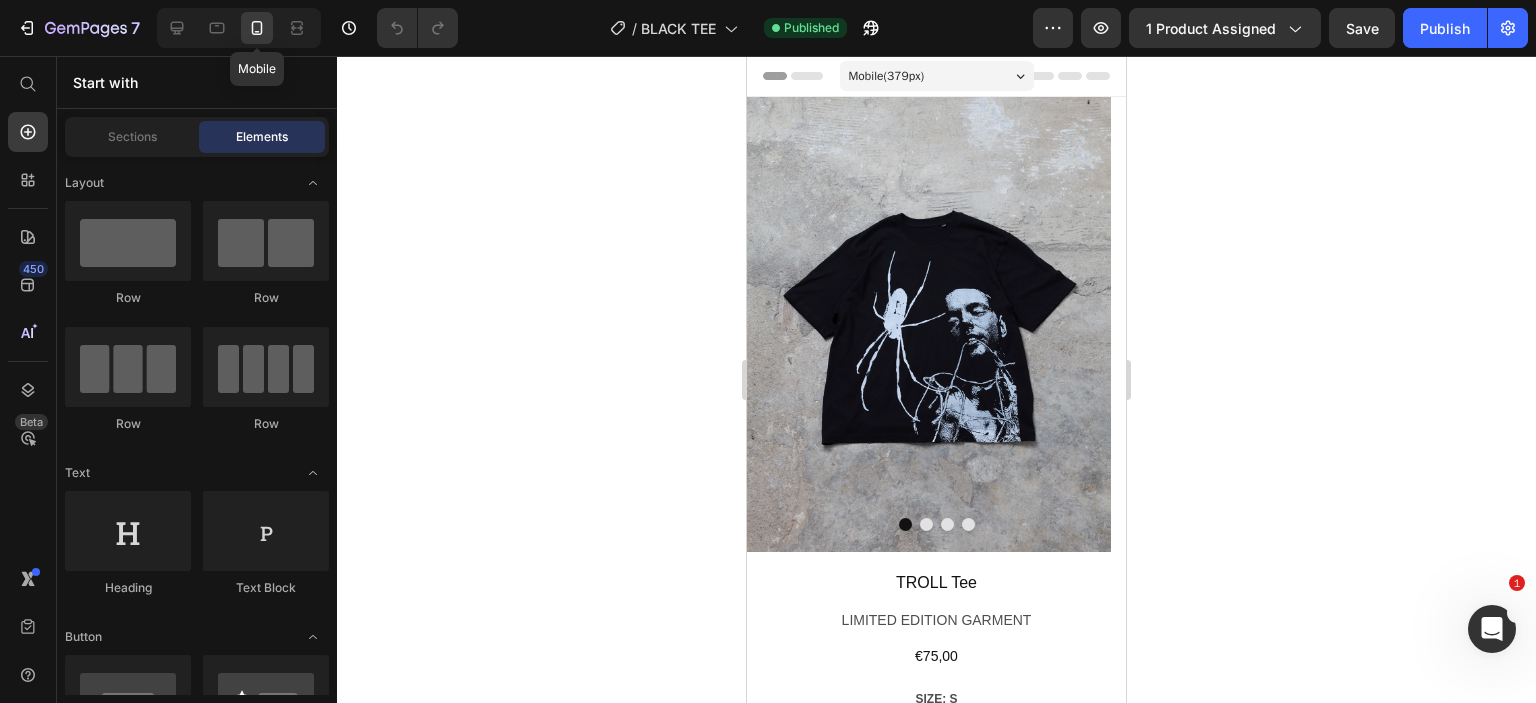 radio on "false" 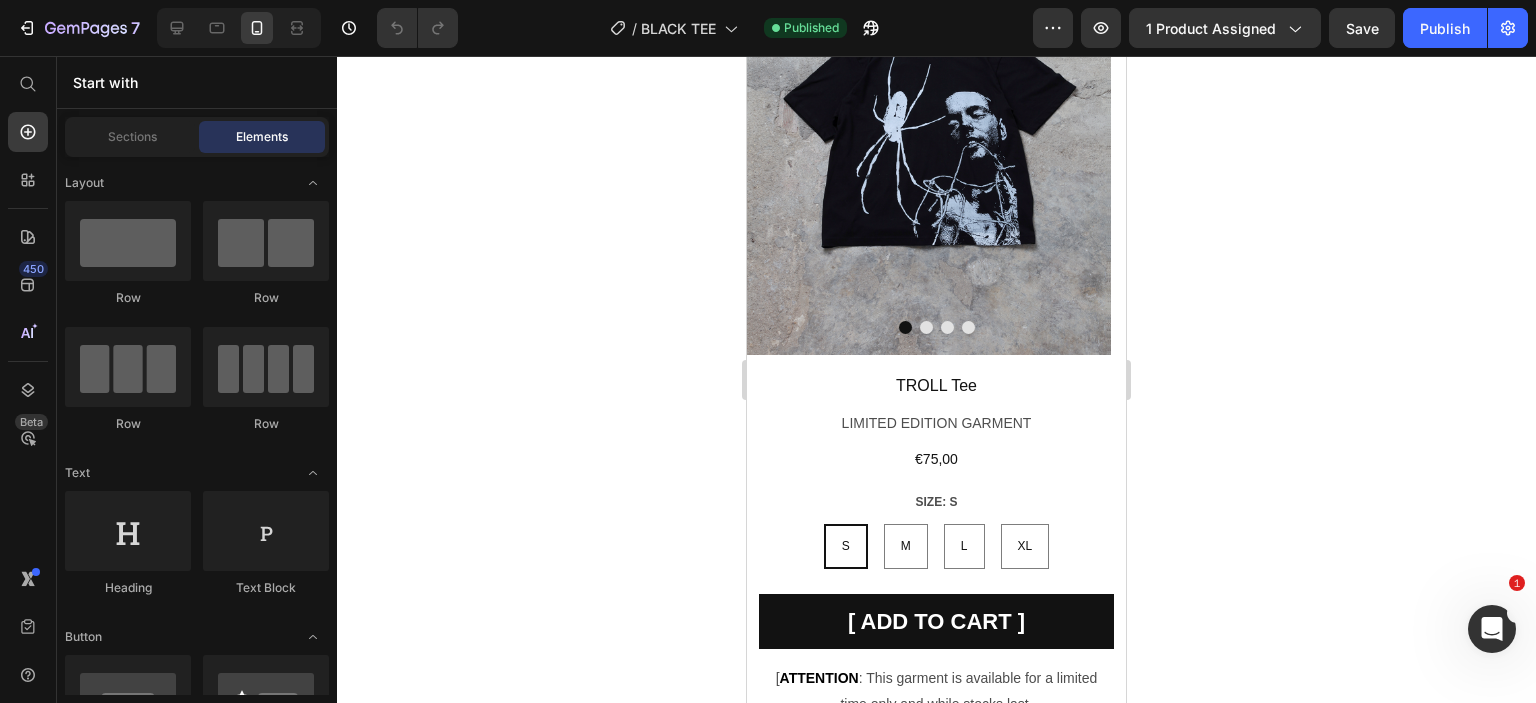 scroll, scrollTop: 0, scrollLeft: 0, axis: both 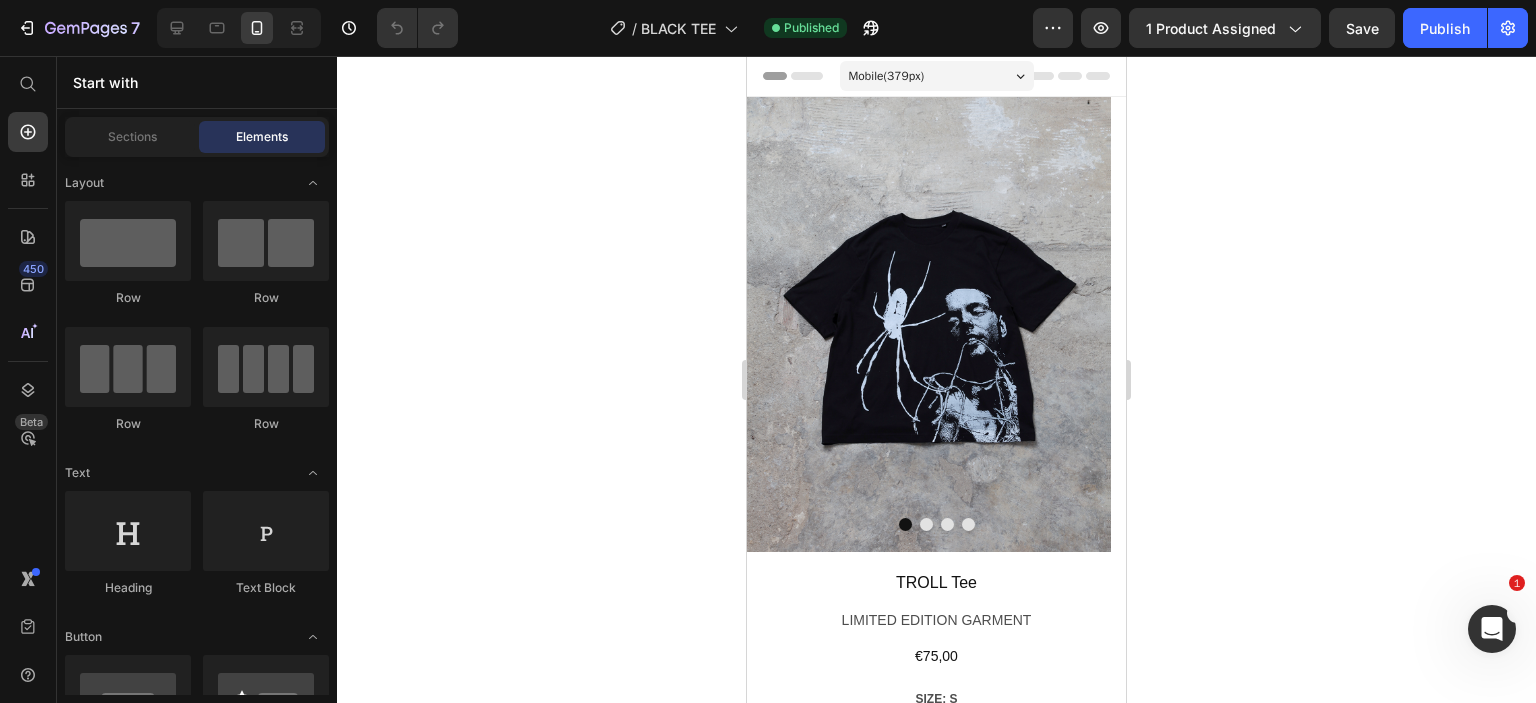 click at bounding box center [929, 324] 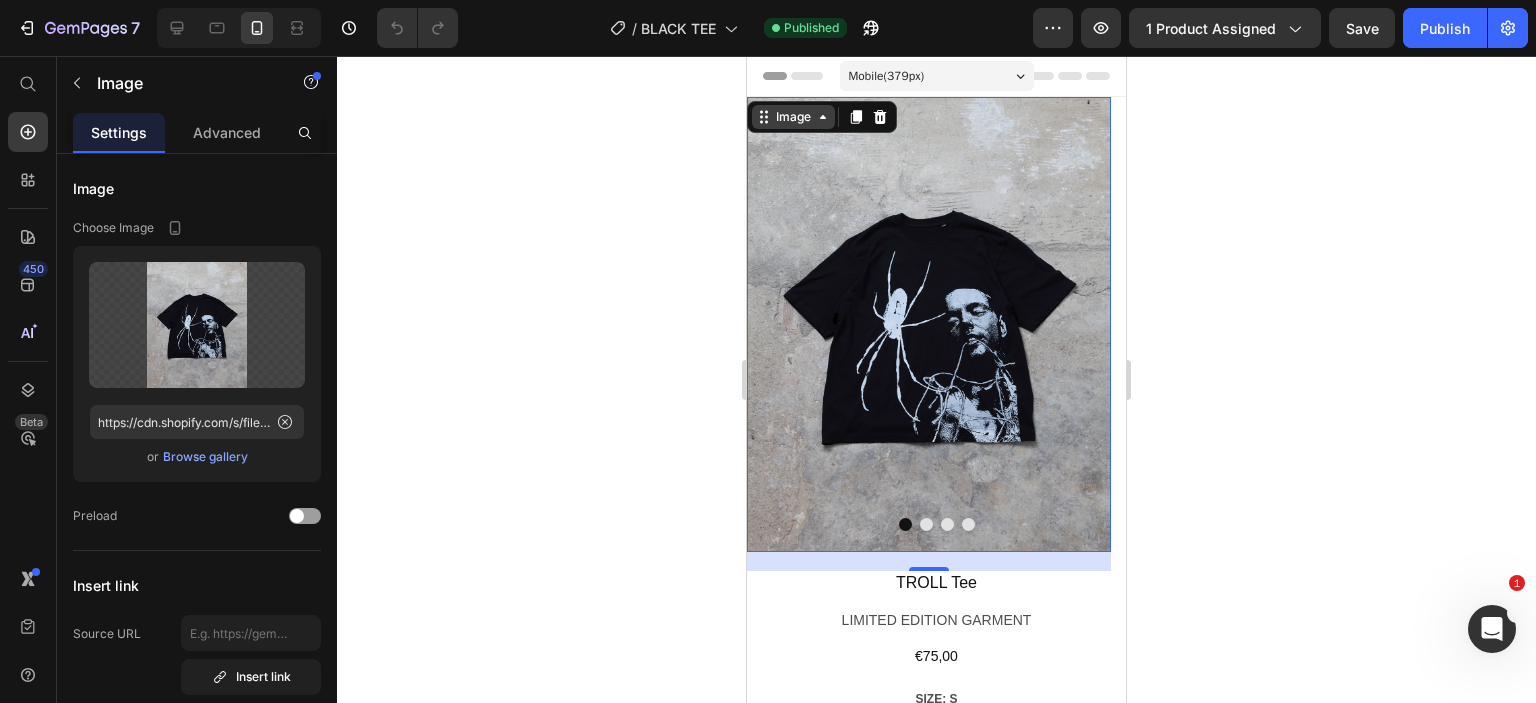 click on "Image" at bounding box center [793, 117] 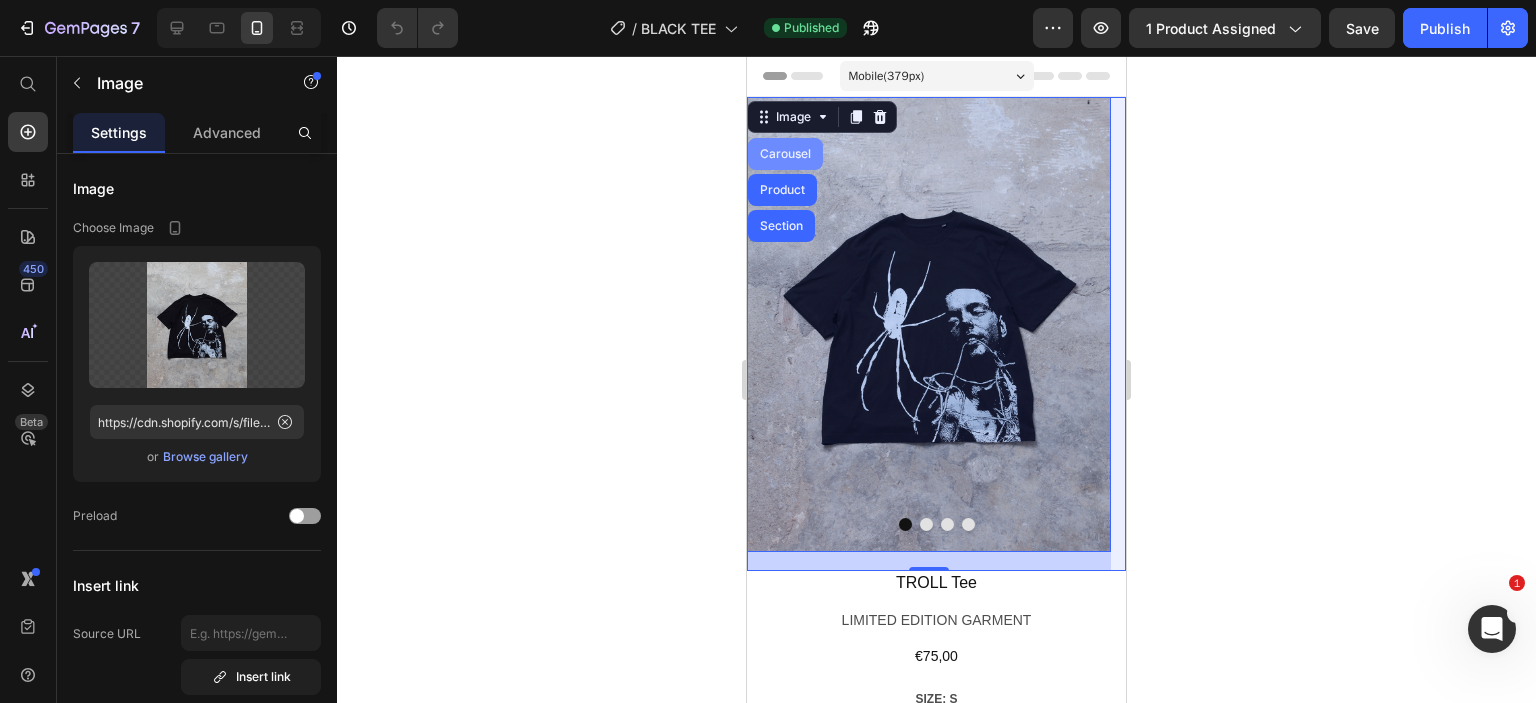 click on "Carousel" at bounding box center [785, 154] 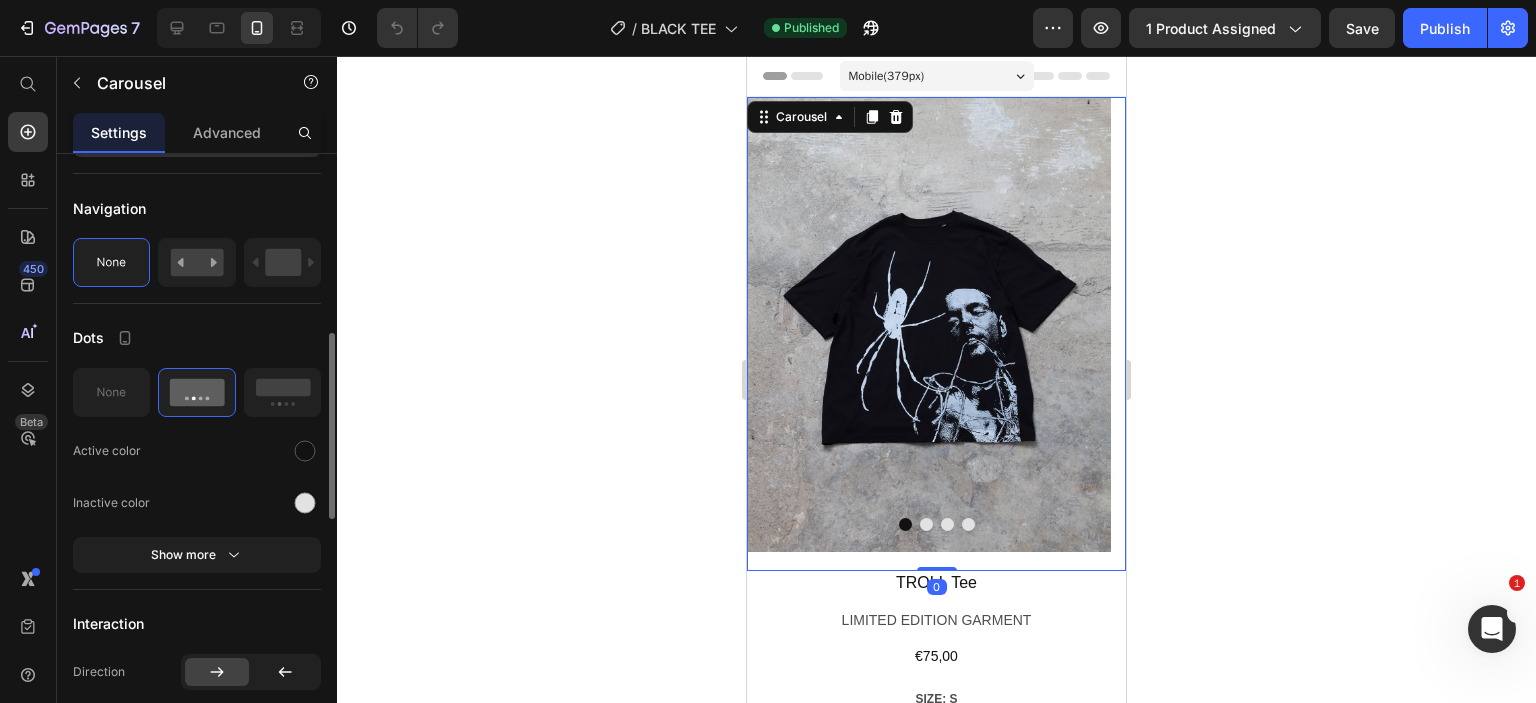 scroll, scrollTop: 604, scrollLeft: 0, axis: vertical 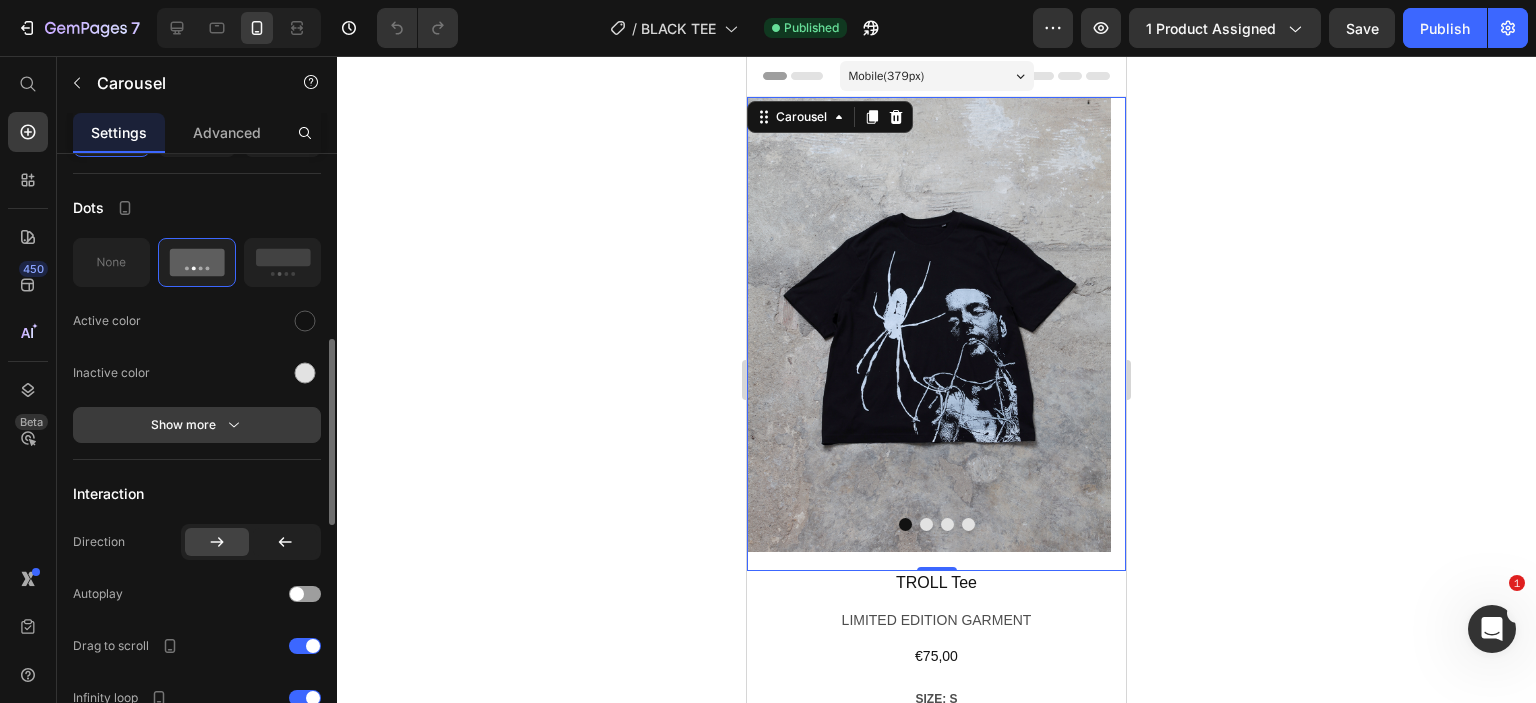 click on "Show more" at bounding box center [197, 425] 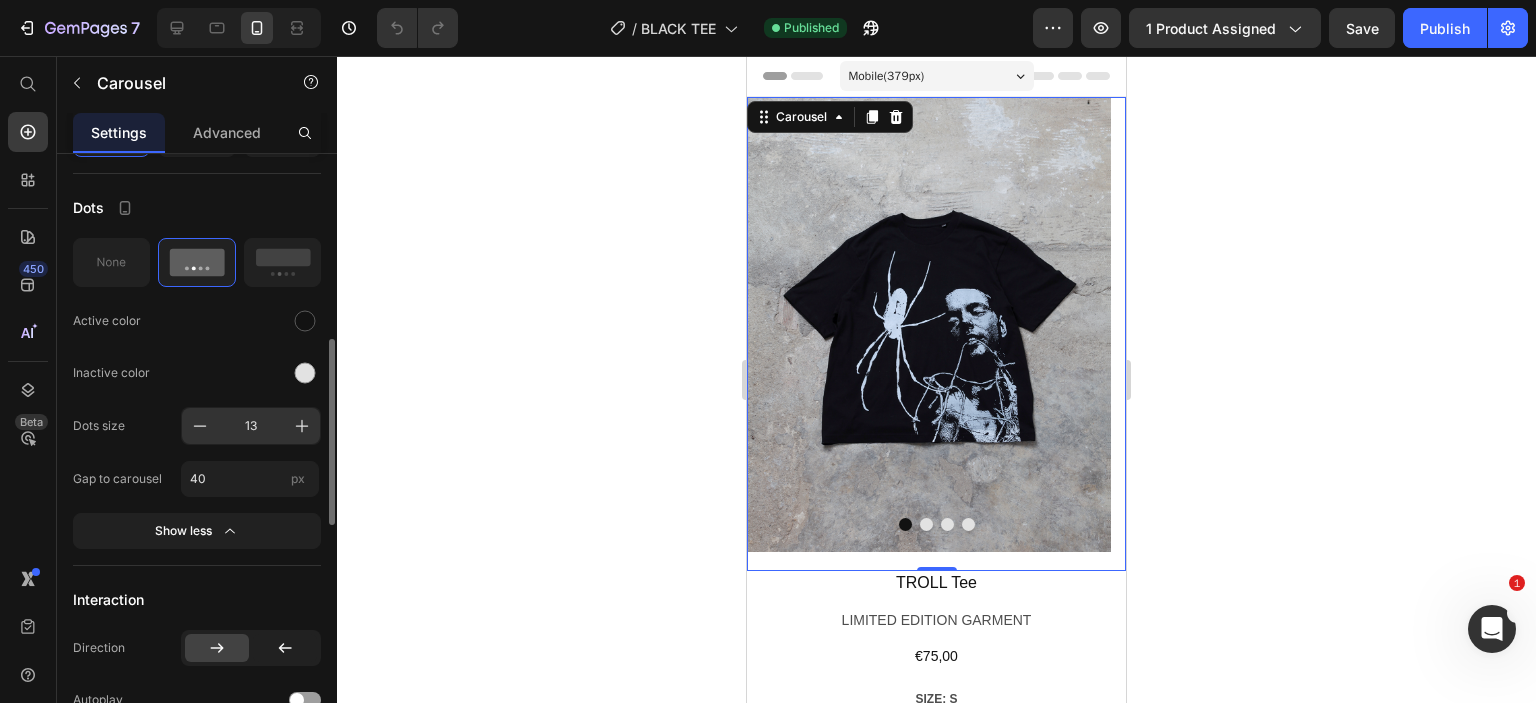 click on "13" at bounding box center (251, 426) 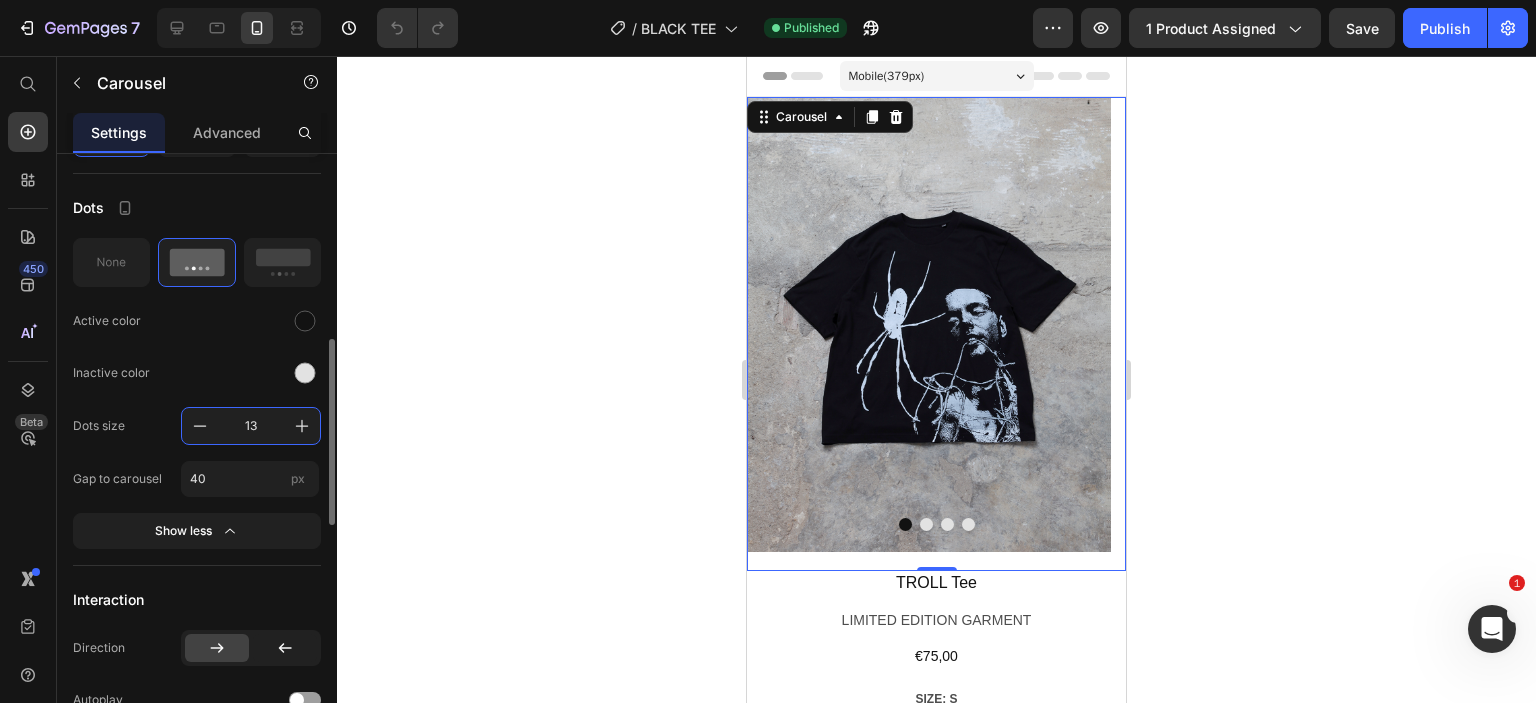 type on "8" 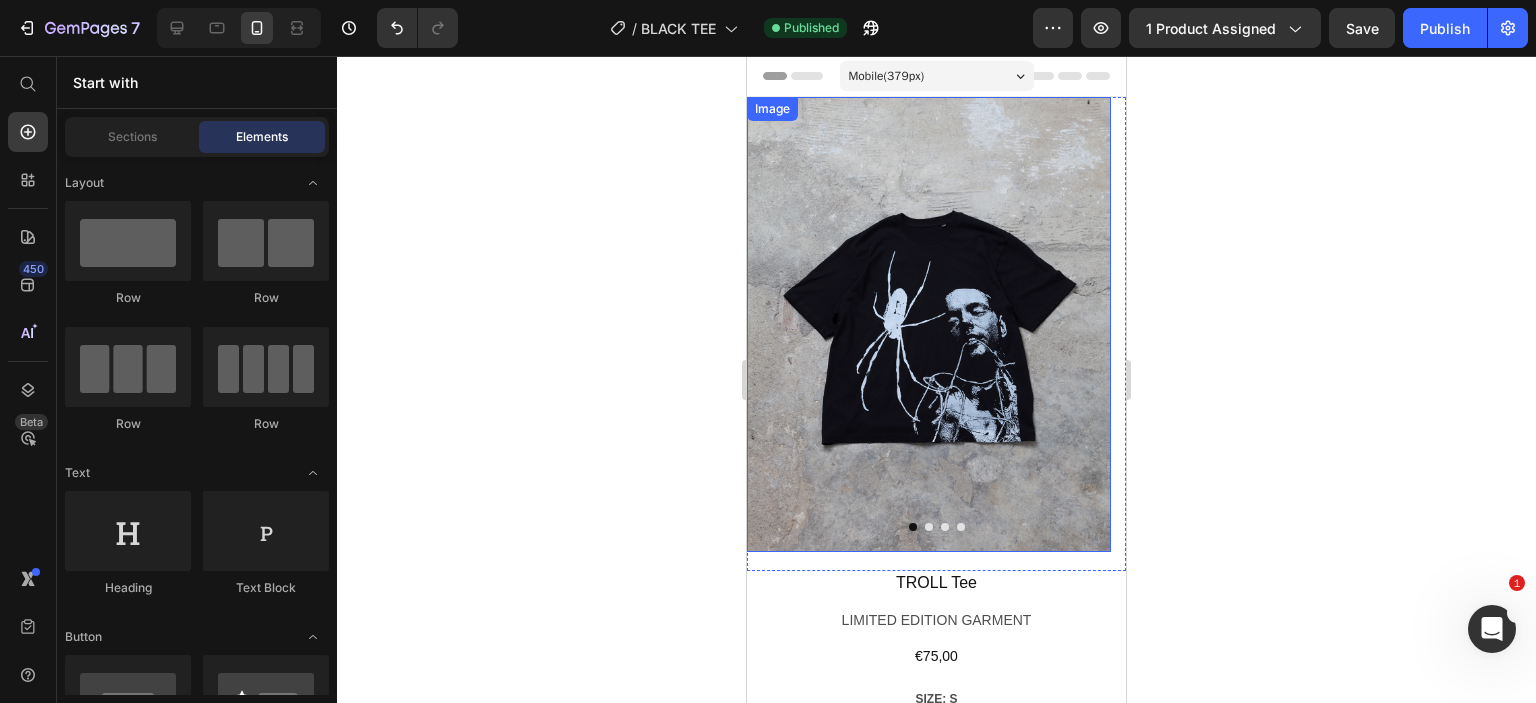 click at bounding box center (929, 324) 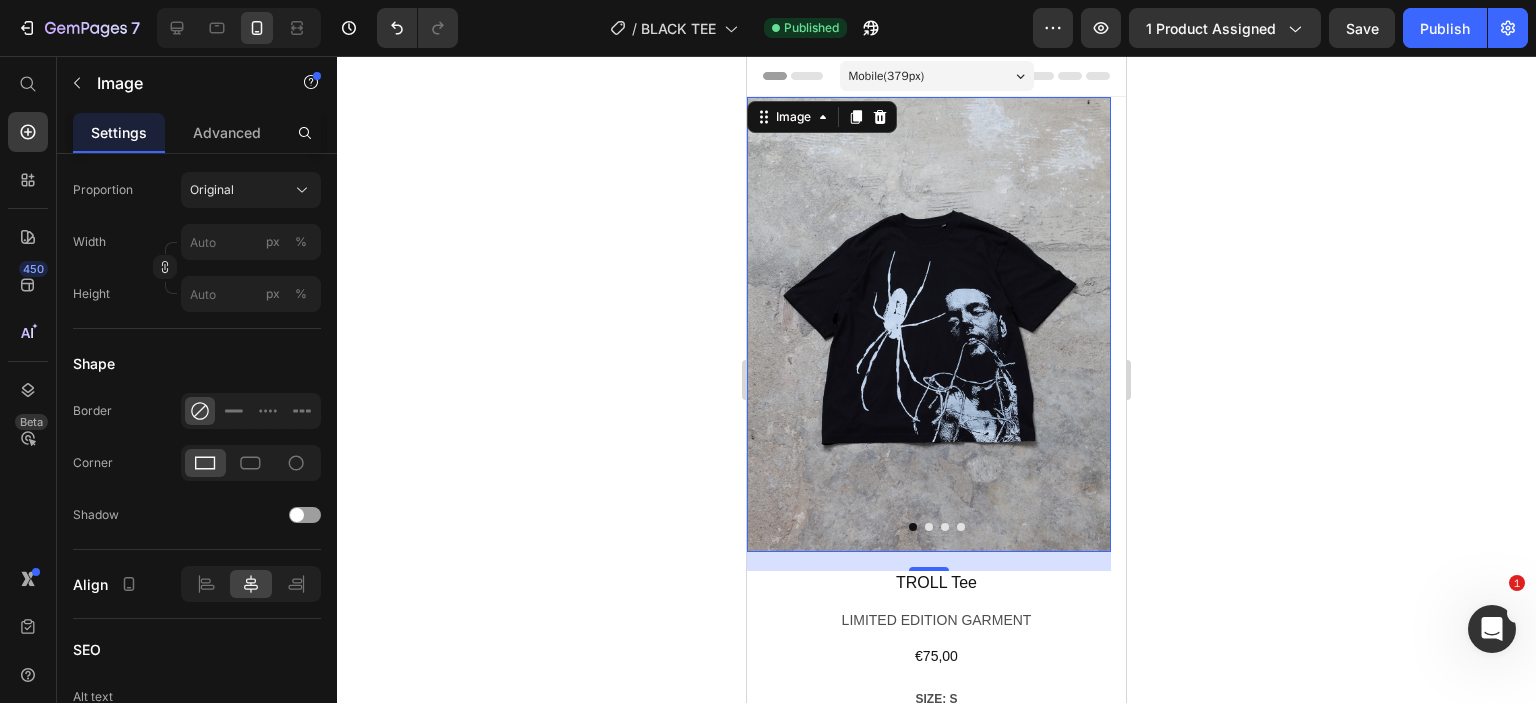 scroll, scrollTop: 0, scrollLeft: 0, axis: both 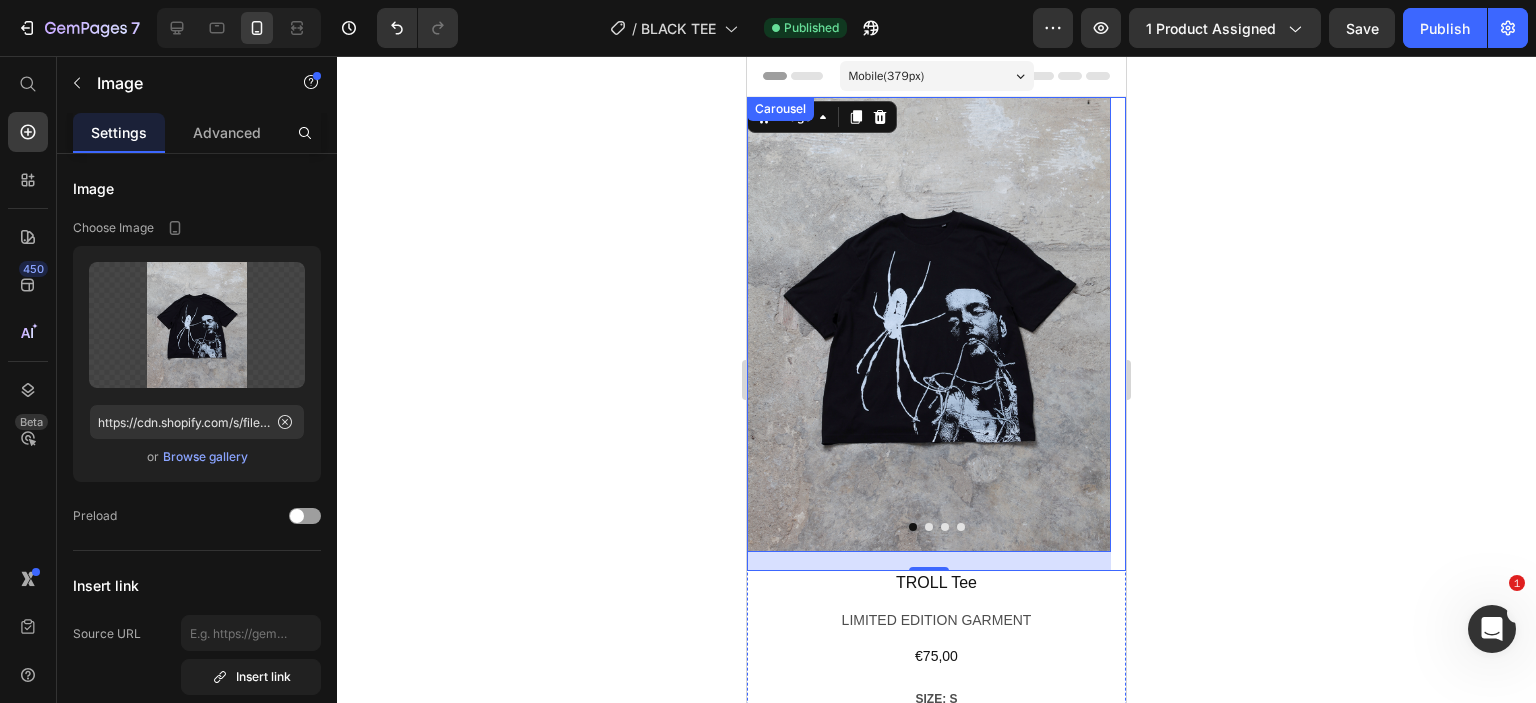 click at bounding box center [929, 527] 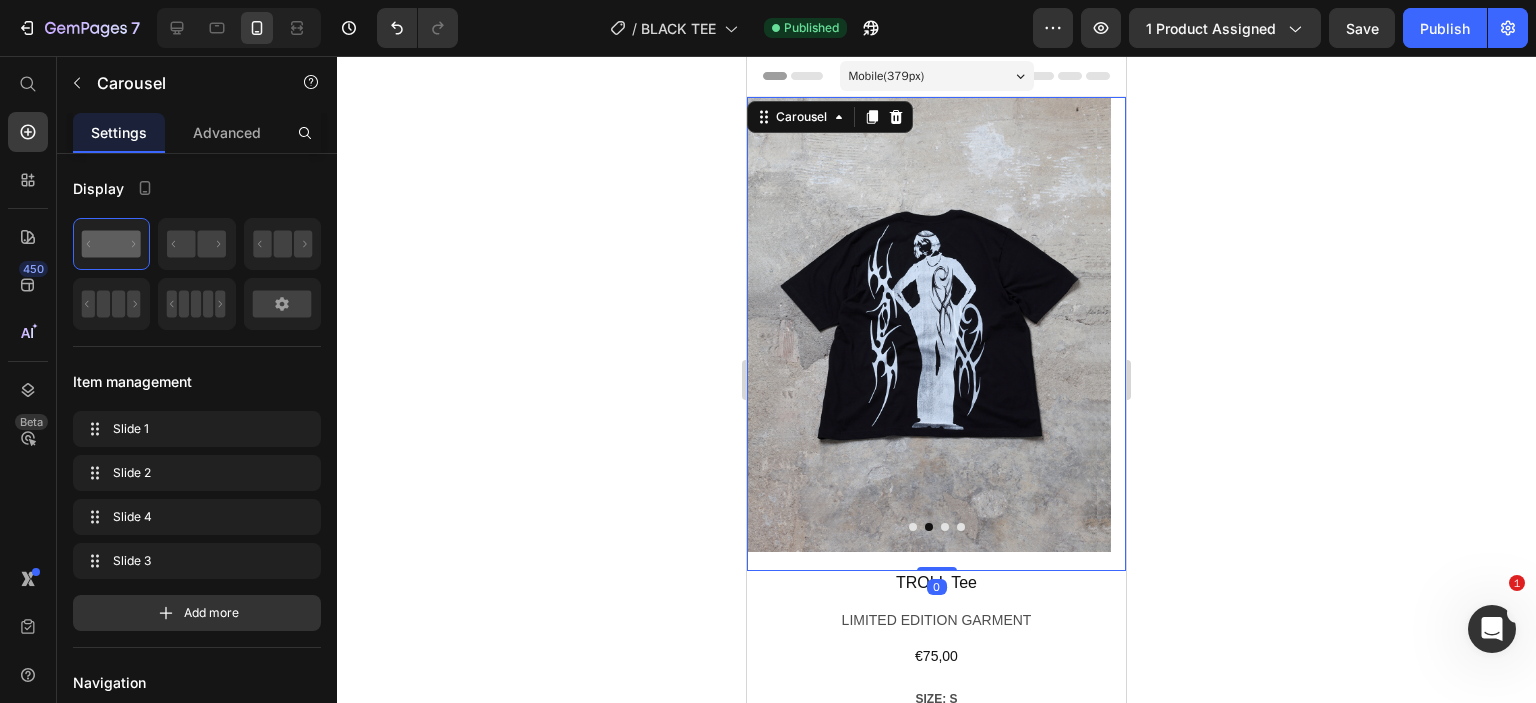 click at bounding box center (945, 527) 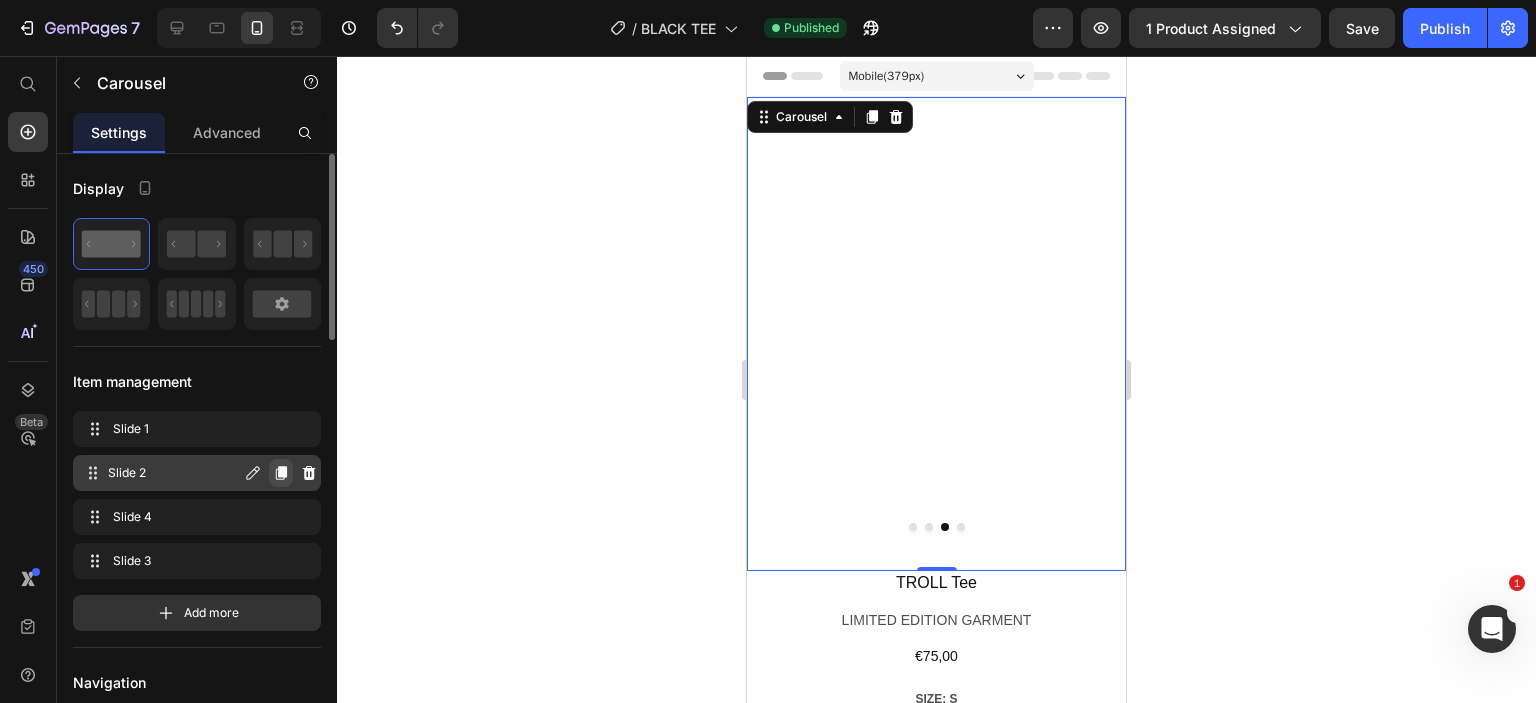 click 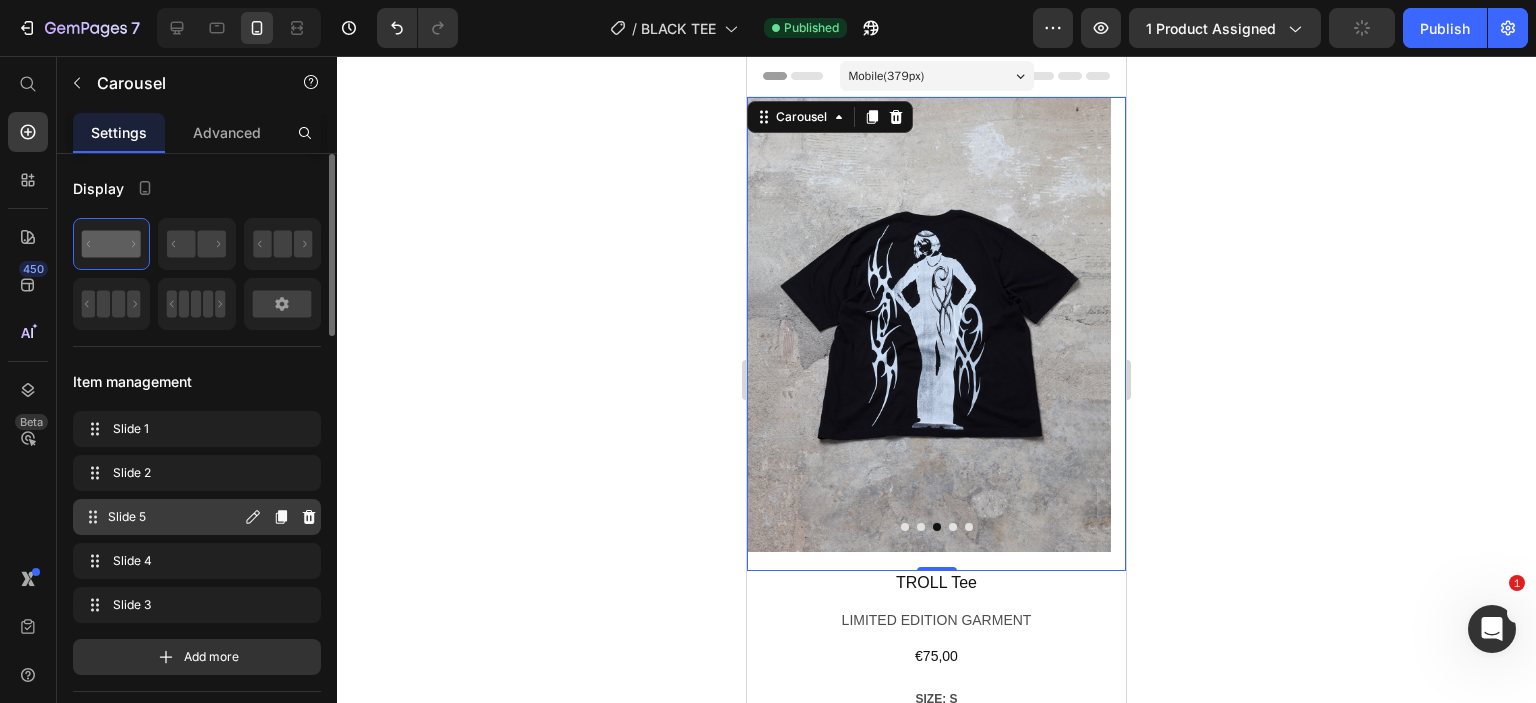 click on "Slide 5" at bounding box center (174, 517) 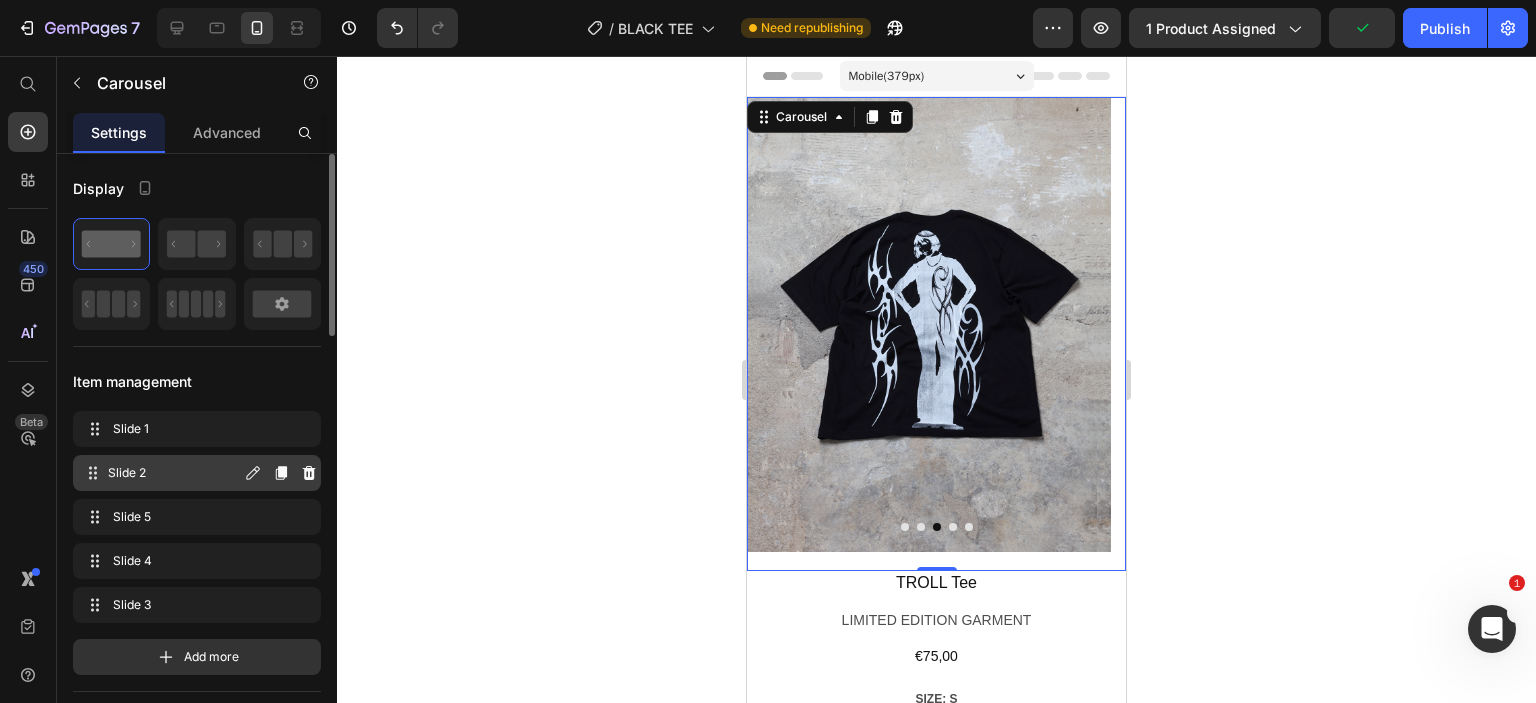 click on "Slide 2" at bounding box center (174, 473) 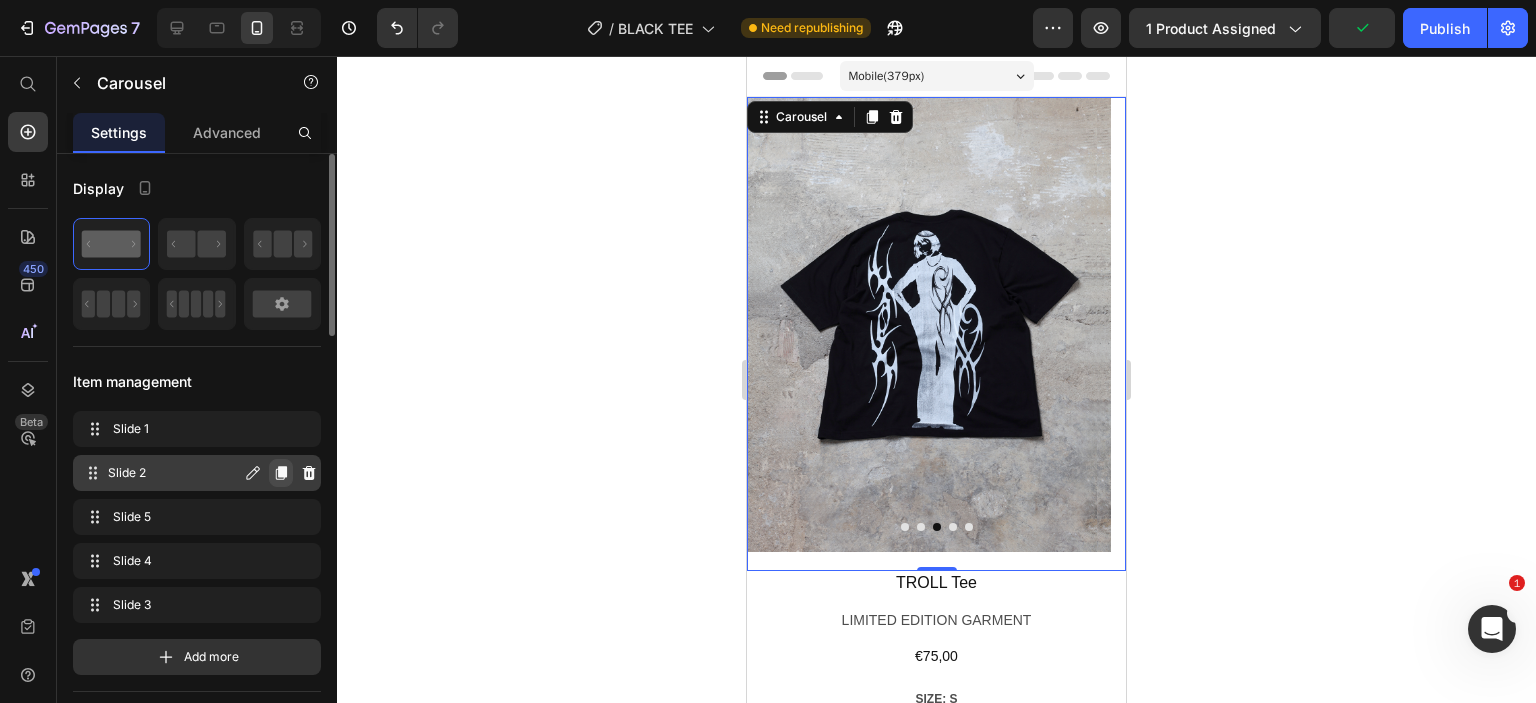 click 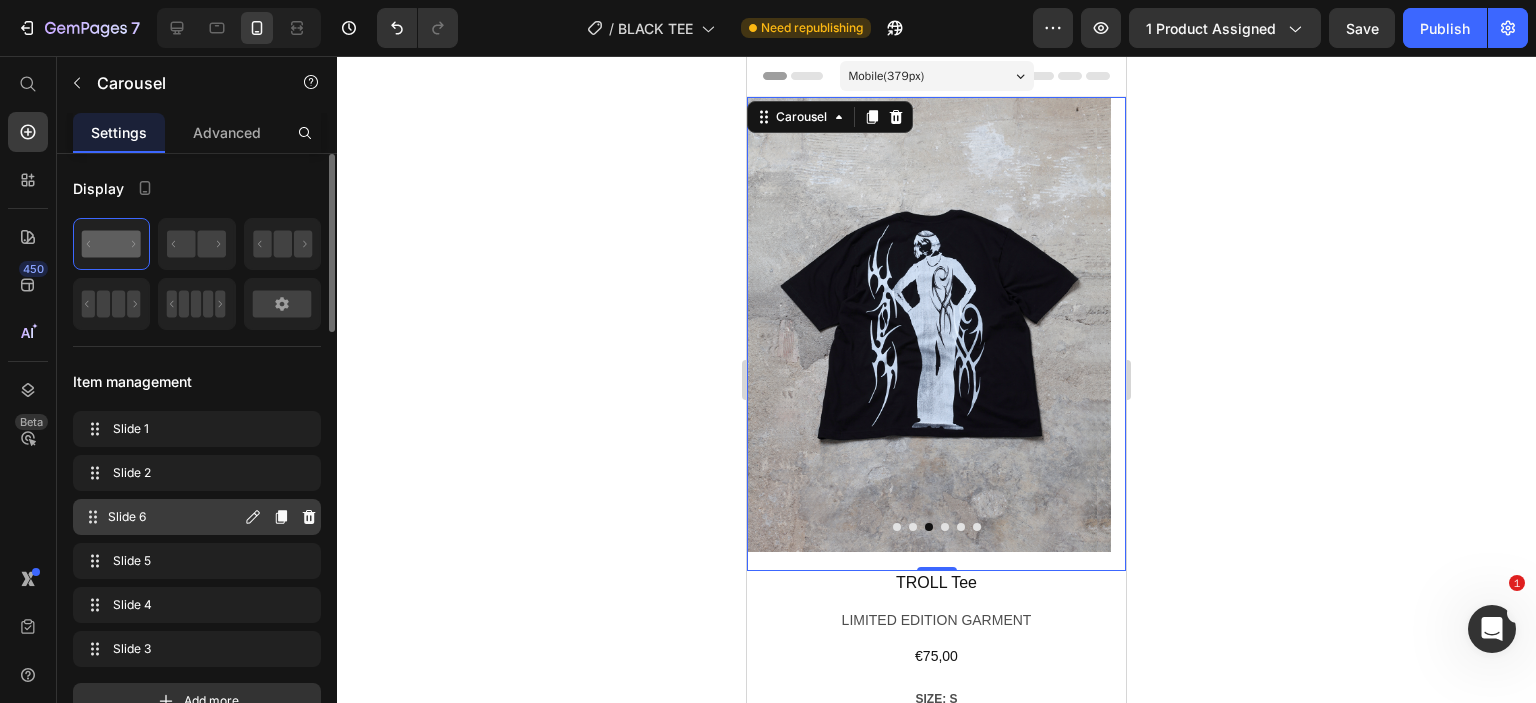 click on "Slide 6" at bounding box center [174, 517] 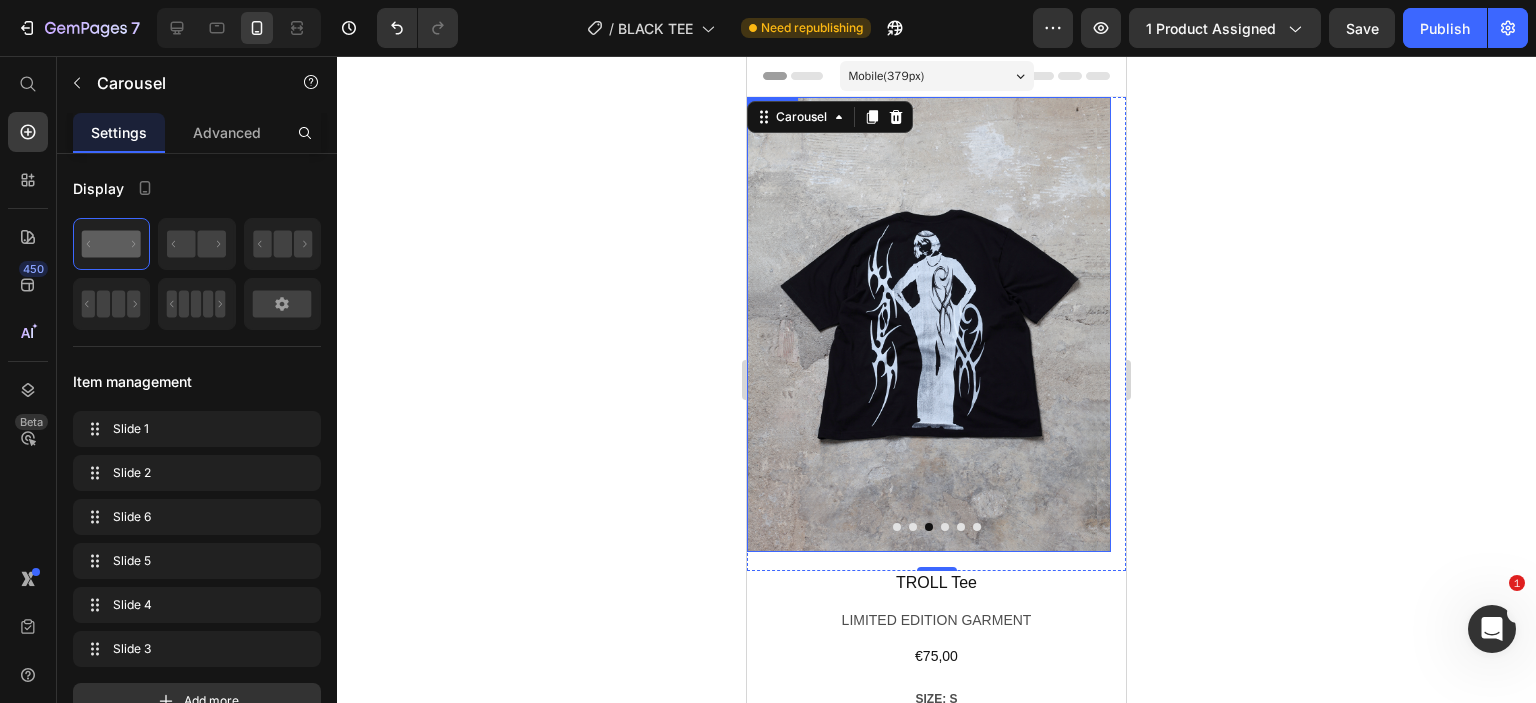 click at bounding box center (929, 324) 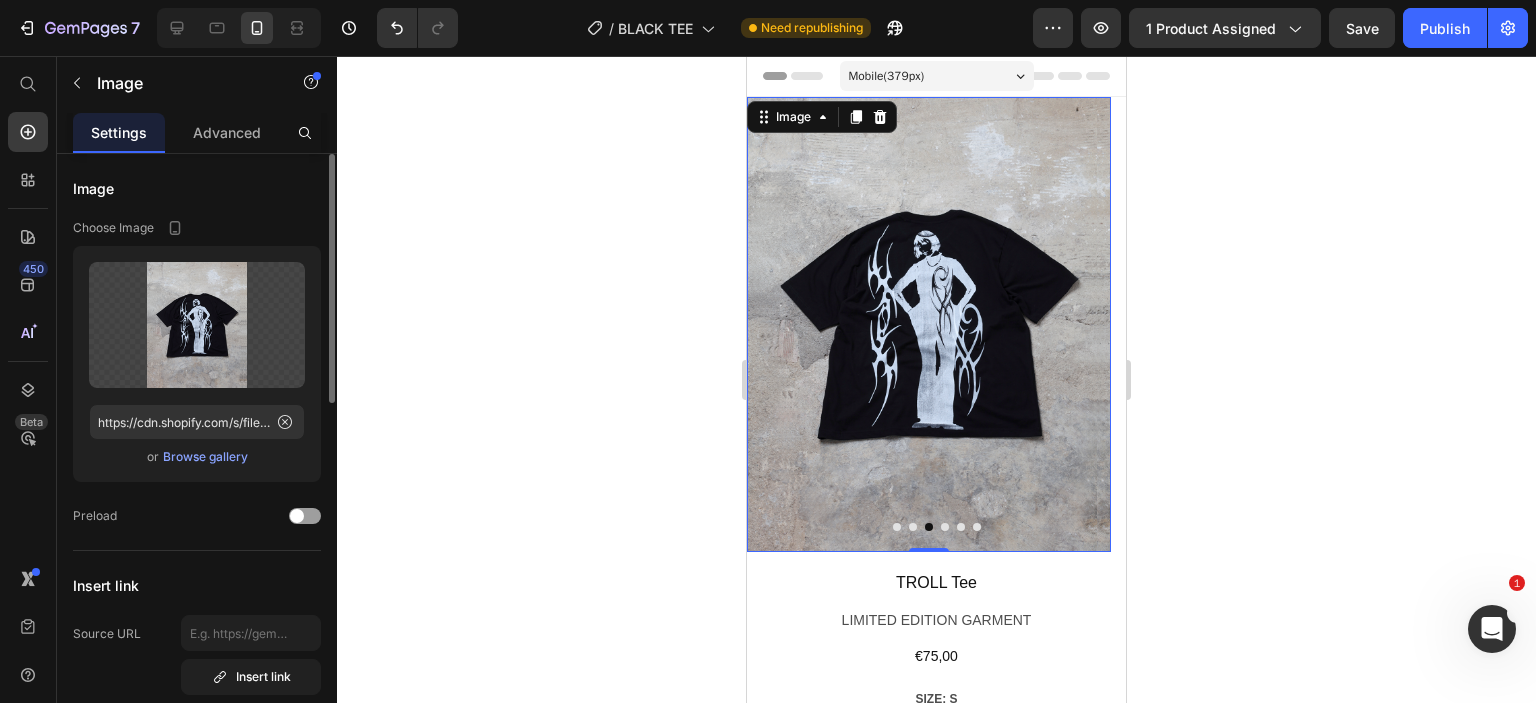 click on "Browse gallery" at bounding box center [205, 457] 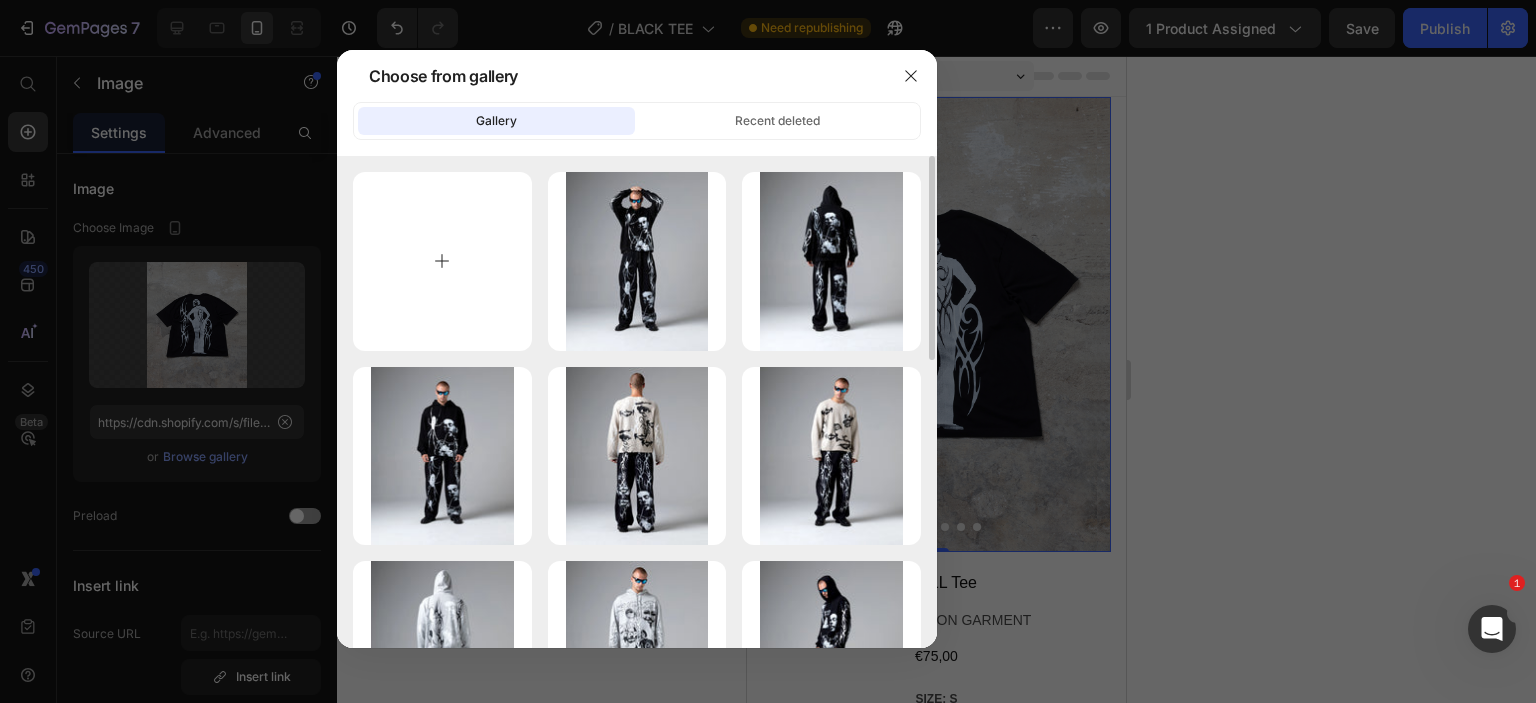 click at bounding box center (442, 261) 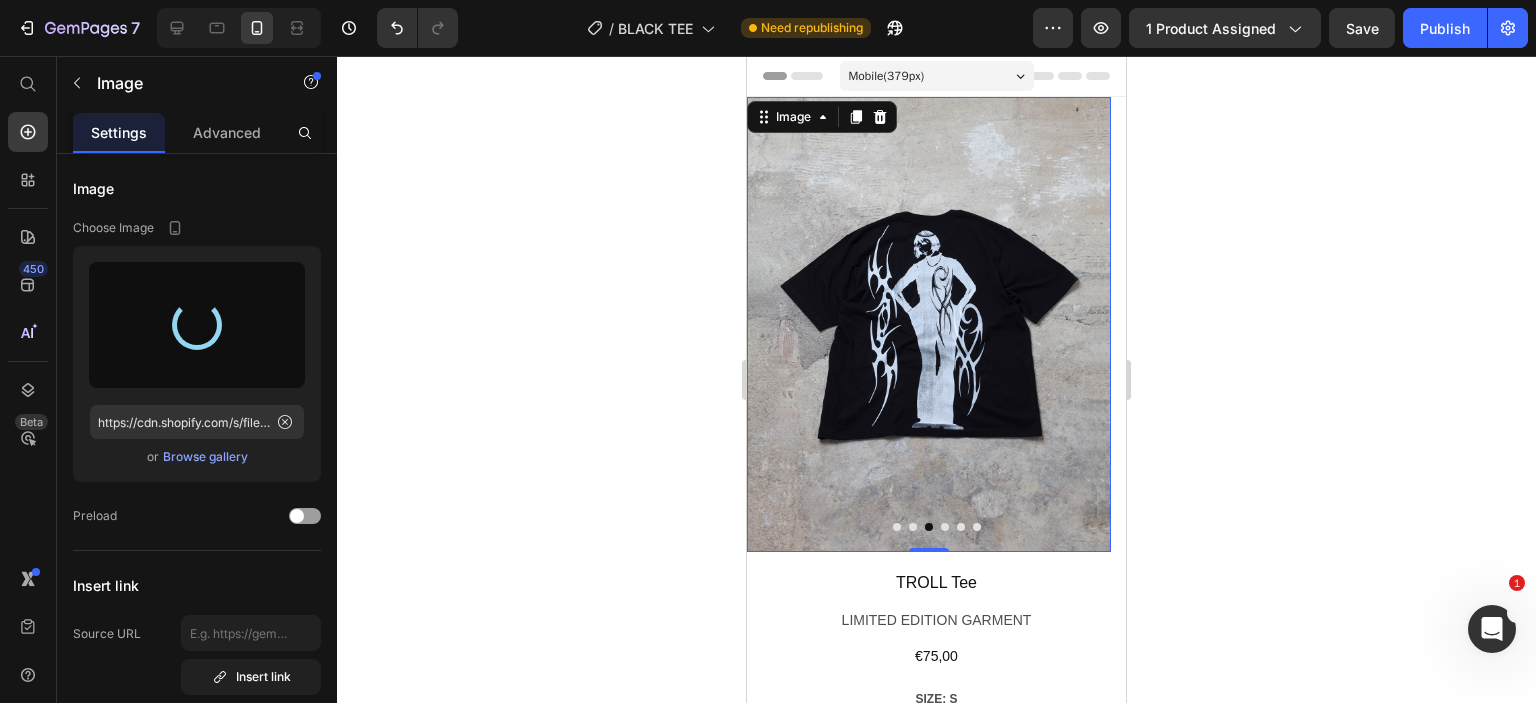 type on "https://cdn.shopify.com/s/files/1/0726/2853/5635/files/gempages_561664639159501666-f46de809-30fd-4d43-80b7-5195a16adf98.webp" 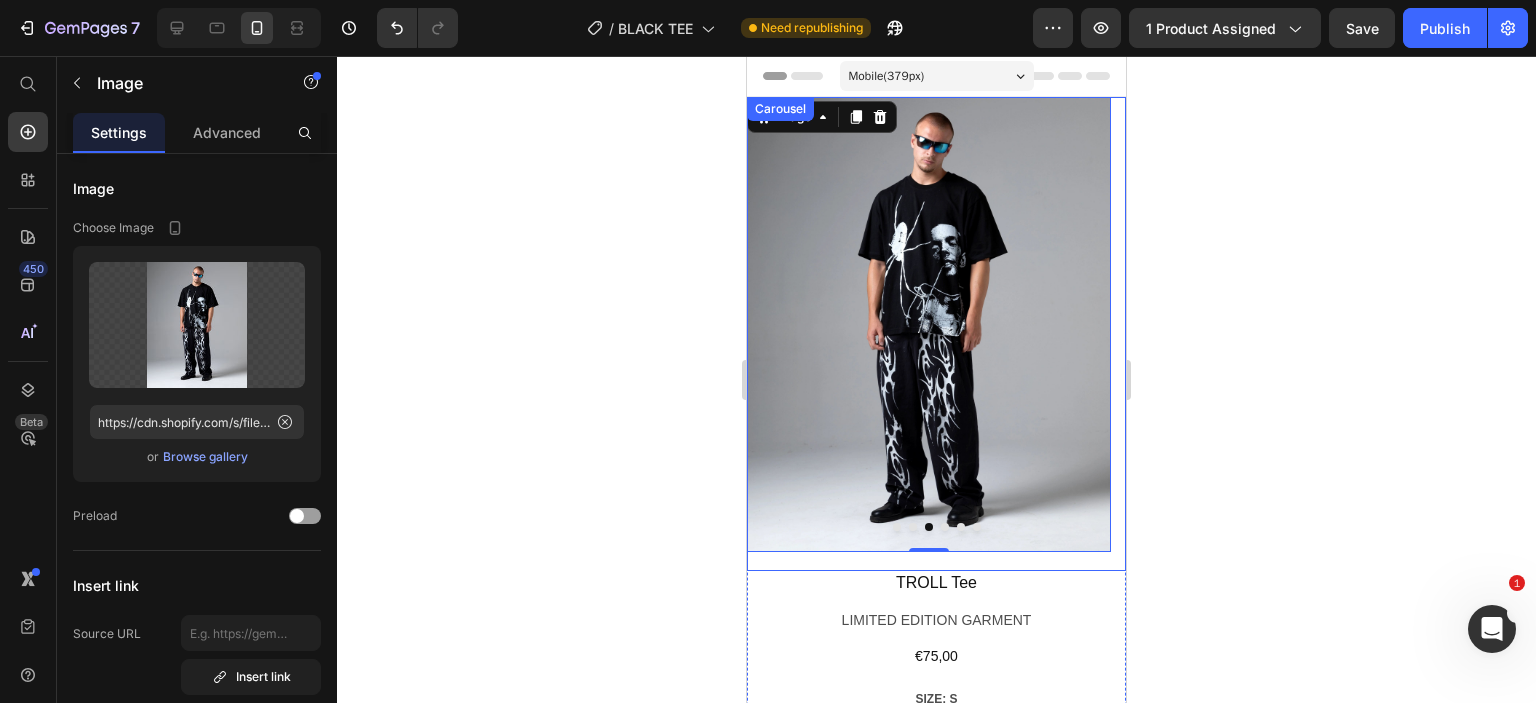 click at bounding box center (945, 527) 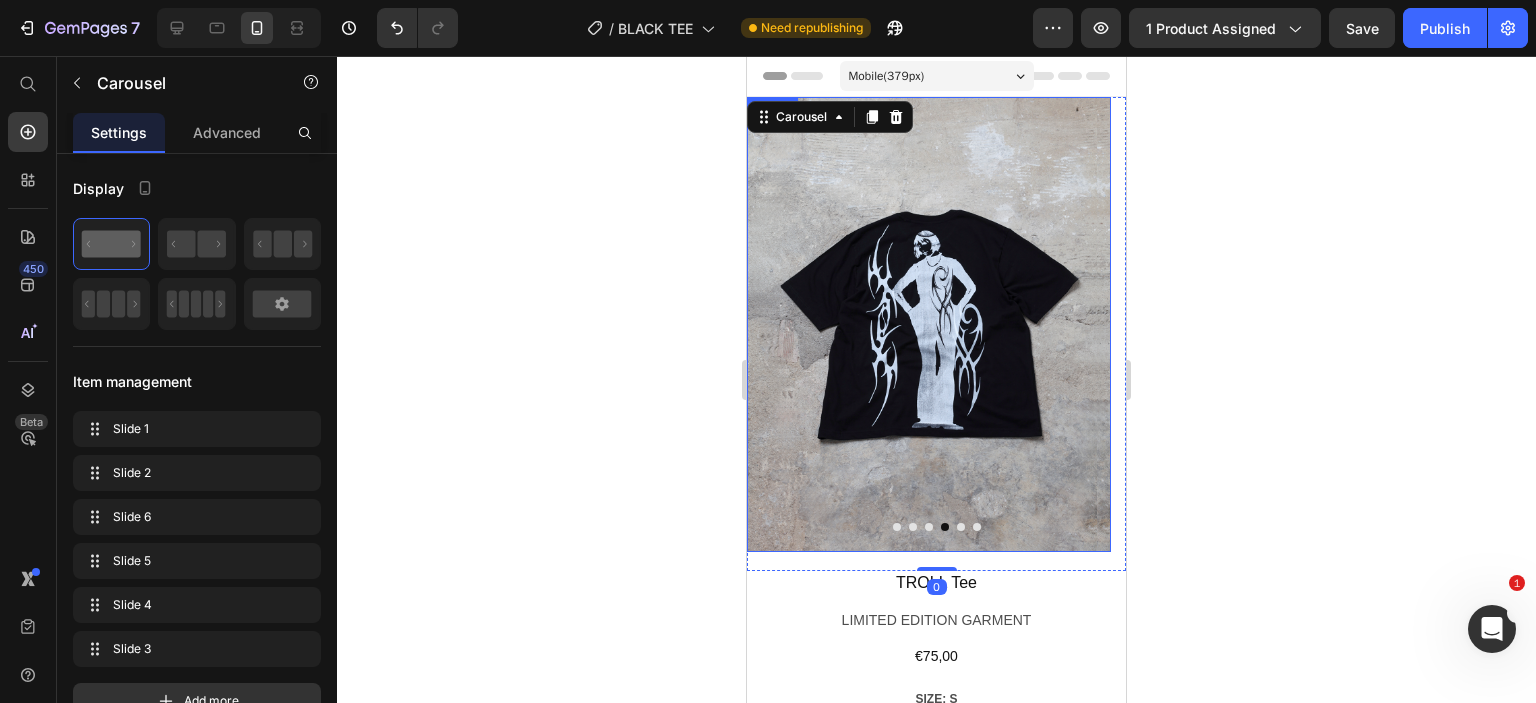 click at bounding box center (929, 324) 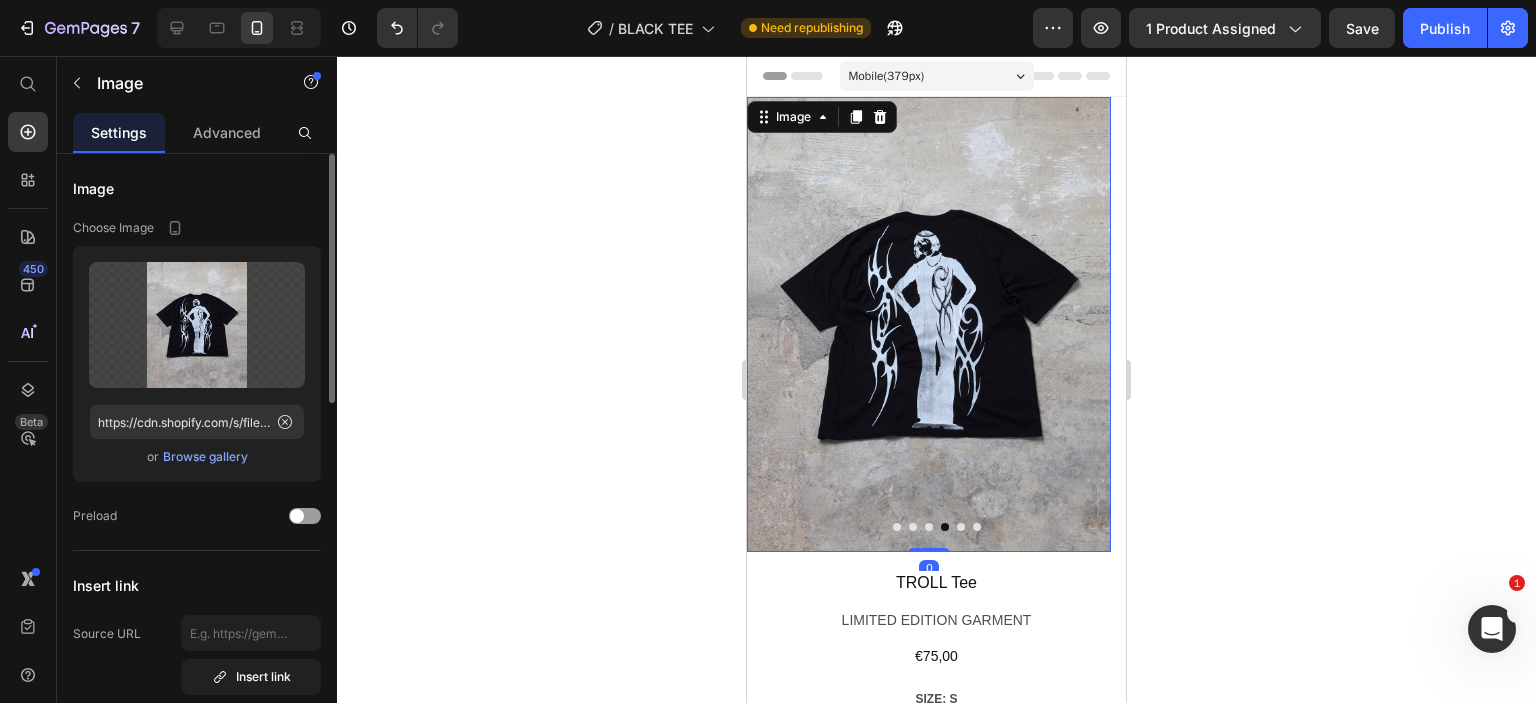 click on "Browse gallery" at bounding box center [205, 457] 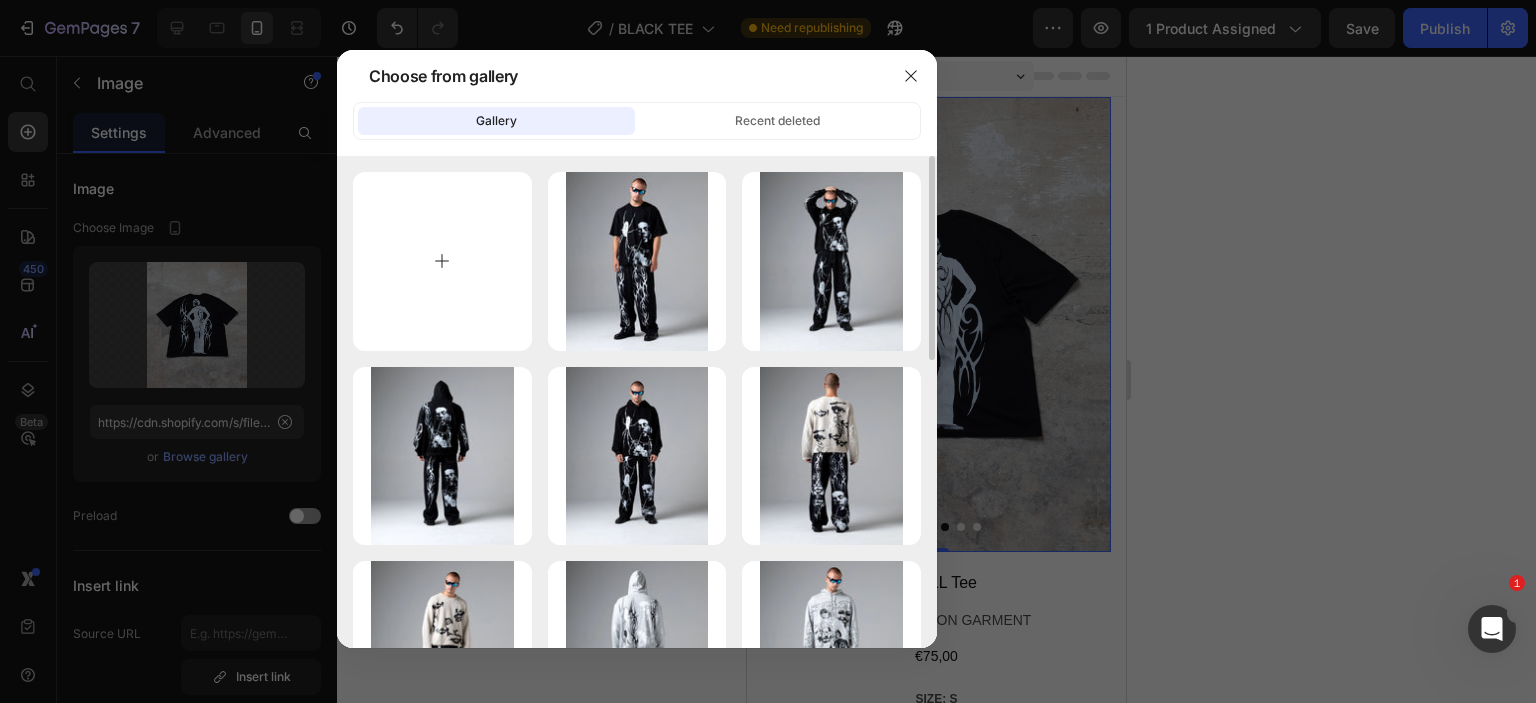 click at bounding box center (442, 261) 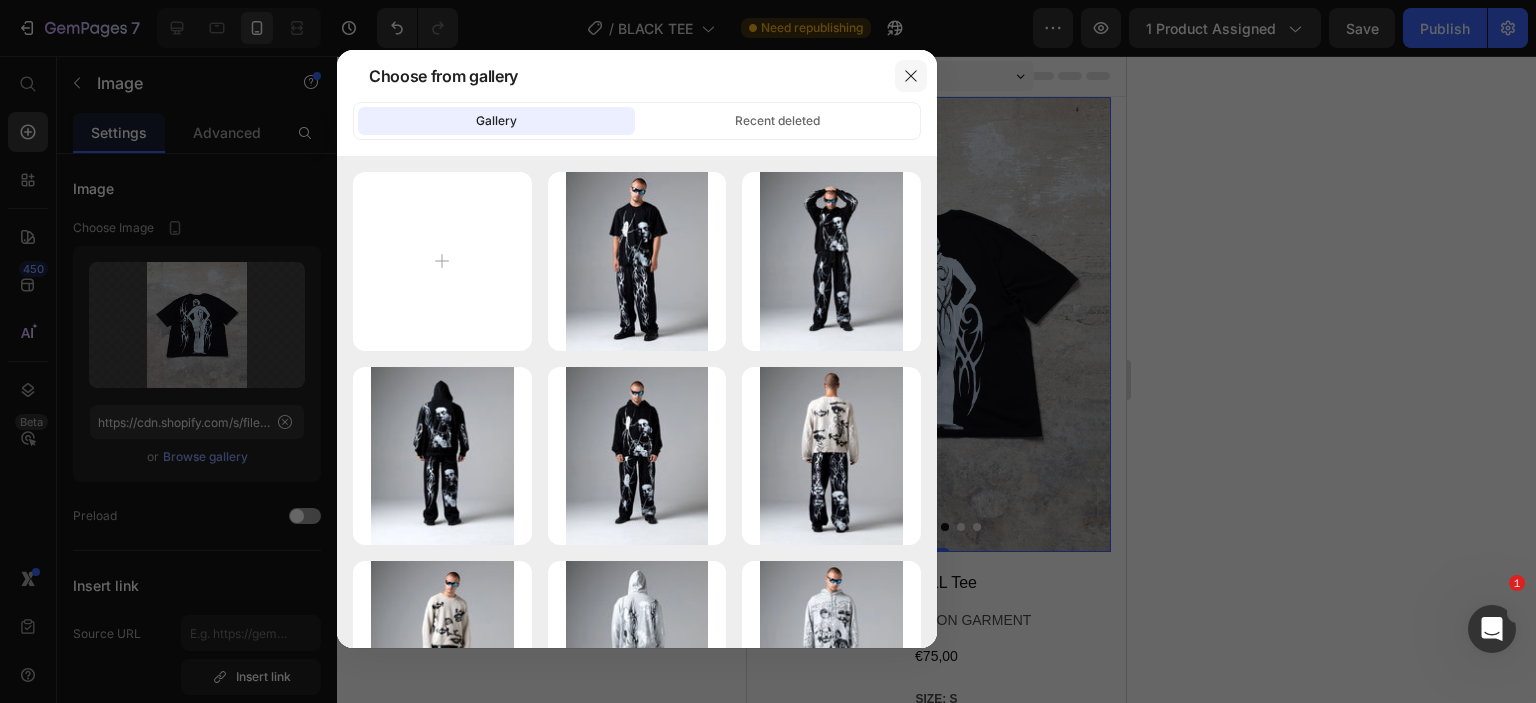 click 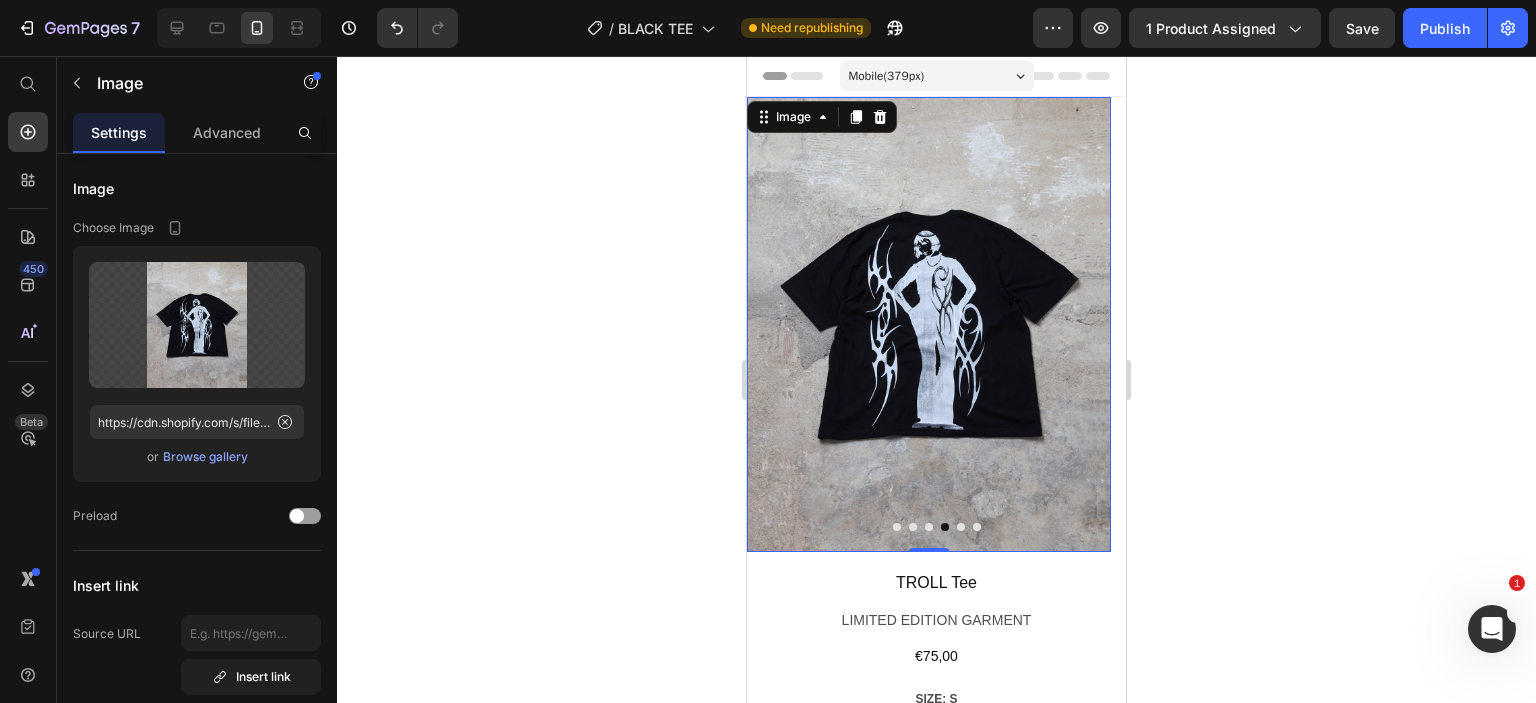 click at bounding box center (929, 324) 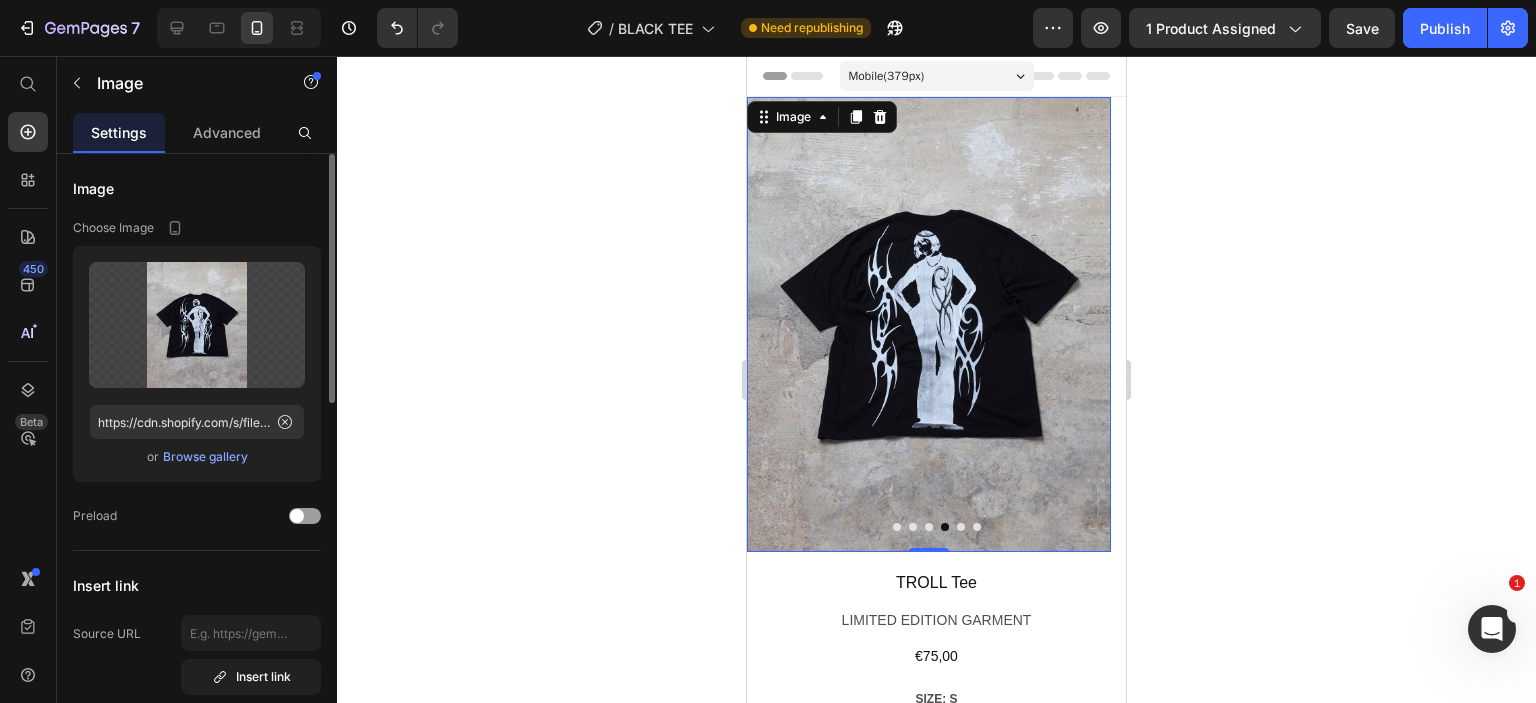 click on "Browse gallery" at bounding box center [205, 457] 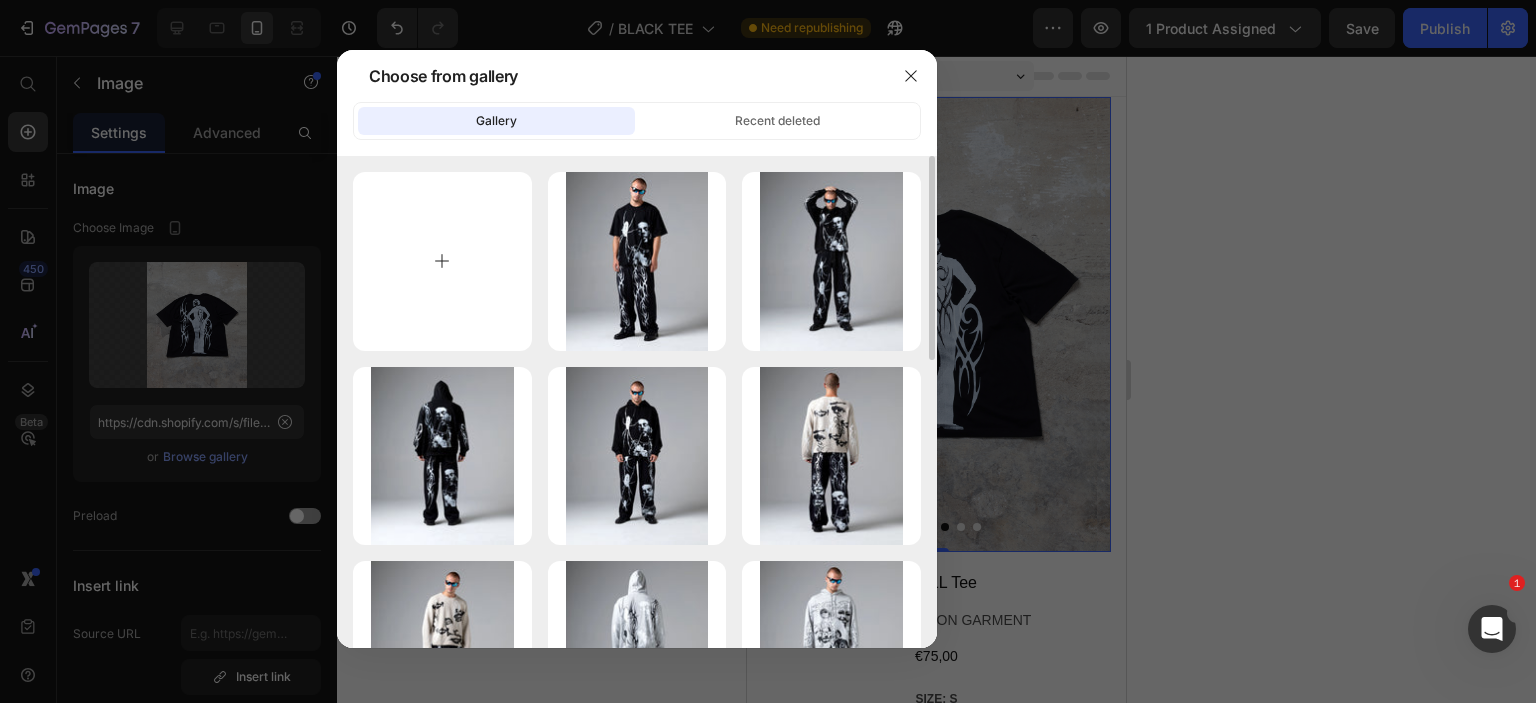 click at bounding box center (442, 261) 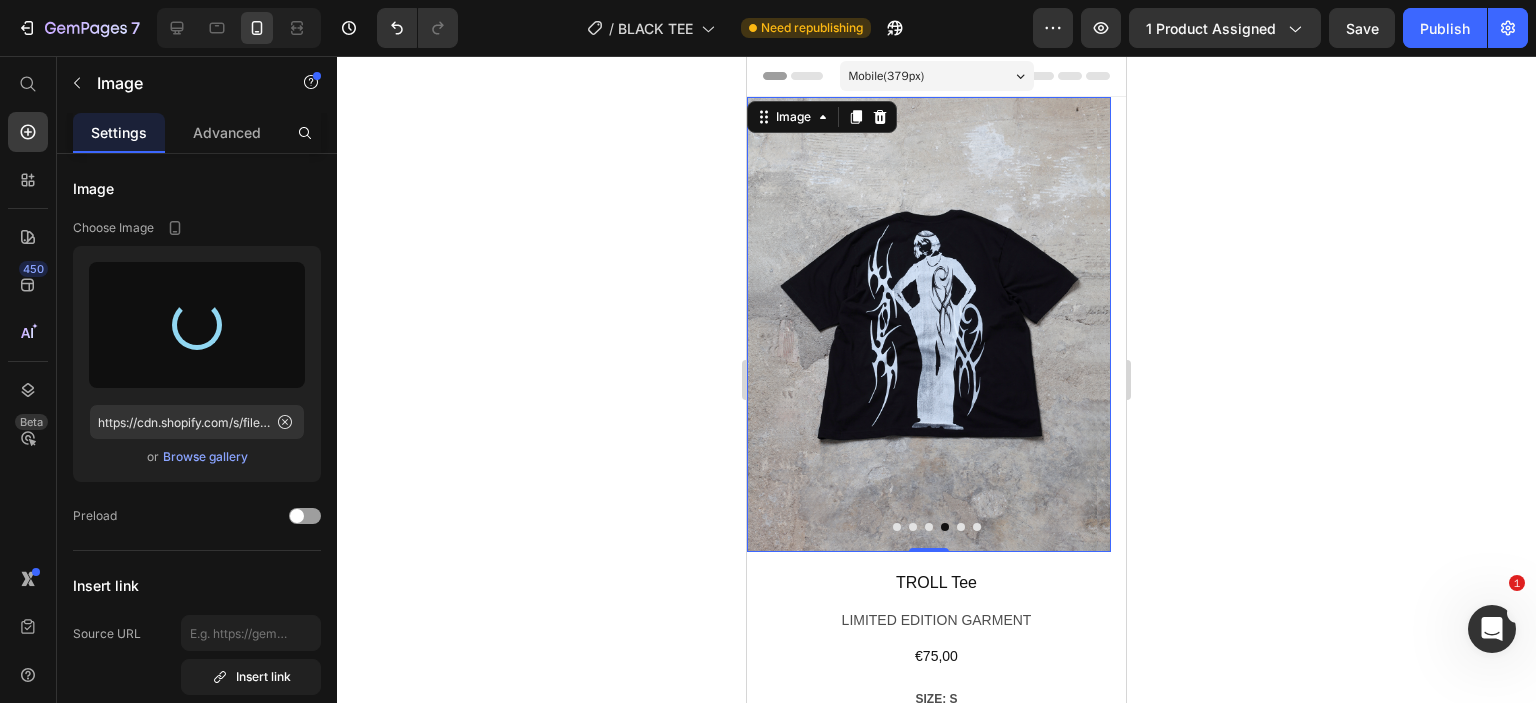 type on "https://cdn.shopify.com/s/files/1/0726/2853/5635/files/gempages_561664639159501666-6cffe148-eb57-4059-8a6b-d923069b34c1.webp" 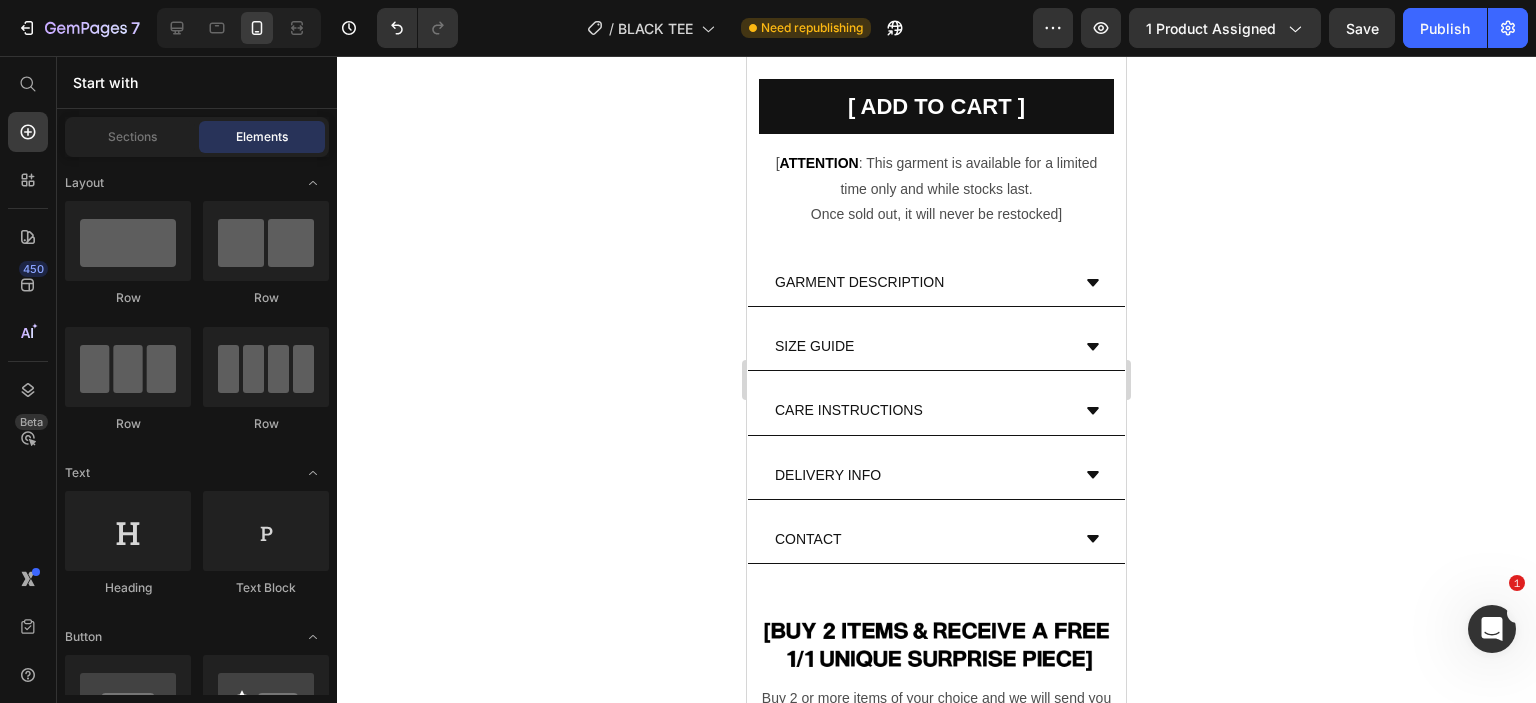 scroll, scrollTop: 751, scrollLeft: 0, axis: vertical 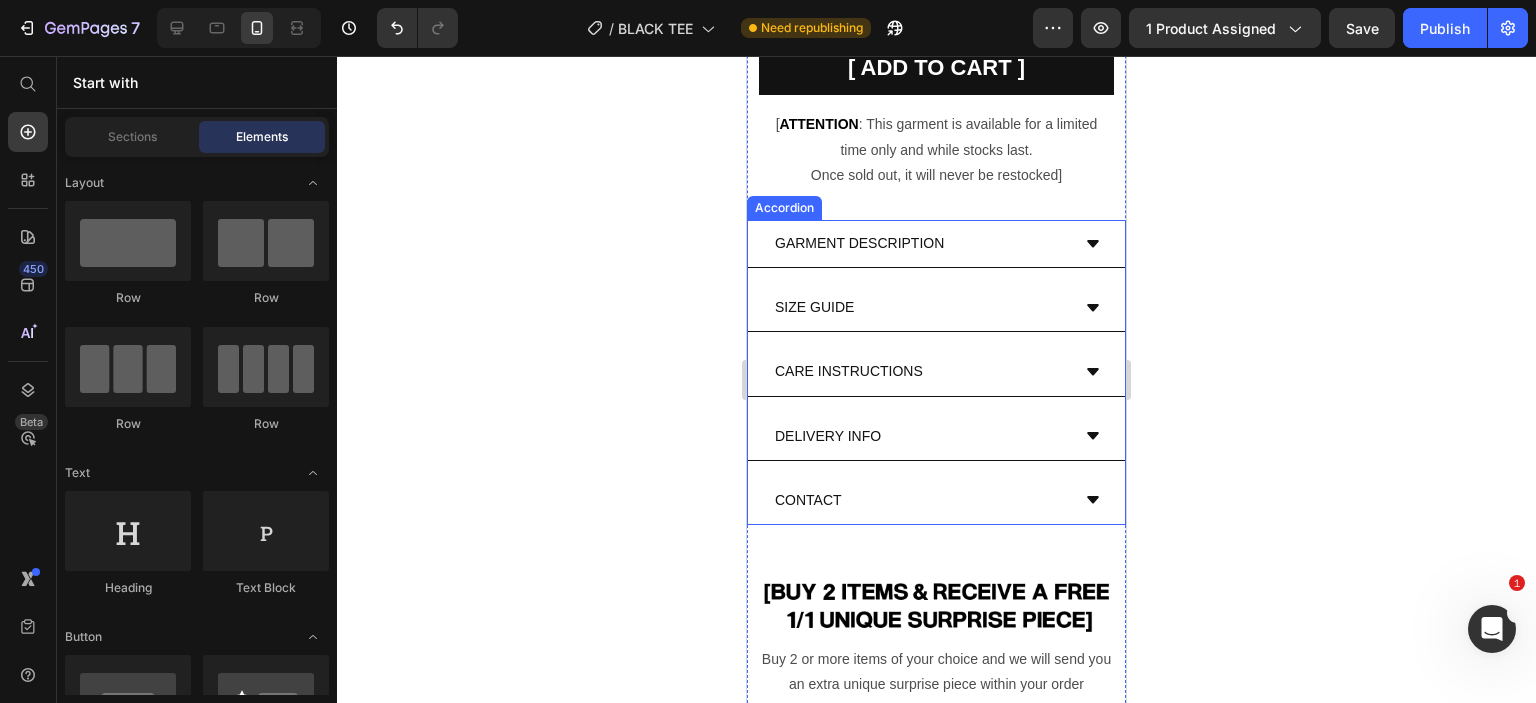 click on "GARMENT DESCRIPTION" at bounding box center (920, 243) 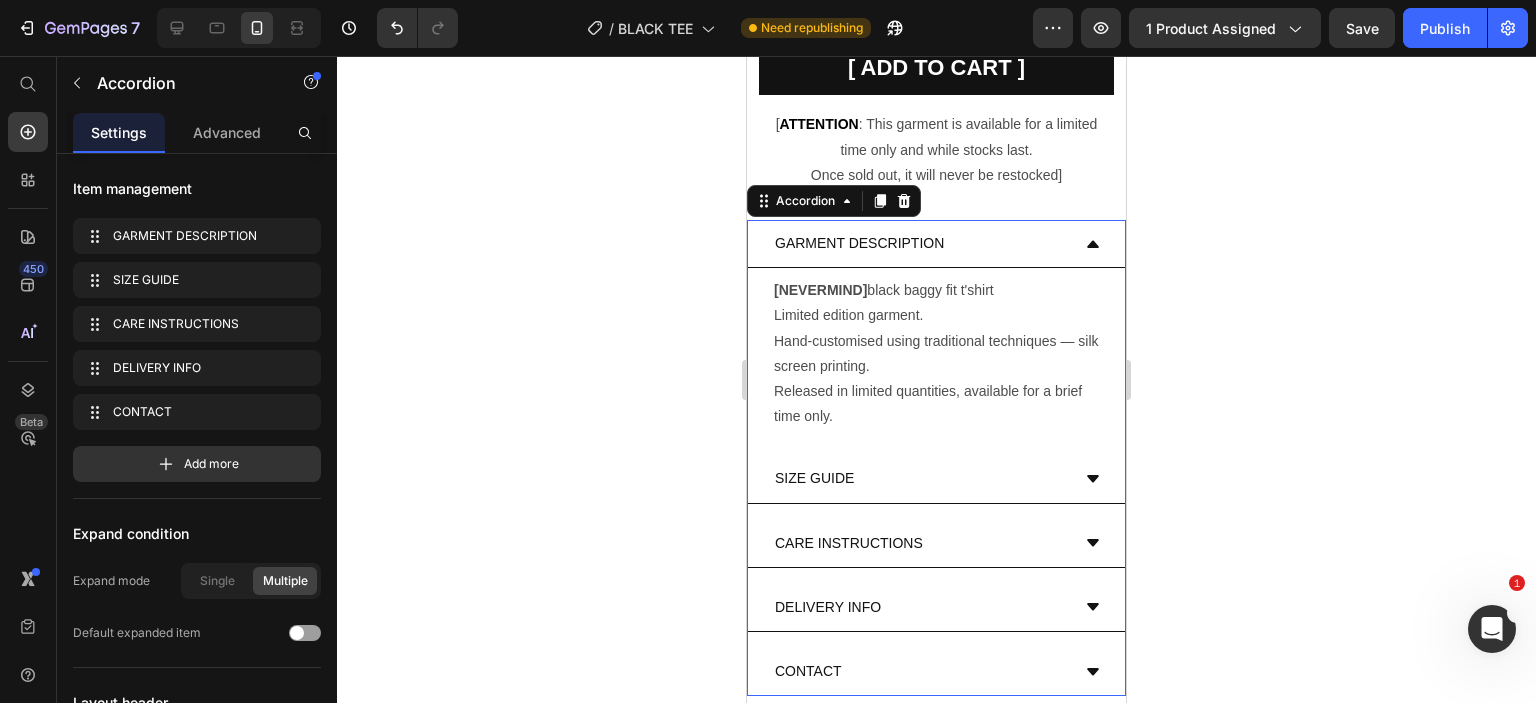 click on "GARMENT DESCRIPTION" at bounding box center (920, 243) 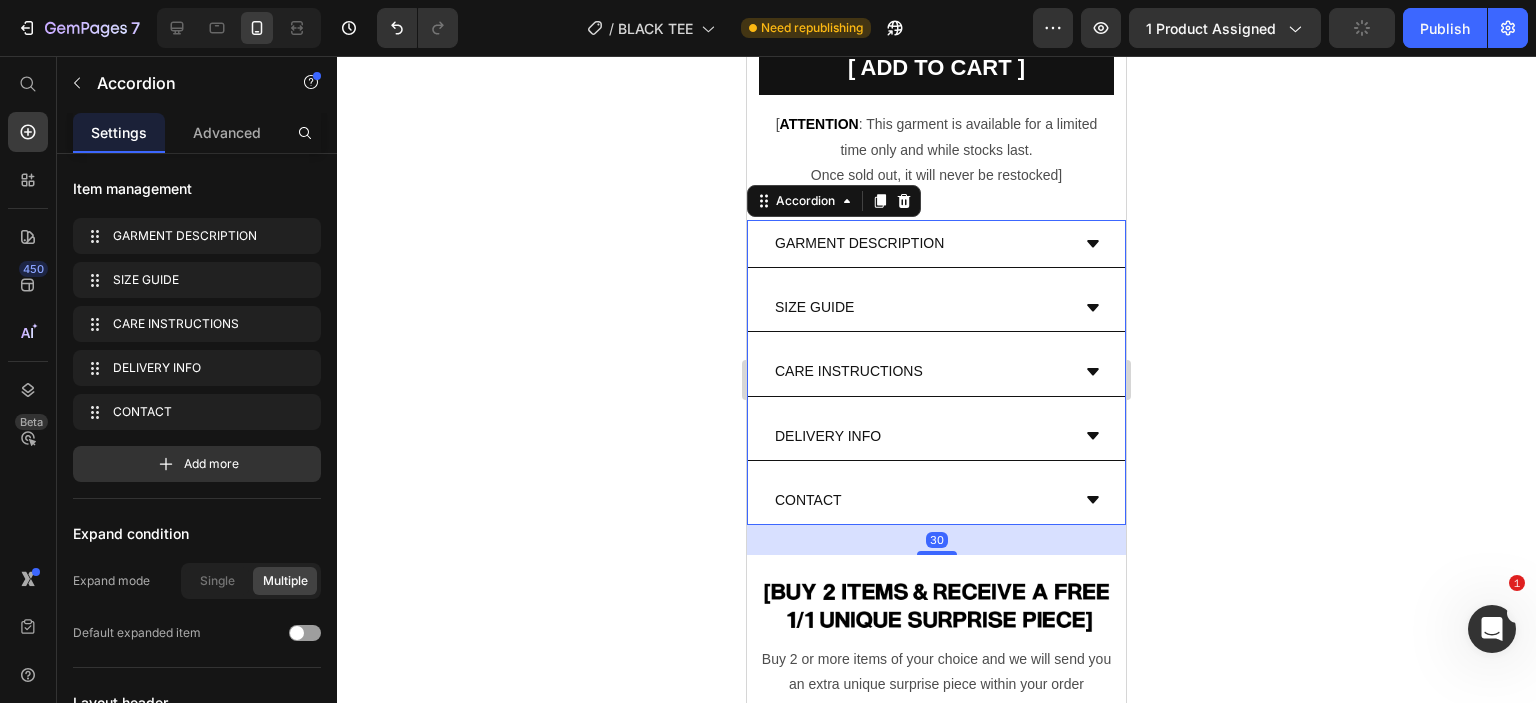 click on "Accordion" at bounding box center (834, 201) 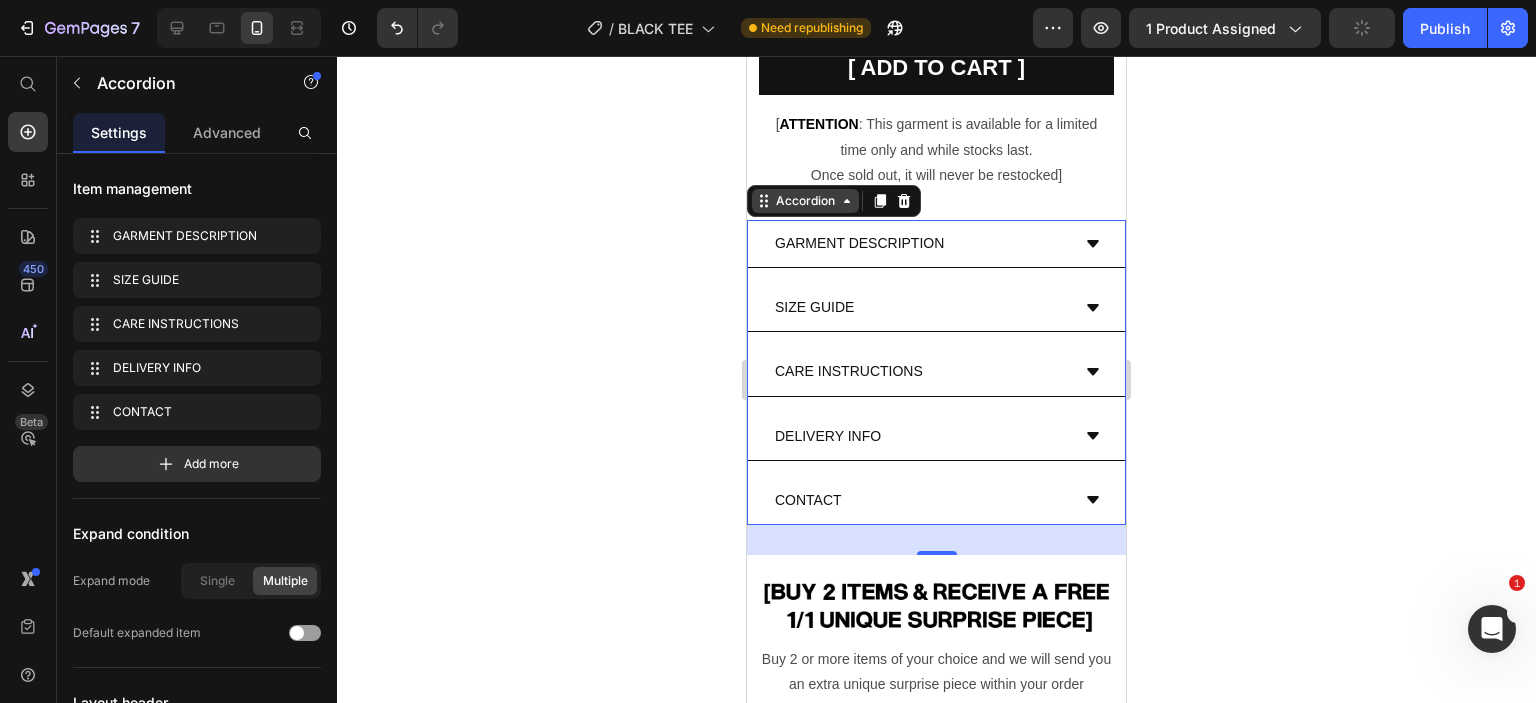 click on "Accordion" at bounding box center [805, 201] 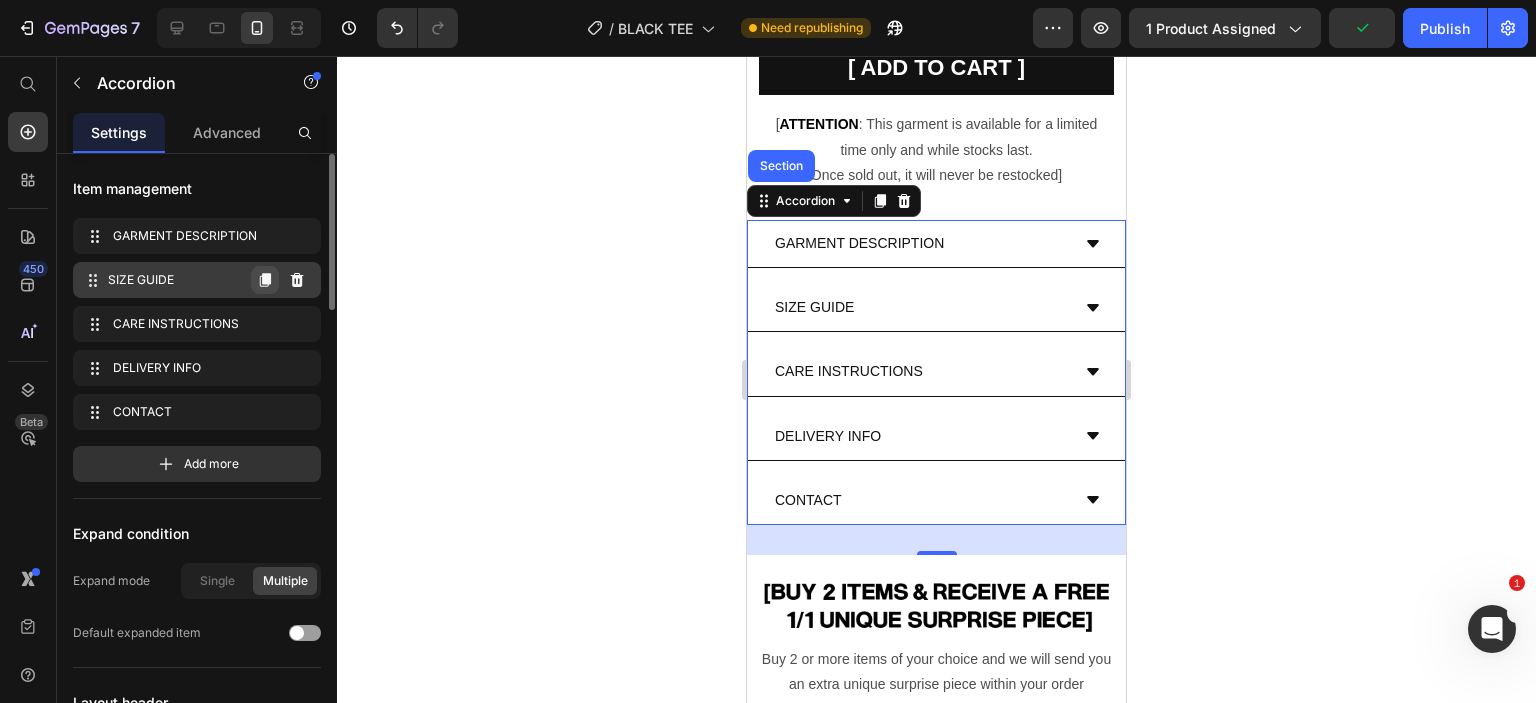 click 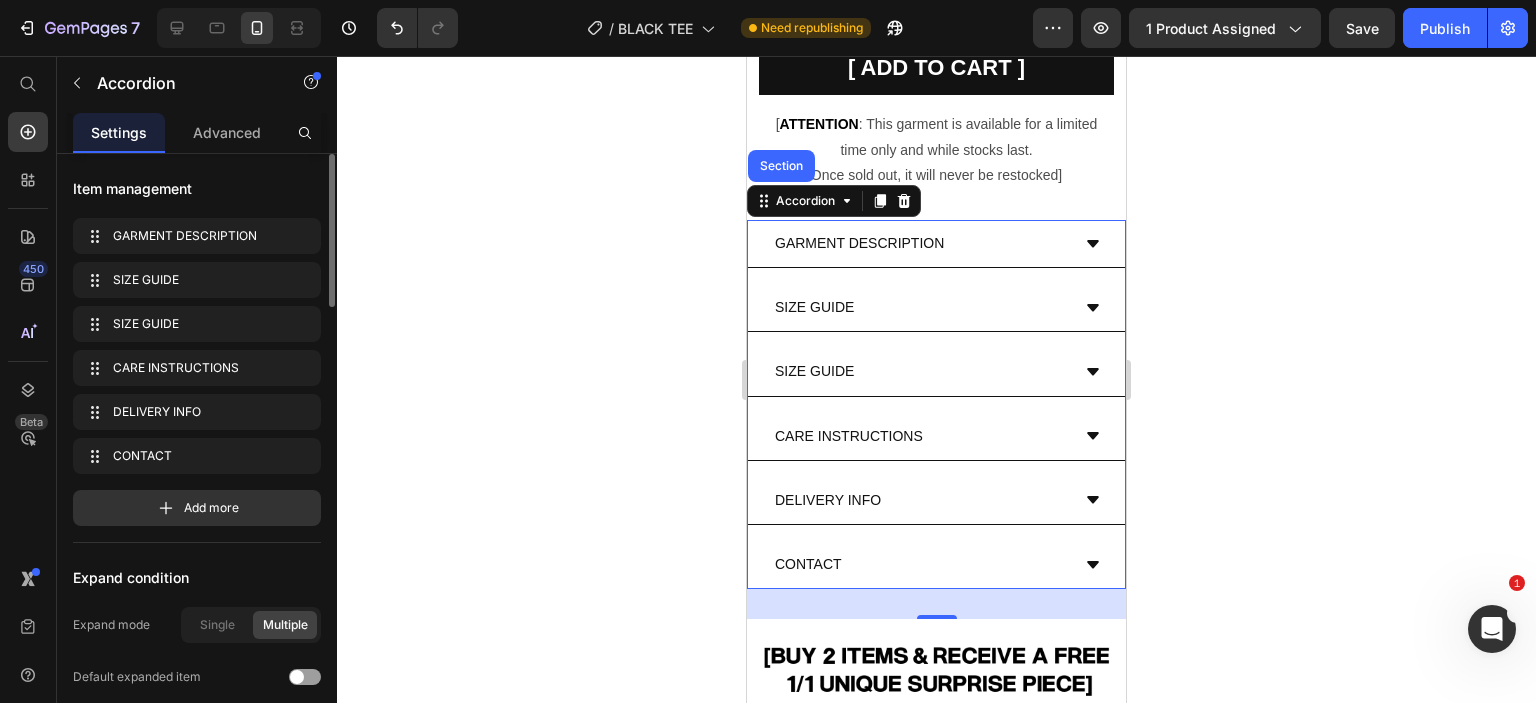 click on "SIZE GUIDE" at bounding box center (814, 307) 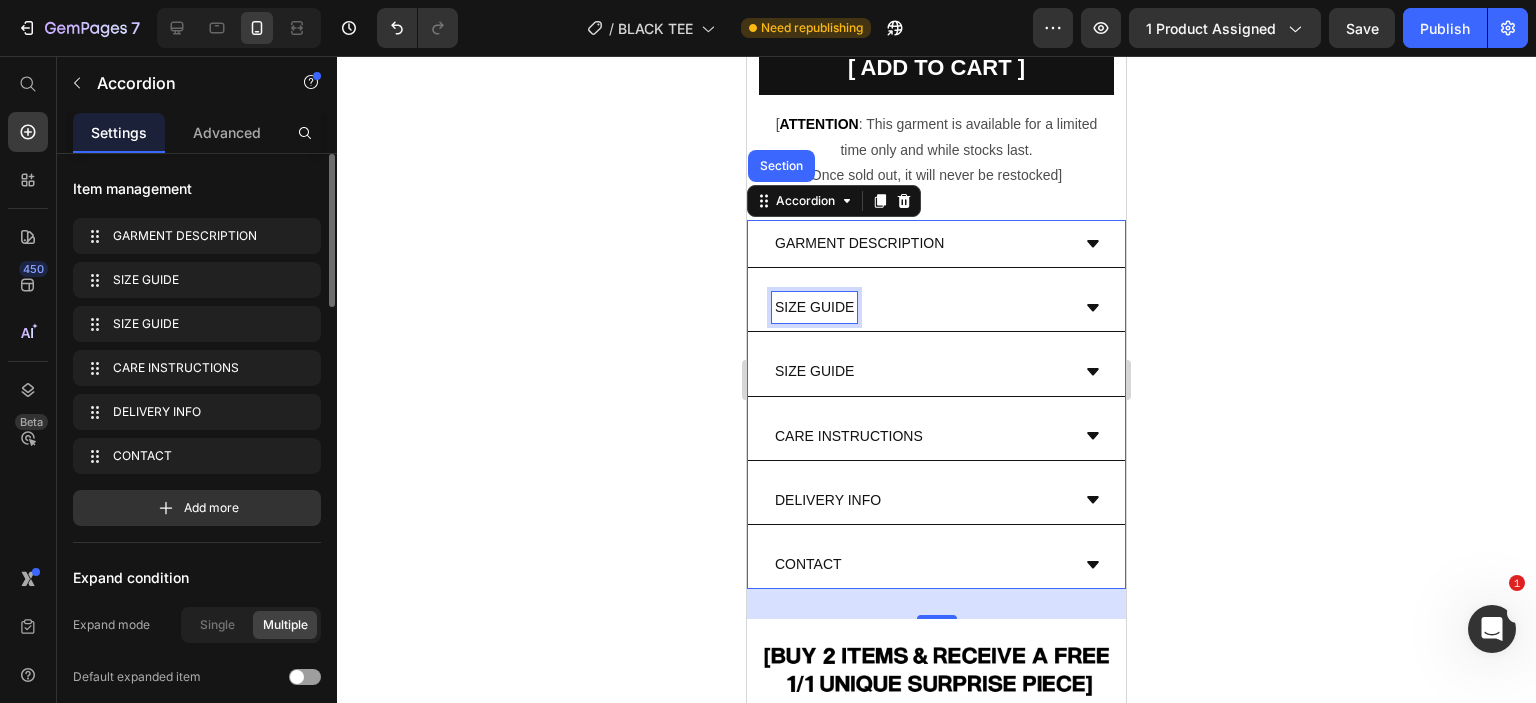 click on "SIZE GUIDE" at bounding box center [814, 307] 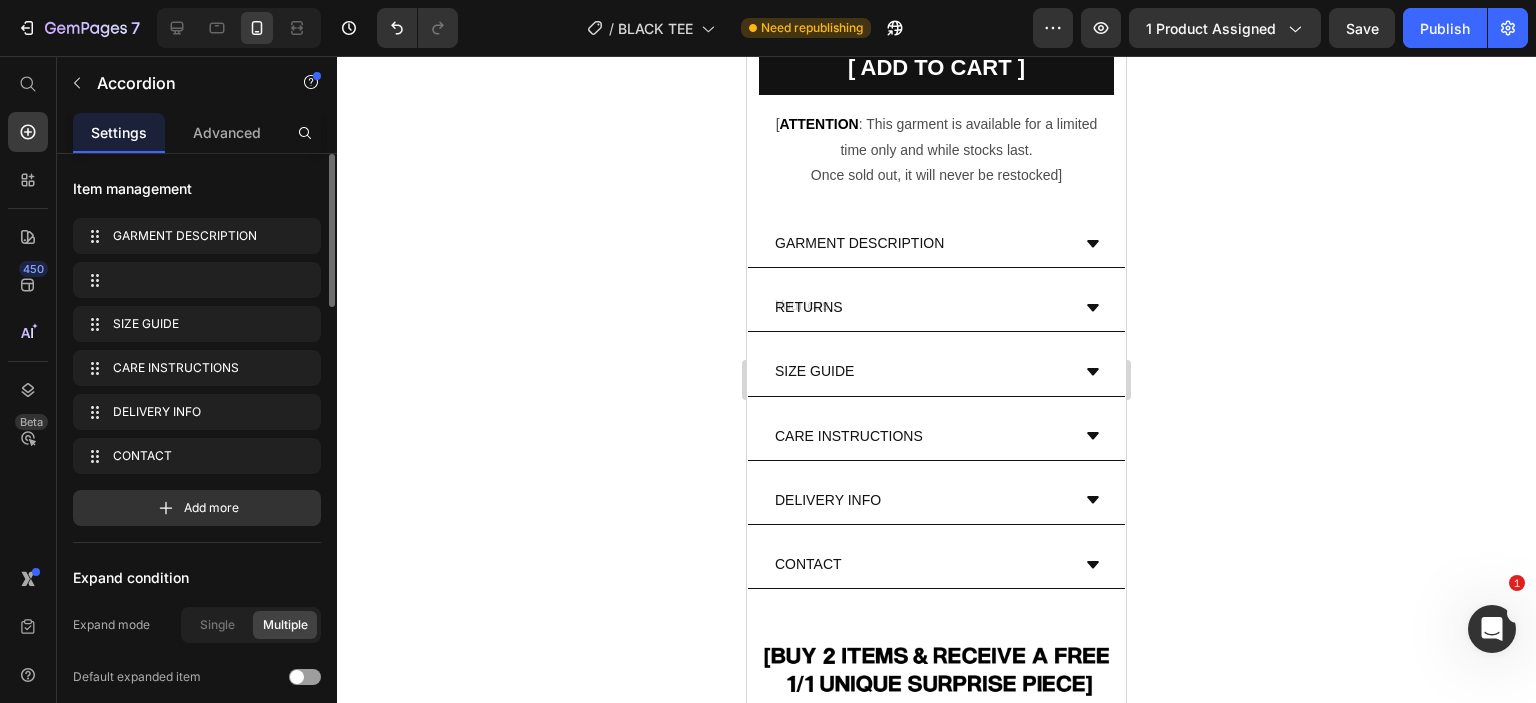 scroll, scrollTop: 745, scrollLeft: 0, axis: vertical 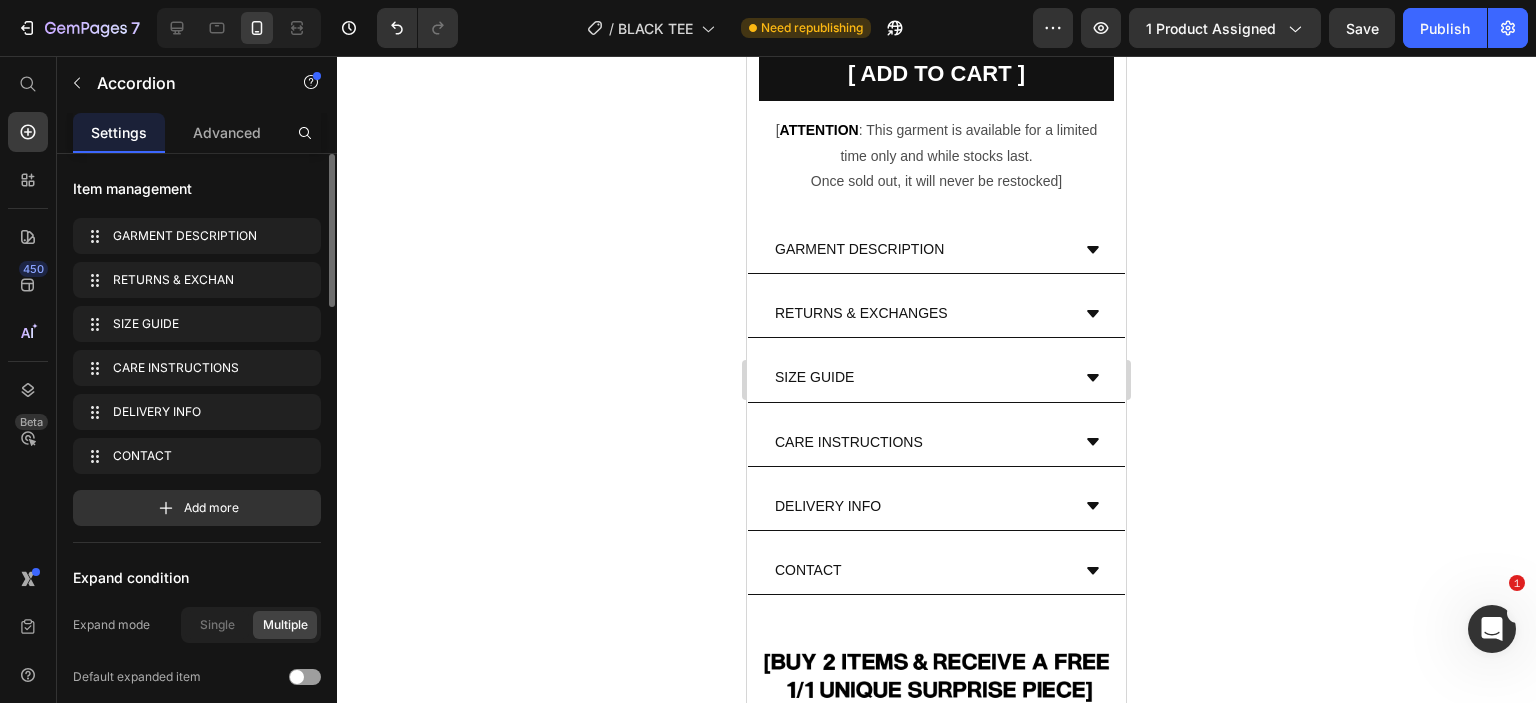 click 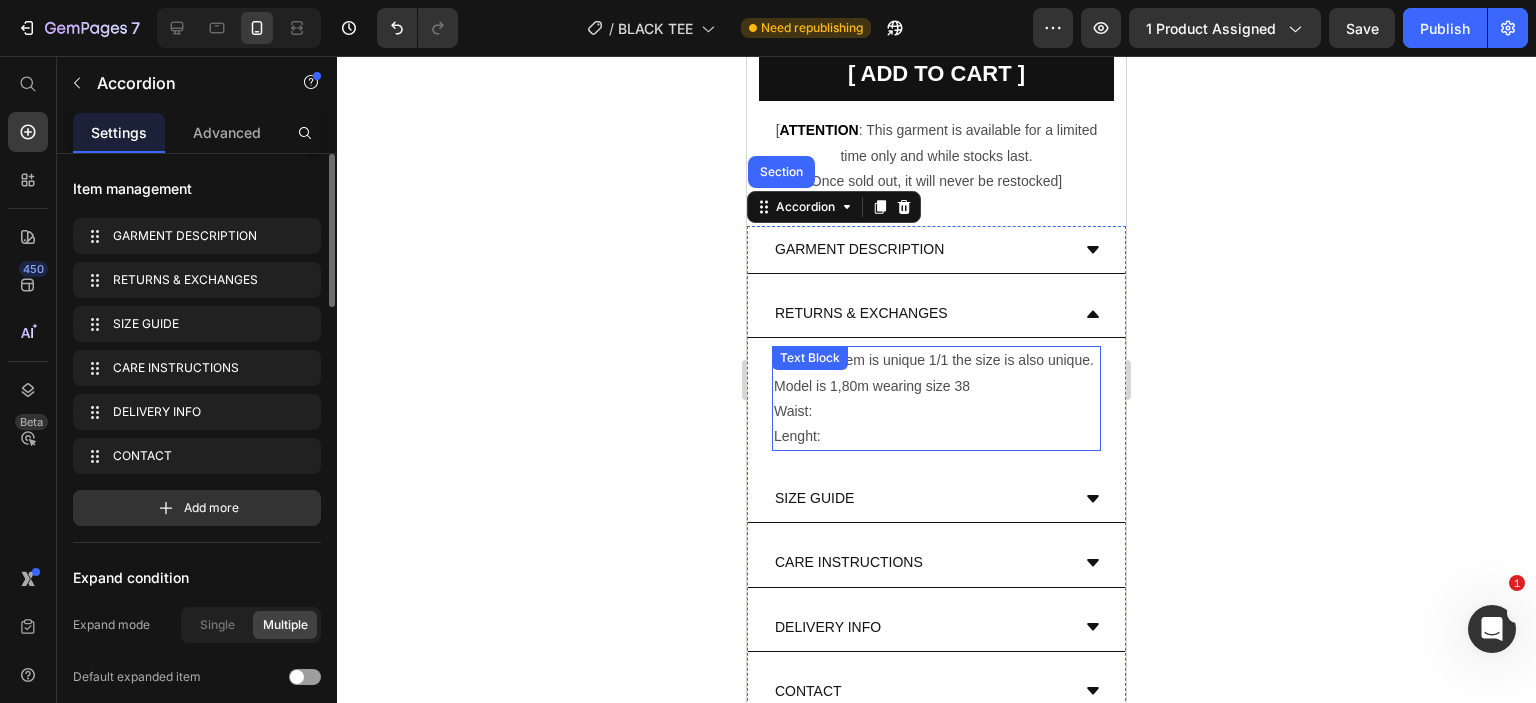 click on "Lenght:" at bounding box center [936, 436] 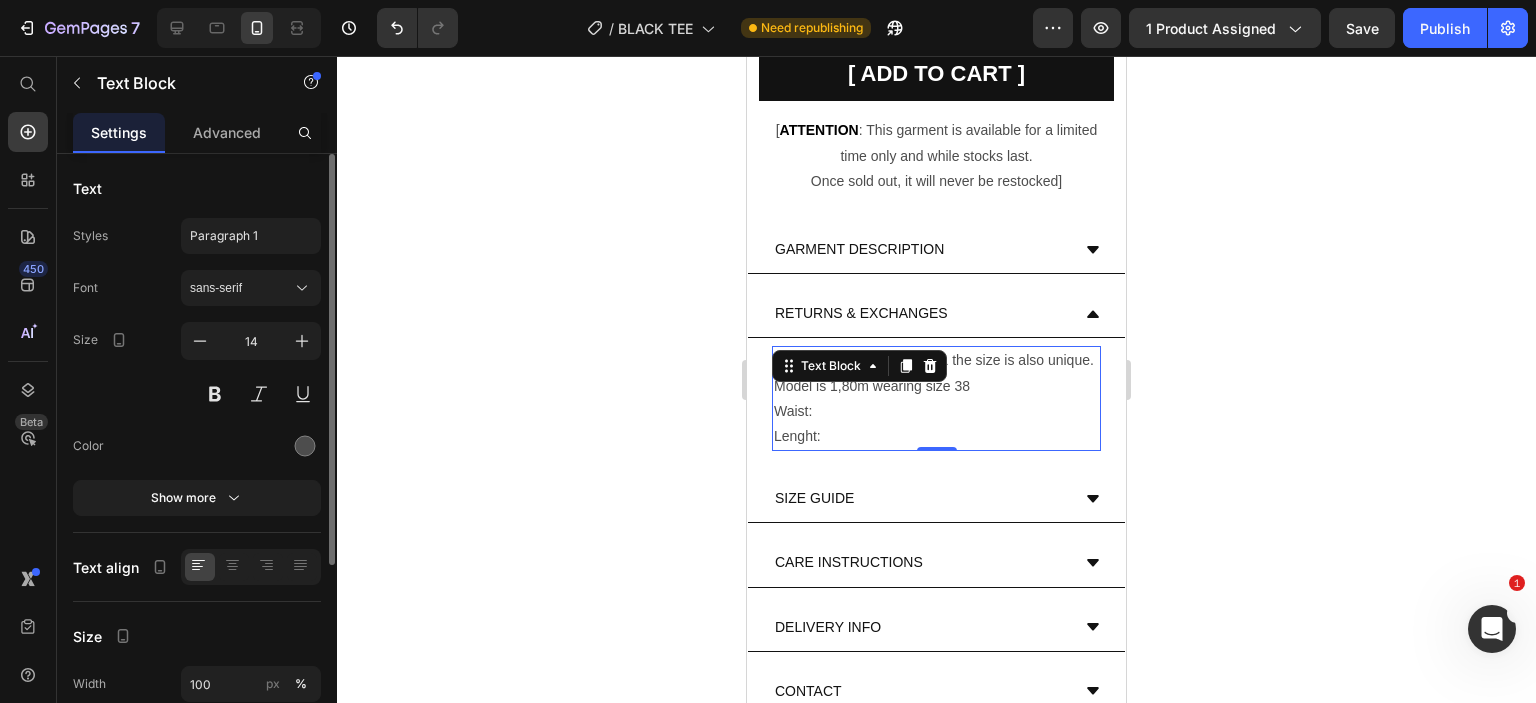 click on "Lenght:" at bounding box center (936, 436) 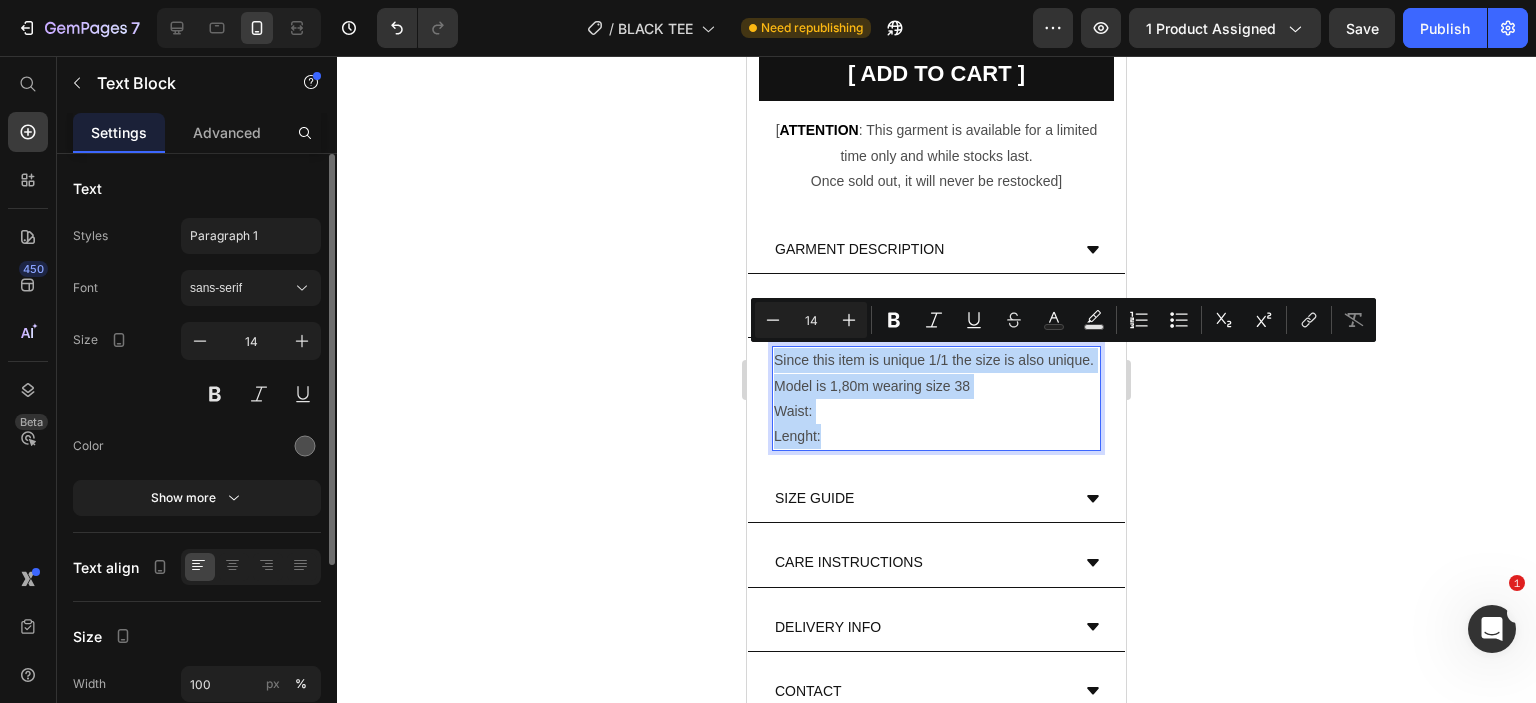 drag, startPoint x: 769, startPoint y: 370, endPoint x: 775, endPoint y: 356, distance: 15.231546 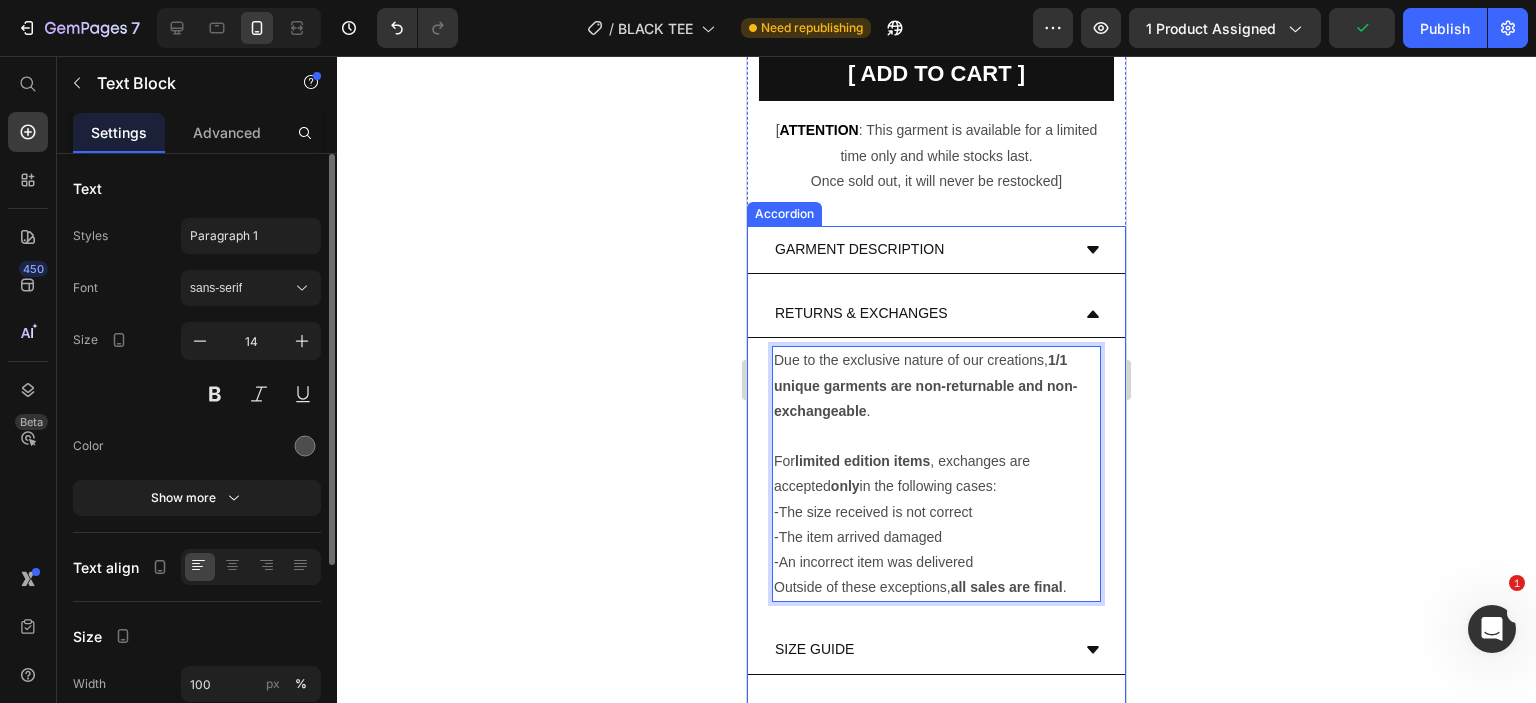 click 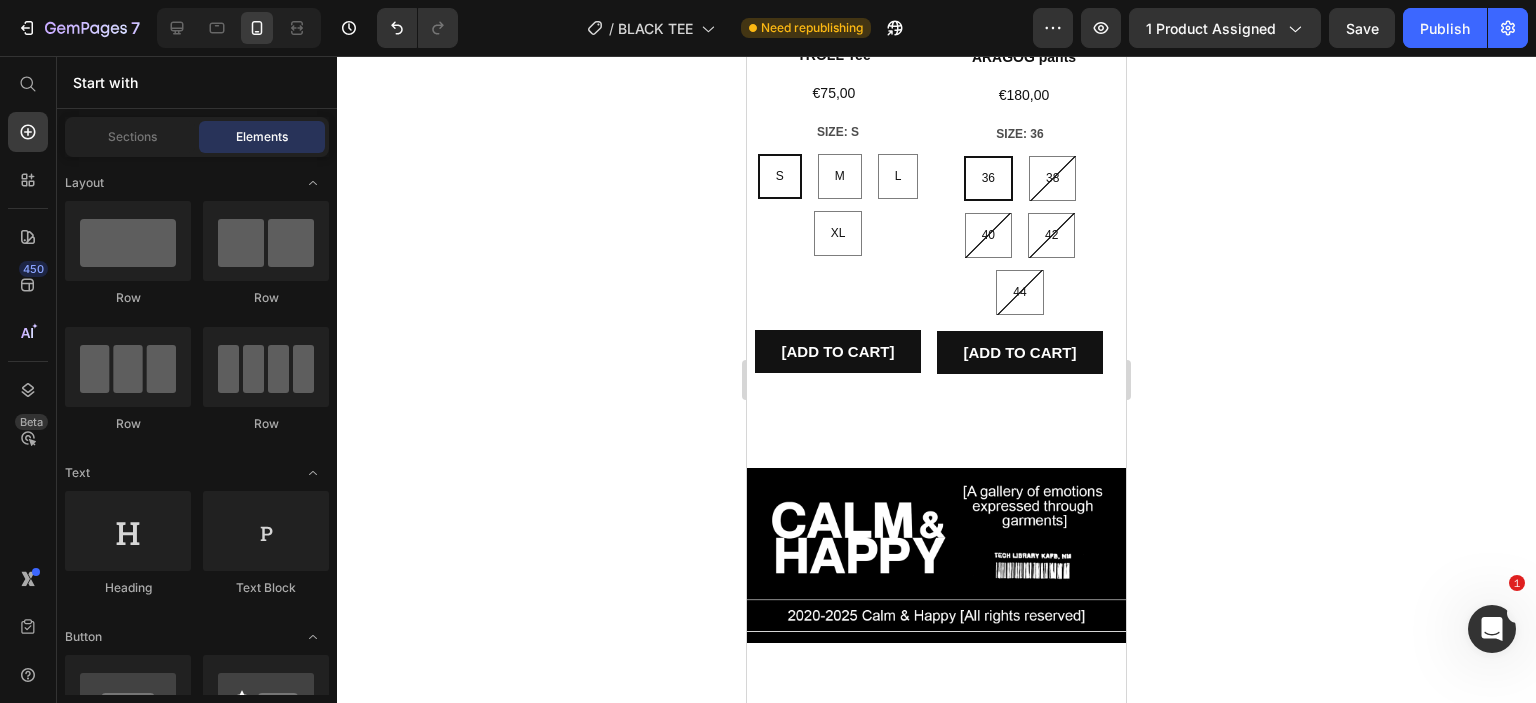 scroll, scrollTop: 2361, scrollLeft: 0, axis: vertical 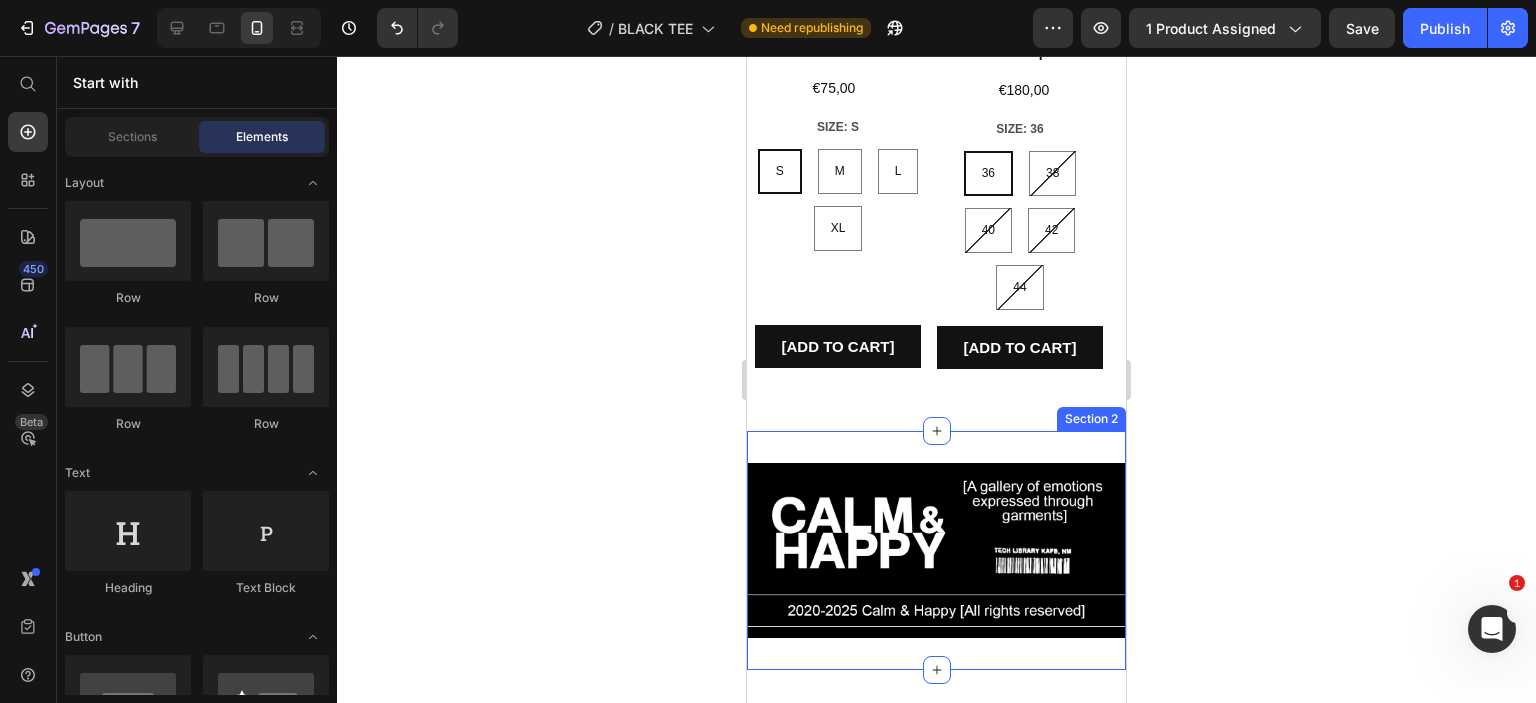 click on "Image Section 2" at bounding box center (936, 550) 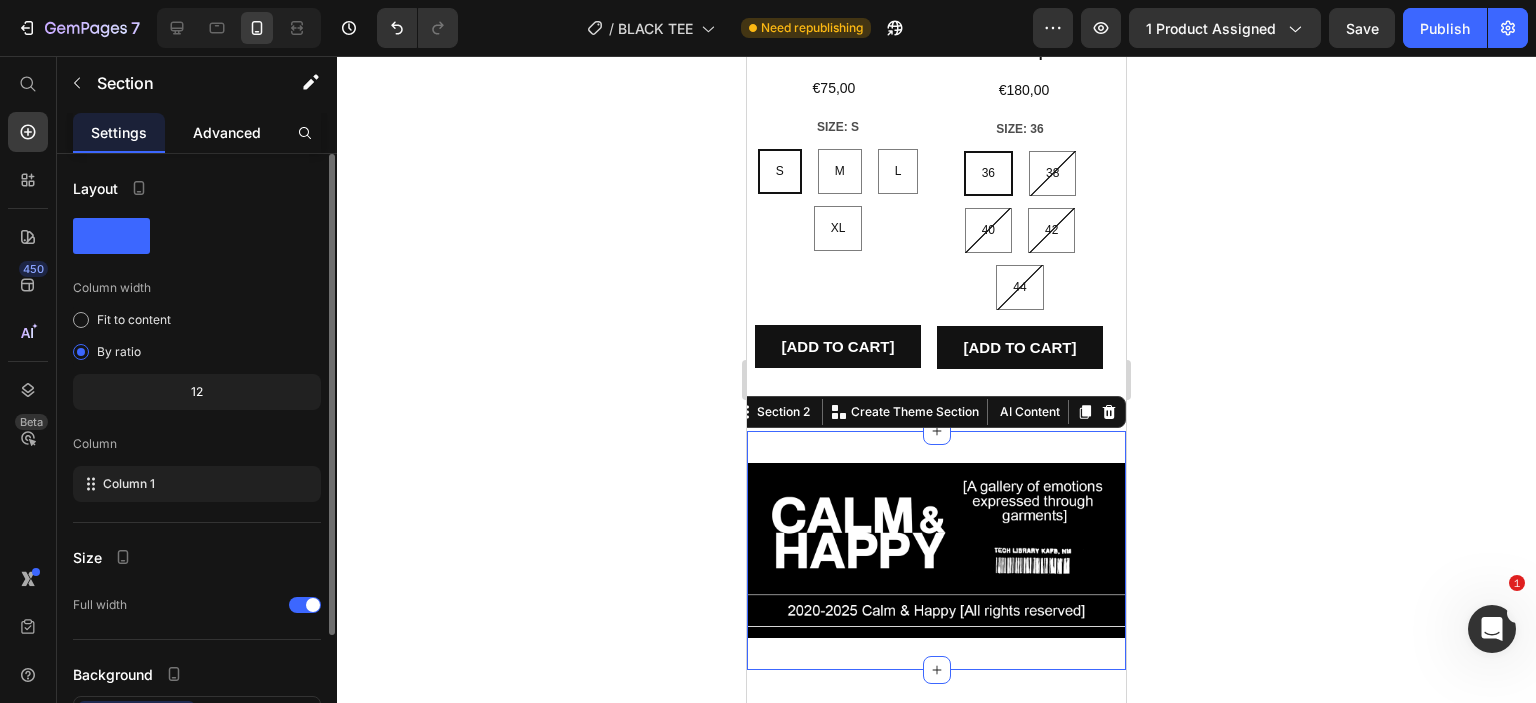 click on "Advanced" at bounding box center [227, 132] 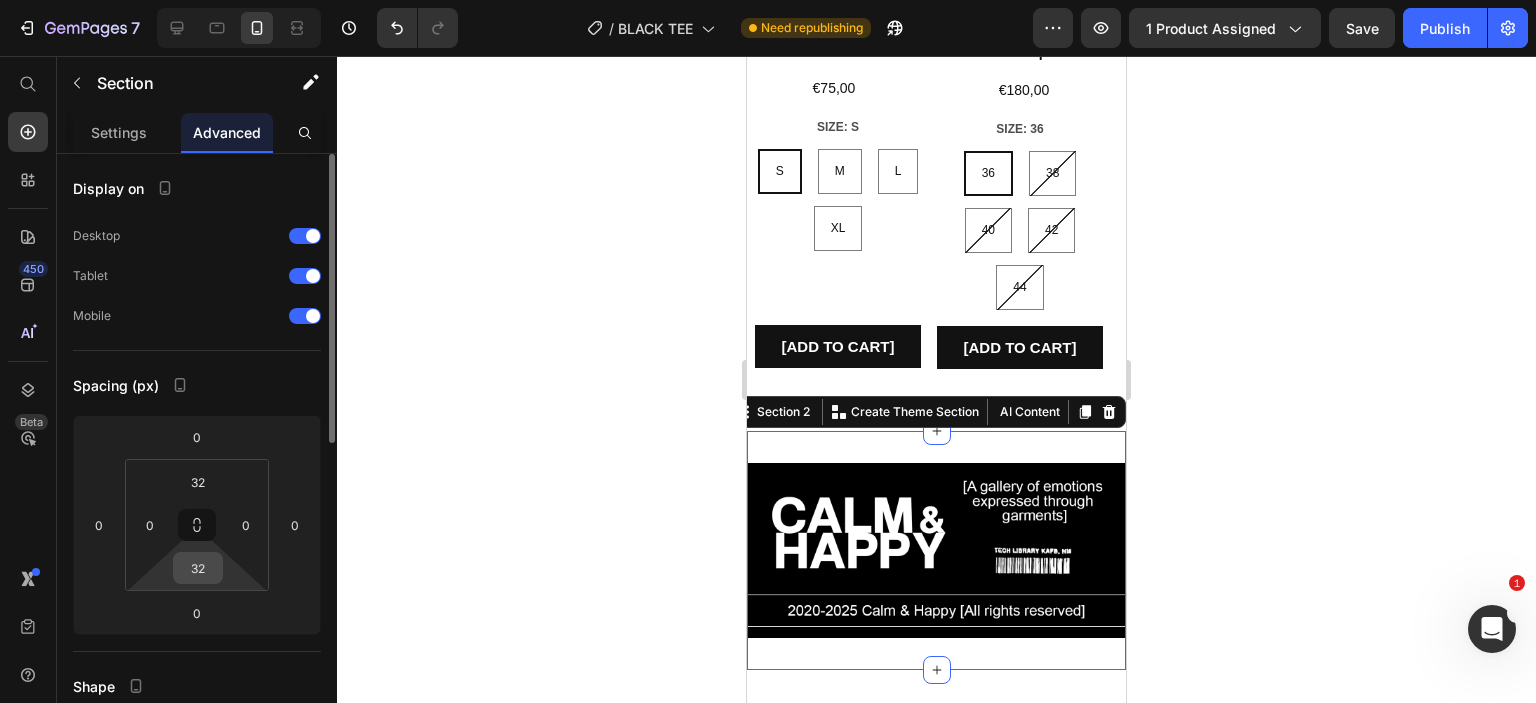 click on "32" at bounding box center [198, 568] 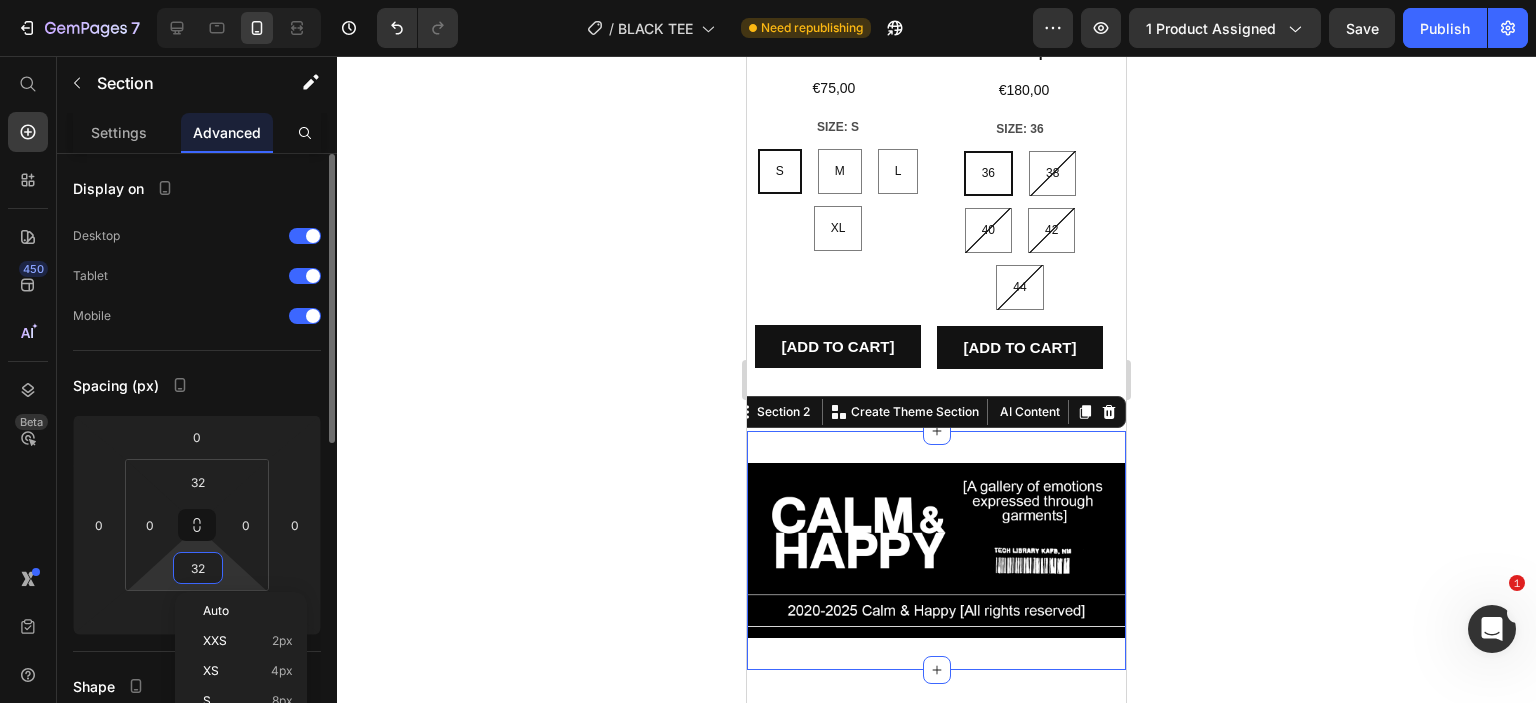 type on "0" 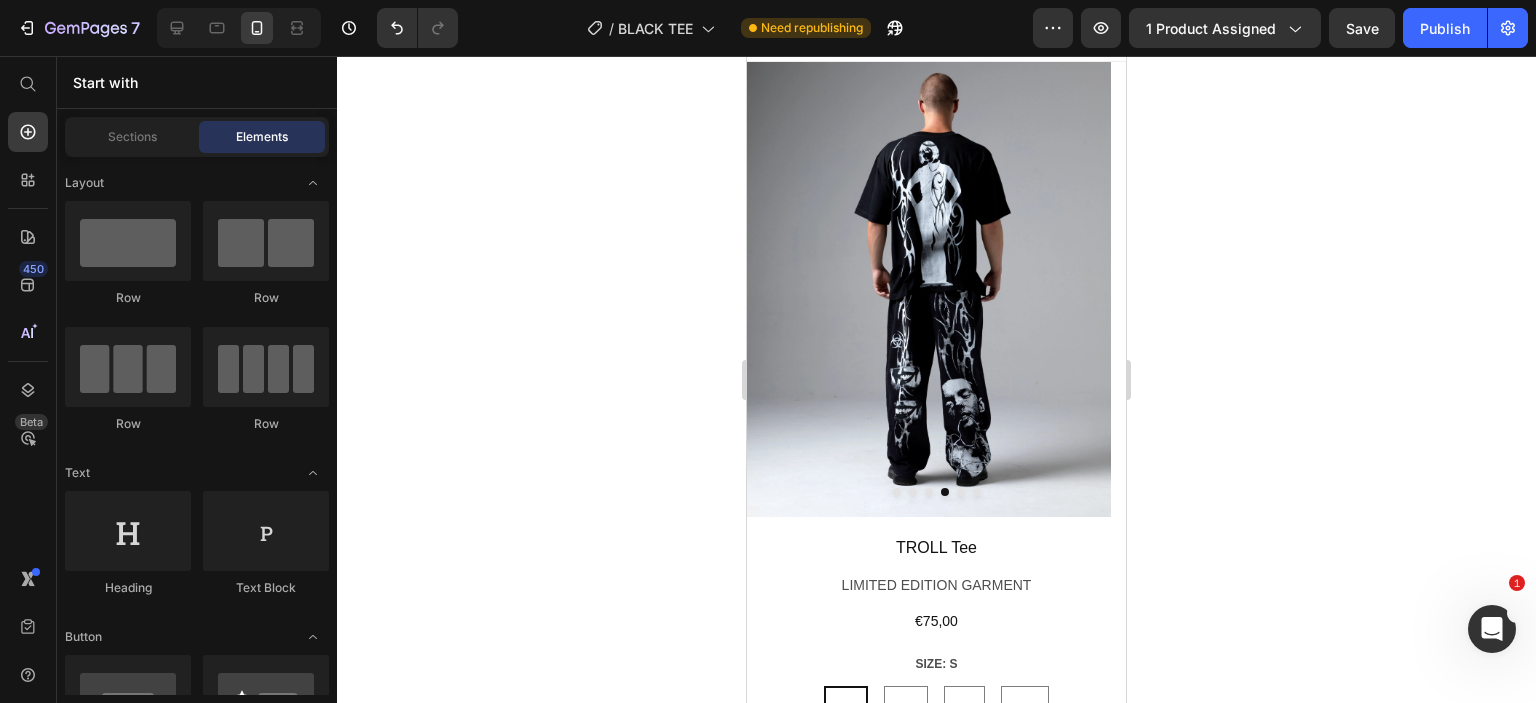 scroll, scrollTop: 0, scrollLeft: 0, axis: both 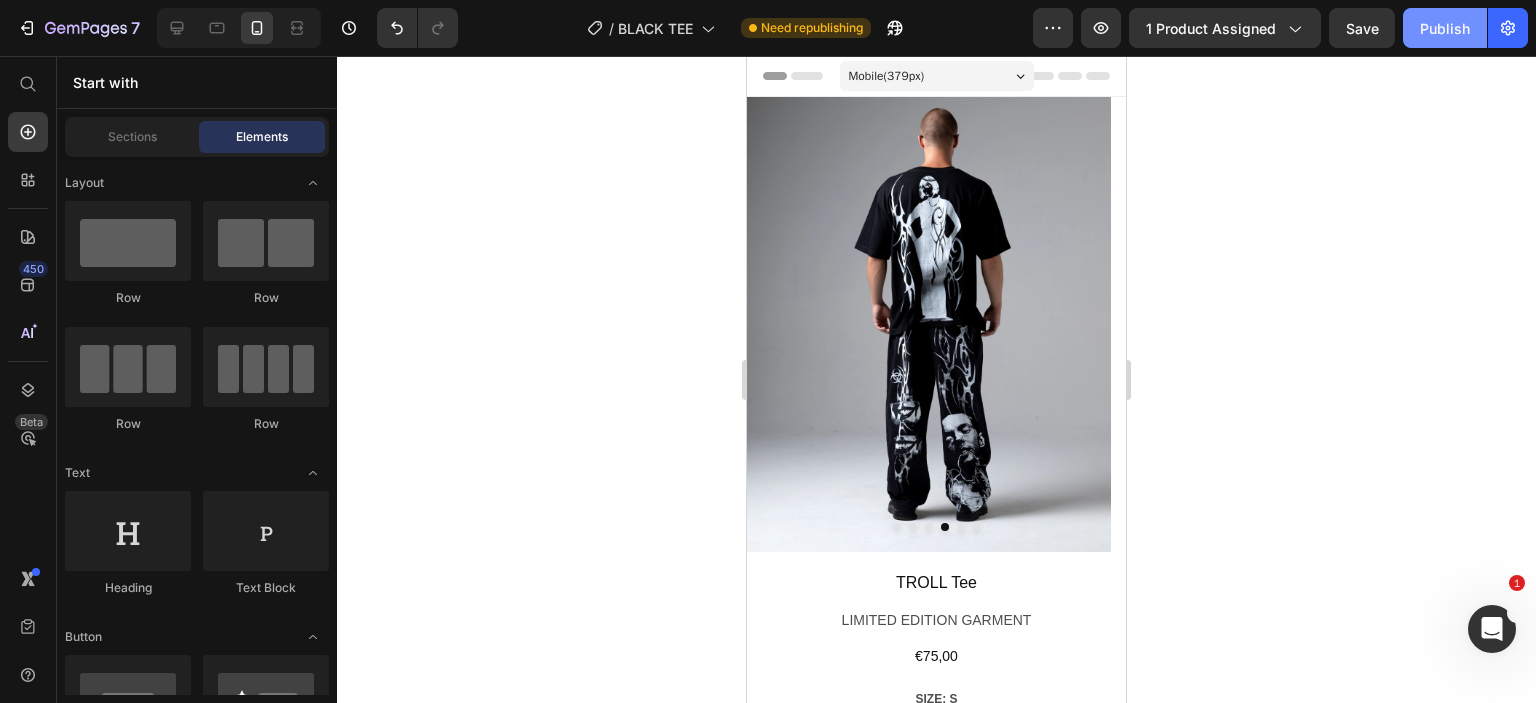 click on "Publish" at bounding box center (1445, 28) 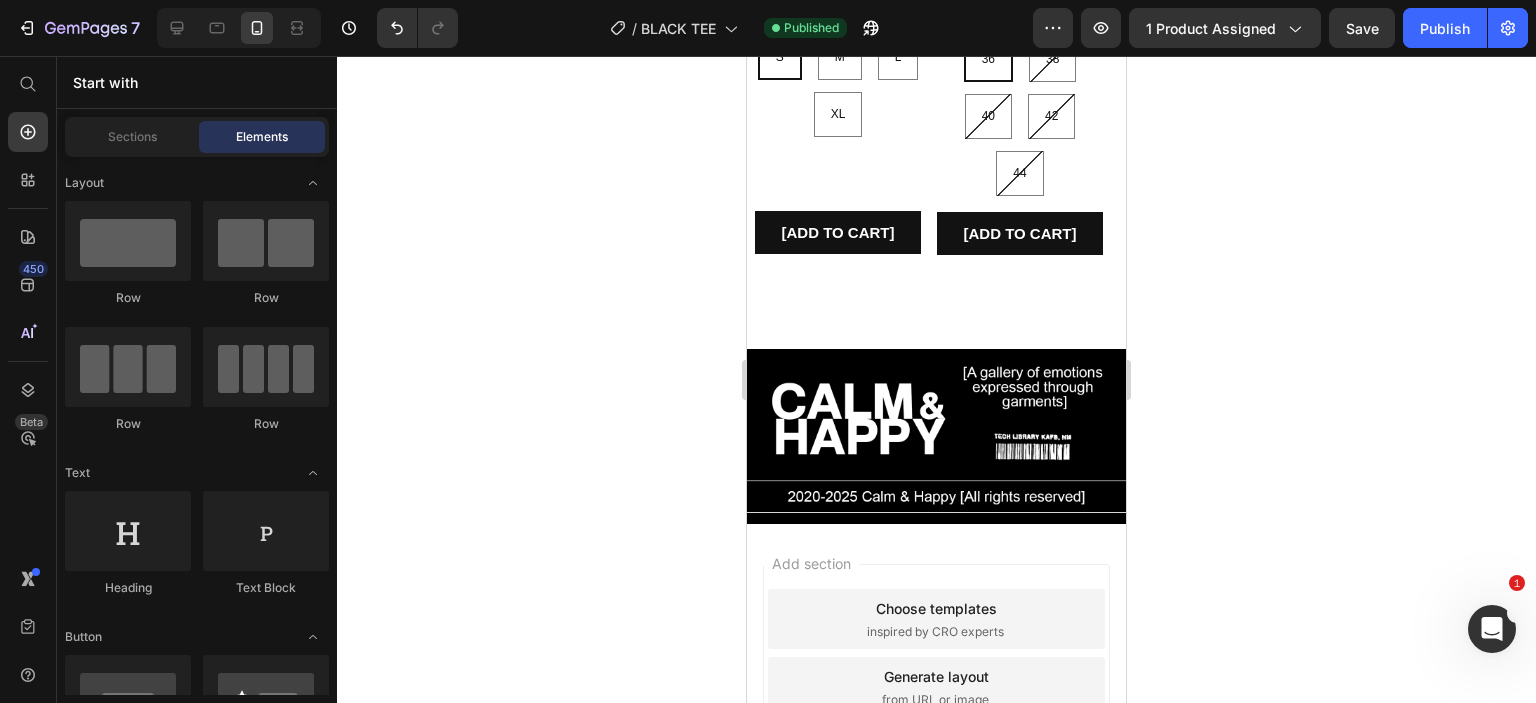 scroll, scrollTop: 2492, scrollLeft: 0, axis: vertical 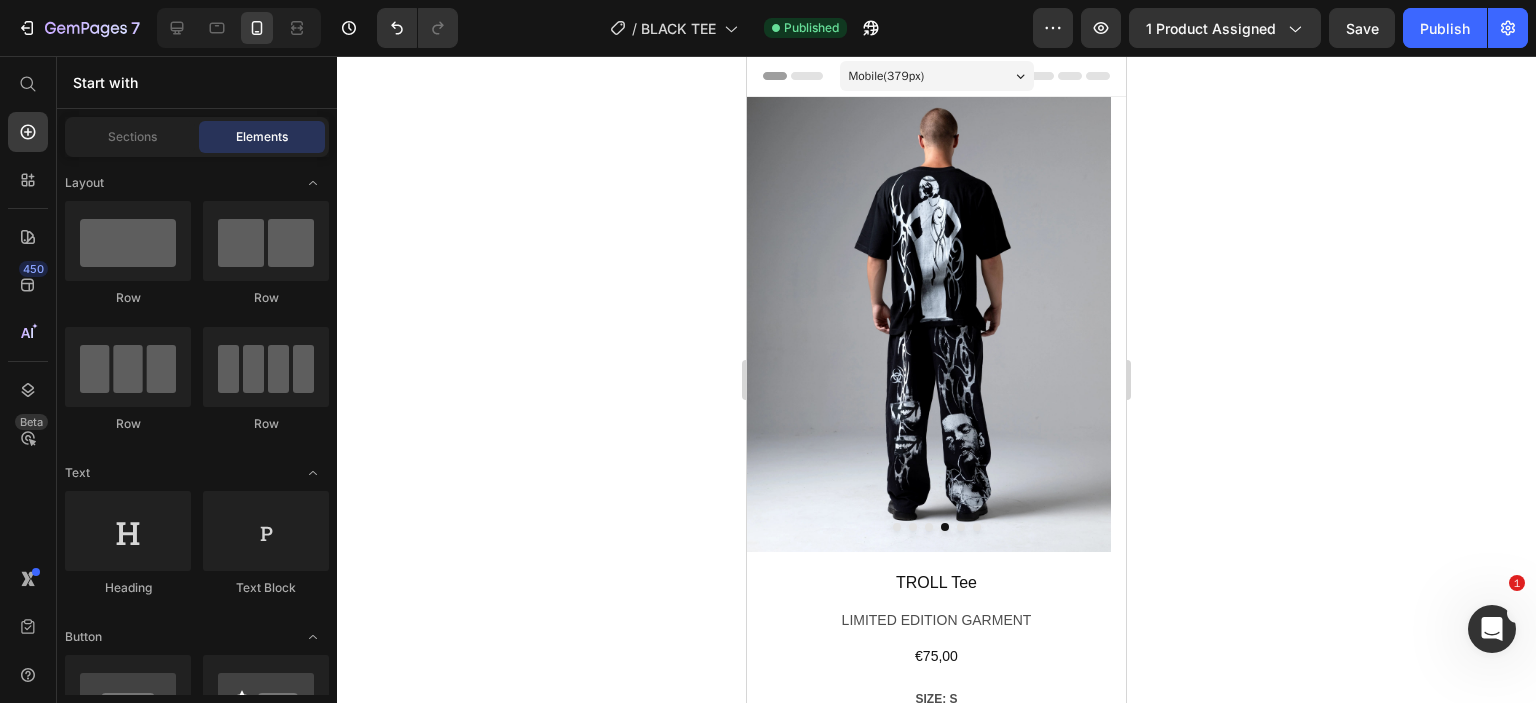 drag, startPoint x: 1121, startPoint y: 559, endPoint x: 1918, endPoint y: 127, distance: 906.55005 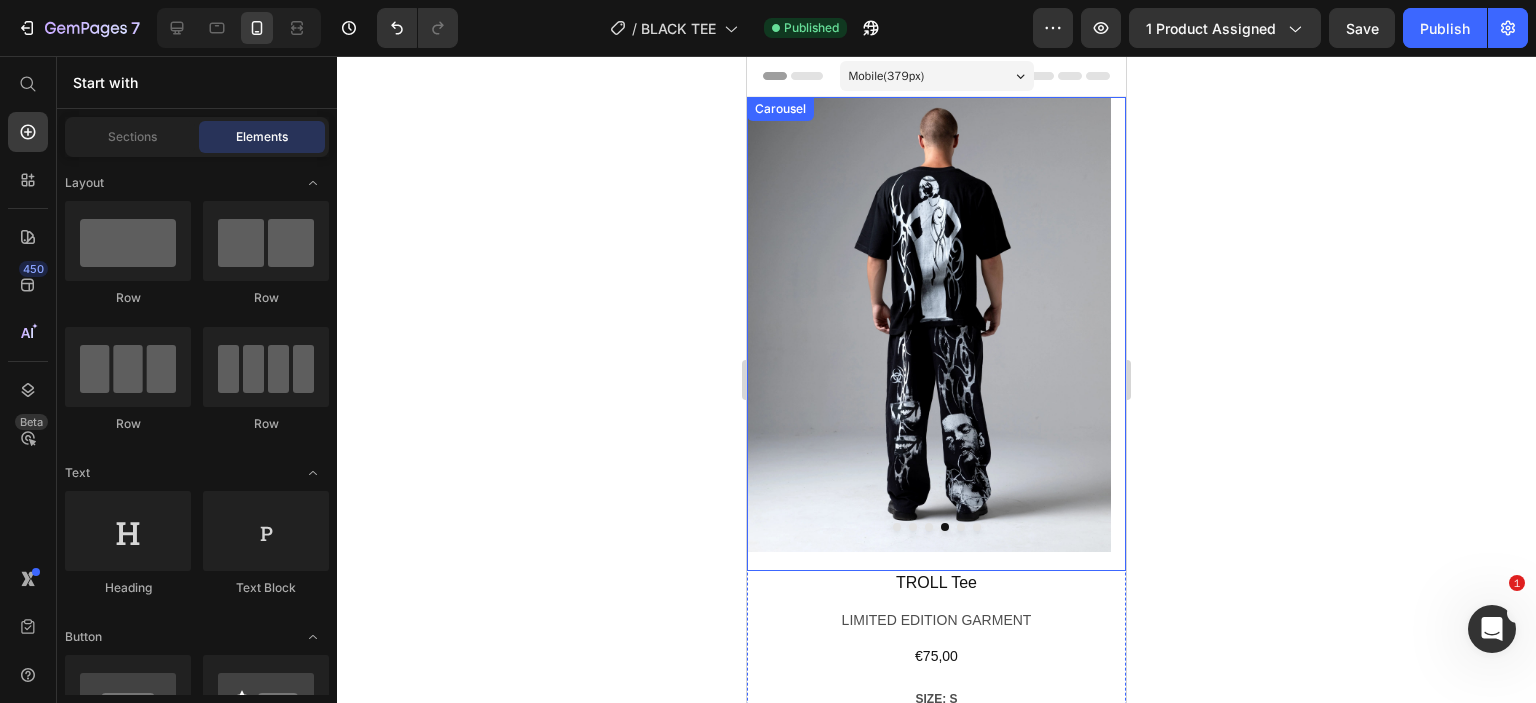 click at bounding box center (929, 527) 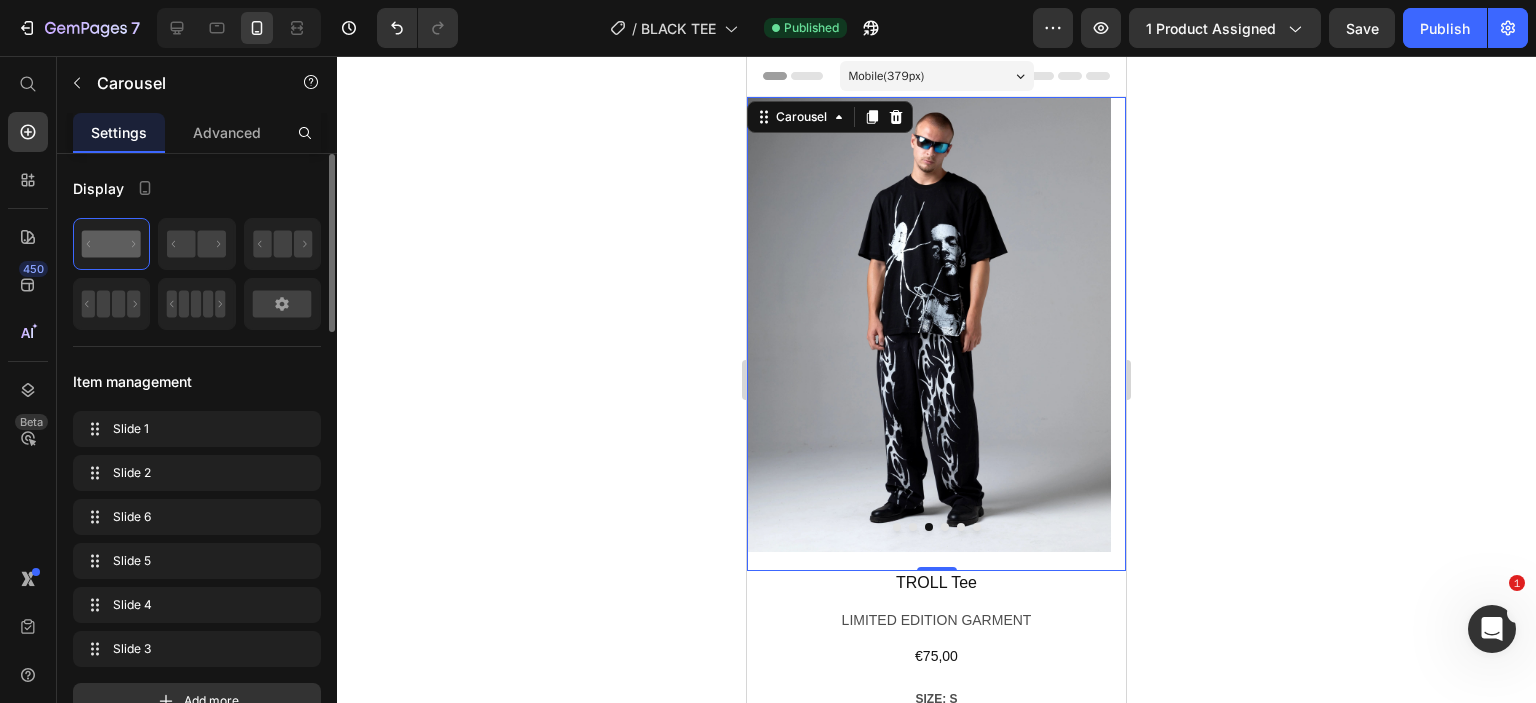 click 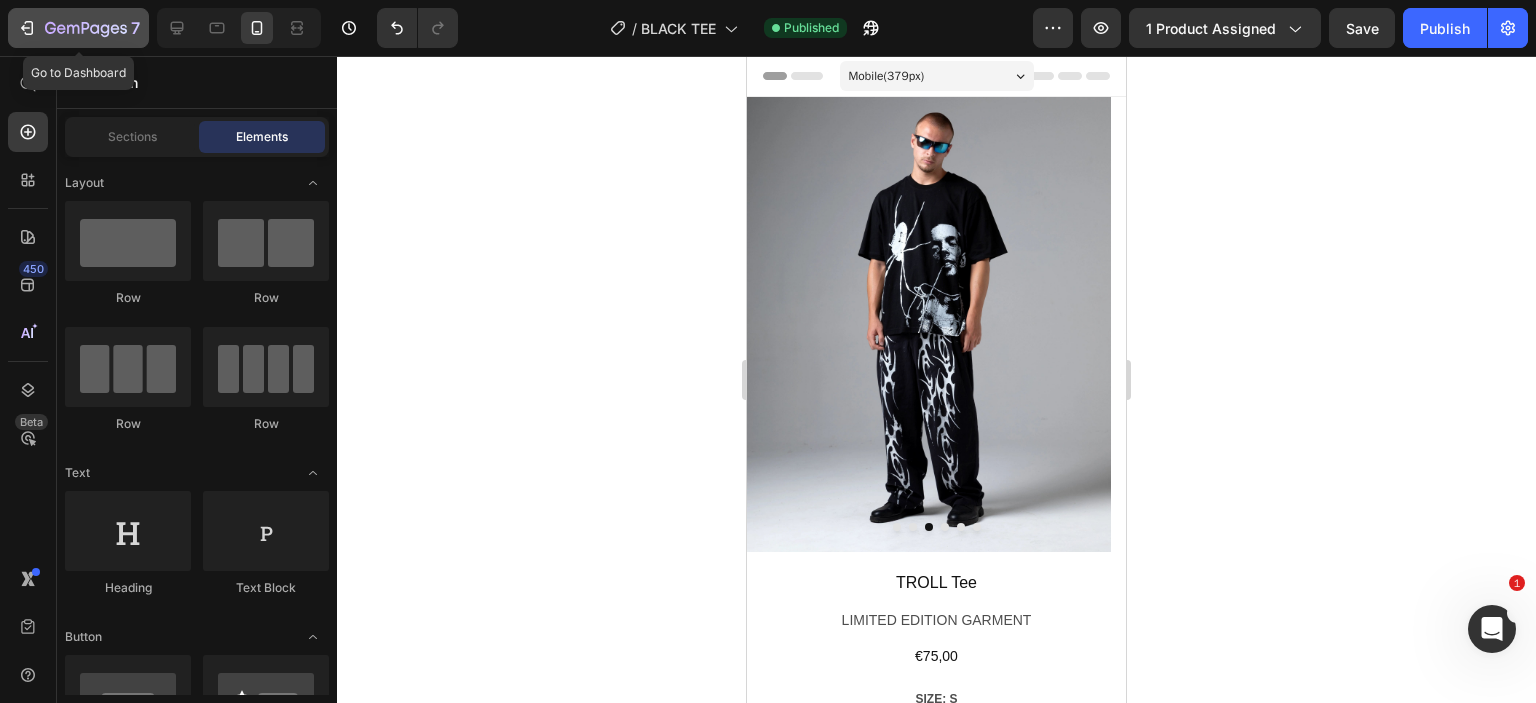 click 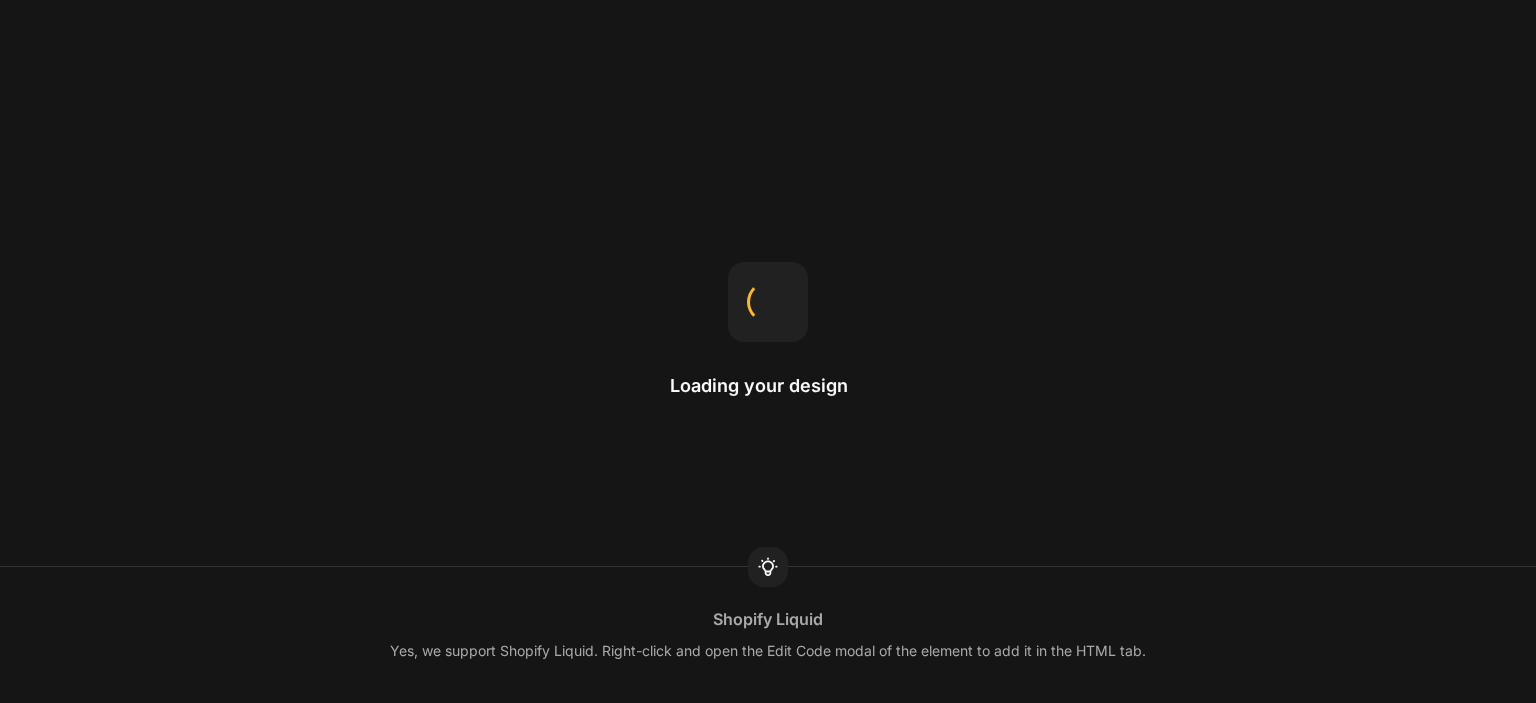 scroll, scrollTop: 0, scrollLeft: 0, axis: both 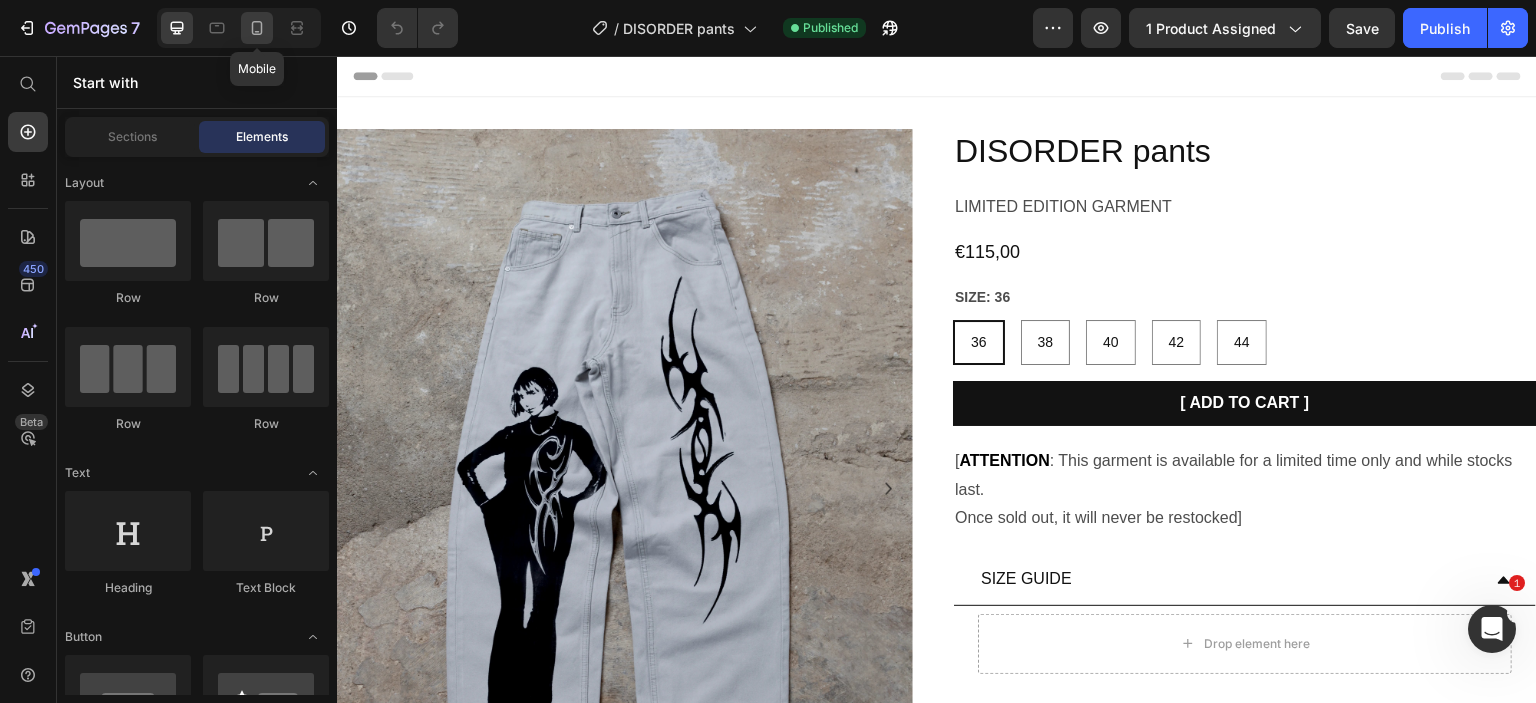 click 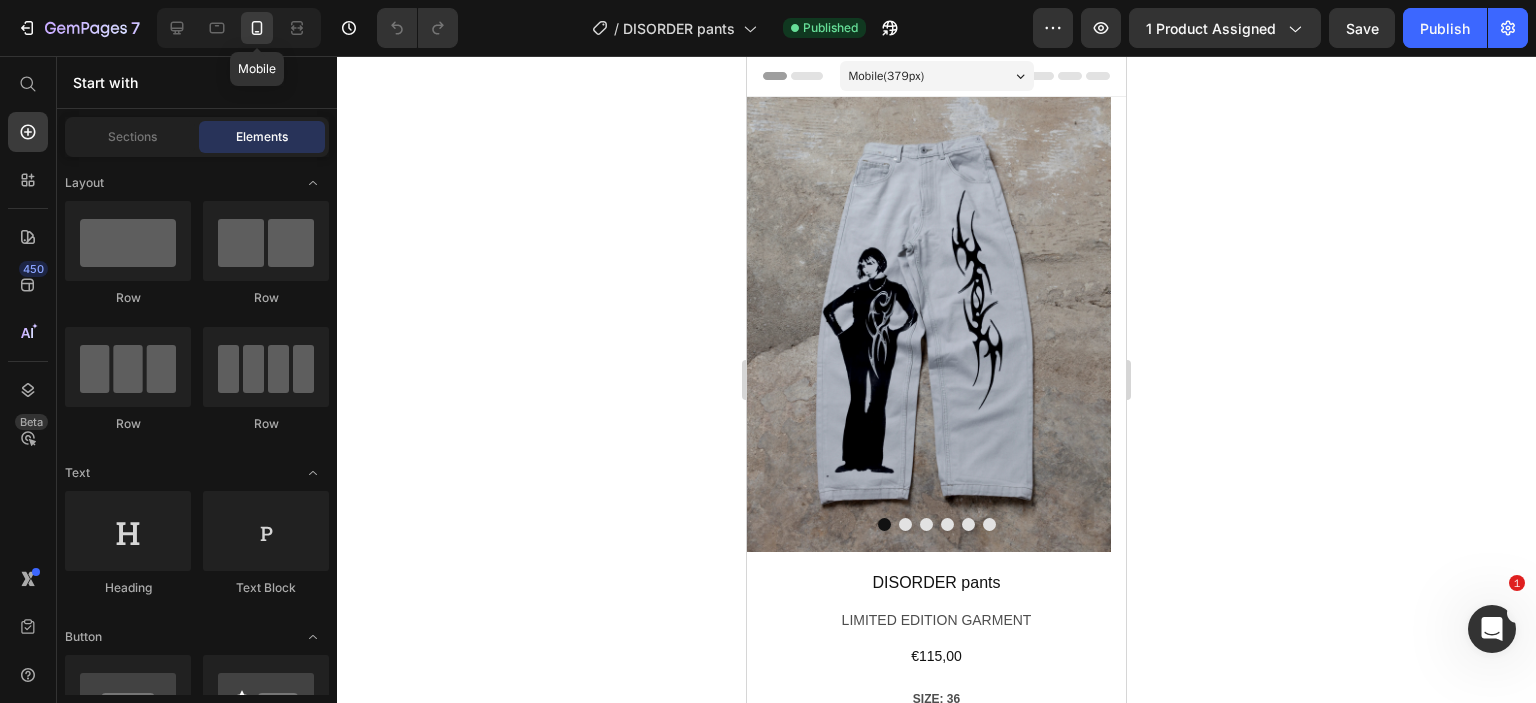 click at bounding box center [929, 324] 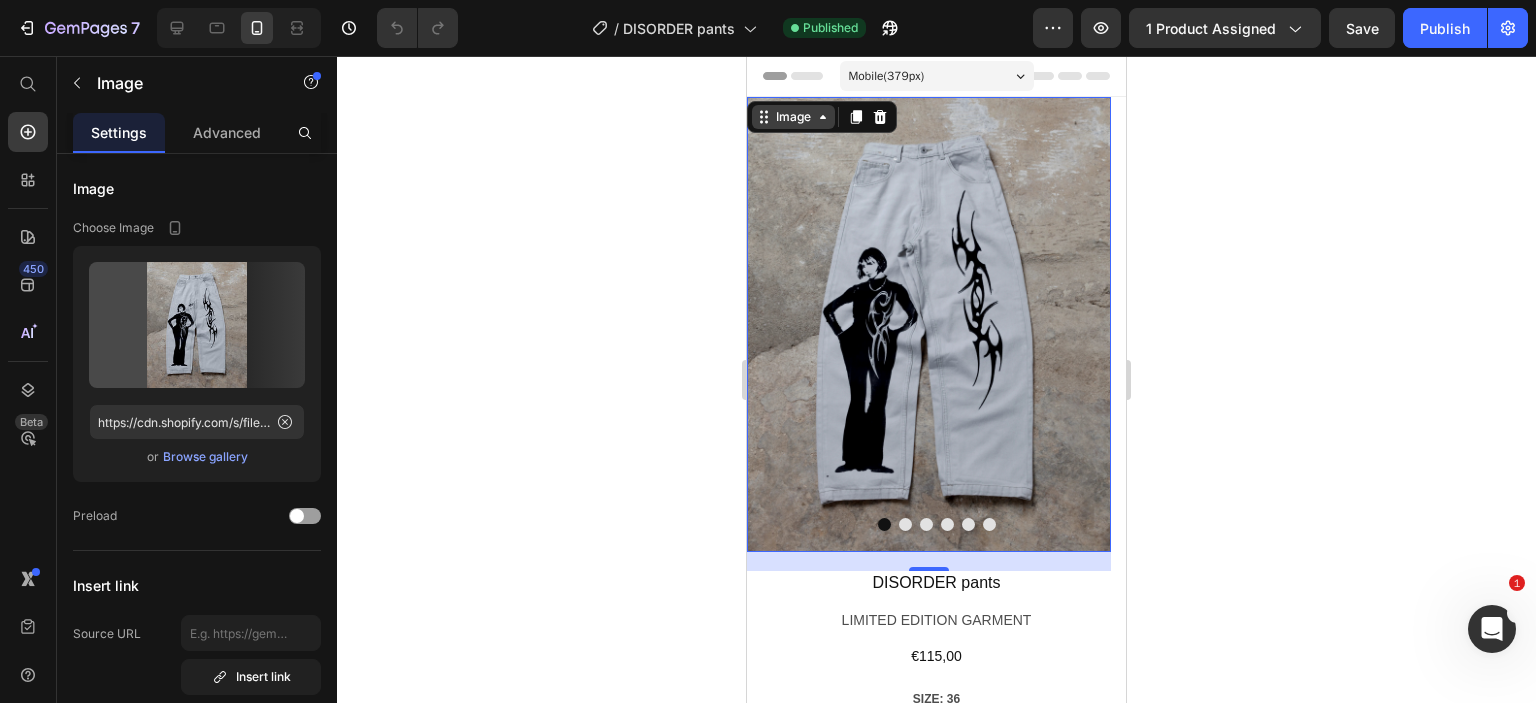 click on "Image" at bounding box center (793, 117) 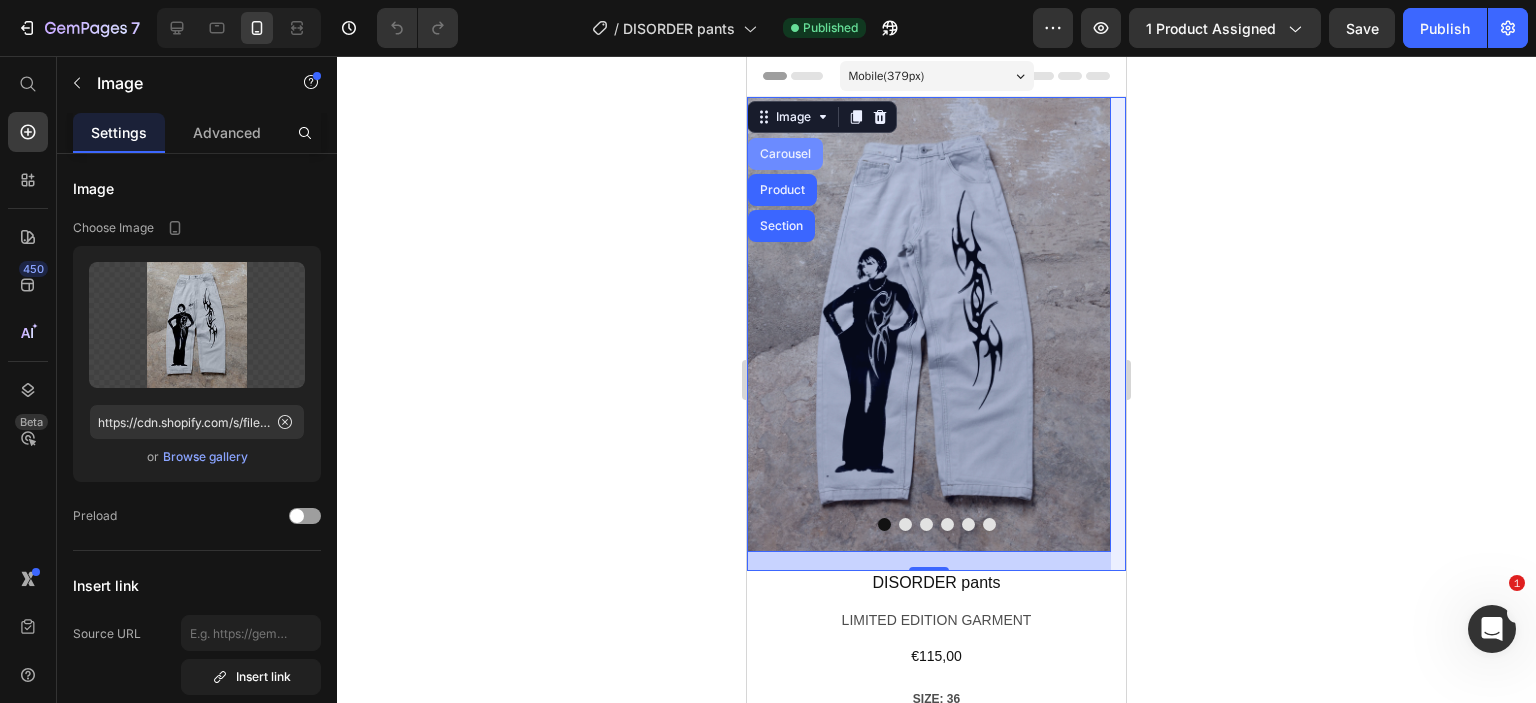 click on "Carousel" at bounding box center [785, 154] 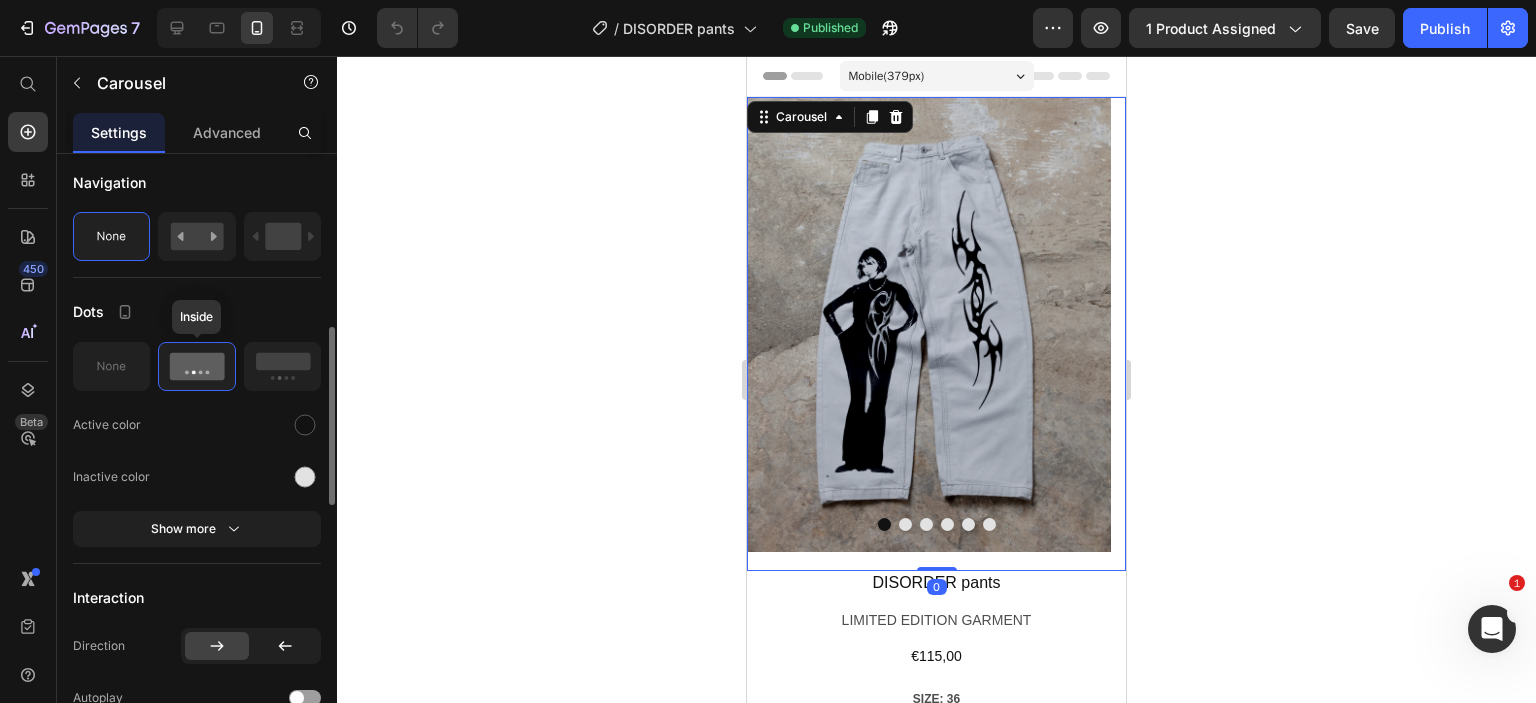 scroll, scrollTop: 591, scrollLeft: 0, axis: vertical 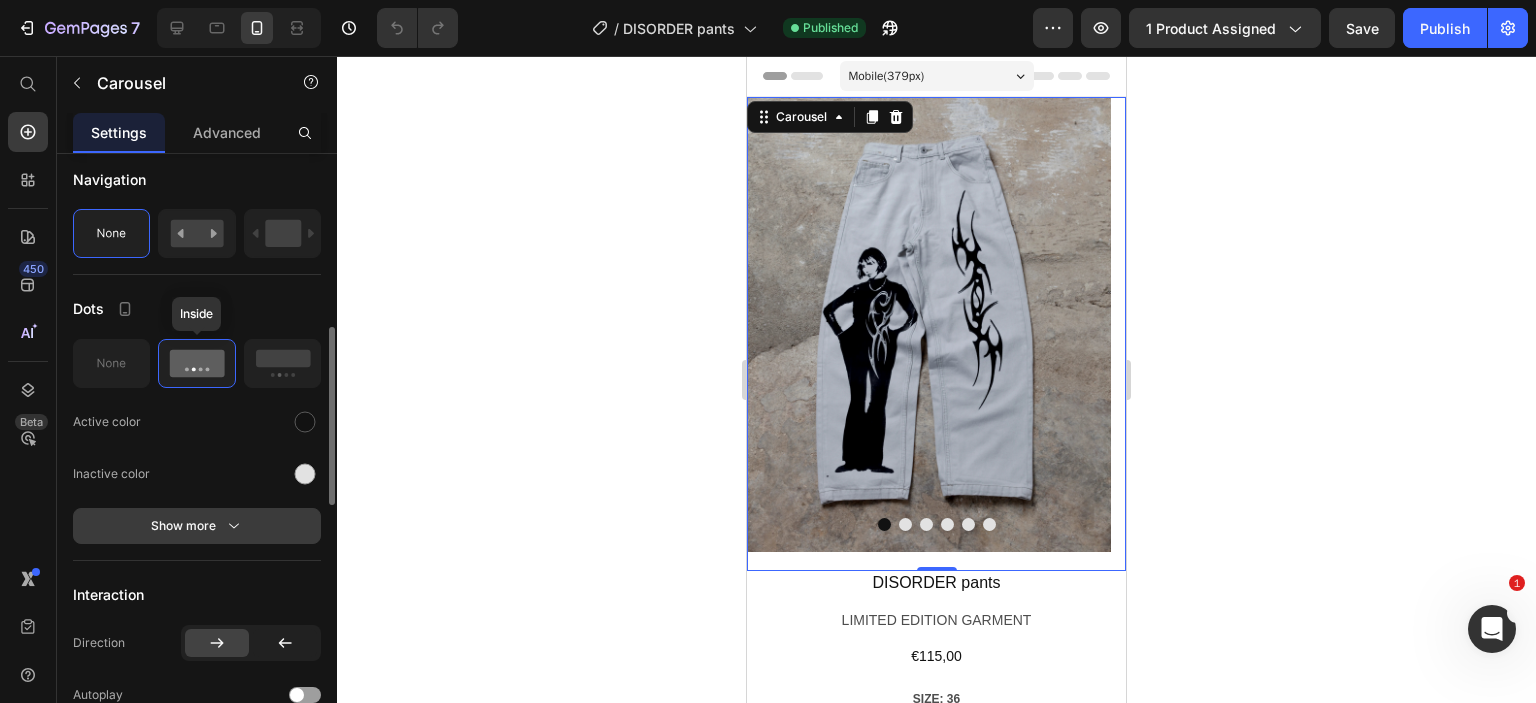 click on "Show more" at bounding box center (197, 526) 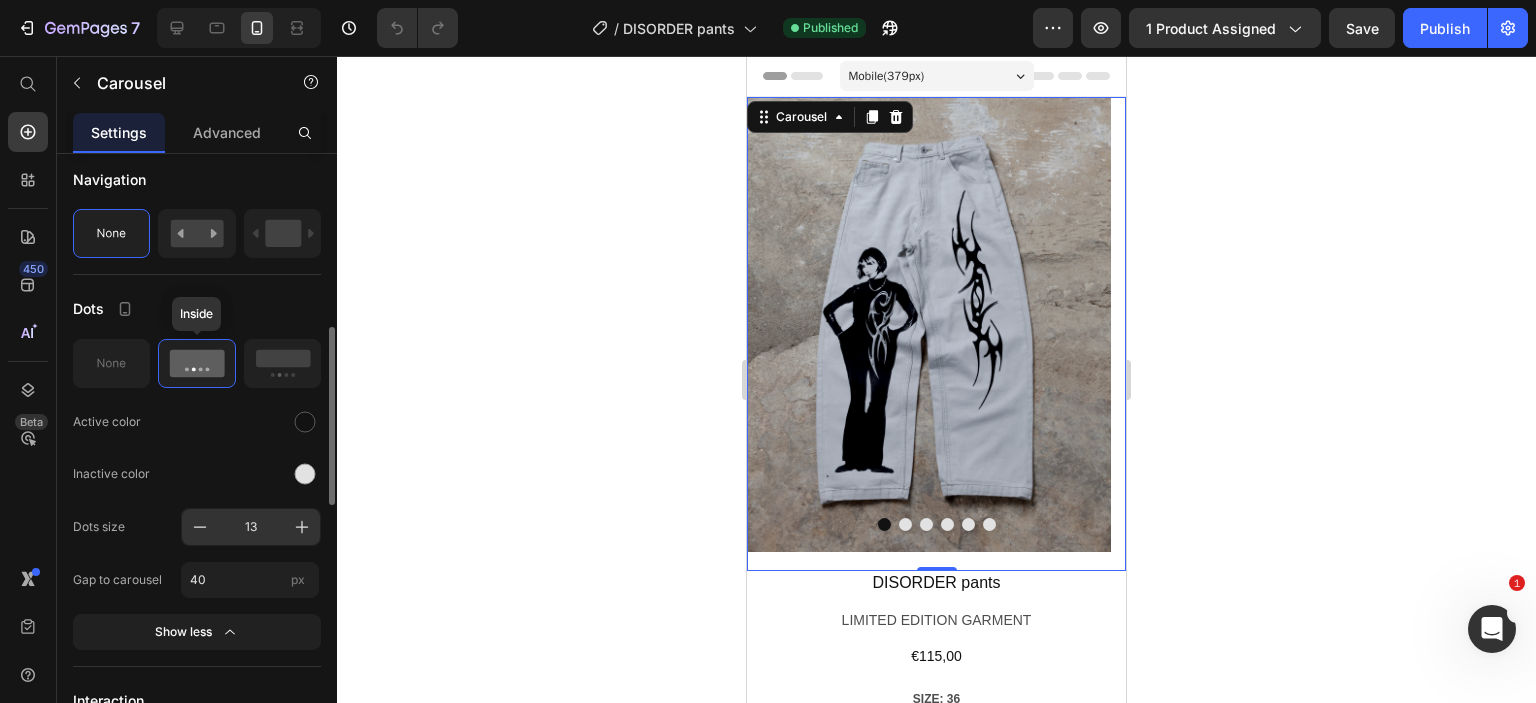 click on "13" at bounding box center (251, 527) 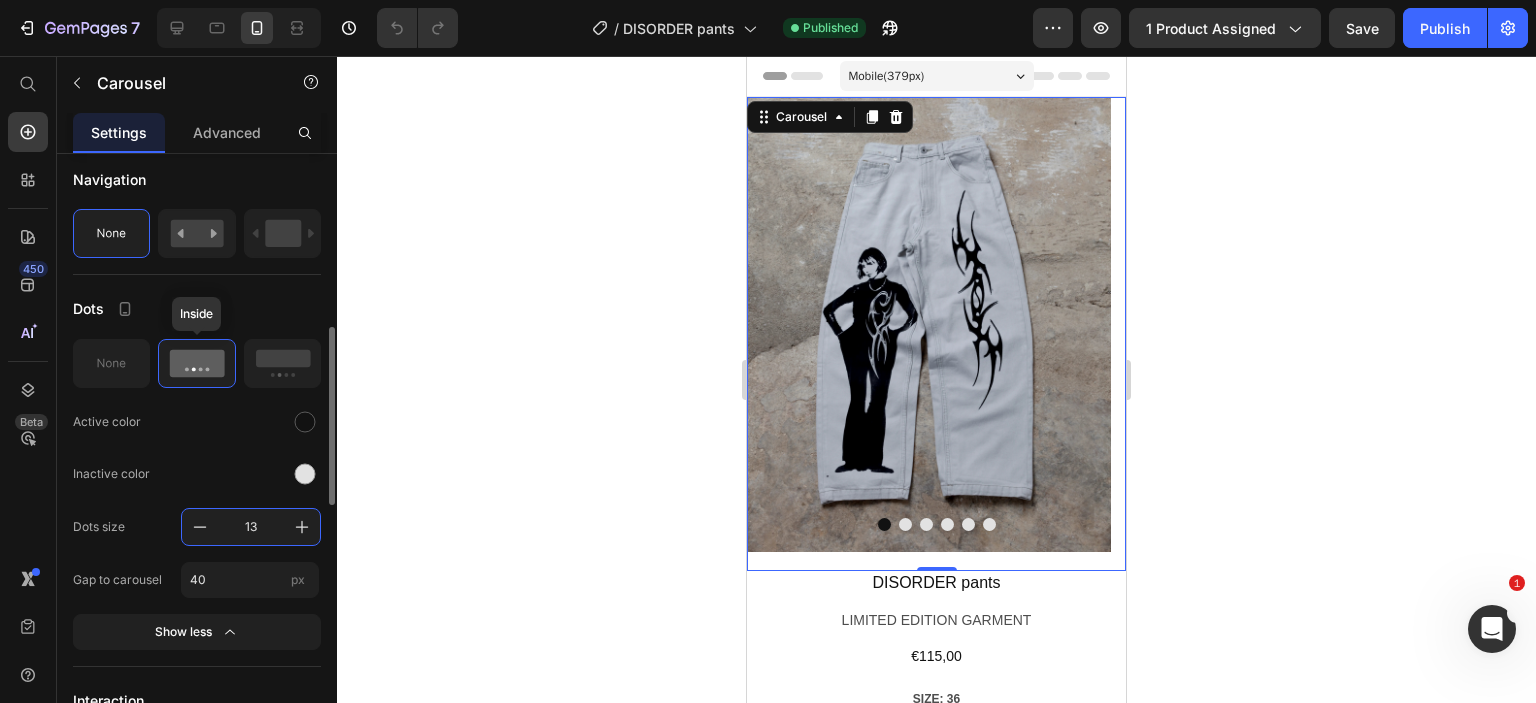 type on "8" 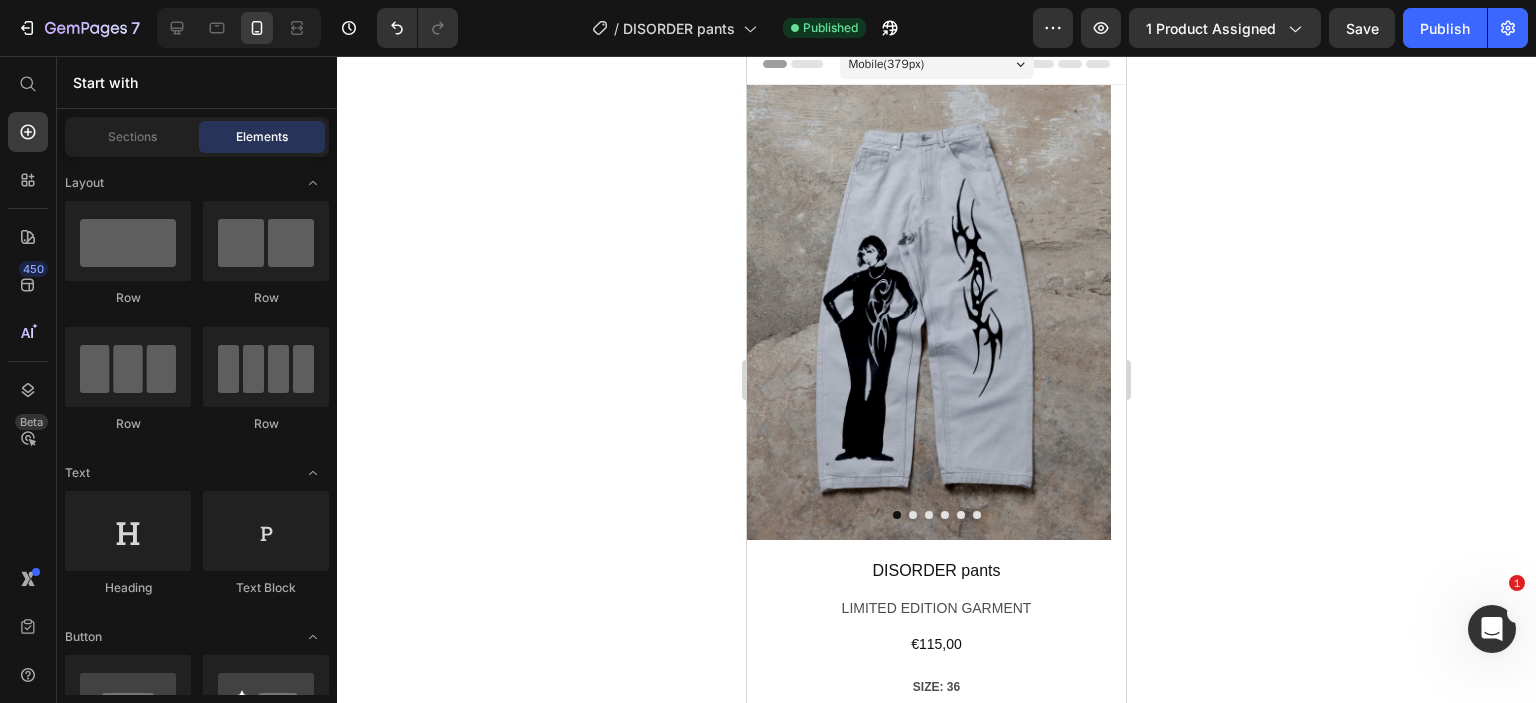 scroll, scrollTop: 0, scrollLeft: 0, axis: both 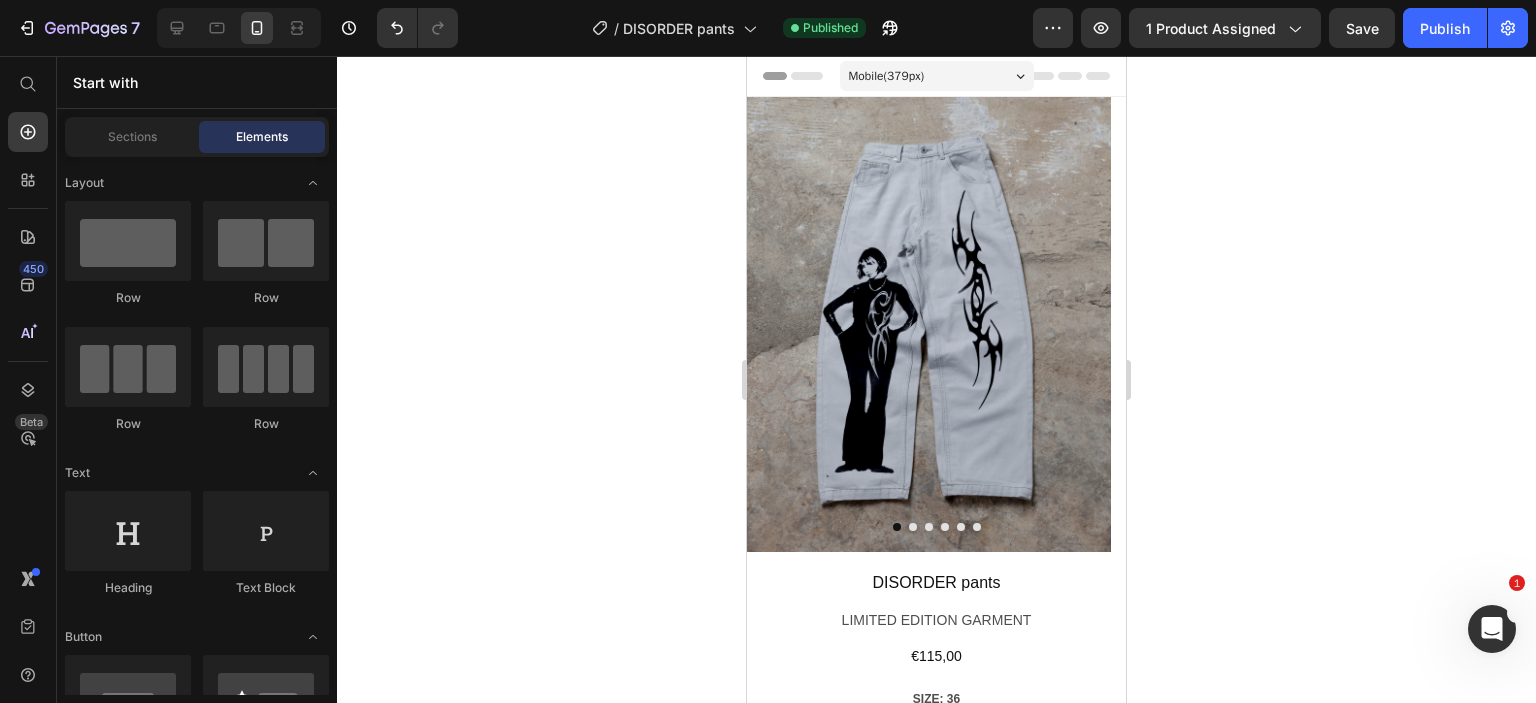 drag, startPoint x: 1117, startPoint y: 131, endPoint x: 1910, endPoint y: 179, distance: 794.45135 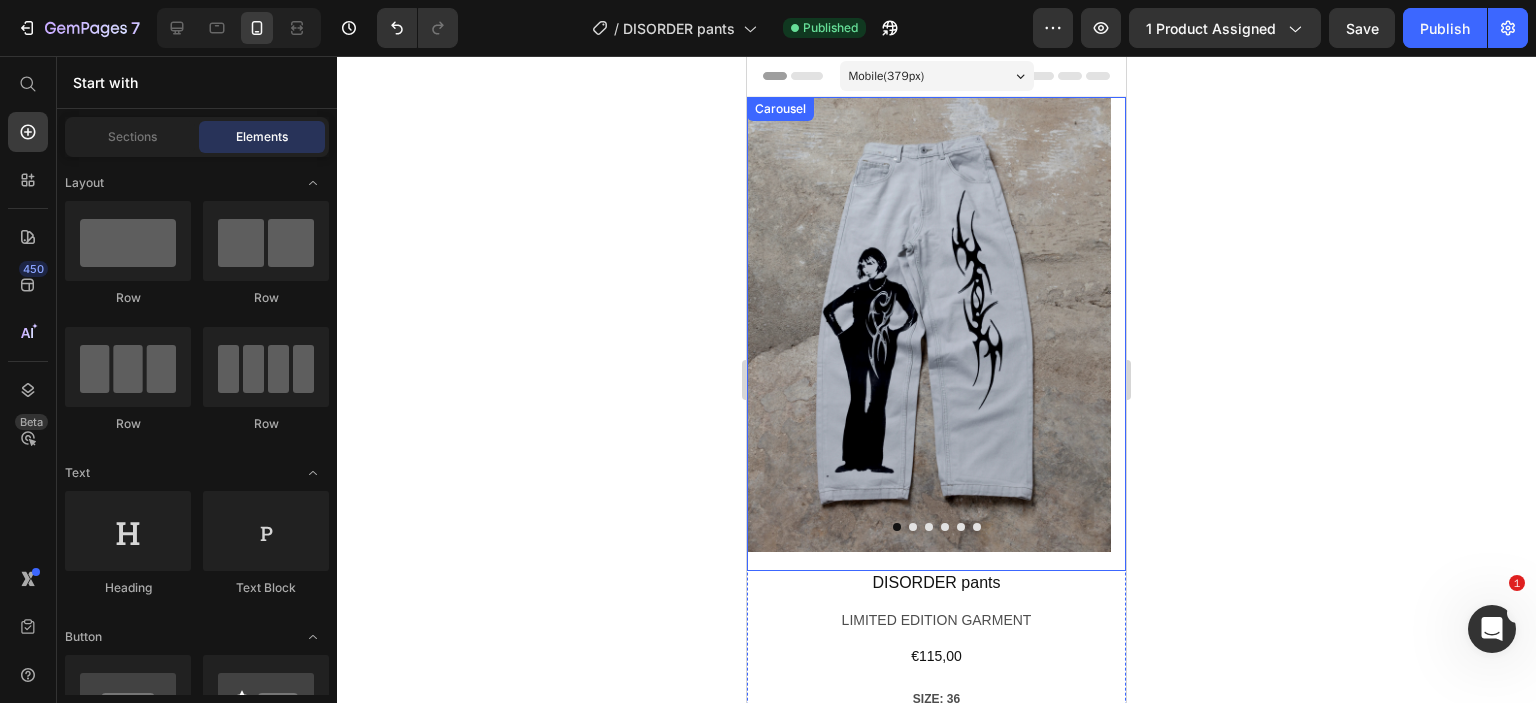 click at bounding box center (913, 527) 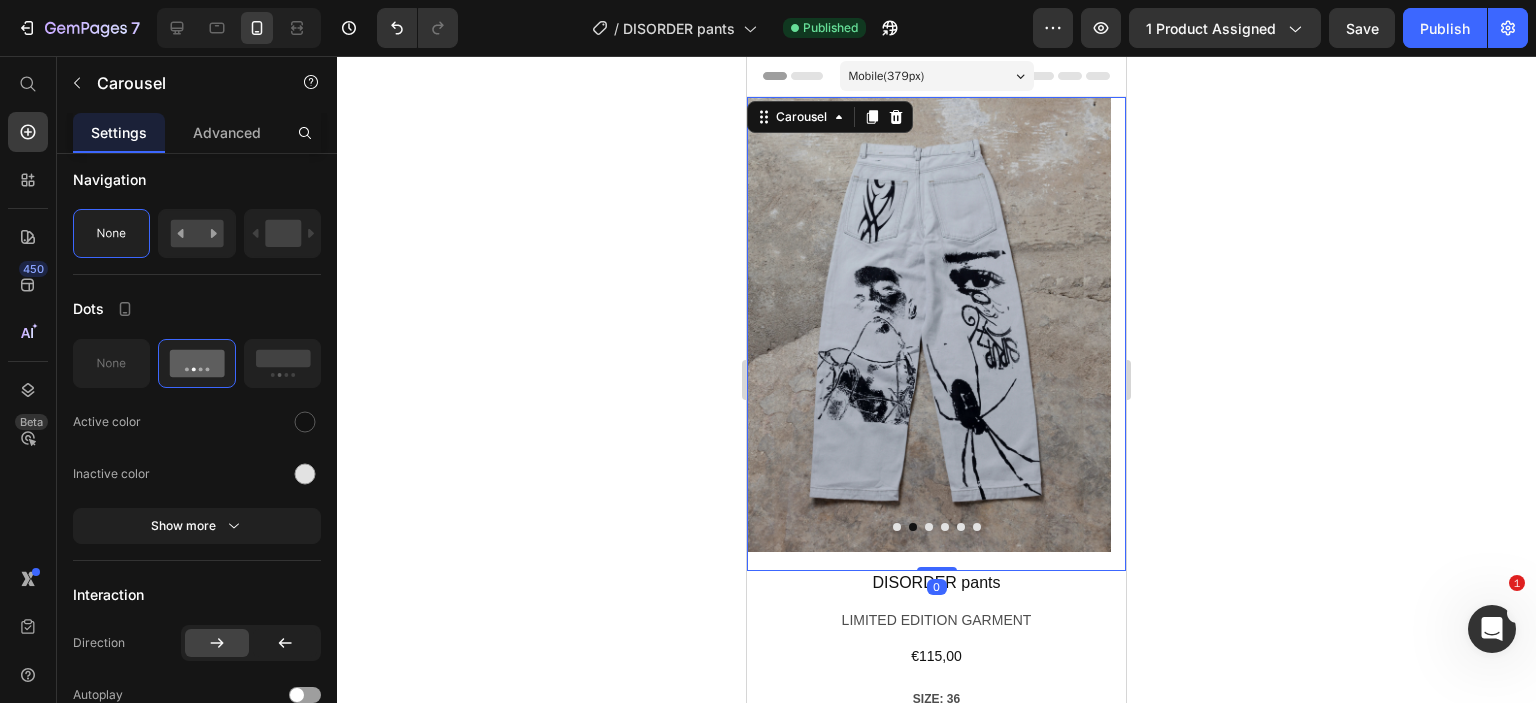 click at bounding box center [929, 324] 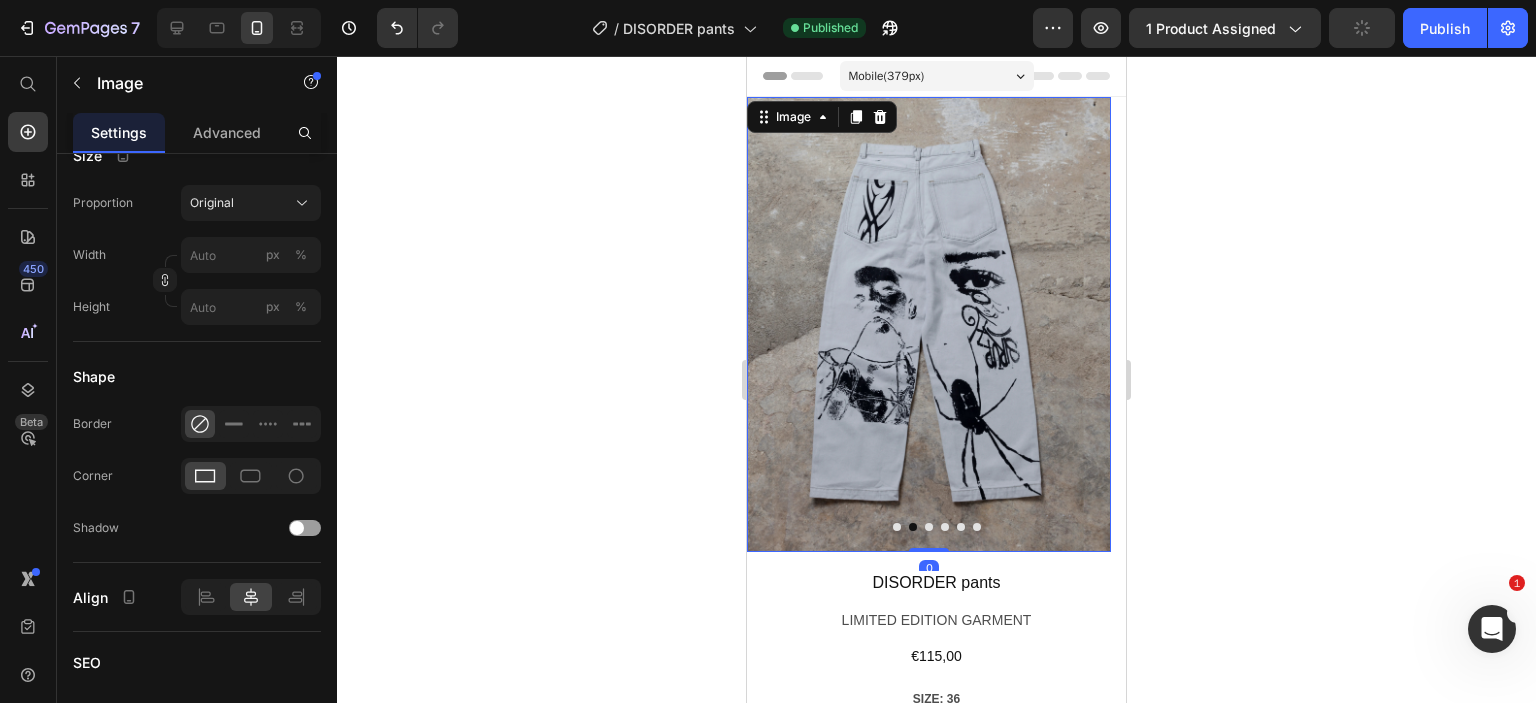 scroll, scrollTop: 0, scrollLeft: 0, axis: both 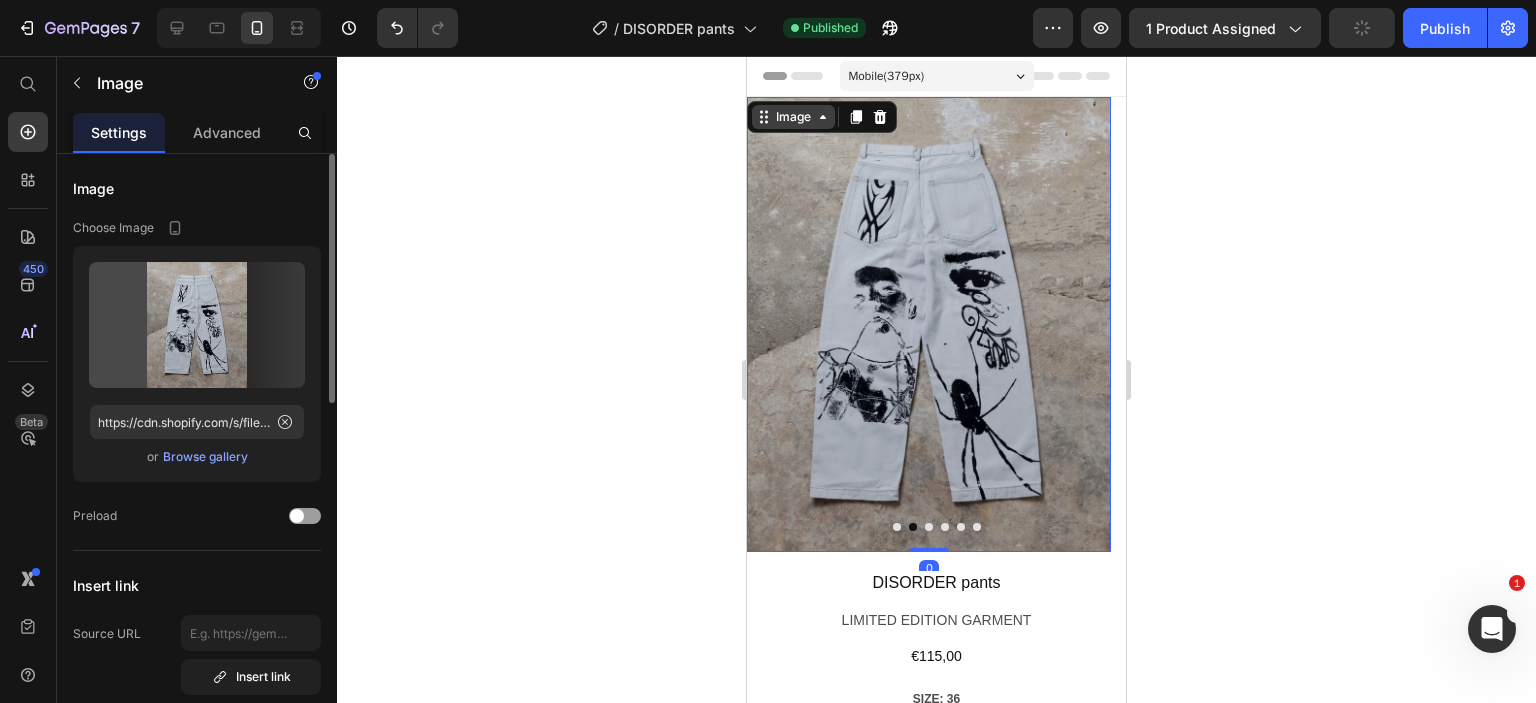 click on "Image" at bounding box center [793, 117] 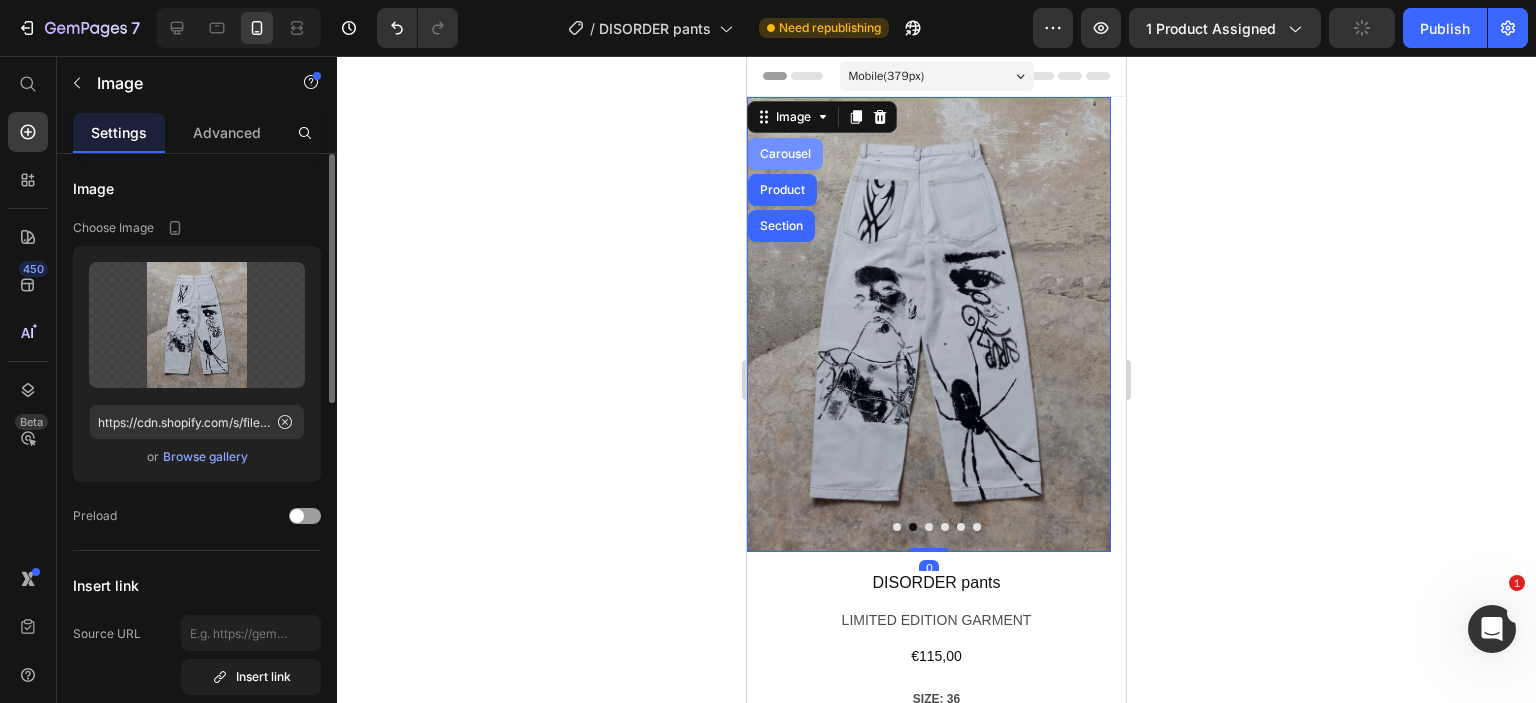 click on "Carousel" at bounding box center (785, 154) 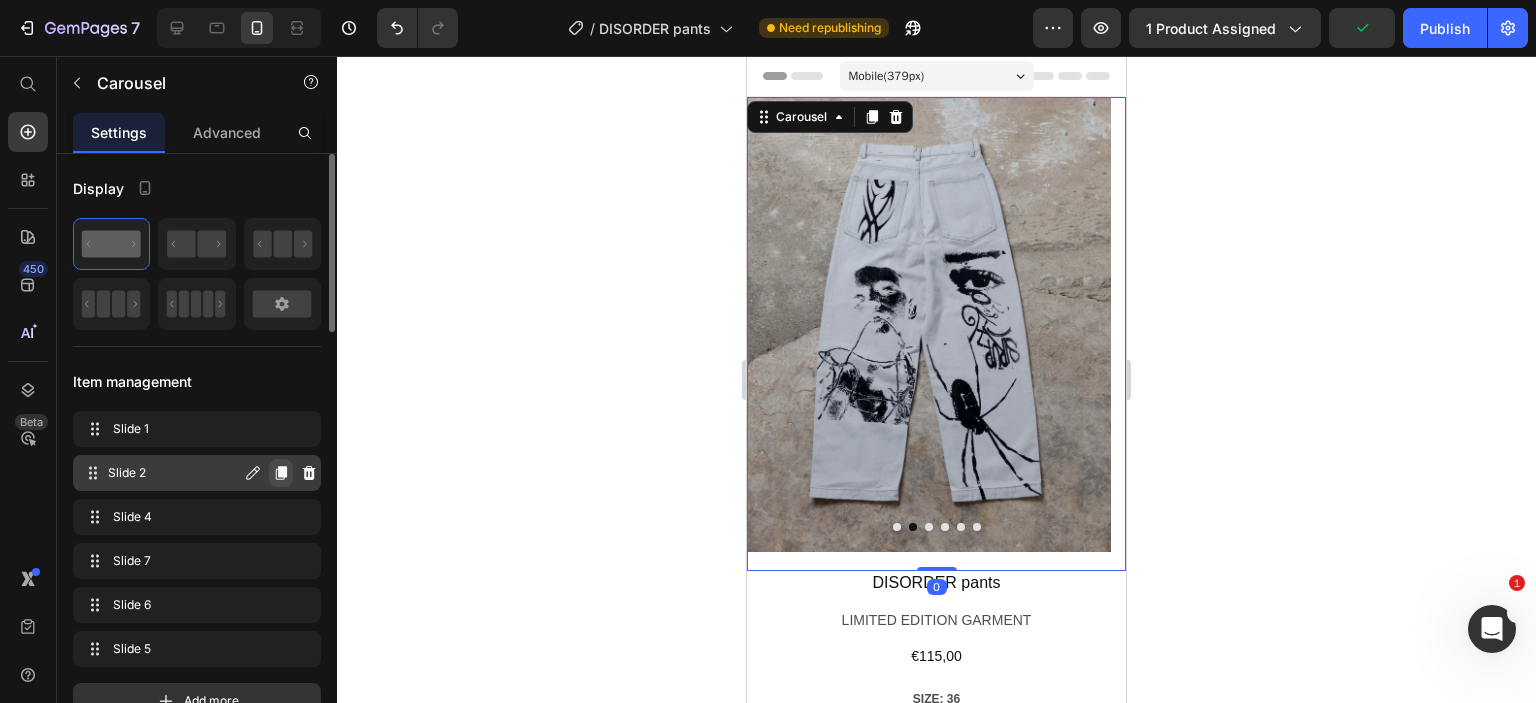 click 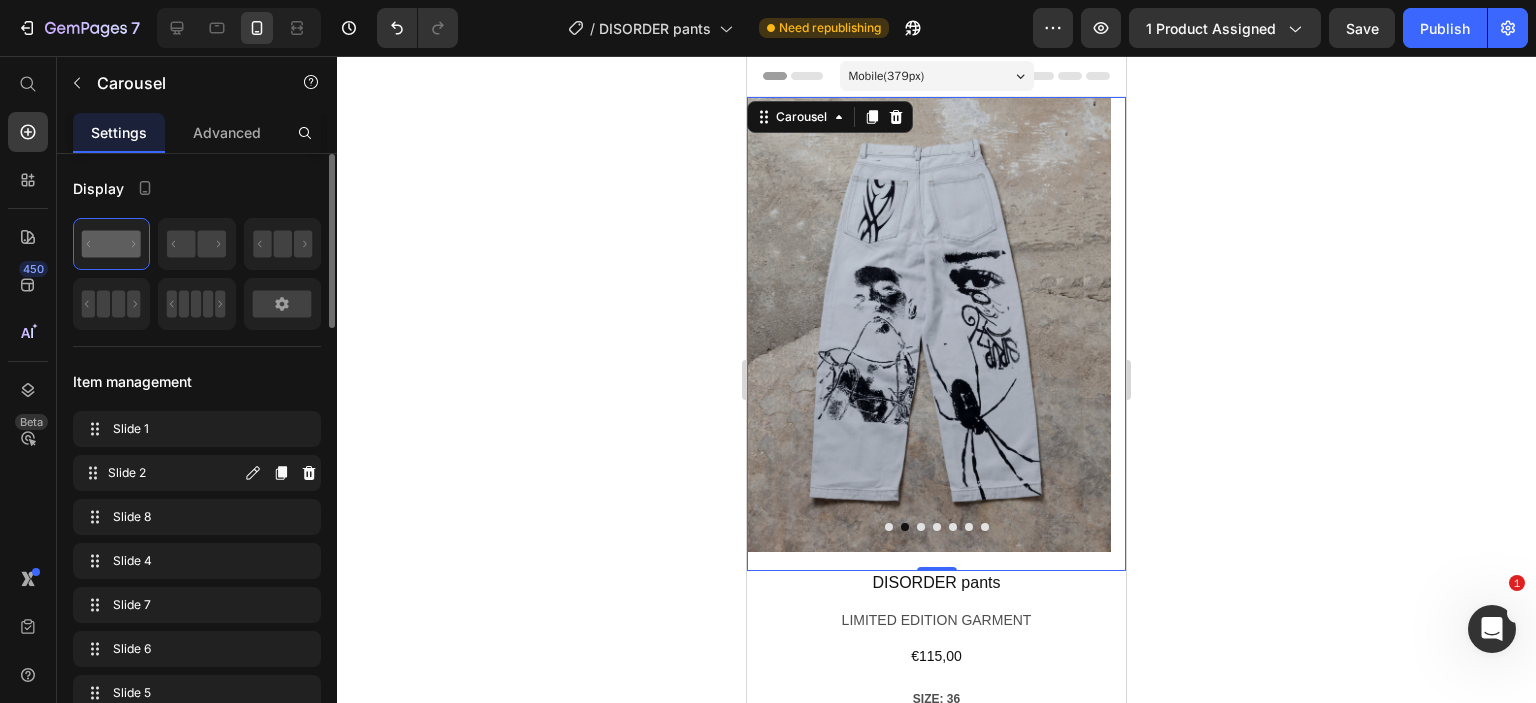 click 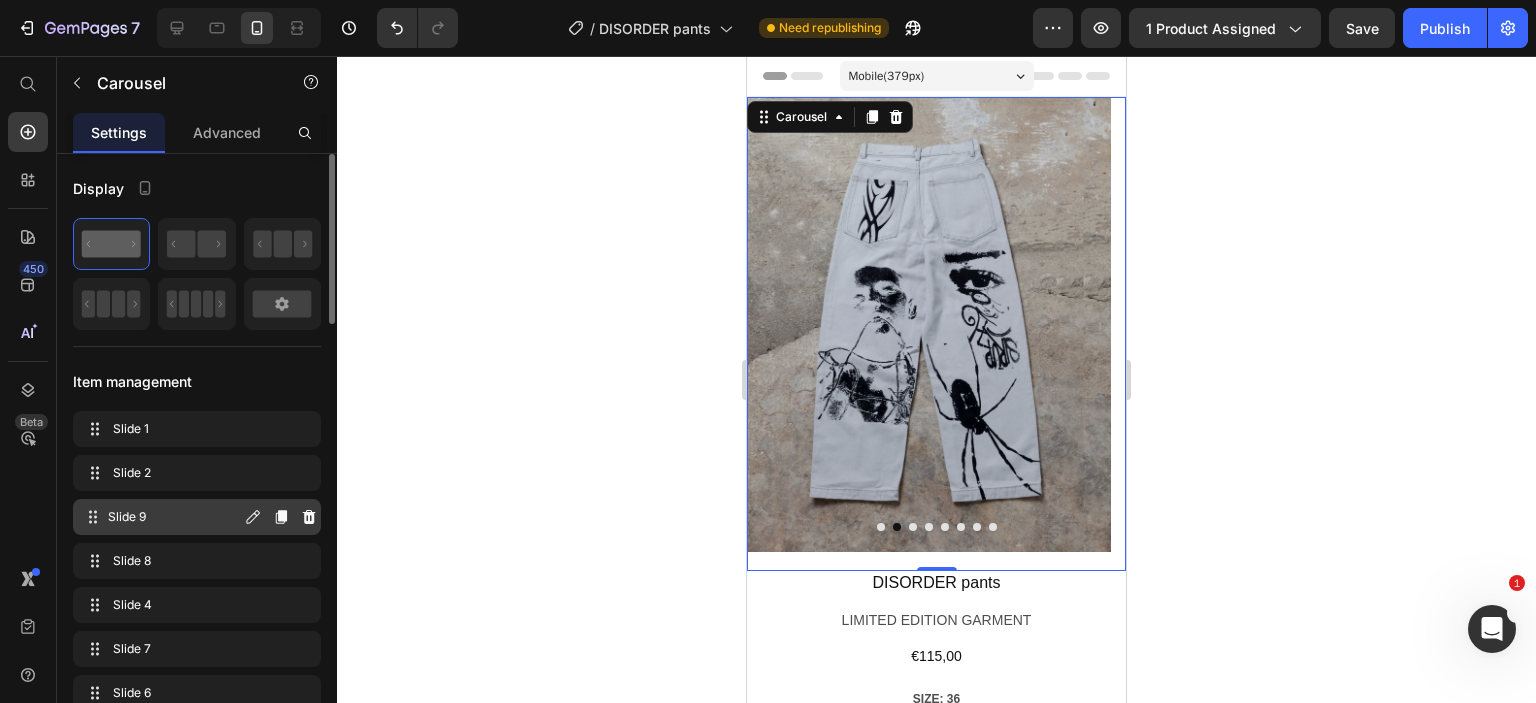 click on "Slide 9" at bounding box center [174, 517] 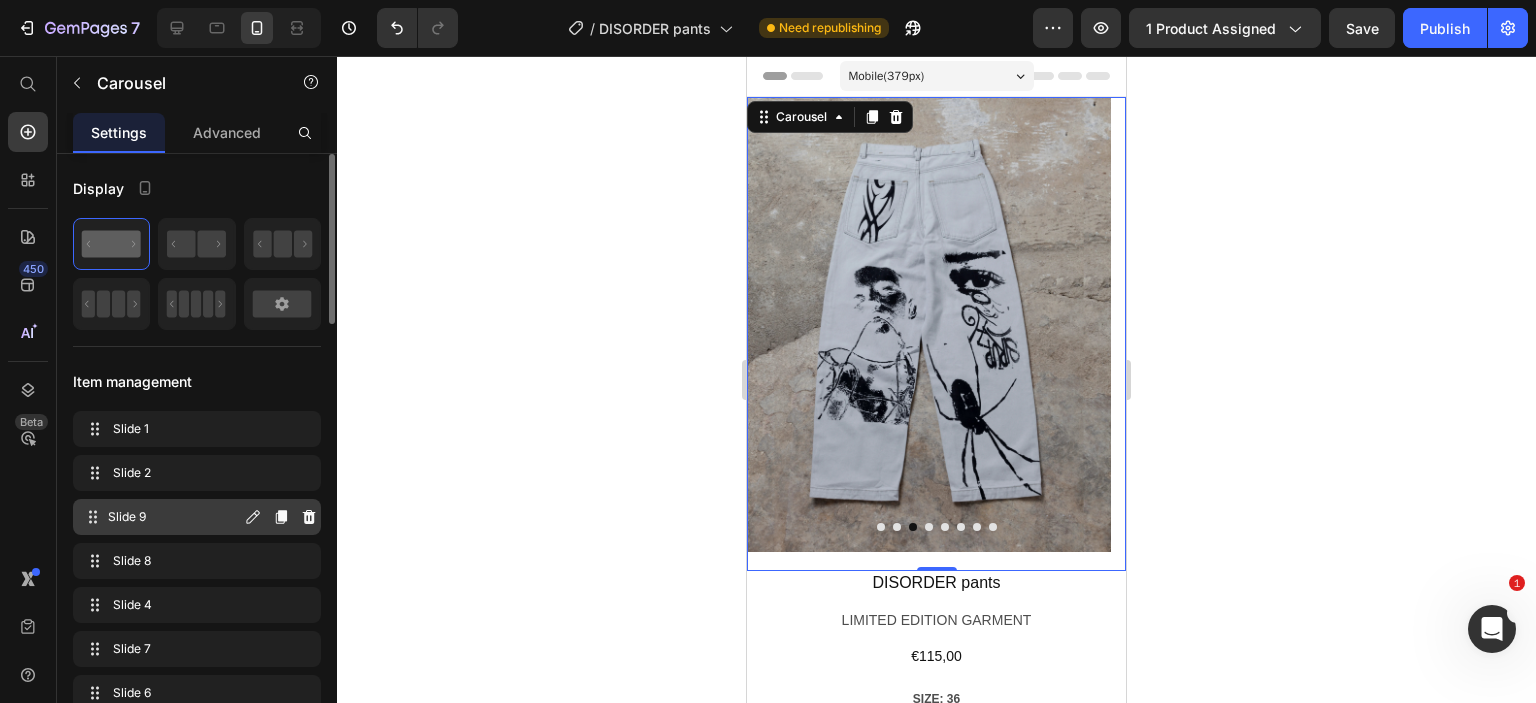 click on "Slide 9 Slide 9" at bounding box center [161, 517] 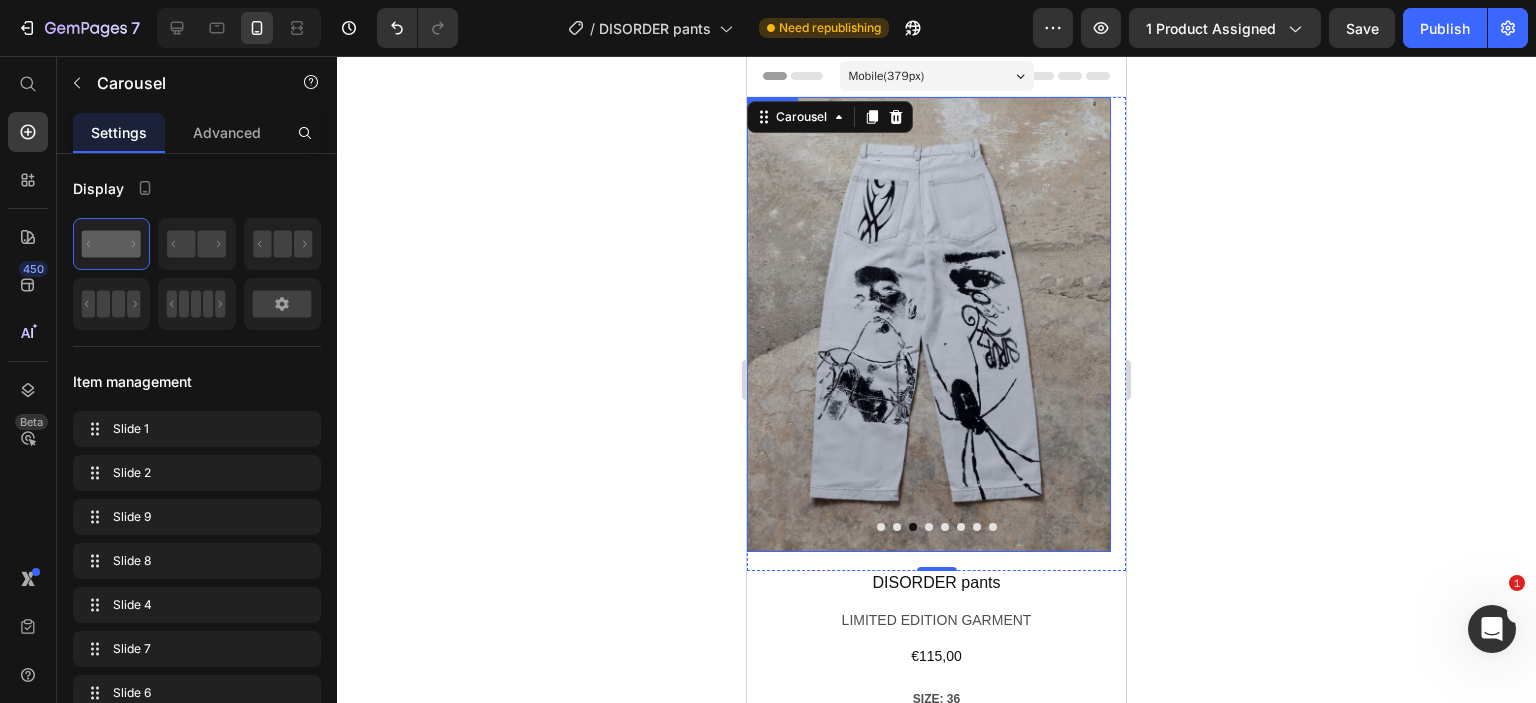 click at bounding box center (929, 324) 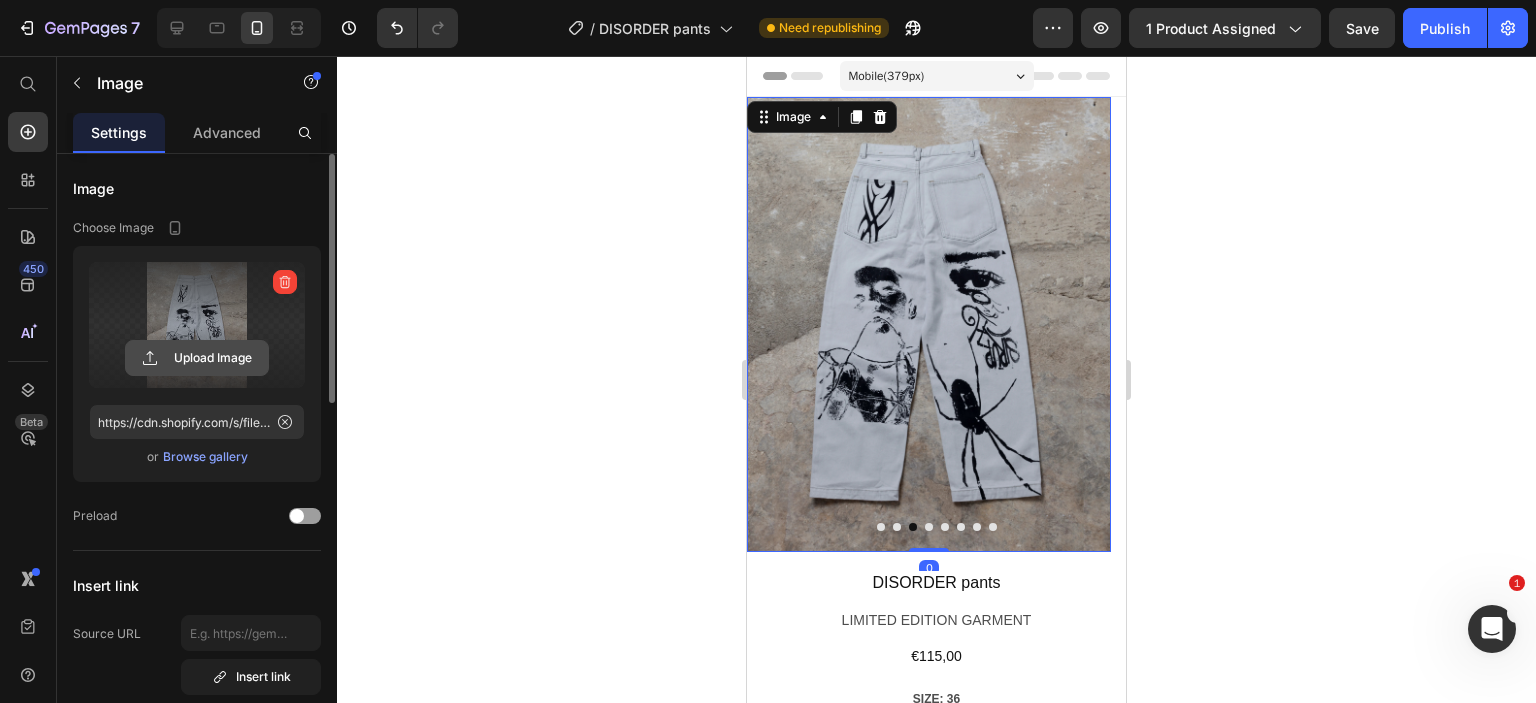 click 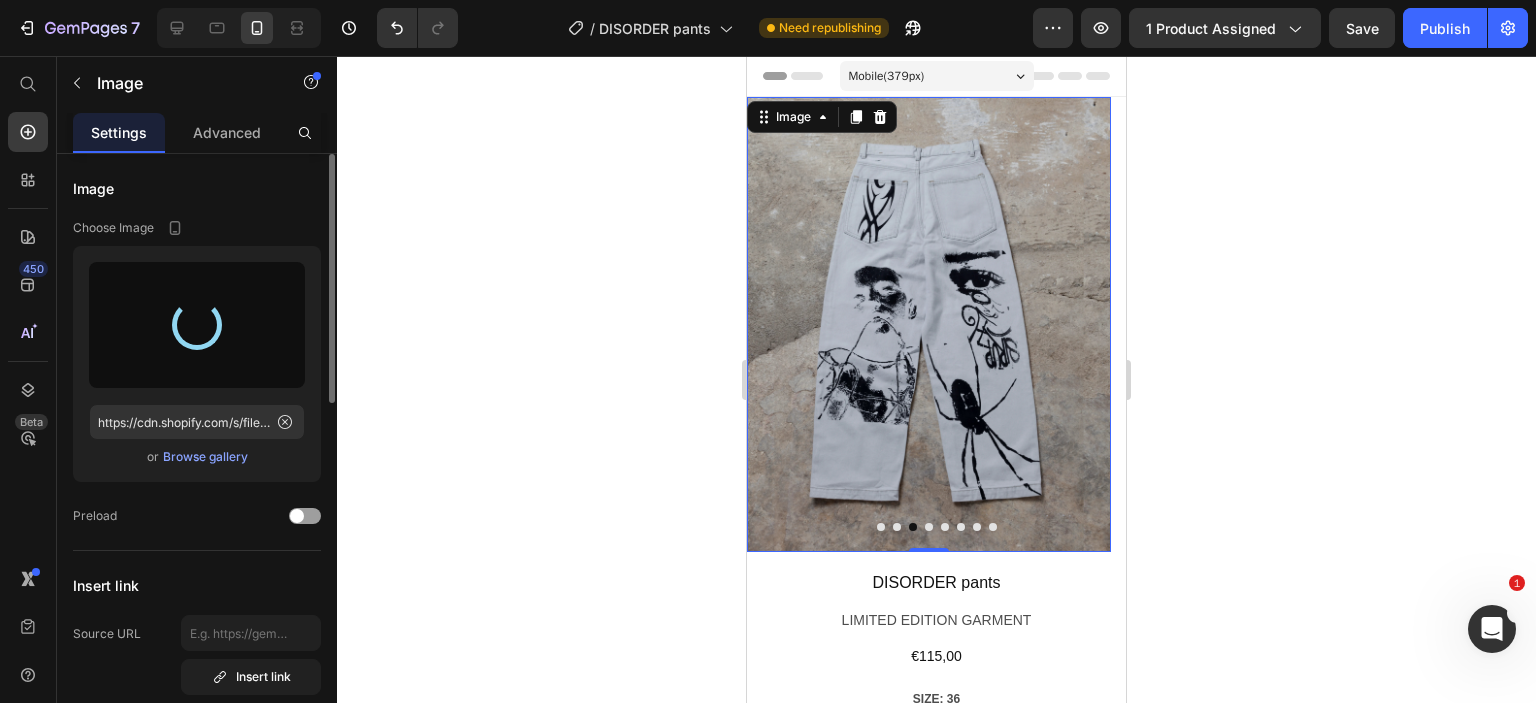 type on "https://cdn.shopify.com/s/files/1/0726/2853/5635/files/gempages_561664639159501666-d45c9203-9340-47df-bb6b-f64d3ecbcf46.webp" 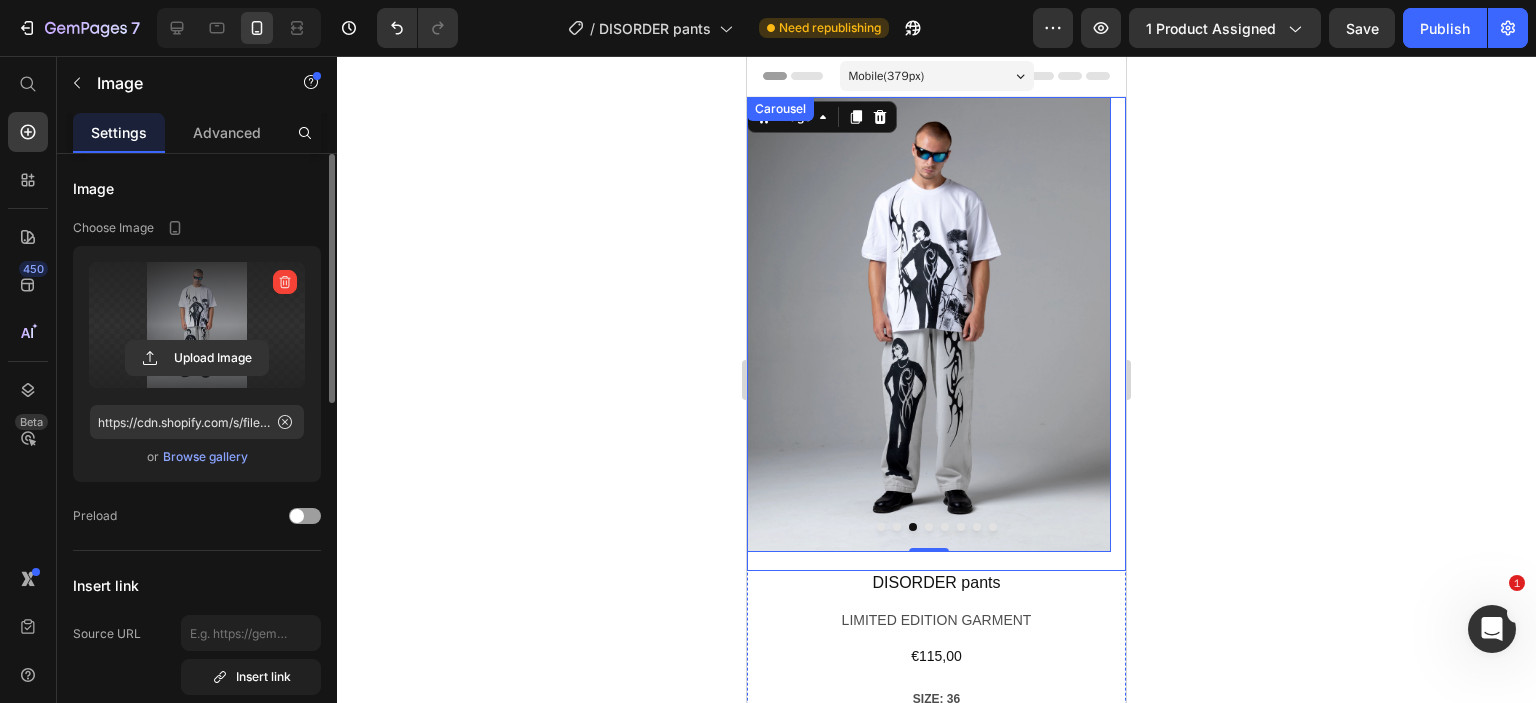click at bounding box center (929, 527) 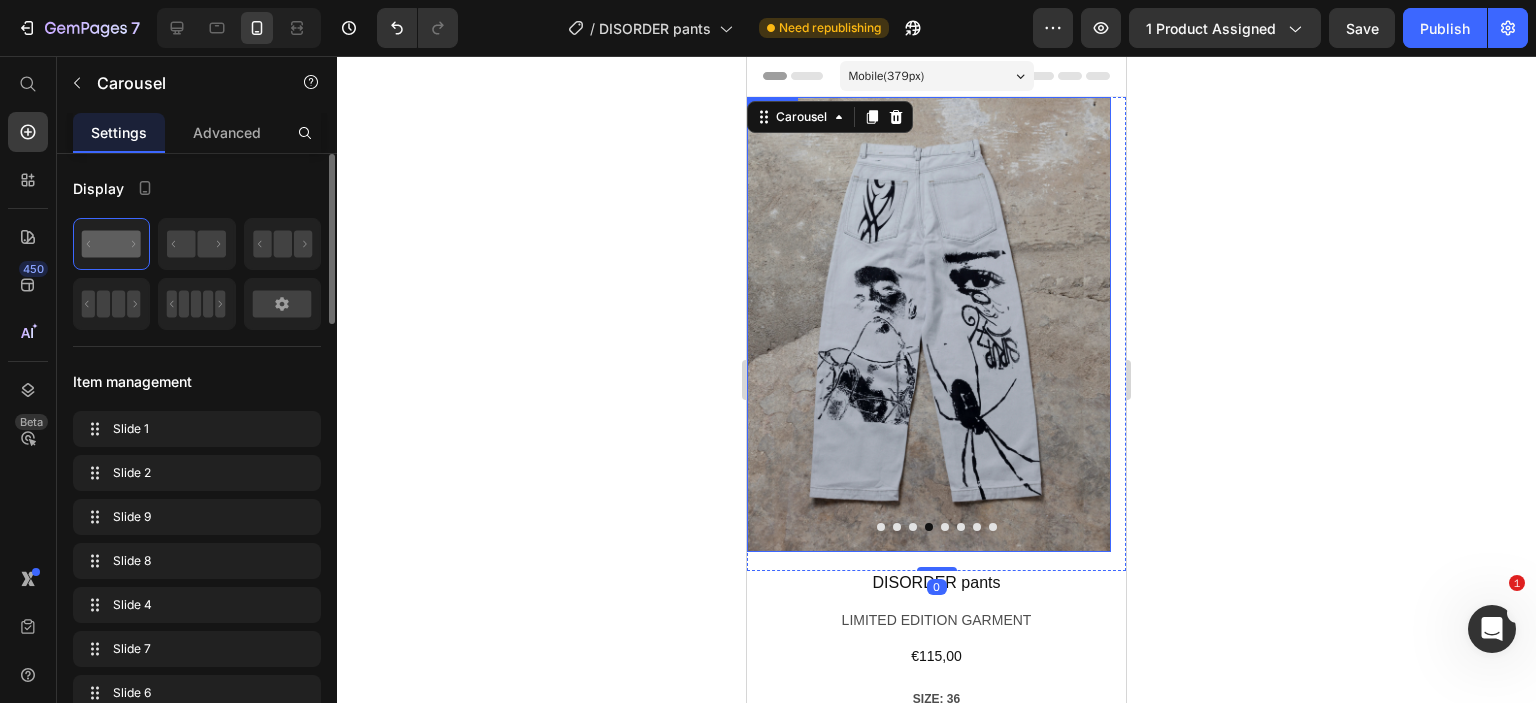 click at bounding box center [929, 324] 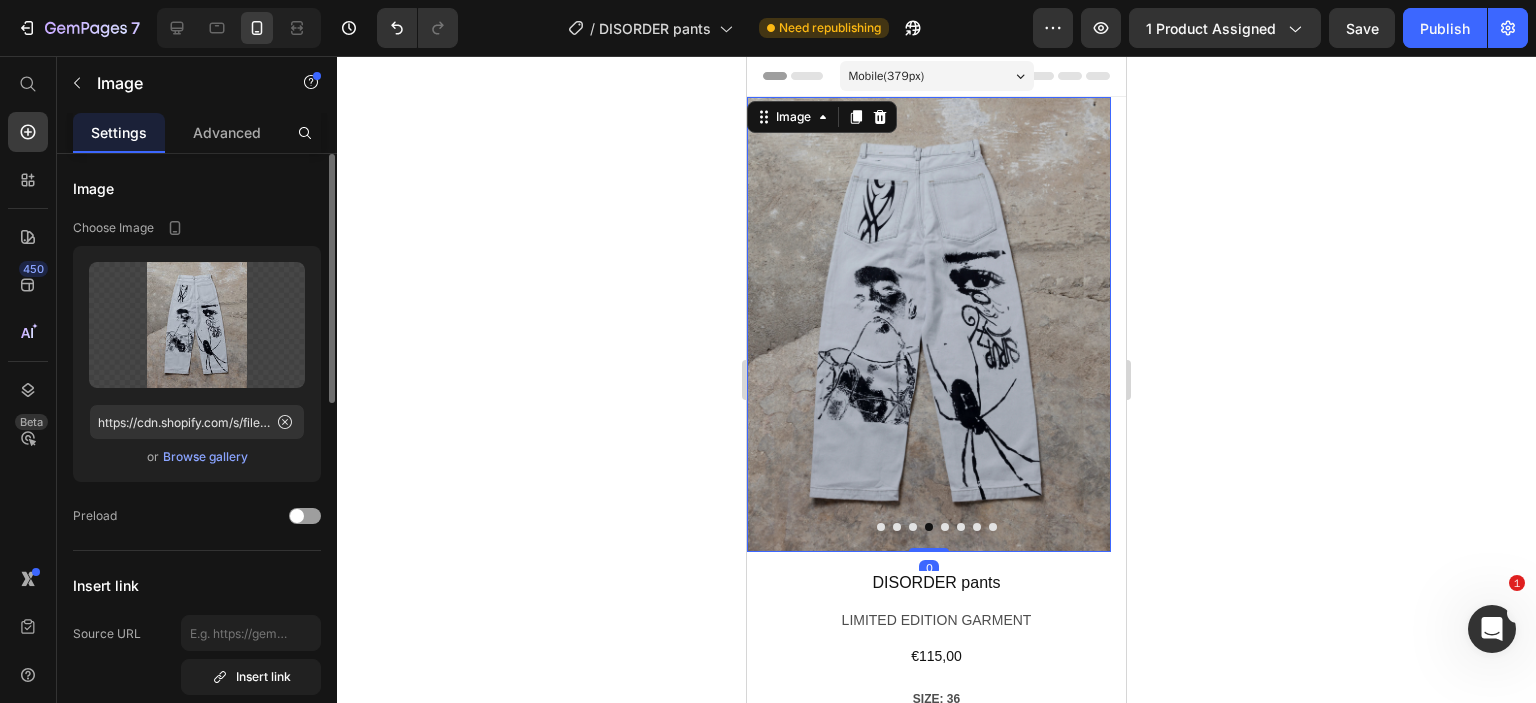 click on "Browse gallery" at bounding box center (205, 457) 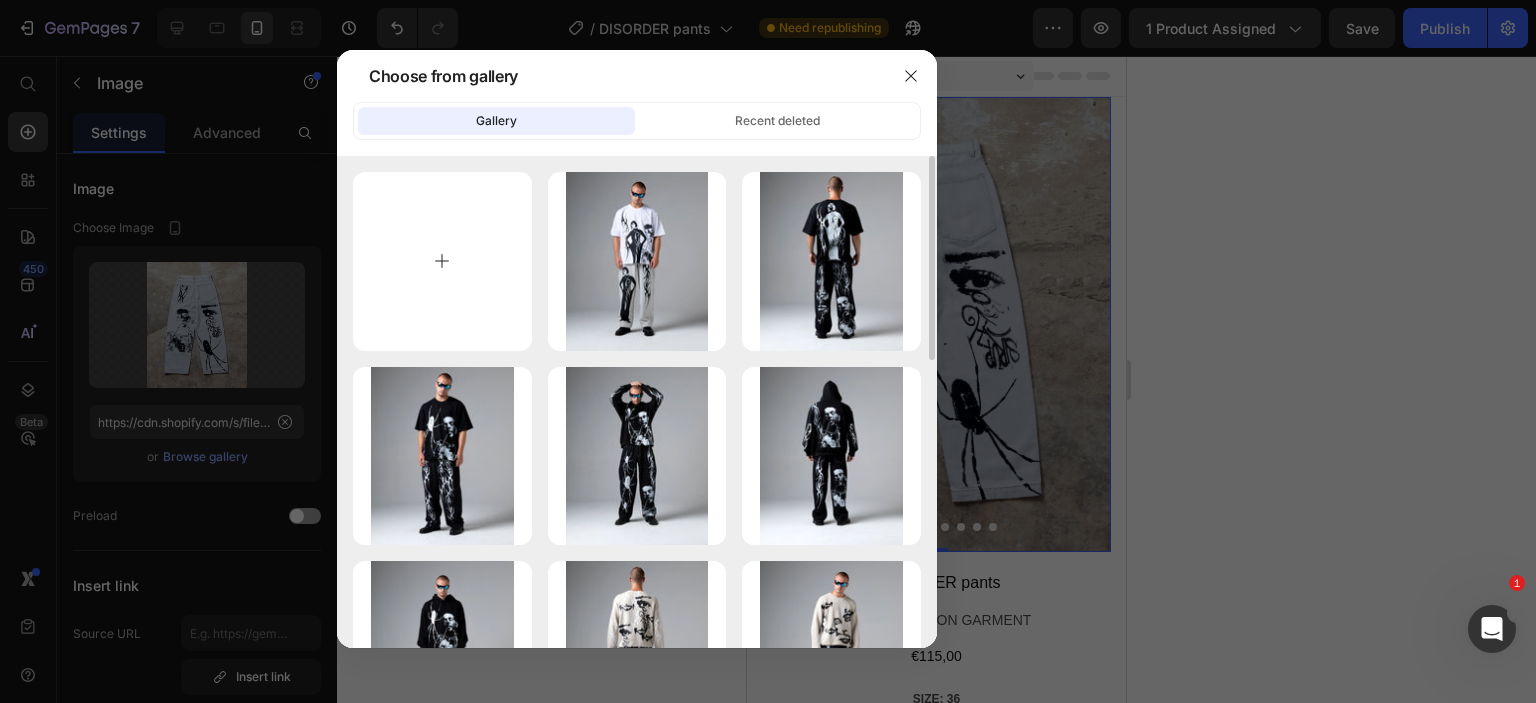 click at bounding box center [442, 261] 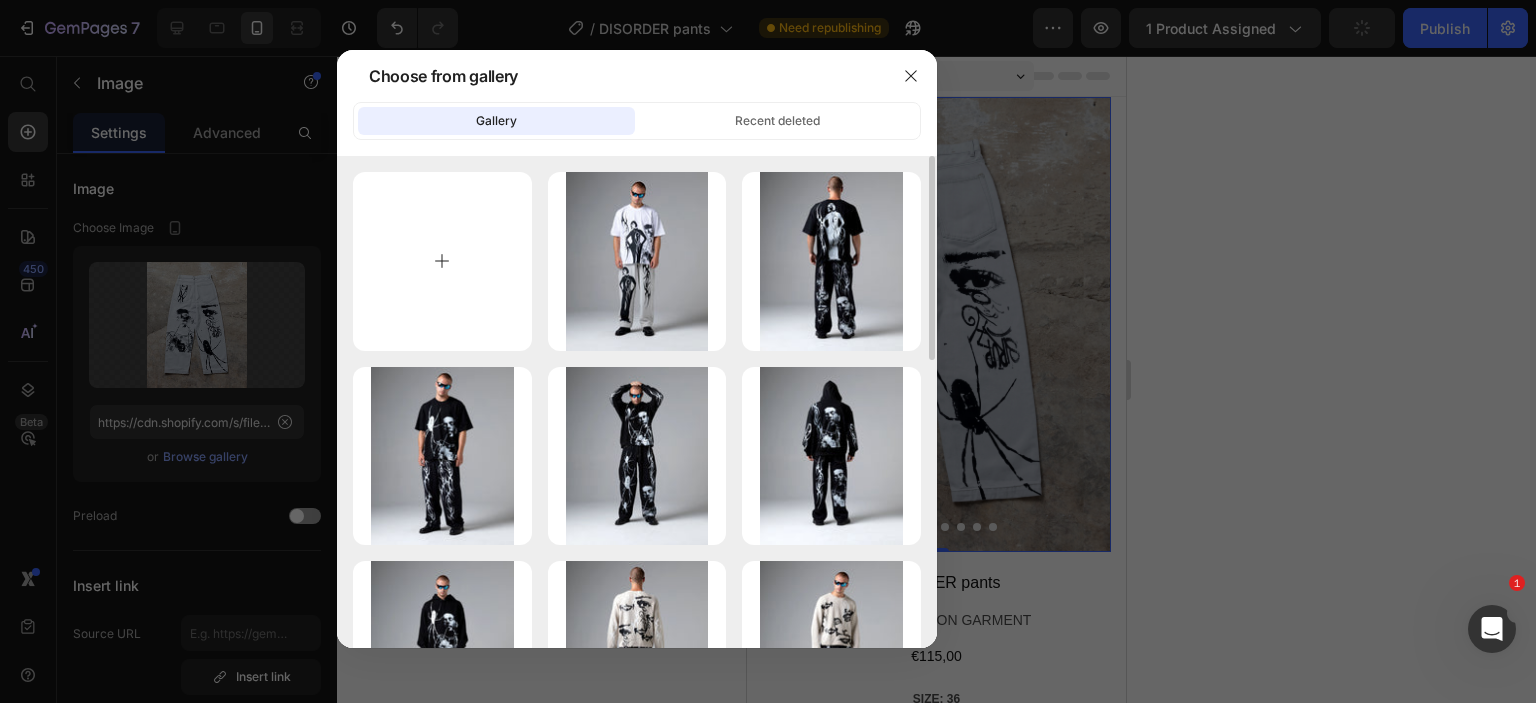 type on "C:\fakepath\FF.webp" 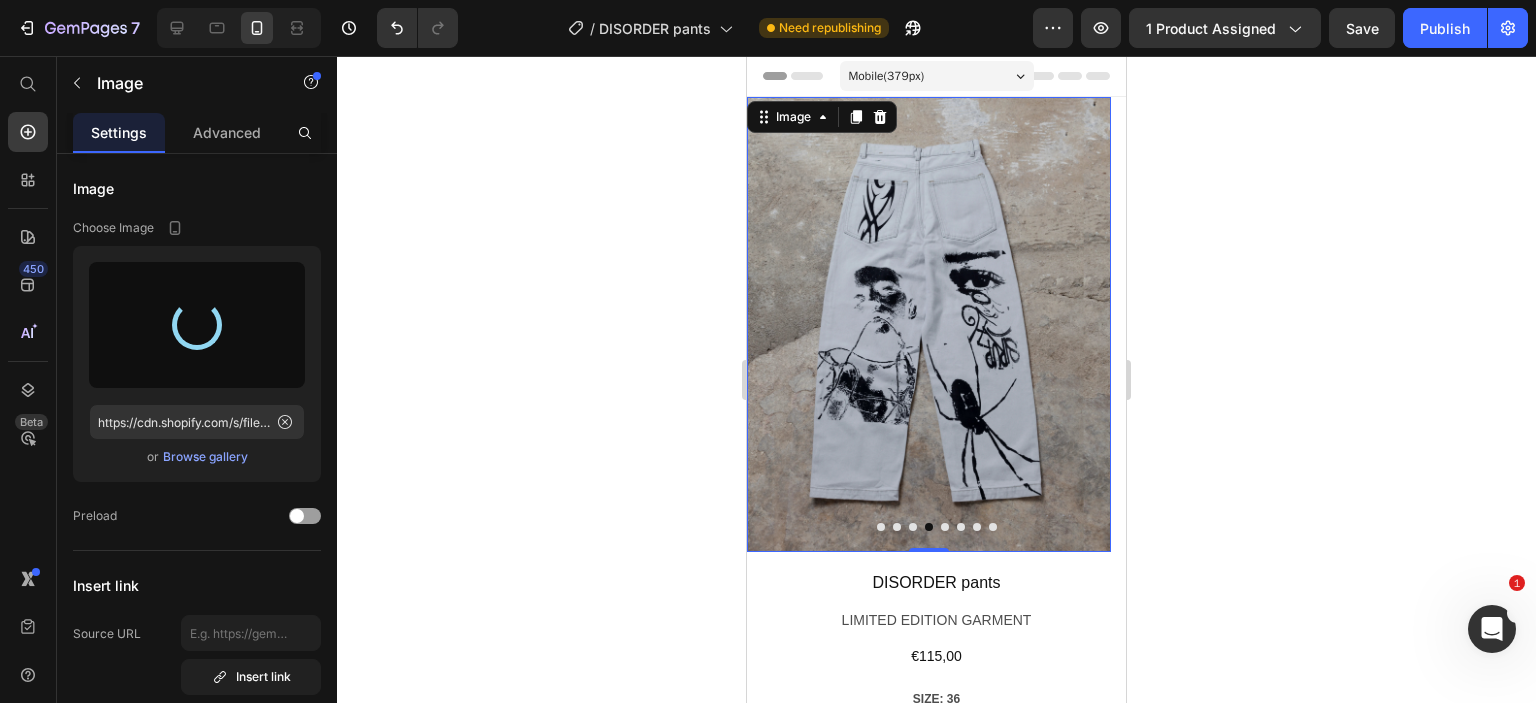 type on "https://cdn.shopify.com/s/files/1/0726/2853/5635/files/gempages_561664639159501666-27425d32-556a-48cf-a4b5-c29e48107b33.webp" 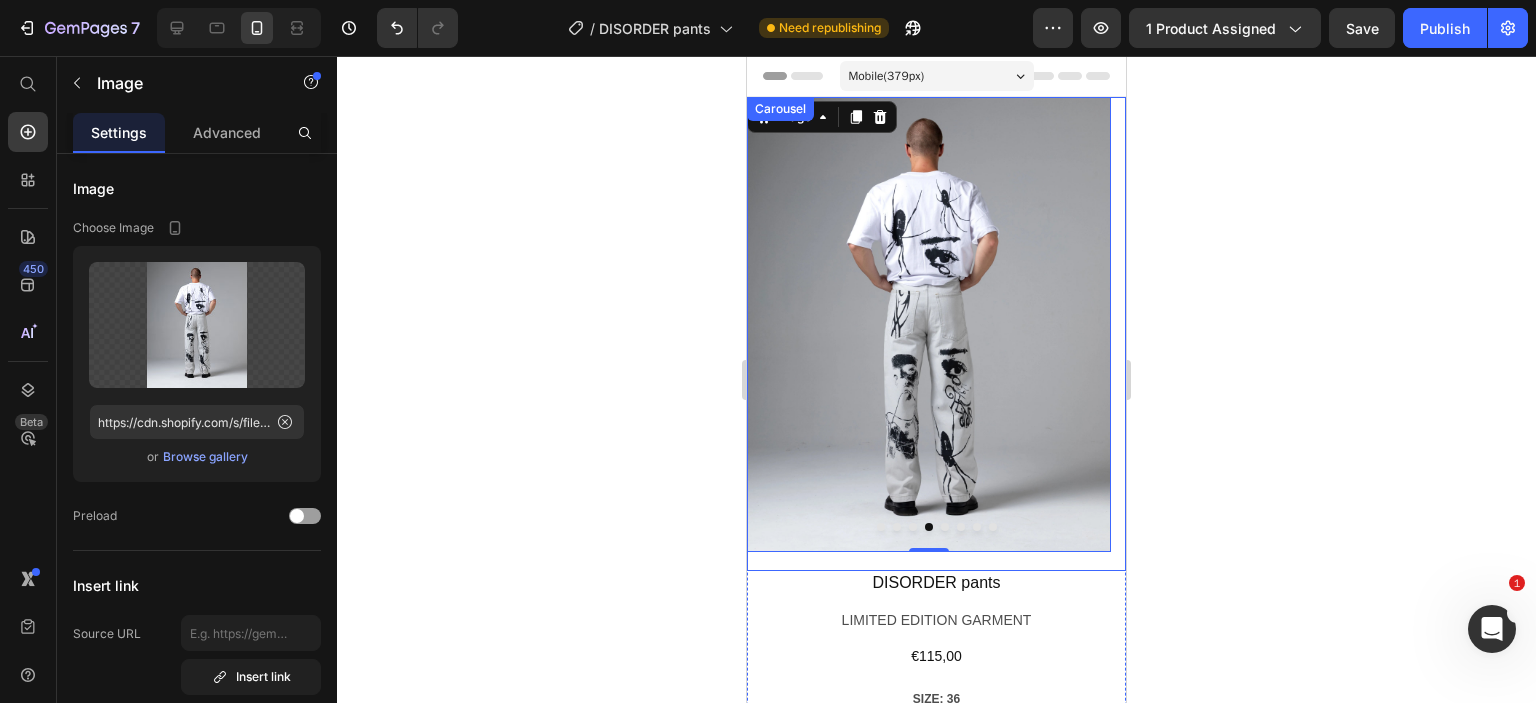 click at bounding box center [913, 527] 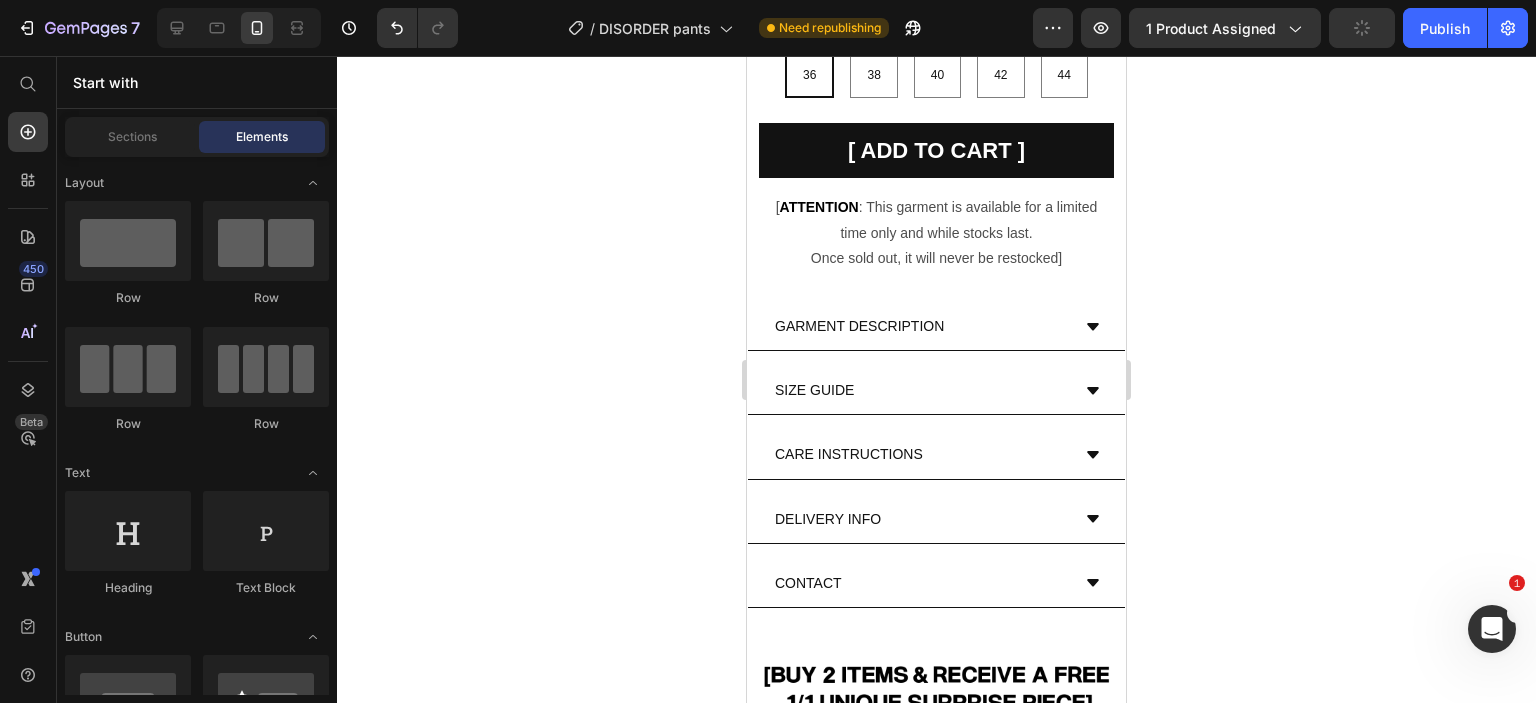 scroll, scrollTop: 677, scrollLeft: 0, axis: vertical 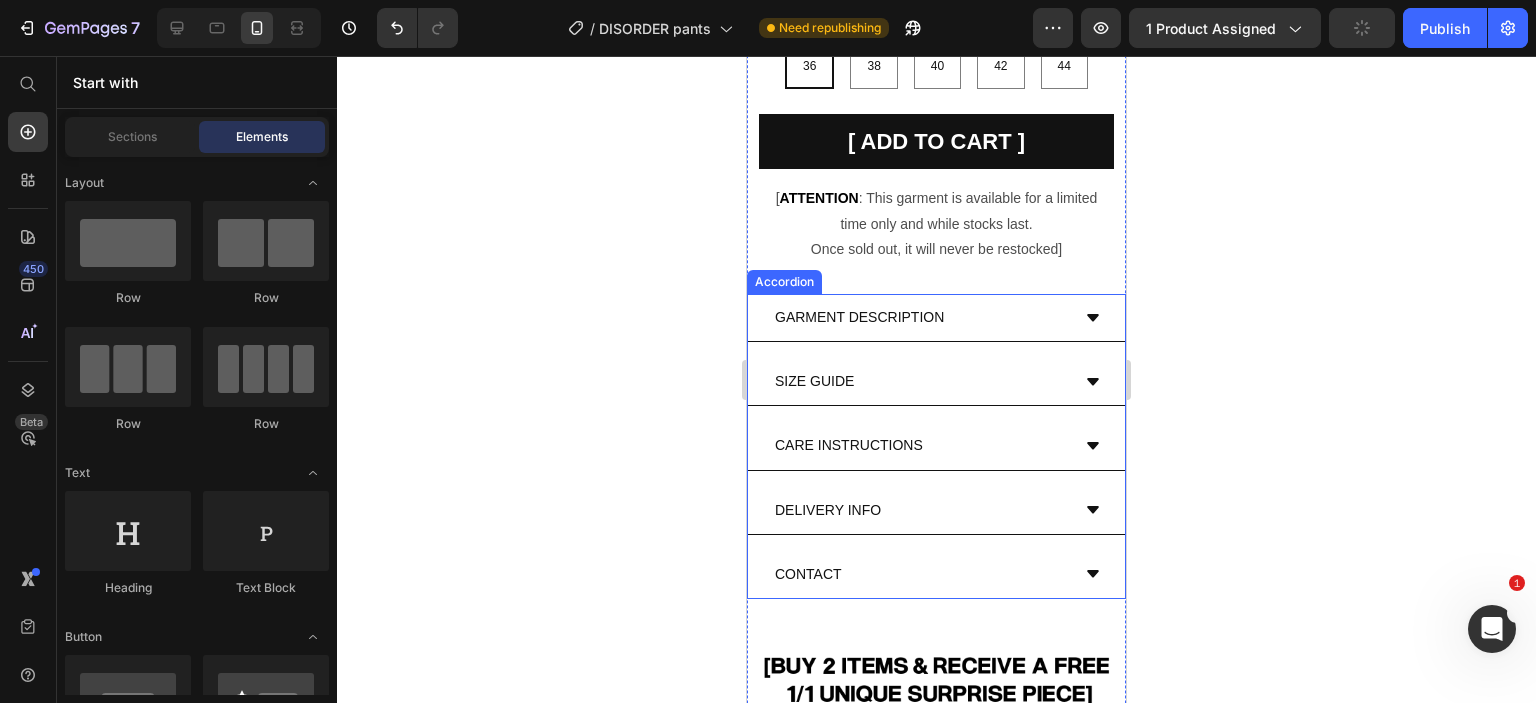 click on "GARMENT DESCRIPTION" at bounding box center (936, 318) 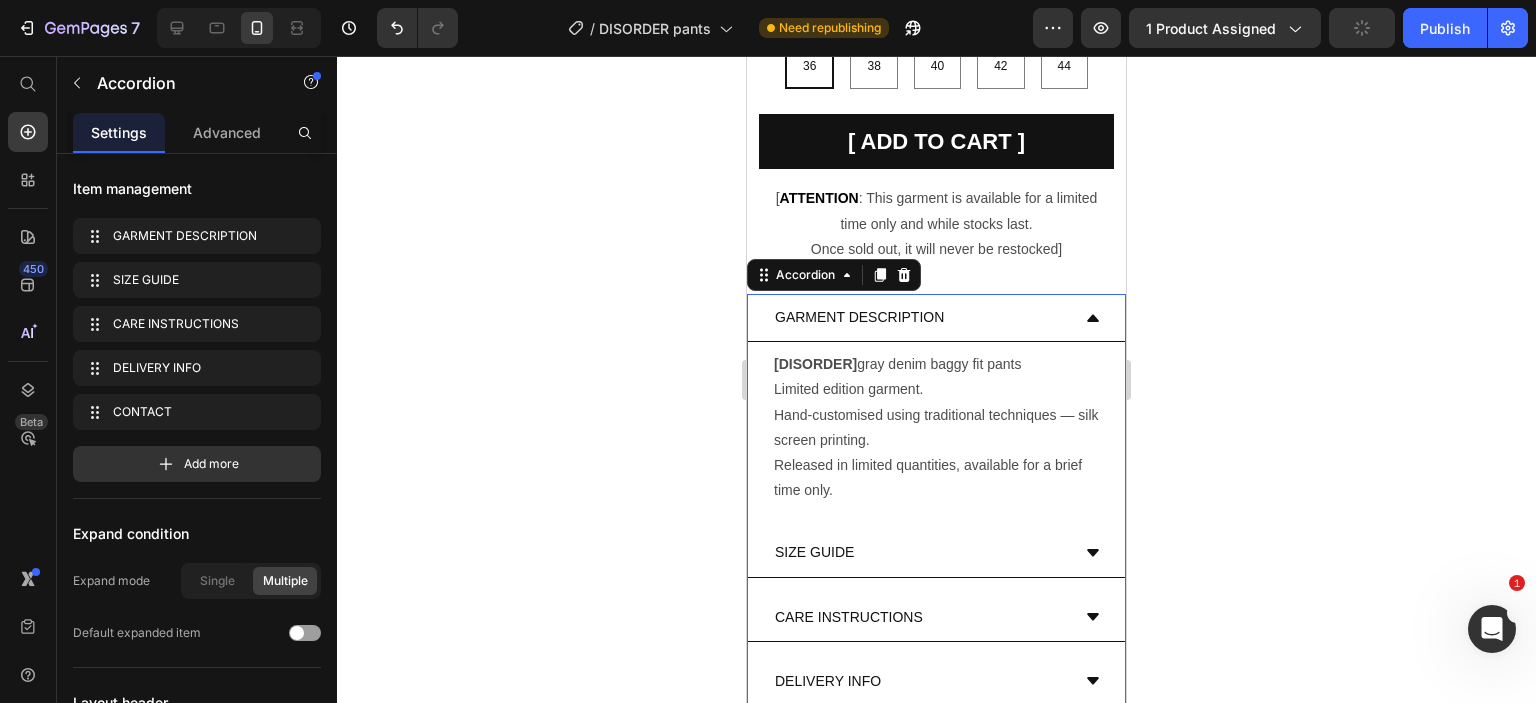 click on "GARMENT DESCRIPTION" at bounding box center [936, 318] 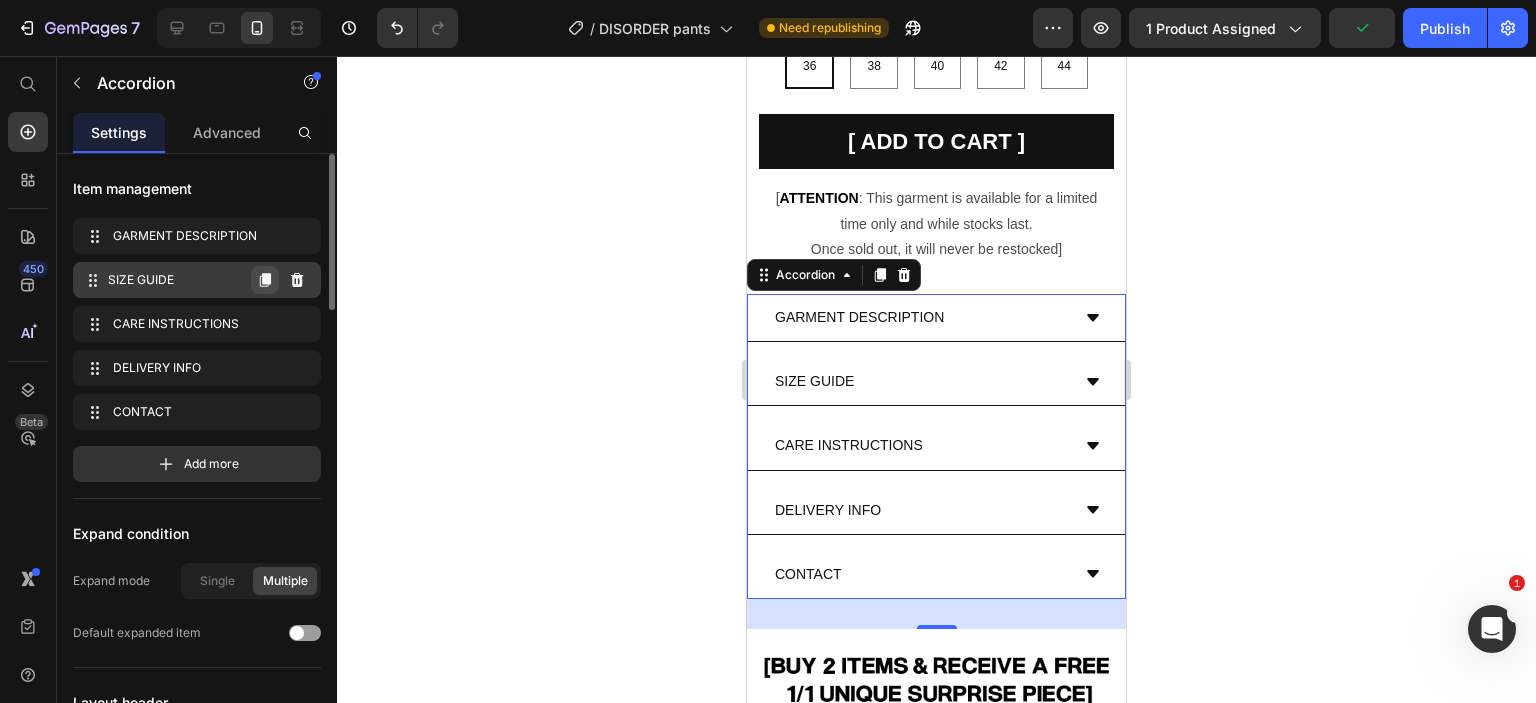 click 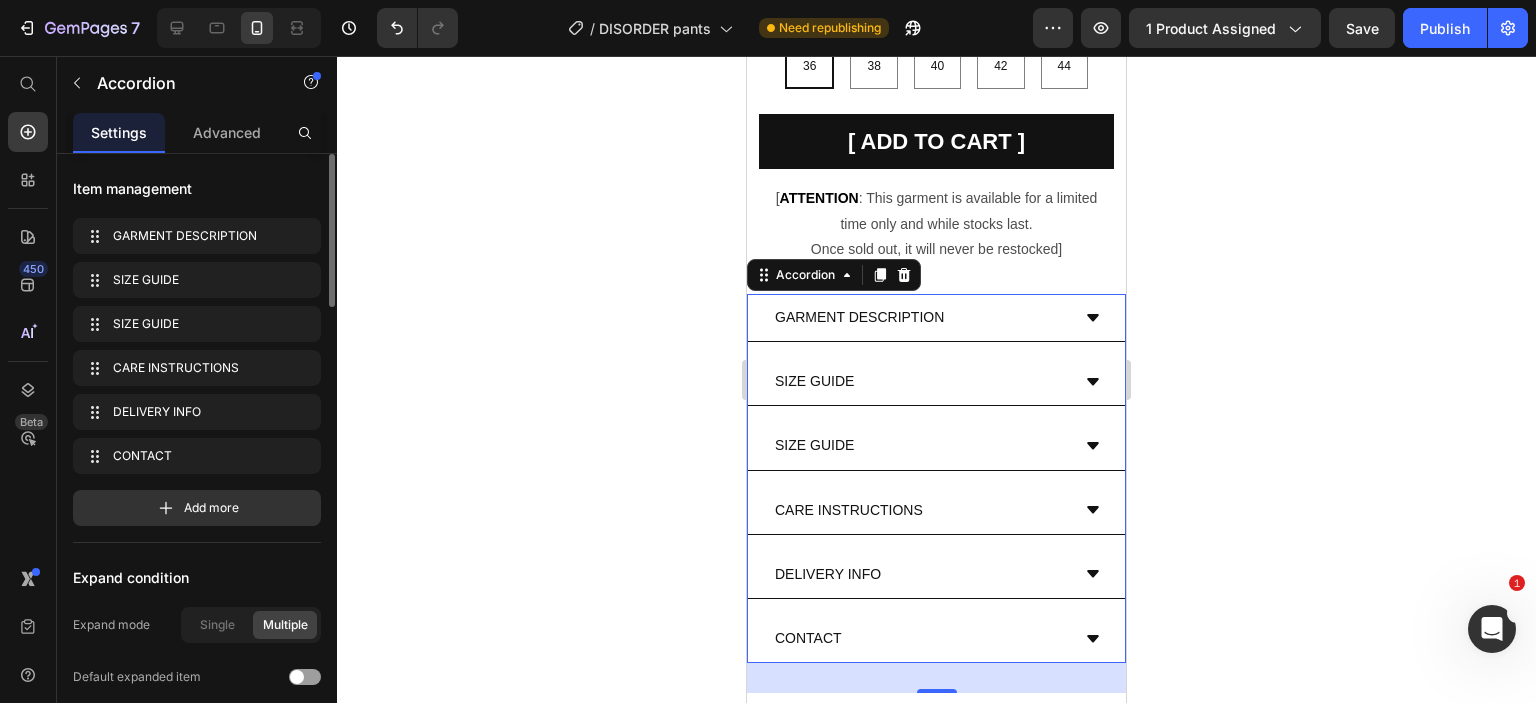 click on "SIZE GUIDE" at bounding box center (814, 381) 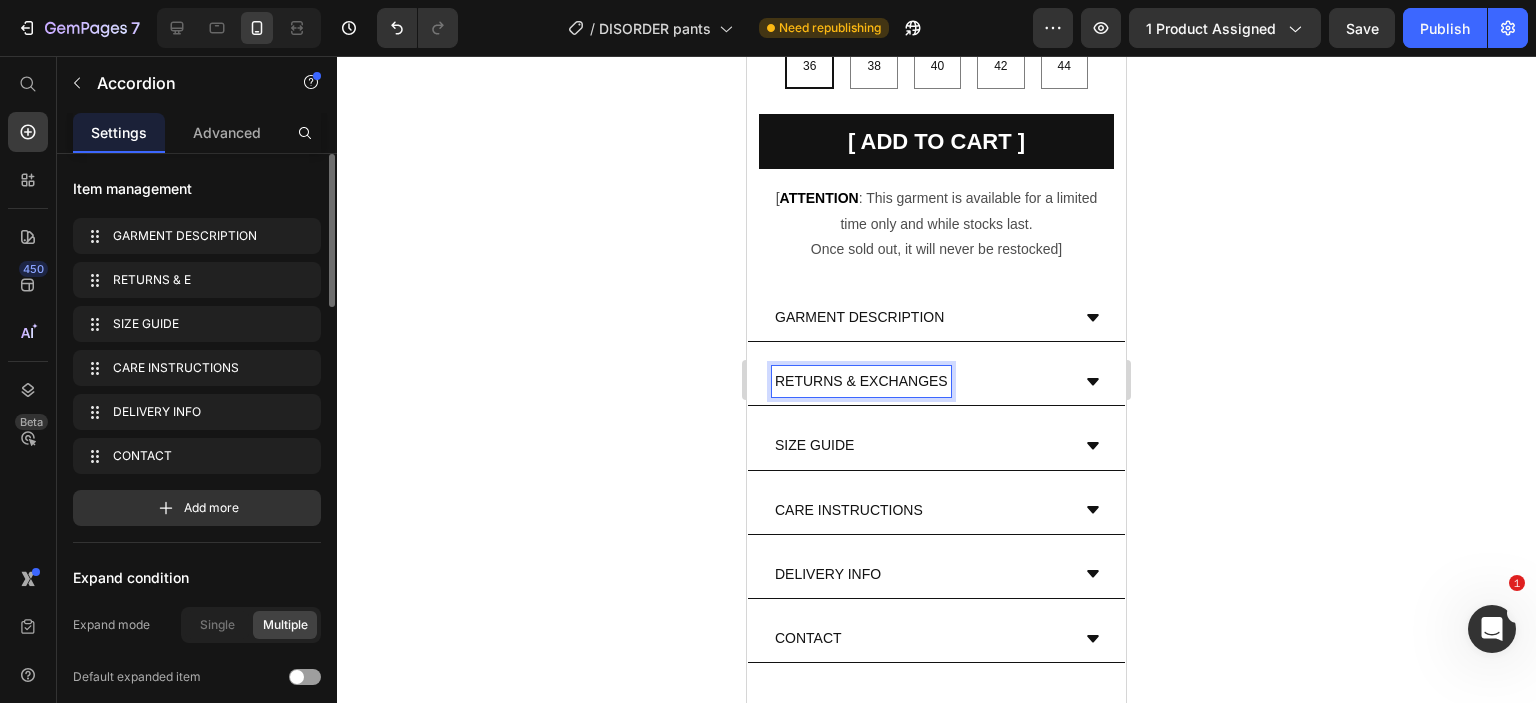 click 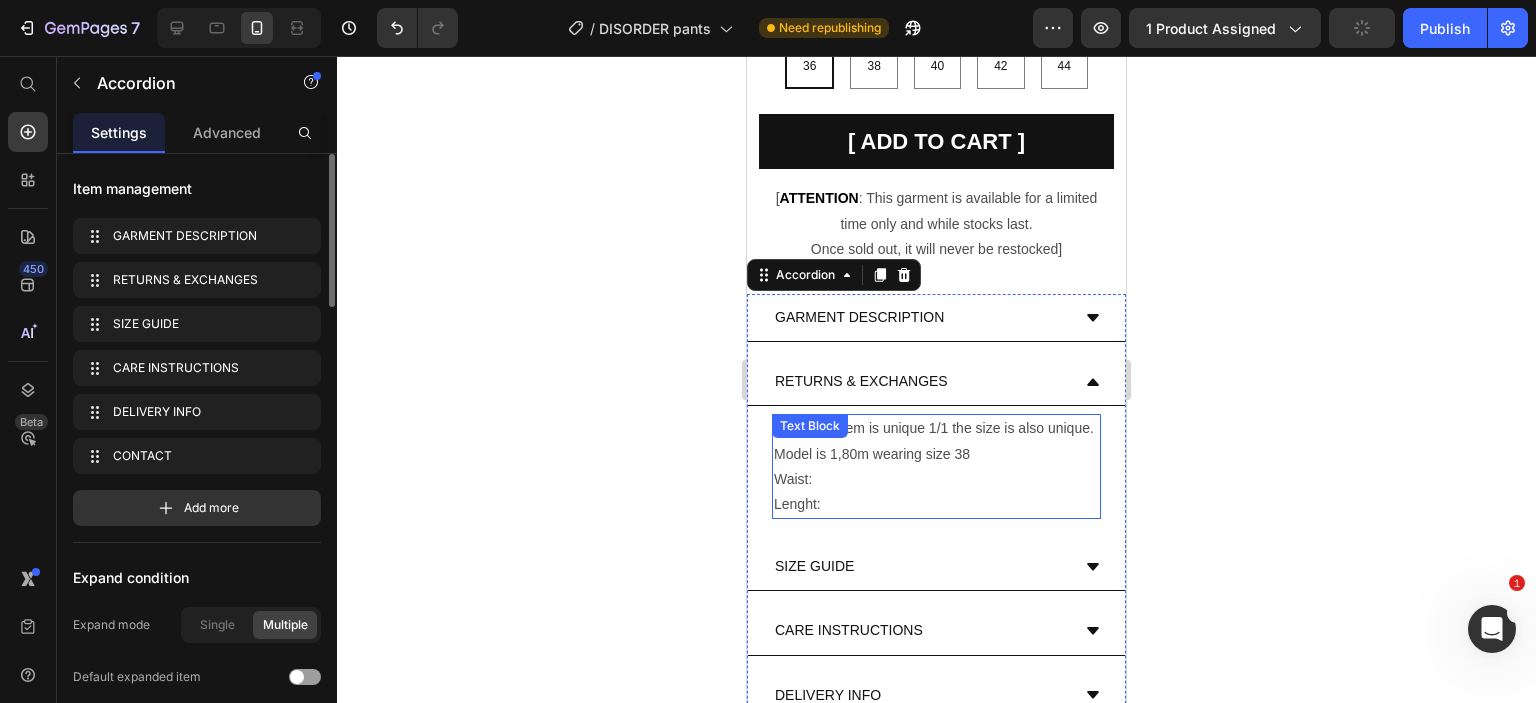 click on "Waist:" at bounding box center [936, 479] 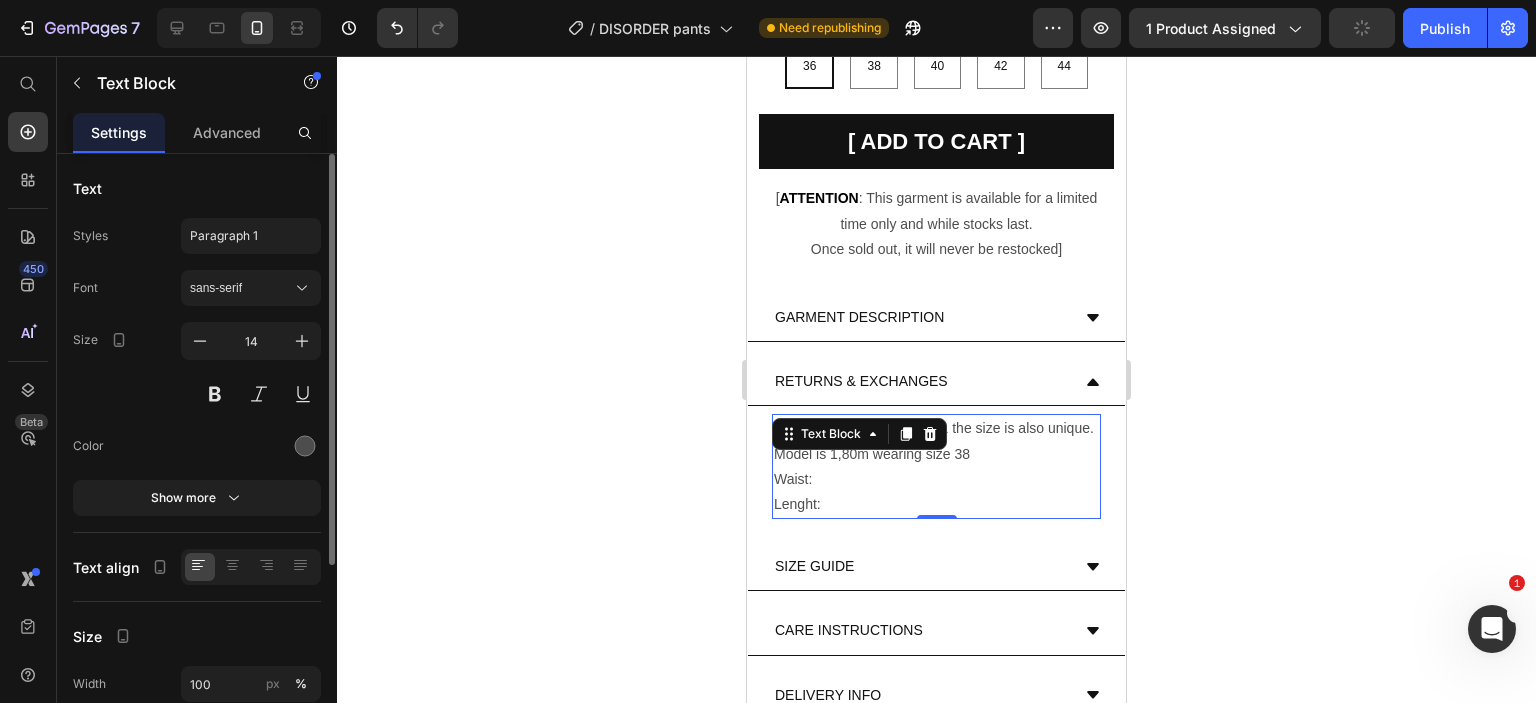 click on "Lenght:" at bounding box center (936, 504) 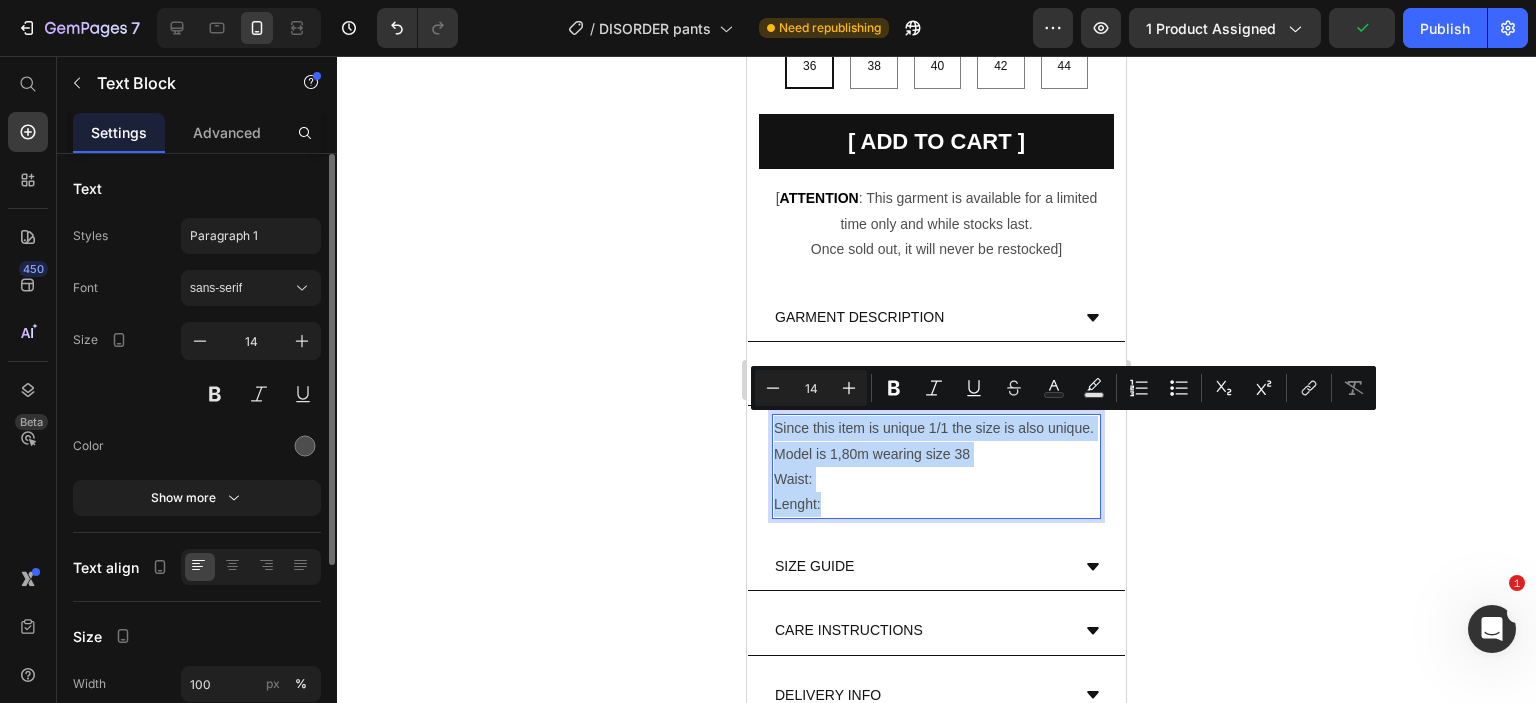 drag, startPoint x: 828, startPoint y: 527, endPoint x: 773, endPoint y: 425, distance: 115.88356 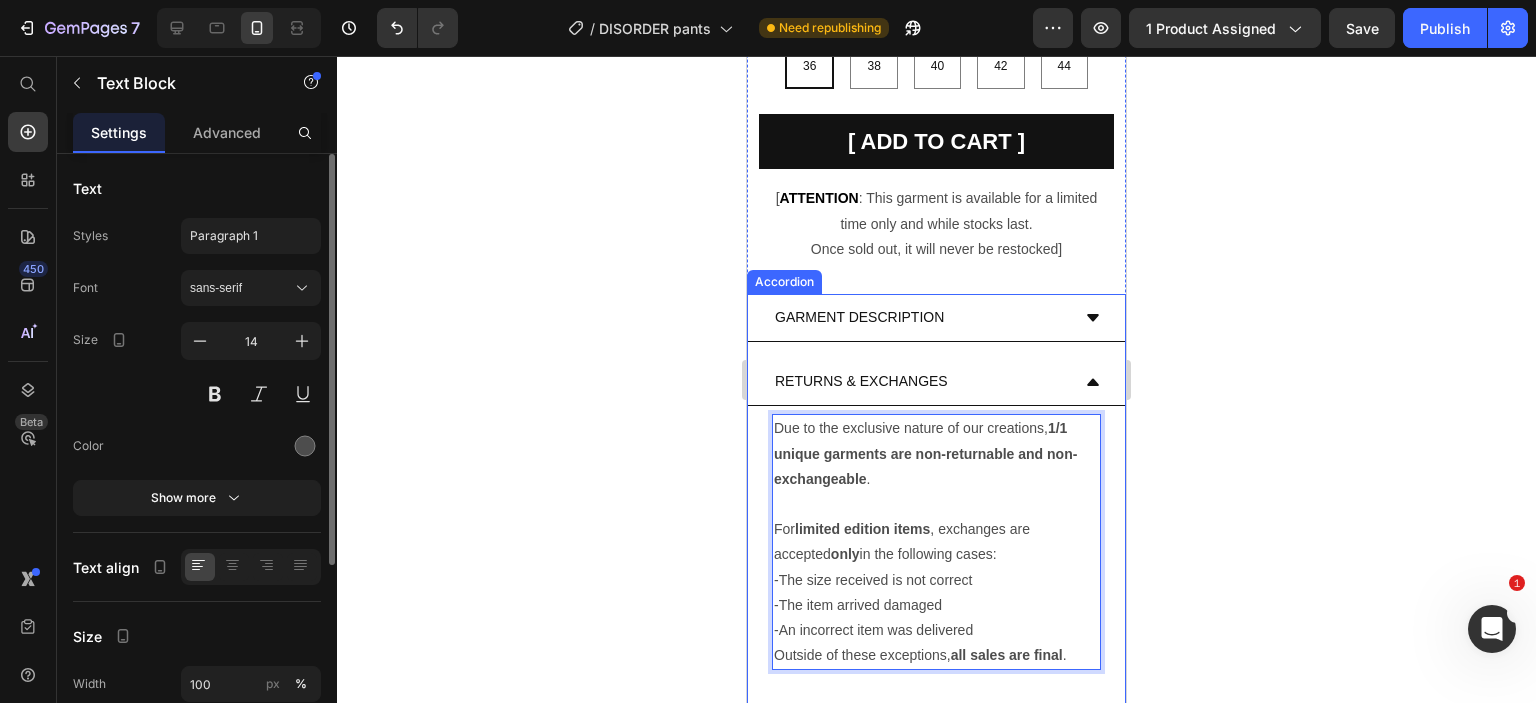click 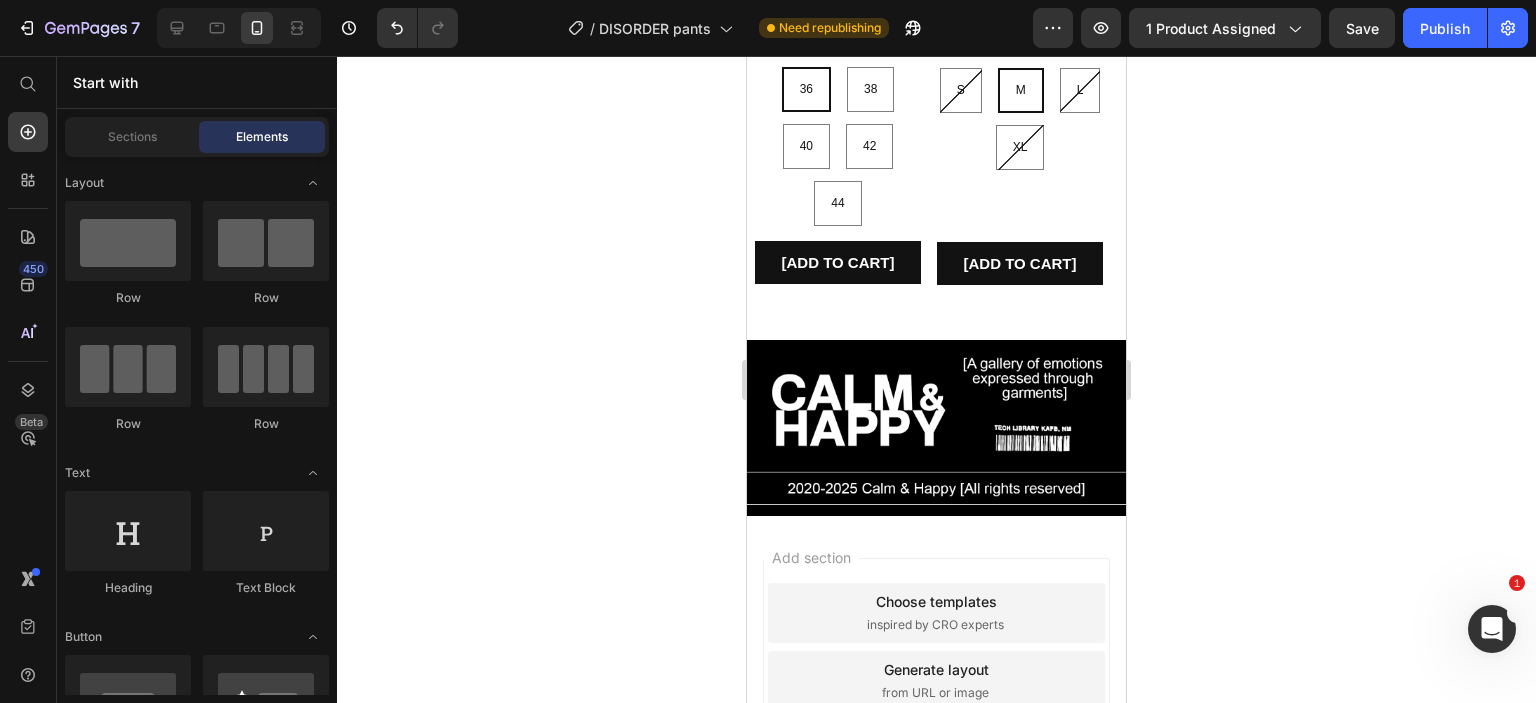 scroll, scrollTop: 2400, scrollLeft: 0, axis: vertical 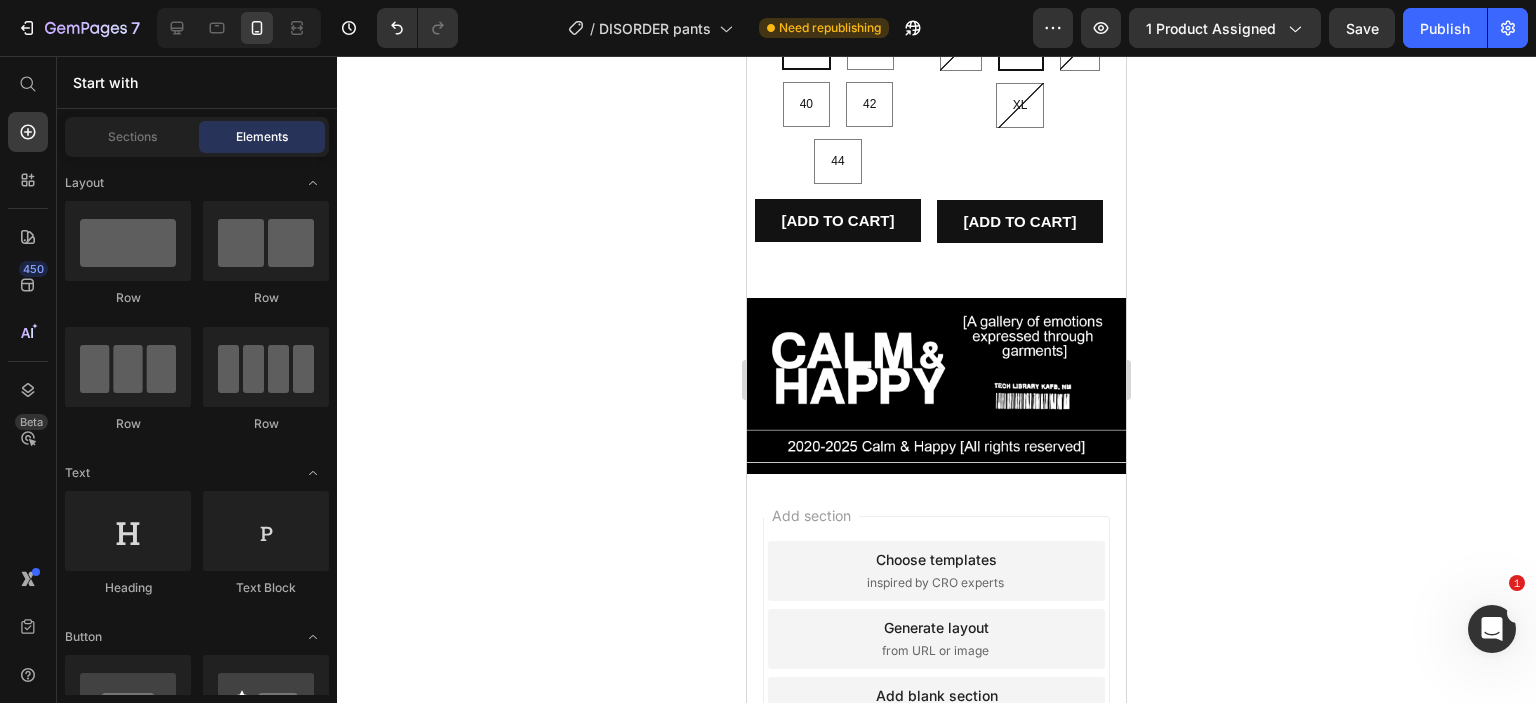 drag, startPoint x: 1114, startPoint y: 247, endPoint x: 1873, endPoint y: 618, distance: 844.8207 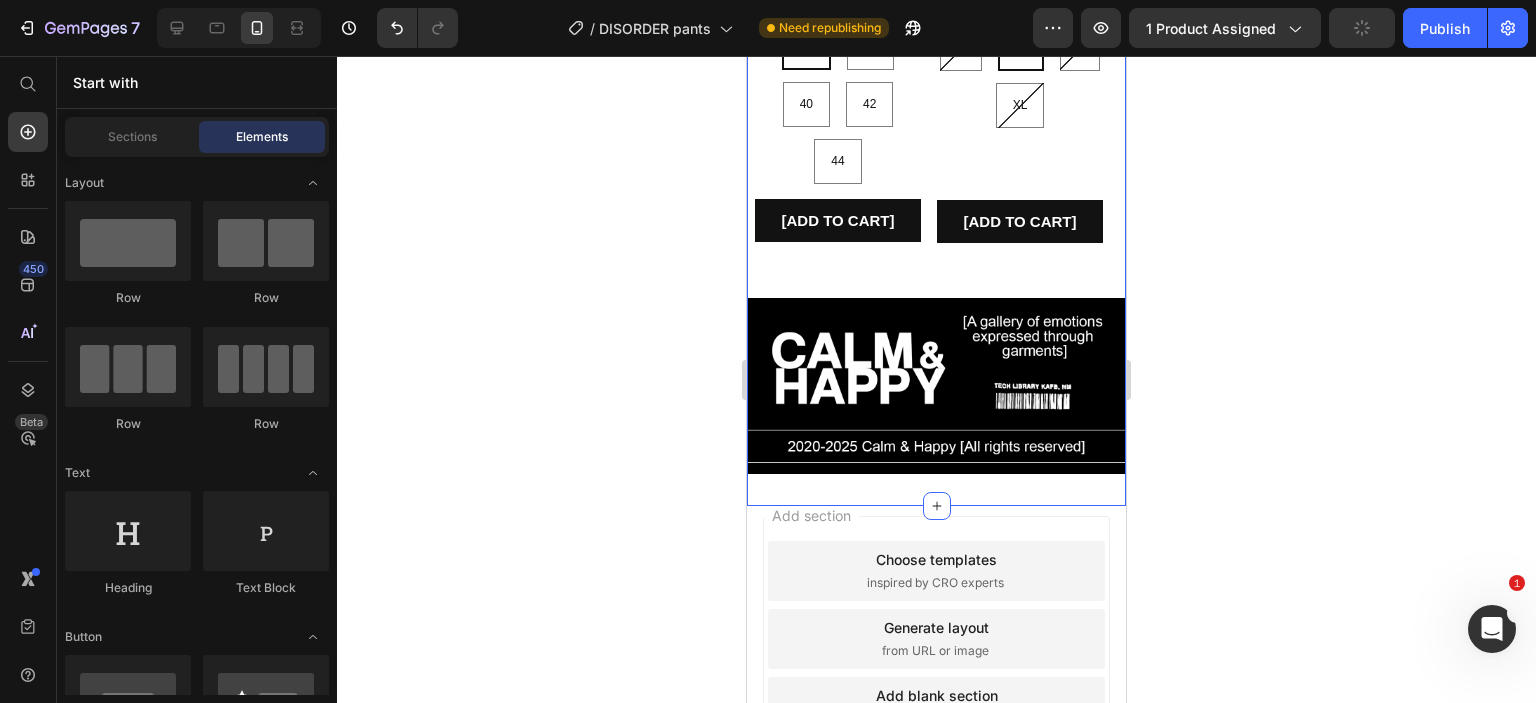 click on "Product Images LONELY JOURNEY pants Product Title €115,00 Product Price SIZE: 36 36 36 36 38 38 38 40 40 40 42 42 42 44 44 44 Product Variants & Swatches [ADD TO CART] Add to Cart Product Product Images GOOD INTENTIONS sweater Product Title €115,00 Product Price SIZE: M S S S M M M L L L XL XL XL Product Variants & Swatches [ADD TO CART] Add to Cart Product Carousel" at bounding box center [936, -18] 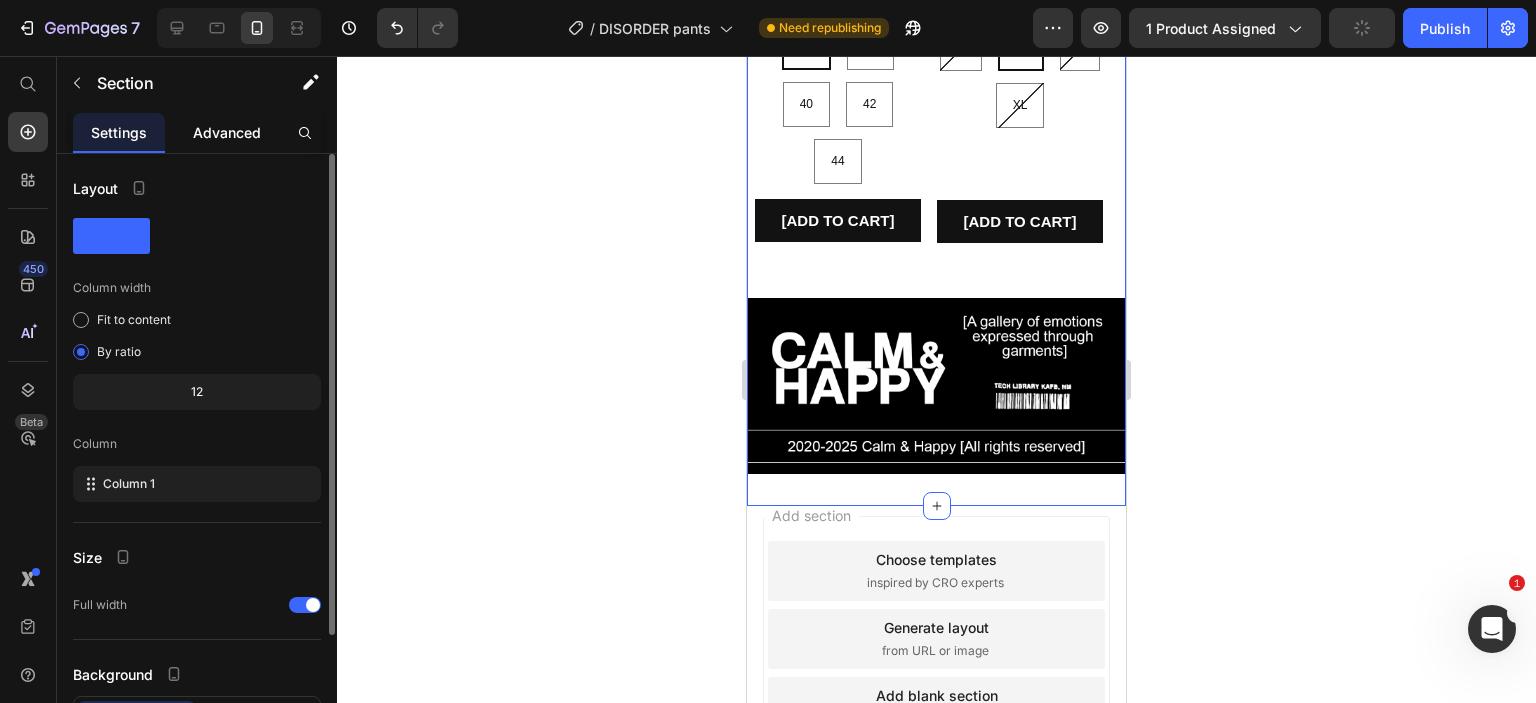 click on "Advanced" 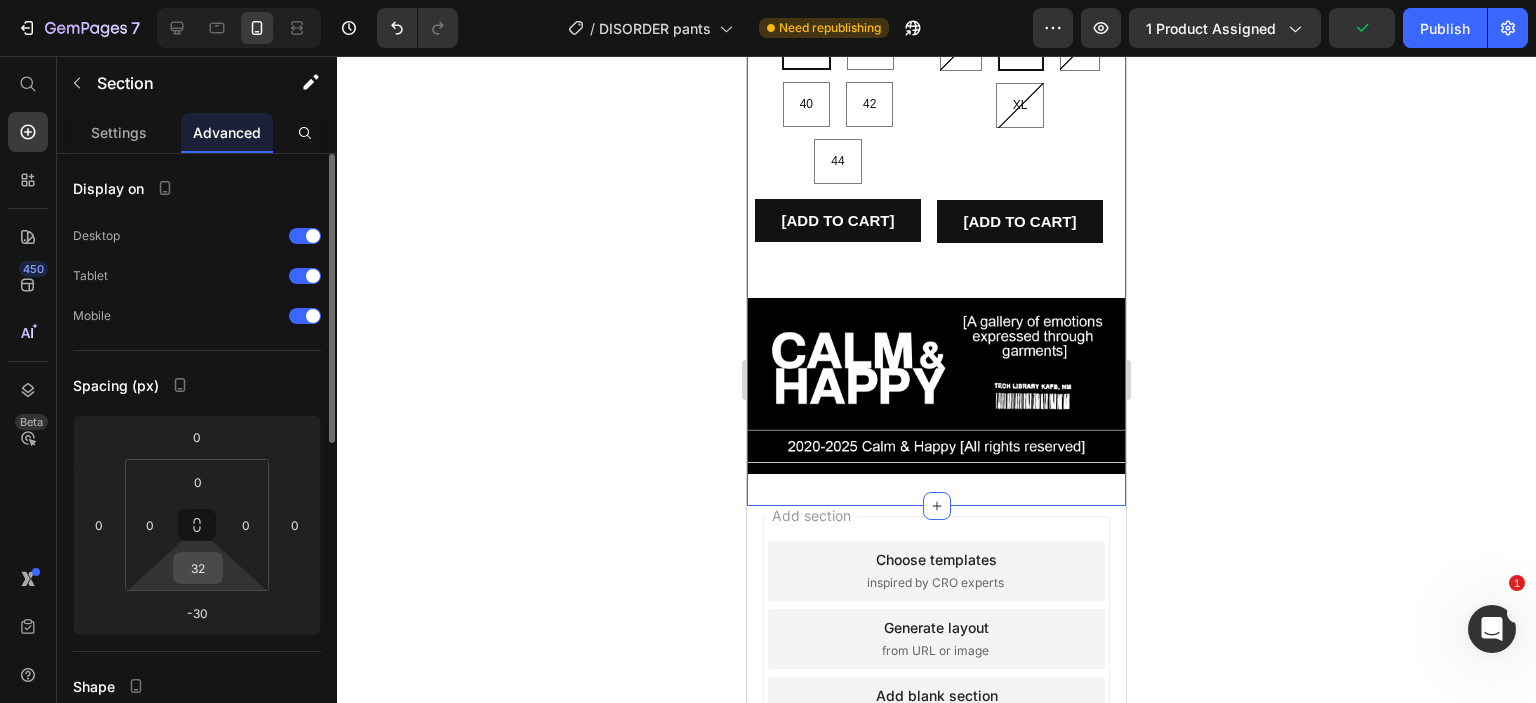 click on "32" at bounding box center [198, 568] 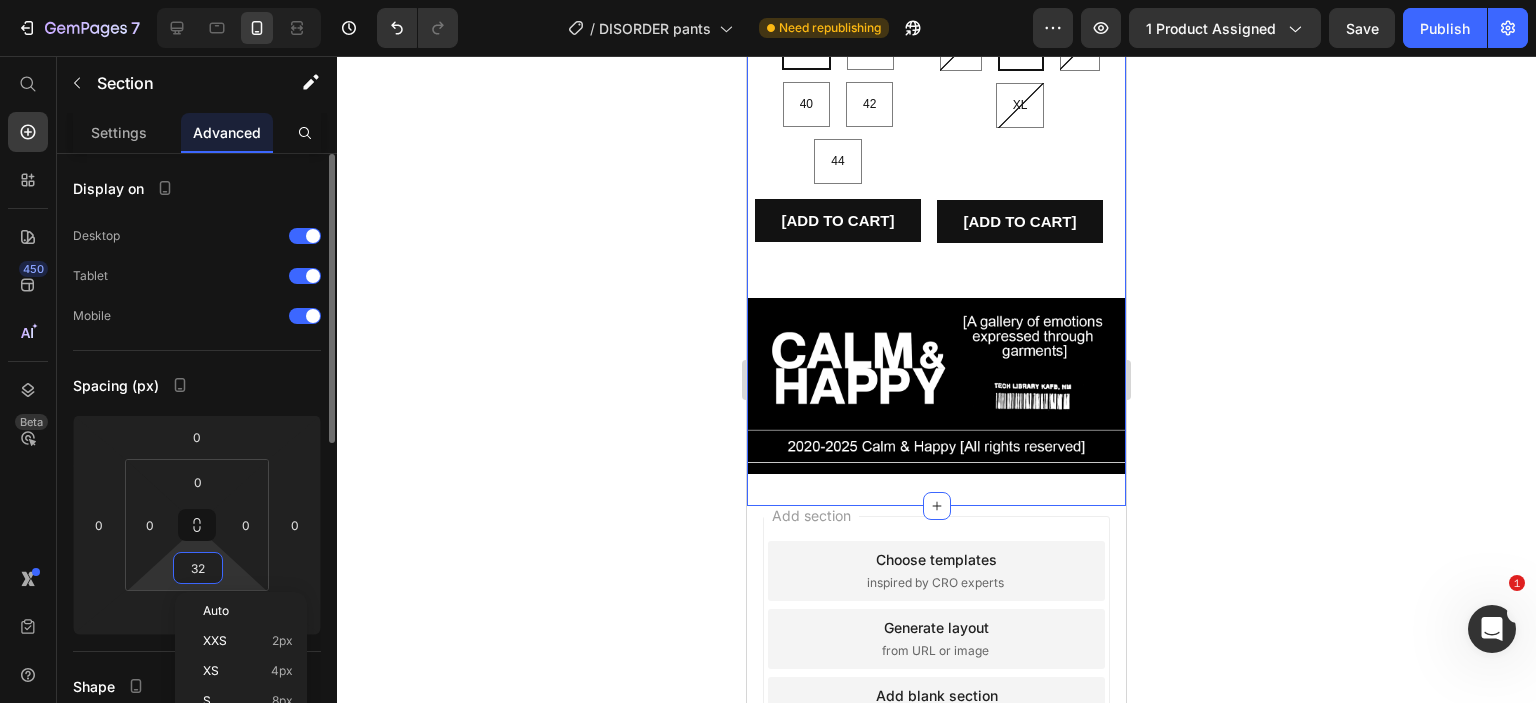 type on "0" 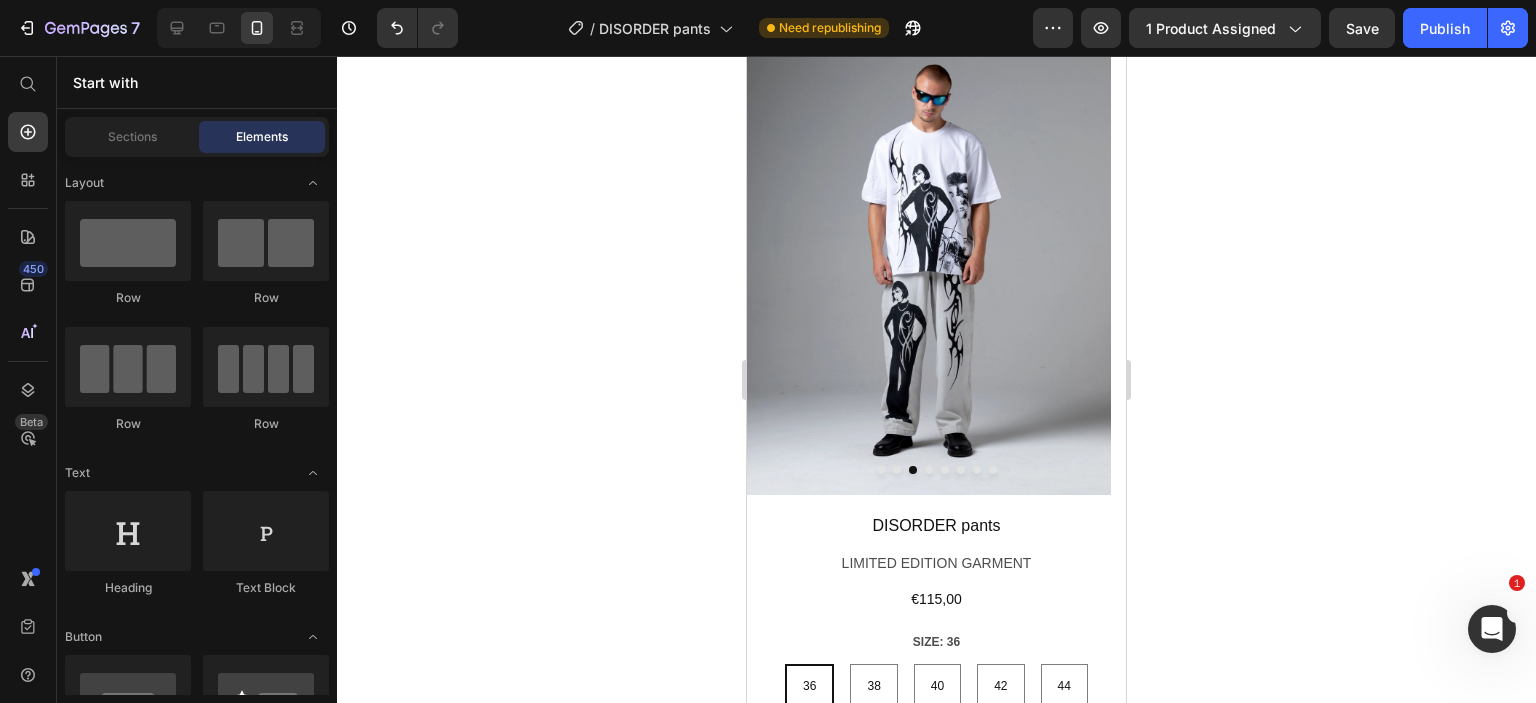 scroll, scrollTop: 0, scrollLeft: 0, axis: both 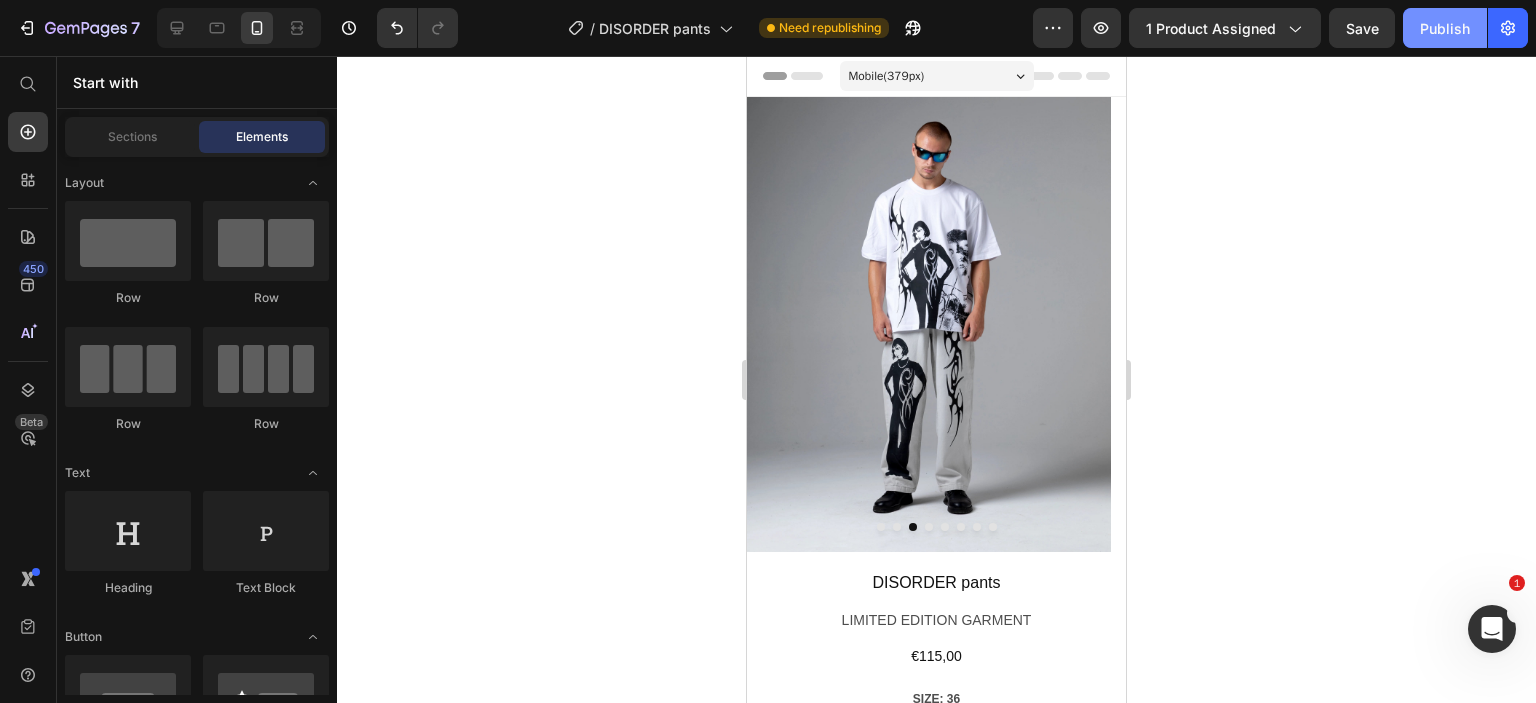 click on "Publish" at bounding box center (1445, 28) 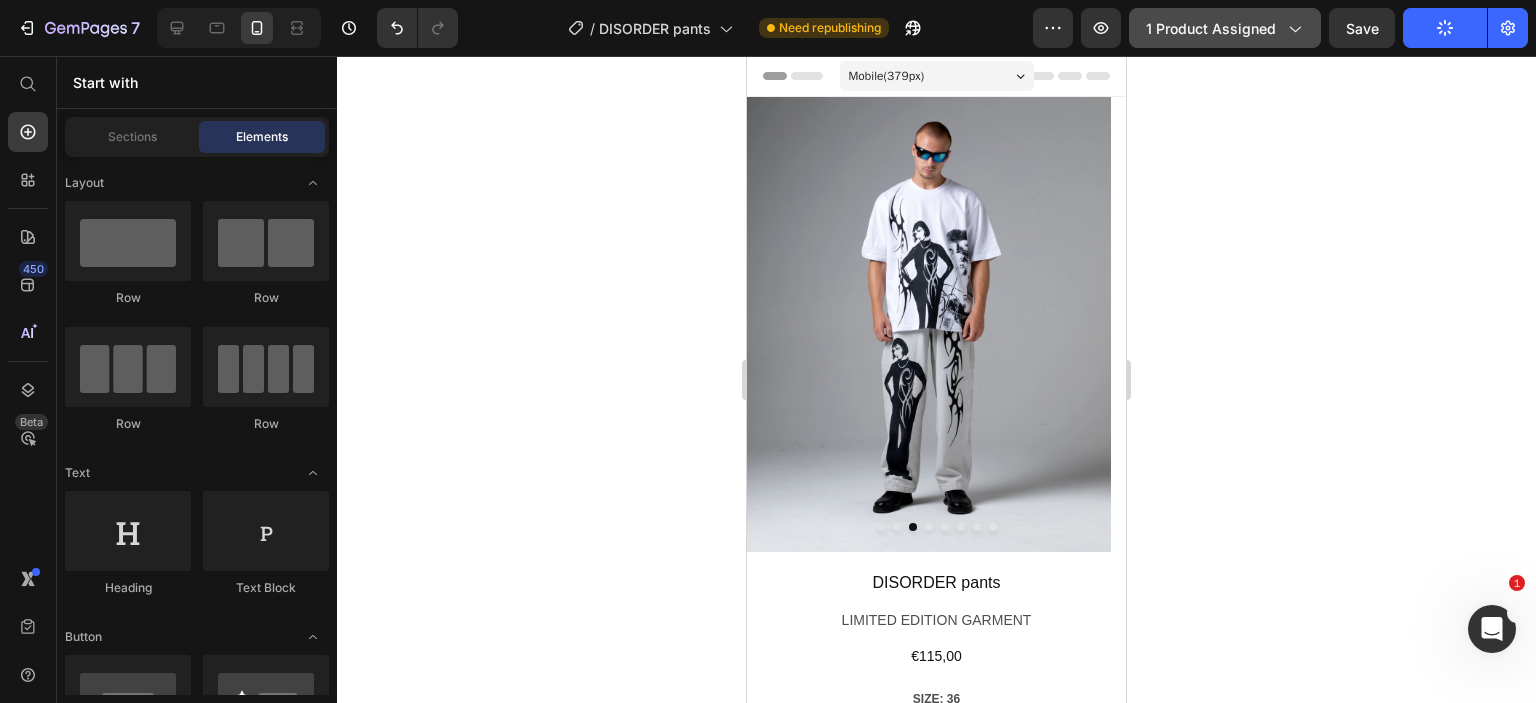 click on "1 product assigned" 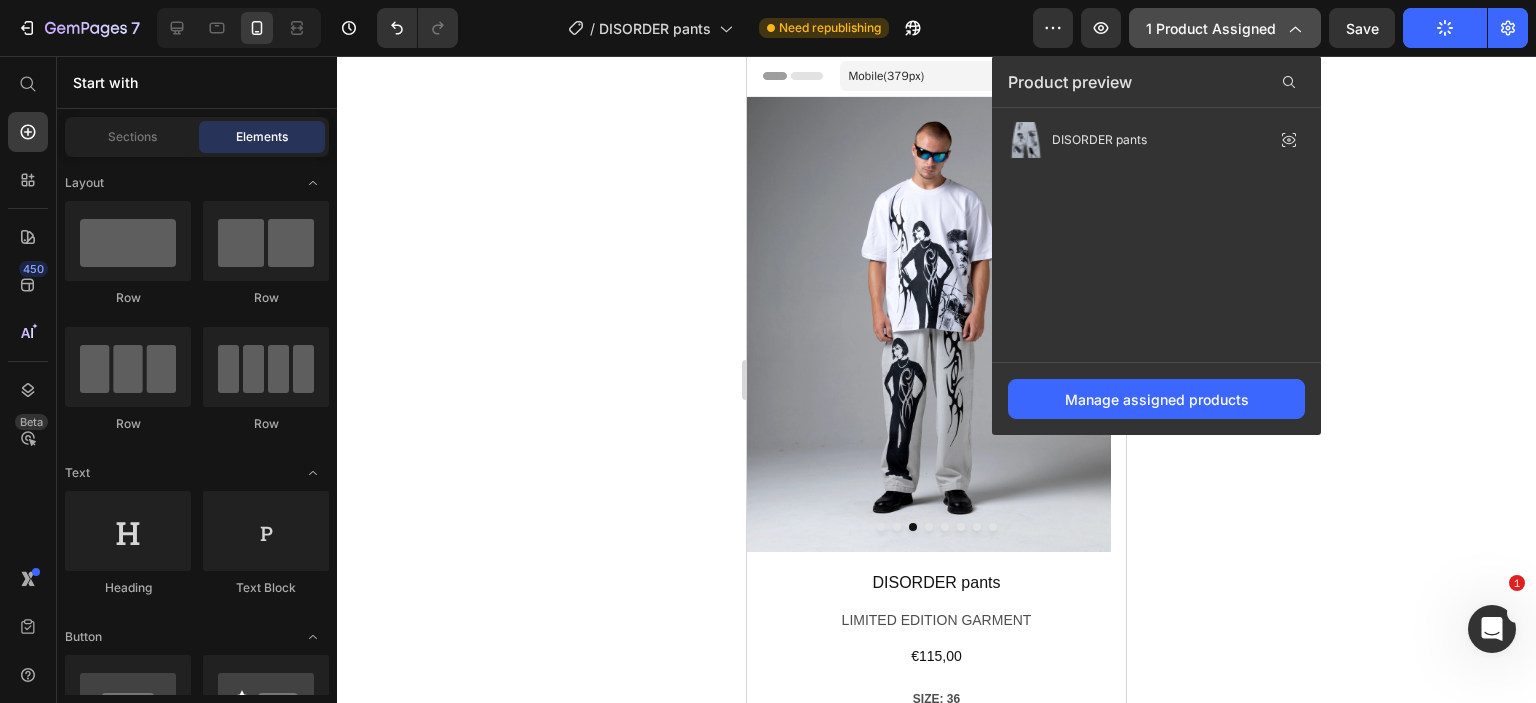 click on "1 product assigned" 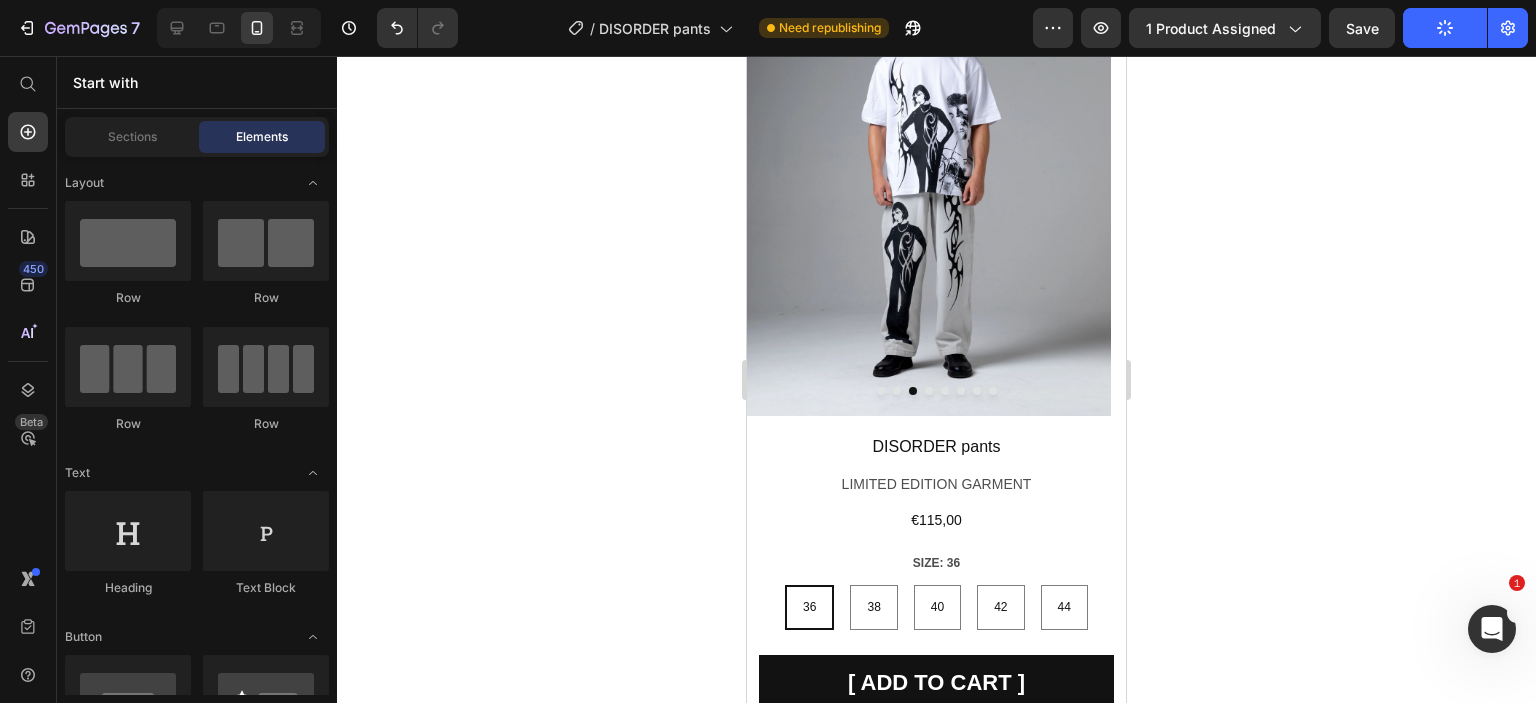 scroll, scrollTop: 0, scrollLeft: 0, axis: both 